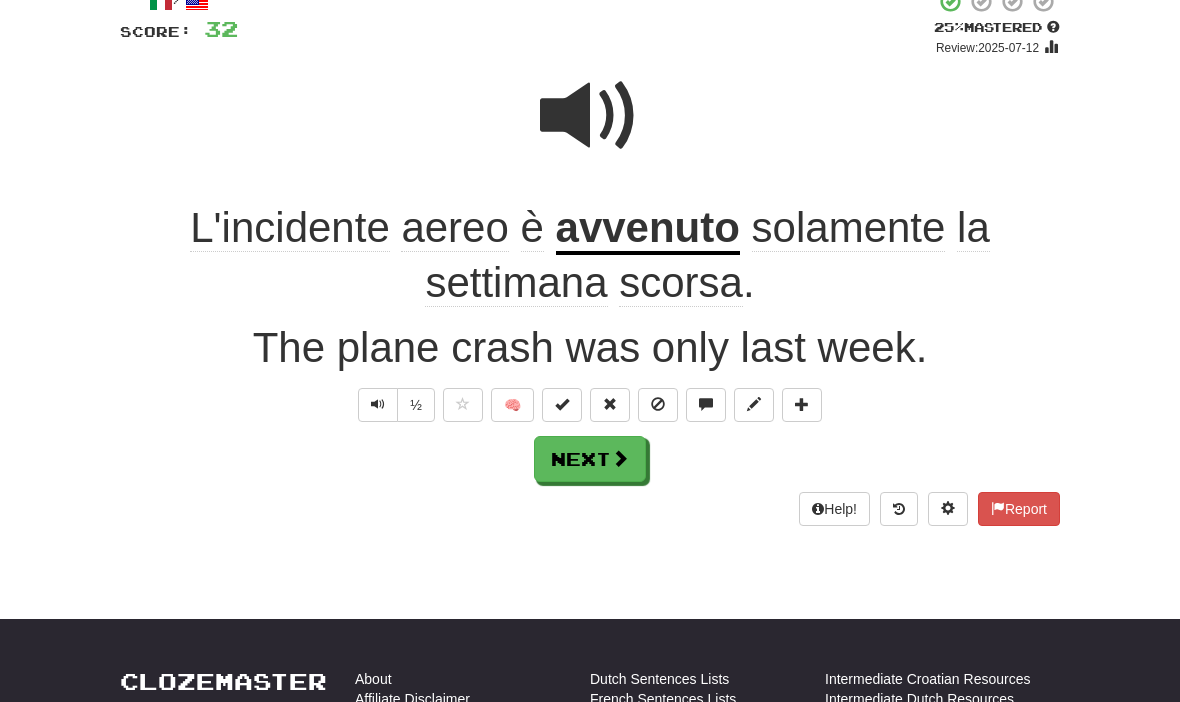 scroll, scrollTop: 0, scrollLeft: 0, axis: both 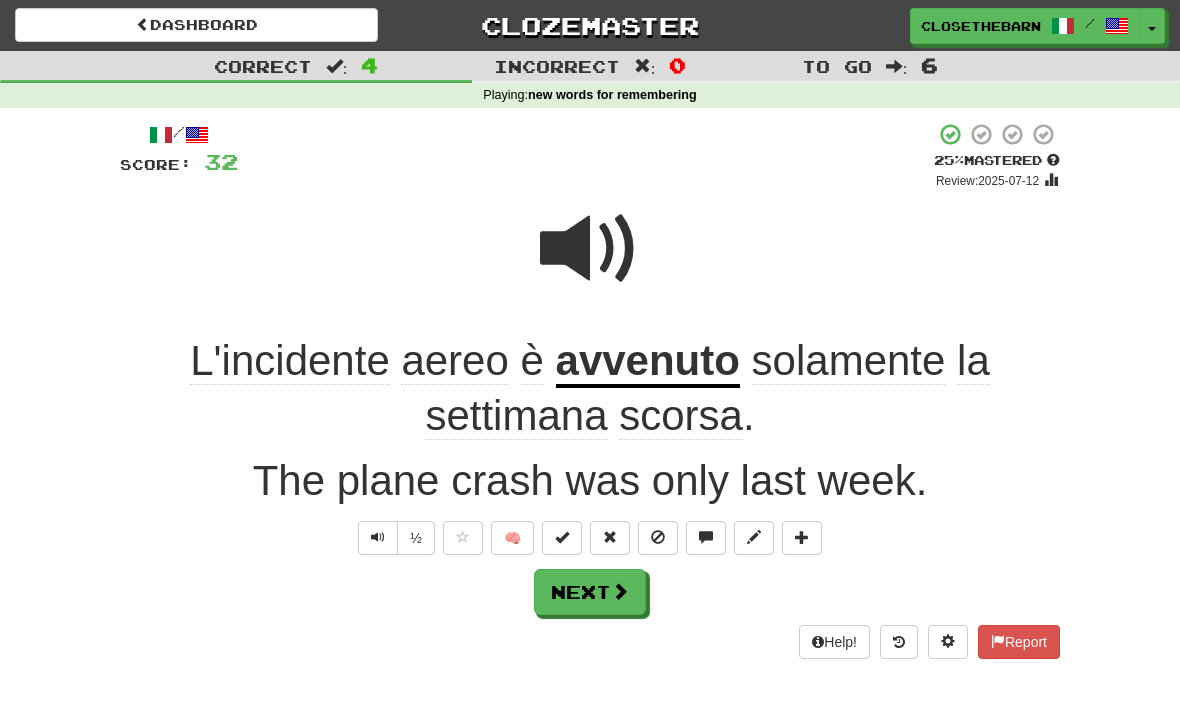 click on "Next" at bounding box center (590, 592) 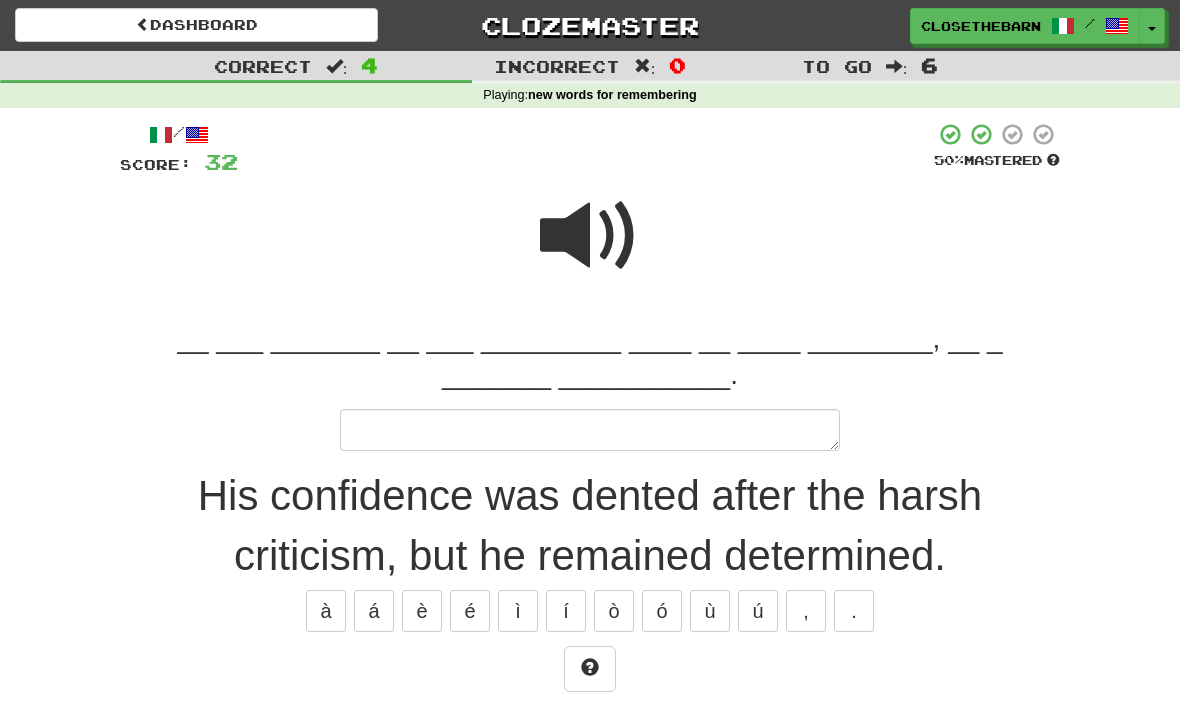 click at bounding box center (590, 430) 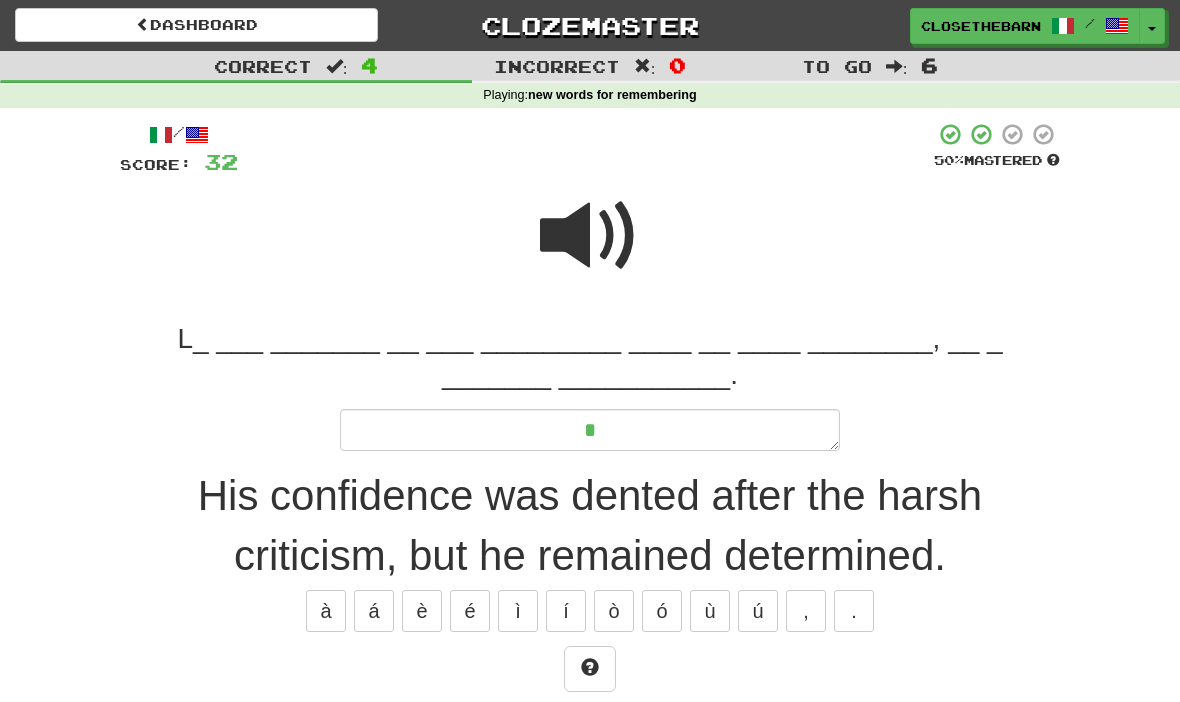 type on "*" 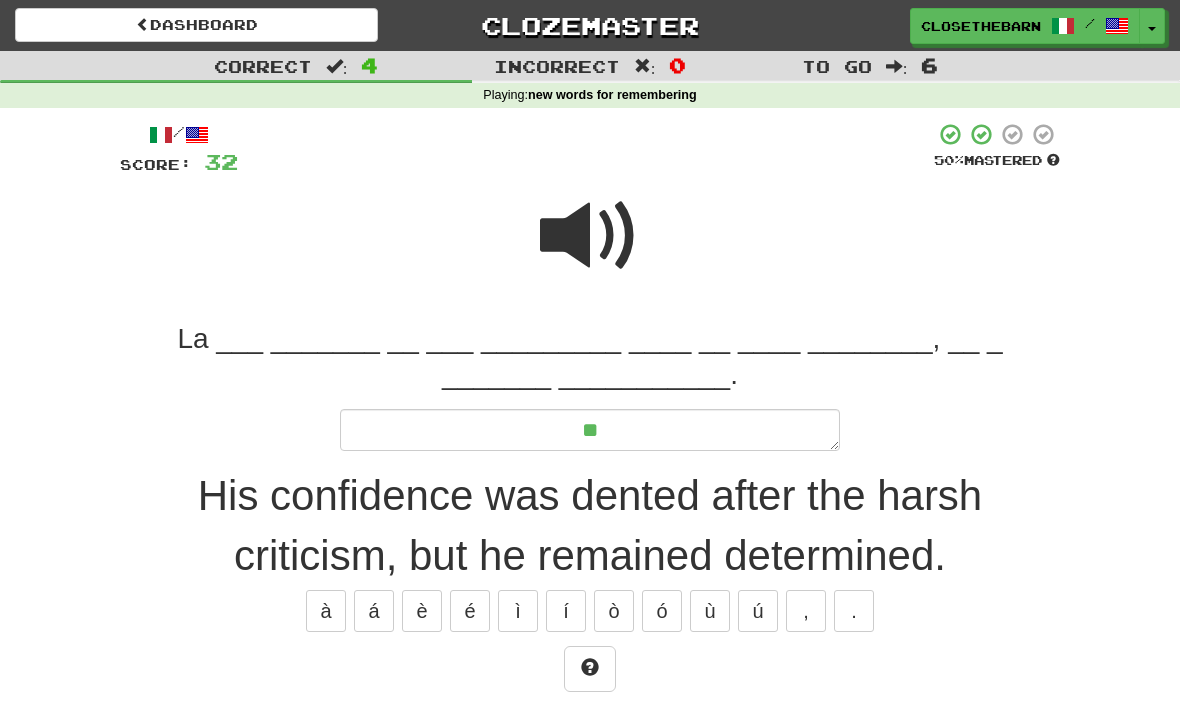 type on "*" 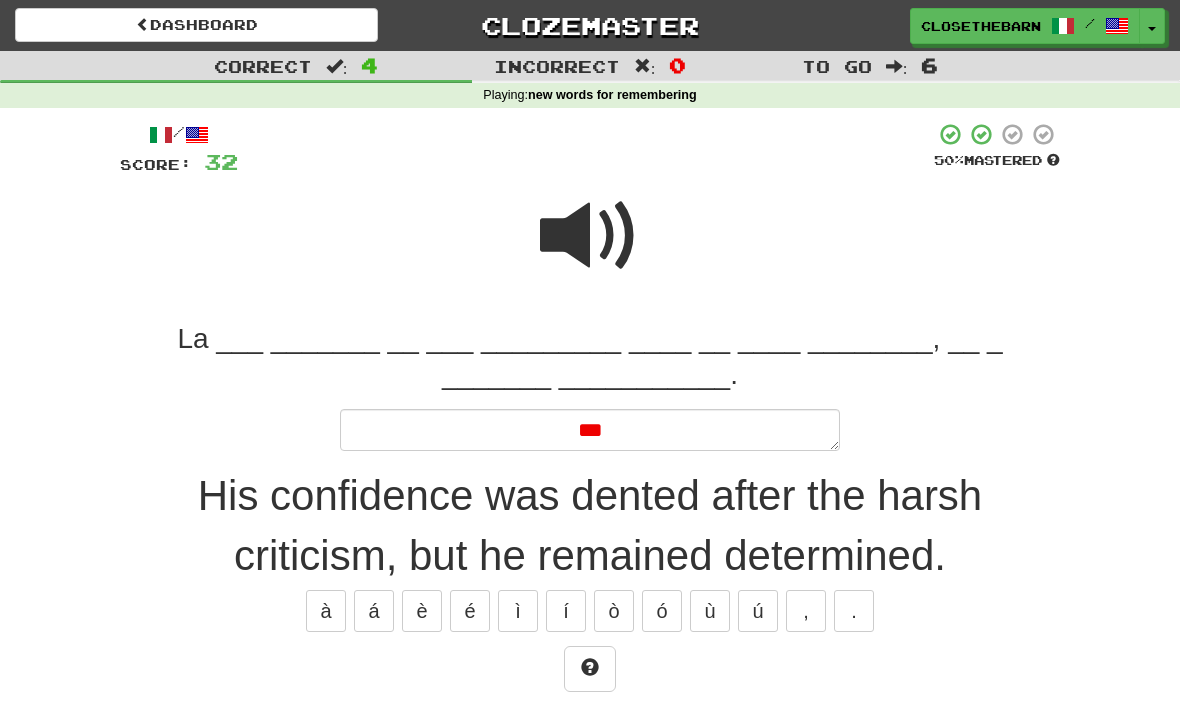type on "*" 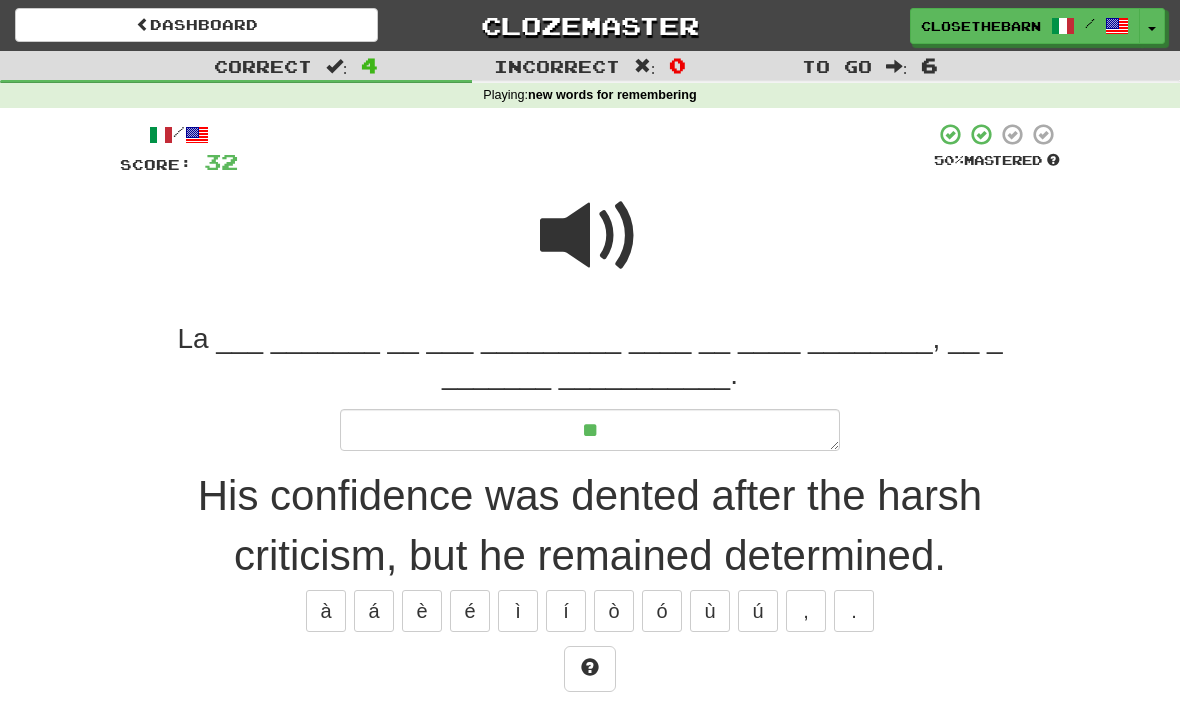 type on "*" 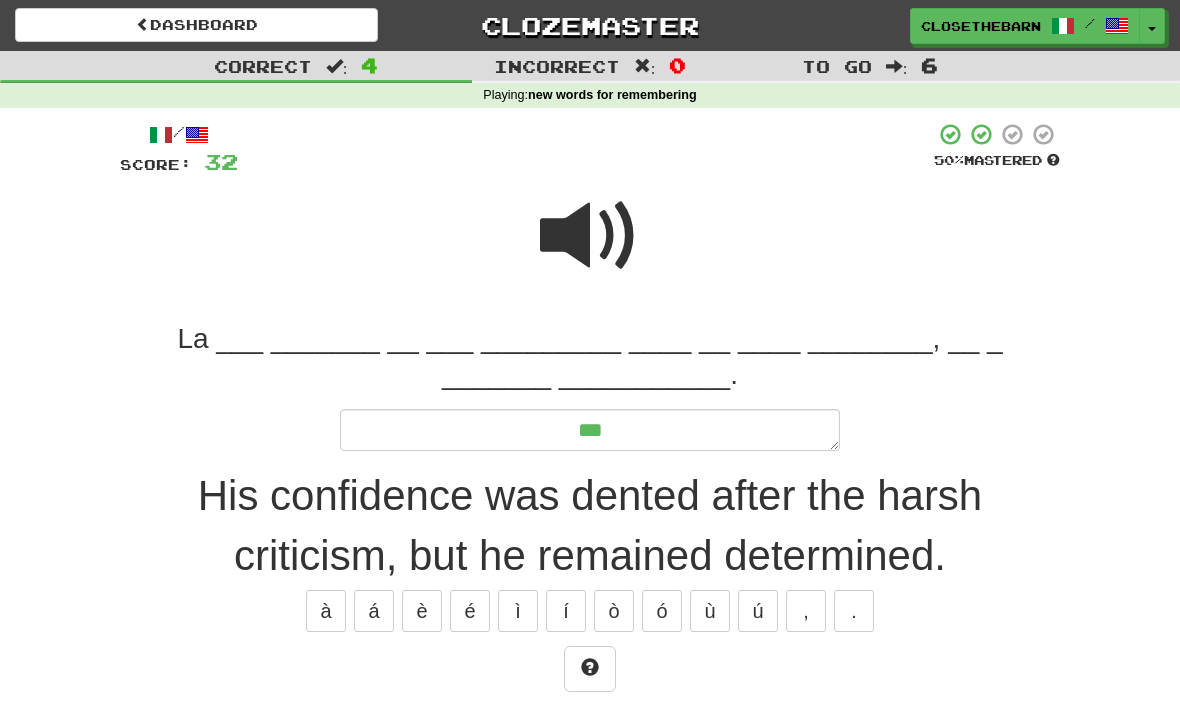 type on "*" 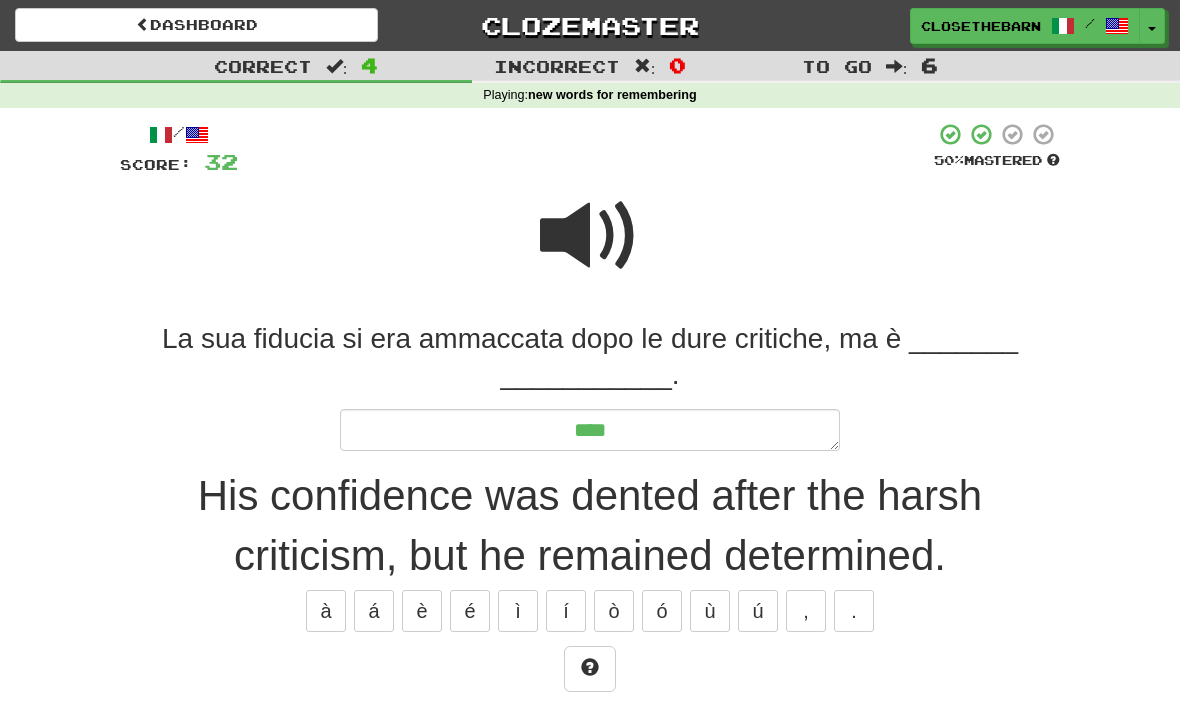 type on "*" 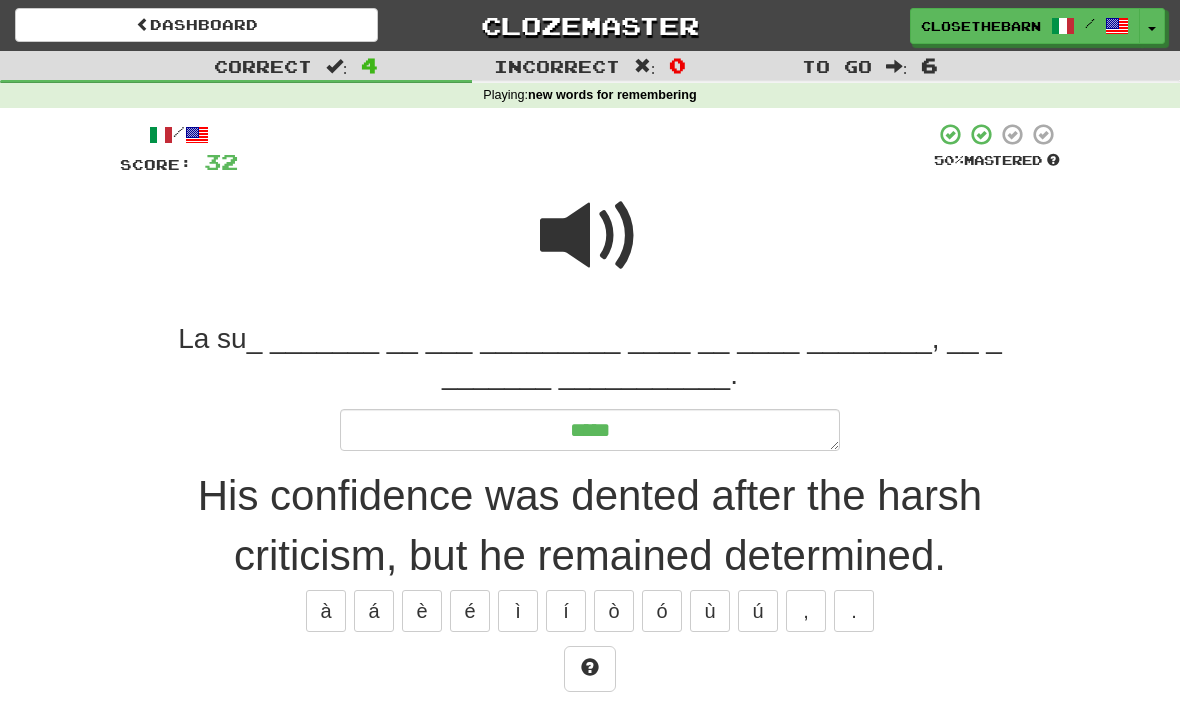 type on "*" 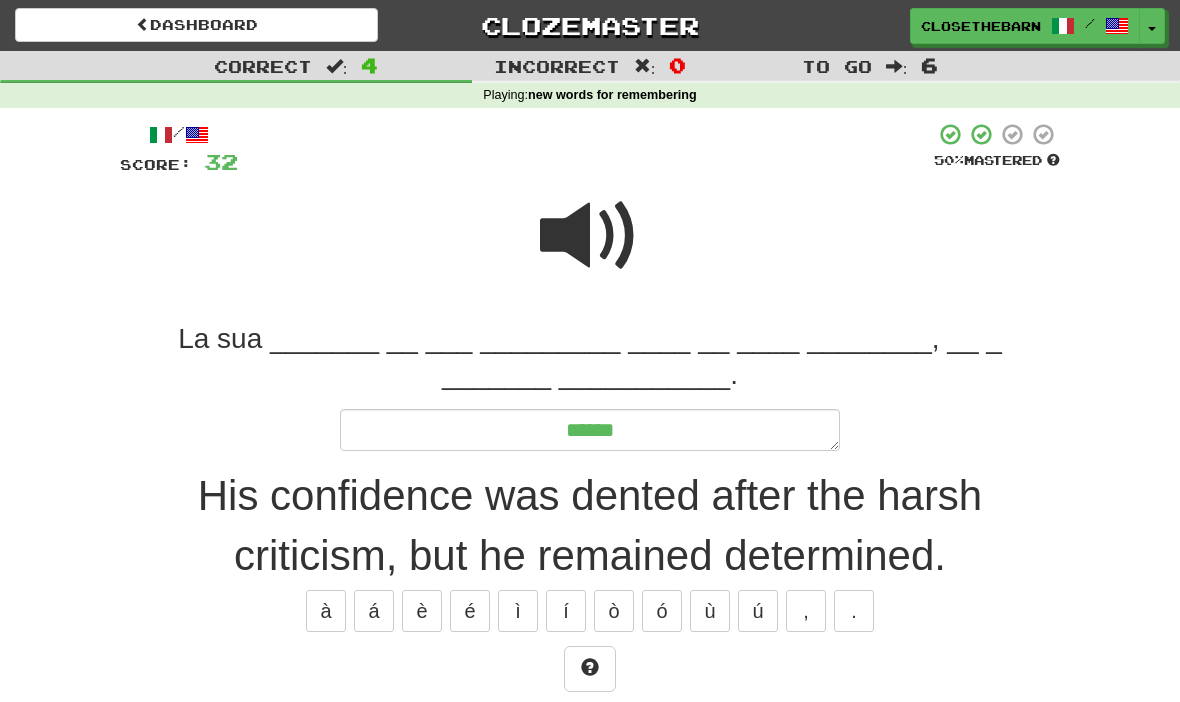 type on "*" 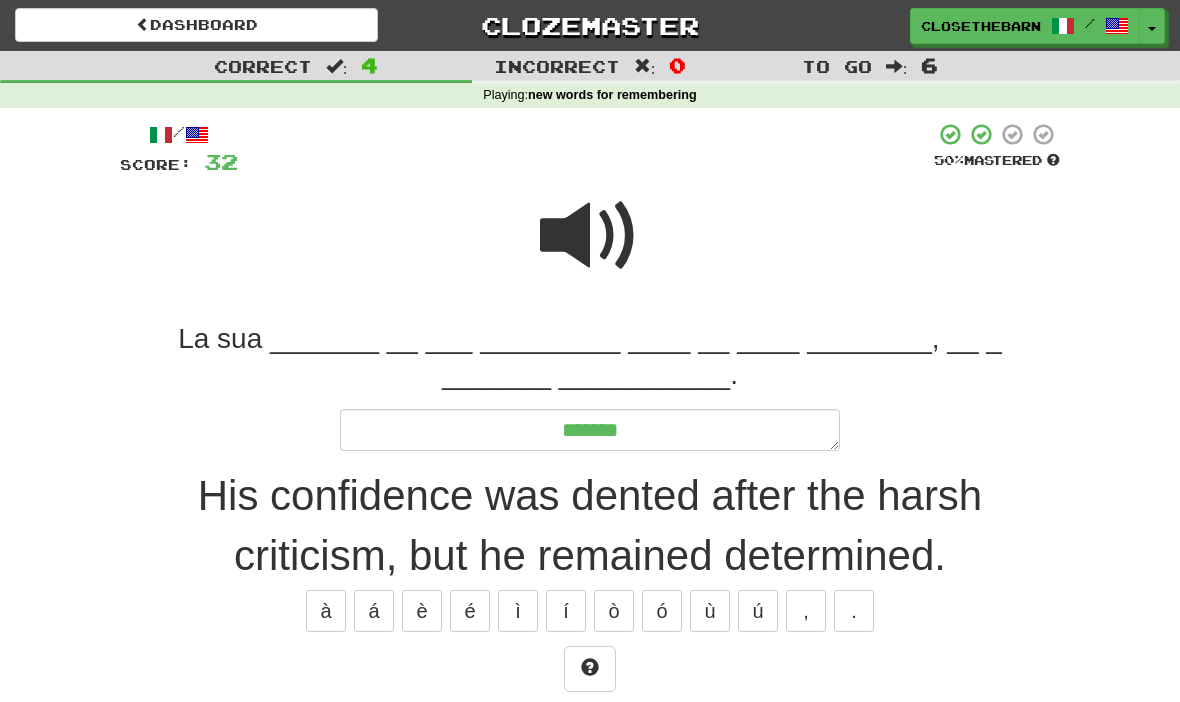 type on "*" 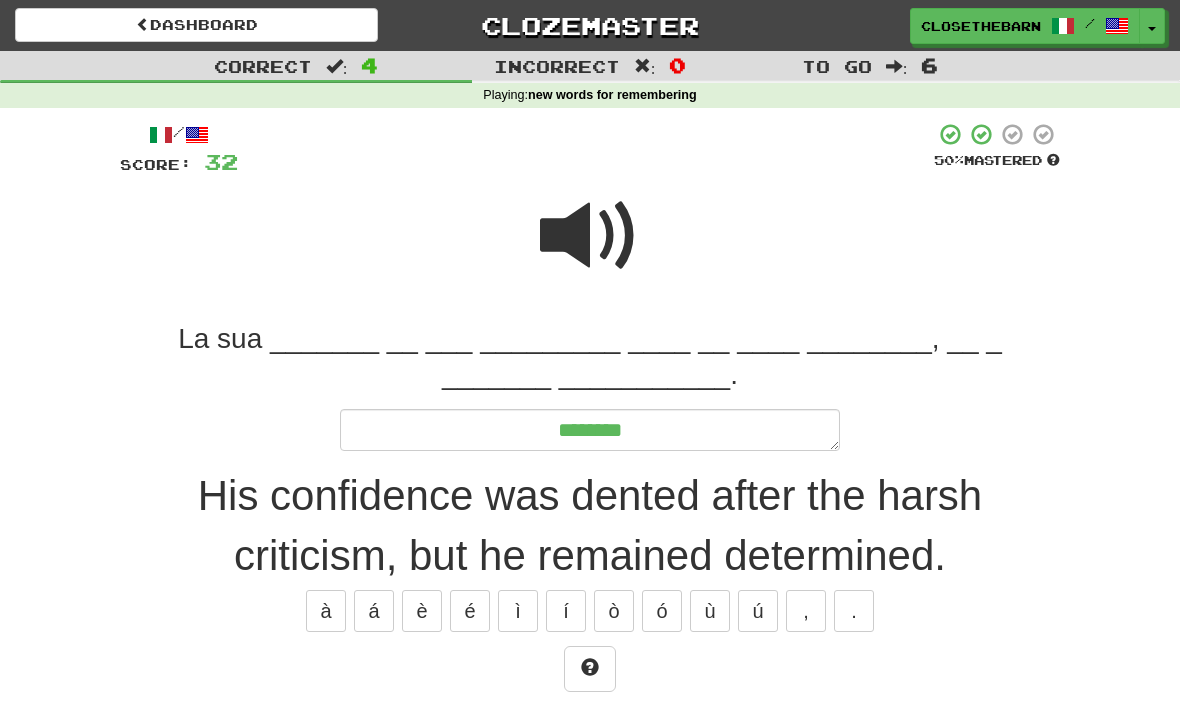 type on "*" 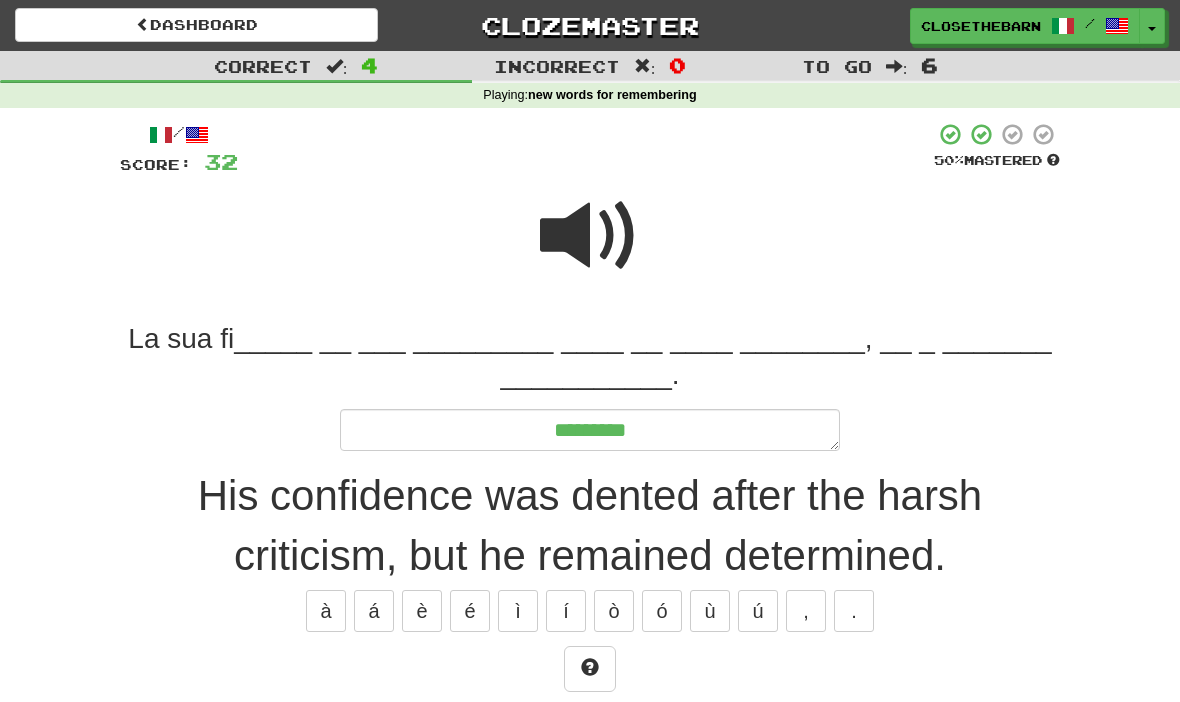 type on "*" 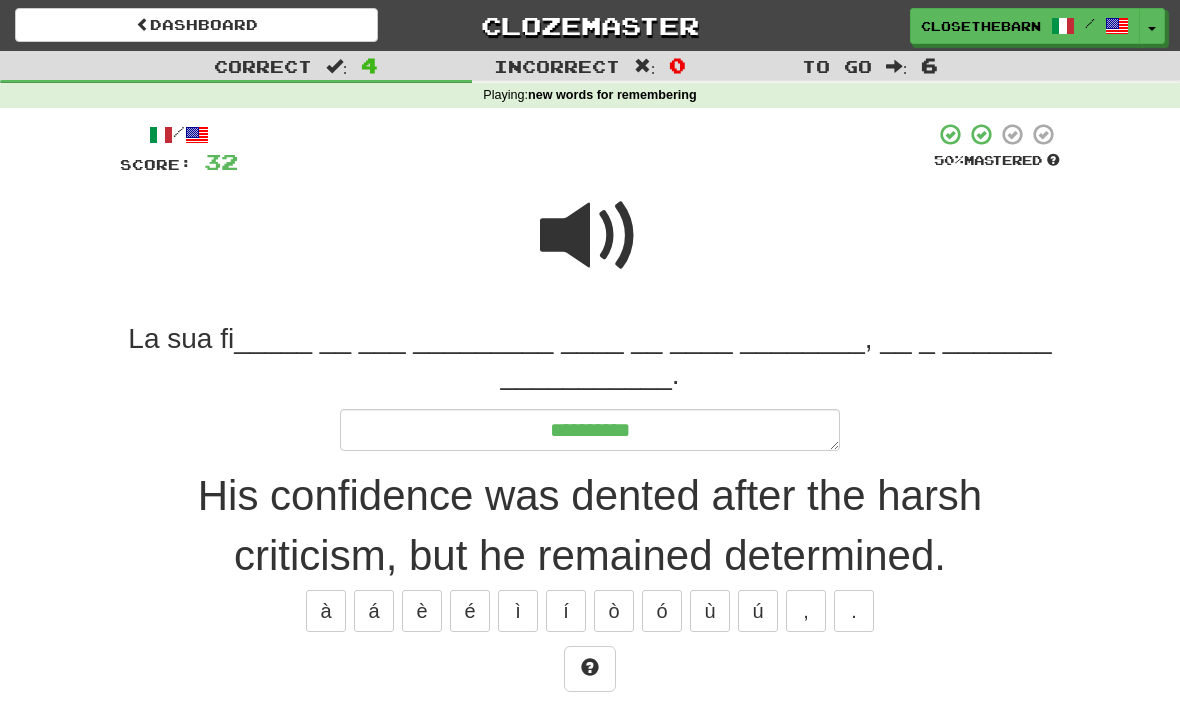 type on "*" 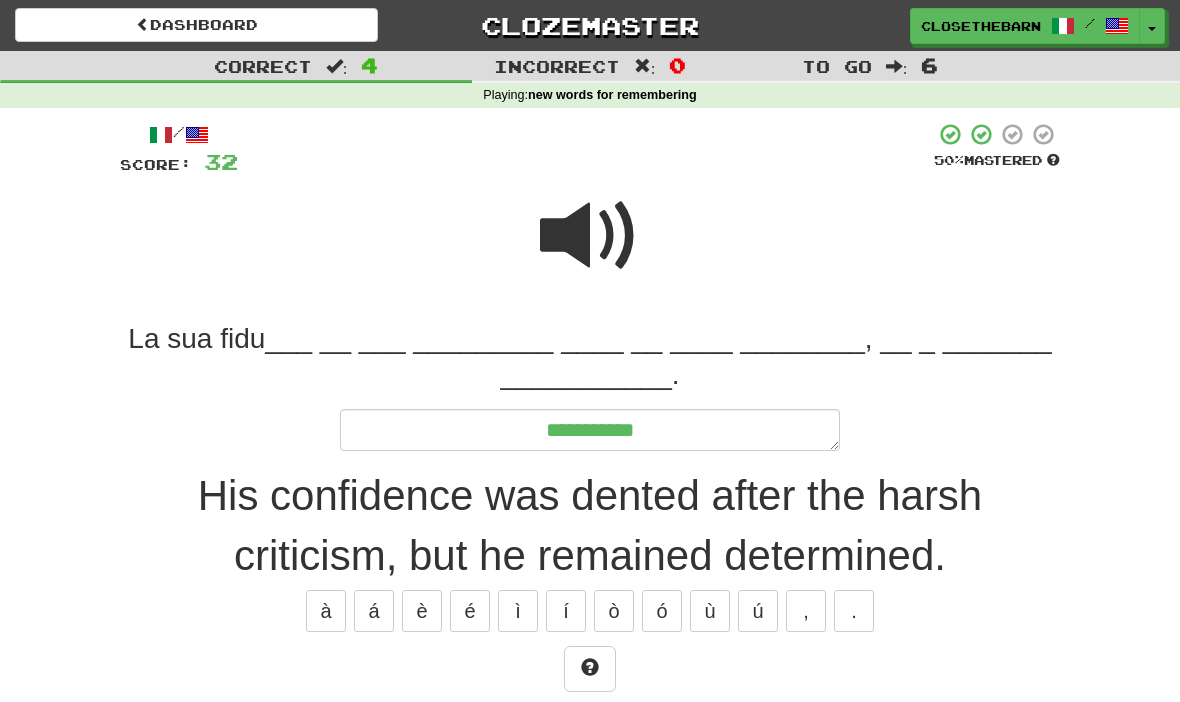 type on "*" 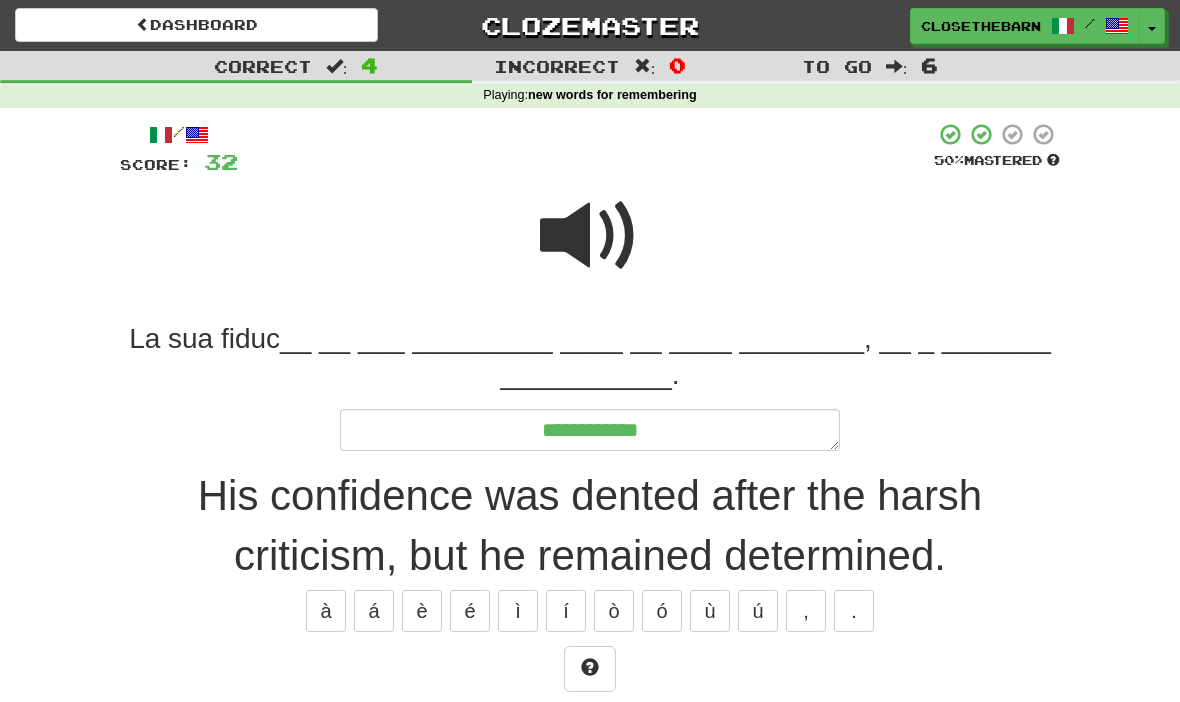 type on "*" 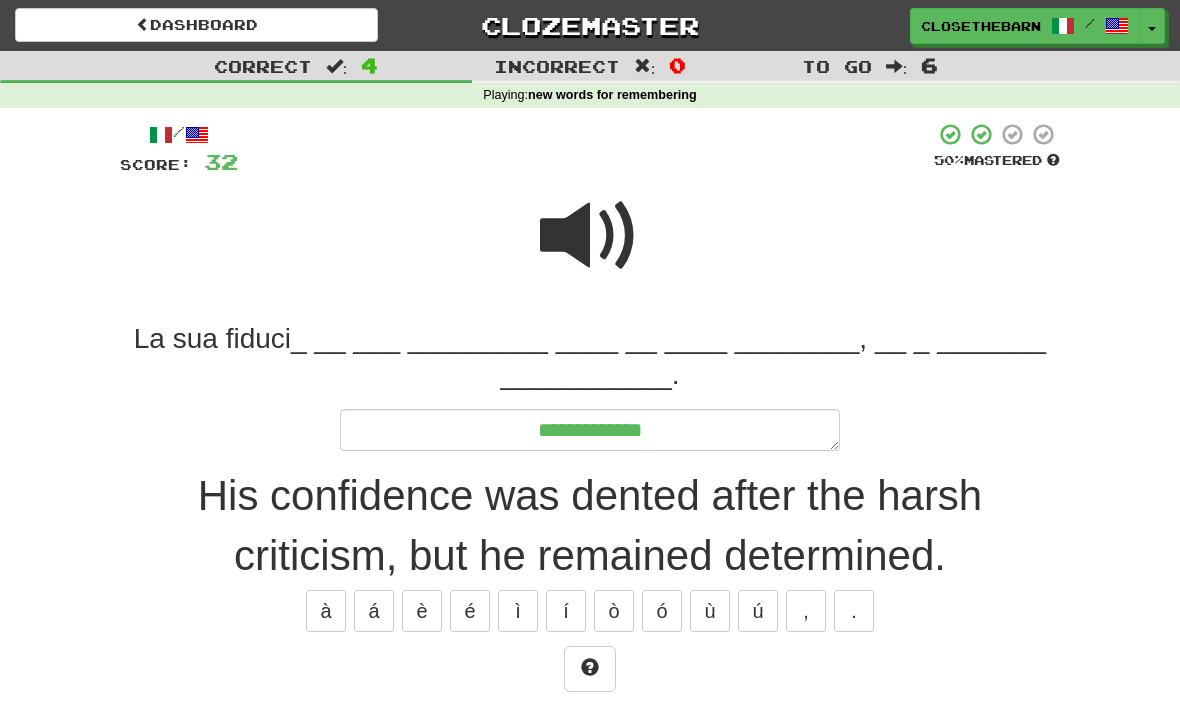 type on "*" 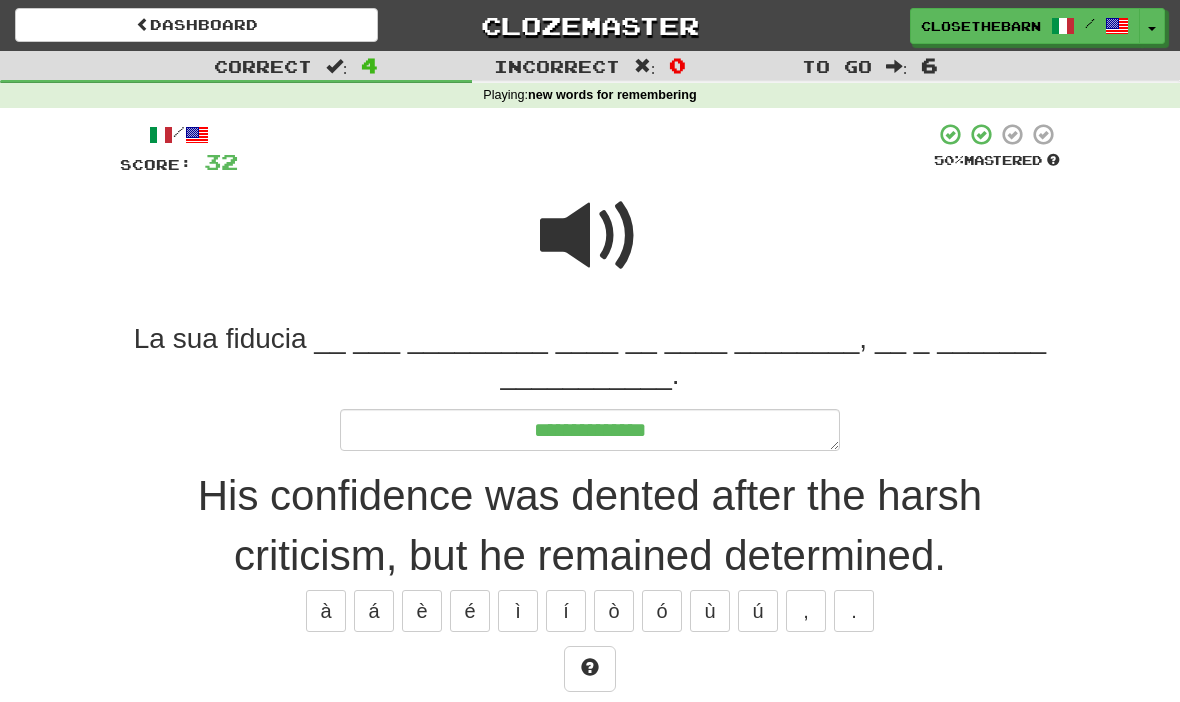 type on "*" 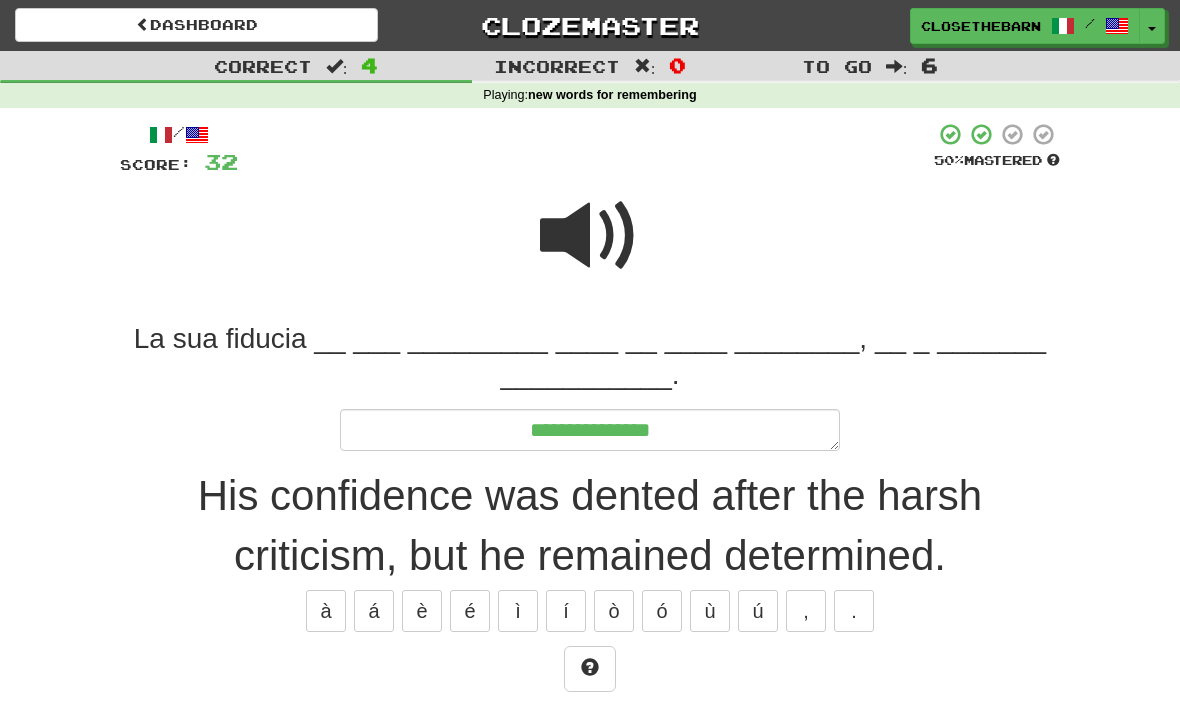 type on "*" 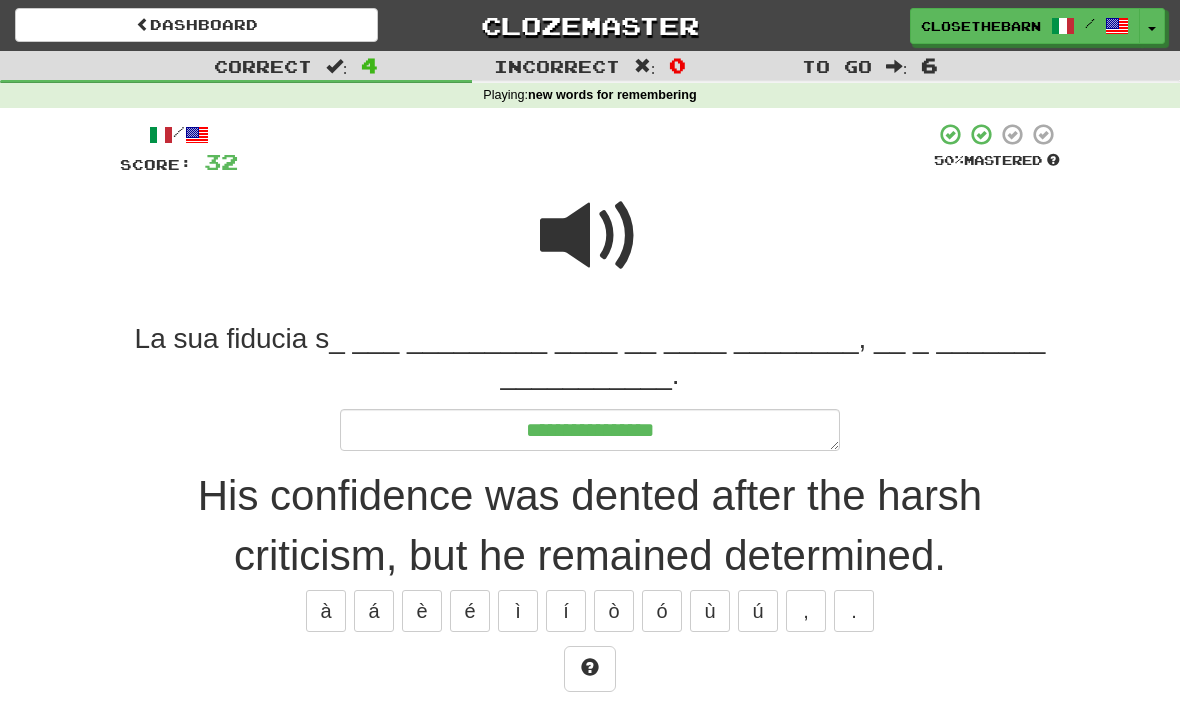 type on "*" 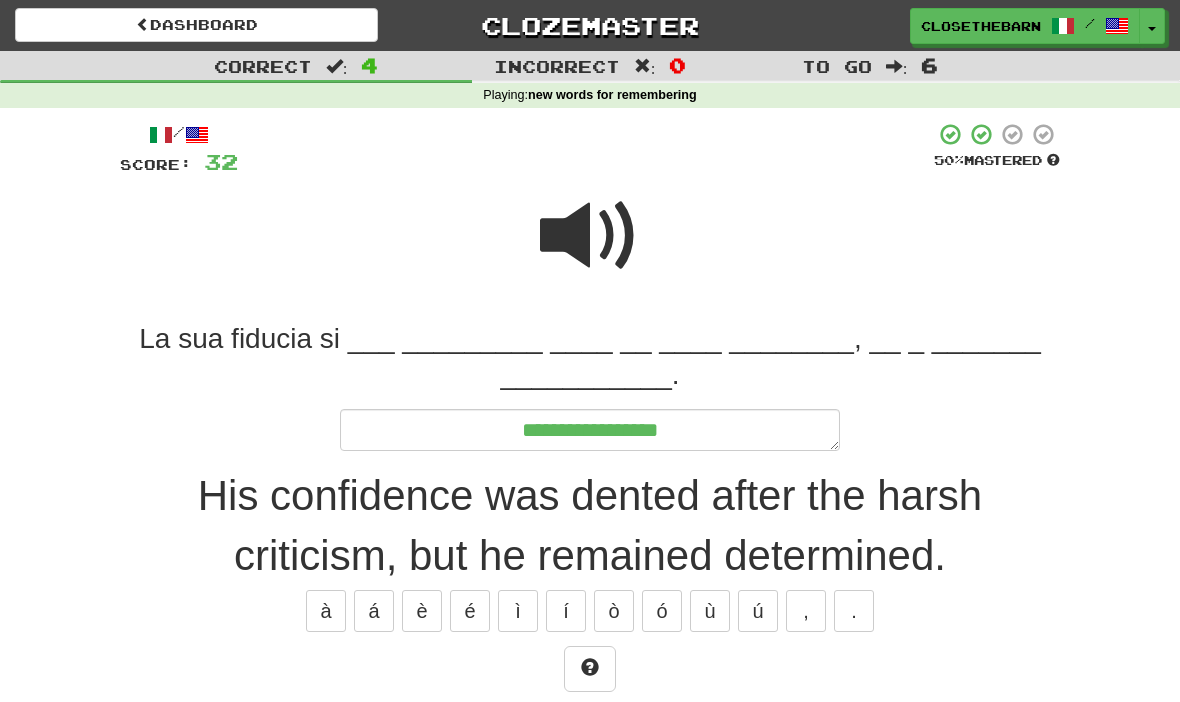 type on "*" 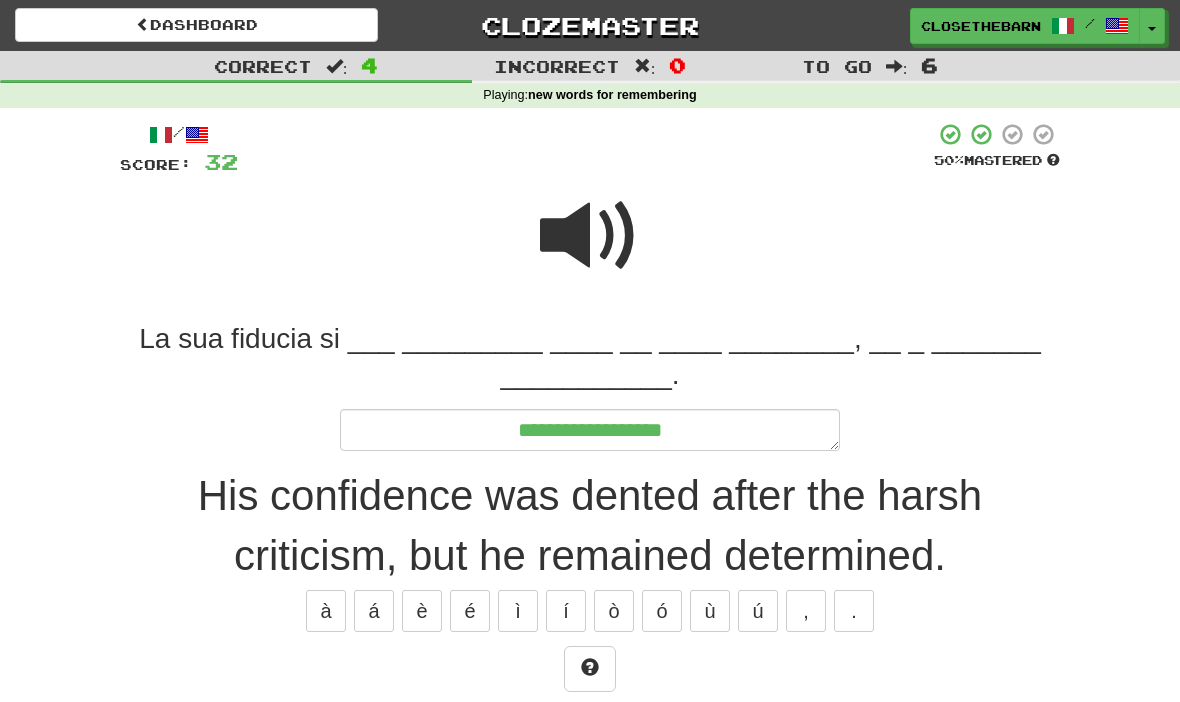 type on "*" 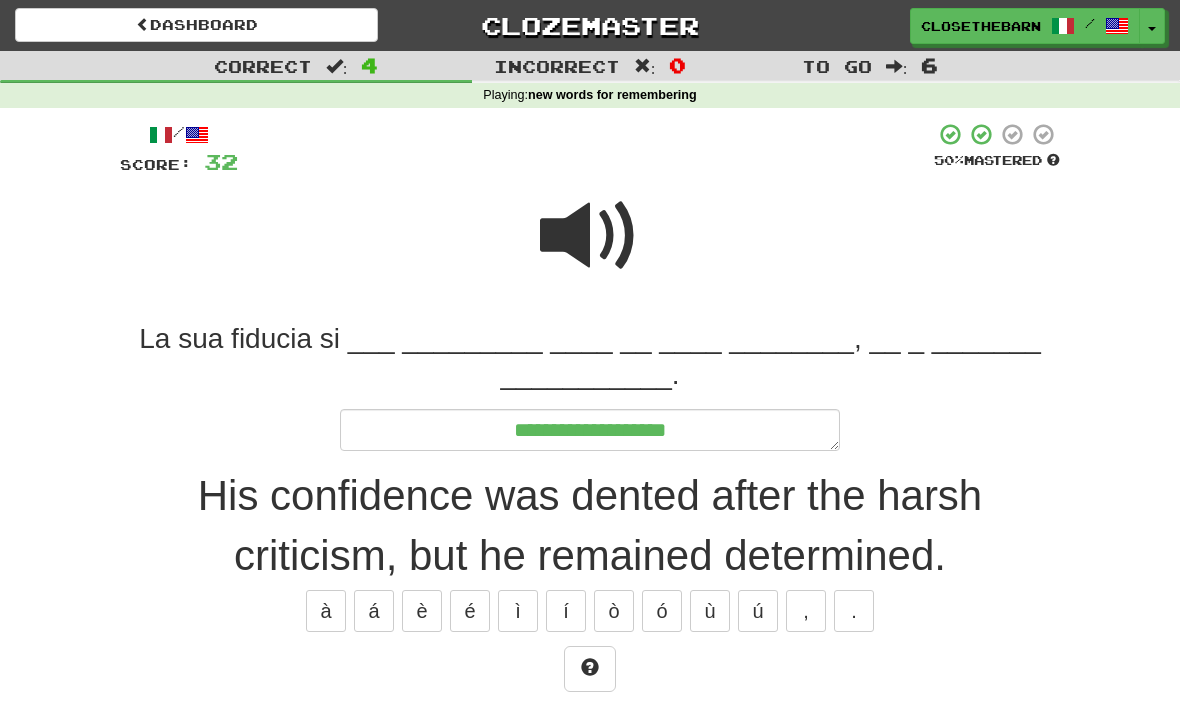 type on "*" 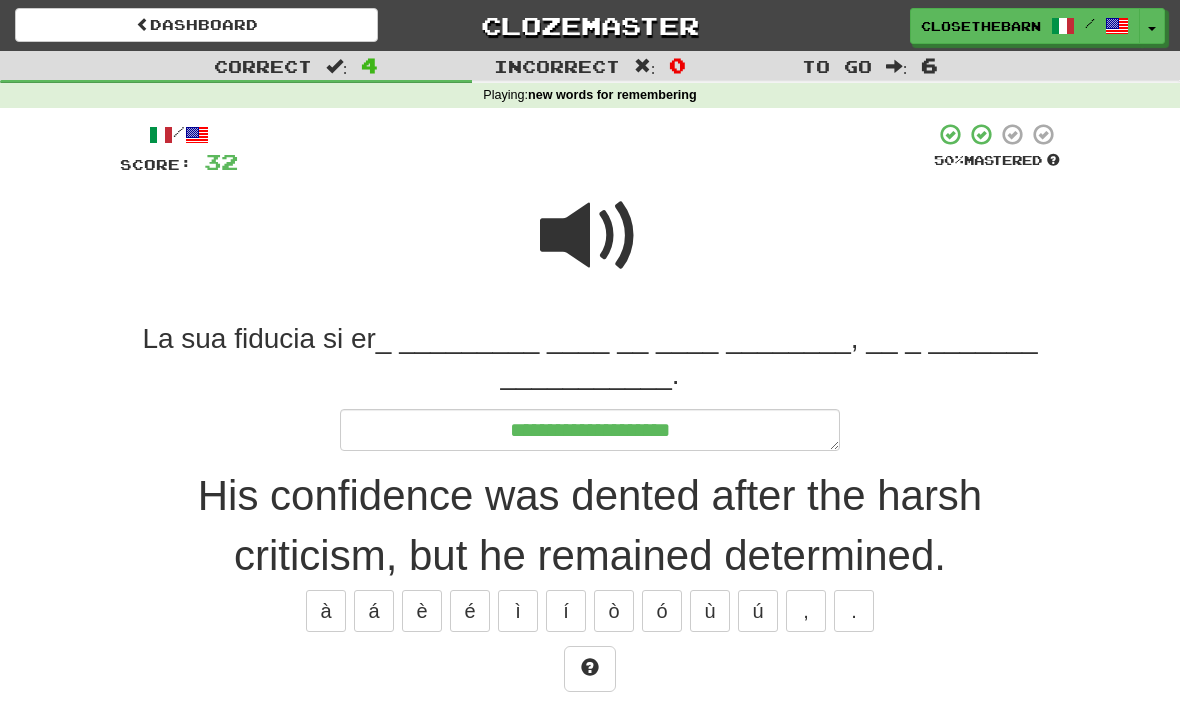 type on "*" 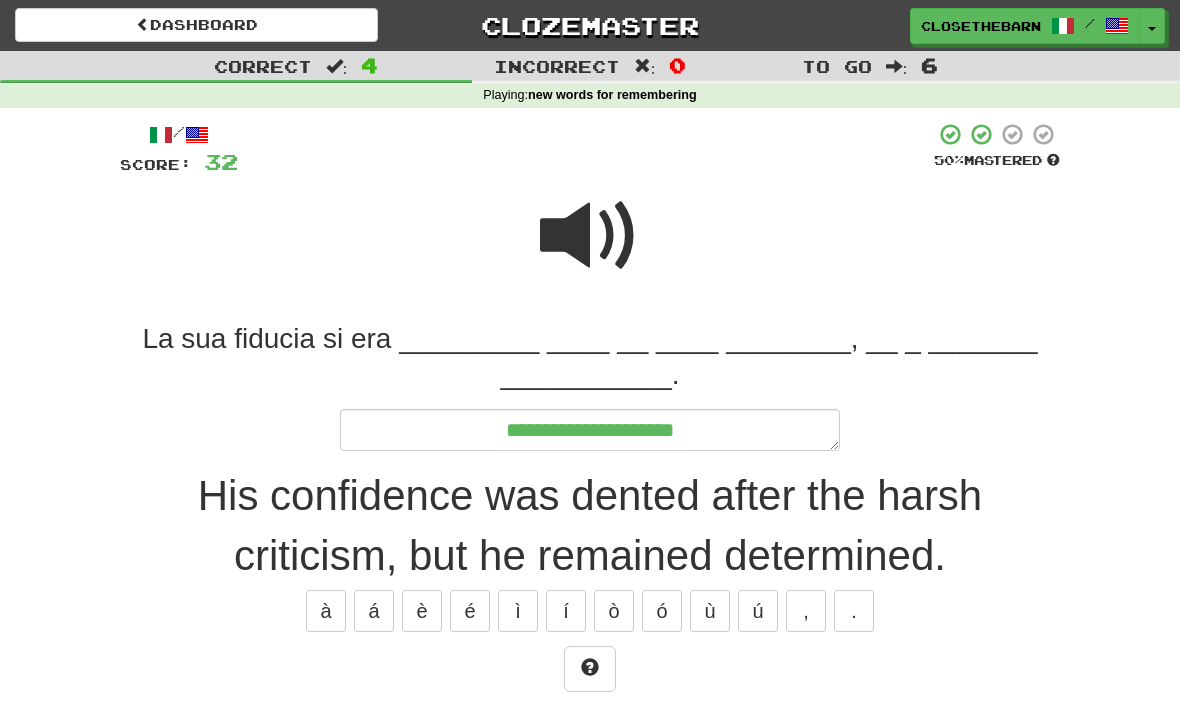 type on "*" 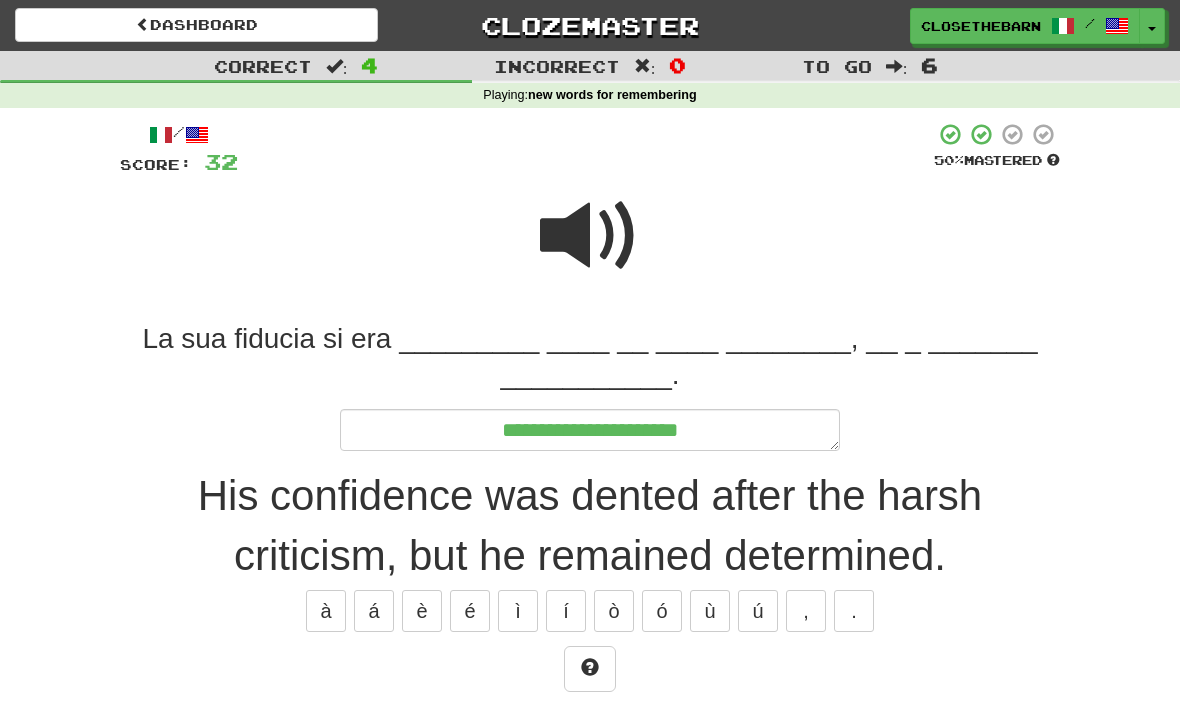 type on "*" 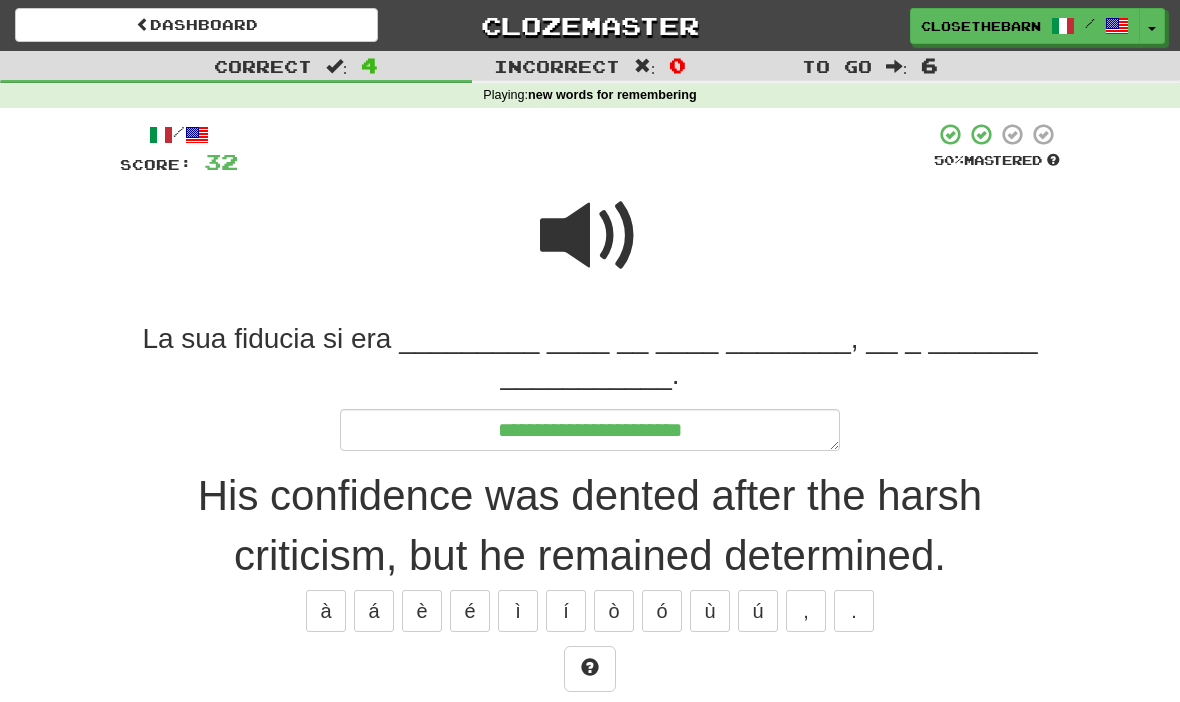 type on "*" 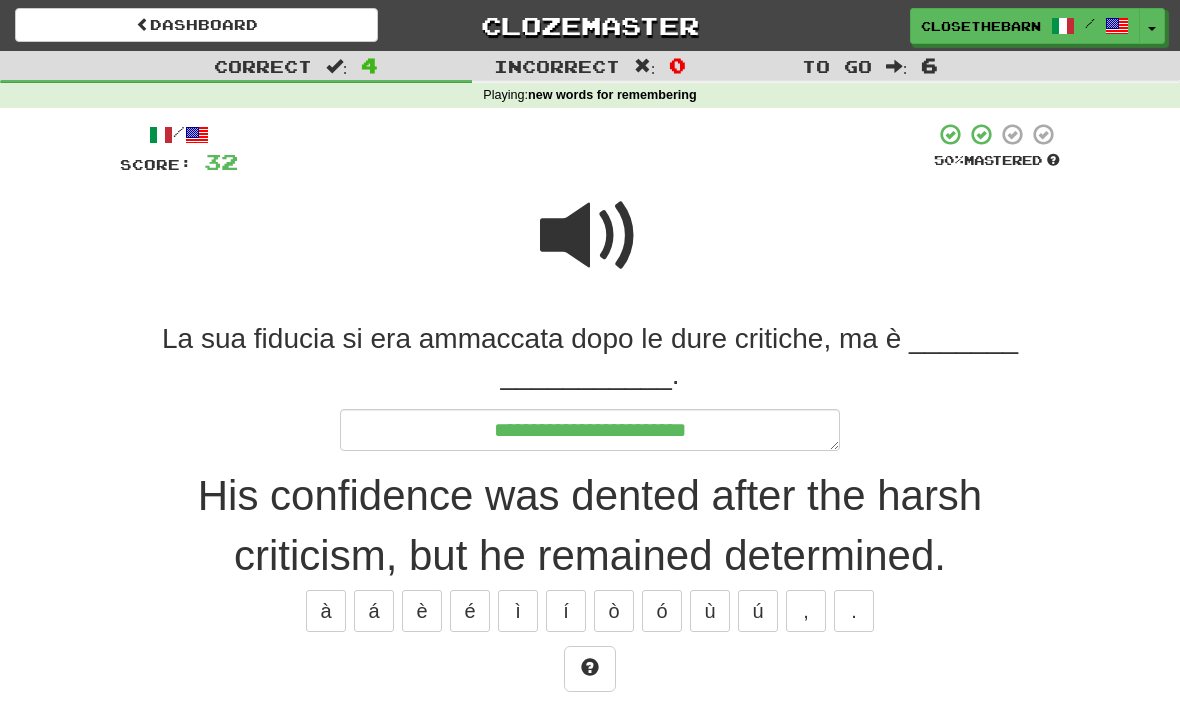type on "*" 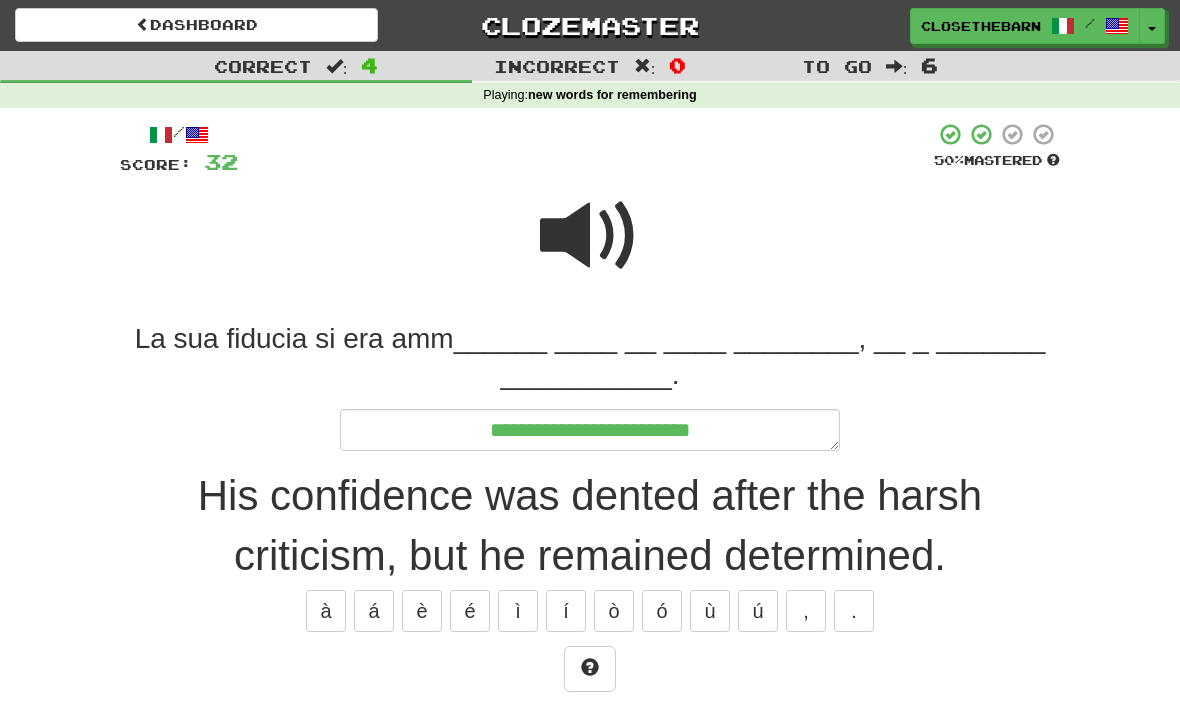 type on "*" 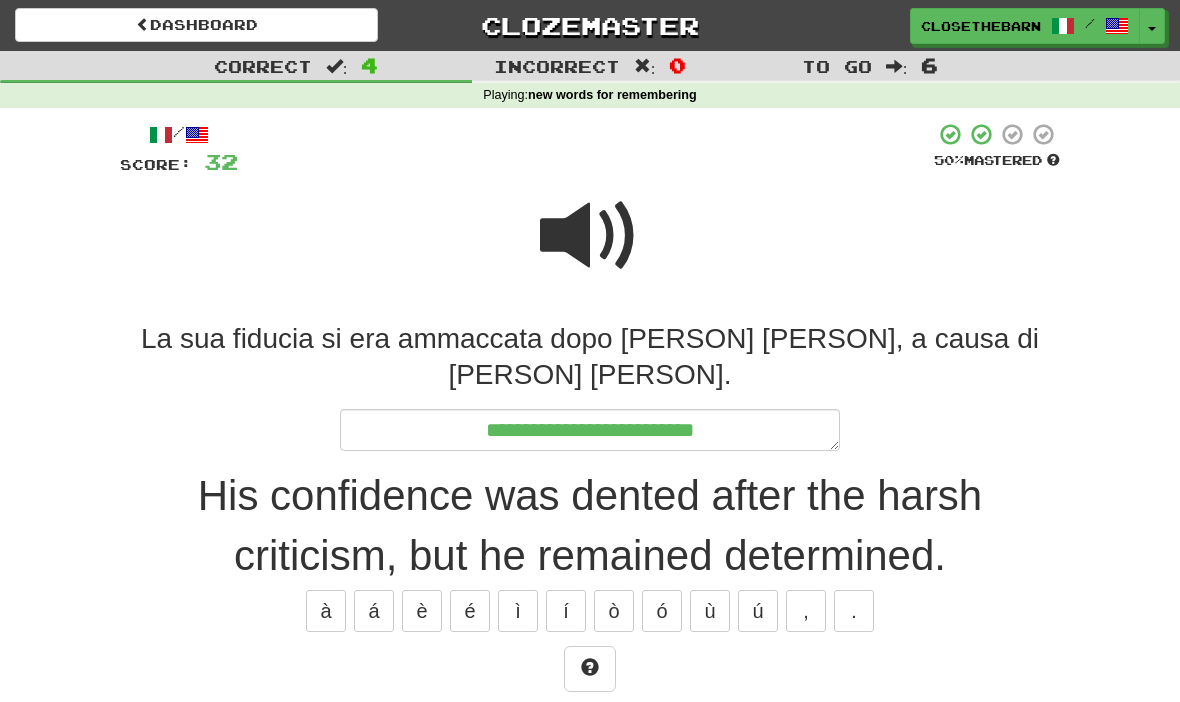 type on "*" 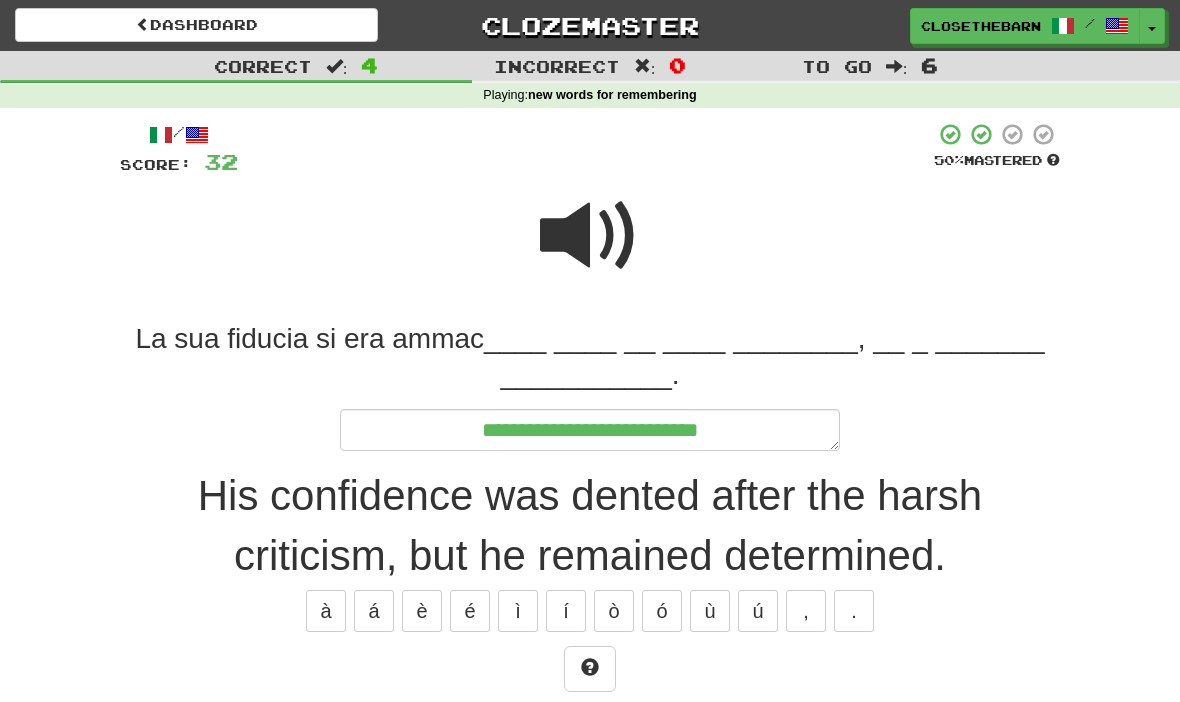 type on "*" 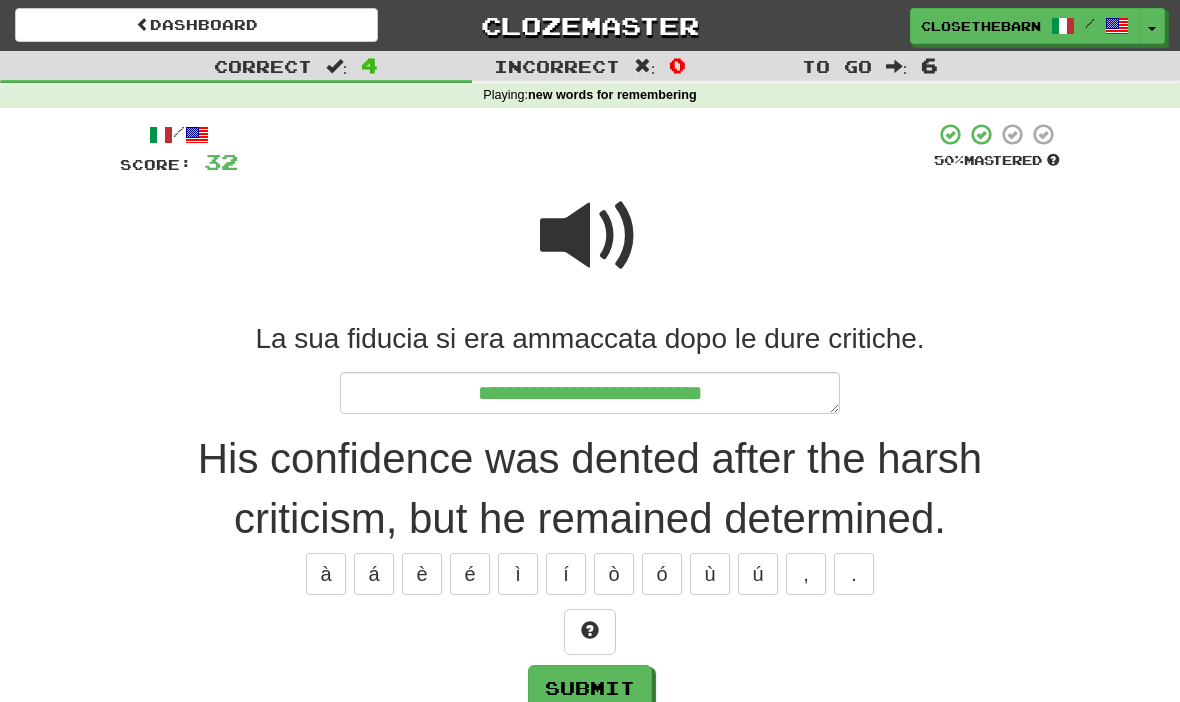 type on "*" 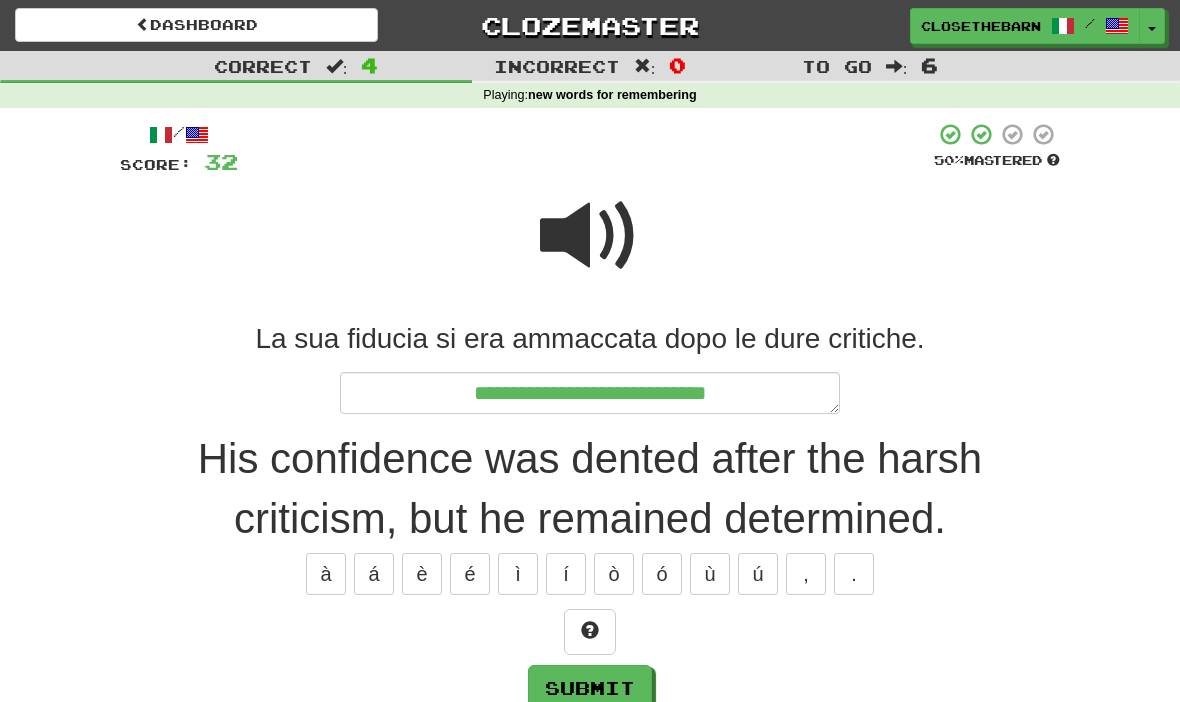 type on "*" 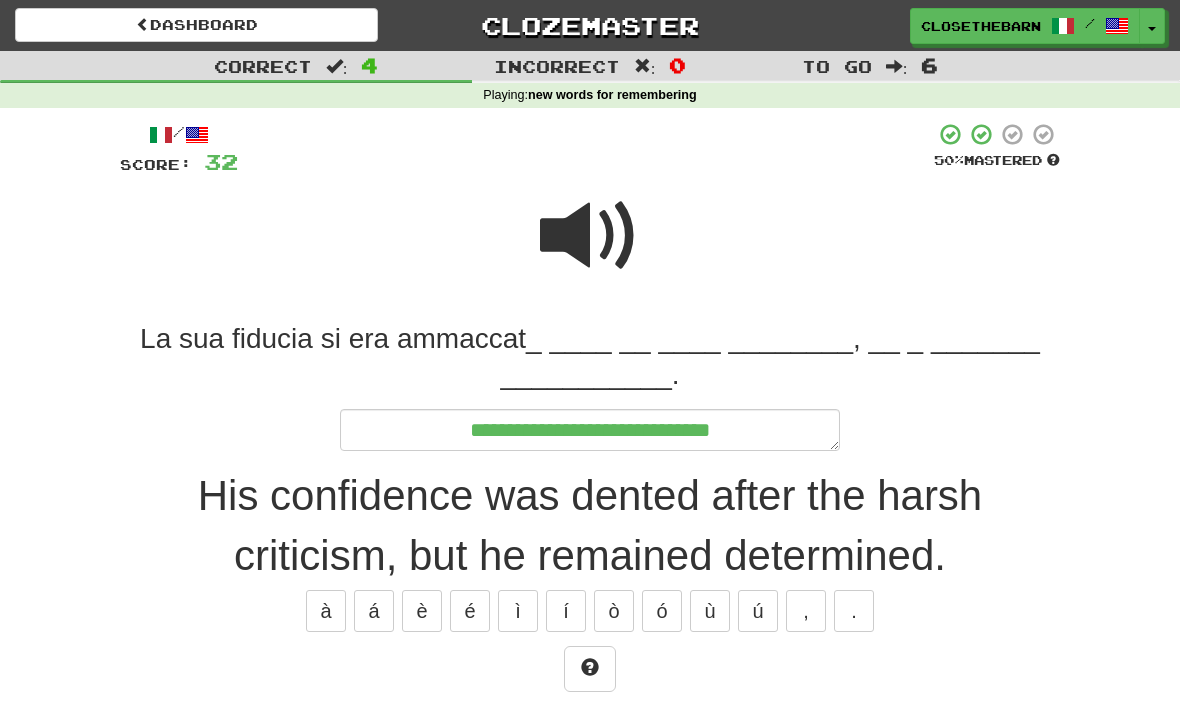 type on "*" 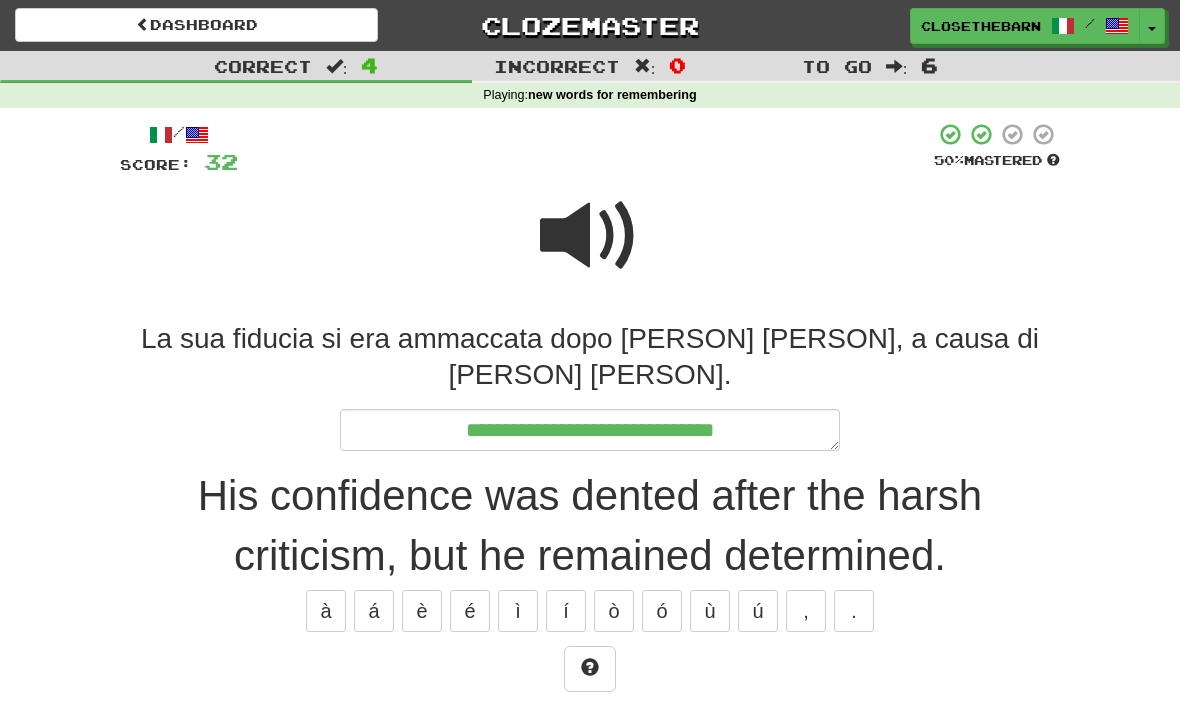 type on "*" 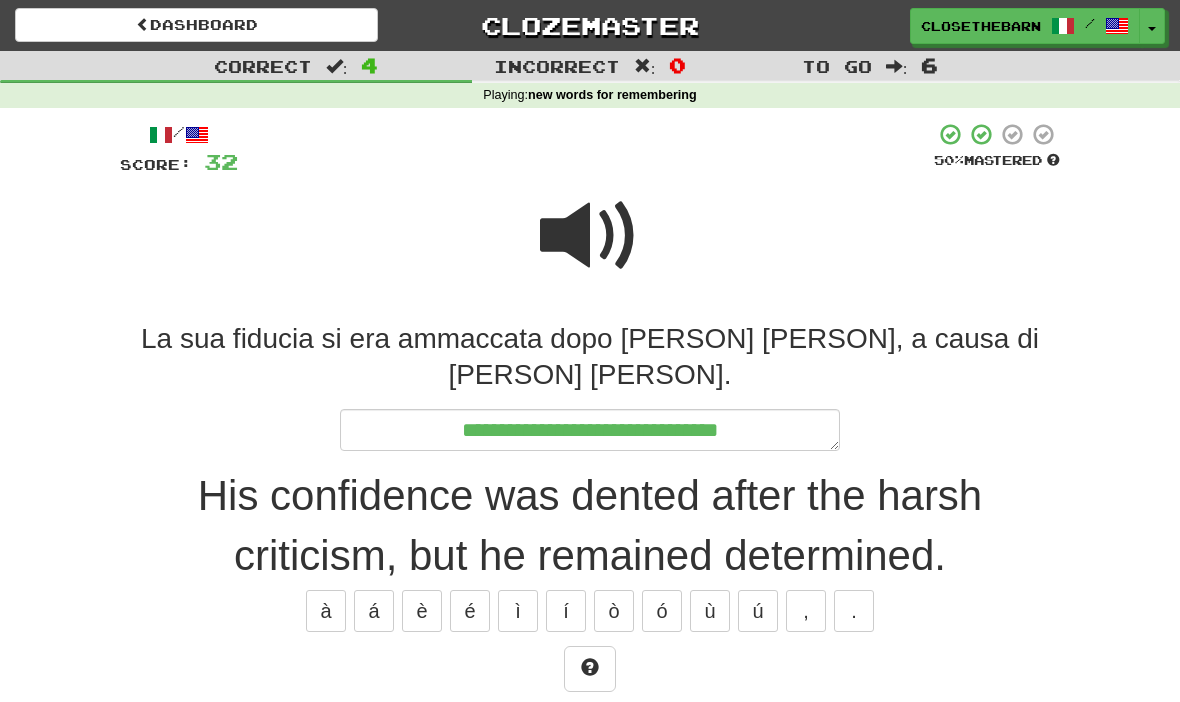 type on "*" 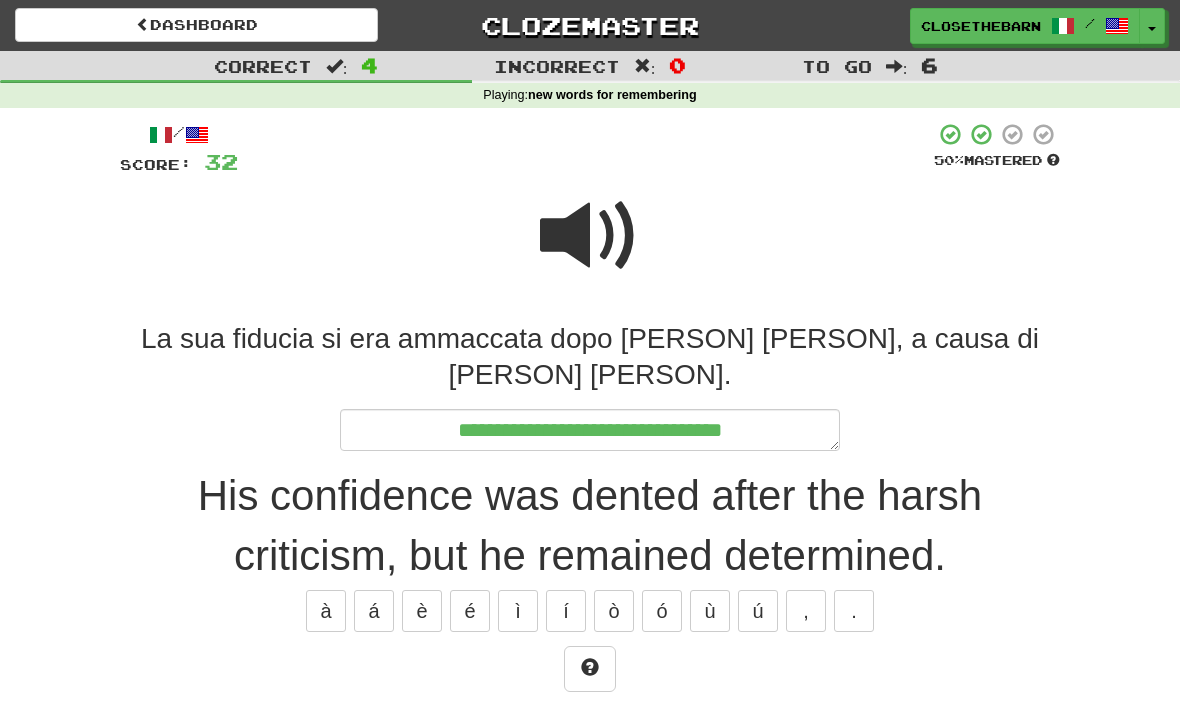 type on "*" 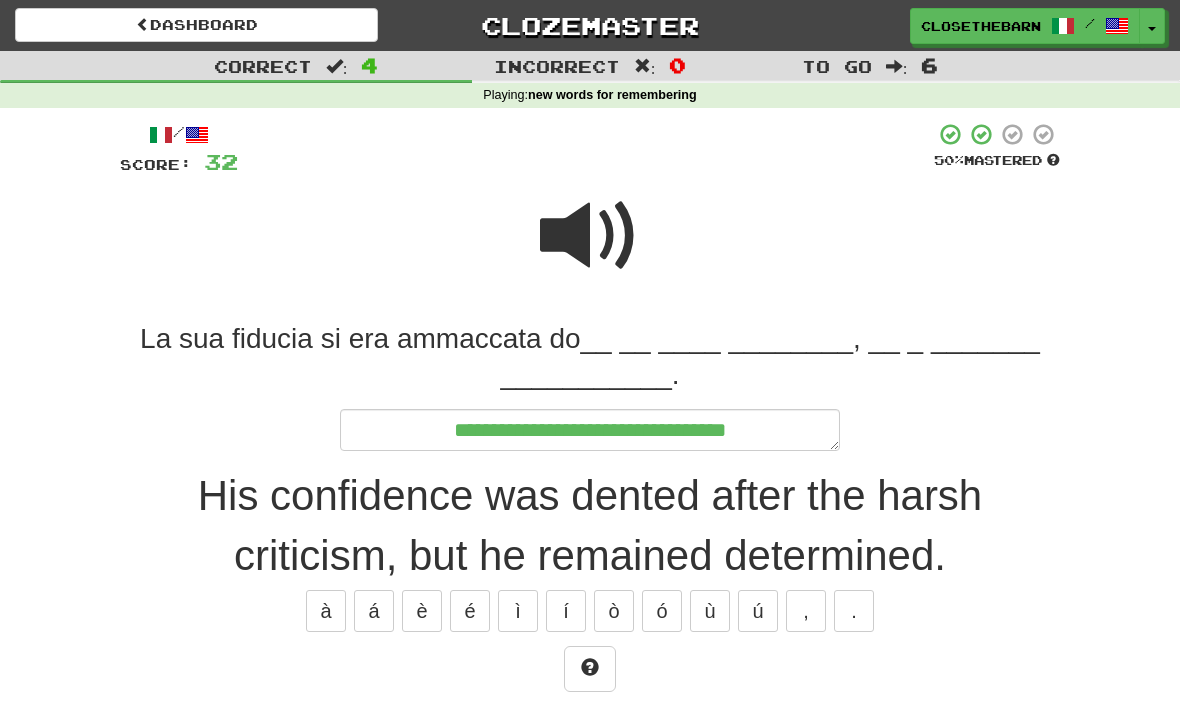 type on "*" 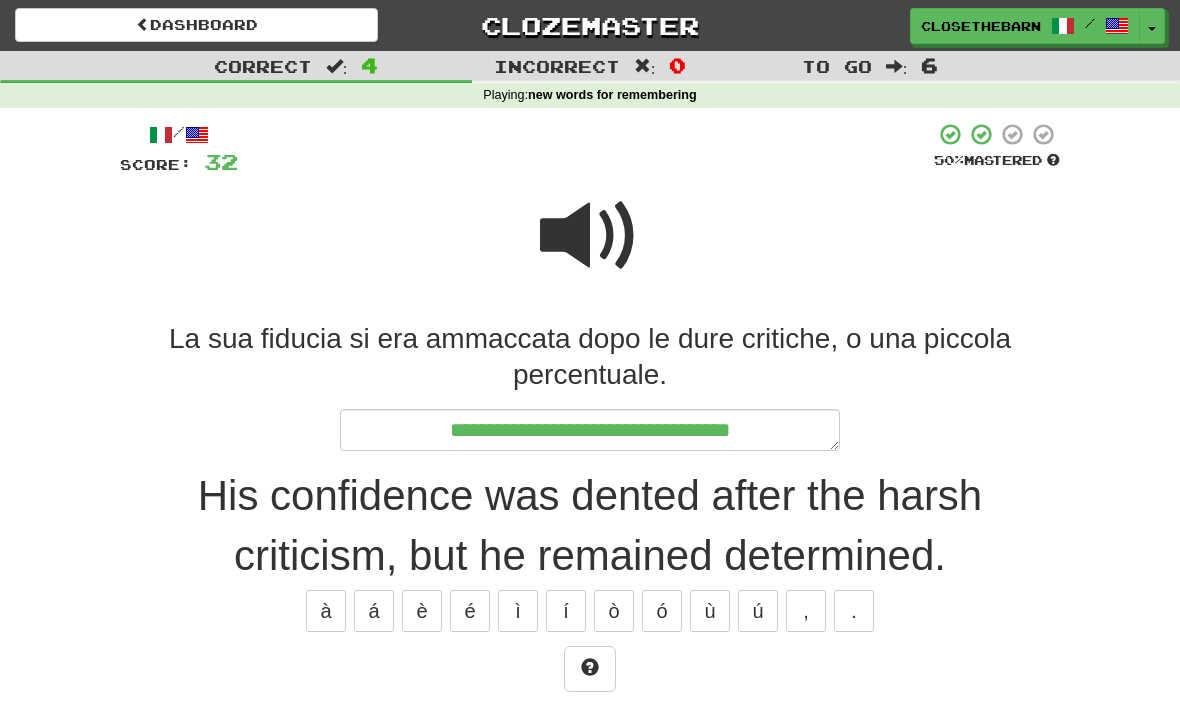type on "*" 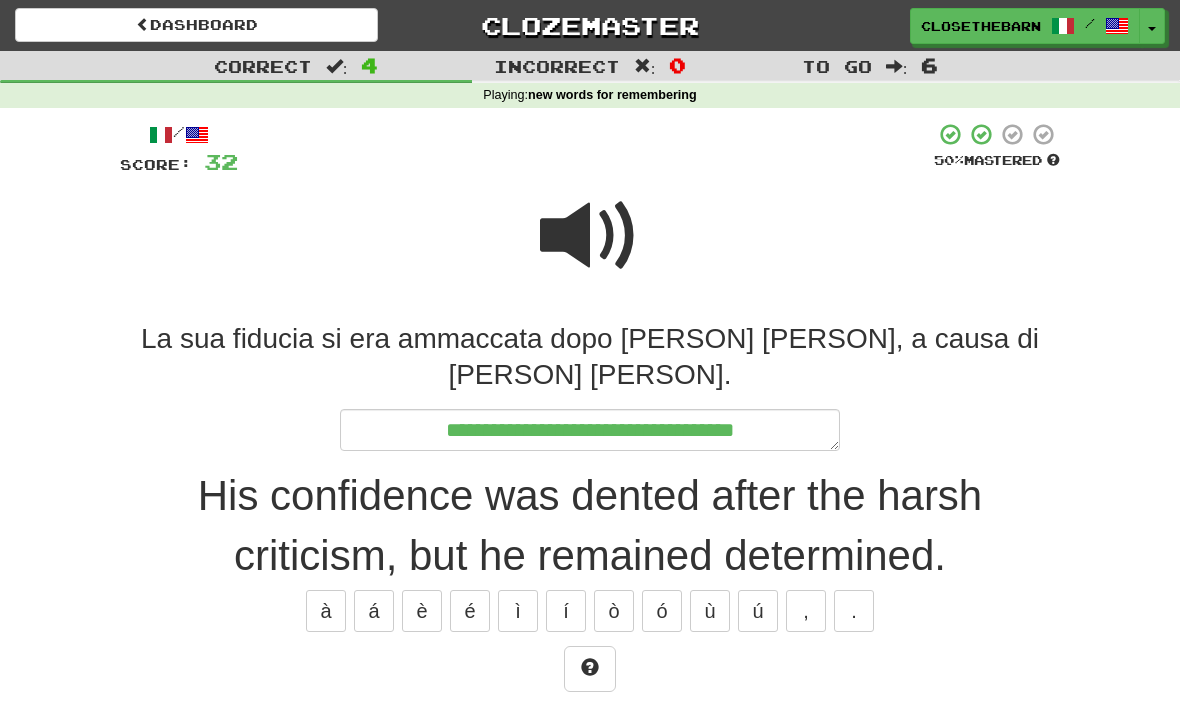 type on "*" 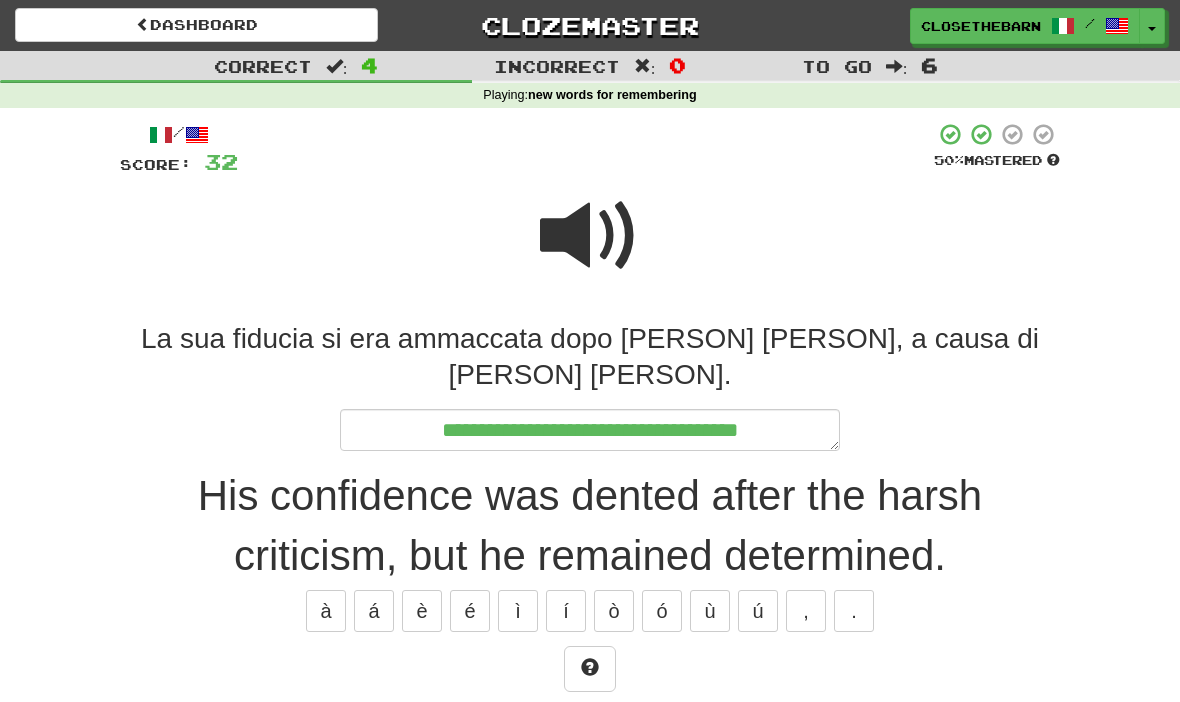 type on "*" 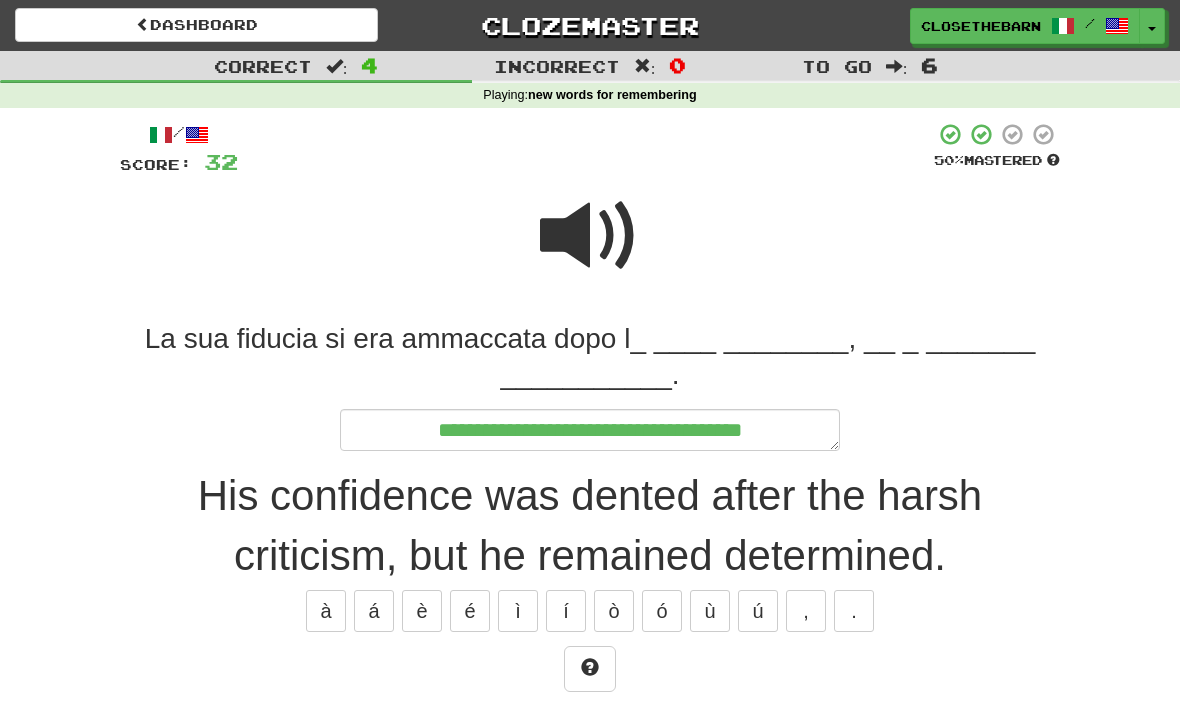 type on "*" 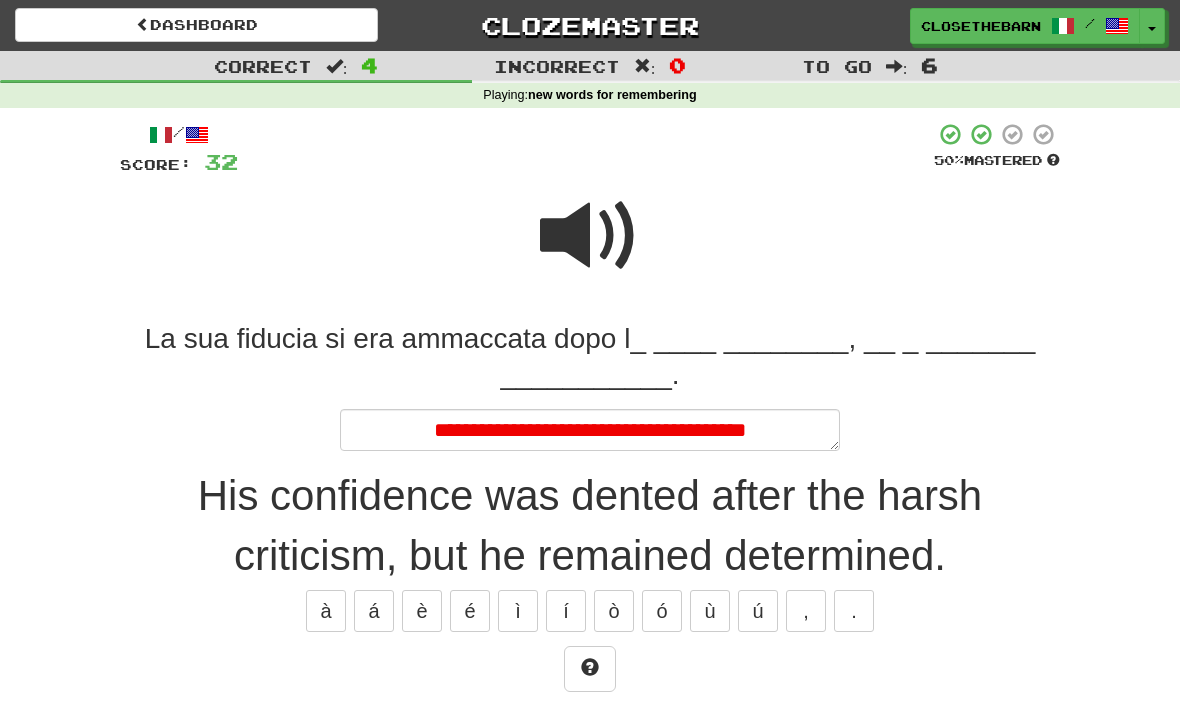 type on "*" 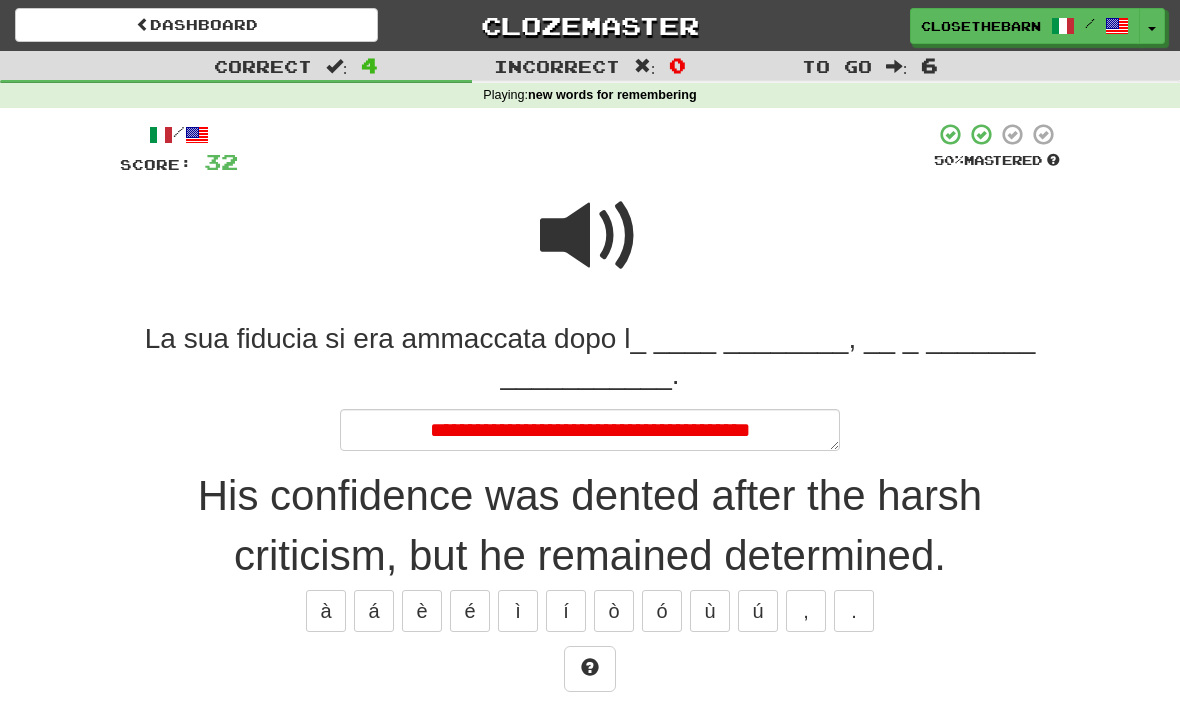 type on "*" 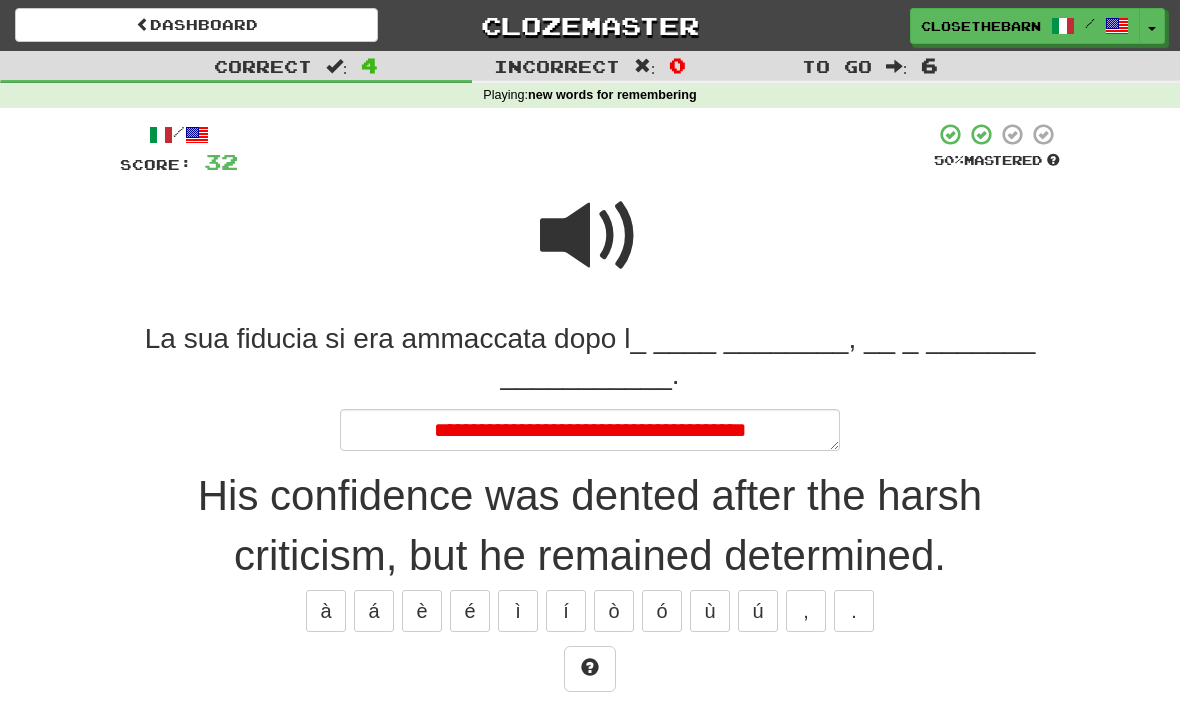 type on "*" 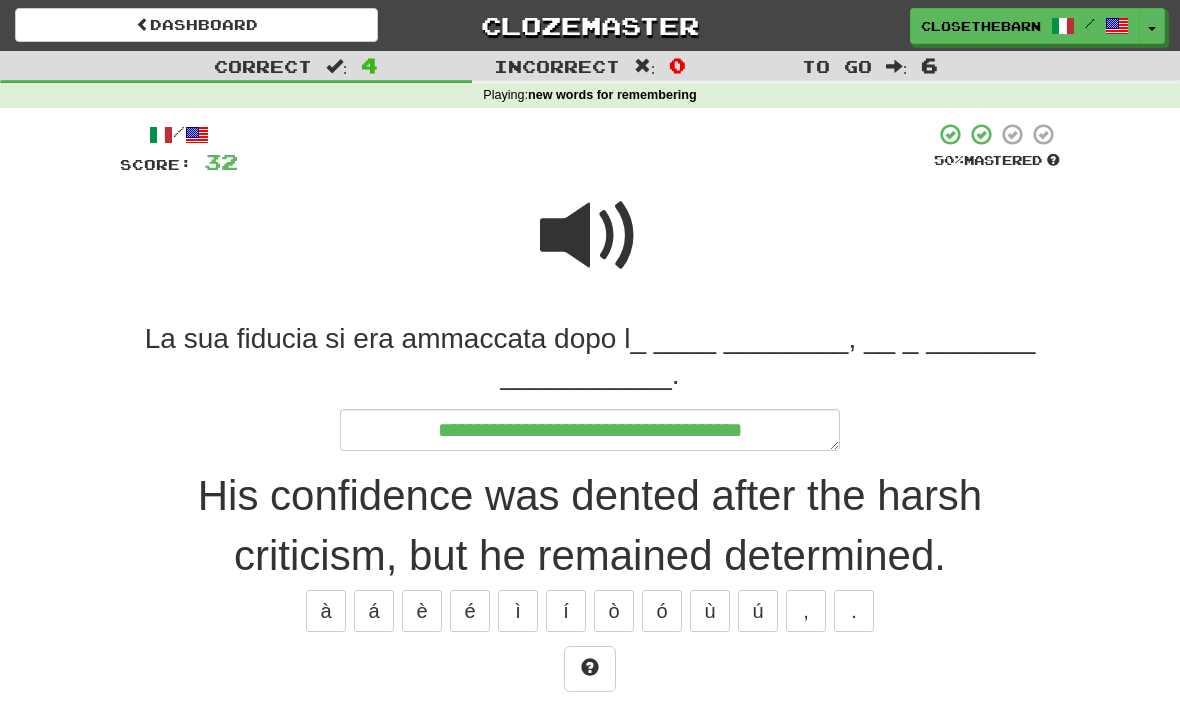 type on "*" 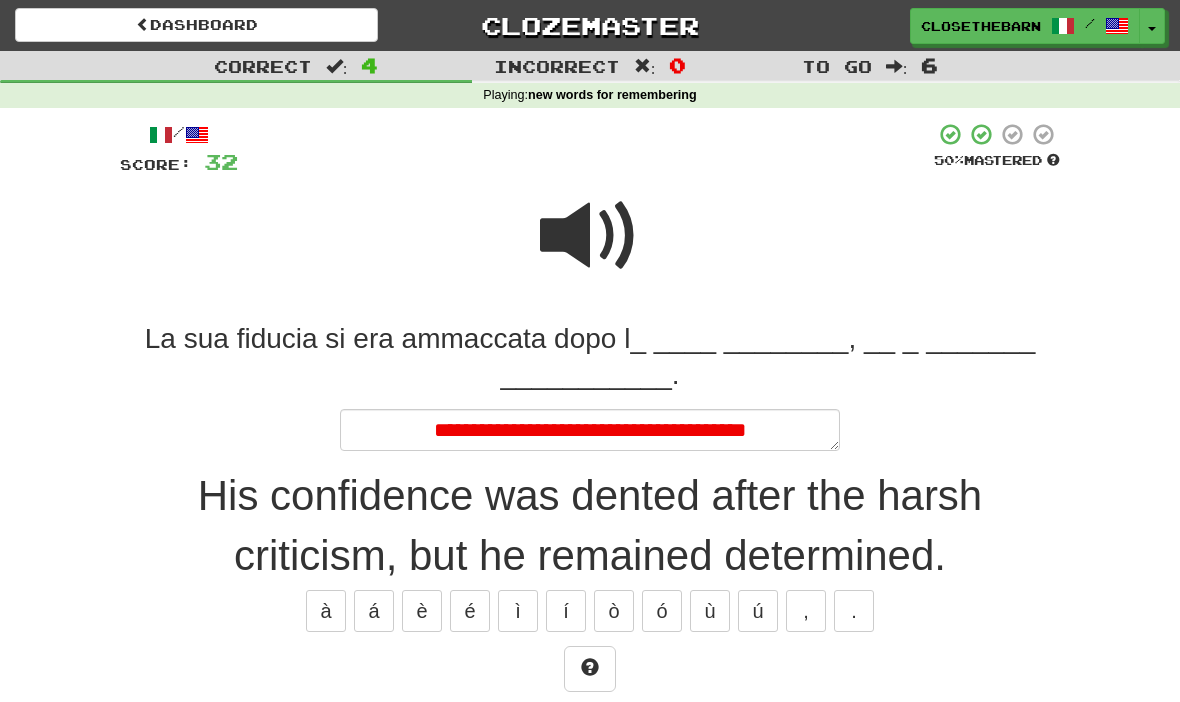 type on "*" 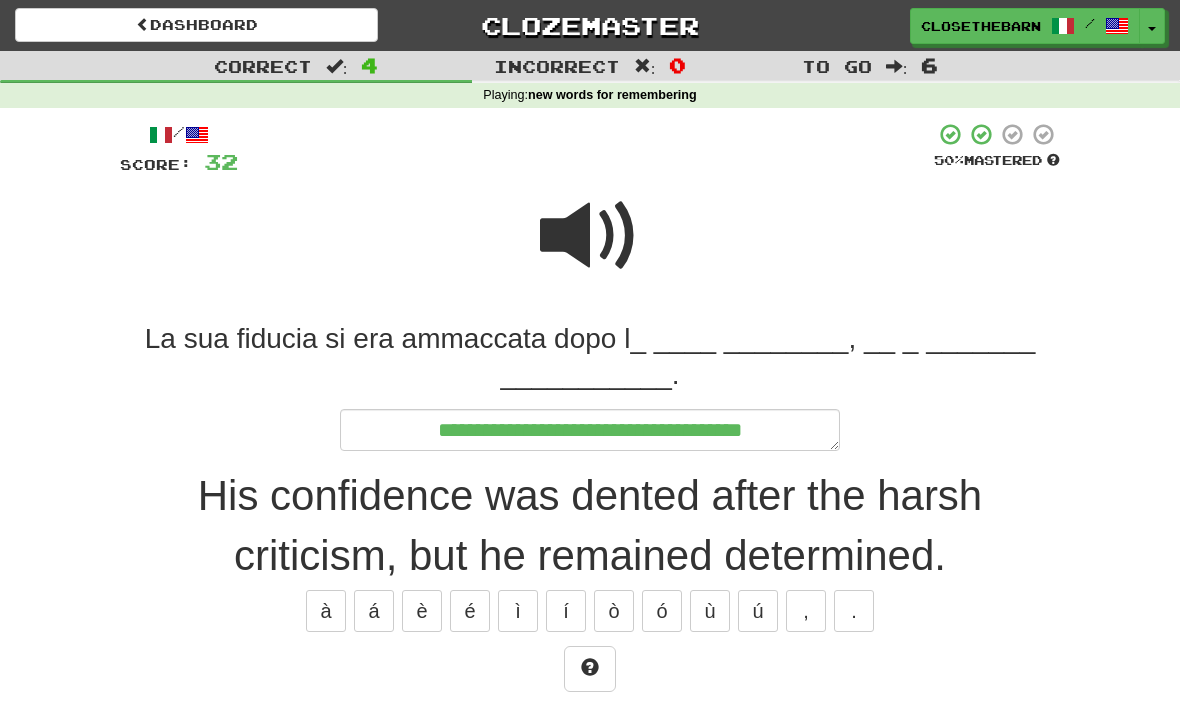 type on "*" 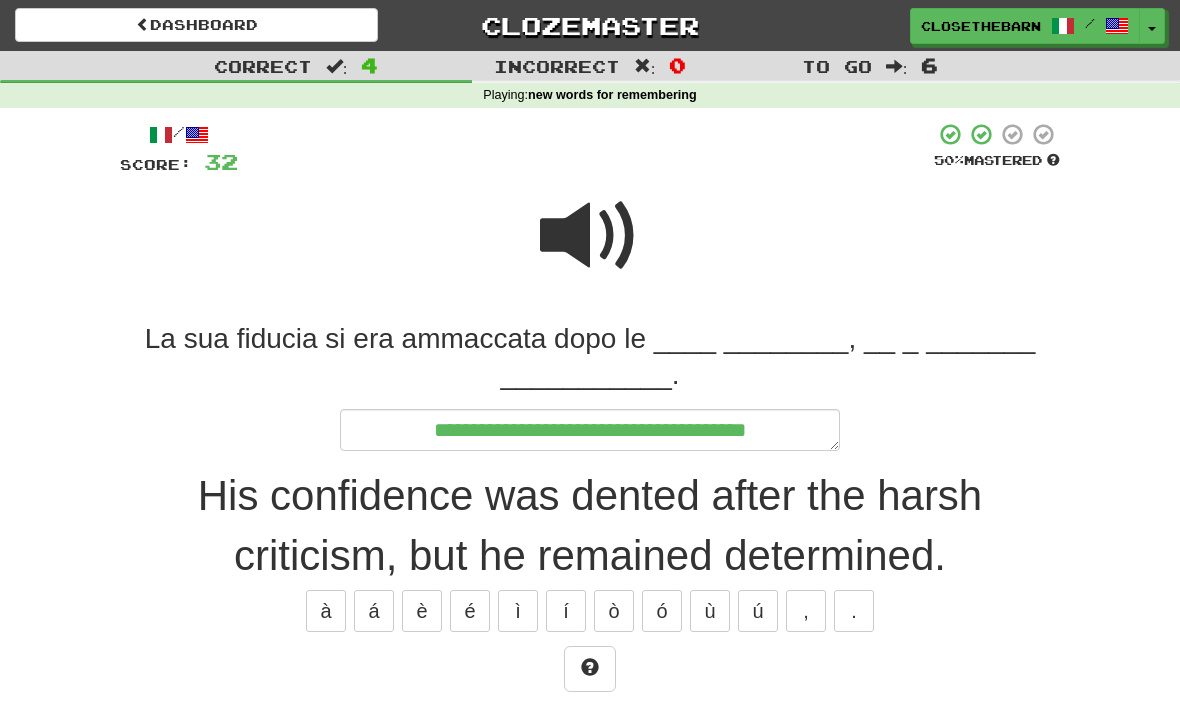 type on "*" 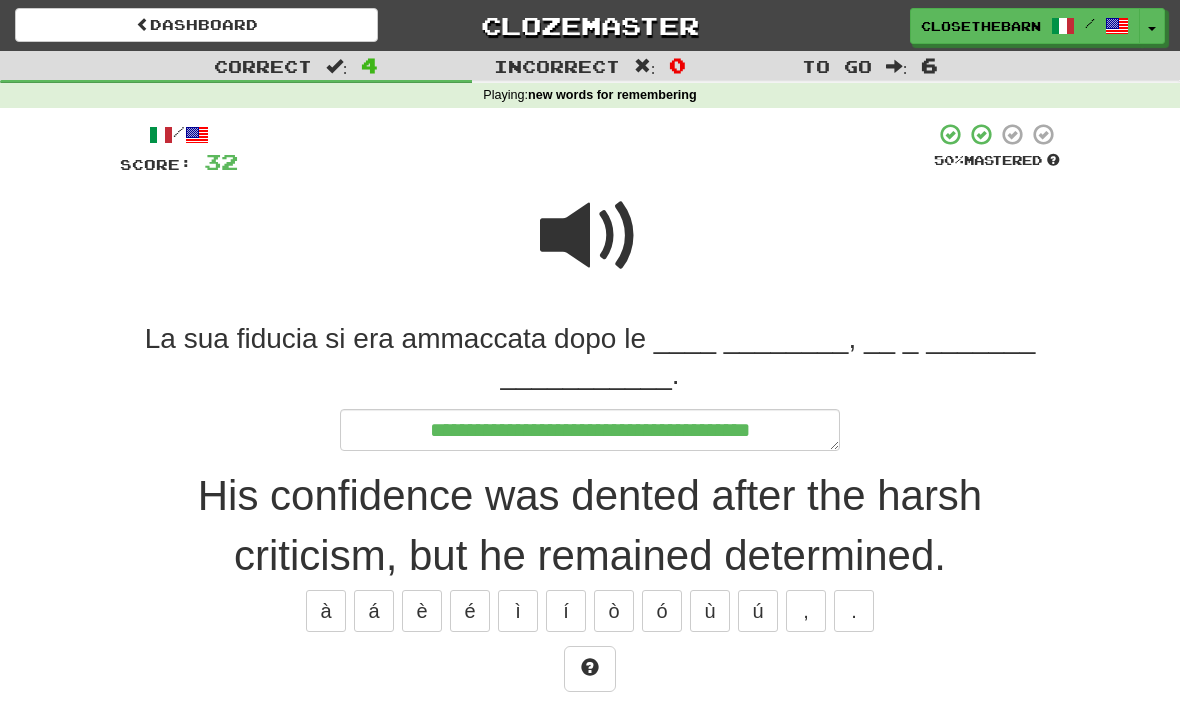 type on "*" 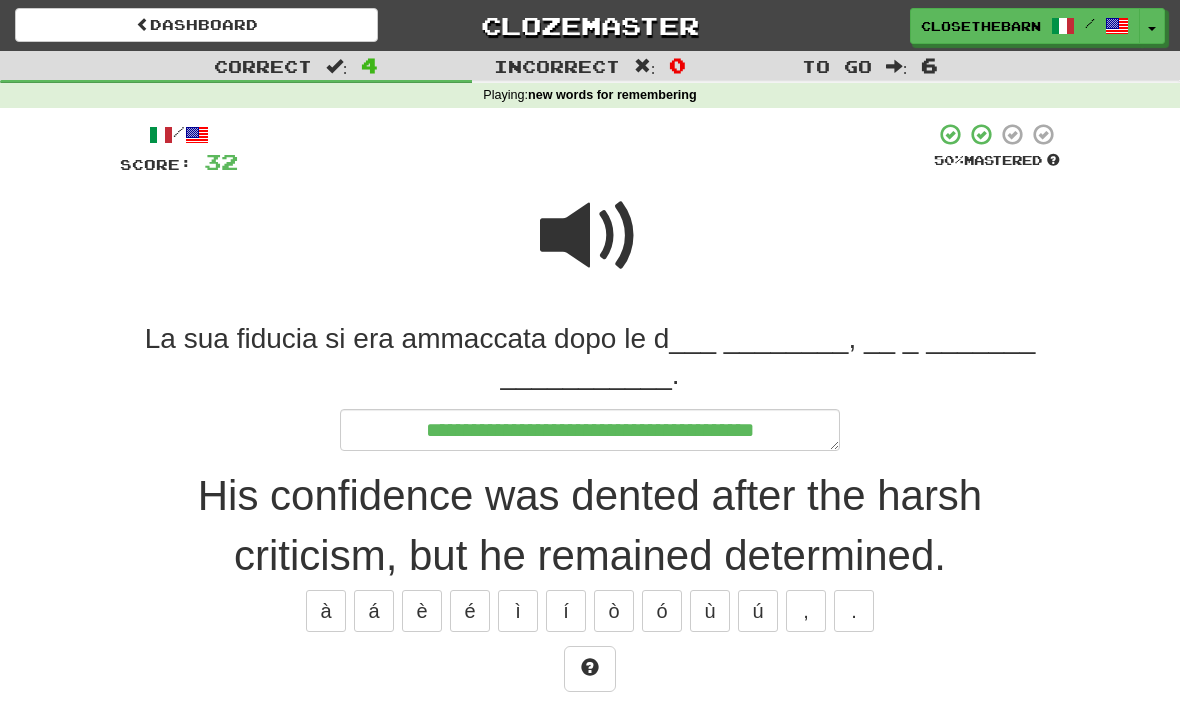 type on "*" 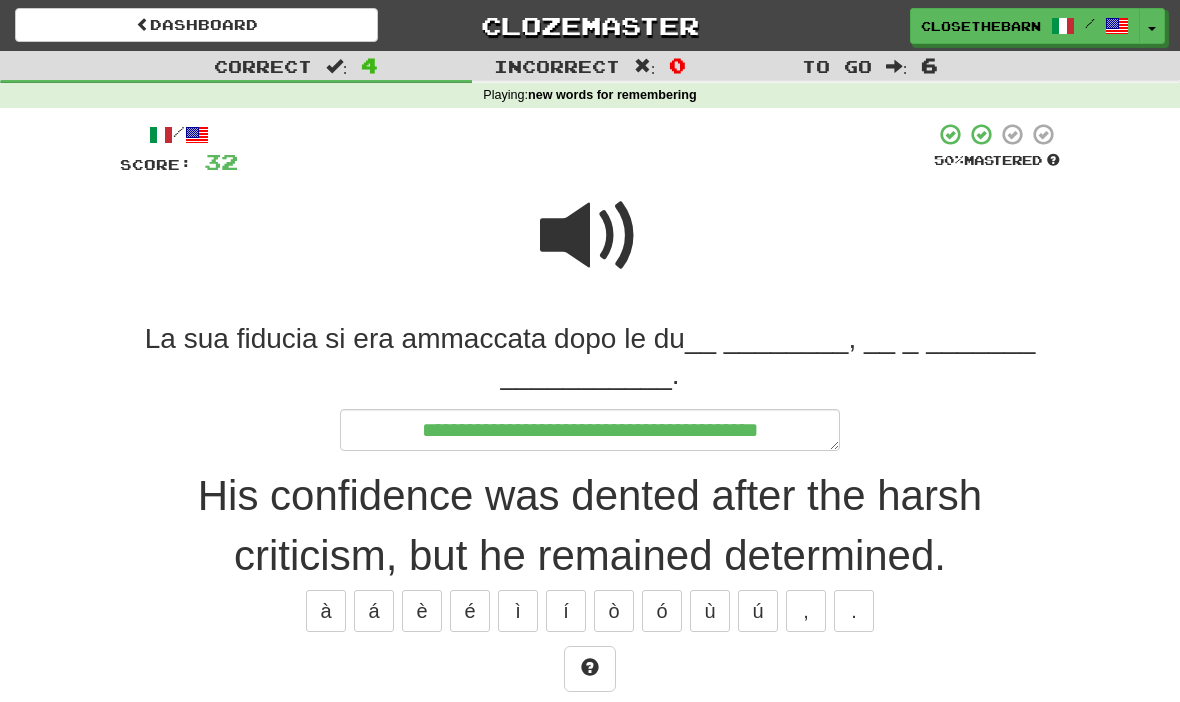 type on "*" 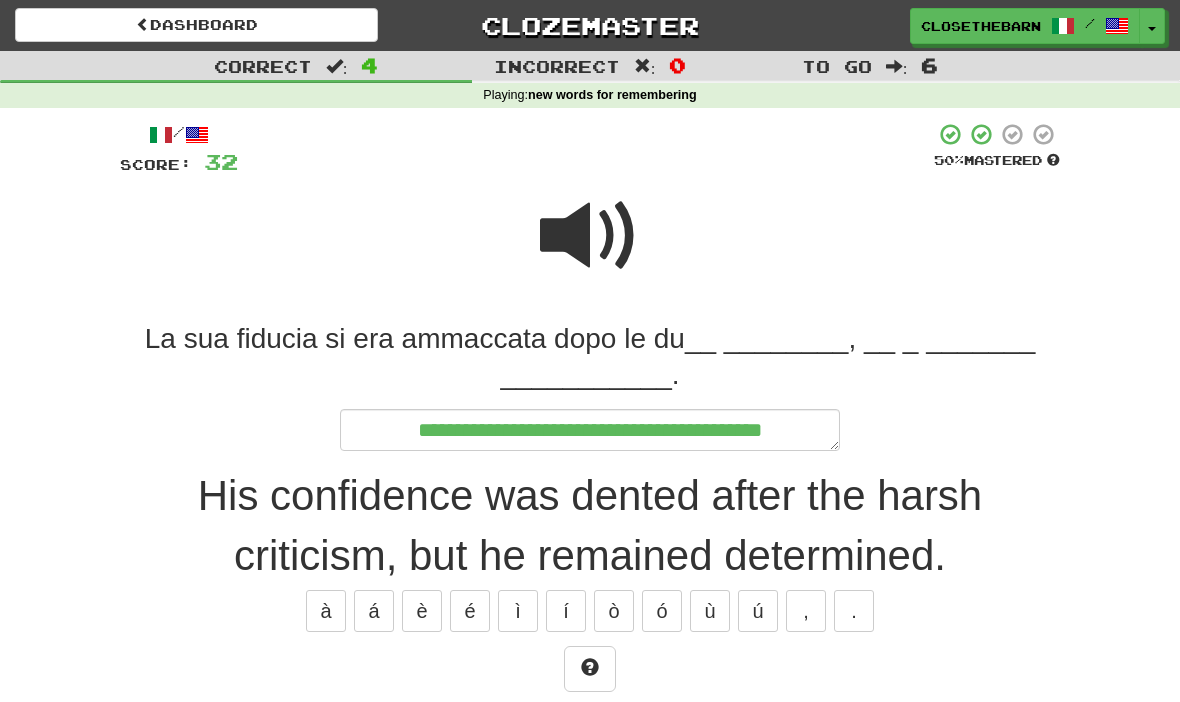 type on "*" 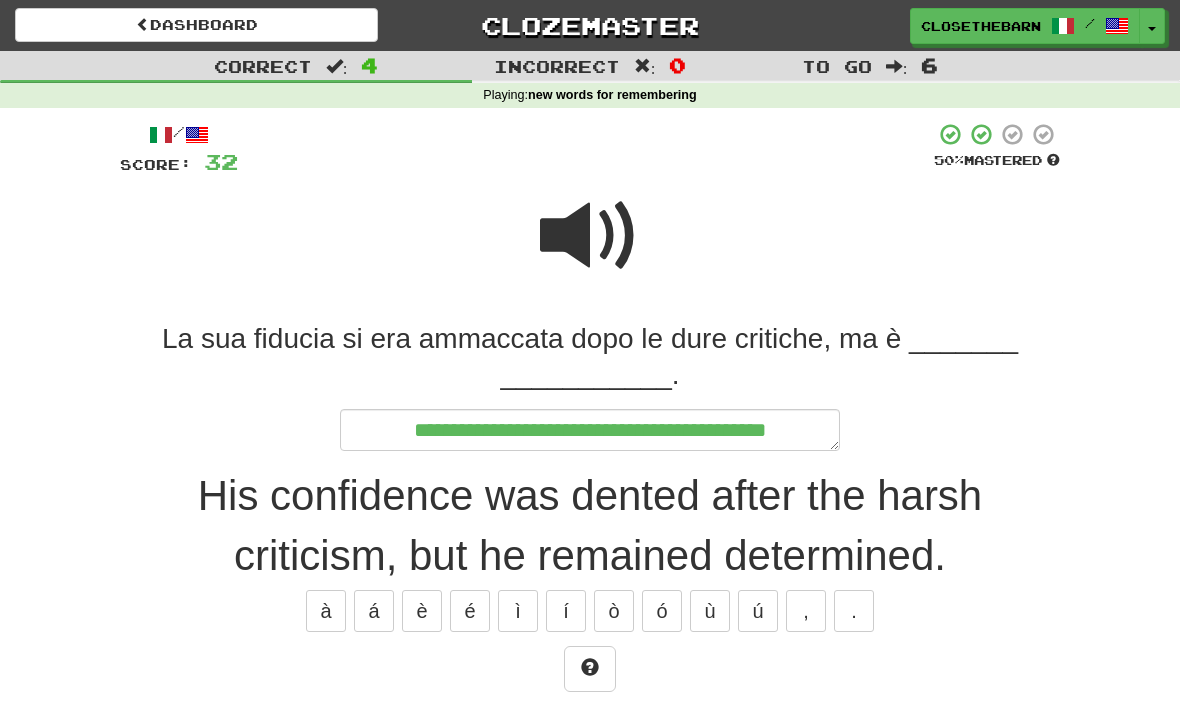 type on "*" 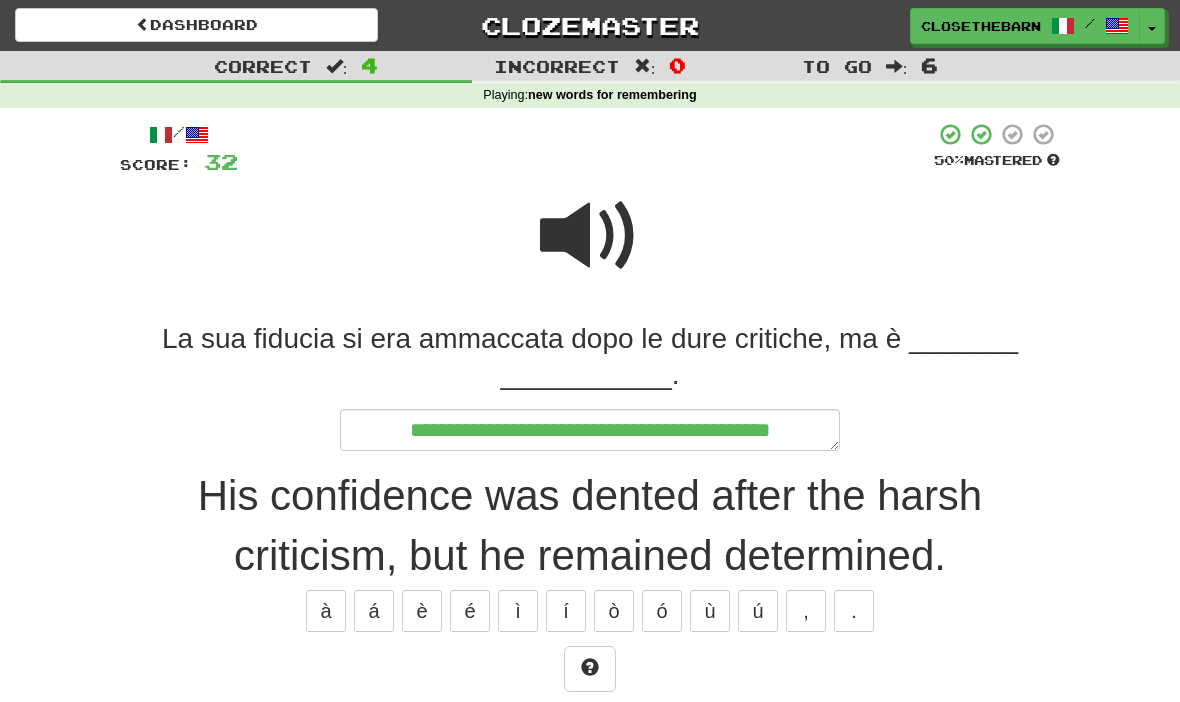 type on "*" 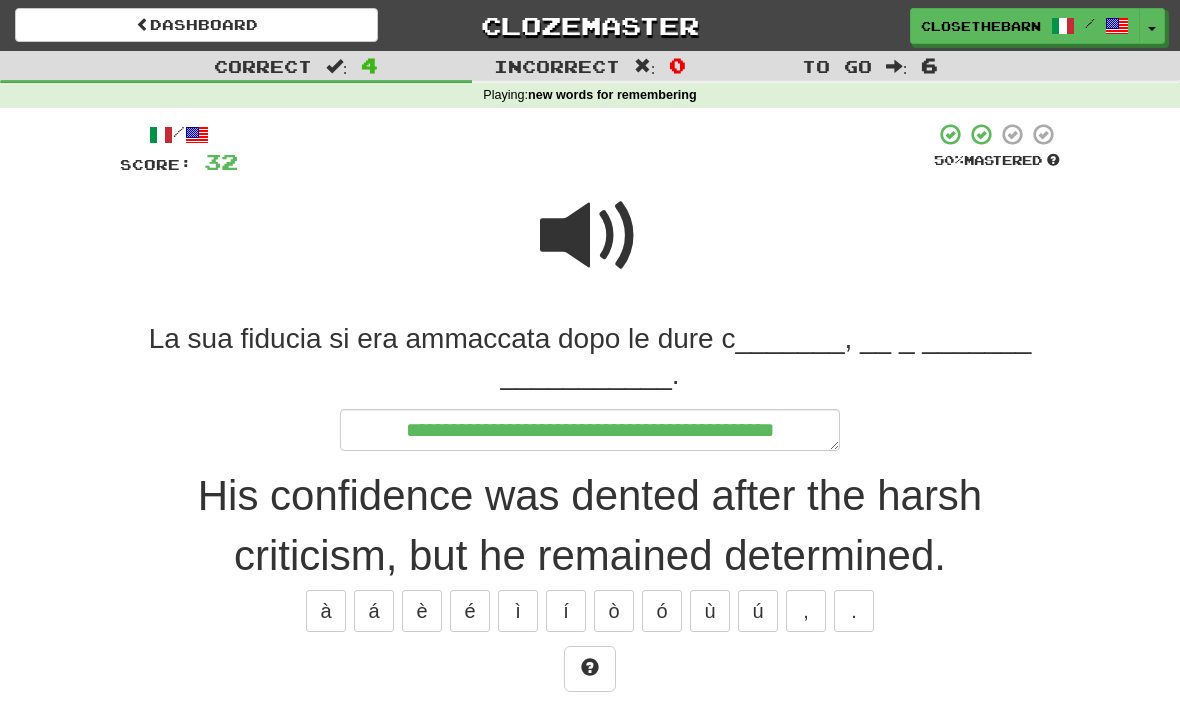 type on "*" 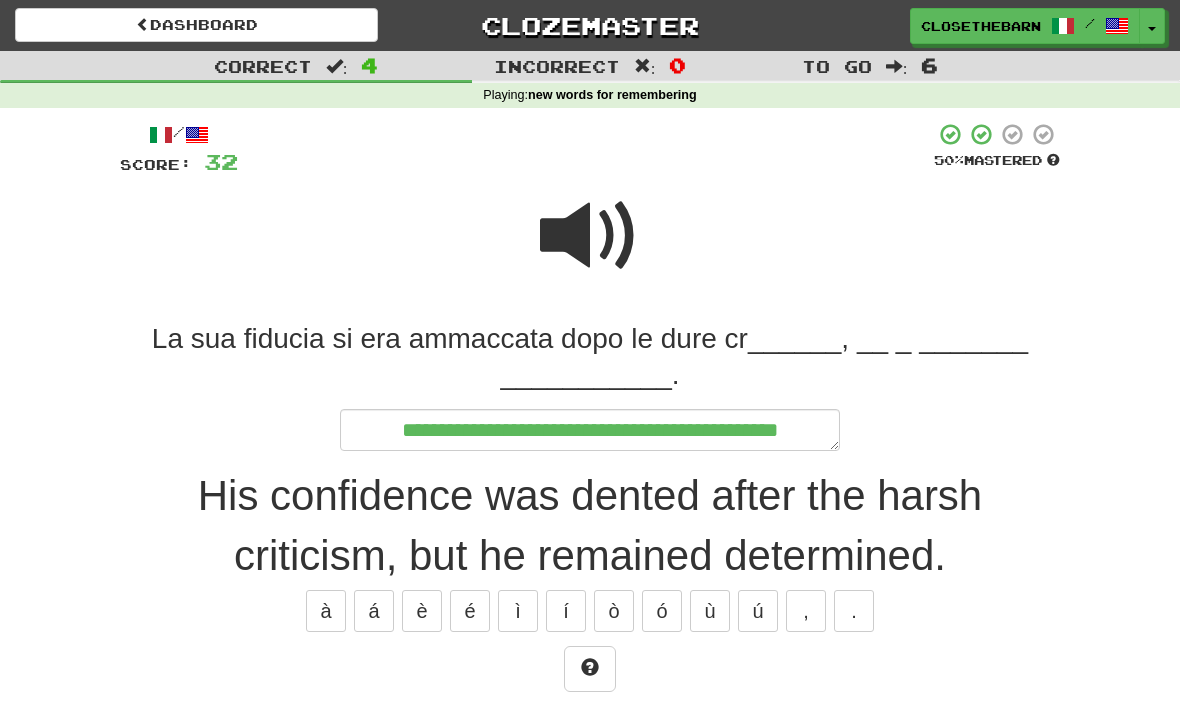 type on "*" 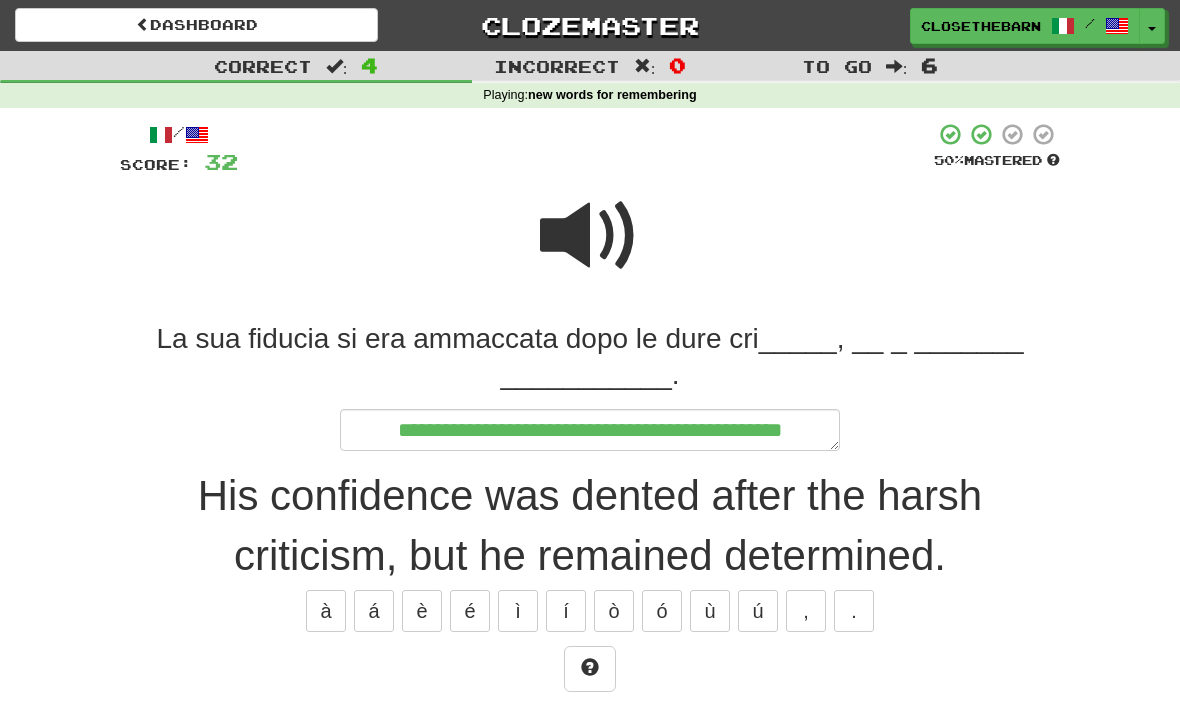 type on "*" 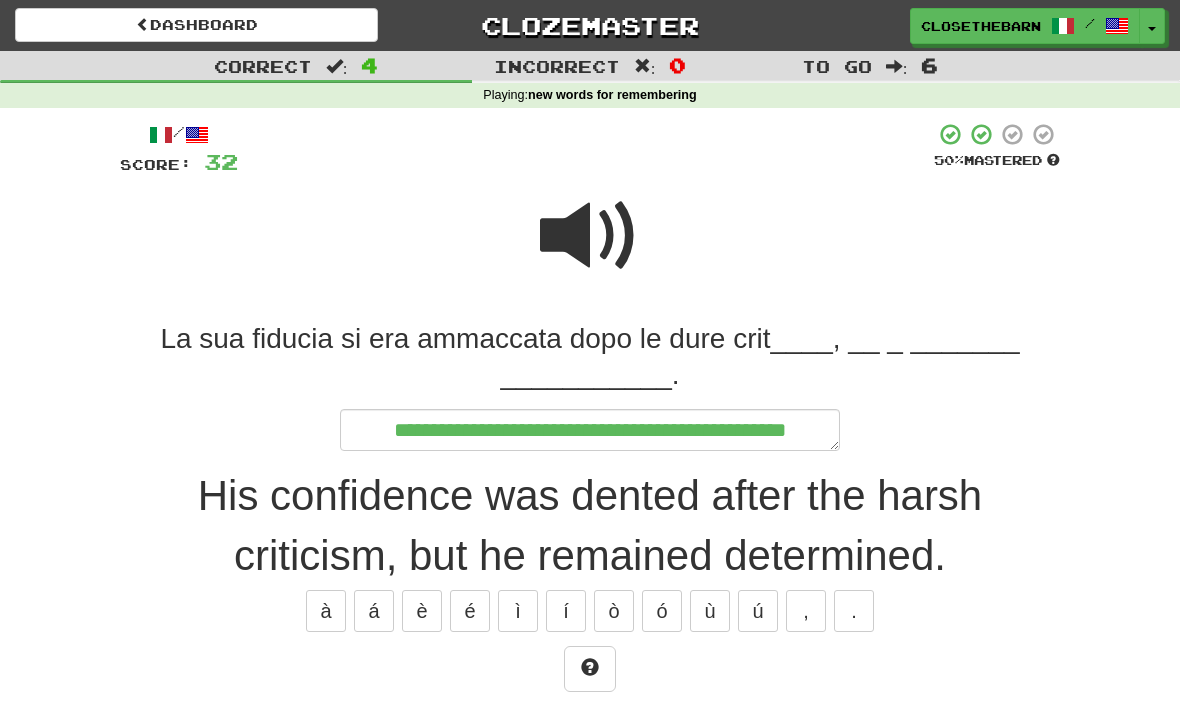 type on "*" 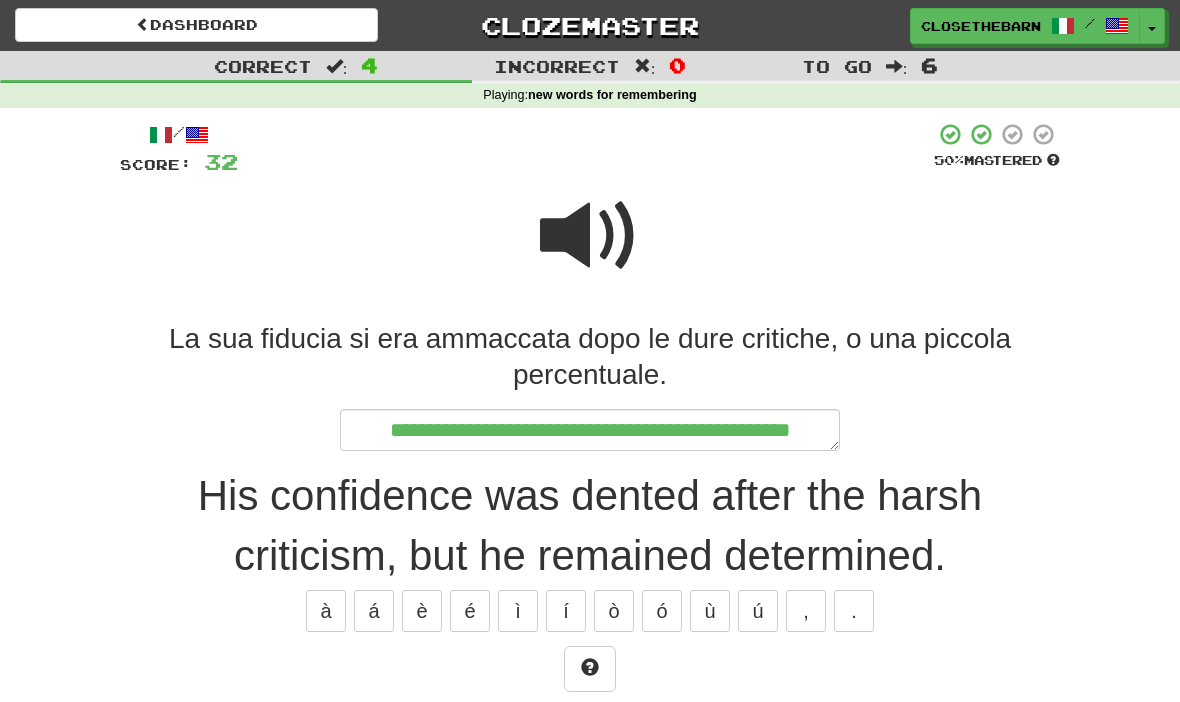type on "*" 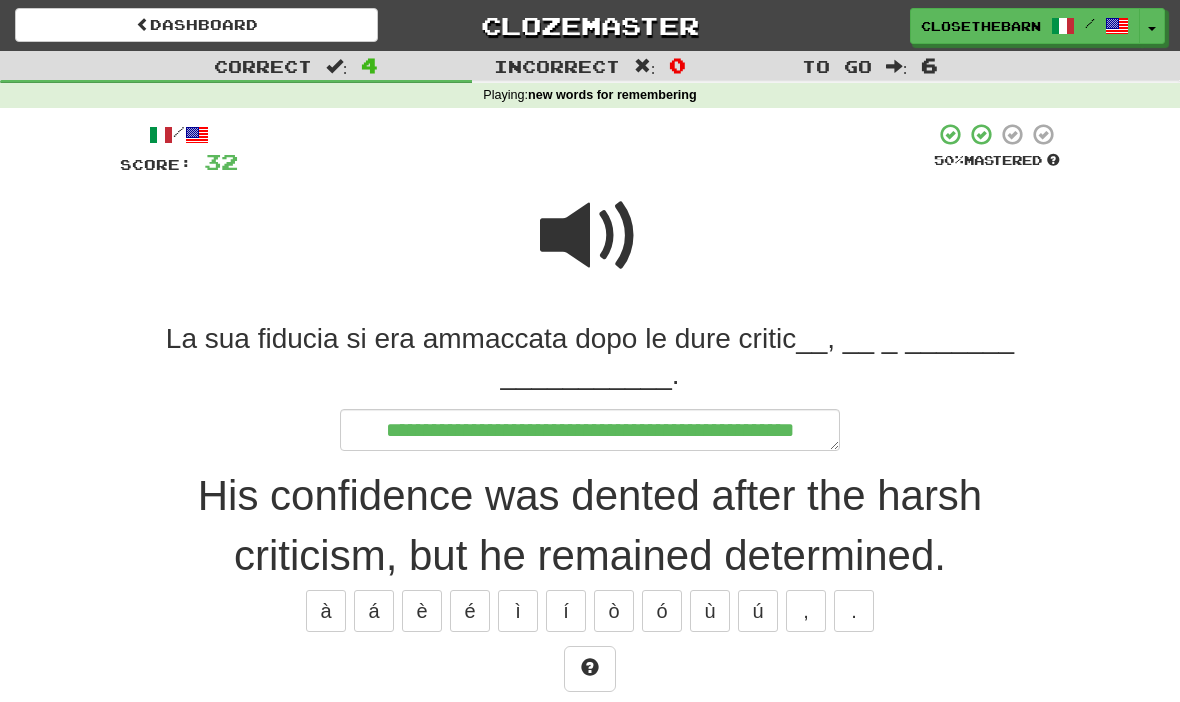 type on "*" 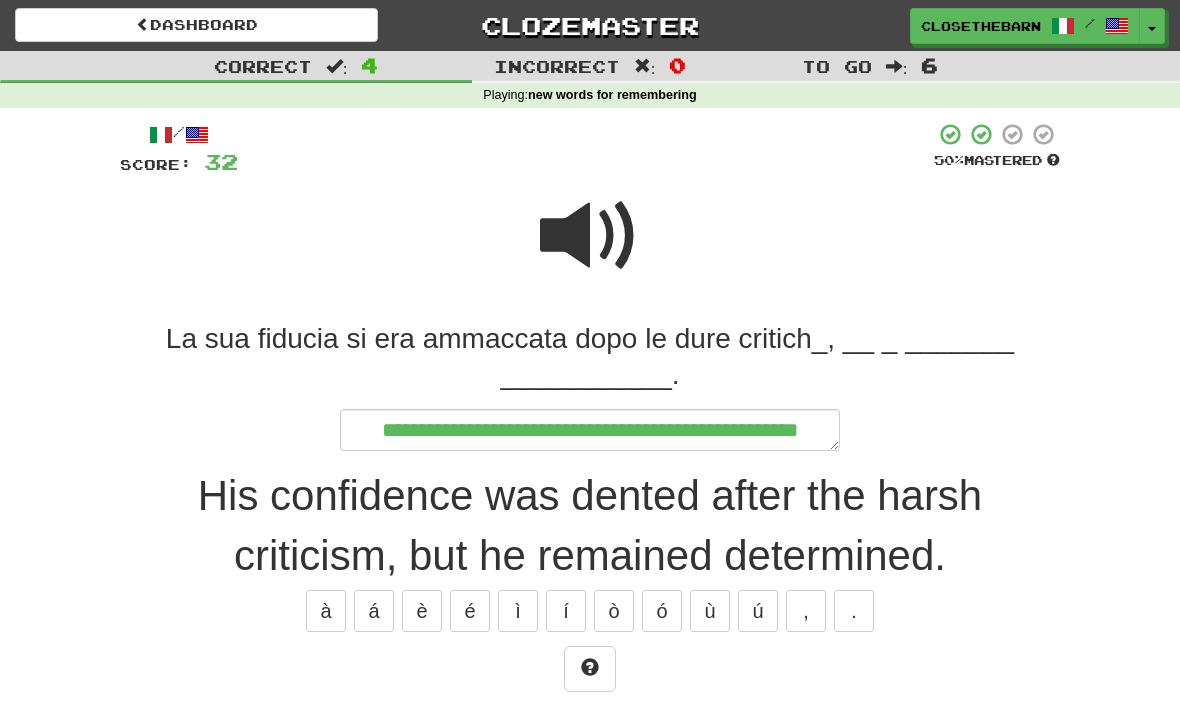 type on "*" 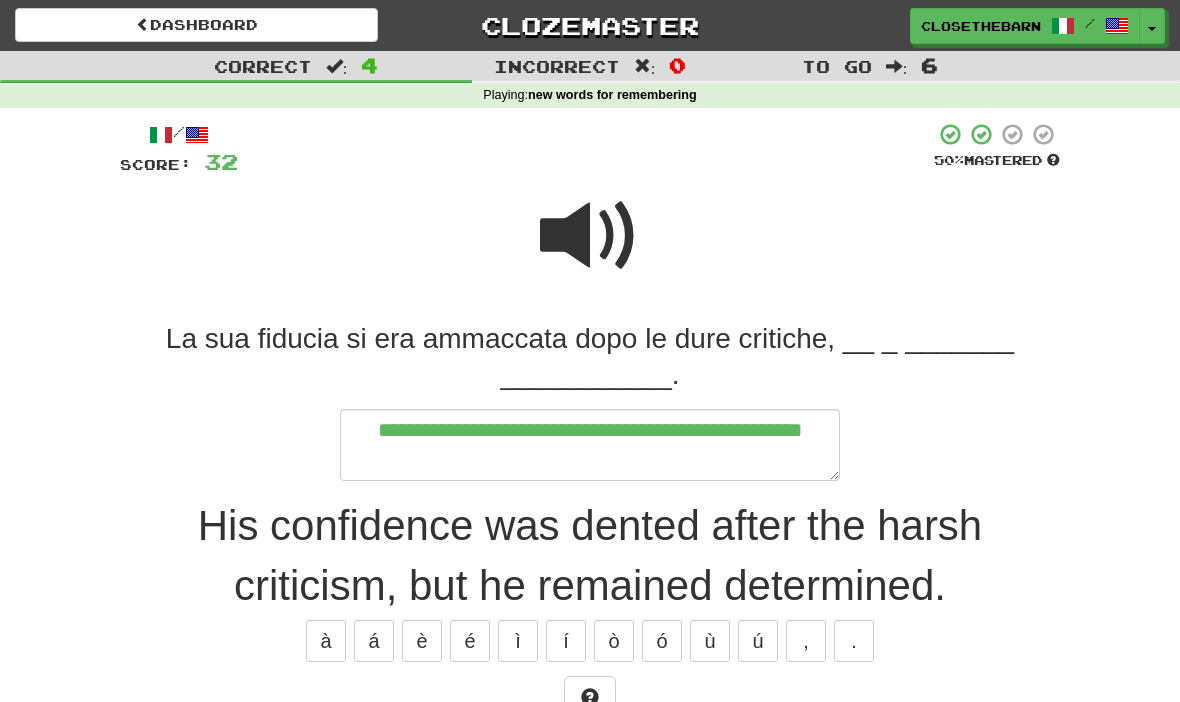 type on "*" 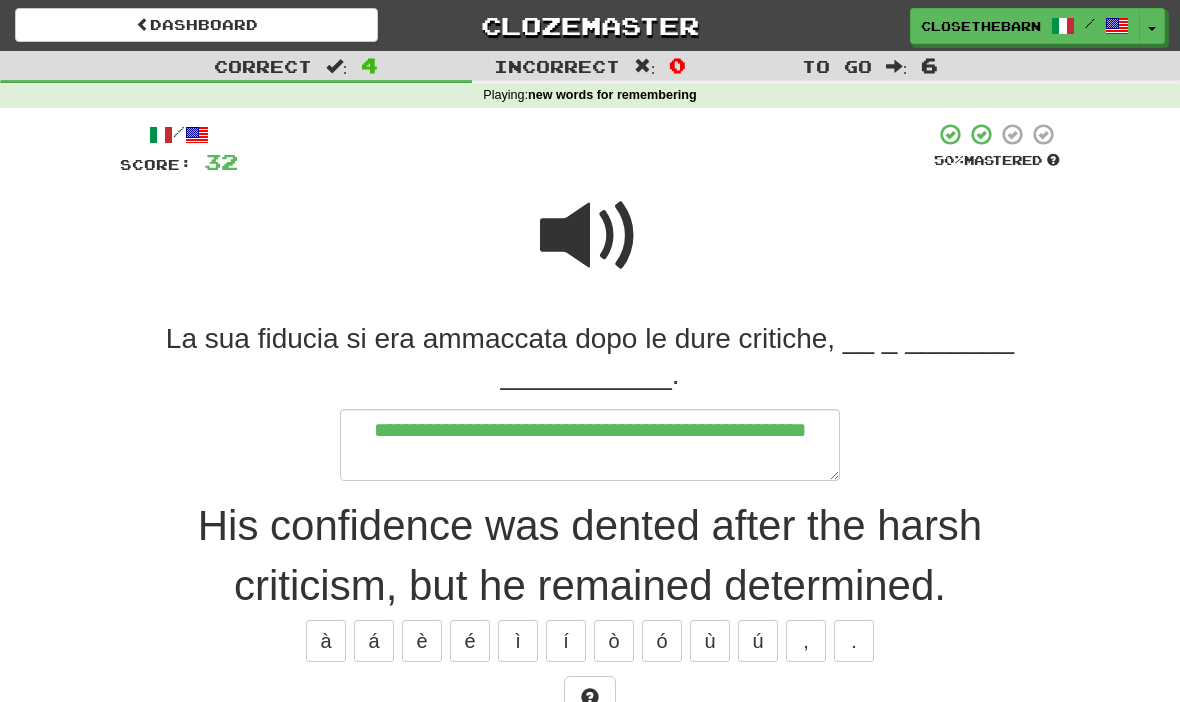 type on "*" 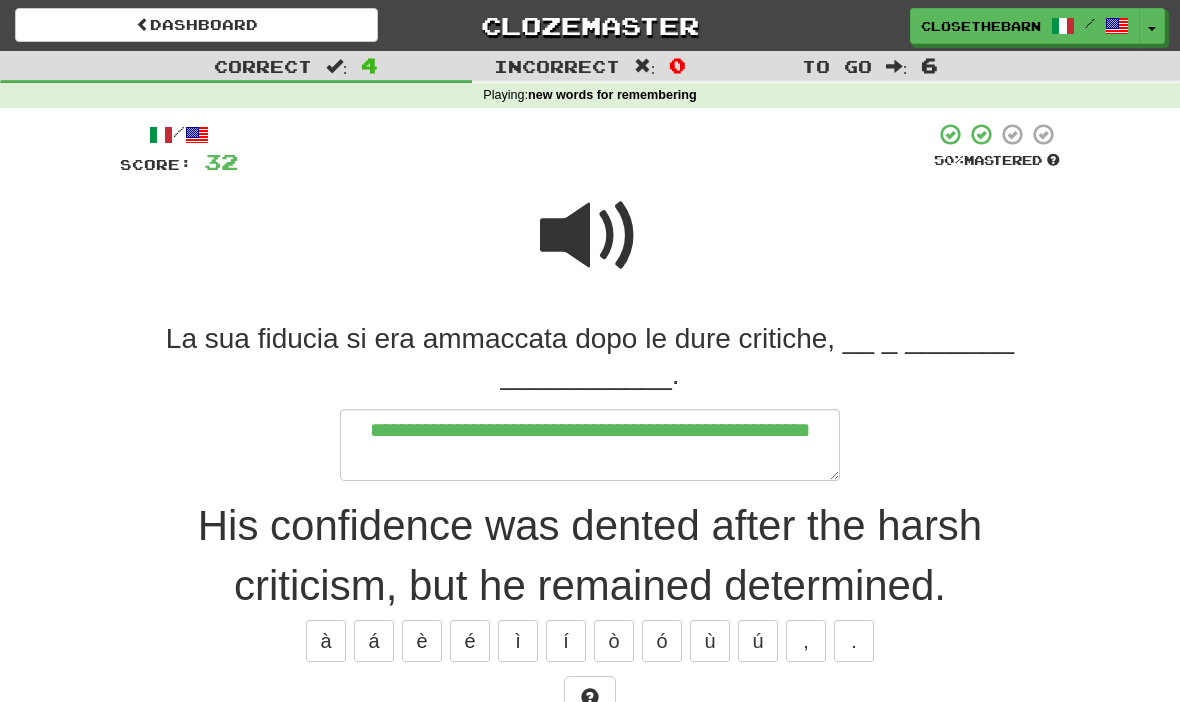 type on "*" 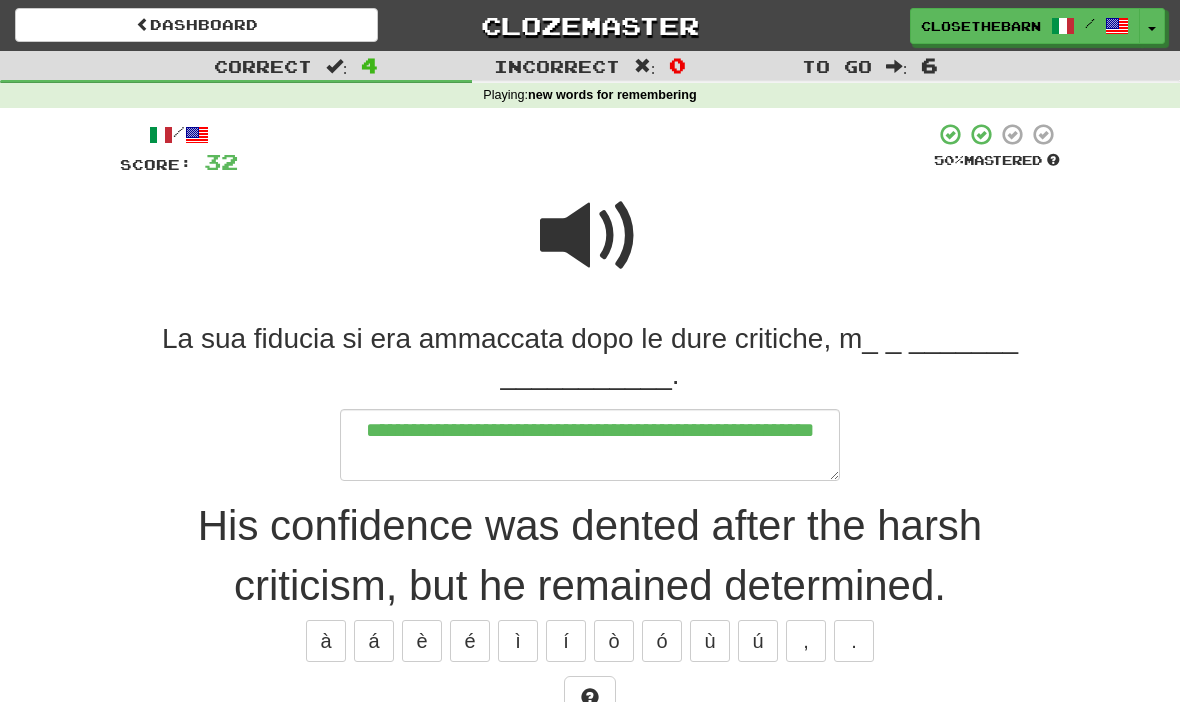 type on "*" 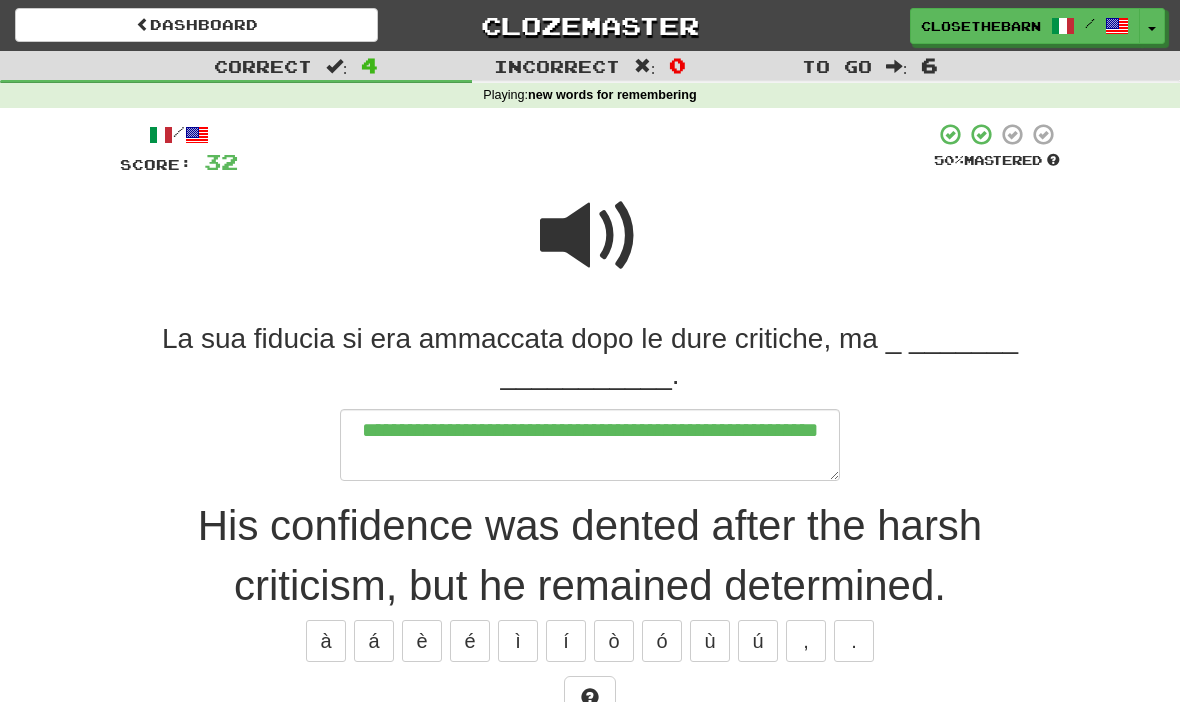 type on "*" 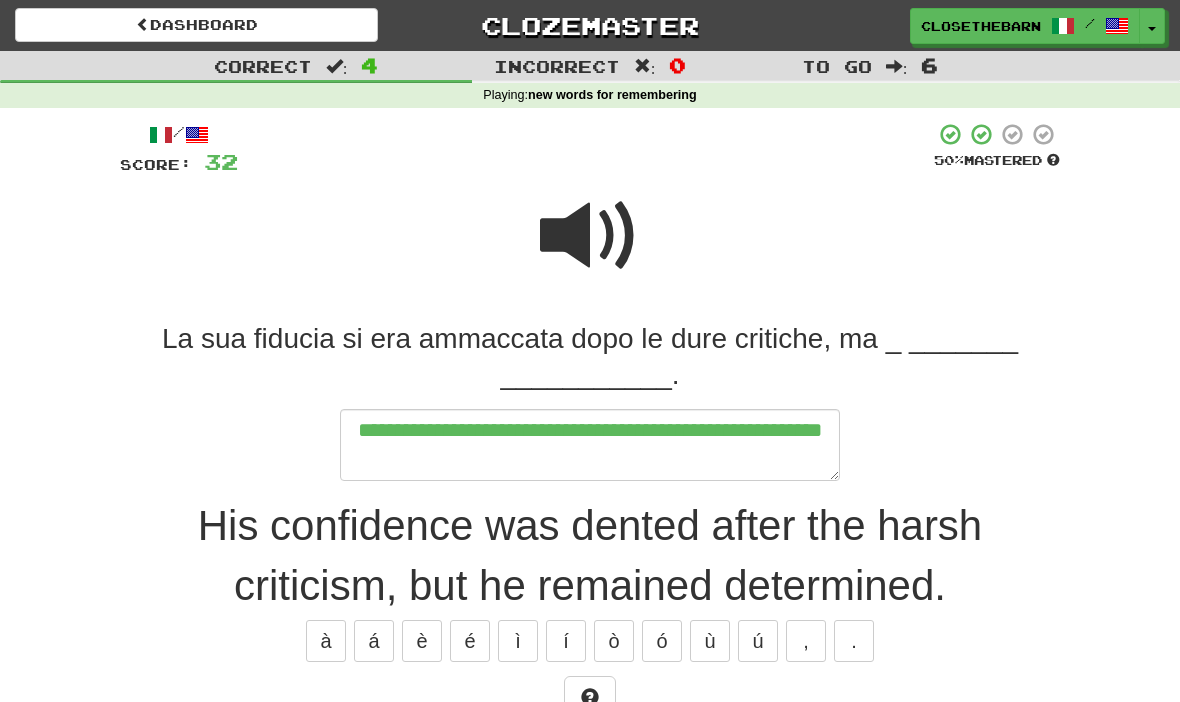 type on "*" 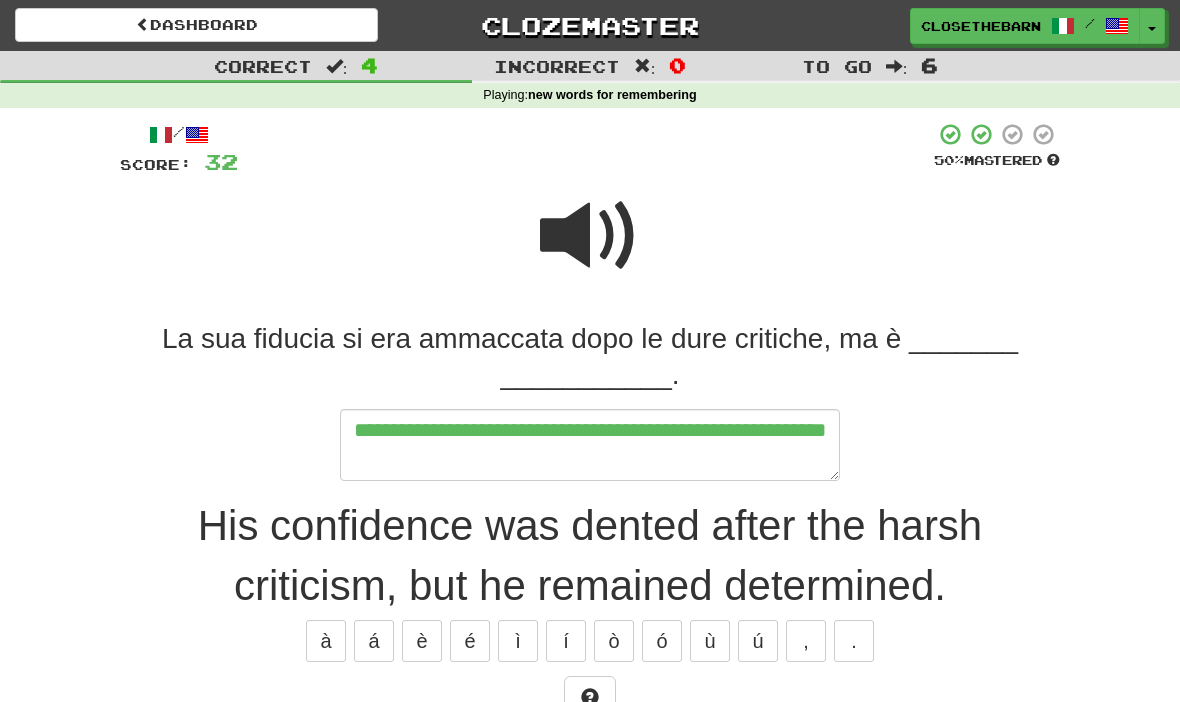 type on "*" 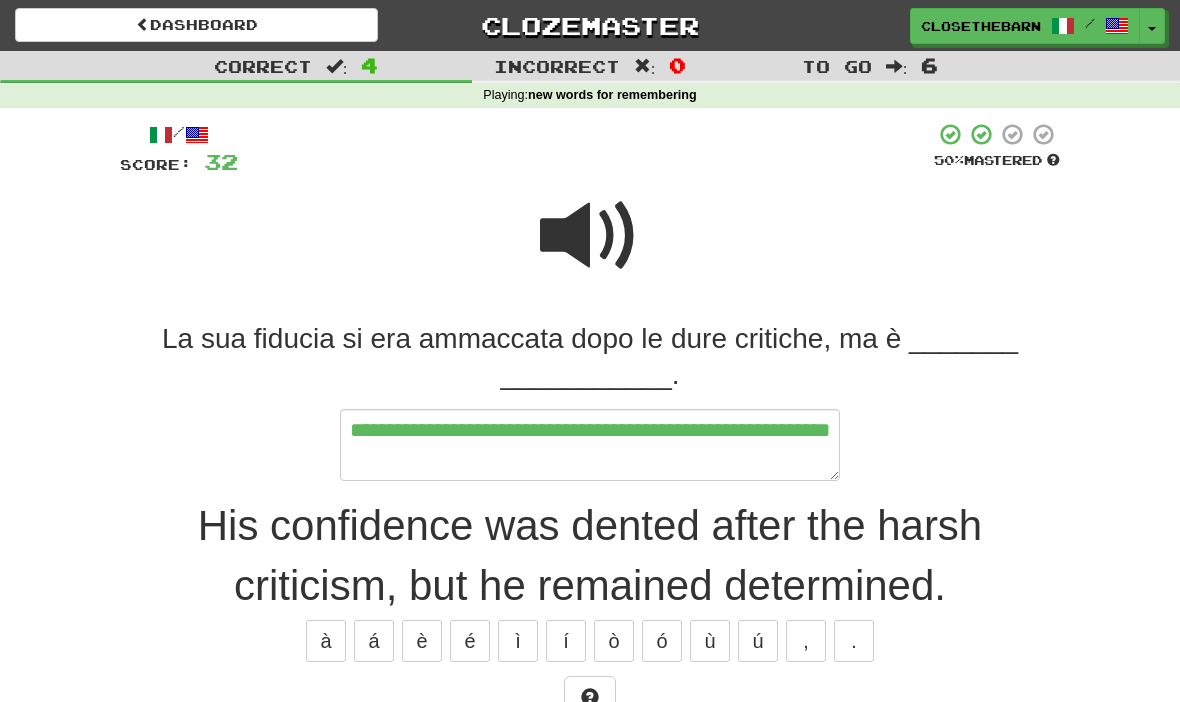 type on "*" 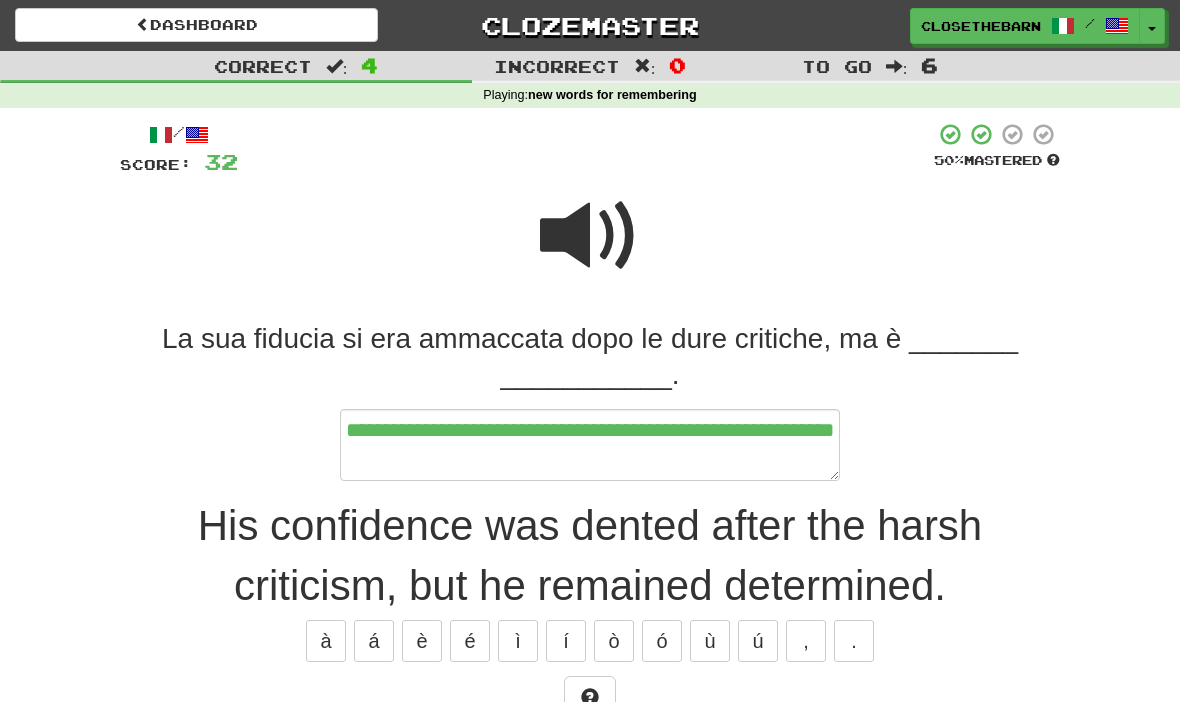 type on "*" 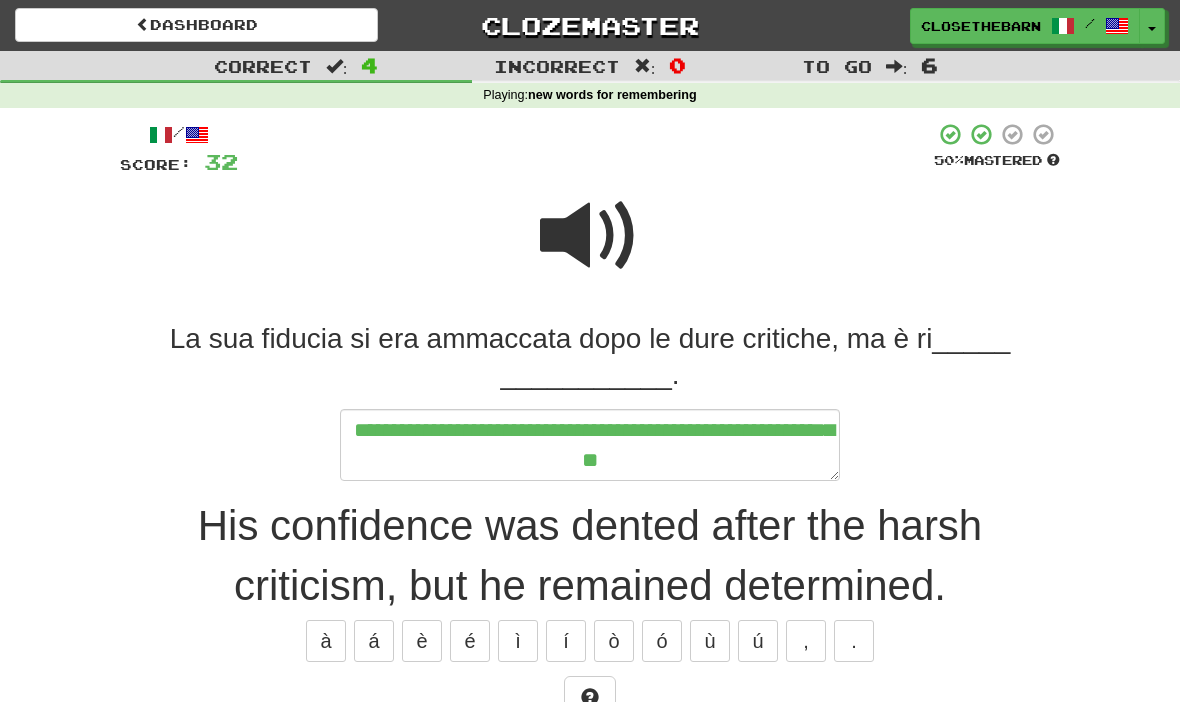 type on "*" 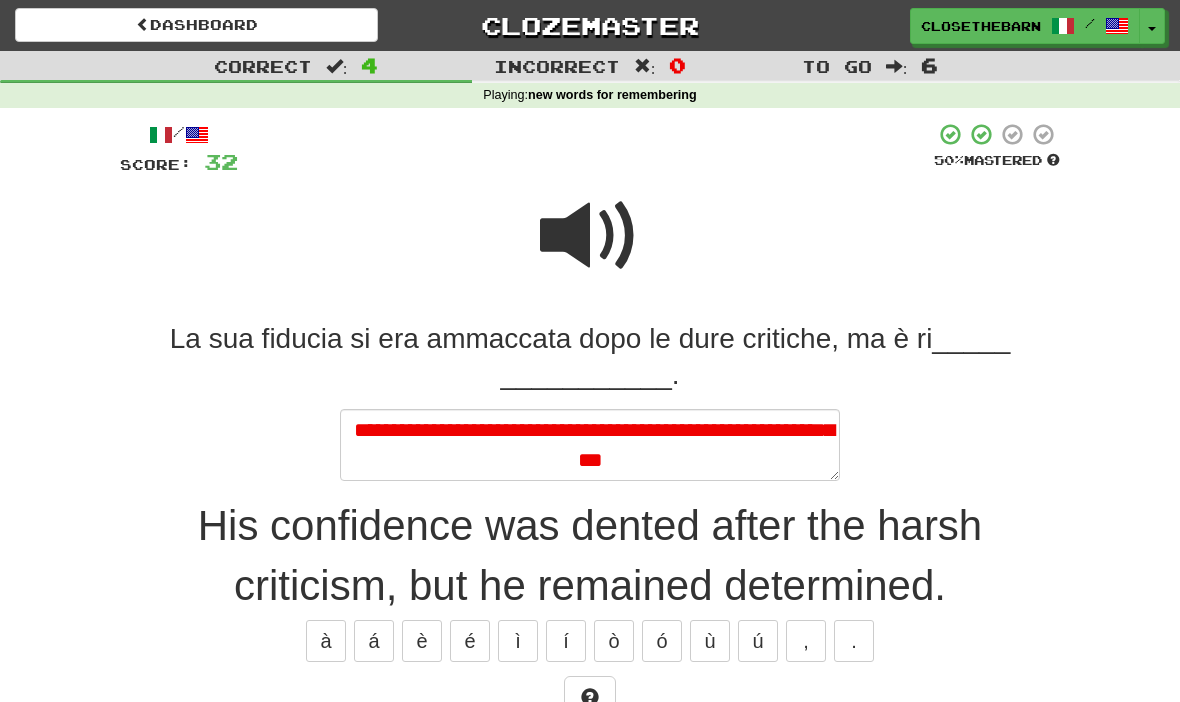 type on "*" 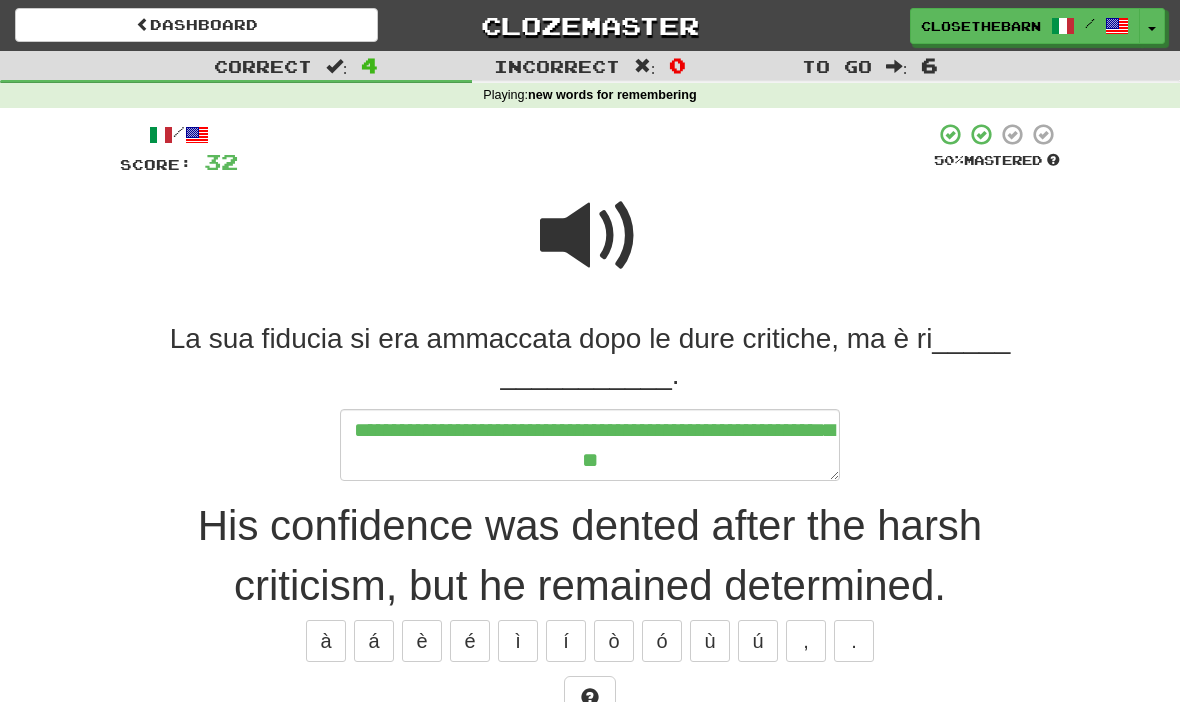 type on "*" 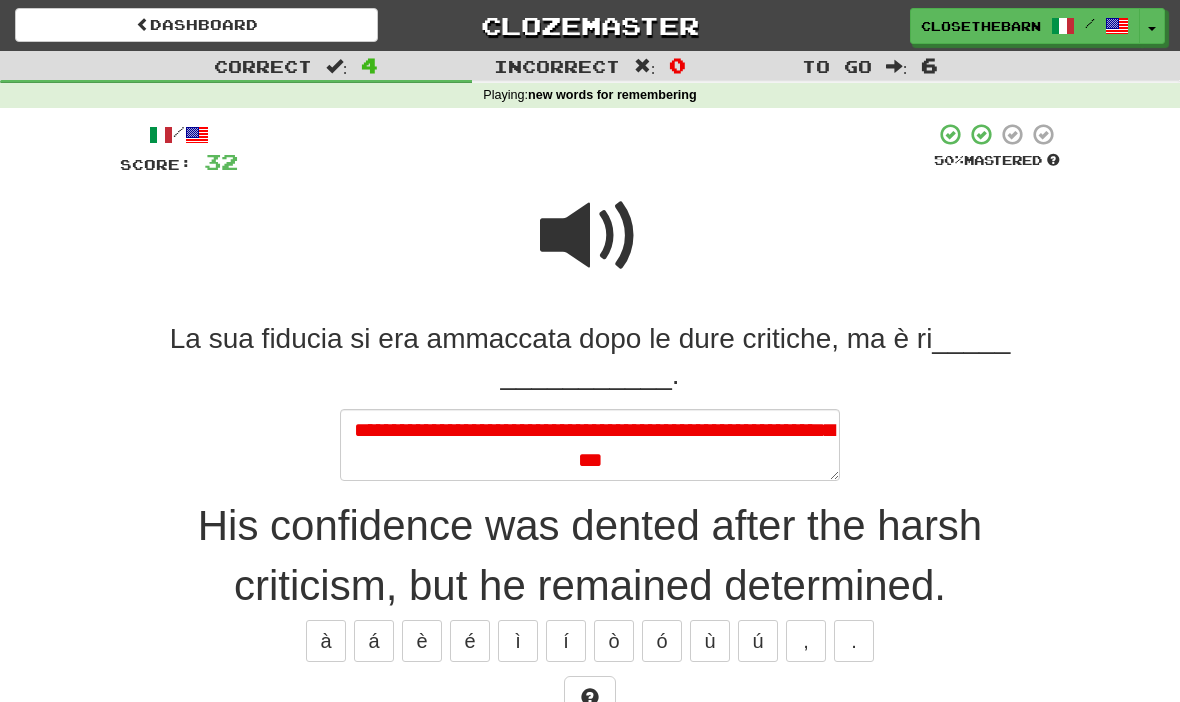 type on "*" 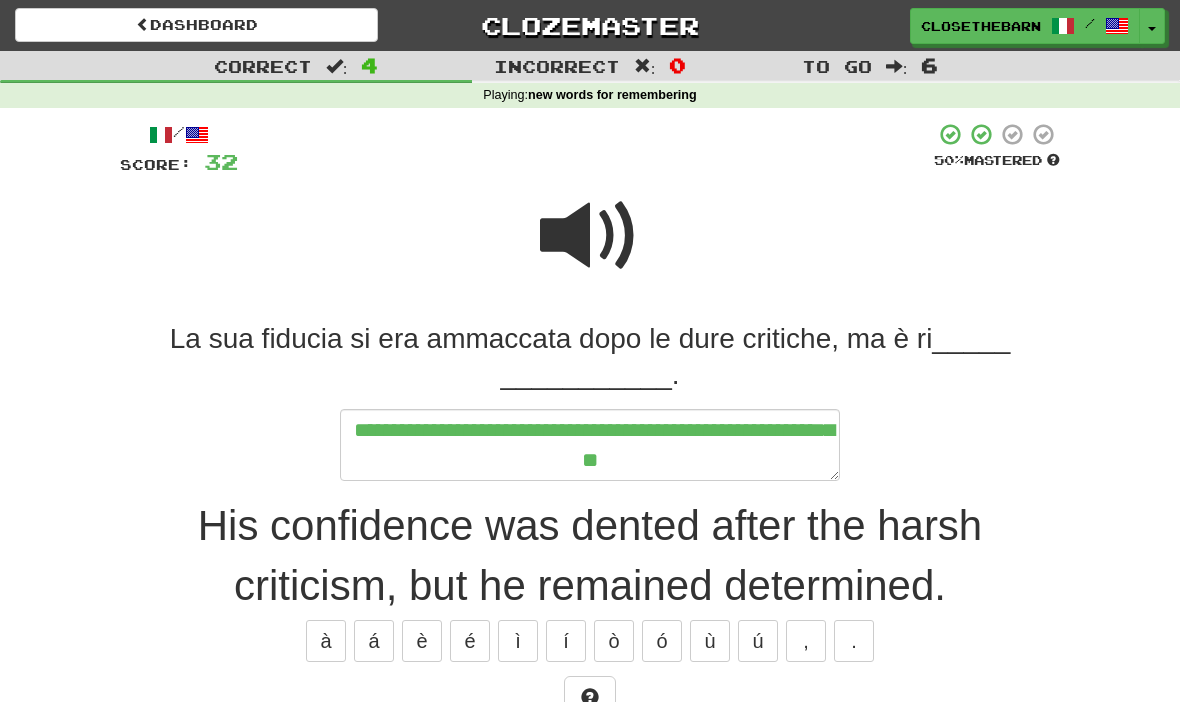type on "*" 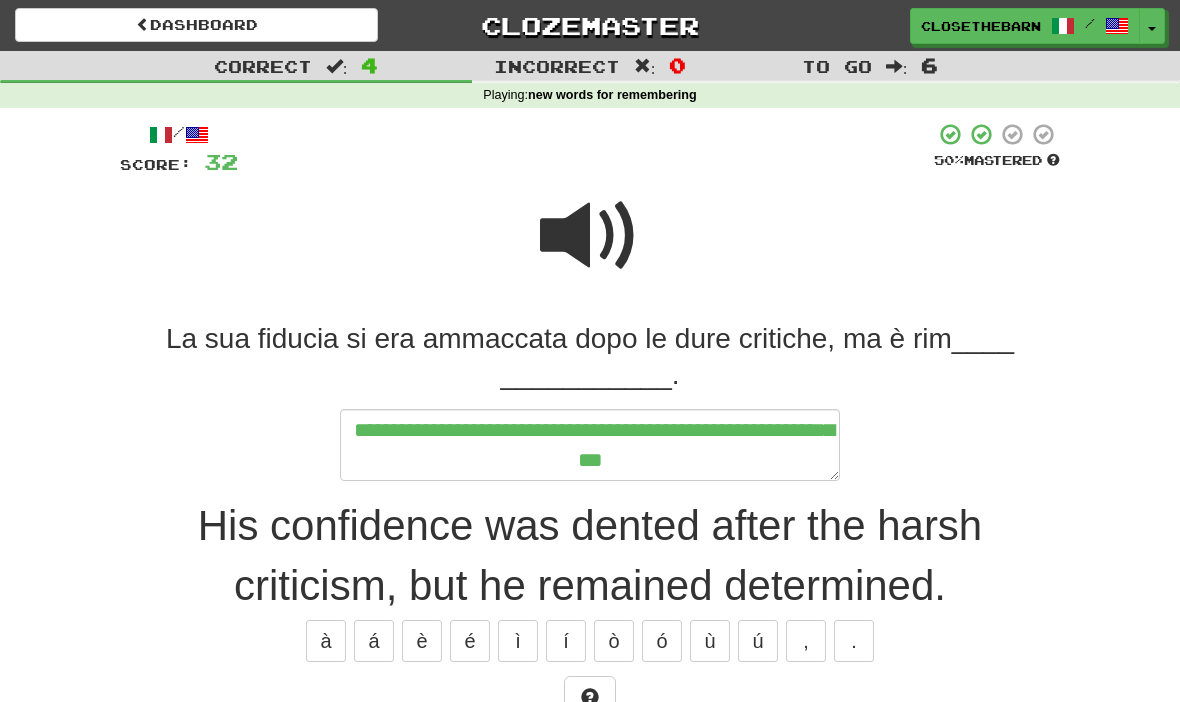 type on "*" 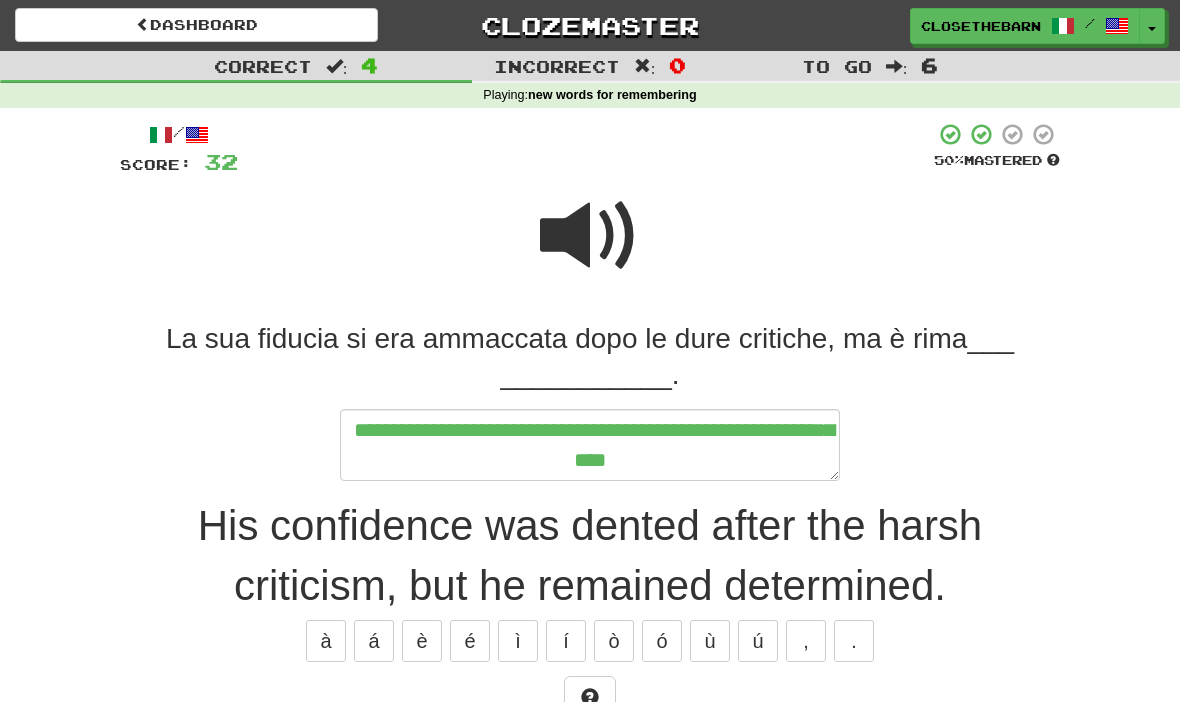 type on "*" 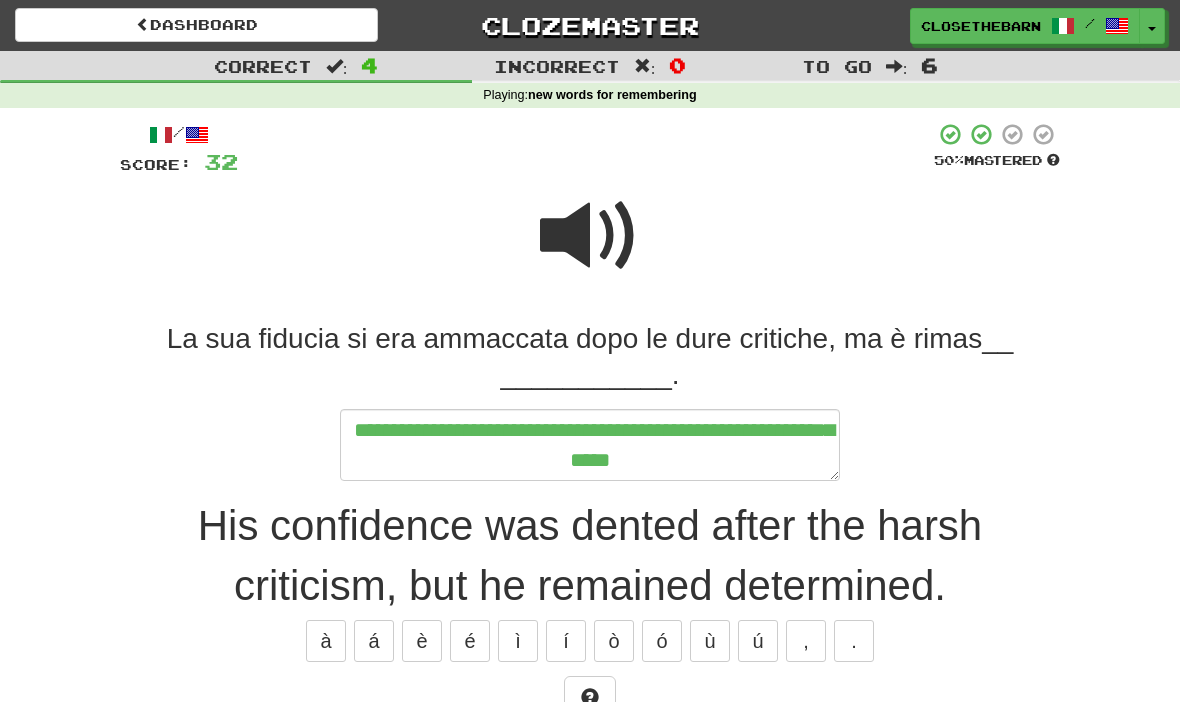 type on "*" 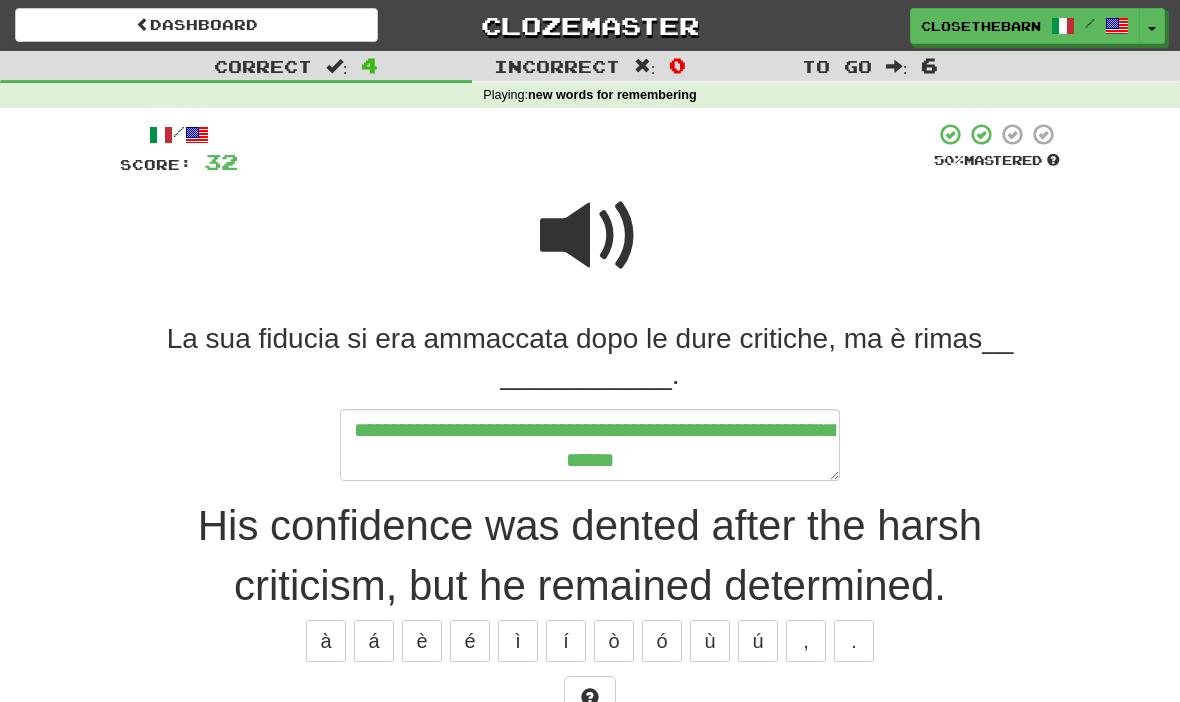 type on "*" 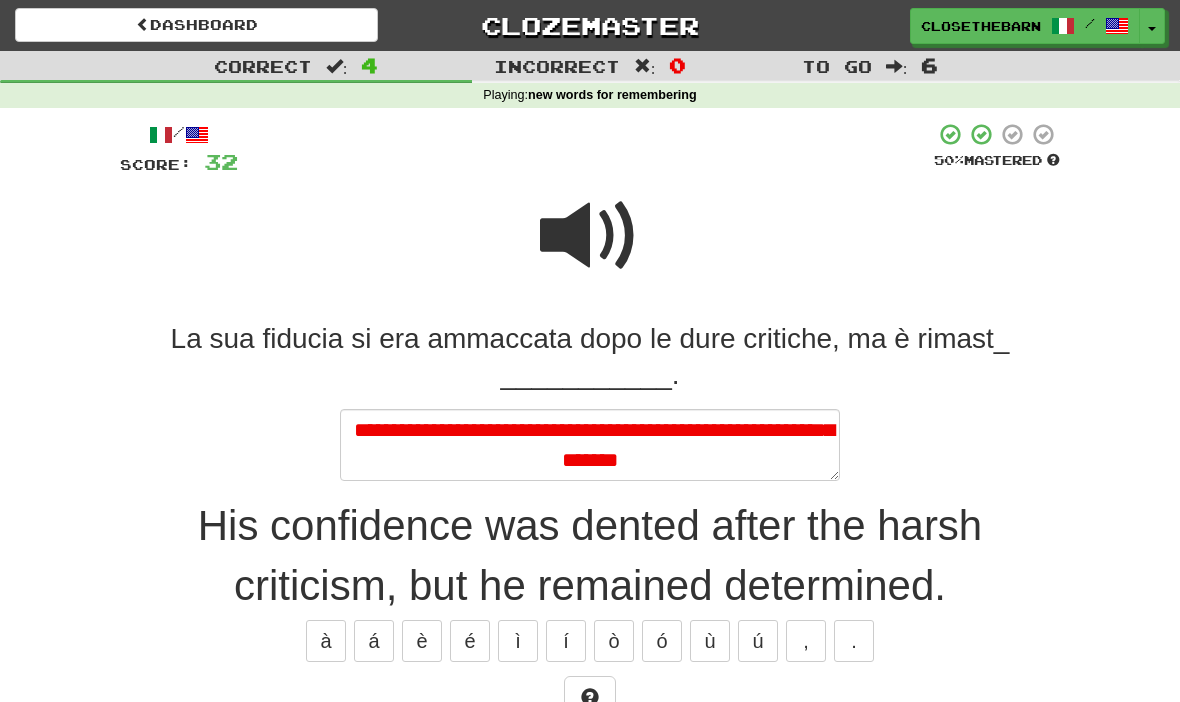 type on "*" 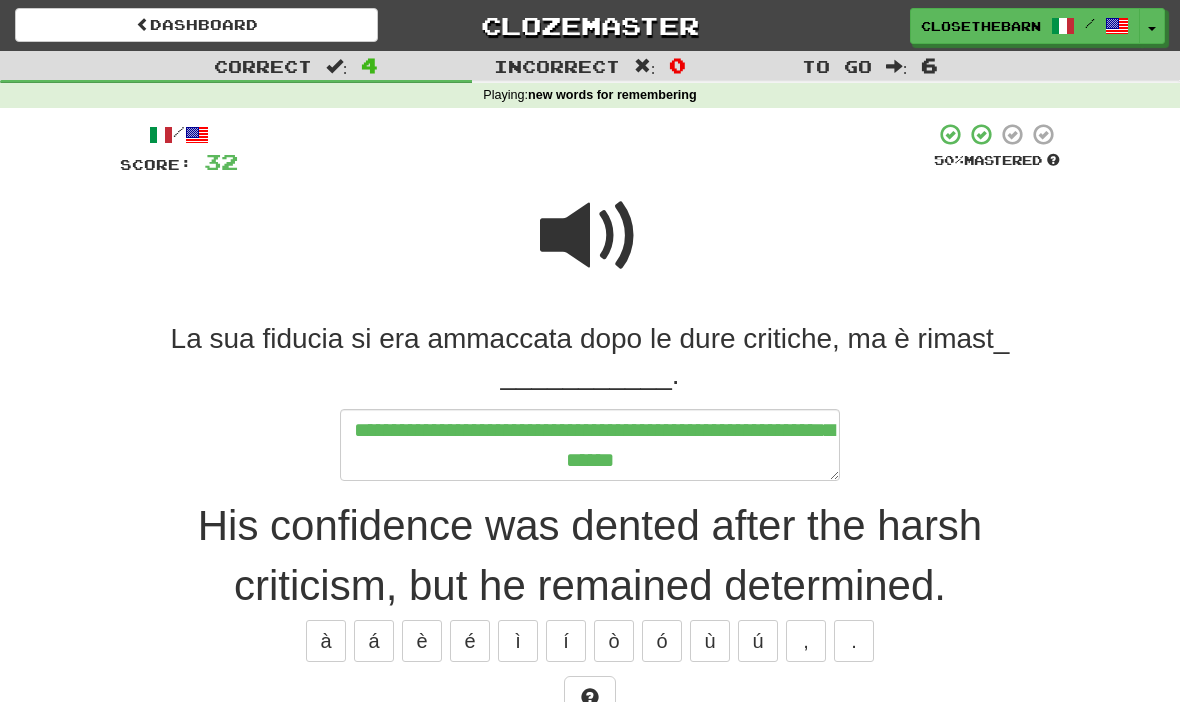 type on "*" 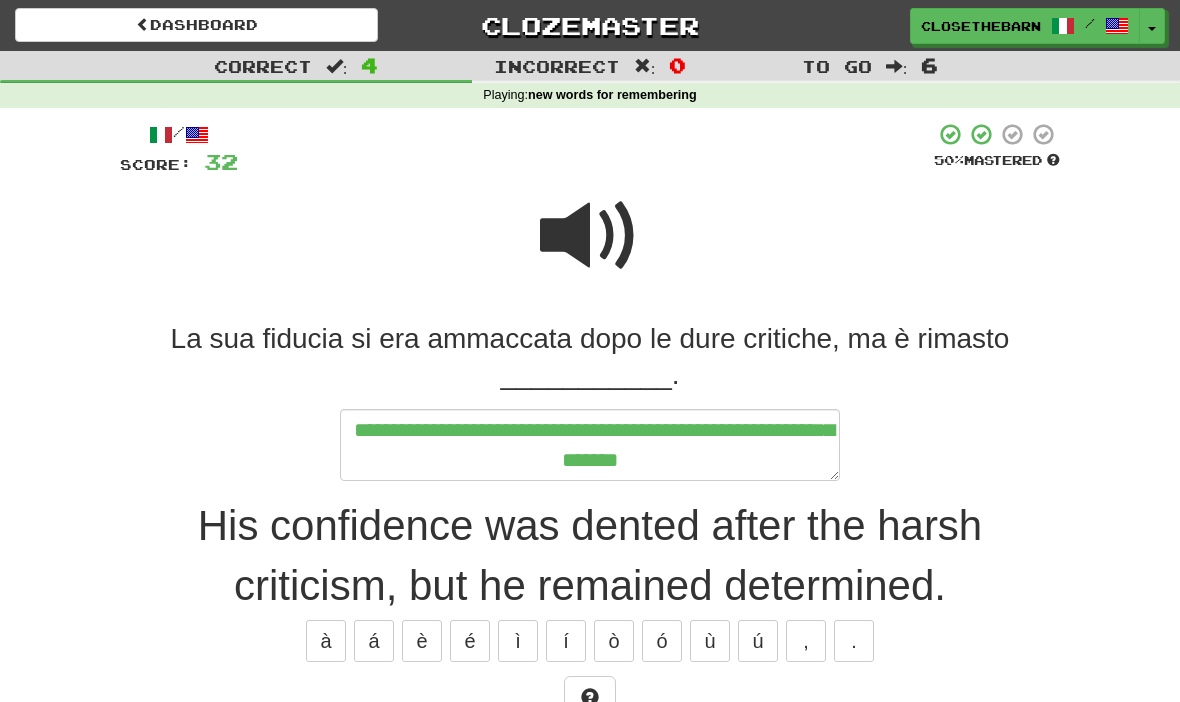 type on "*" 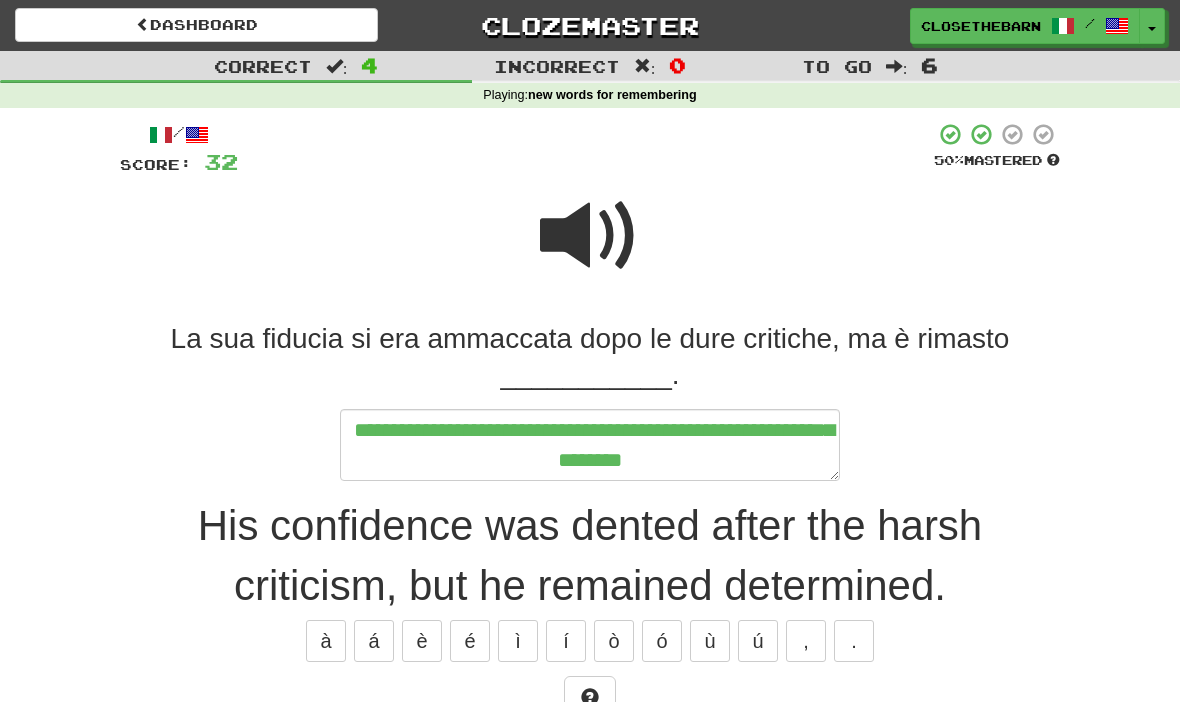 type on "*" 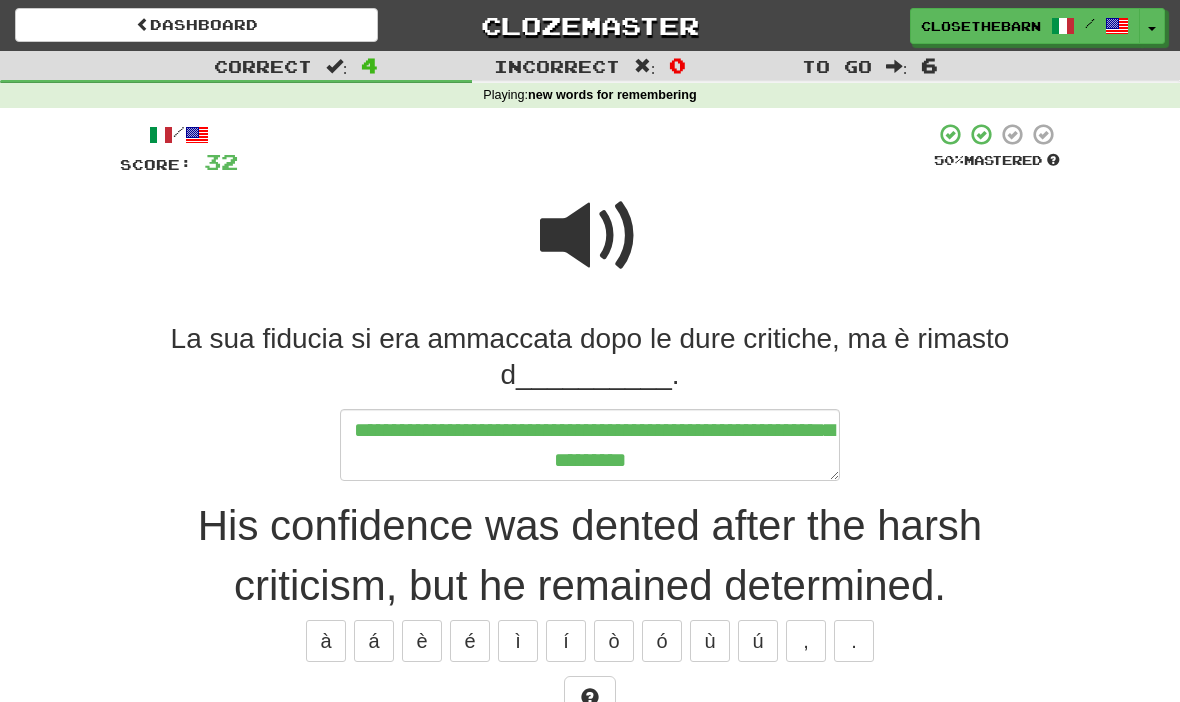 type on "*" 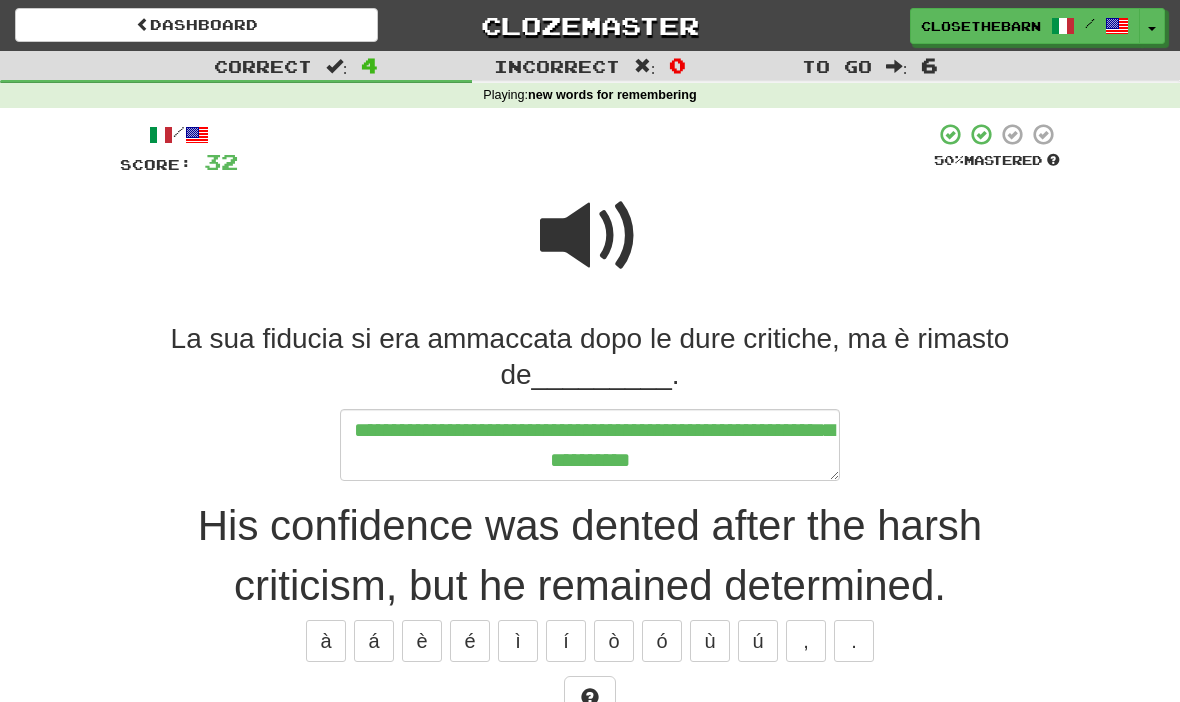 type on "*" 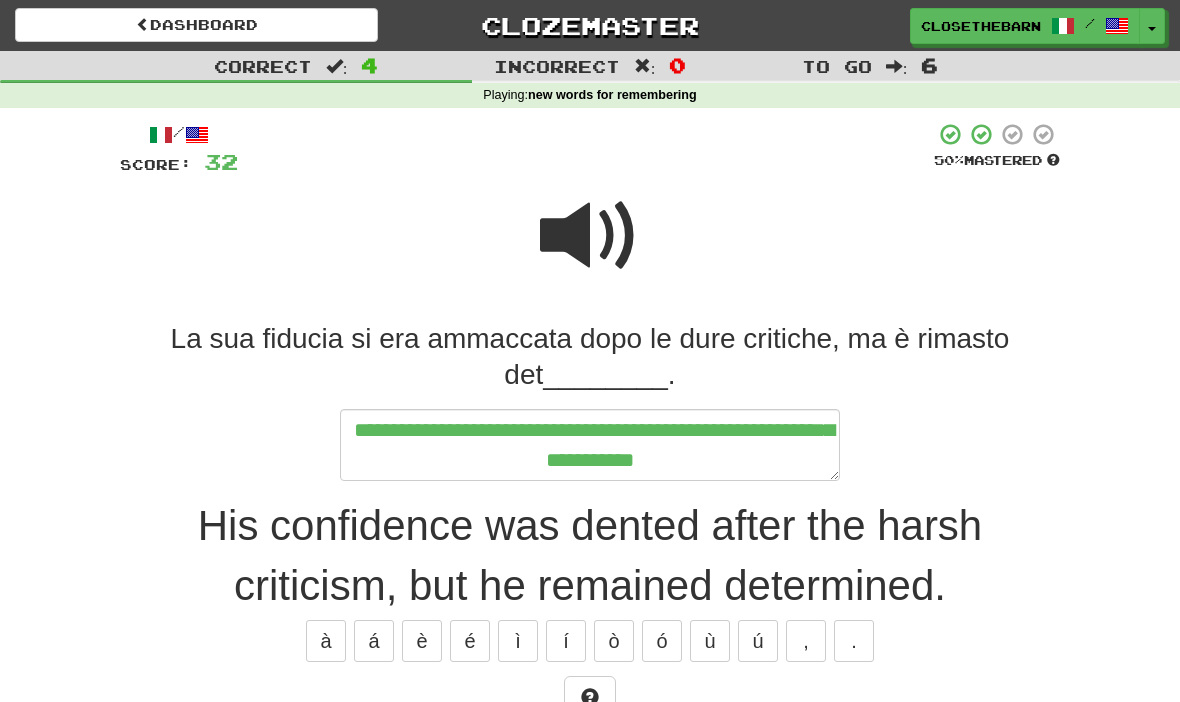type on "*" 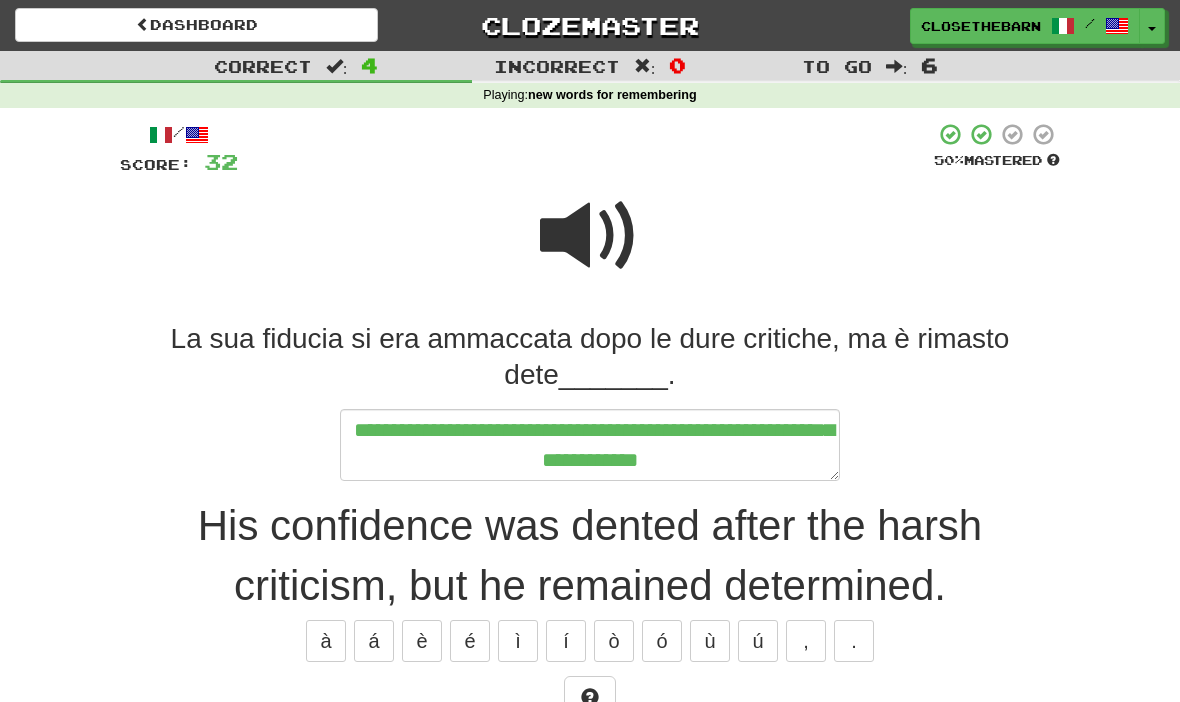 type on "*" 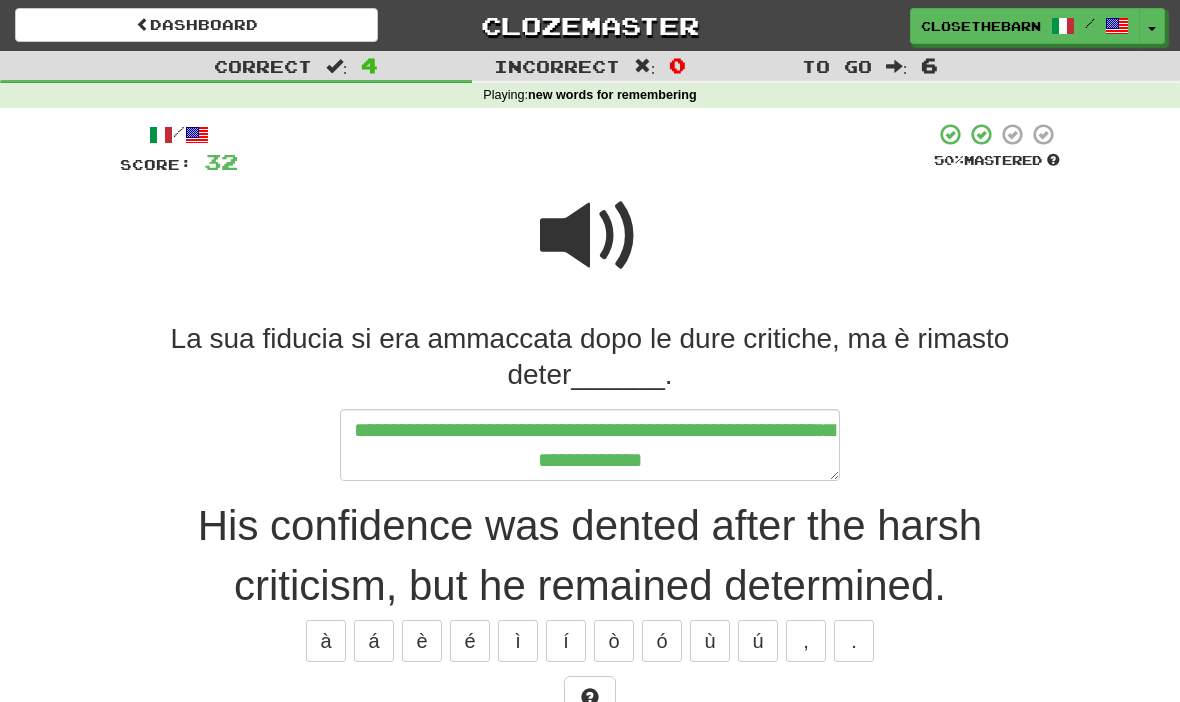 type on "*" 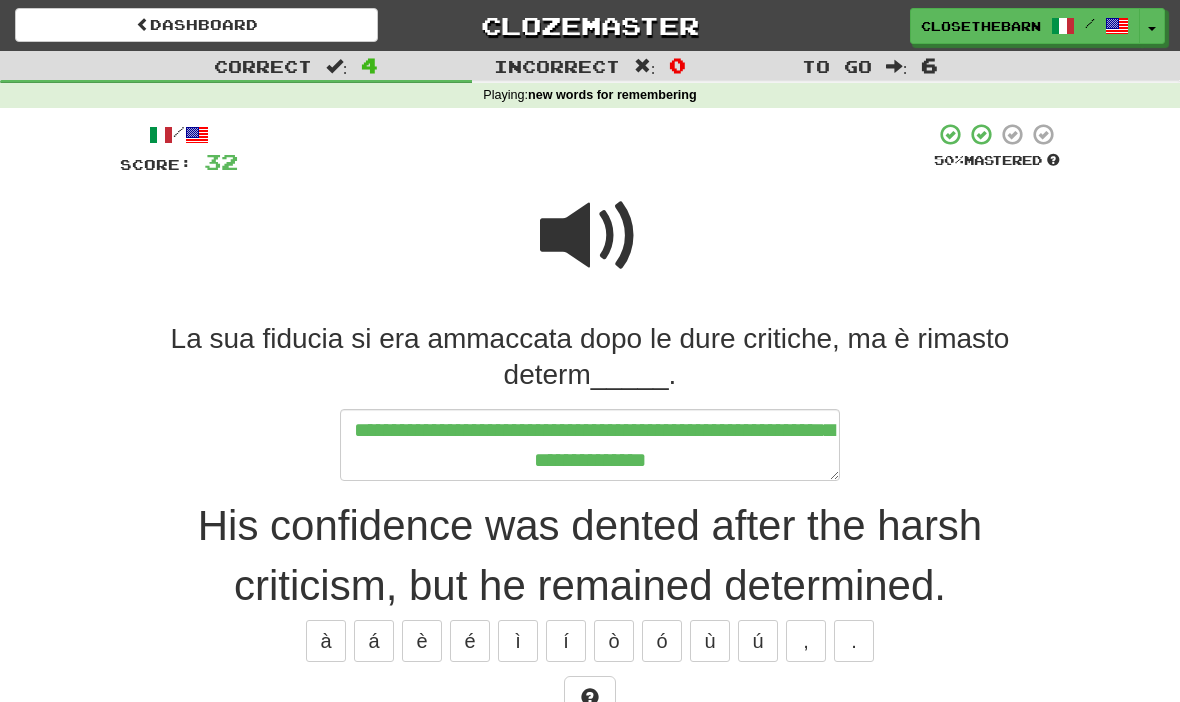 type on "*" 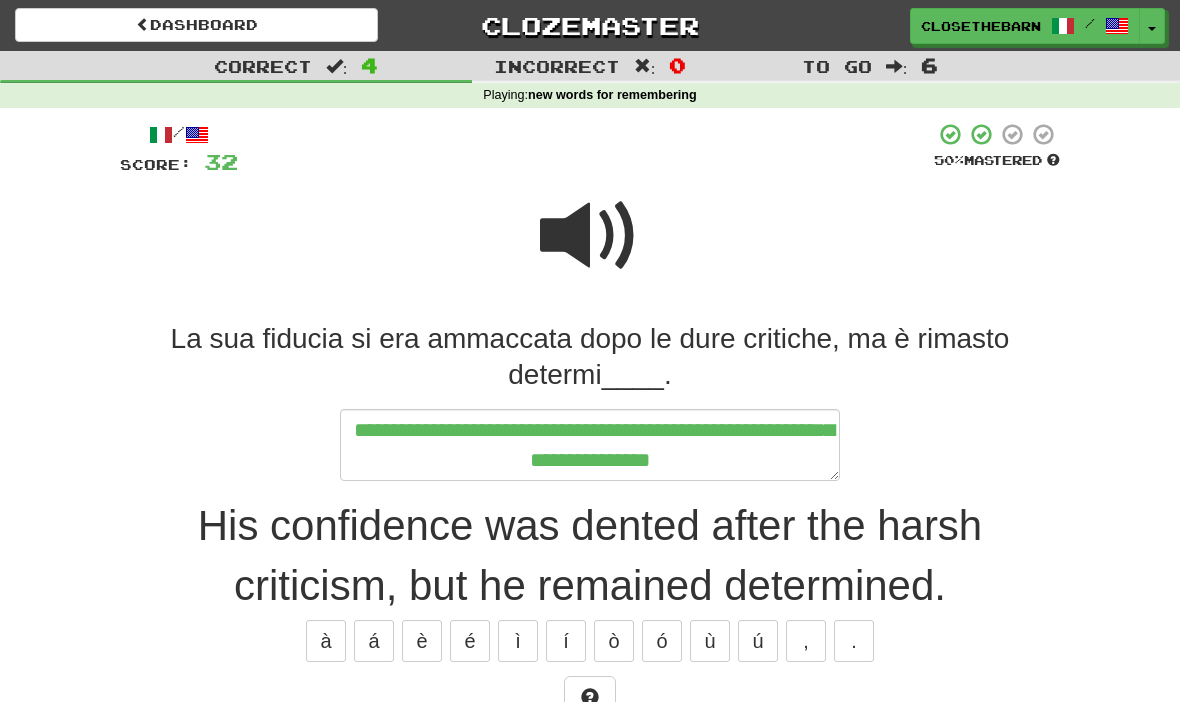 type on "*" 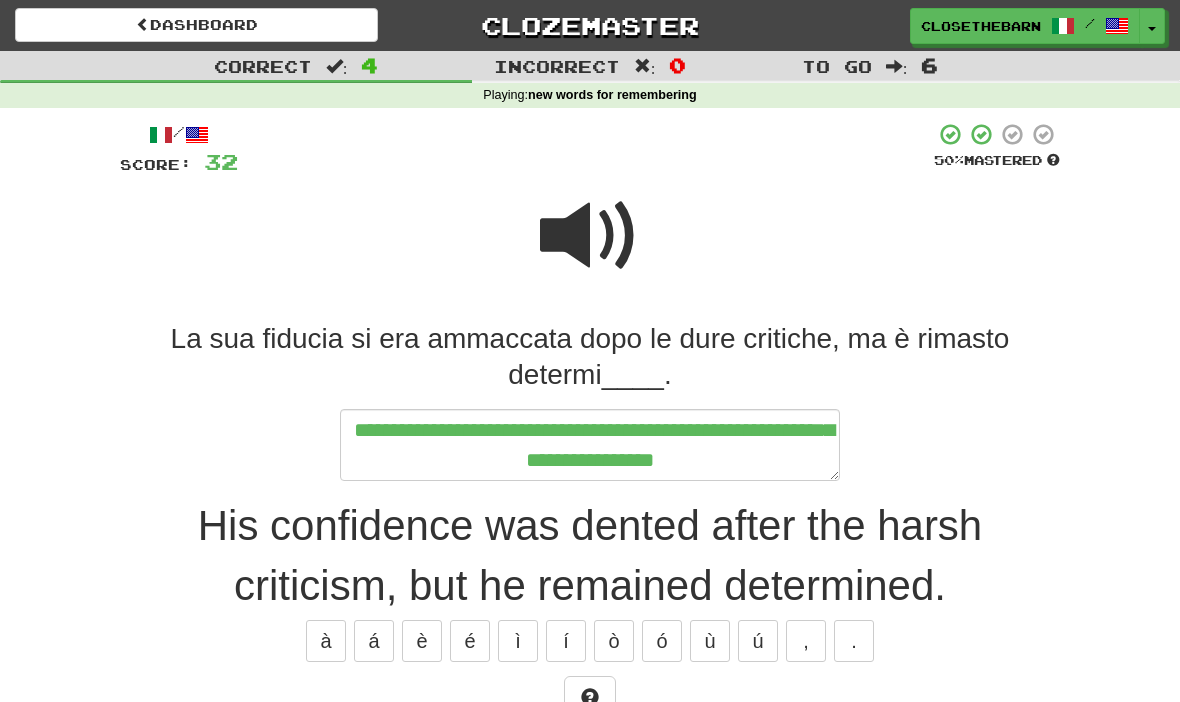 type on "*" 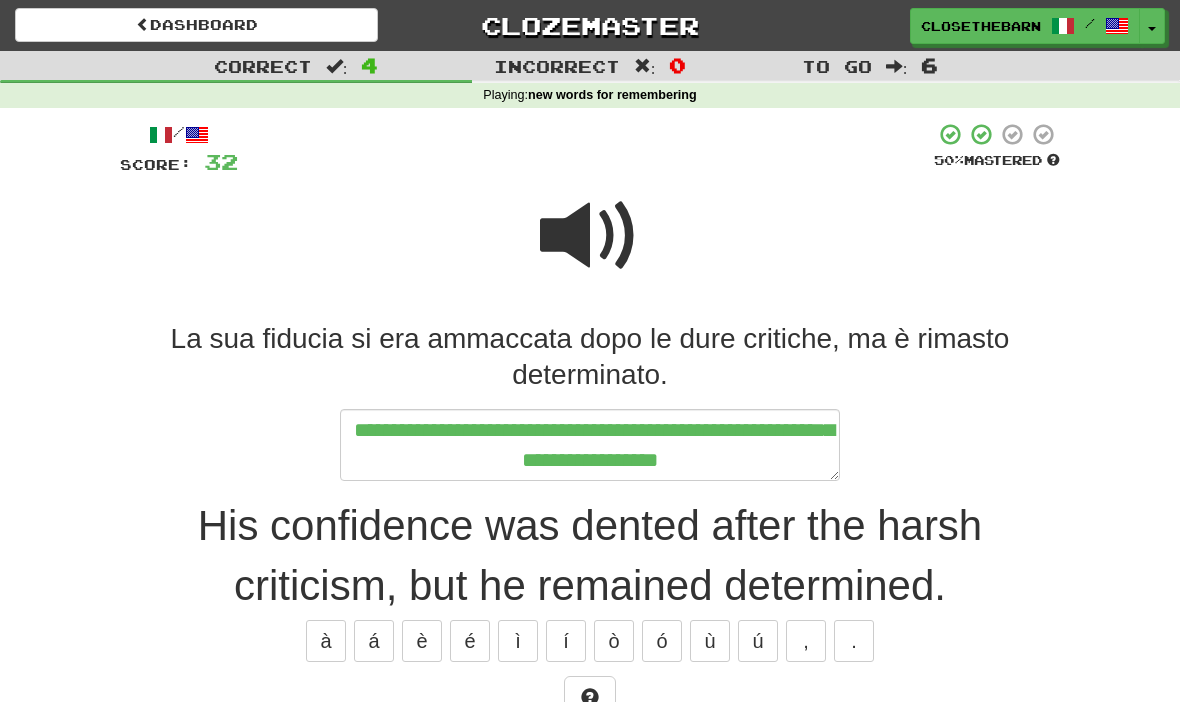 type on "*" 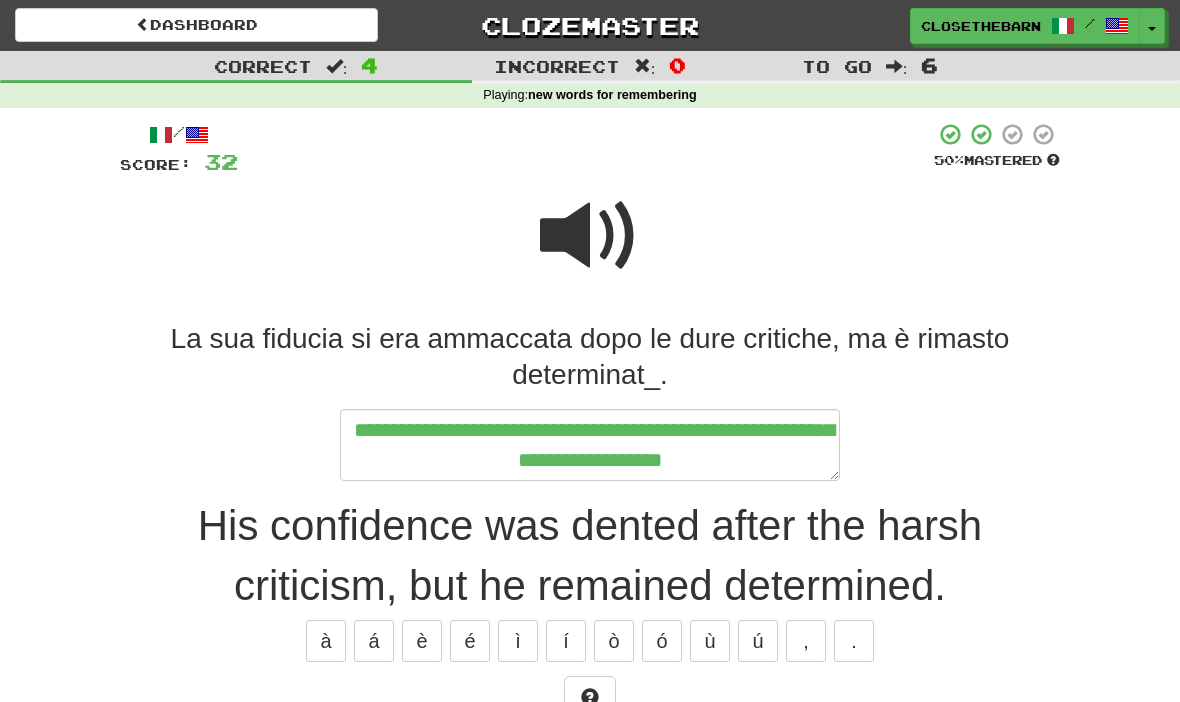 type on "*" 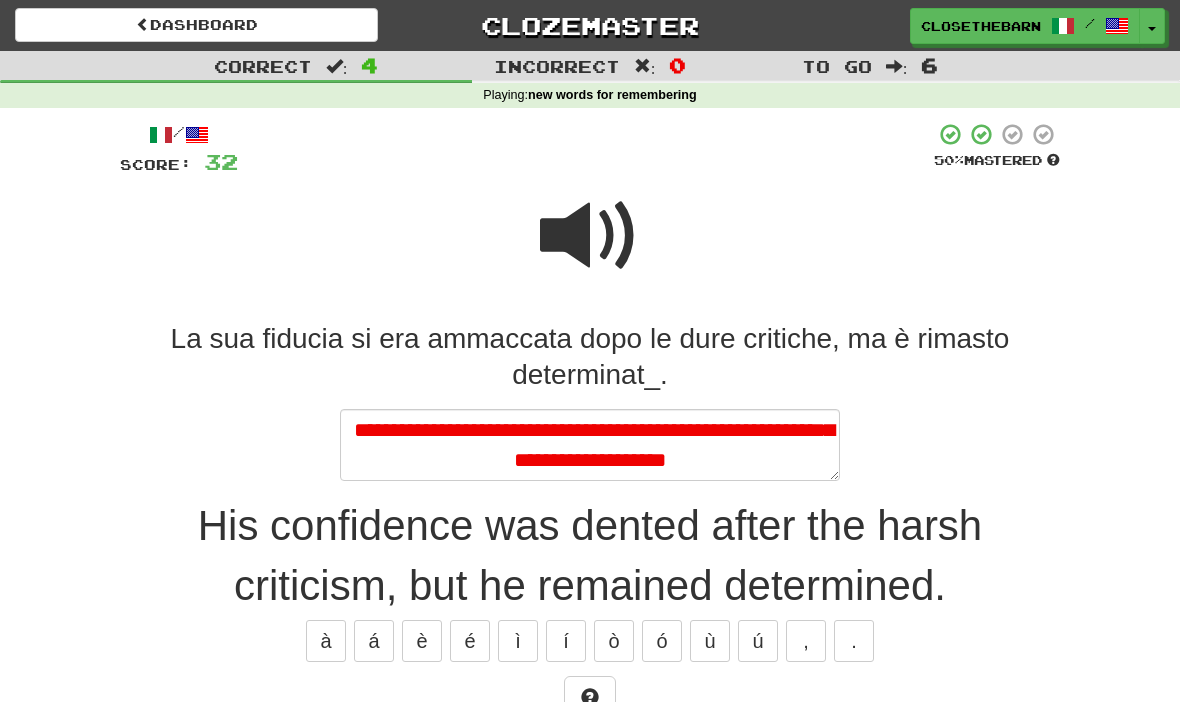 type on "*" 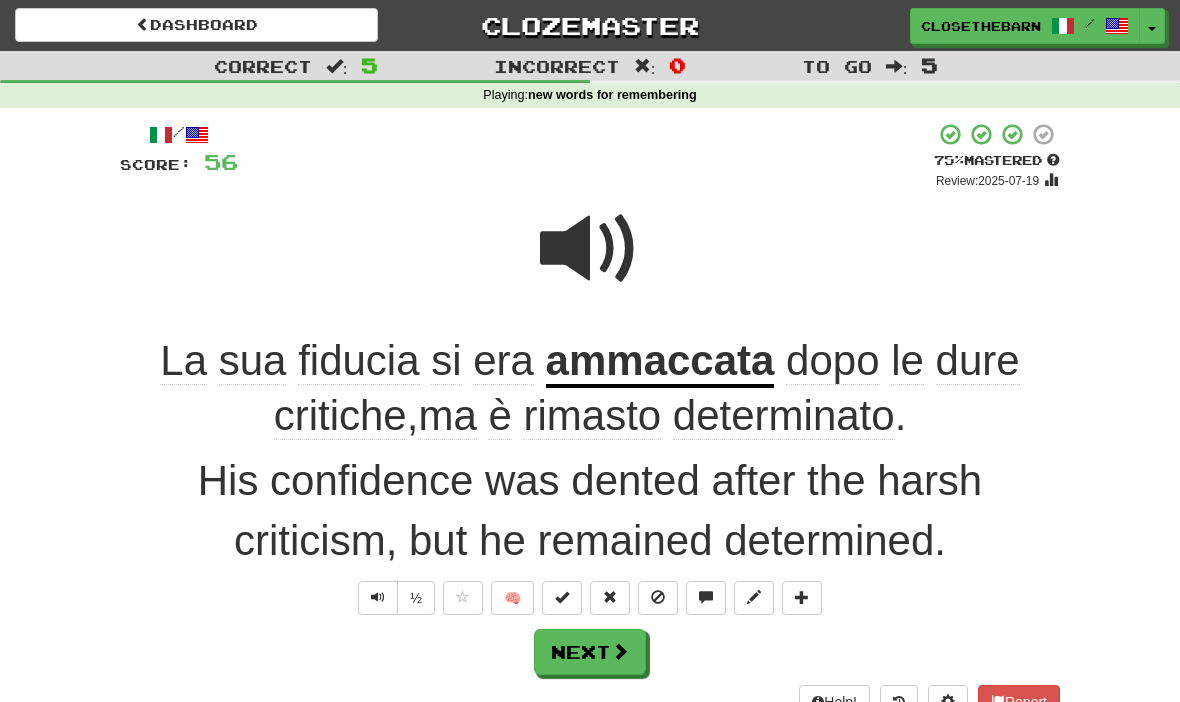 click at bounding box center [620, 651] 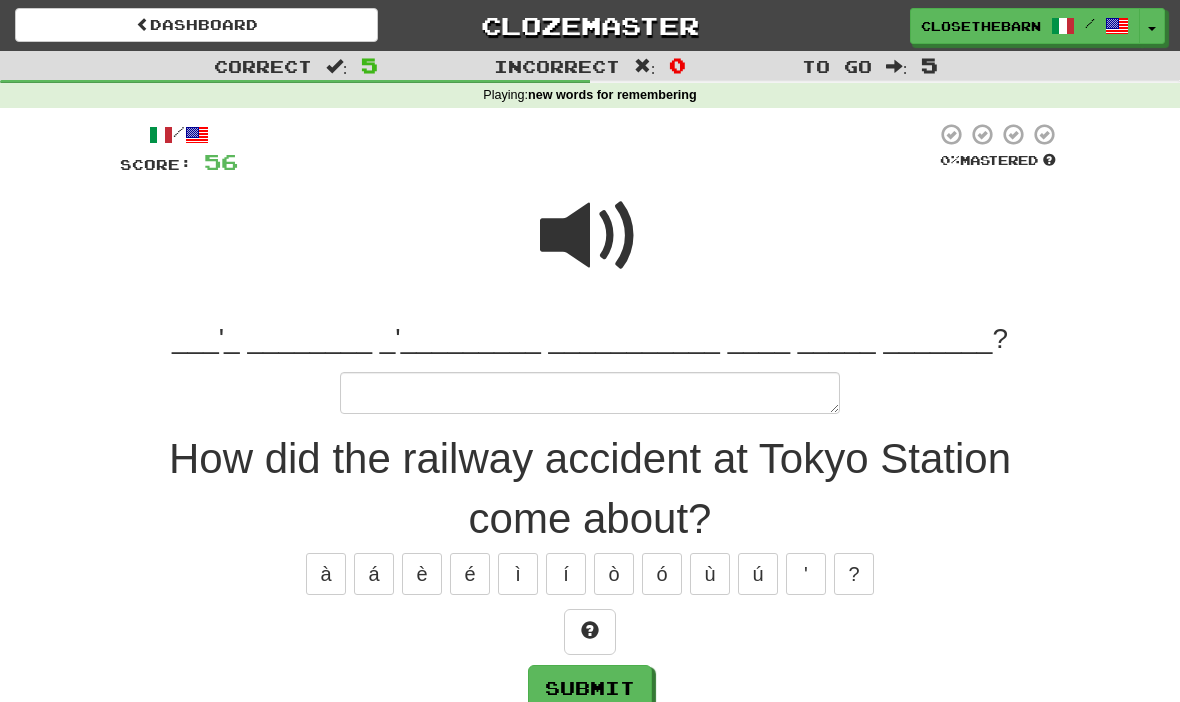 type on "*" 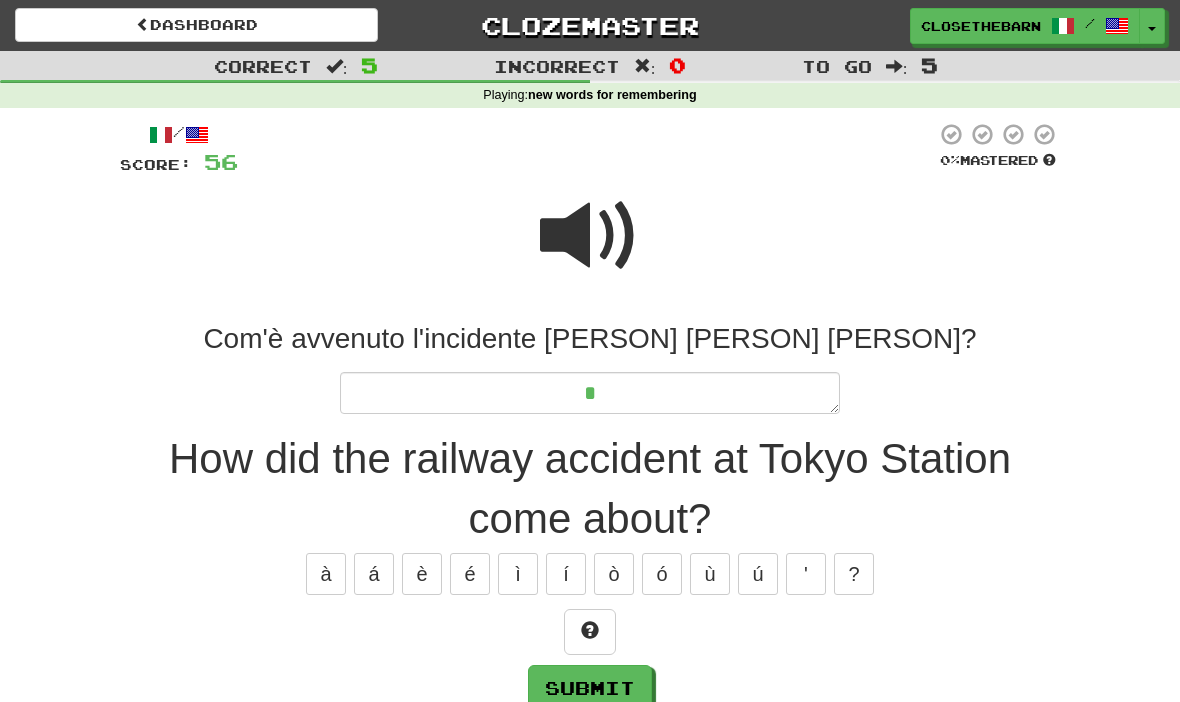 type on "*" 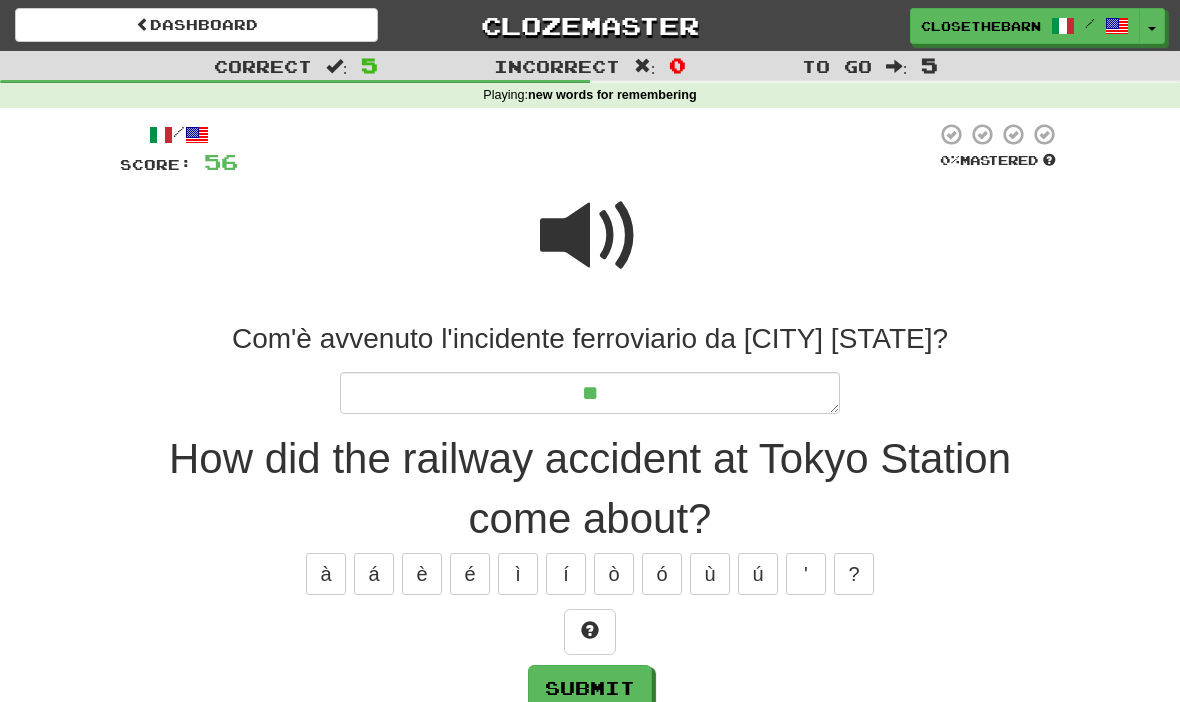 type on "*" 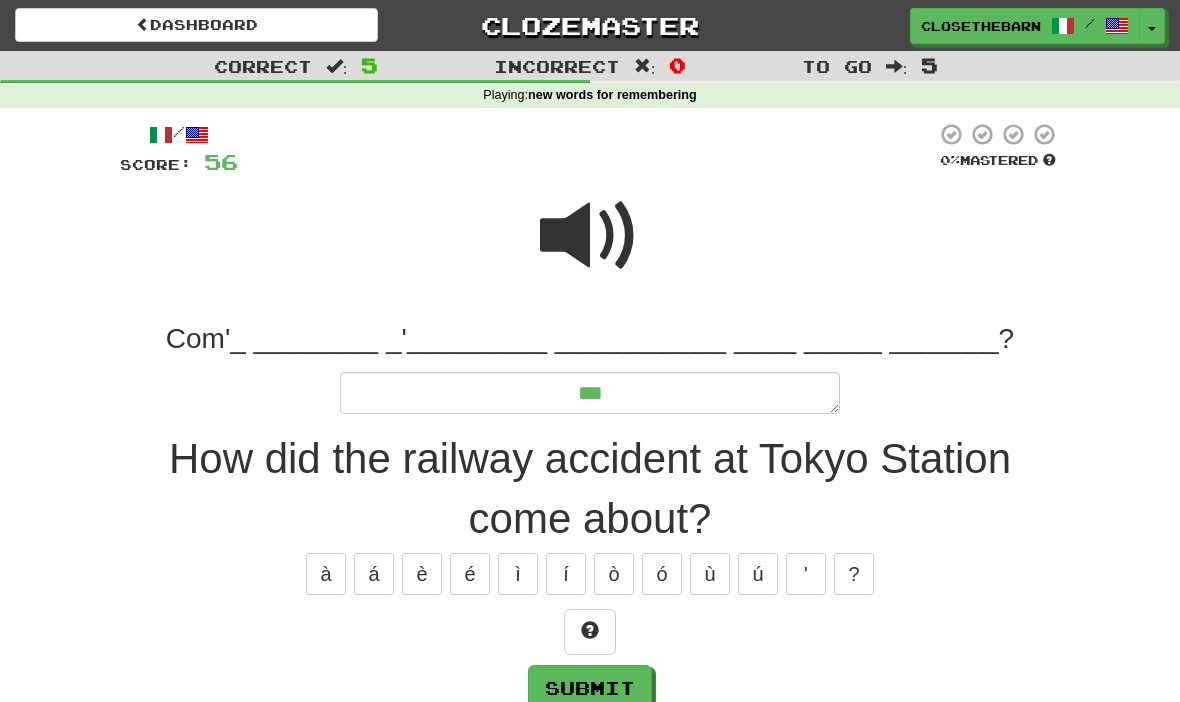 type on "*" 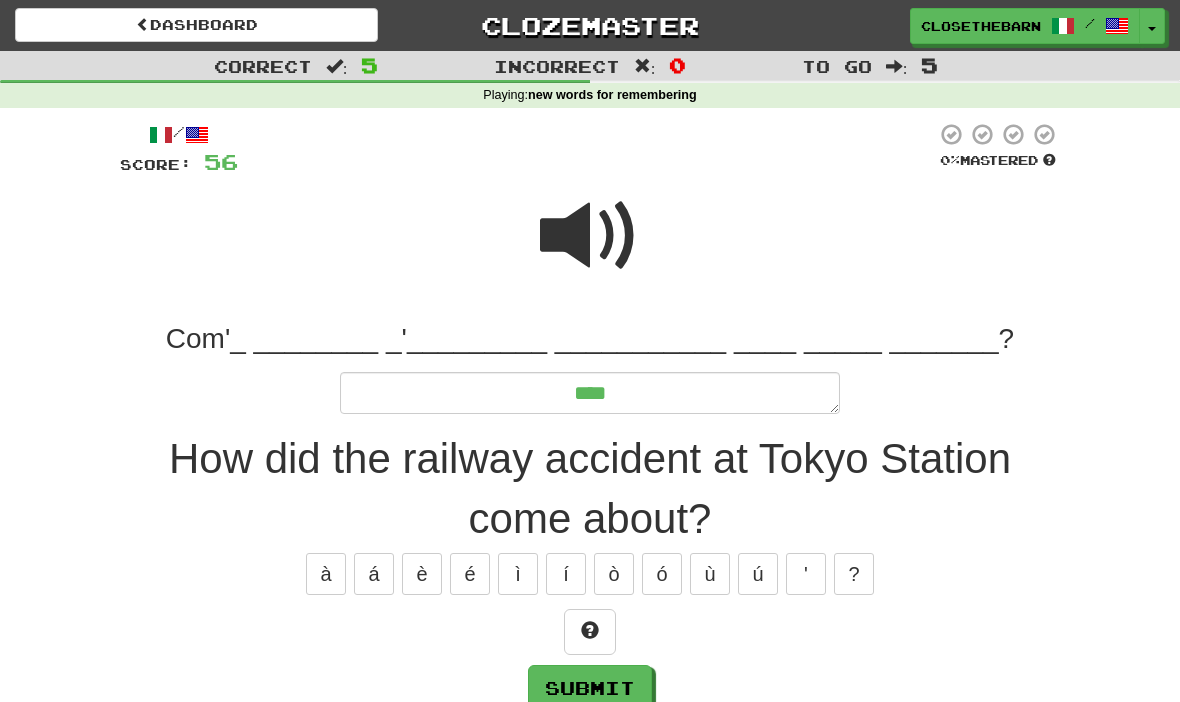 type on "*" 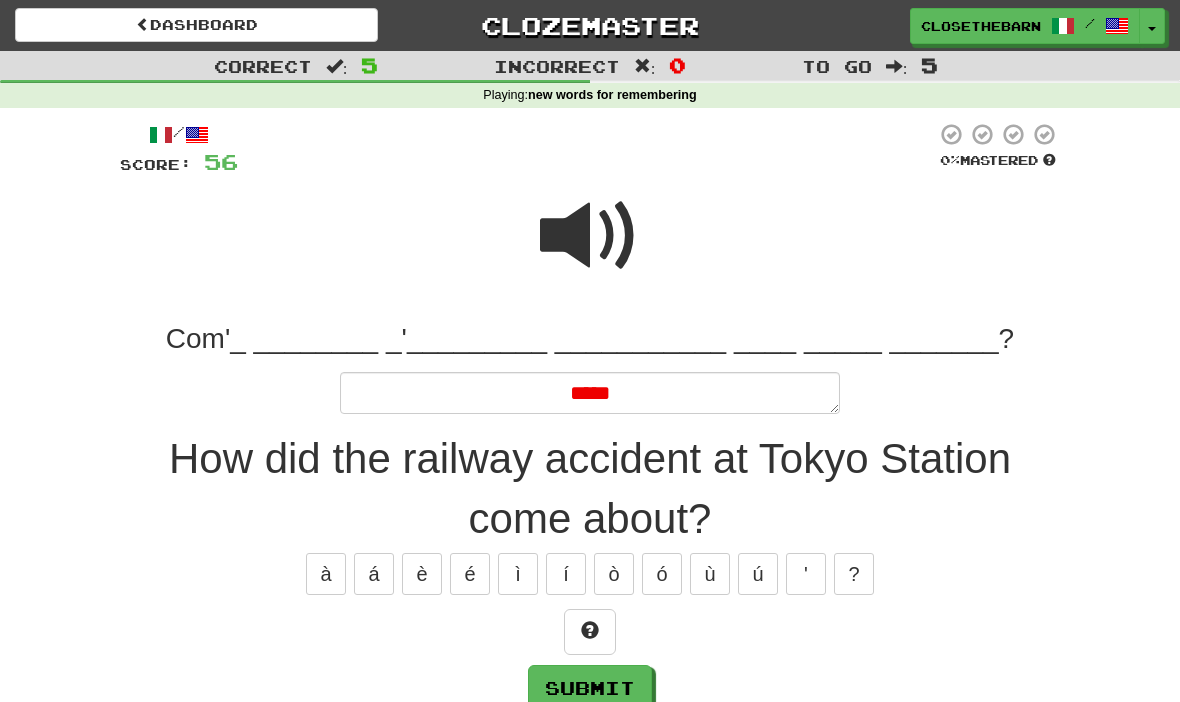 type on "*" 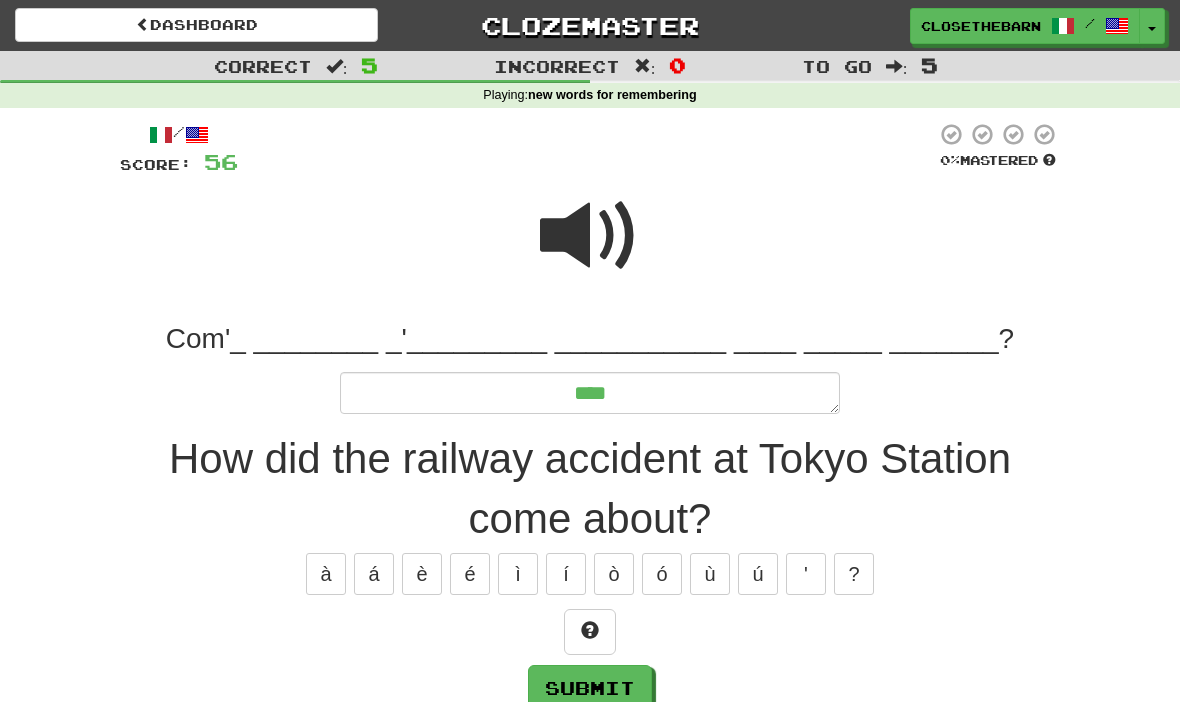 type 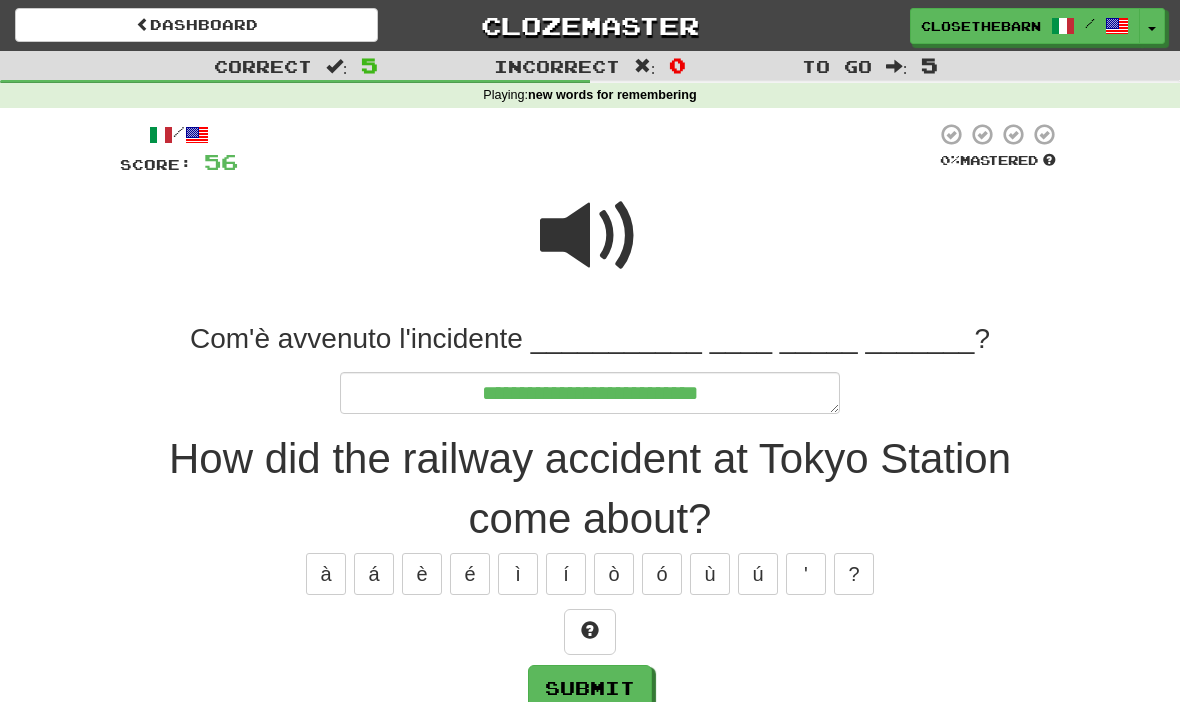 click at bounding box center (590, 630) 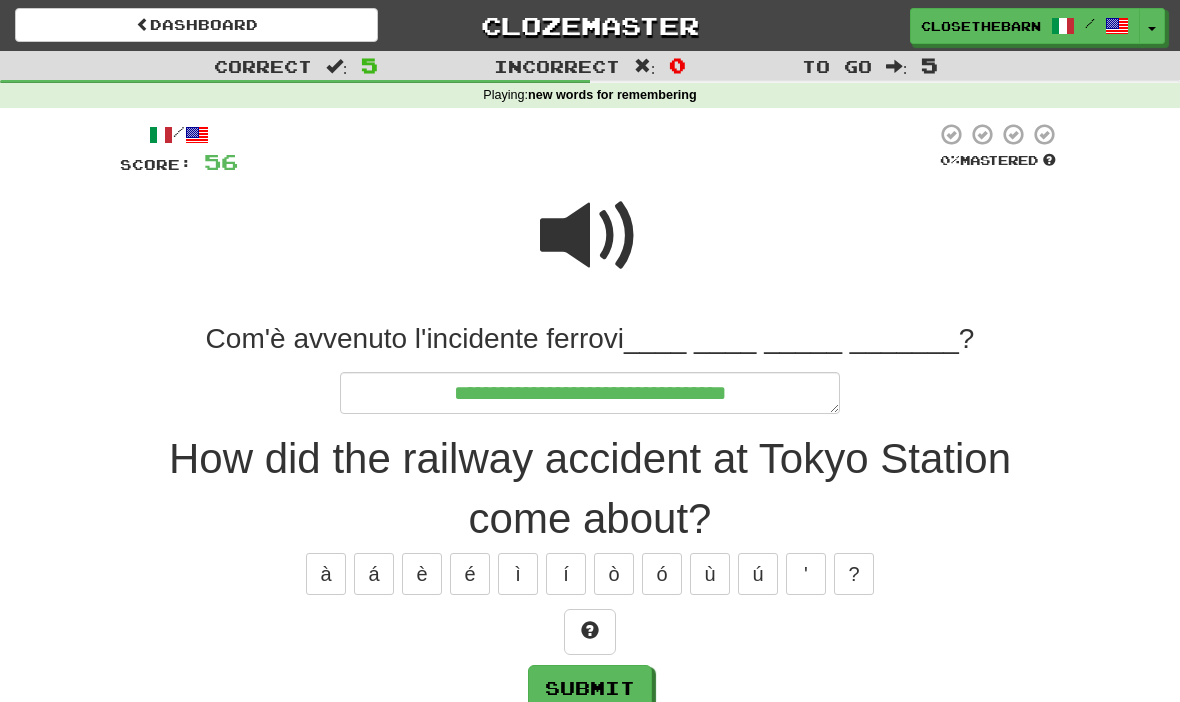 click at bounding box center (590, 632) 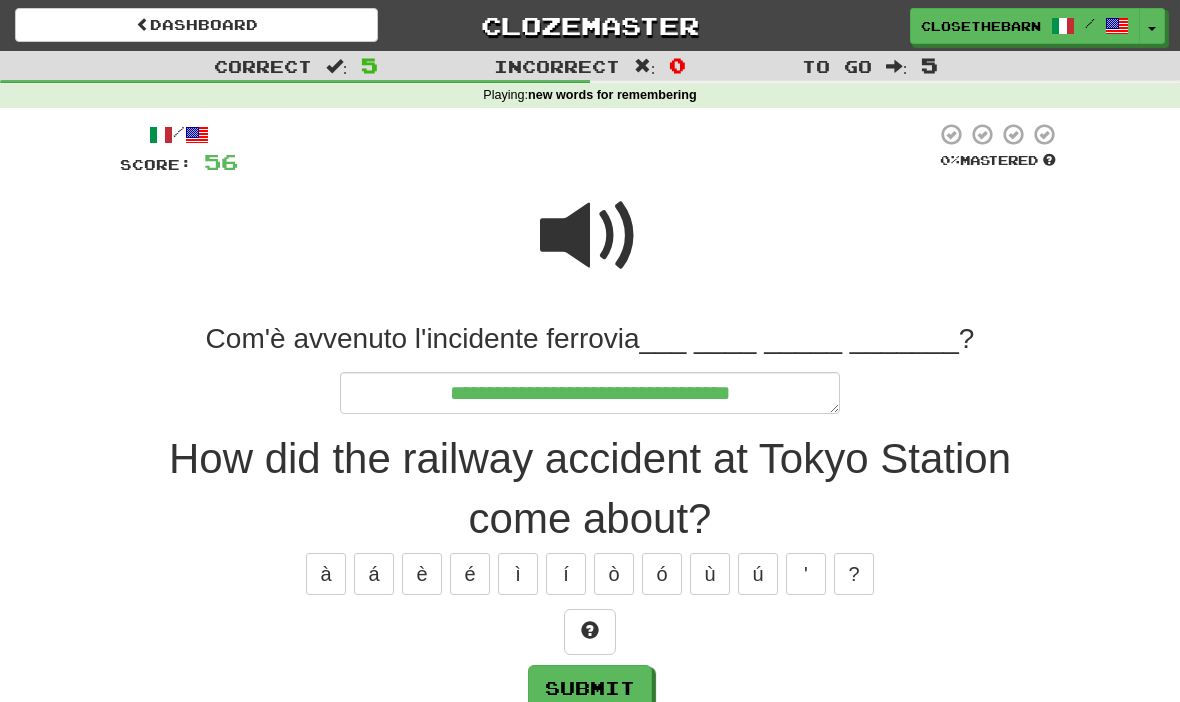 click at bounding box center [590, 632] 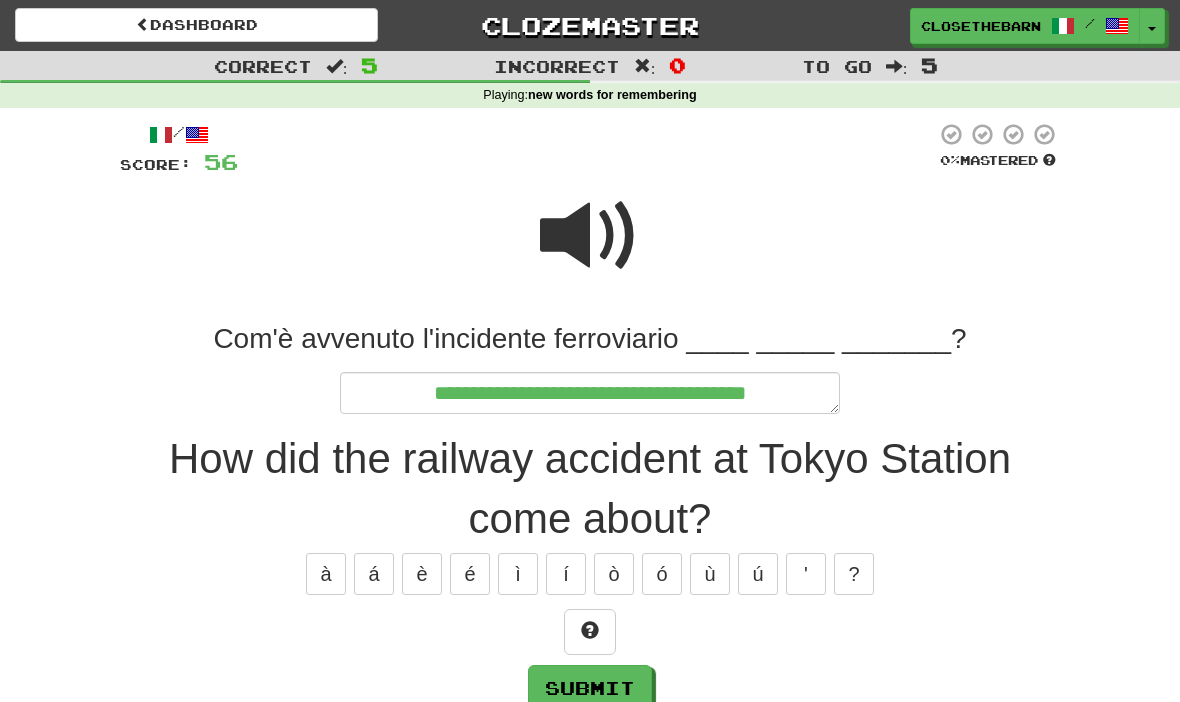 click at bounding box center (590, 630) 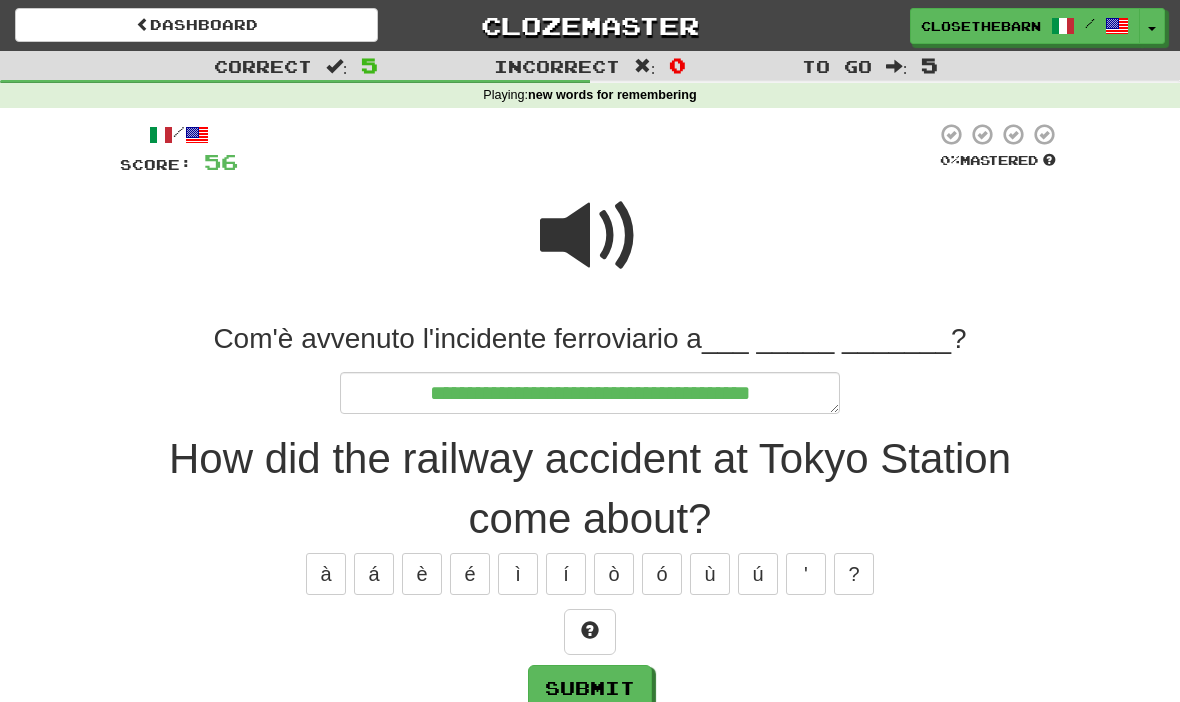 click at bounding box center (590, 630) 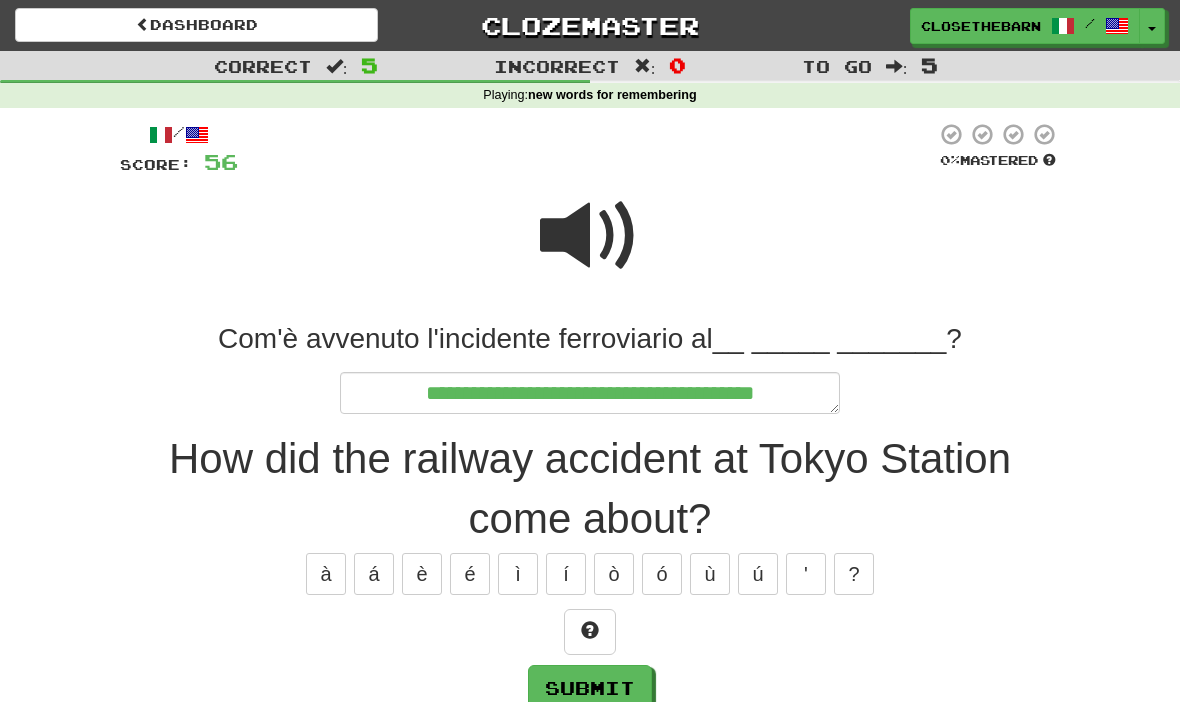click at bounding box center (590, 630) 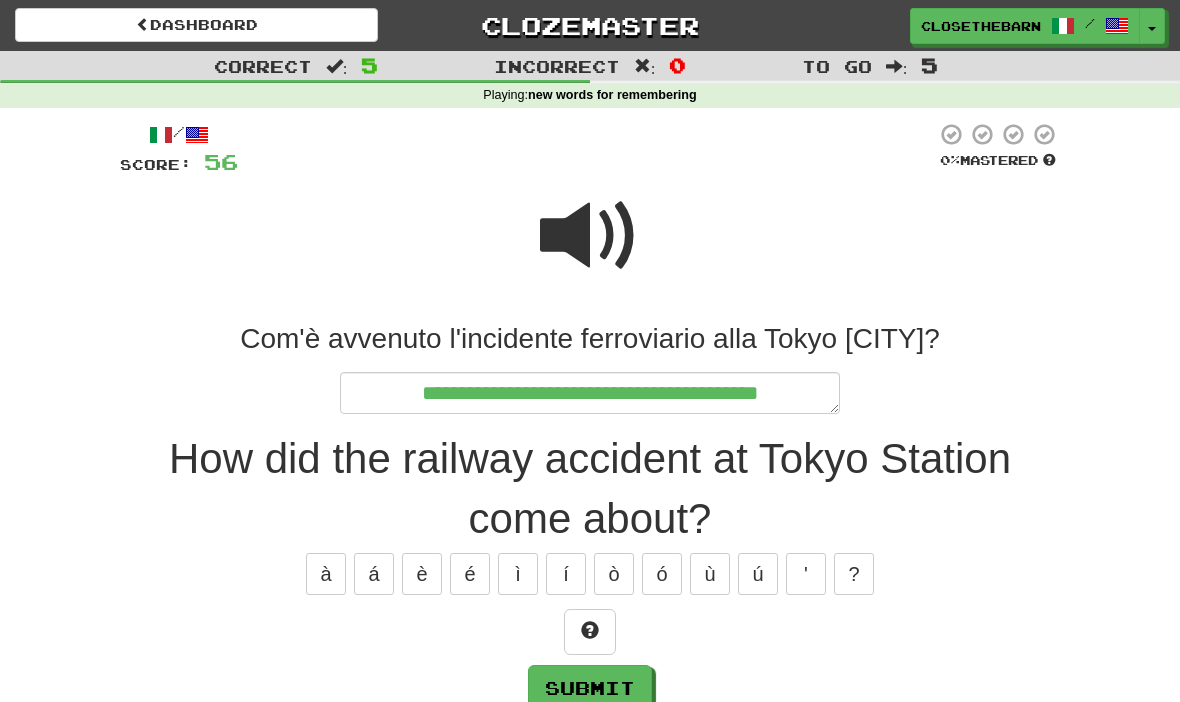click at bounding box center [590, 630] 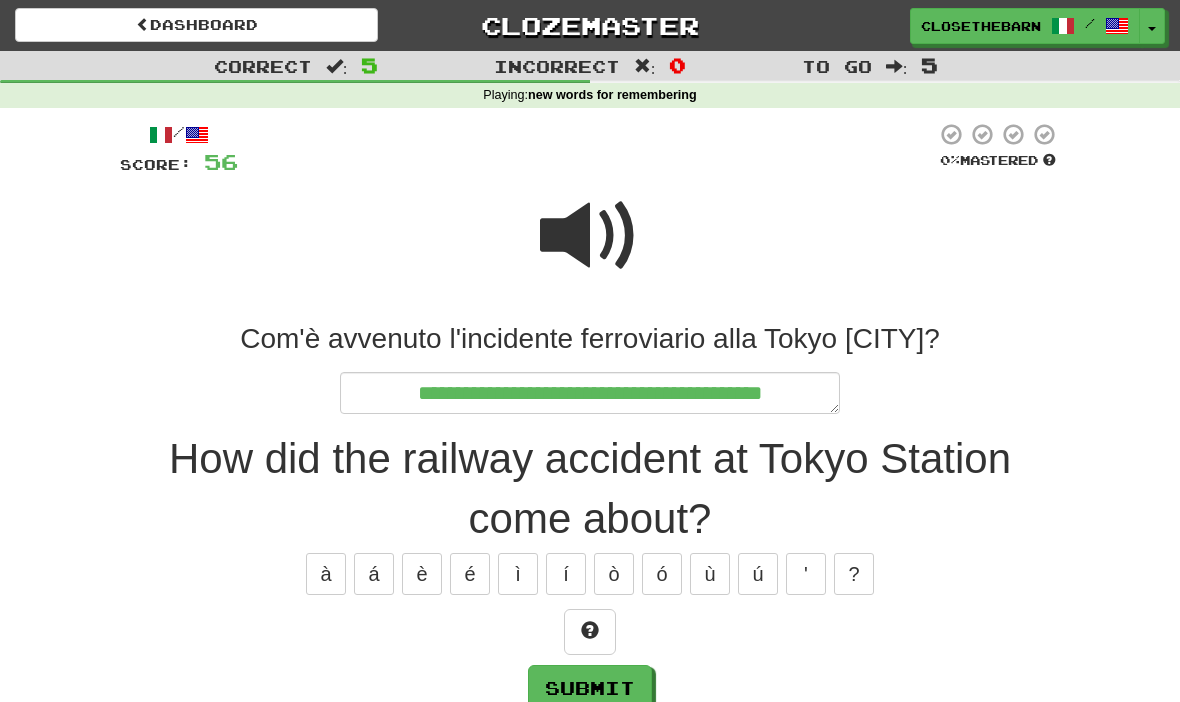 click at bounding box center (590, 632) 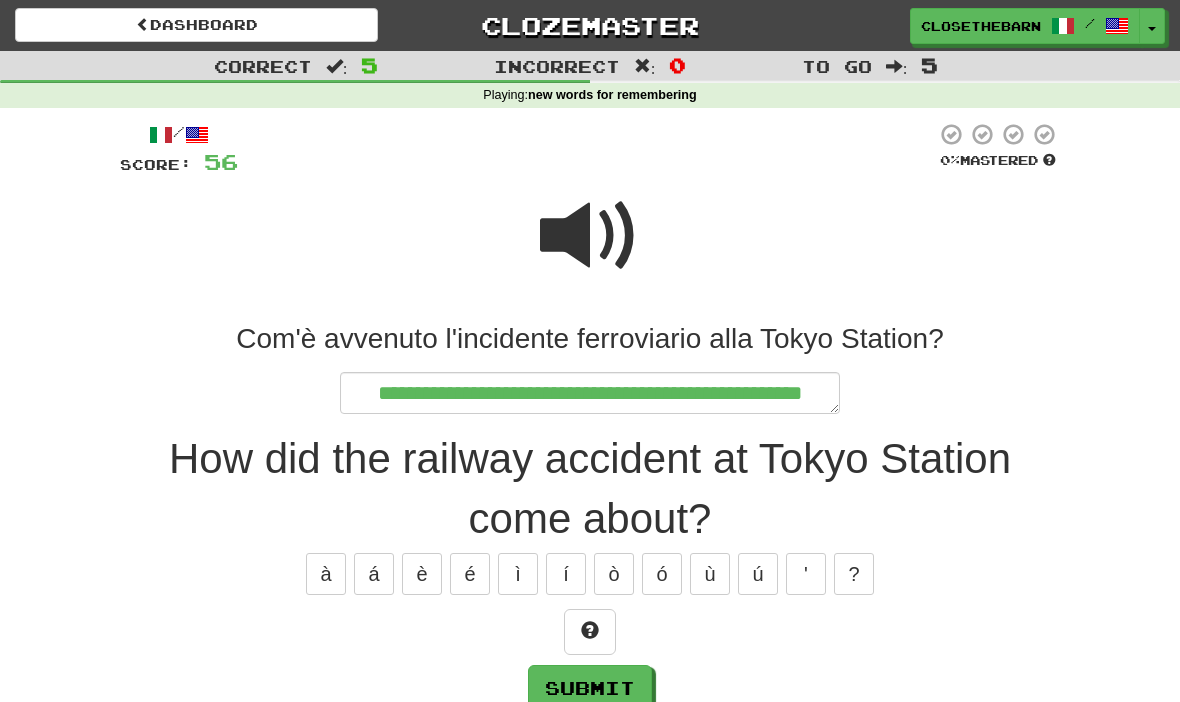 click at bounding box center [590, 632] 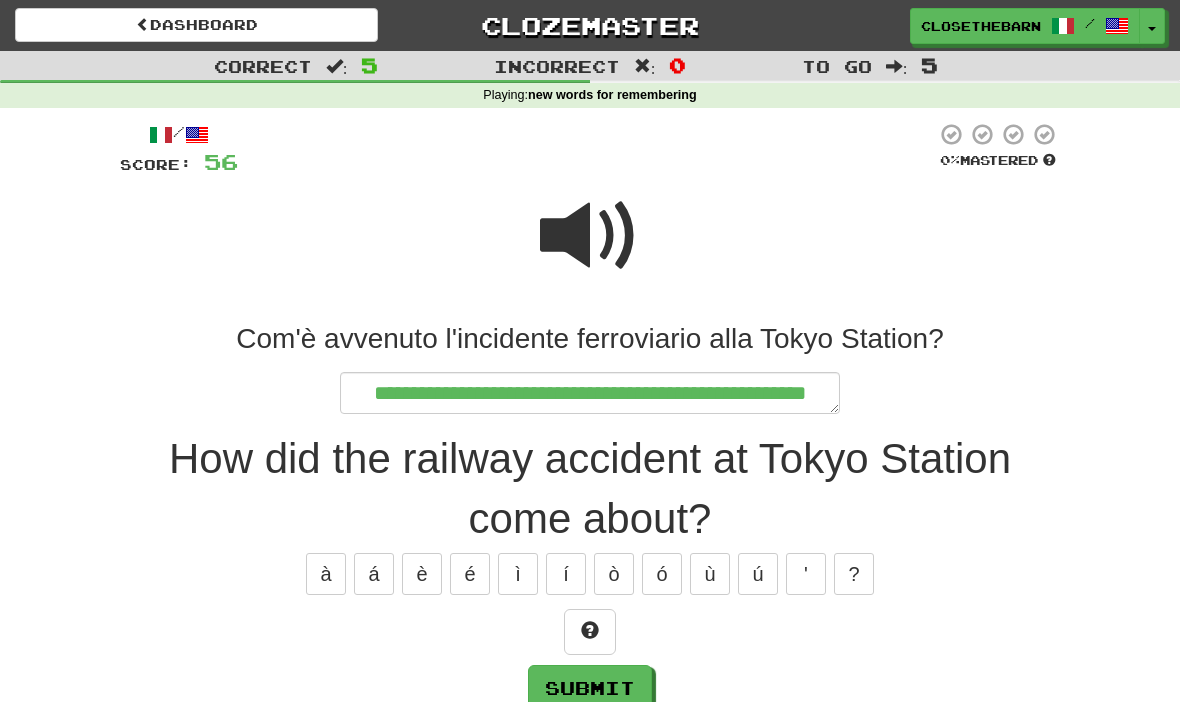 click on "à á è é ì í ò ó ù ú ' ?" at bounding box center [590, 574] 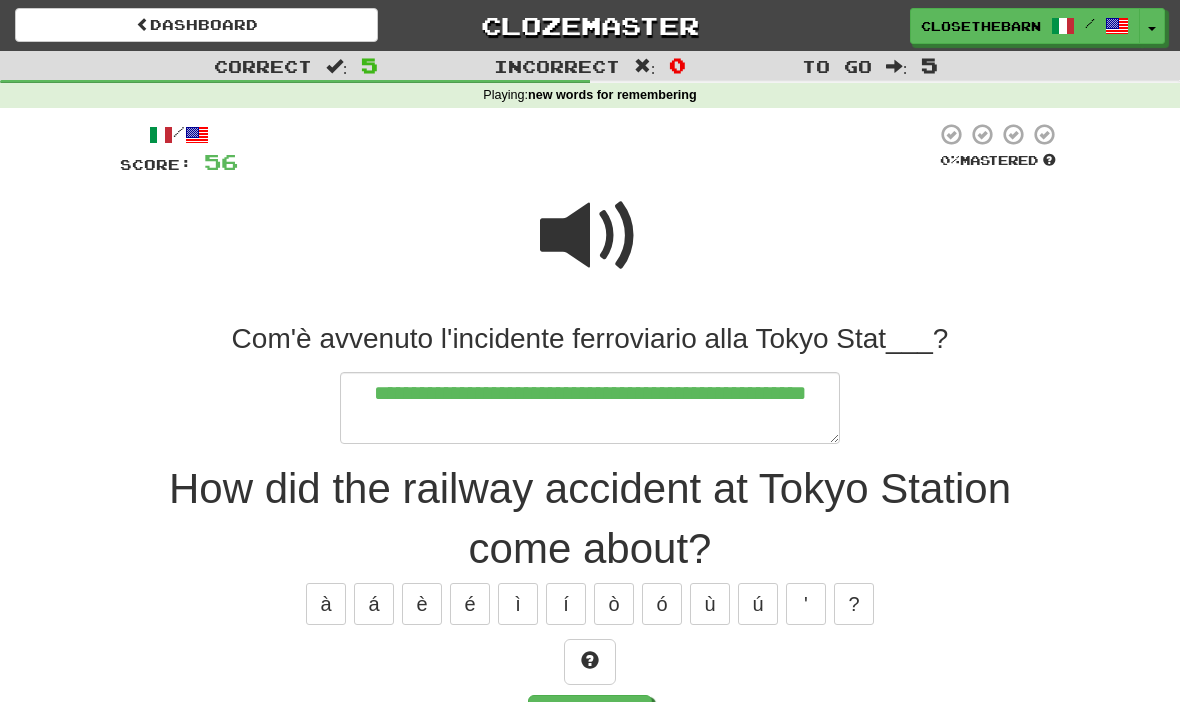 click at bounding box center (590, 662) 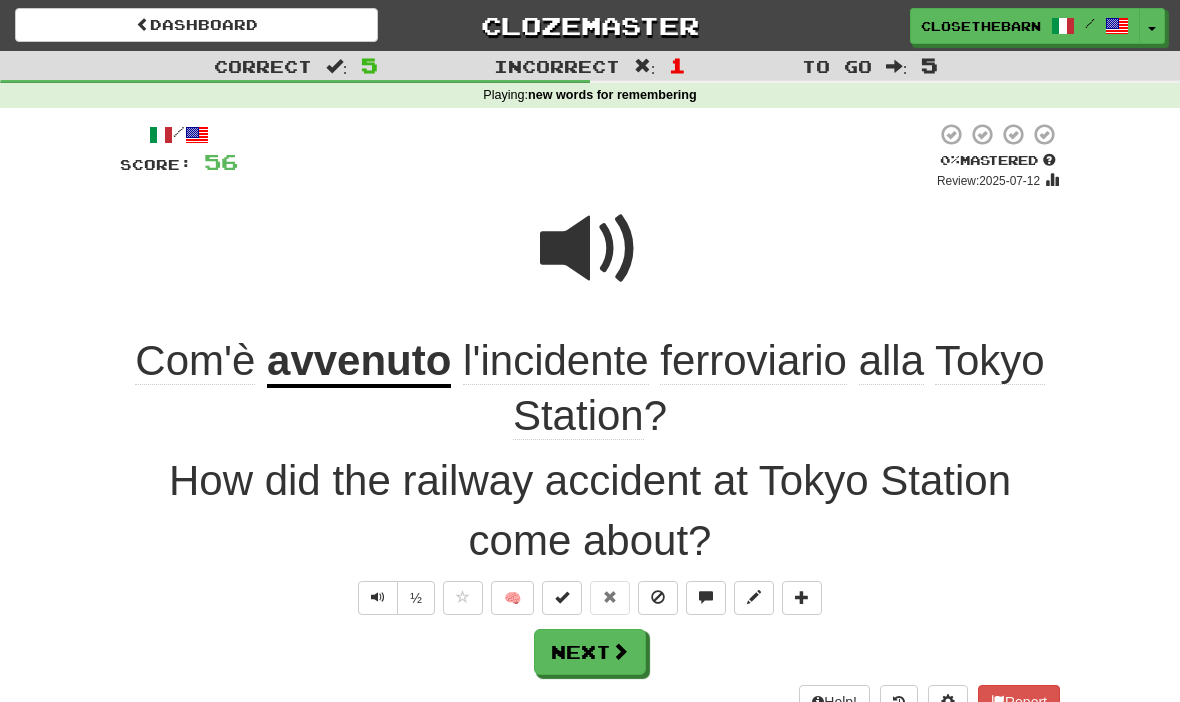 click on "Next" at bounding box center (590, 652) 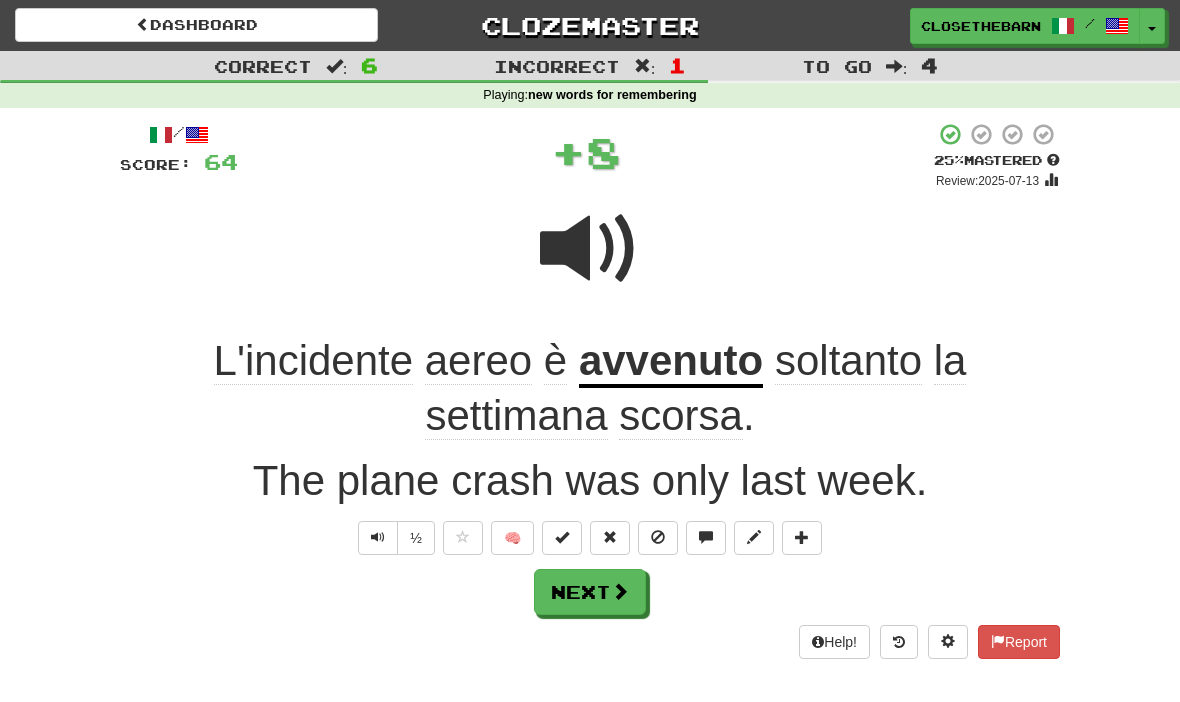 click at bounding box center (463, 538) 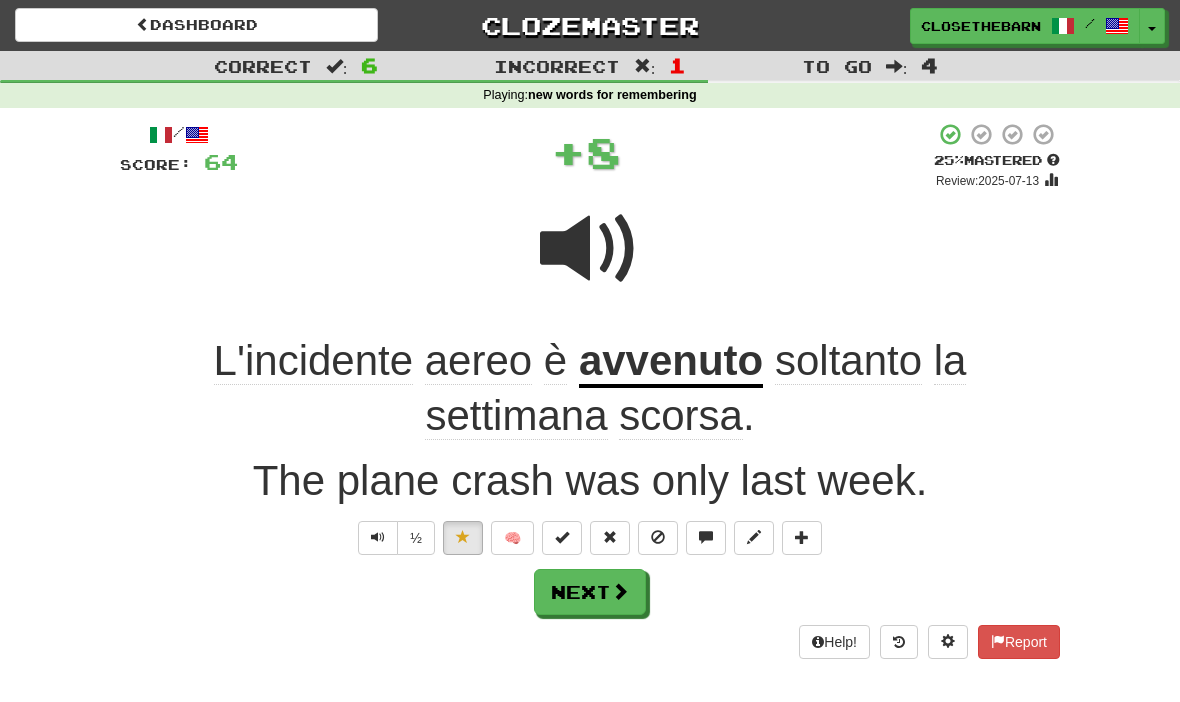 click on "Next" at bounding box center (590, 592) 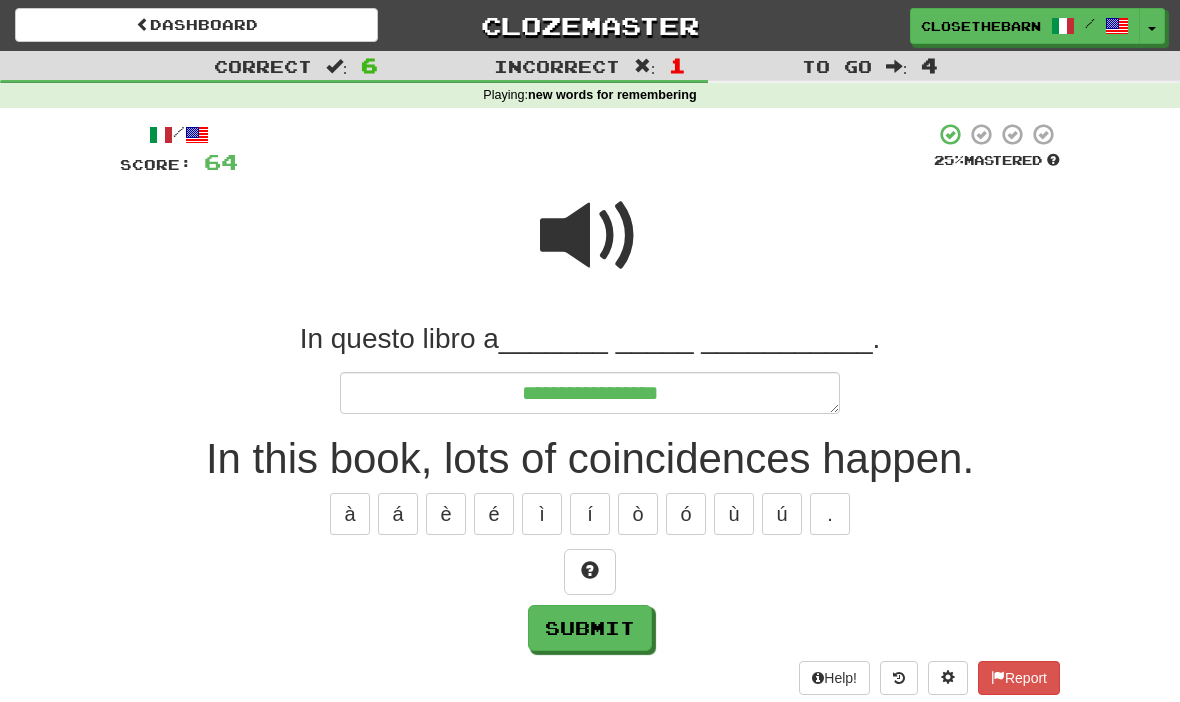 click at bounding box center [590, 572] 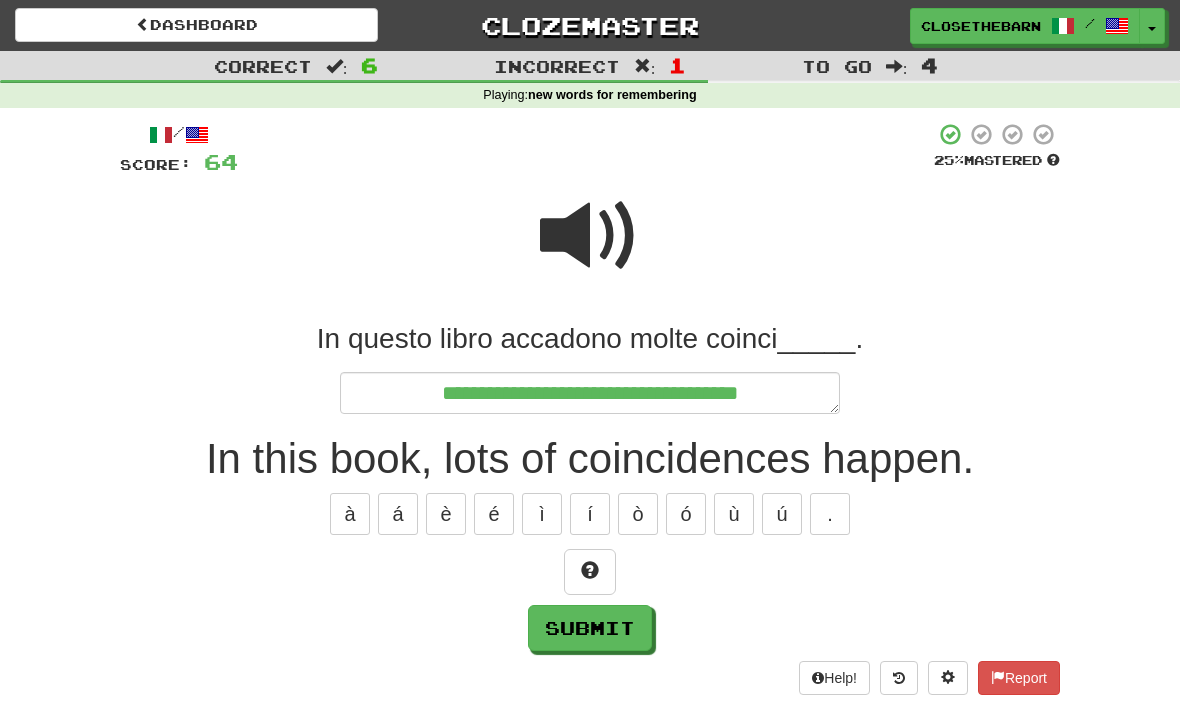 click at bounding box center [590, 572] 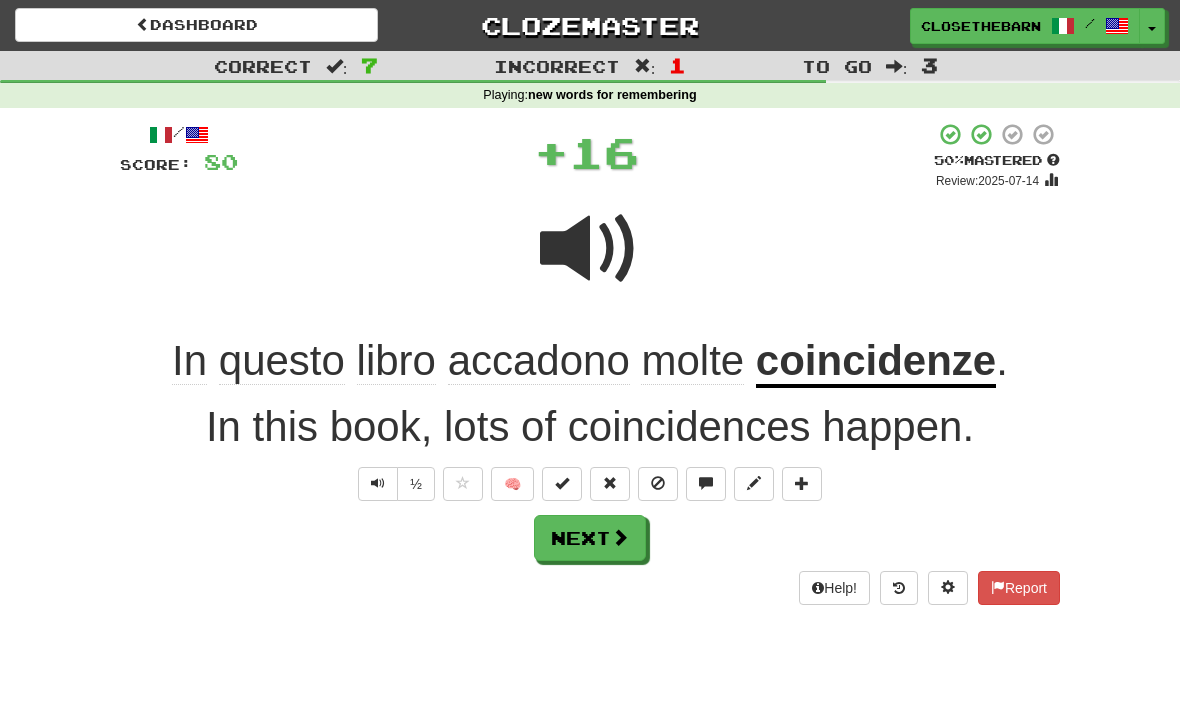 click on "accadono" 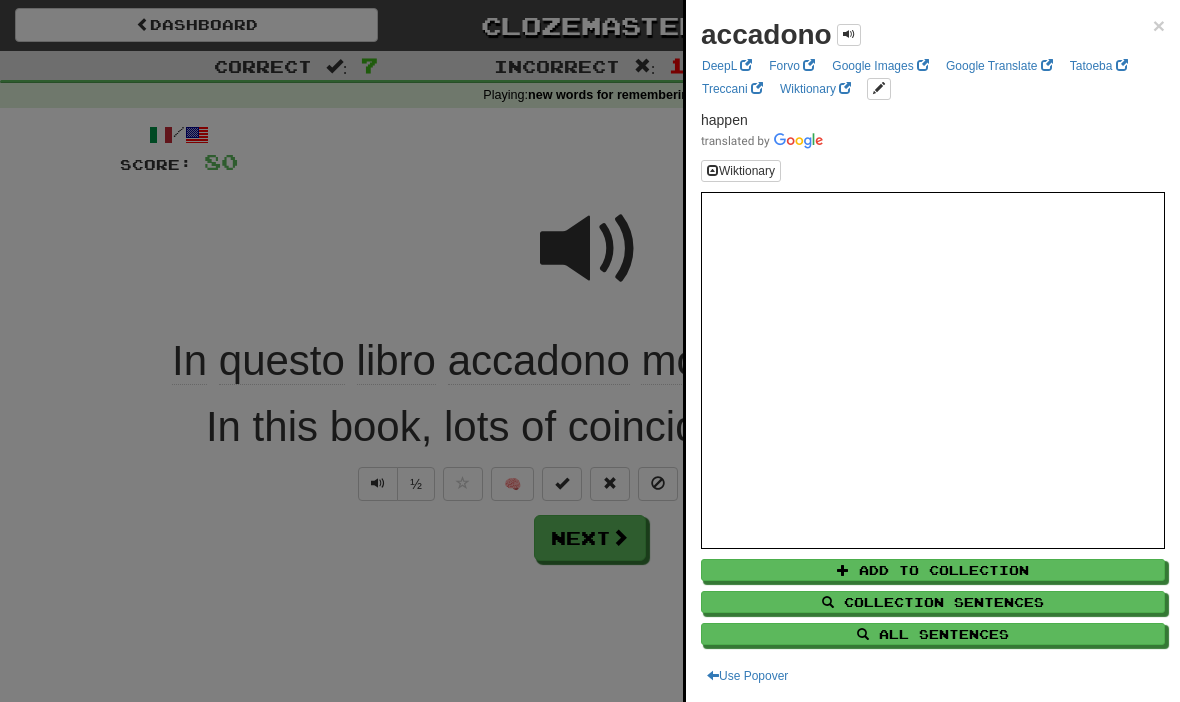click on "All Sentences" at bounding box center [933, 634] 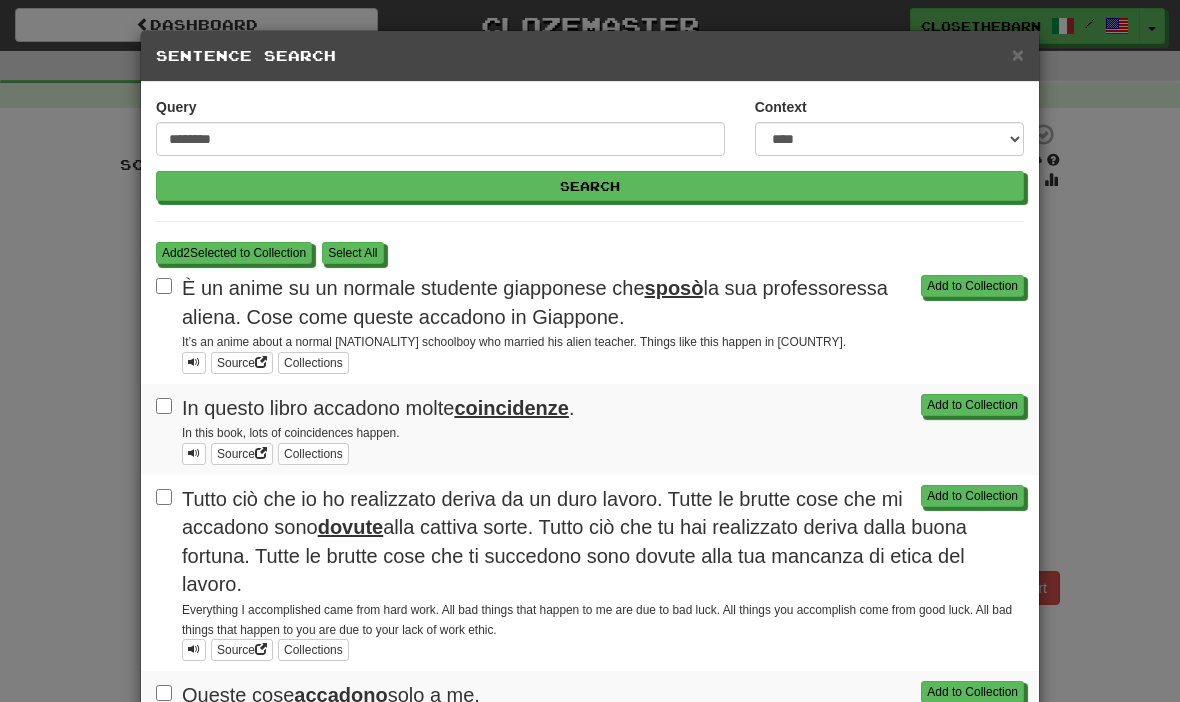 scroll, scrollTop: 0, scrollLeft: 0, axis: both 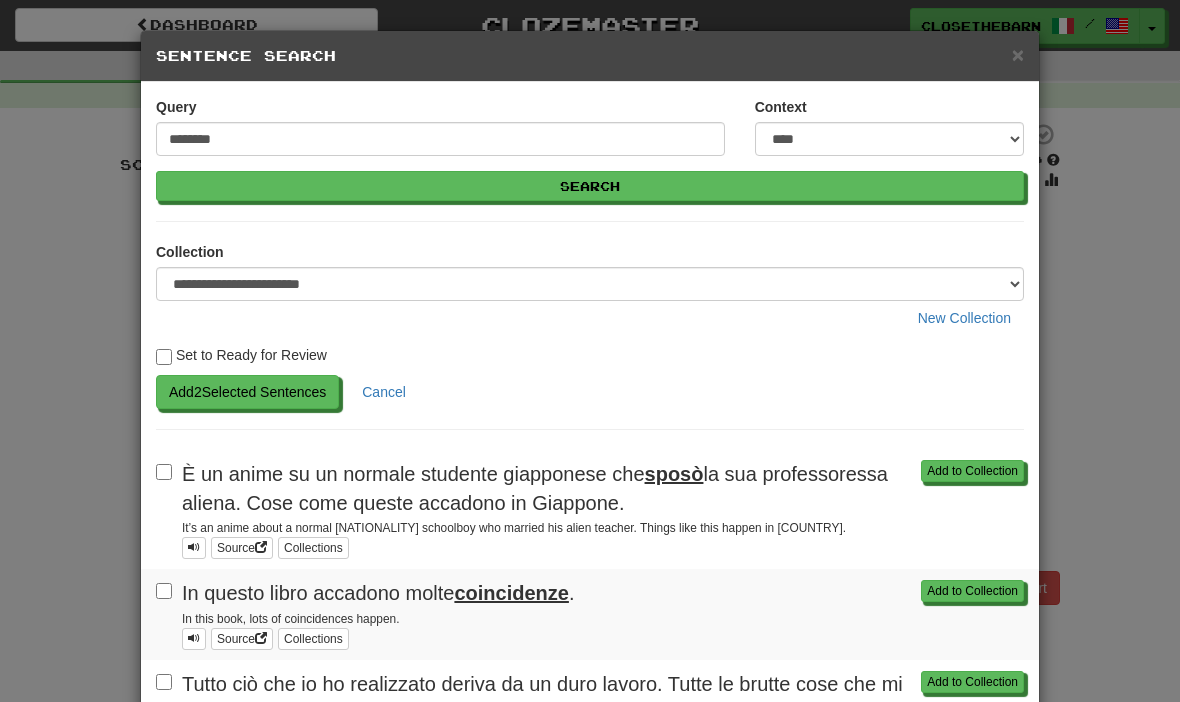 click on "Add  2  Selected Sentences" at bounding box center [247, 392] 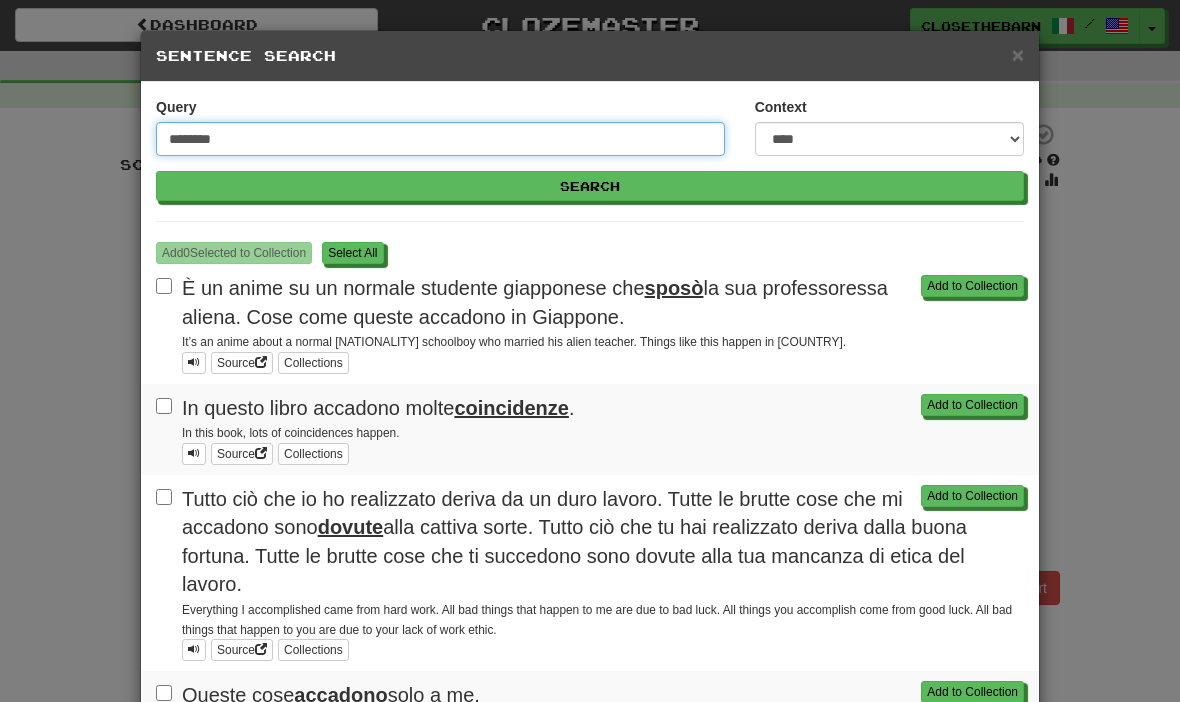 click on "********" at bounding box center (440, 139) 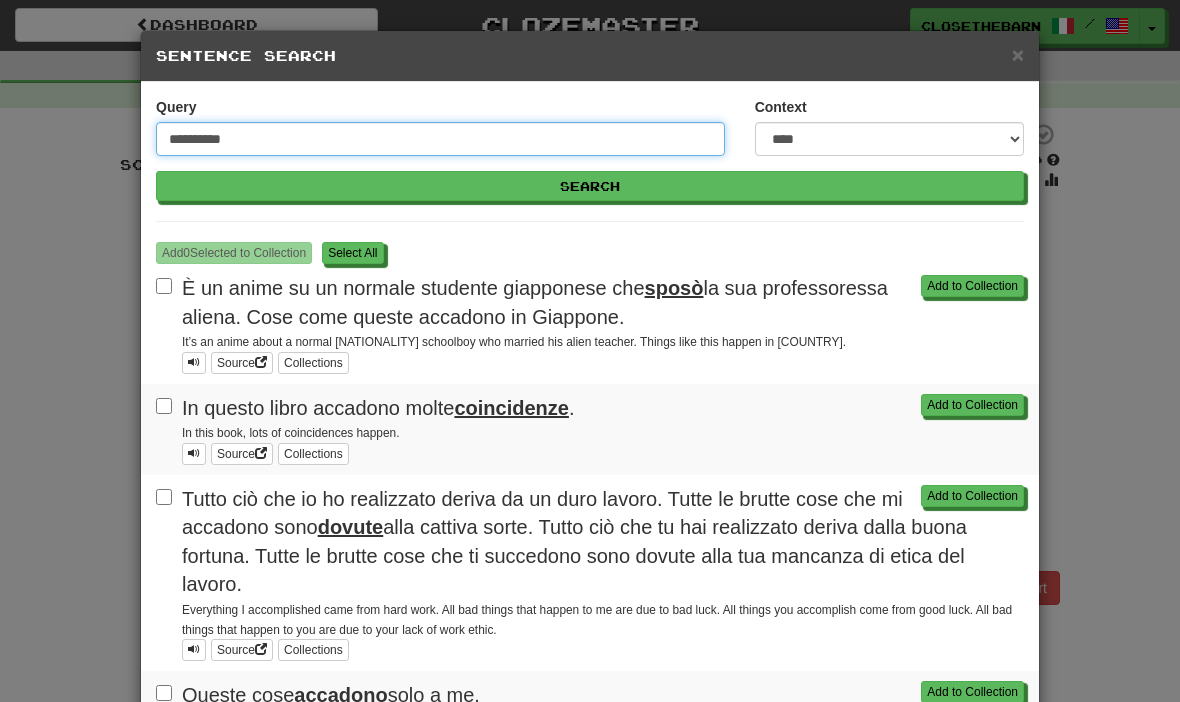 click on "Search" at bounding box center [590, 186] 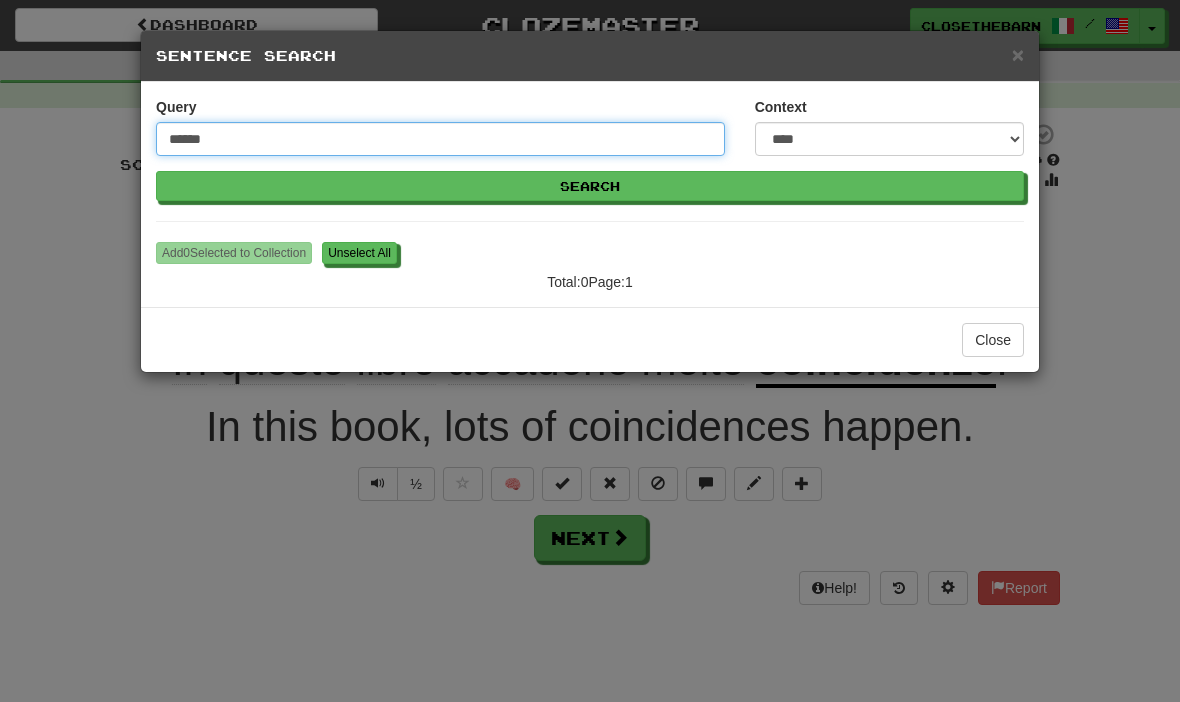 click on "Search" at bounding box center [590, 186] 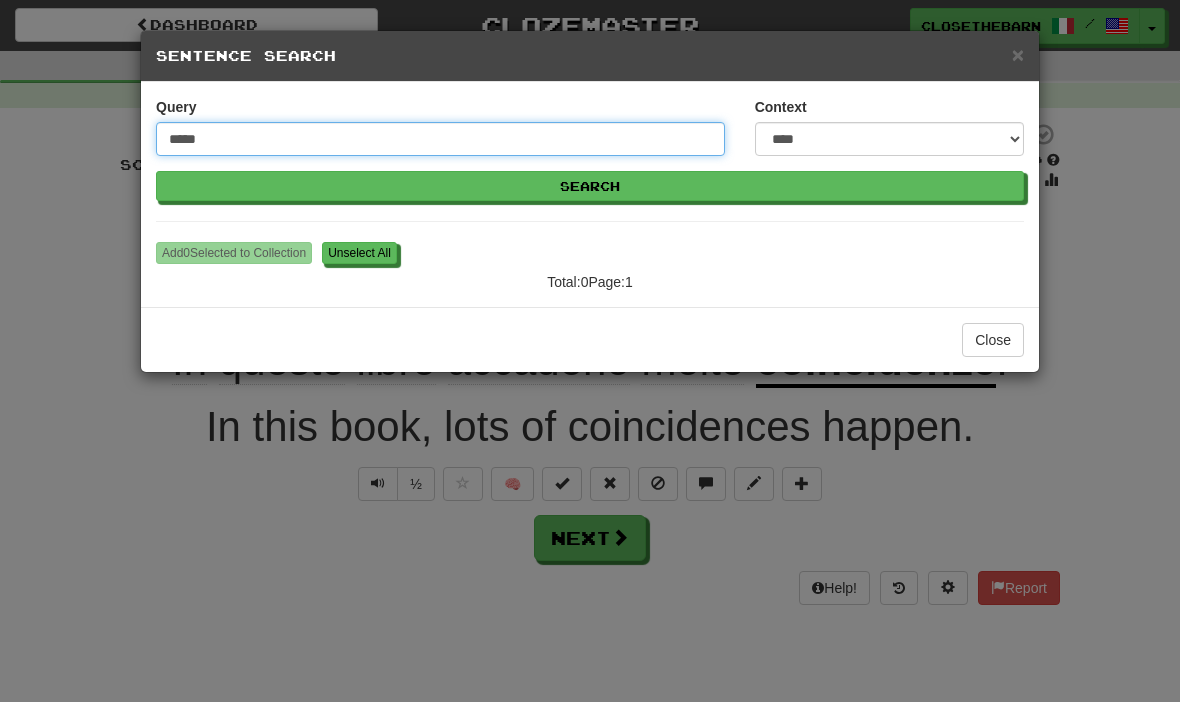 click on "Search" at bounding box center [590, 186] 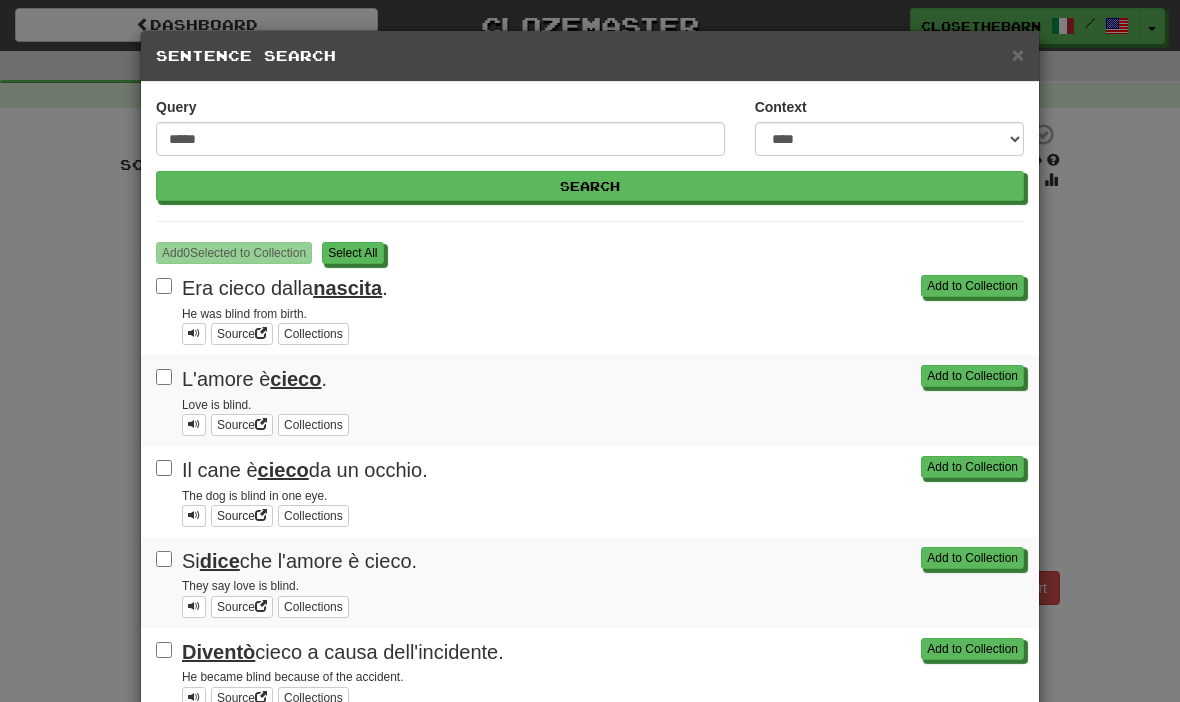 click on "Add to Collection L'amore è  cieco . Love is blind. Source  Collections" at bounding box center [590, 400] 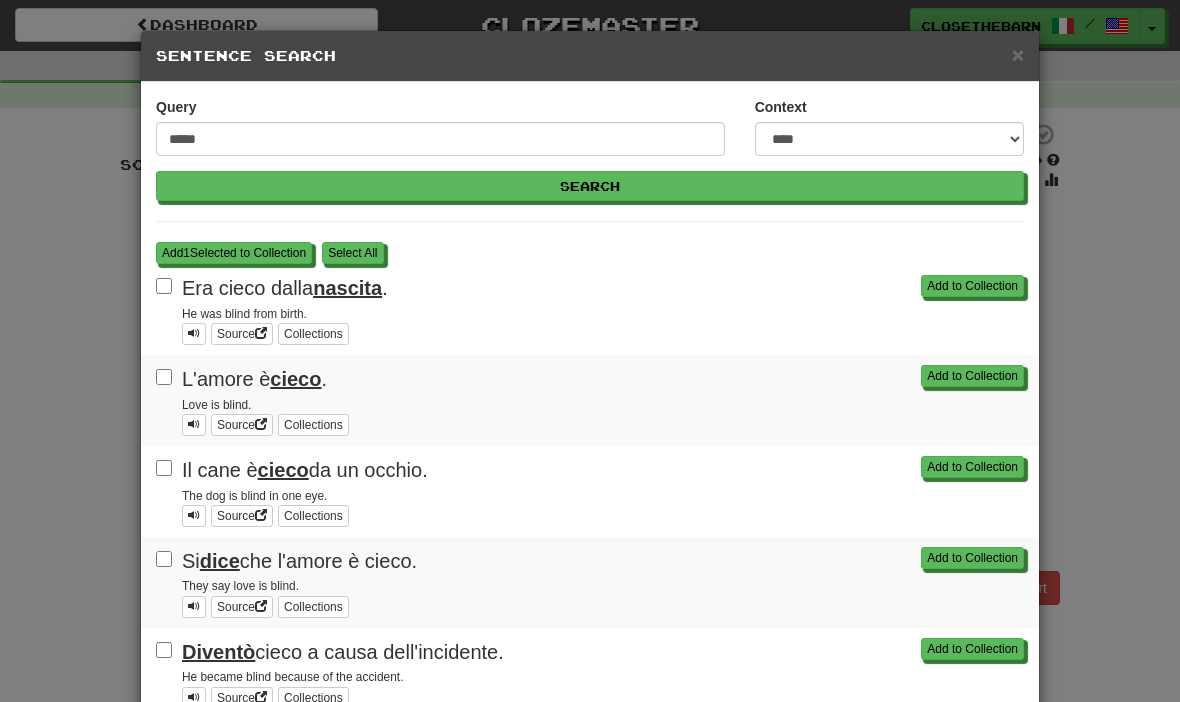 click on "Add  1  Selected to Collection" at bounding box center [234, 253] 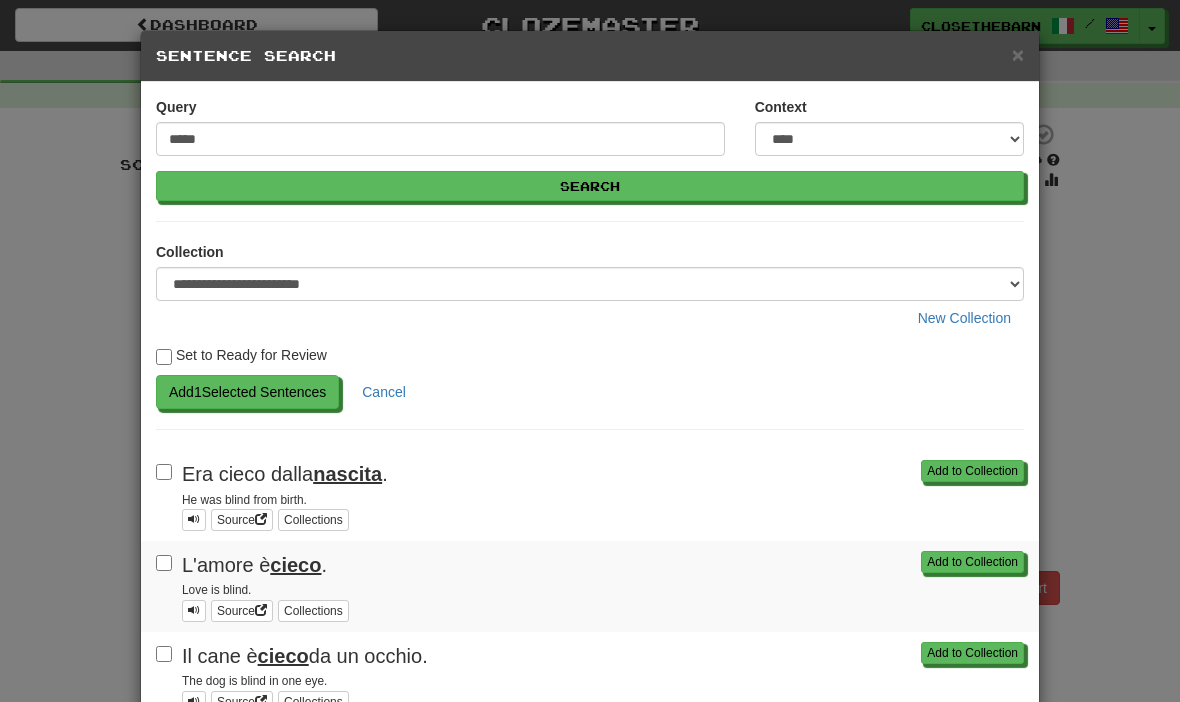 click on "Add  1  Selected Sentences" at bounding box center [247, 392] 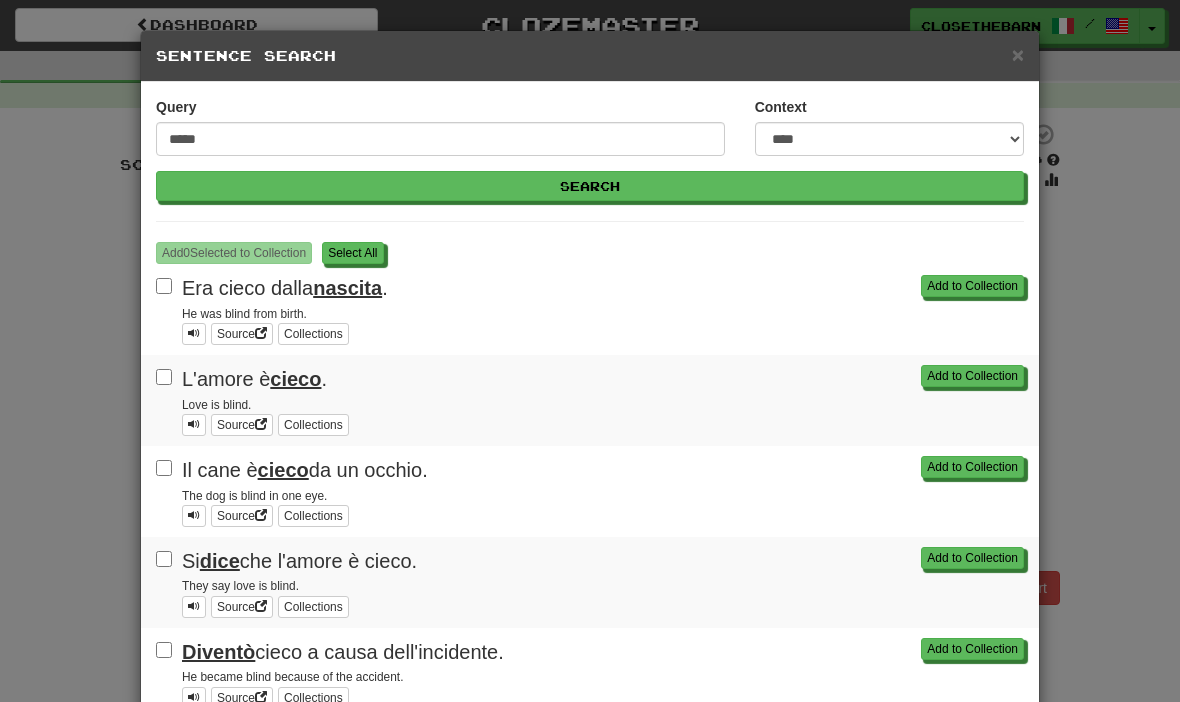click on "**********" at bounding box center [590, 351] 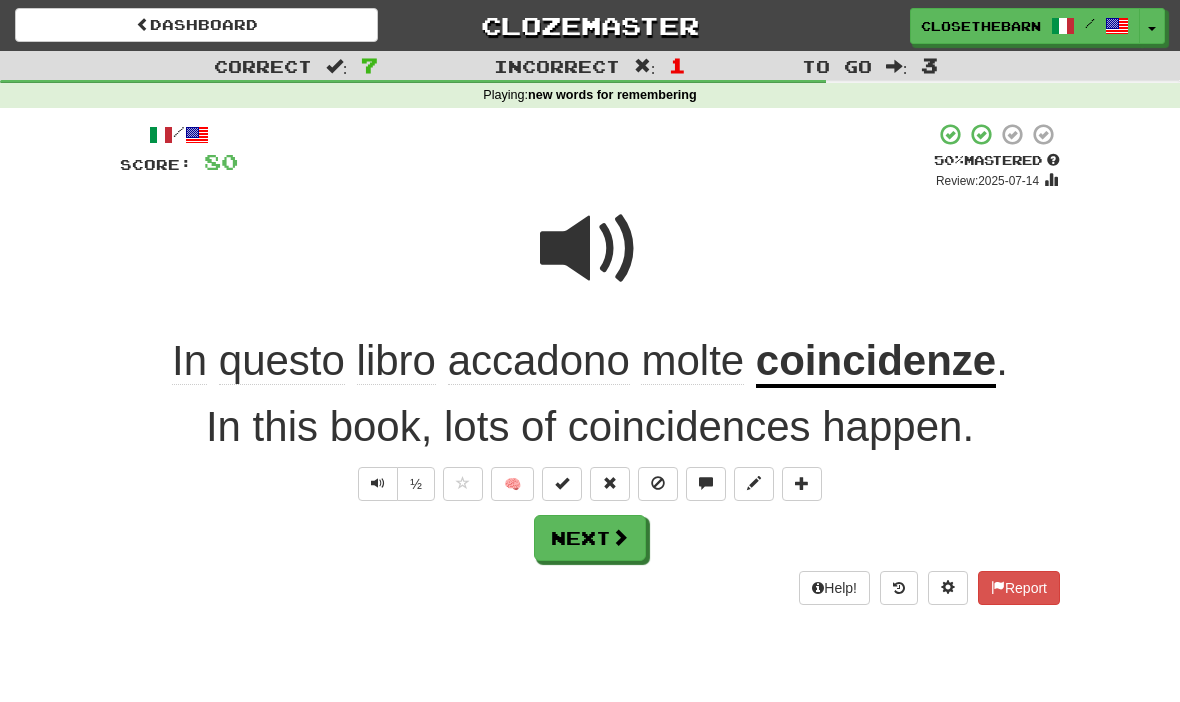 click on "Next" at bounding box center [590, 538] 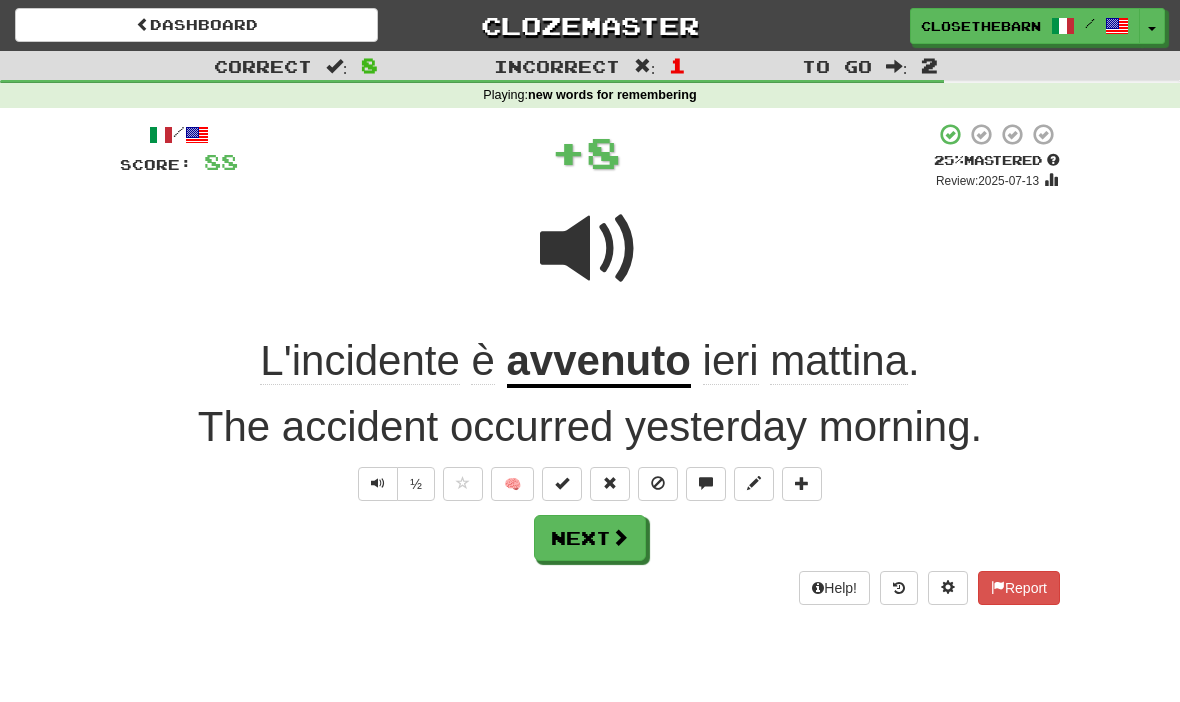 click at bounding box center [620, 537] 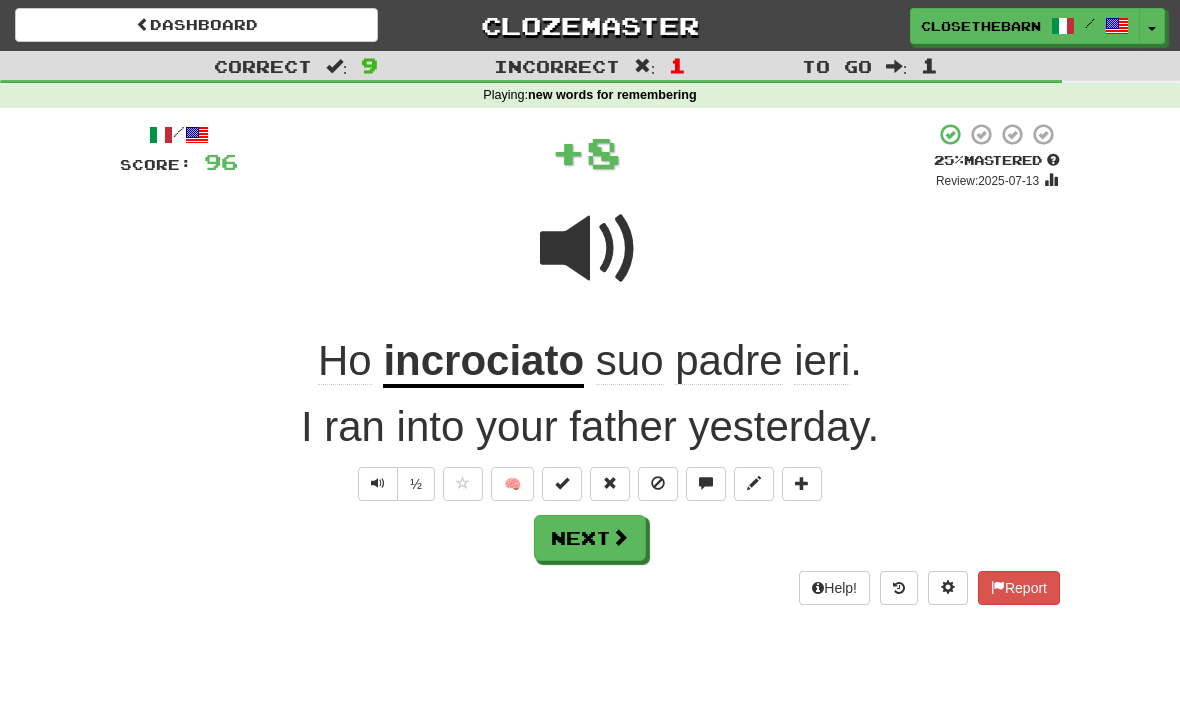 click at bounding box center [754, 483] 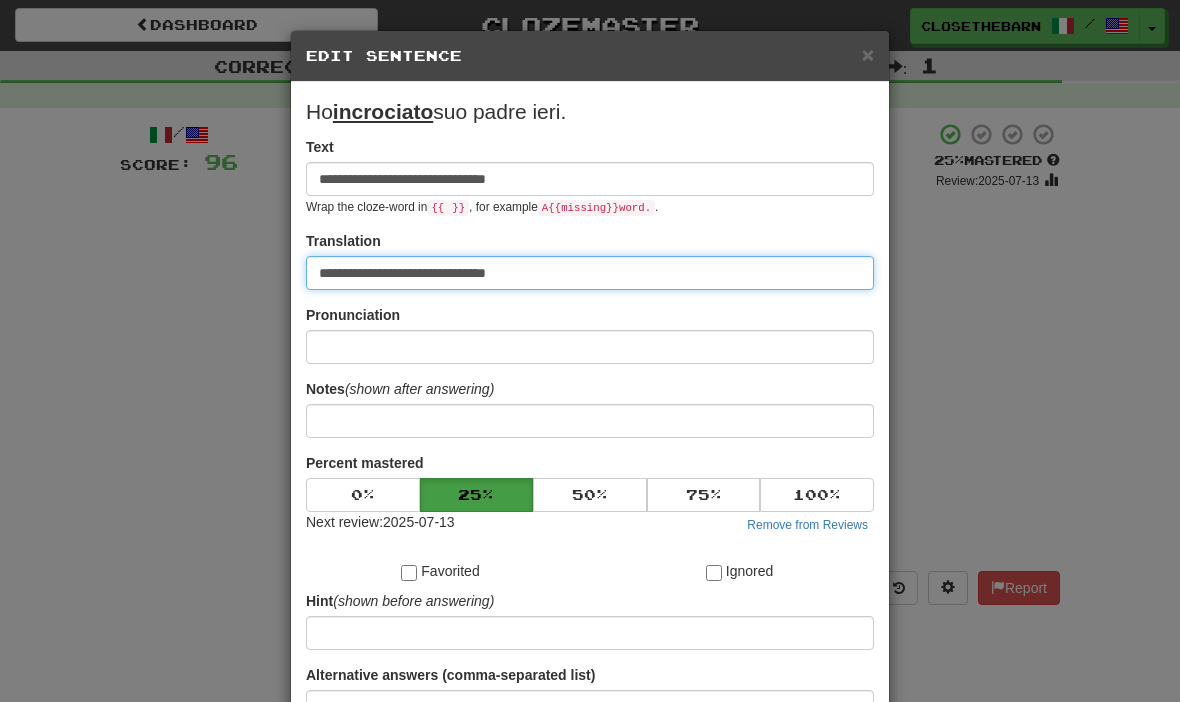 click on "**********" at bounding box center [590, 273] 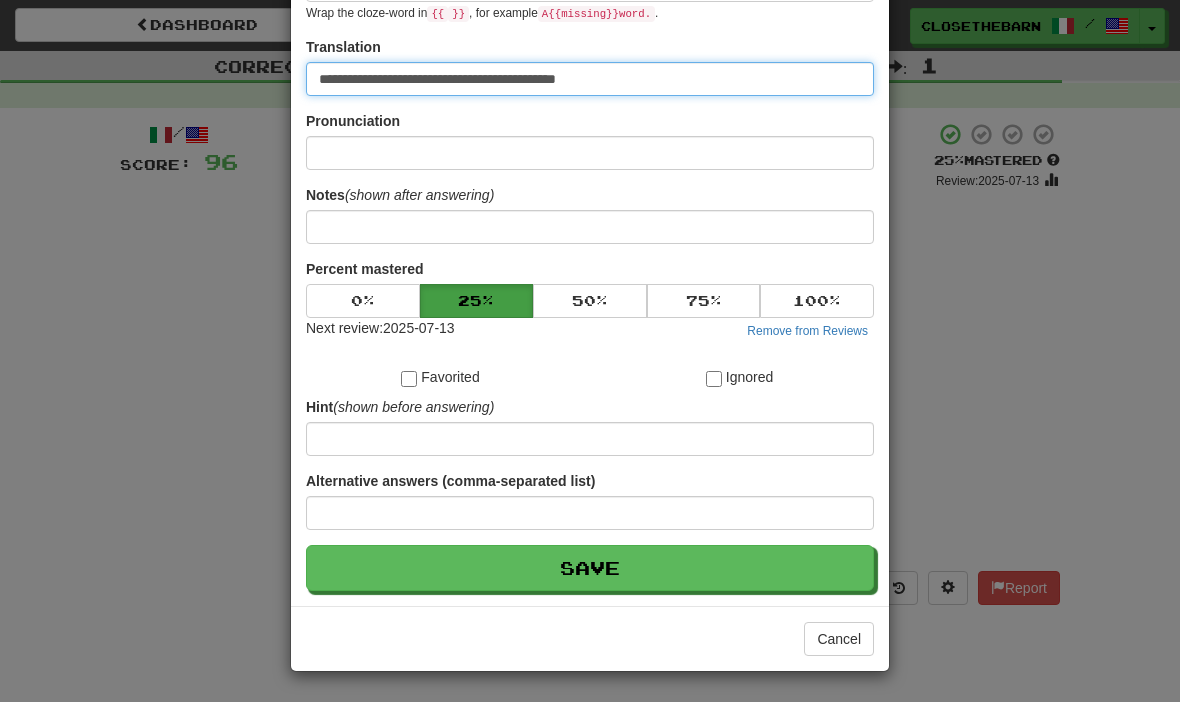 scroll, scrollTop: 195, scrollLeft: 0, axis: vertical 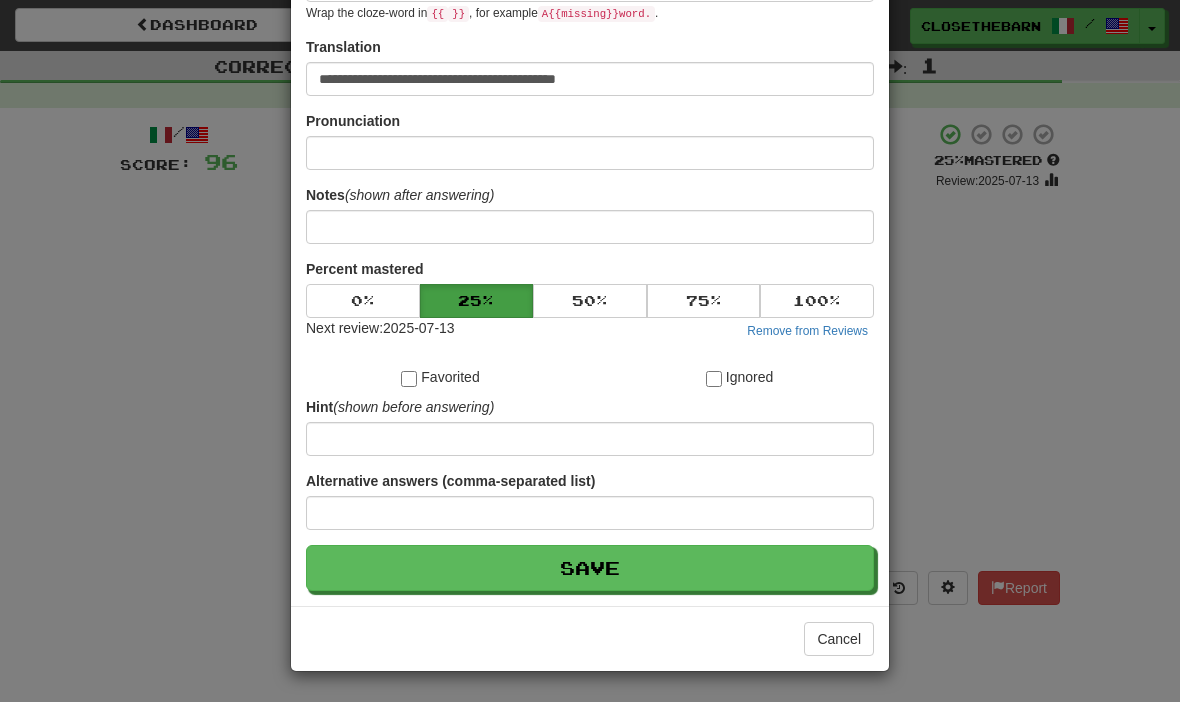 click on "Save" at bounding box center [590, 568] 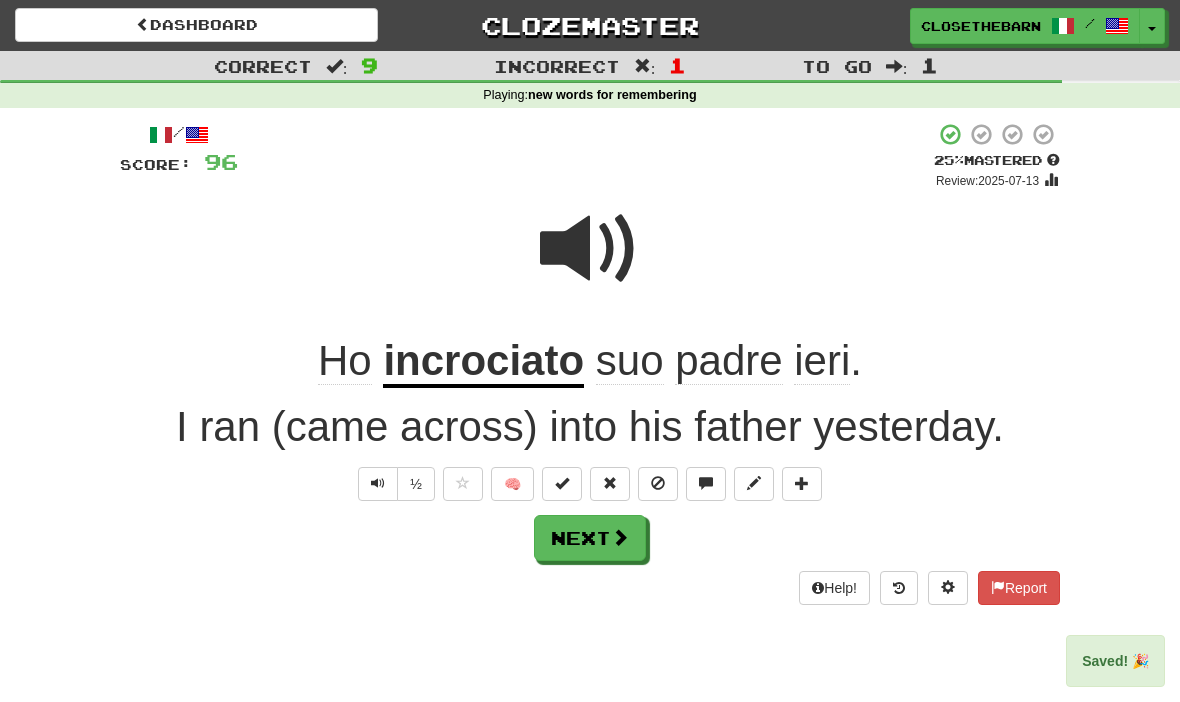 click on "Next" at bounding box center (590, 538) 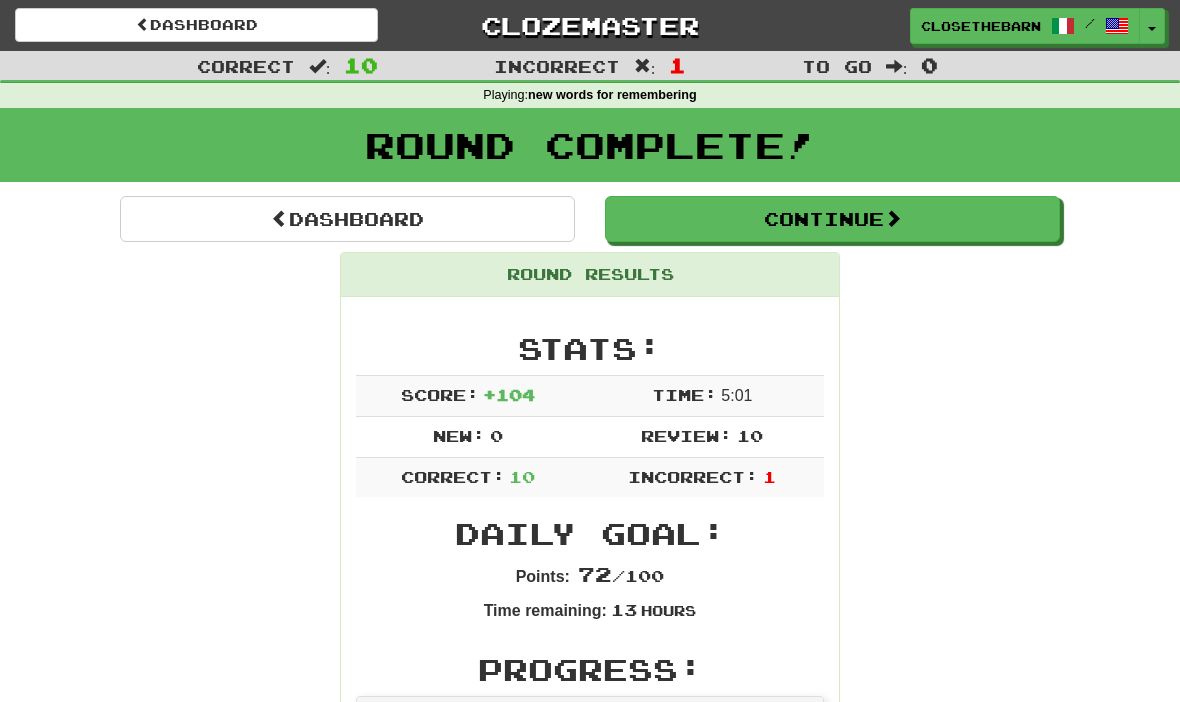 click at bounding box center [893, 218] 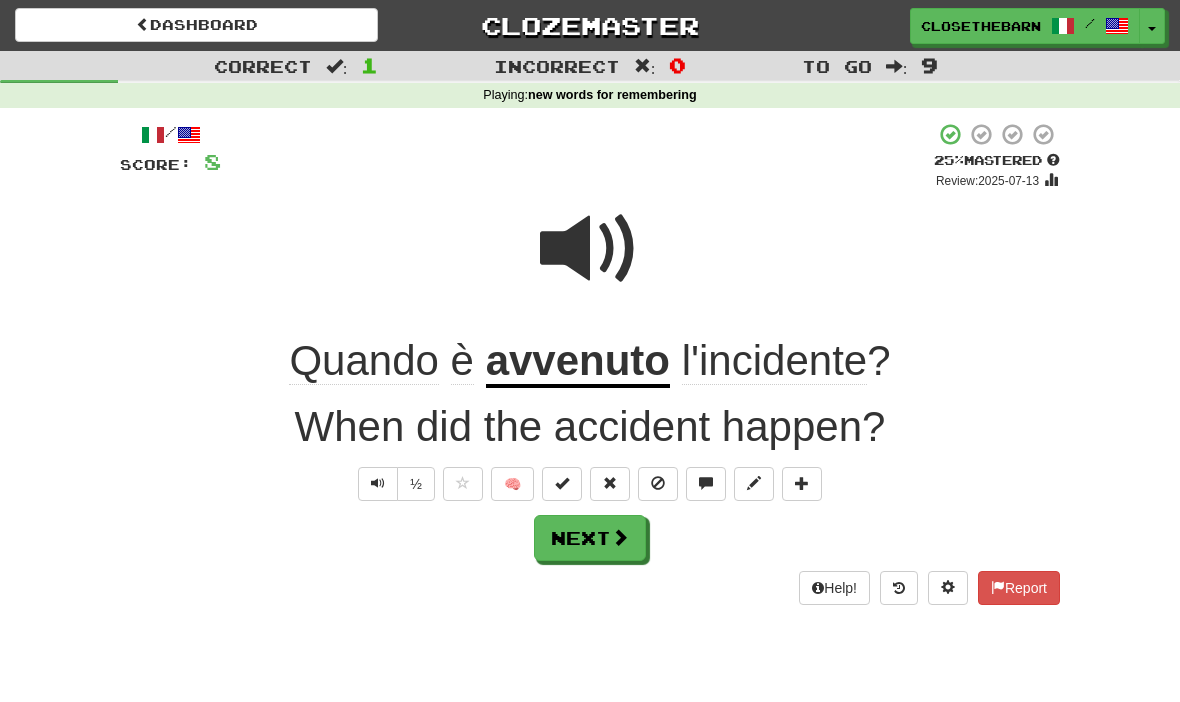 click on "Next" at bounding box center (590, 538) 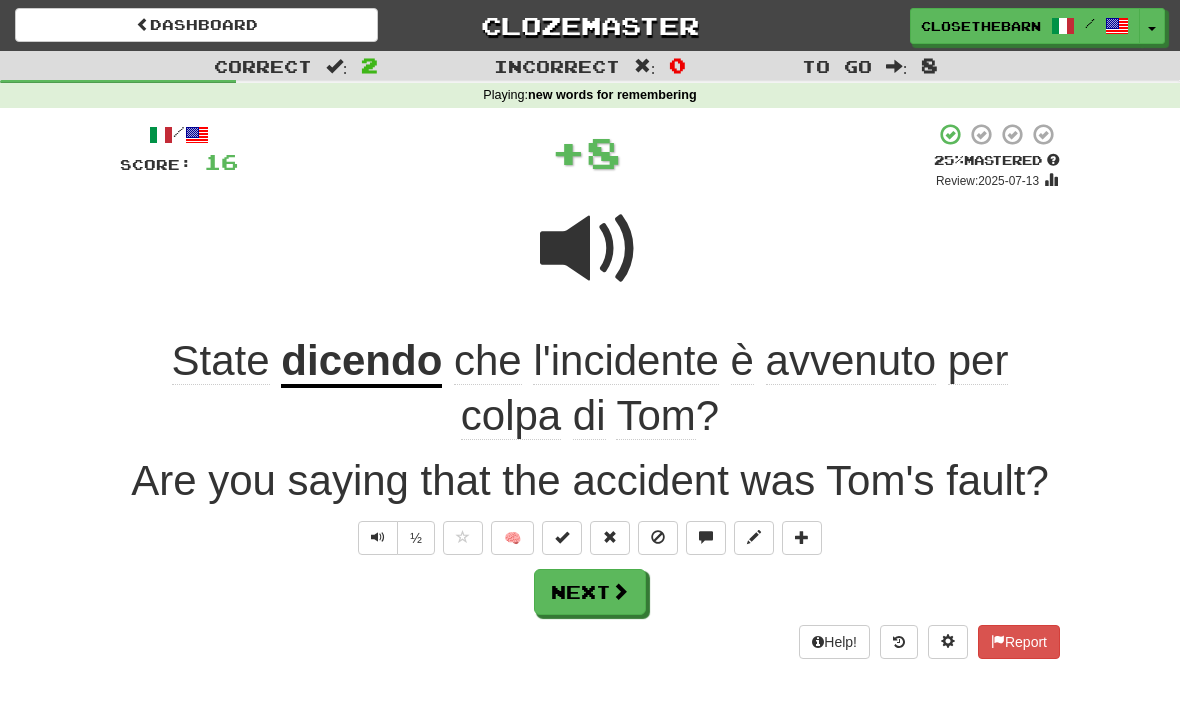click at bounding box center [754, 537] 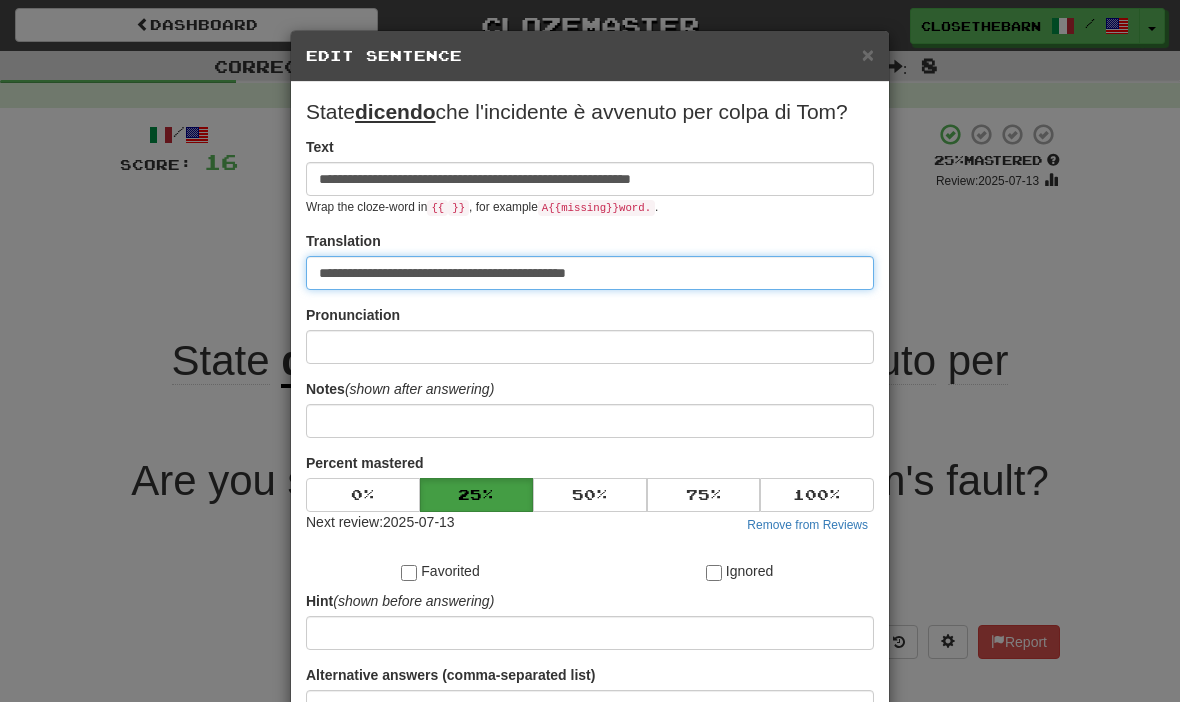 click on "**********" at bounding box center (590, 273) 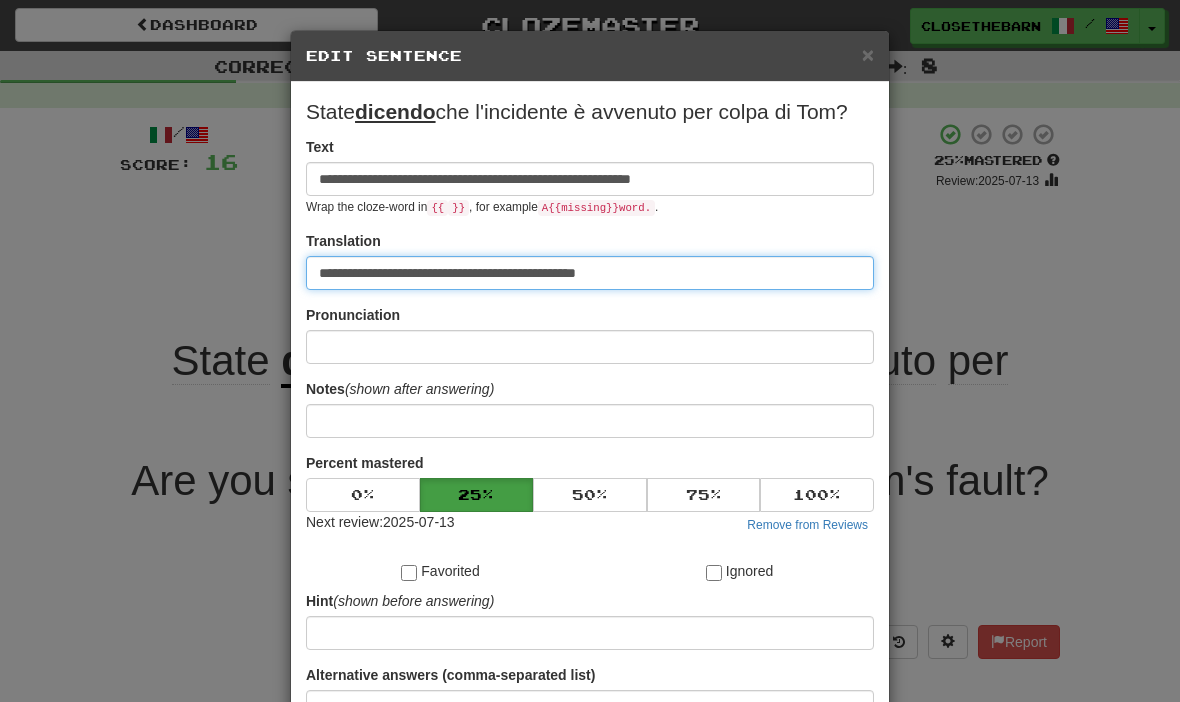 click on "**********" at bounding box center (590, 273) 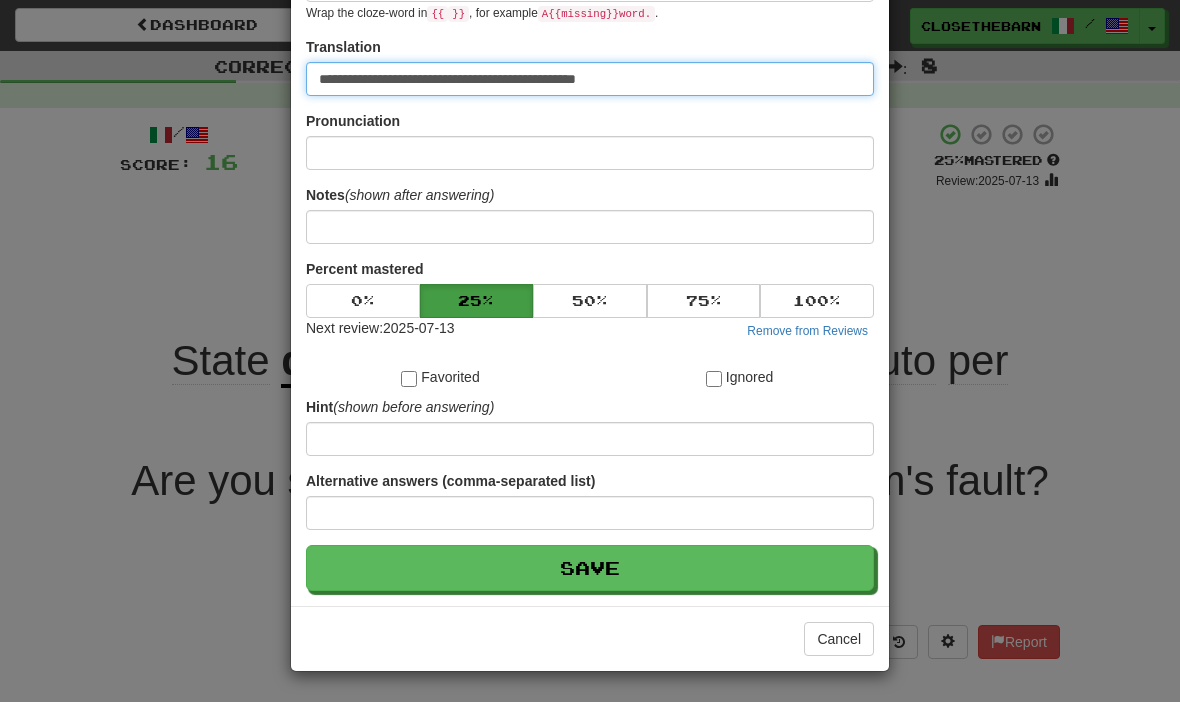 scroll, scrollTop: 195, scrollLeft: 0, axis: vertical 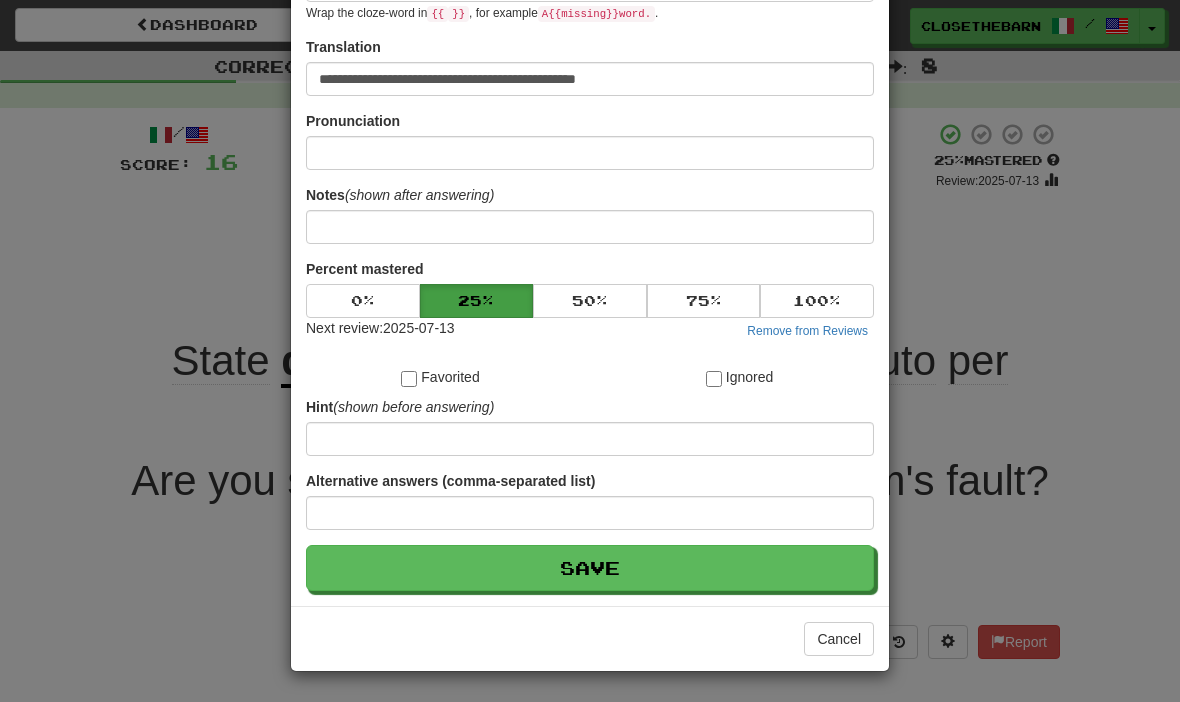 click on "Save" at bounding box center (590, 568) 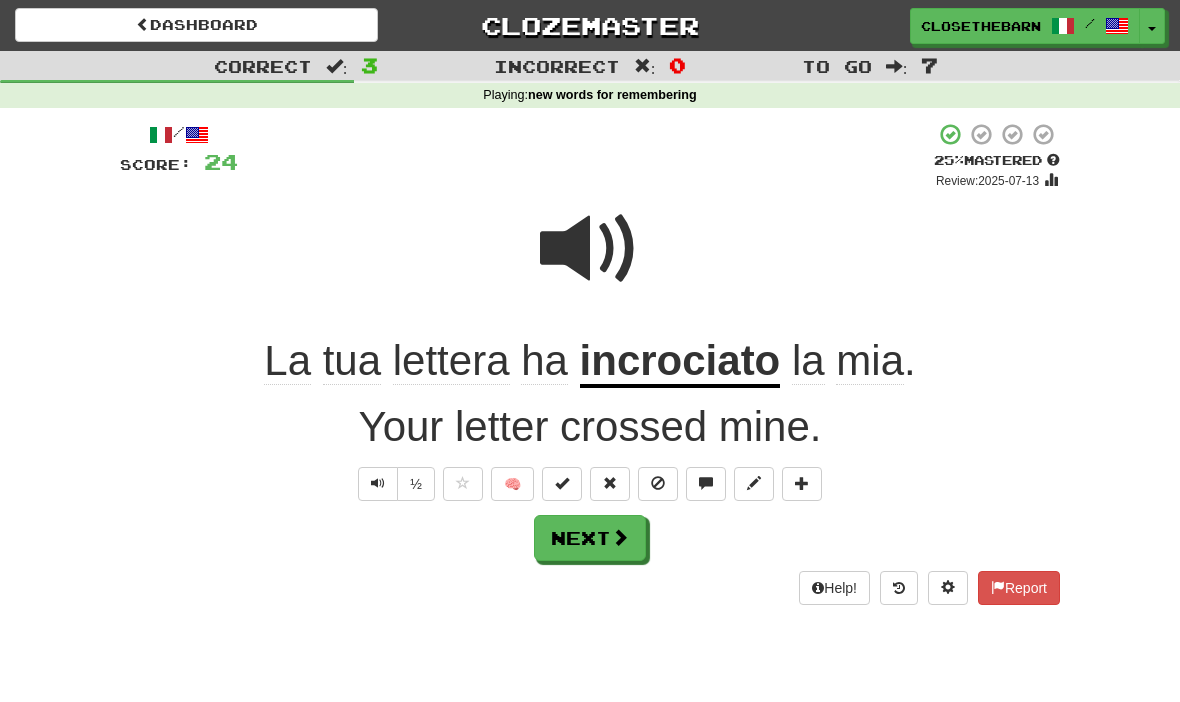 click on "incrociato" at bounding box center (680, 362) 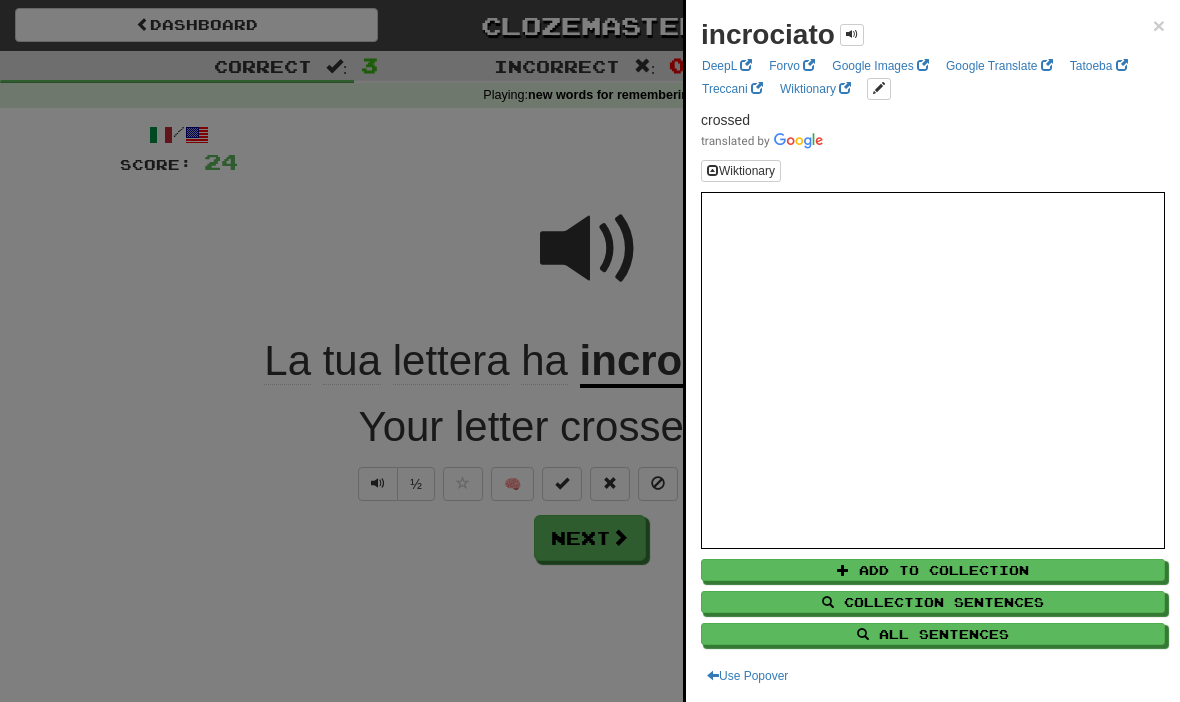 click on "All Sentences" at bounding box center [933, 634] 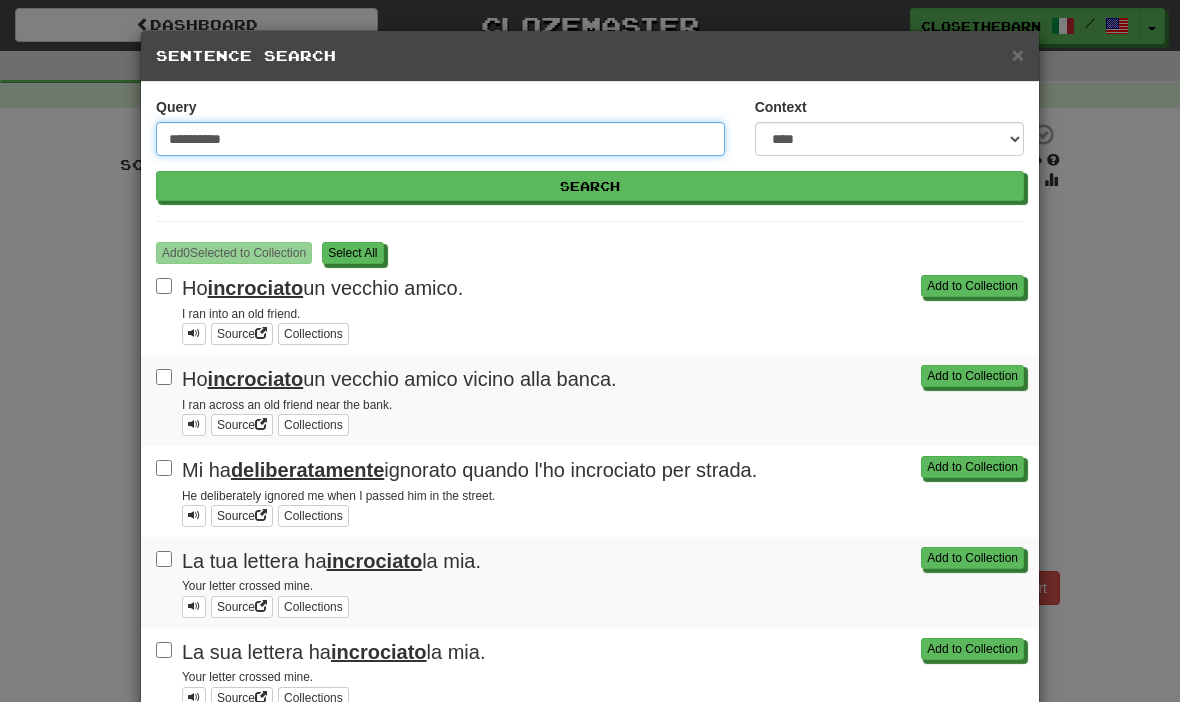 click on "**********" at bounding box center [440, 139] 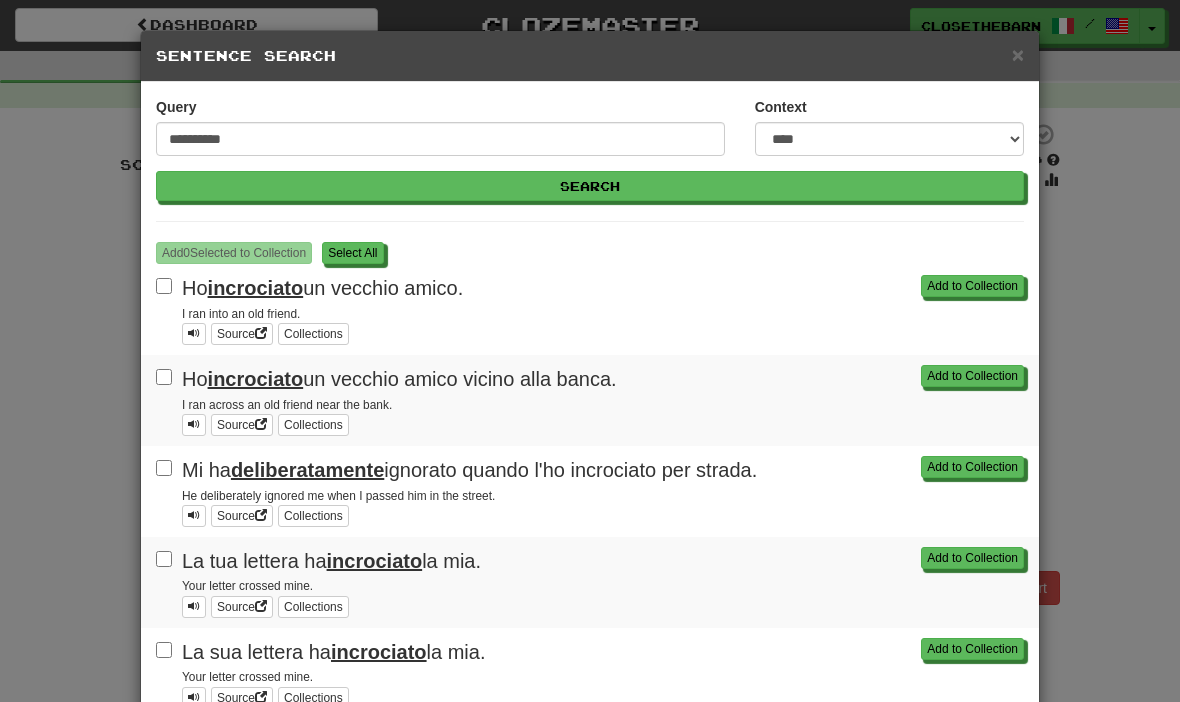 click on "Ho incrociato un vecchio amico vicino alla banca." at bounding box center (590, 351) 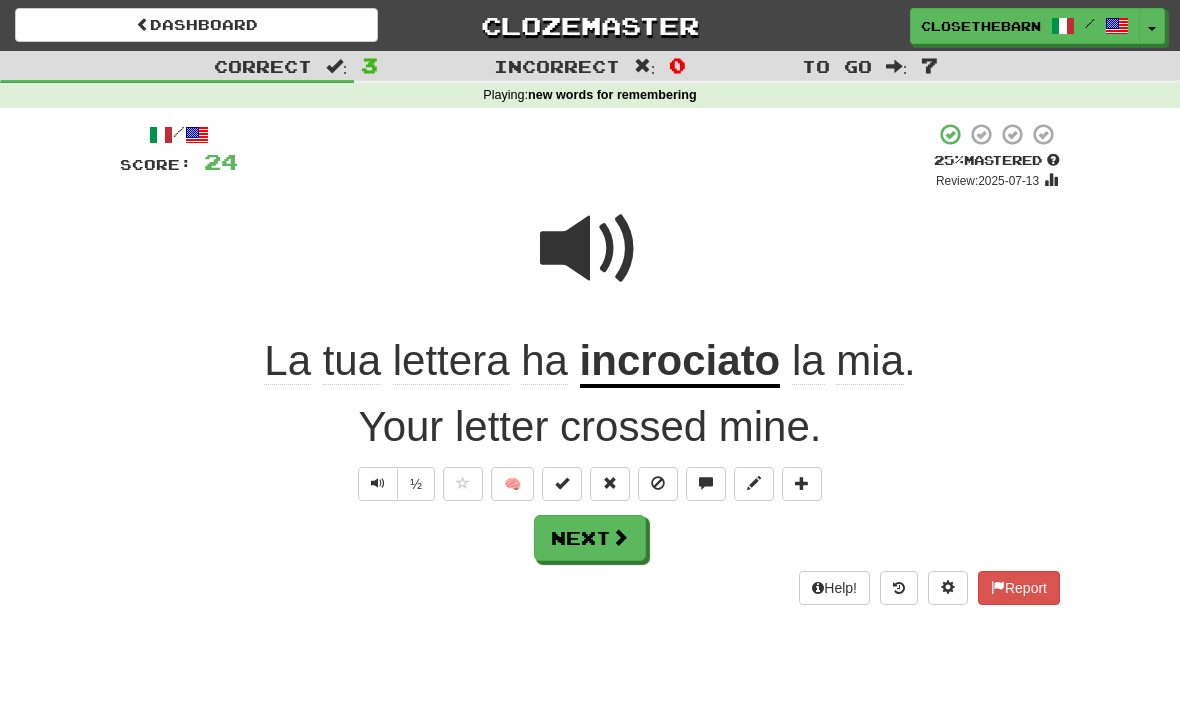 click on "incrociato" at bounding box center (680, 362) 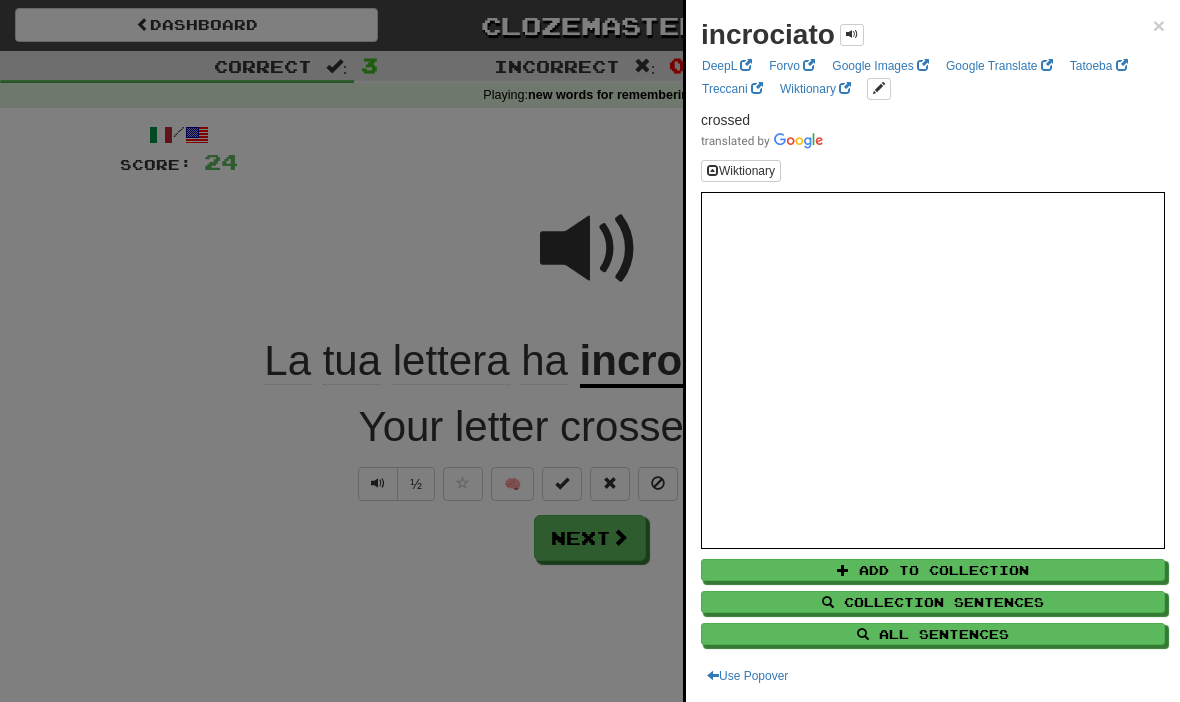 click on "All Sentences" at bounding box center (933, 634) 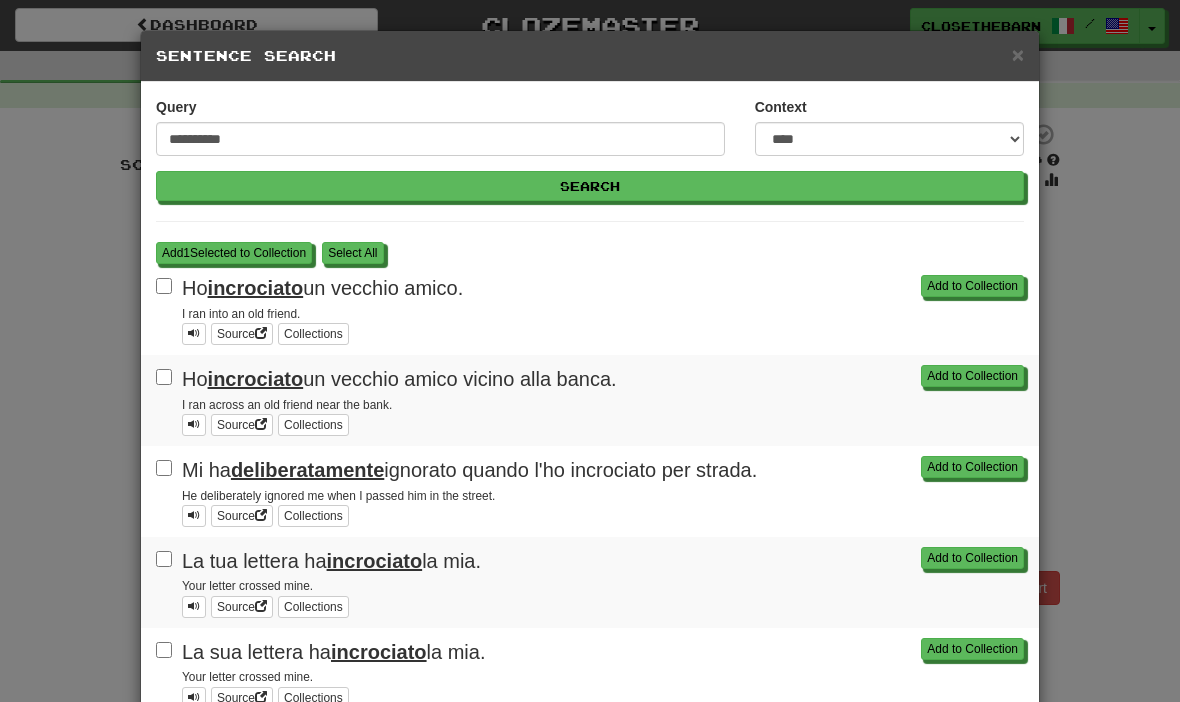 click on "Add  1  Selected to Collection" at bounding box center [234, 253] 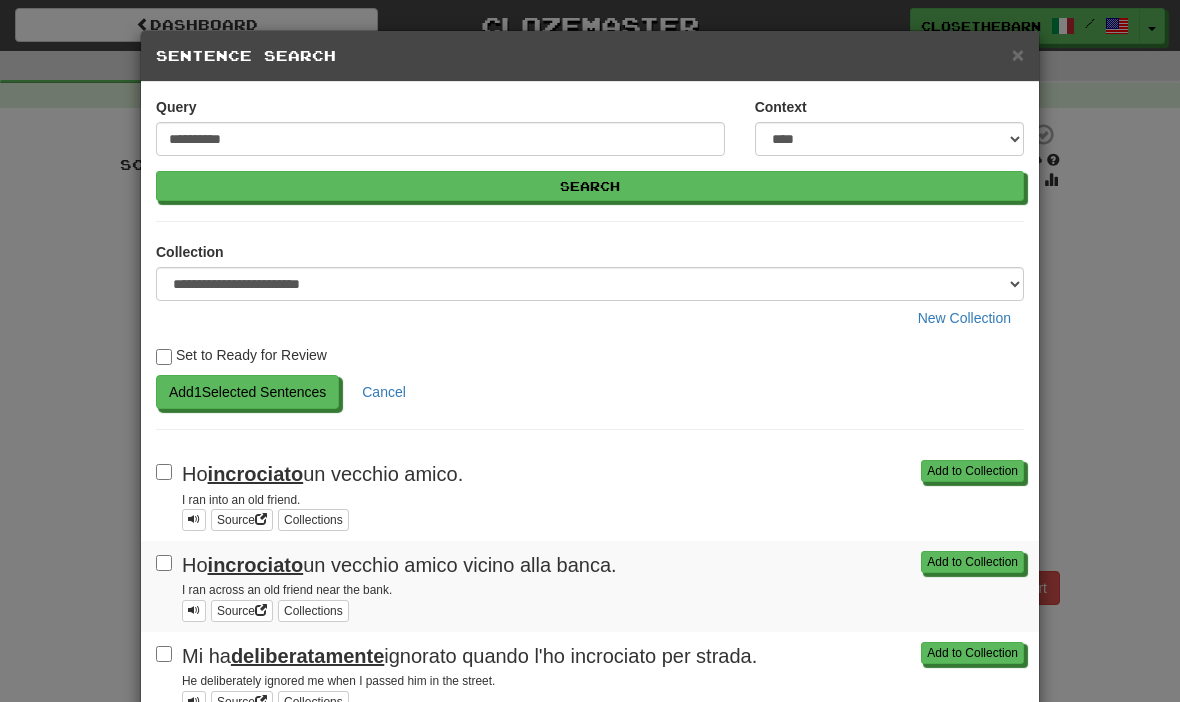click on "Add  1  Selected Sentences" at bounding box center (247, 392) 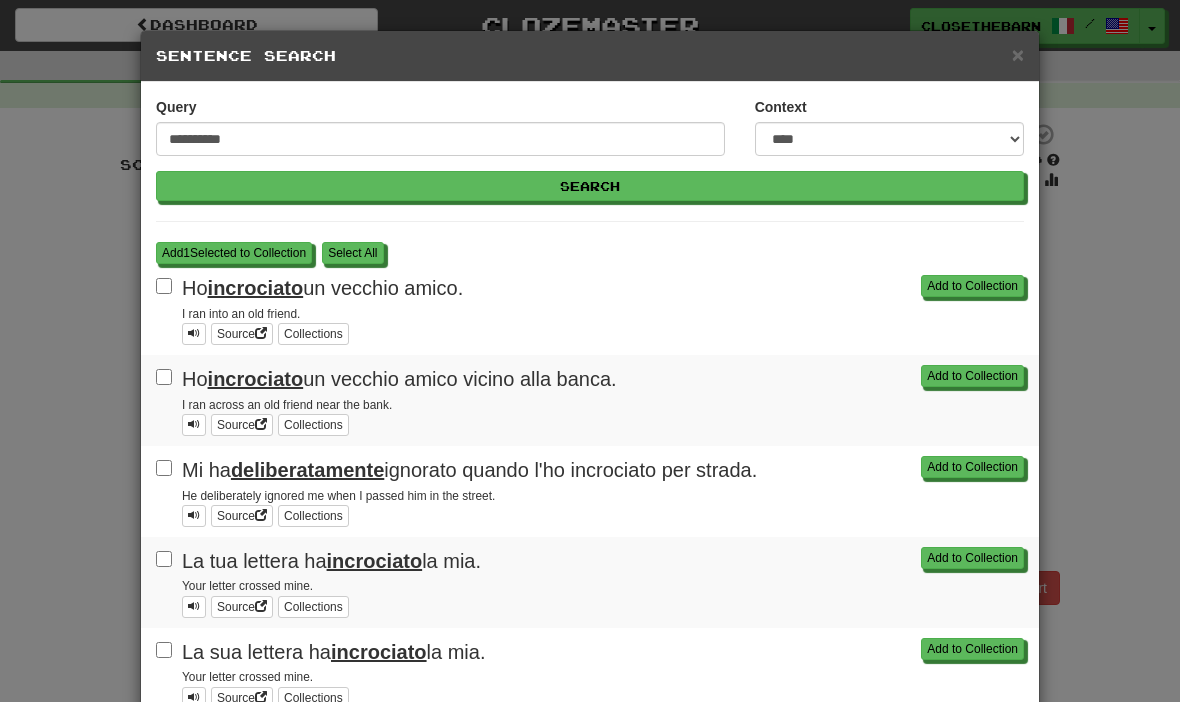 scroll, scrollTop: 0, scrollLeft: 0, axis: both 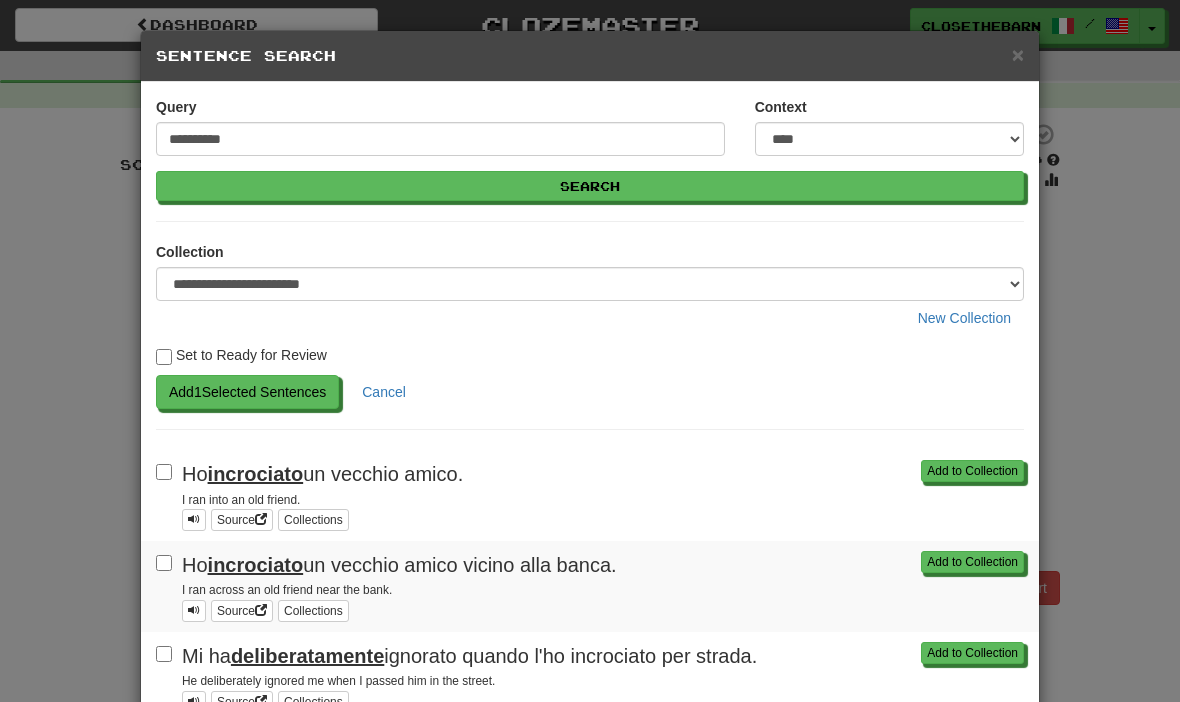 click on "Add  1  Selected Sentences" at bounding box center [247, 392] 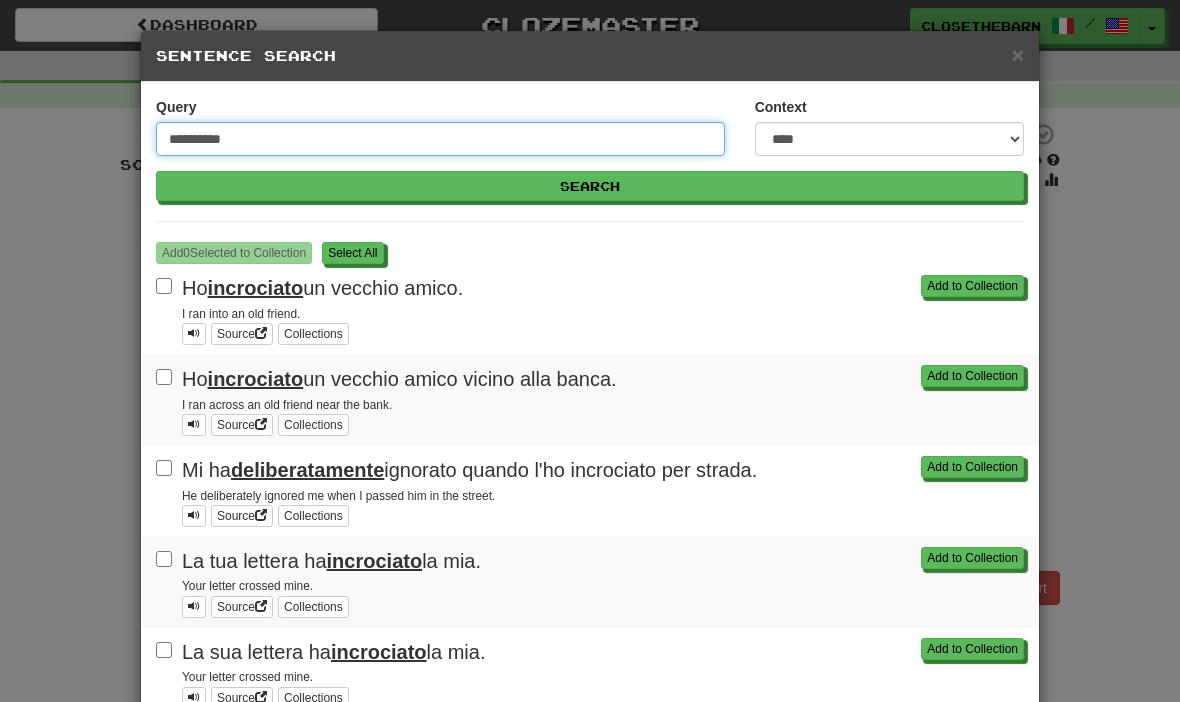click on "**********" at bounding box center (440, 139) 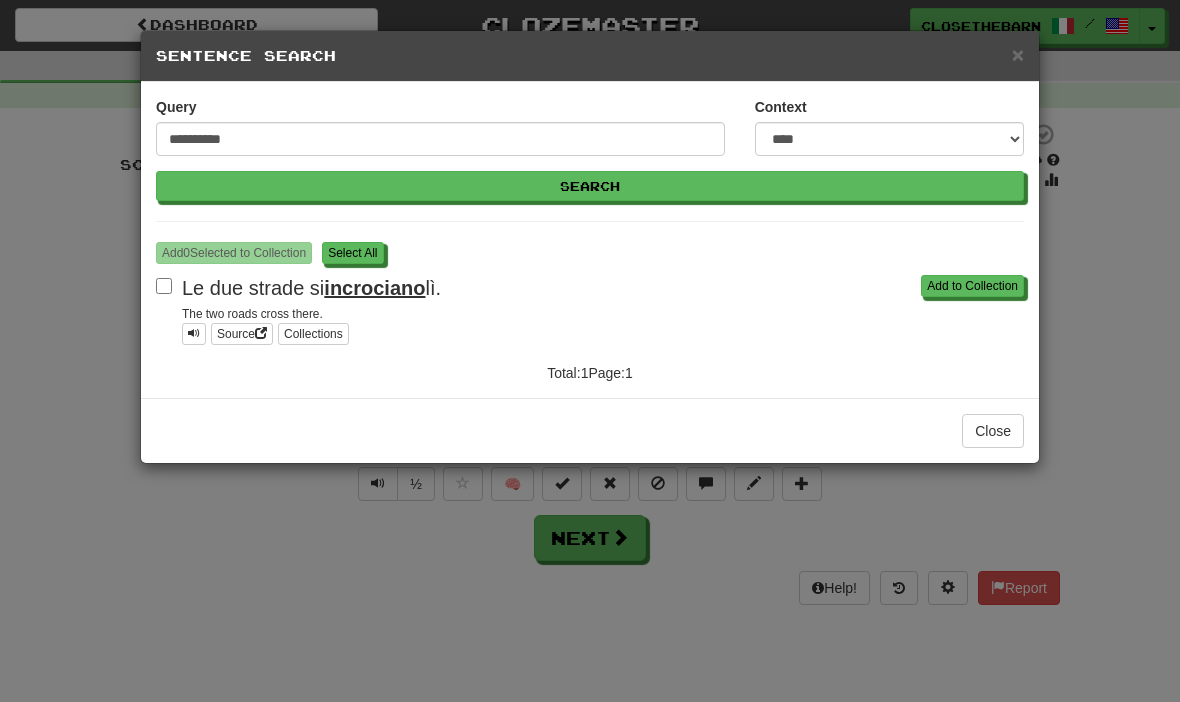 click on "S elect All" at bounding box center (352, 253) 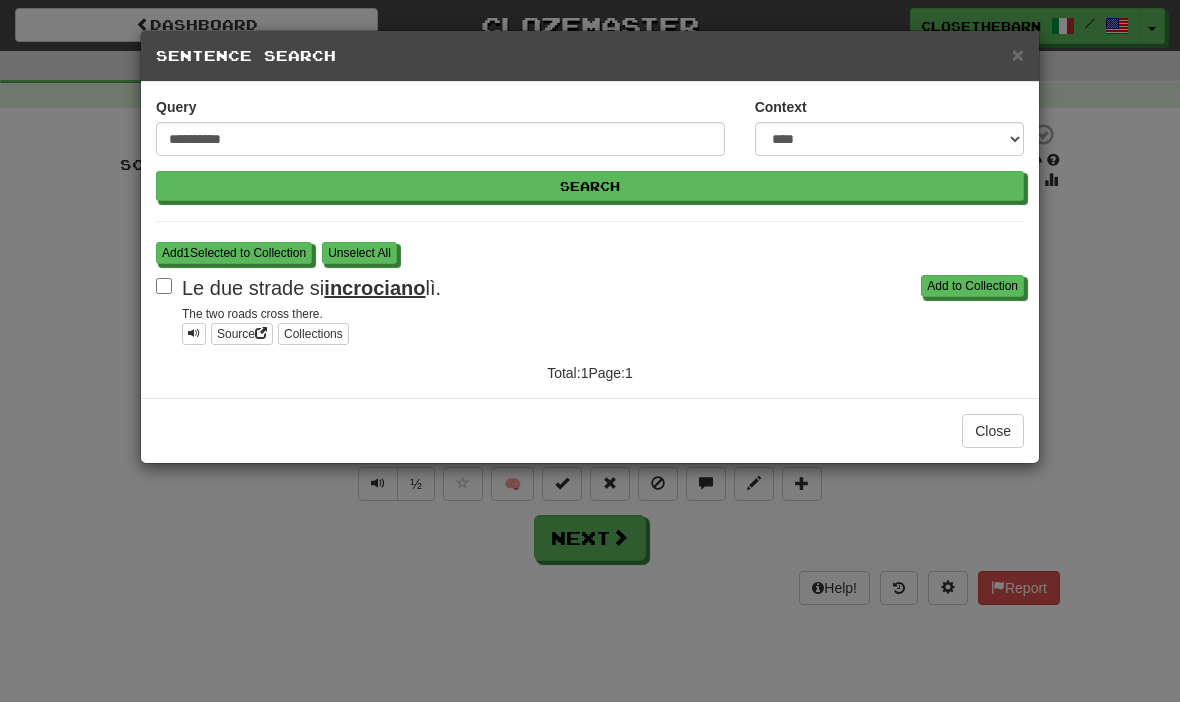 click on "Add  1  Selected to Collection" at bounding box center [234, 253] 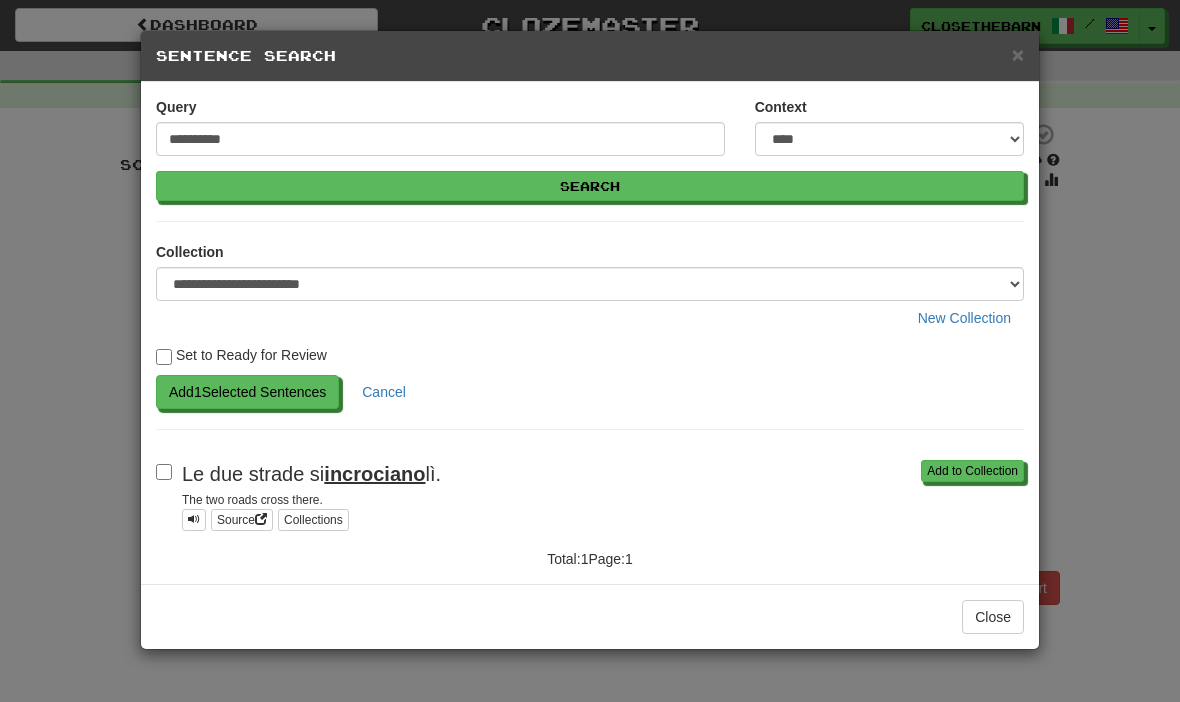 click on "Add  1  Selected Sentences" at bounding box center (247, 392) 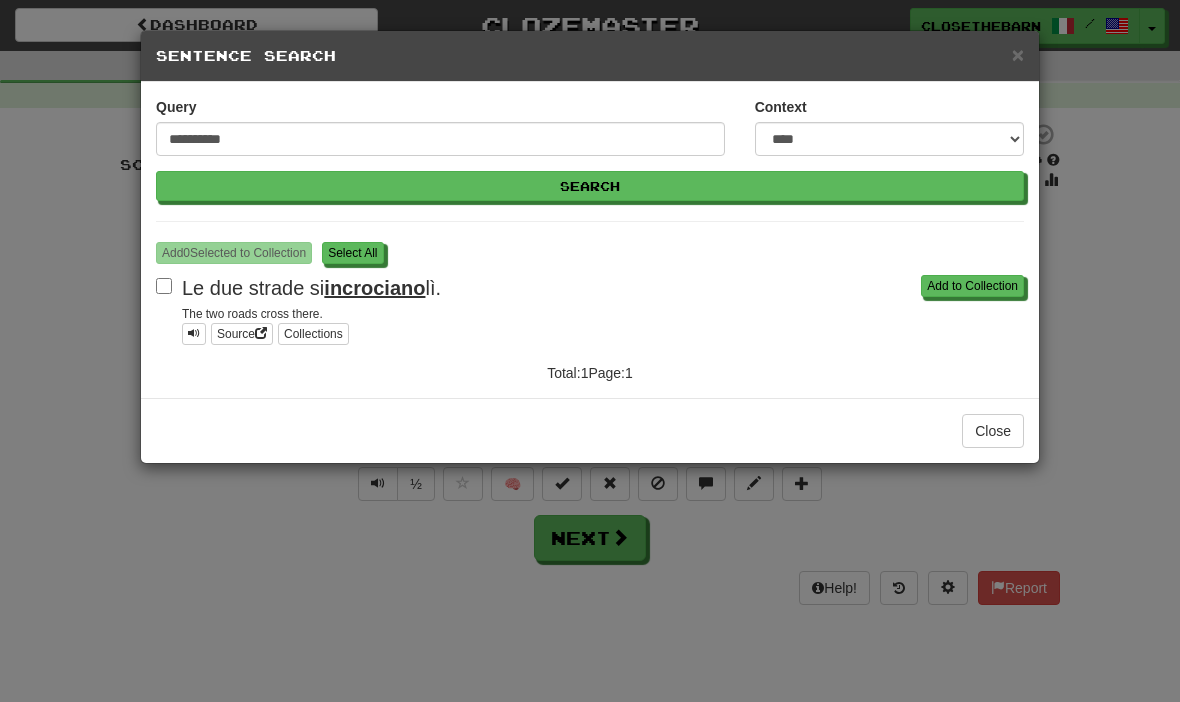 click on "S elect All" at bounding box center (352, 253) 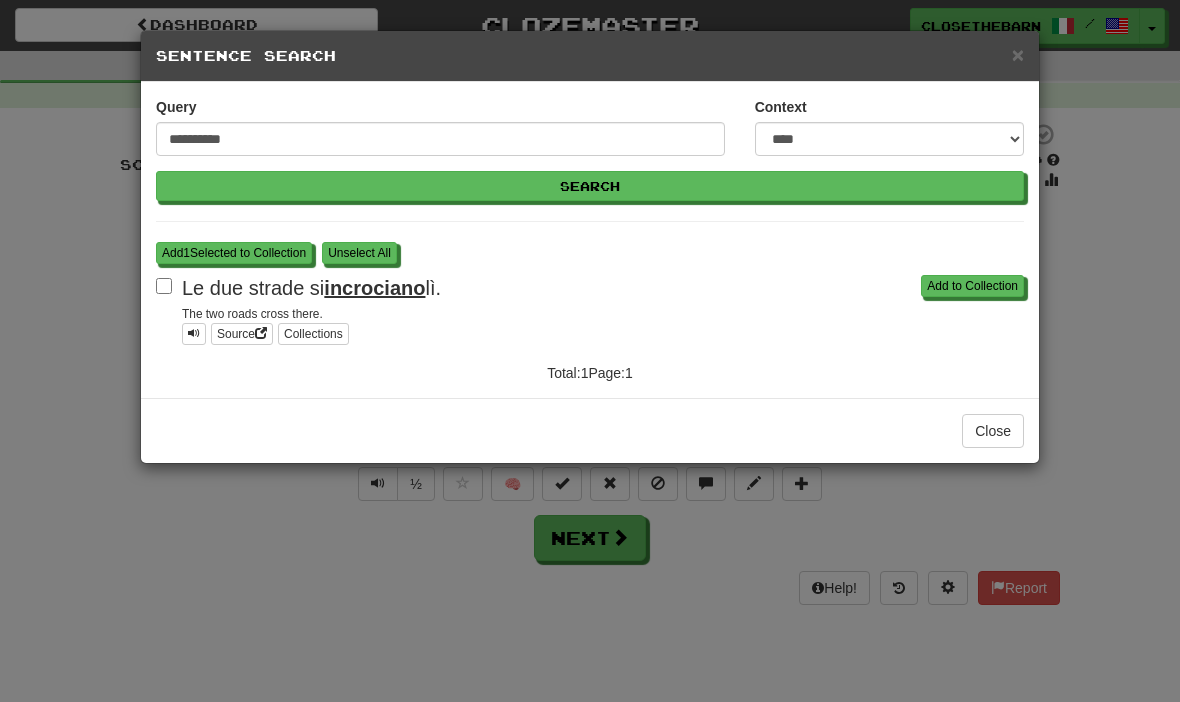 click on "Add  1  Selected to Collection" at bounding box center [234, 253] 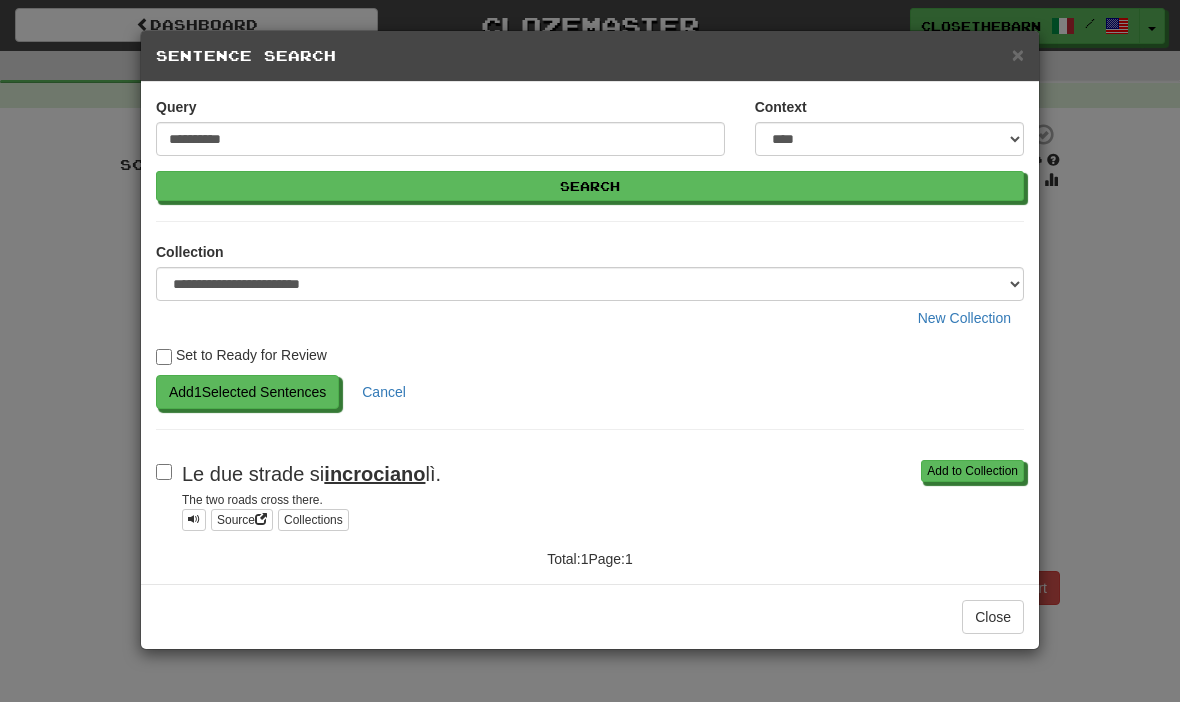 click on "Add  1  Selected Sentences" at bounding box center [247, 392] 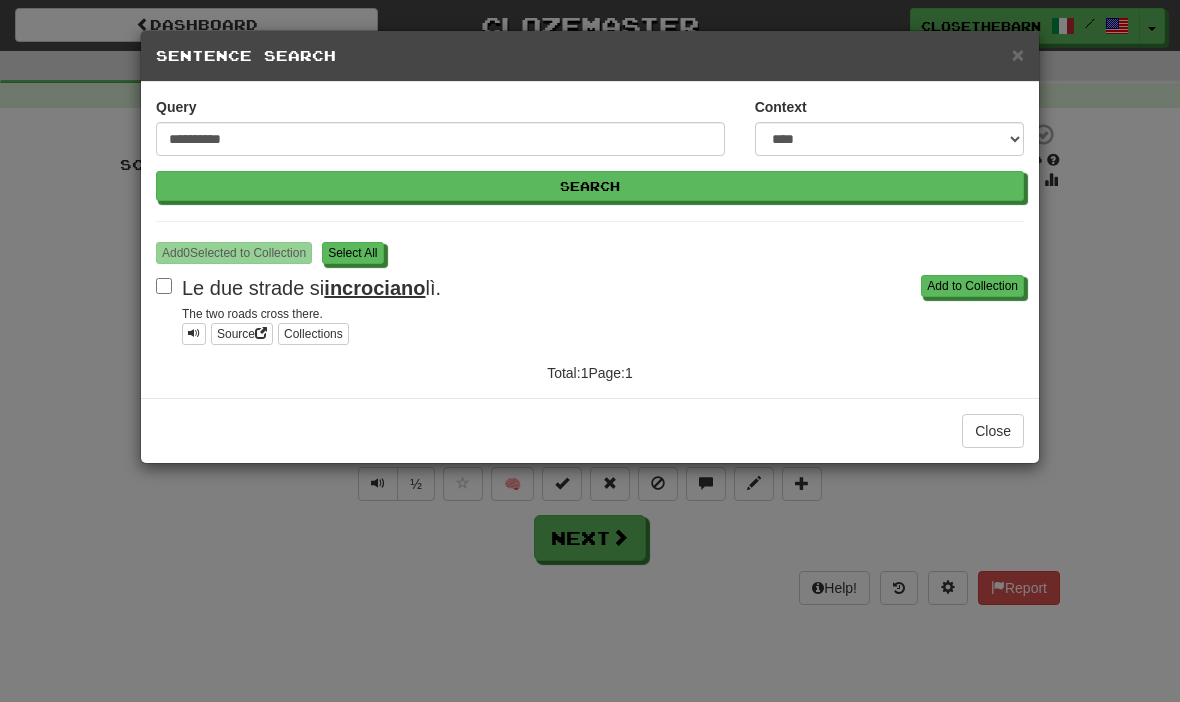 click on "S elect All" at bounding box center (352, 253) 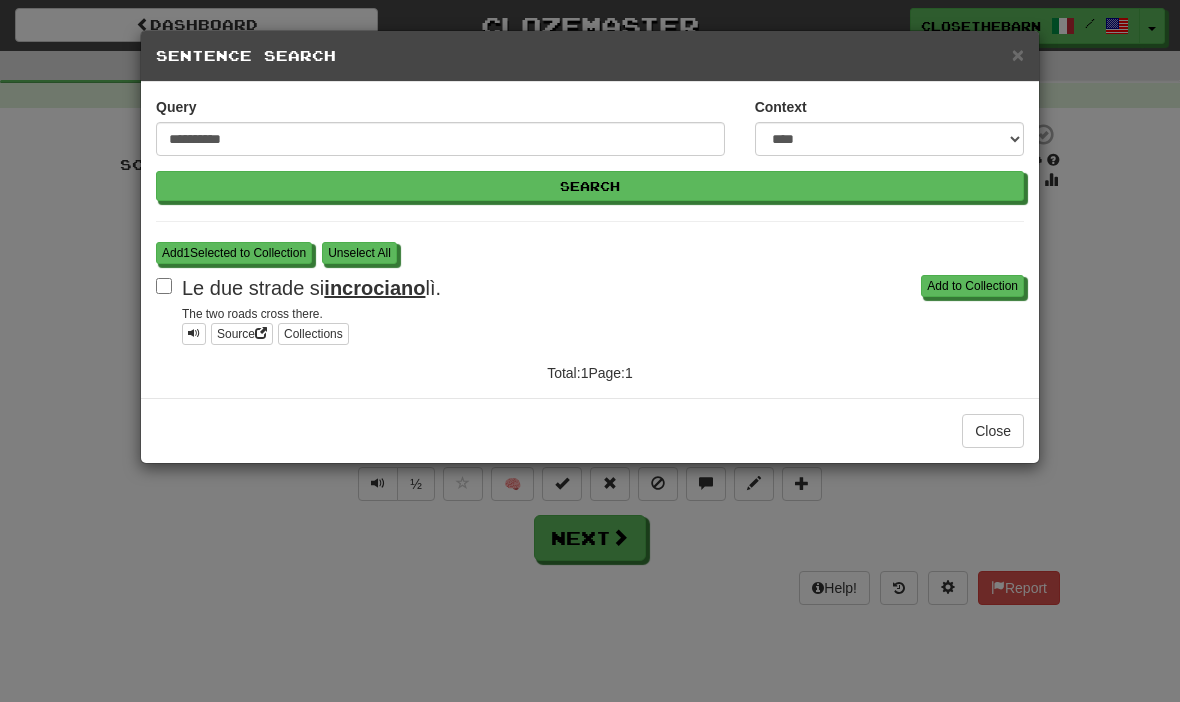 click on "Add  1  Selected to Collection" at bounding box center (234, 253) 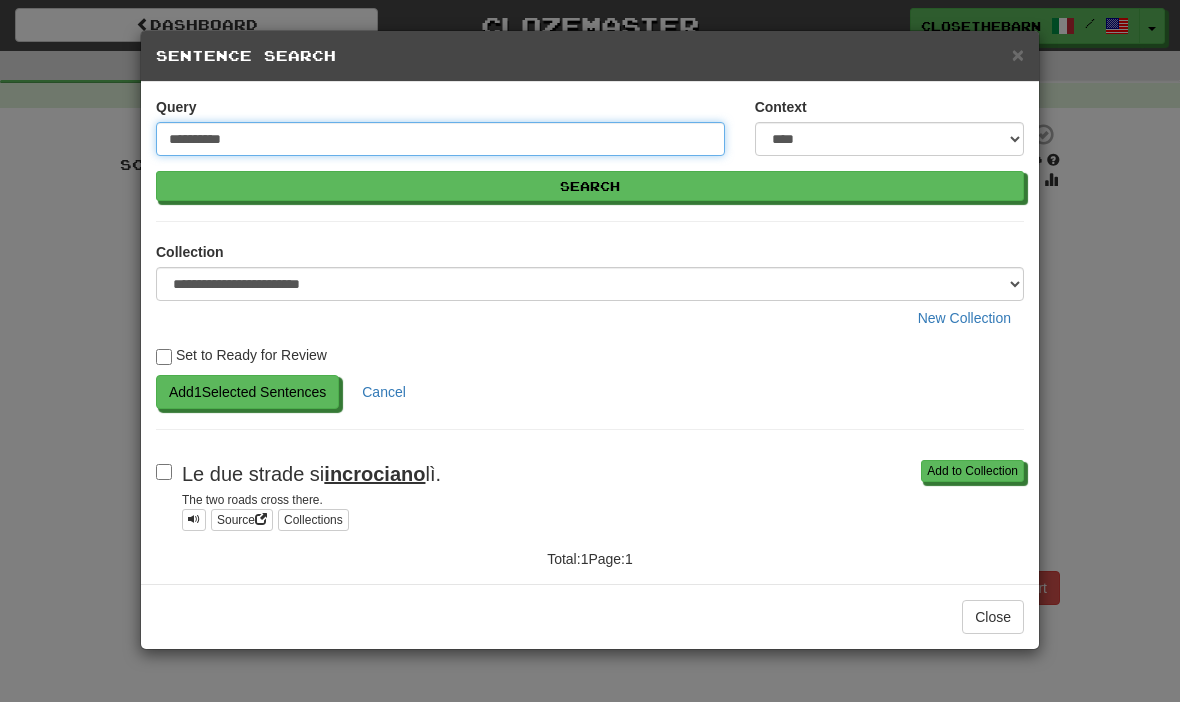 click on "**********" at bounding box center [440, 139] 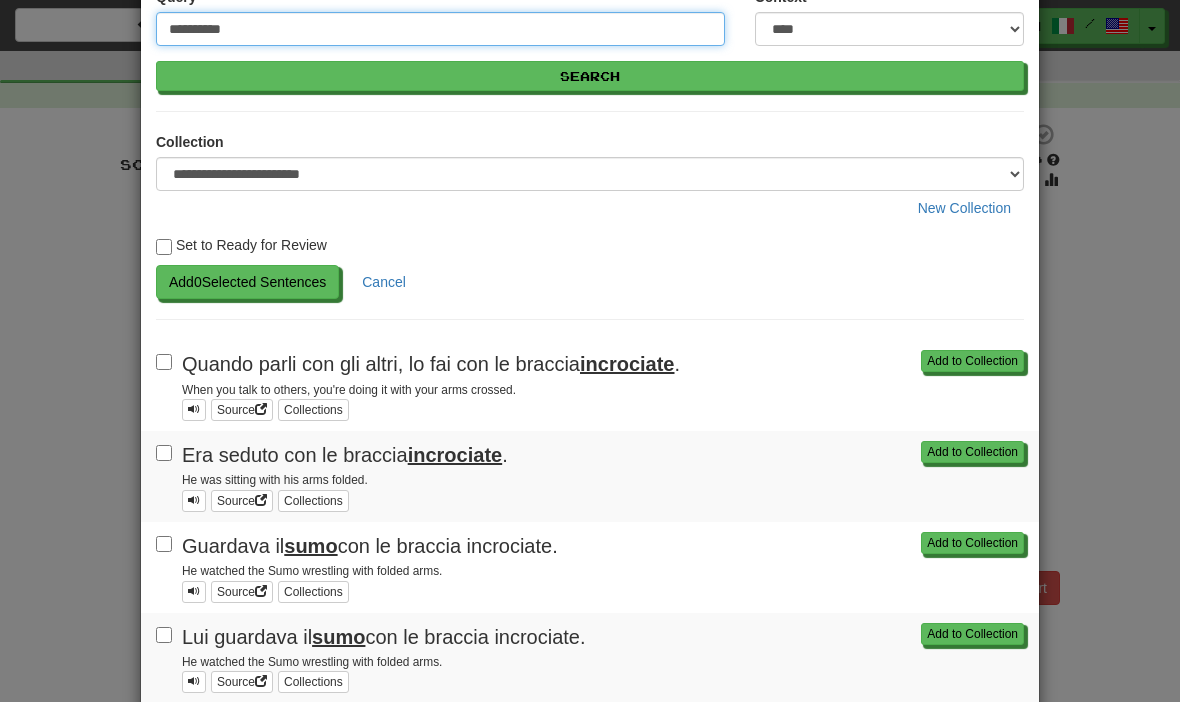 scroll, scrollTop: 111, scrollLeft: 0, axis: vertical 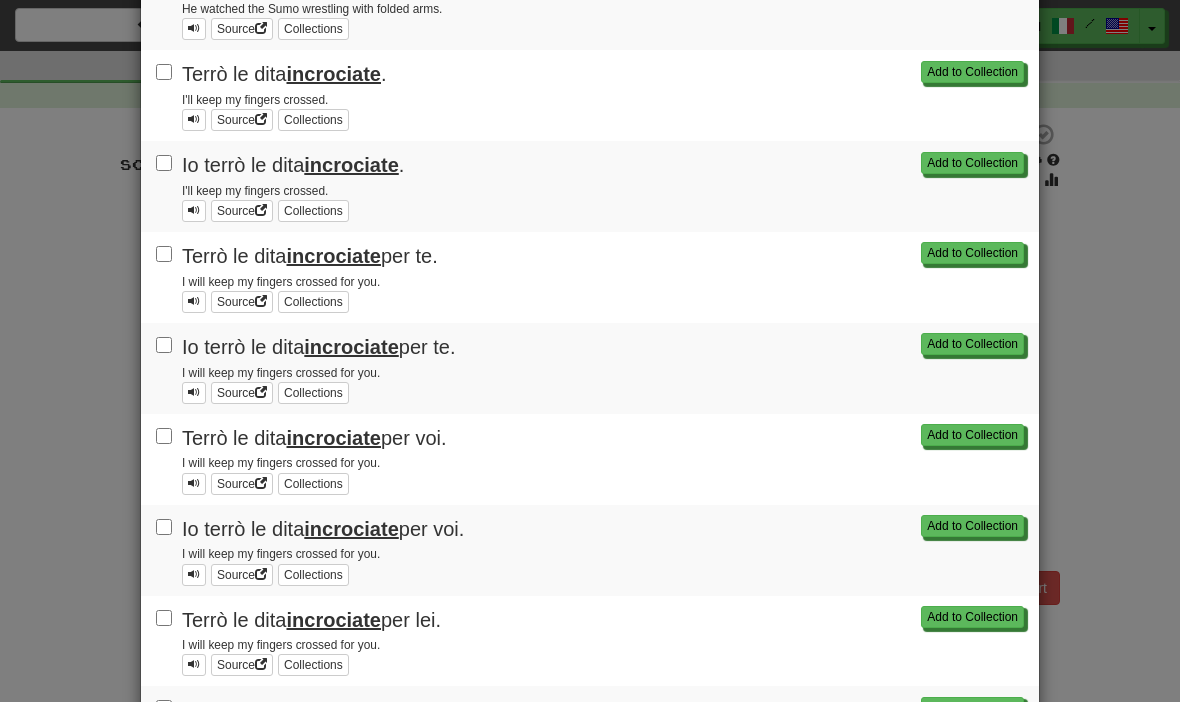 click on "Add to Collection Terrò le dita incrociate per voi. I will keep my fingers crossed for you. Source Collections" at bounding box center (590, 459) 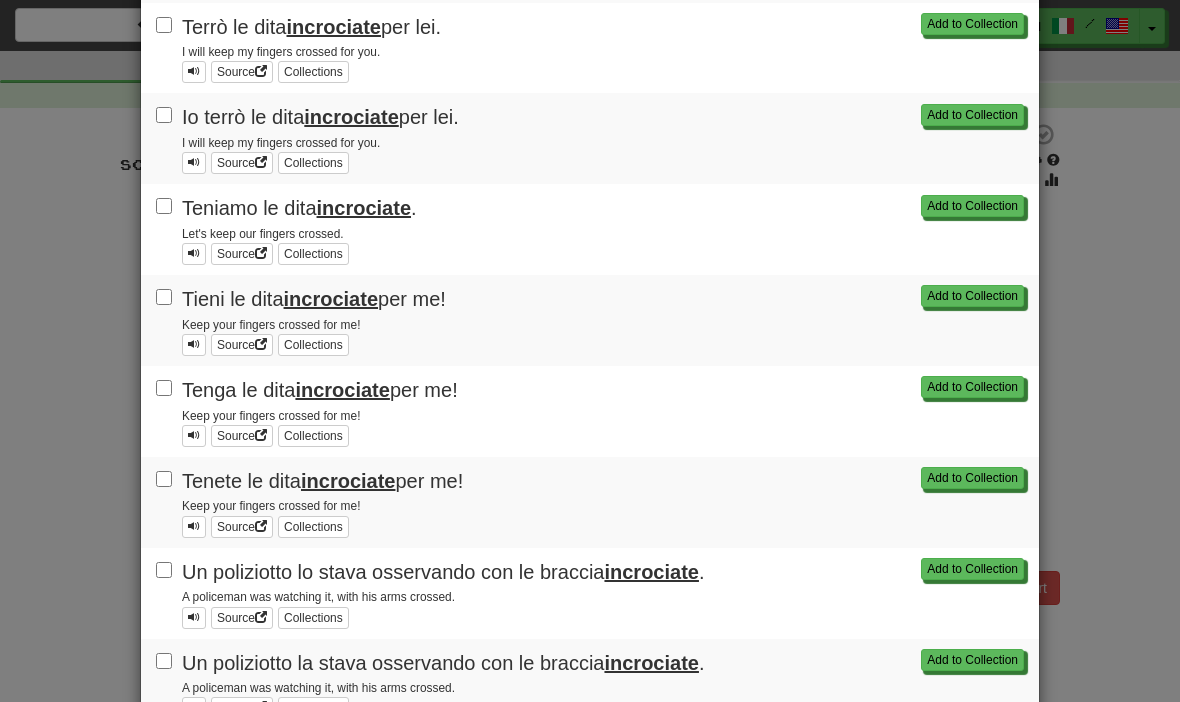 scroll, scrollTop: 1427, scrollLeft: 0, axis: vertical 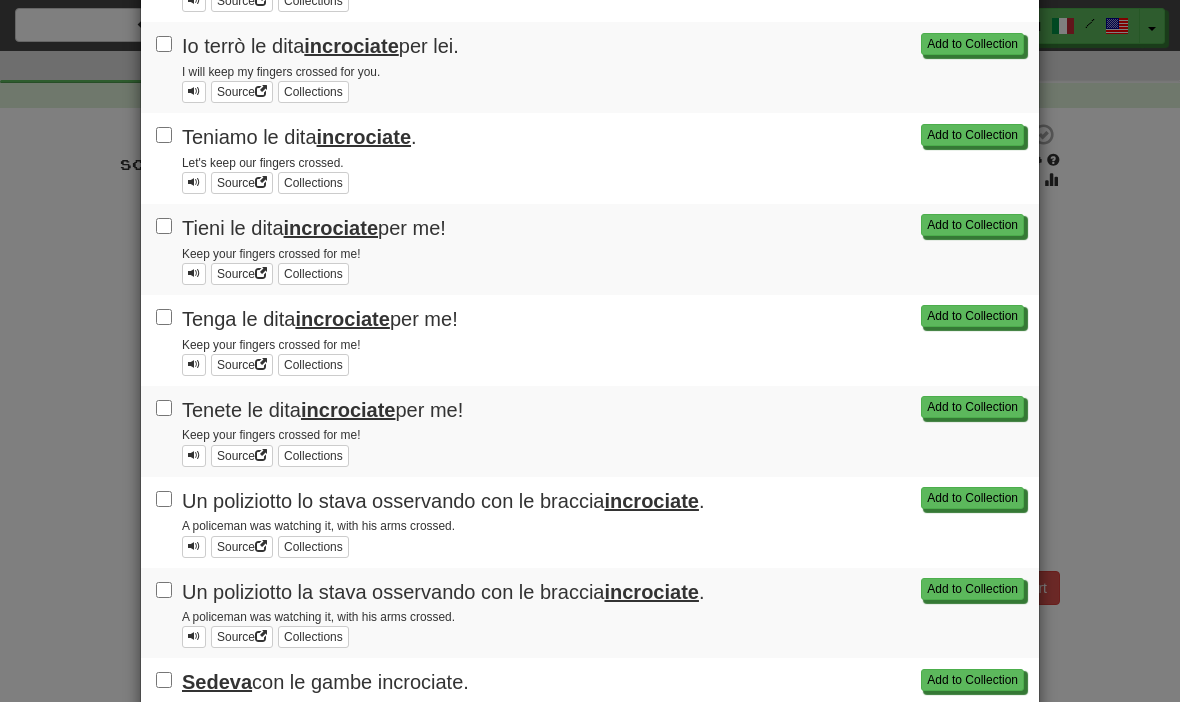click on "Add to Collection Un poliziotto lo stava osservando con le braccia  incrociate . A policeman was watching it, with his arms crossed. Source  Collections" at bounding box center [590, 522] 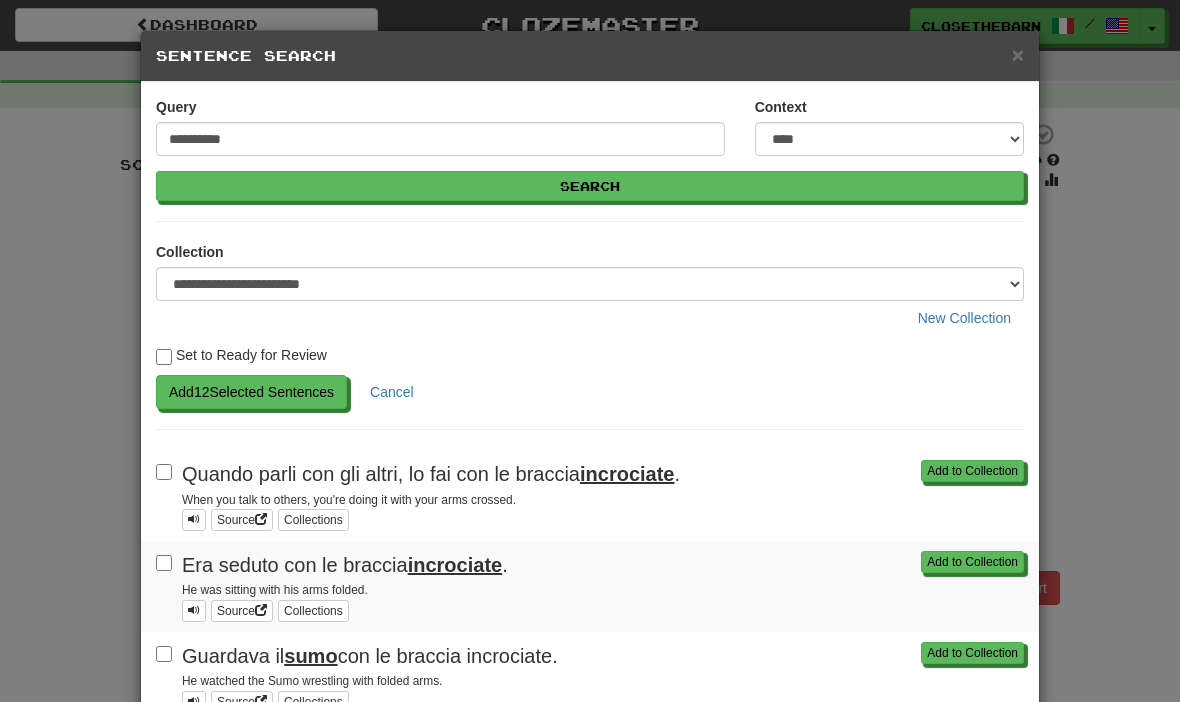 scroll, scrollTop: 0, scrollLeft: 0, axis: both 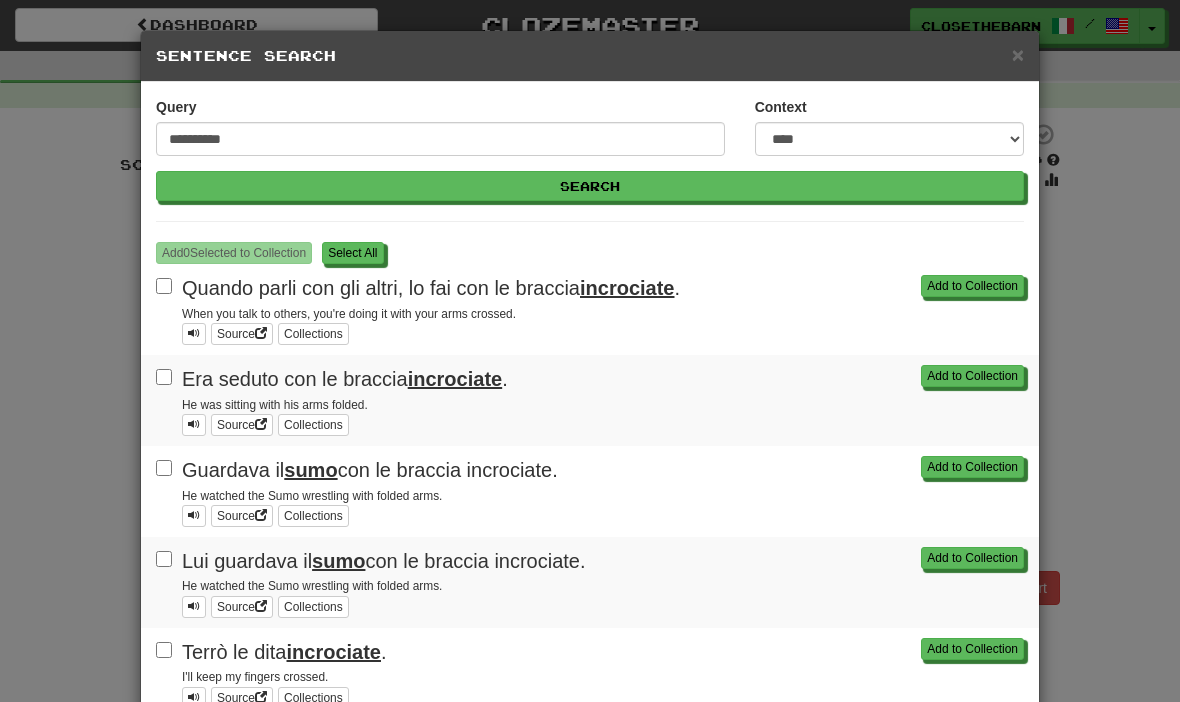 click on "S elect All" at bounding box center (352, 253) 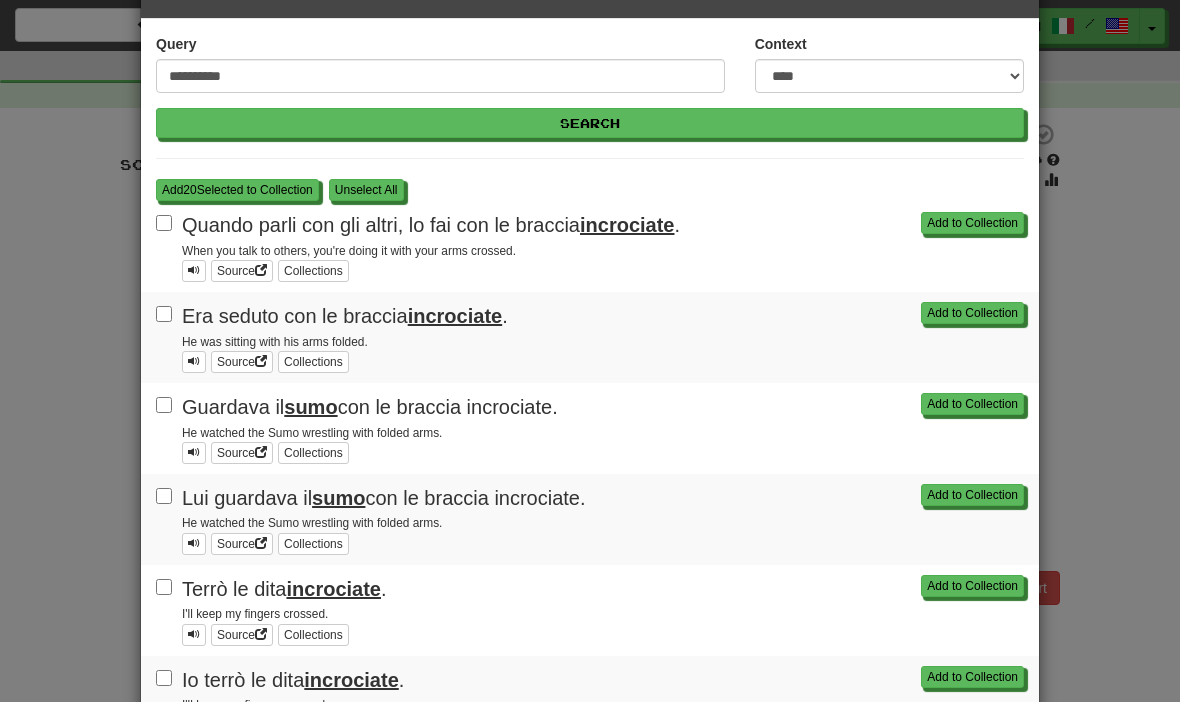 scroll, scrollTop: 164, scrollLeft: 0, axis: vertical 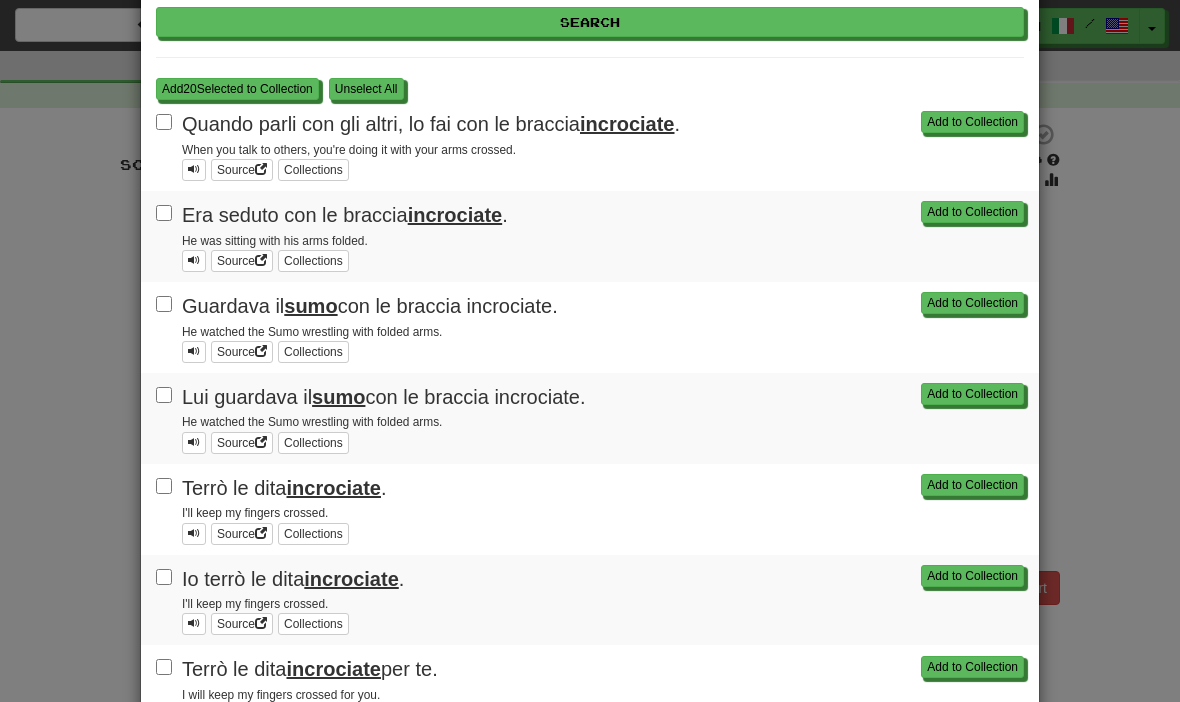 click on "Lui guardava il sumo con le braccia incrociate. He watched the Sumo wrestling with folded arms. Source Collections" at bounding box center (590, 418) 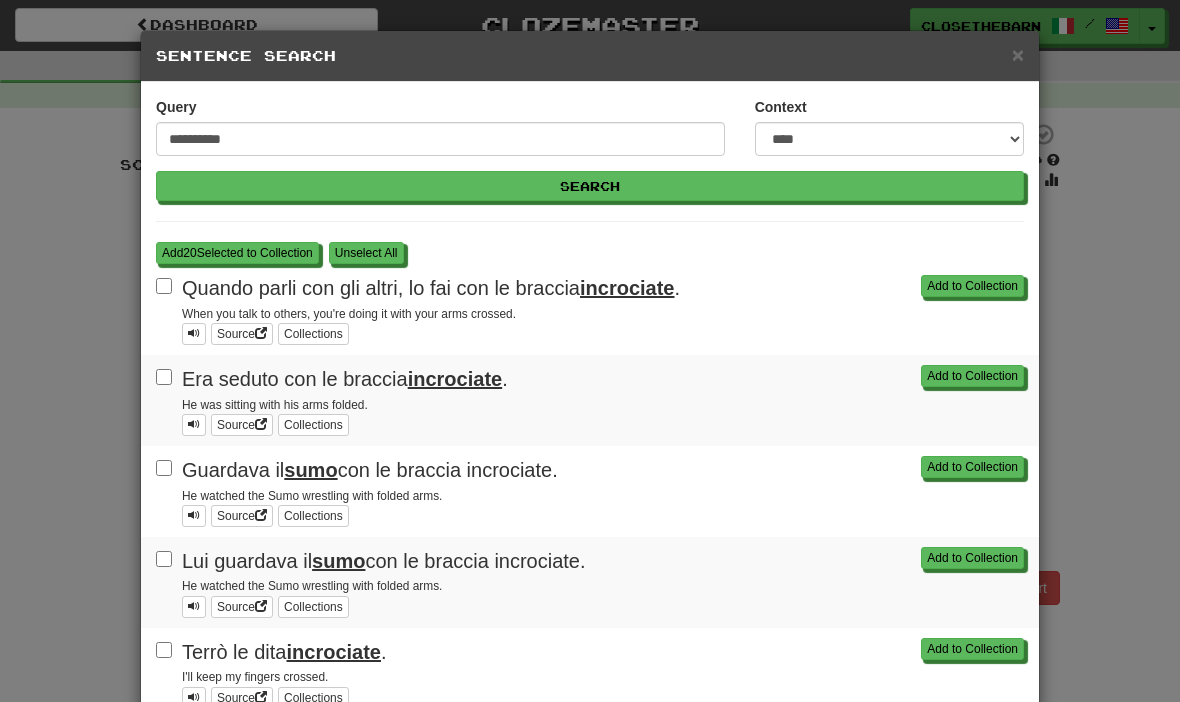 scroll, scrollTop: 0, scrollLeft: 0, axis: both 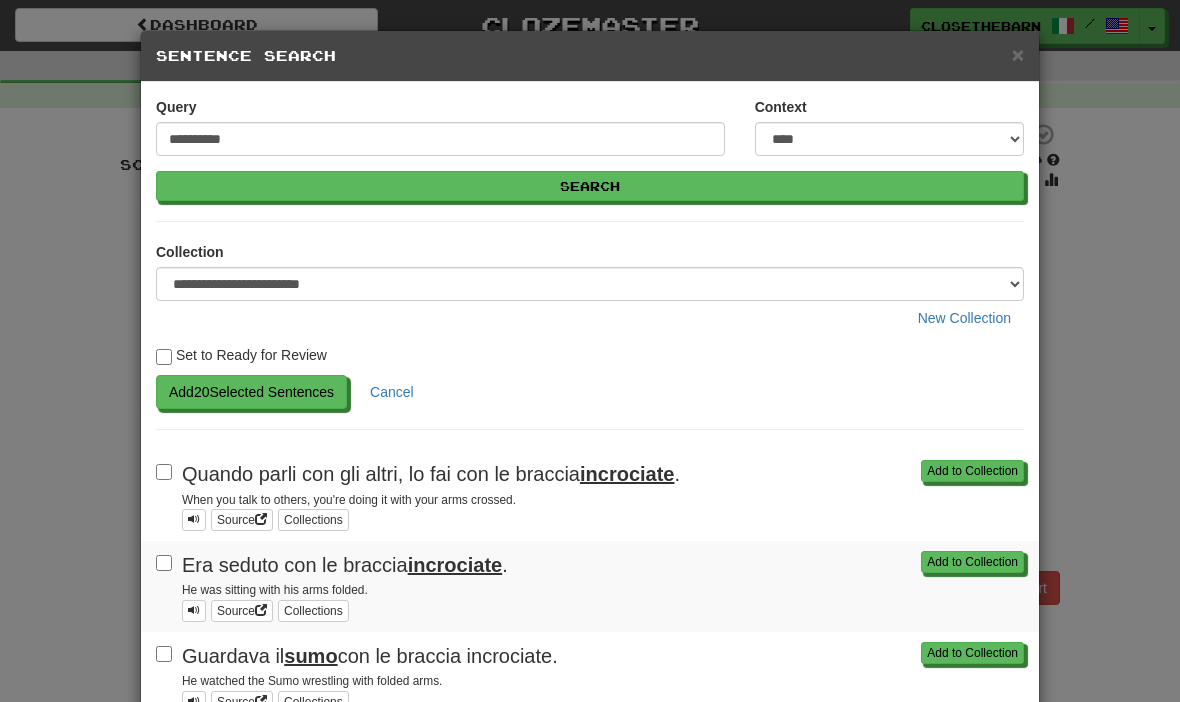 click on "Add  20  Selected Sentences" at bounding box center [251, 392] 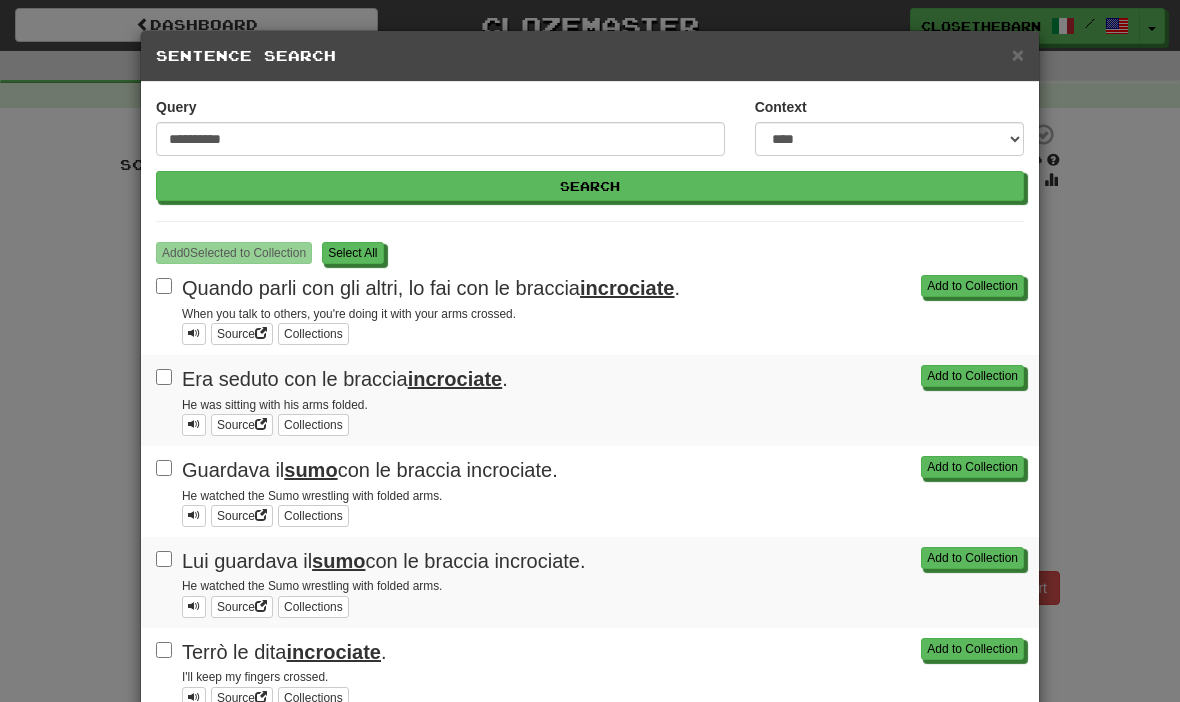 click on "Quando parli con gli altri, lo fai con le braccia incrociate. When you talk to others, you're doing it with your arms crossed. Source Collections Add to Collection Era seduto con le braccia incrociate. He was sitting with his arms folded. Source Collections Add to Collection Guardava il sumo con le braccia incrociate. He watched the Sumo wrestling with folded arms. Source Collections Add to Collection Lui guardava il sumo con le braccia incrociate. He watched the Sumo wrestling with folded arms. Source Collections Add to Collection Terrò le dita incrociate. I'll keep my fingers crossed. Source Collections Add to Collection Io terrò le dita incrociate. I'll keep my fingers crossed. Source Collections Add to Collection Terrò le dita incrociate per te. I will keep my fingers crossed for you. Source Collections Add to Collection Io terrò le dita incrociate per te." at bounding box center [590, 351] 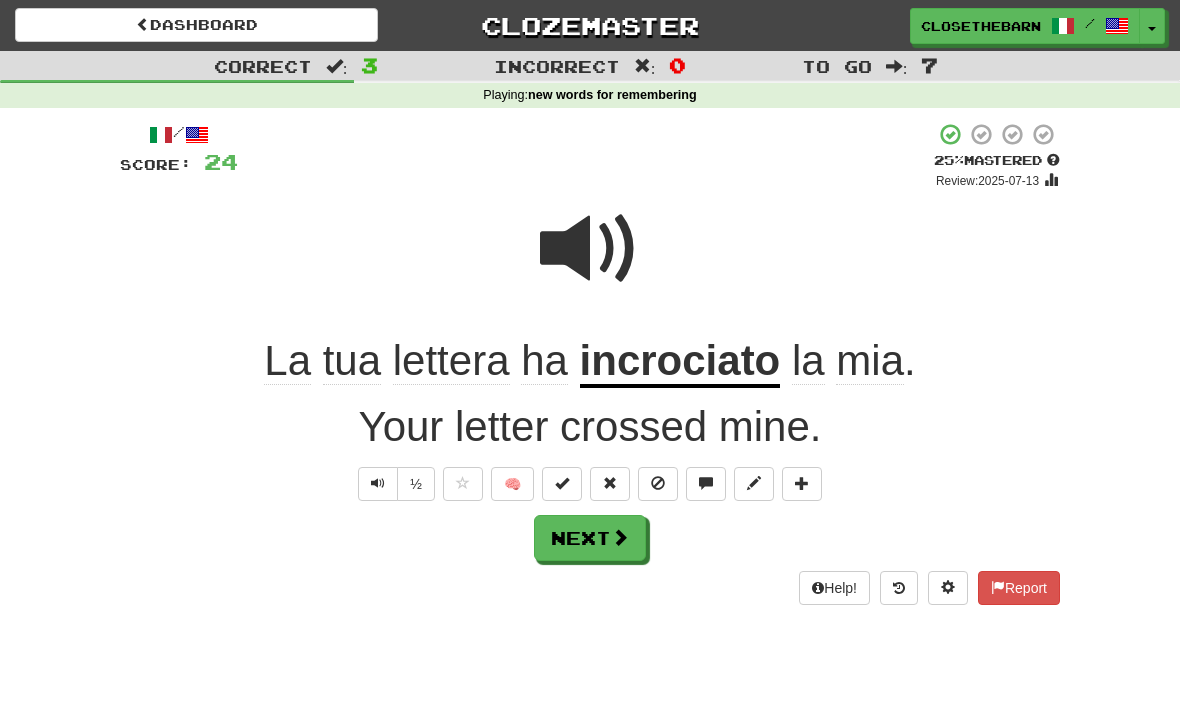 click on "incrociato" at bounding box center [680, 362] 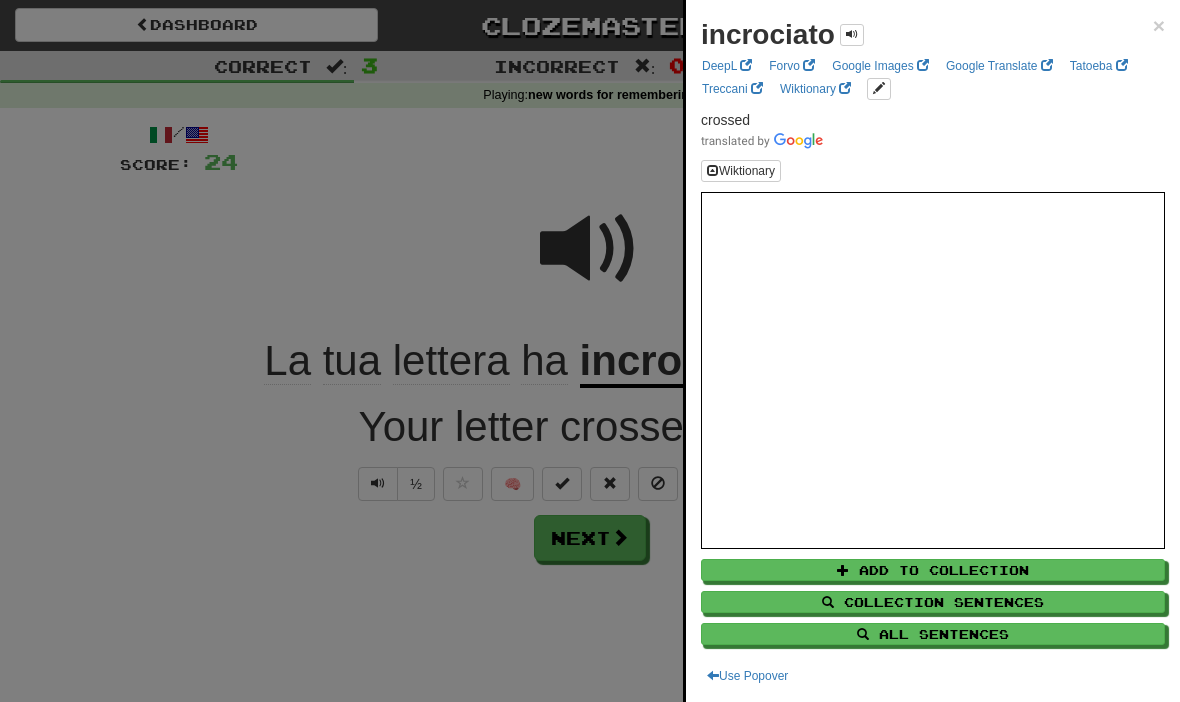 click on "All Sentences" at bounding box center (933, 634) 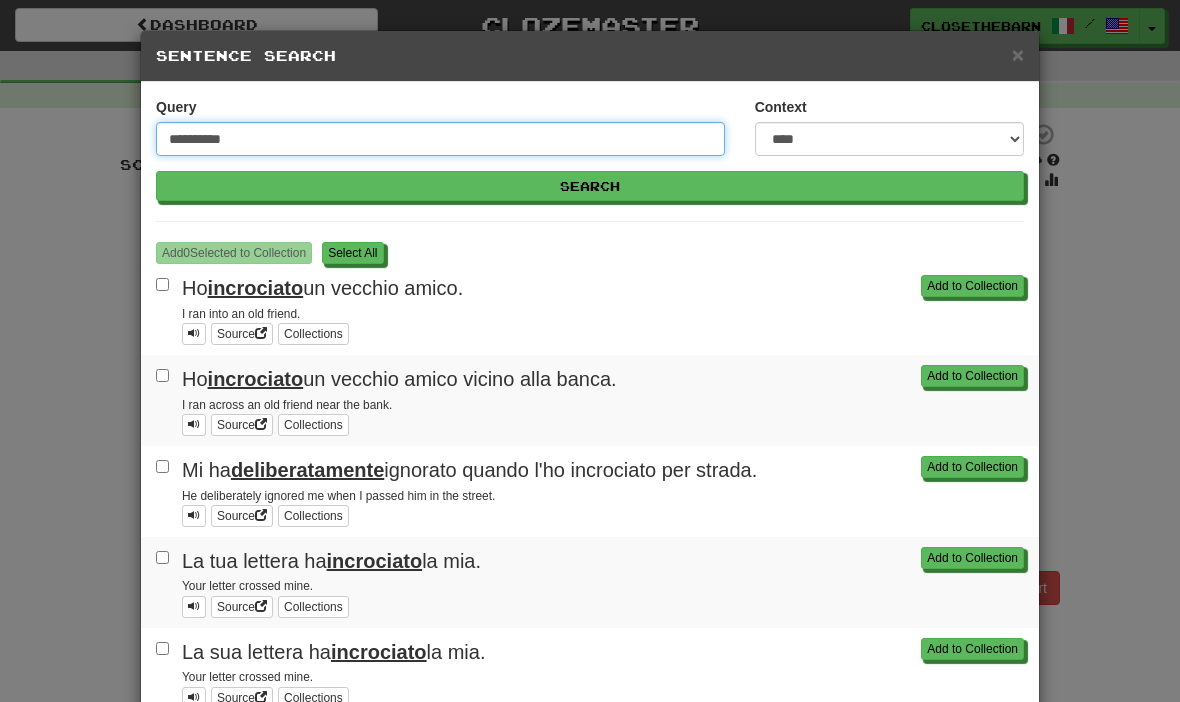 click on "**********" at bounding box center (440, 139) 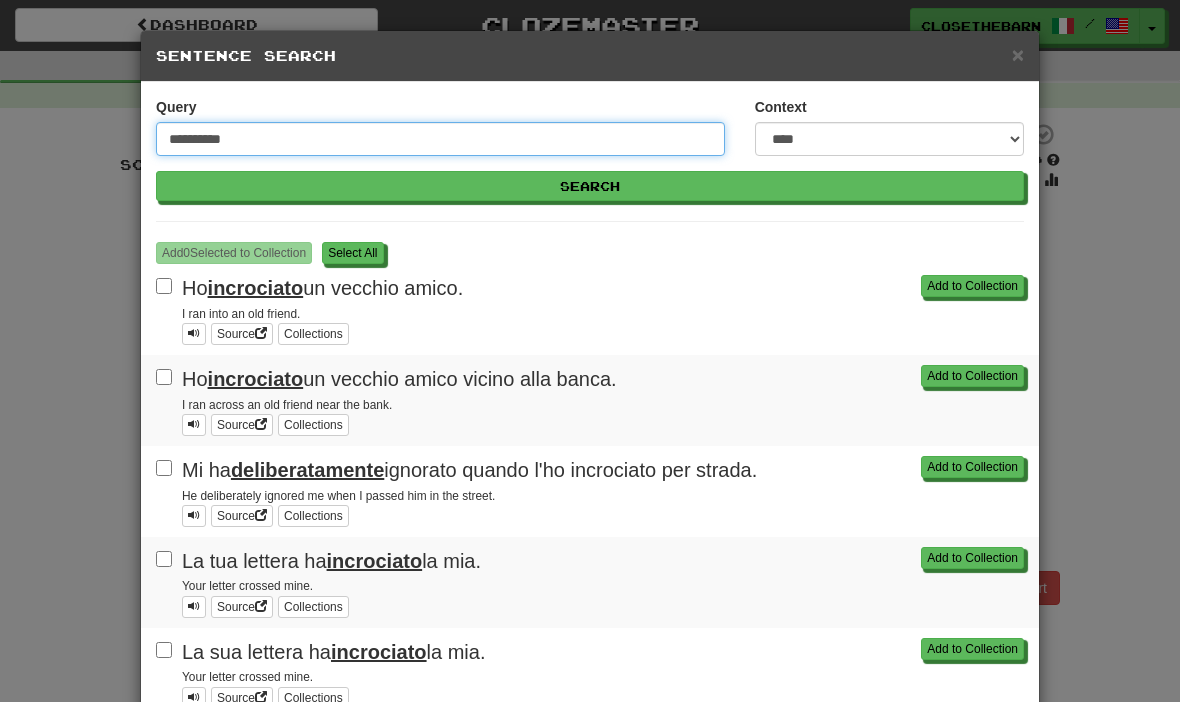 click on "**********" at bounding box center [440, 139] 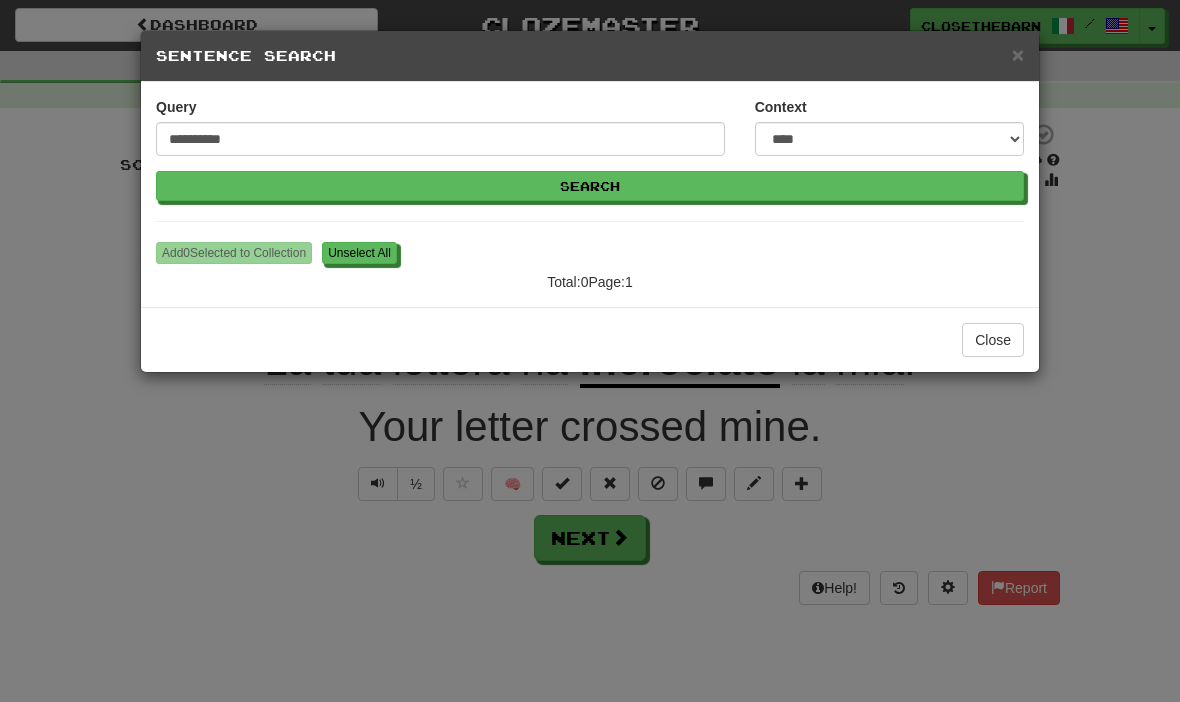click on "**********" at bounding box center (590, 351) 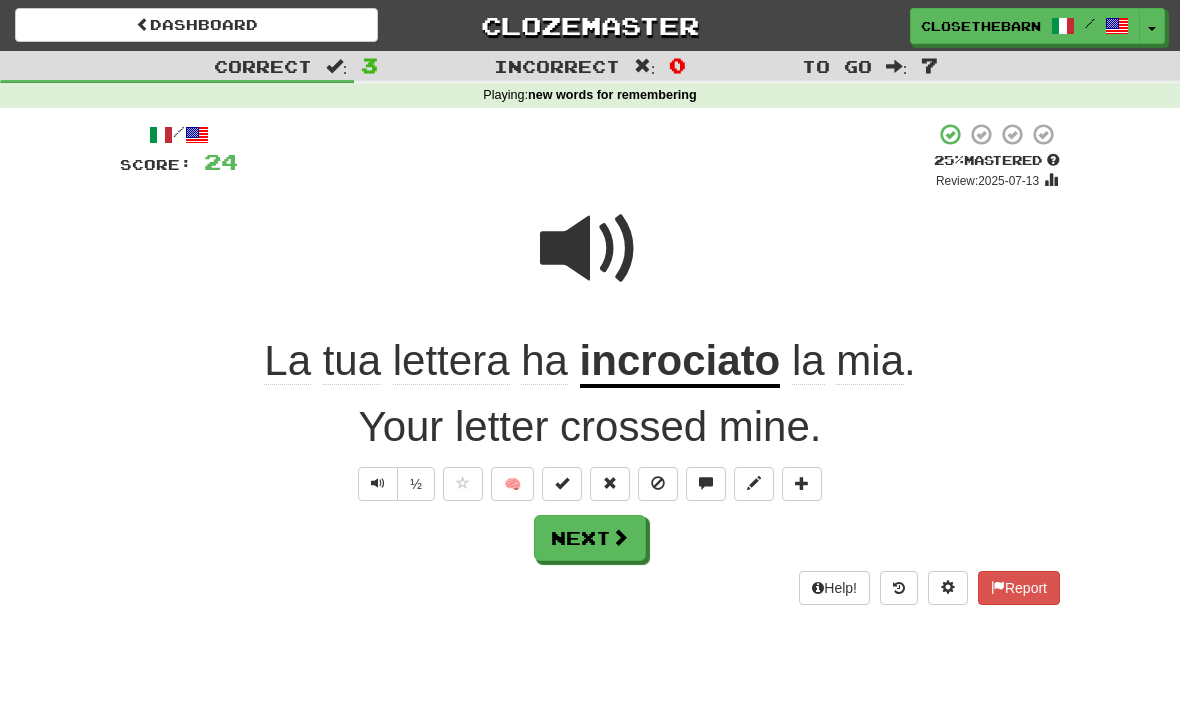 click on "Next" at bounding box center [590, 538] 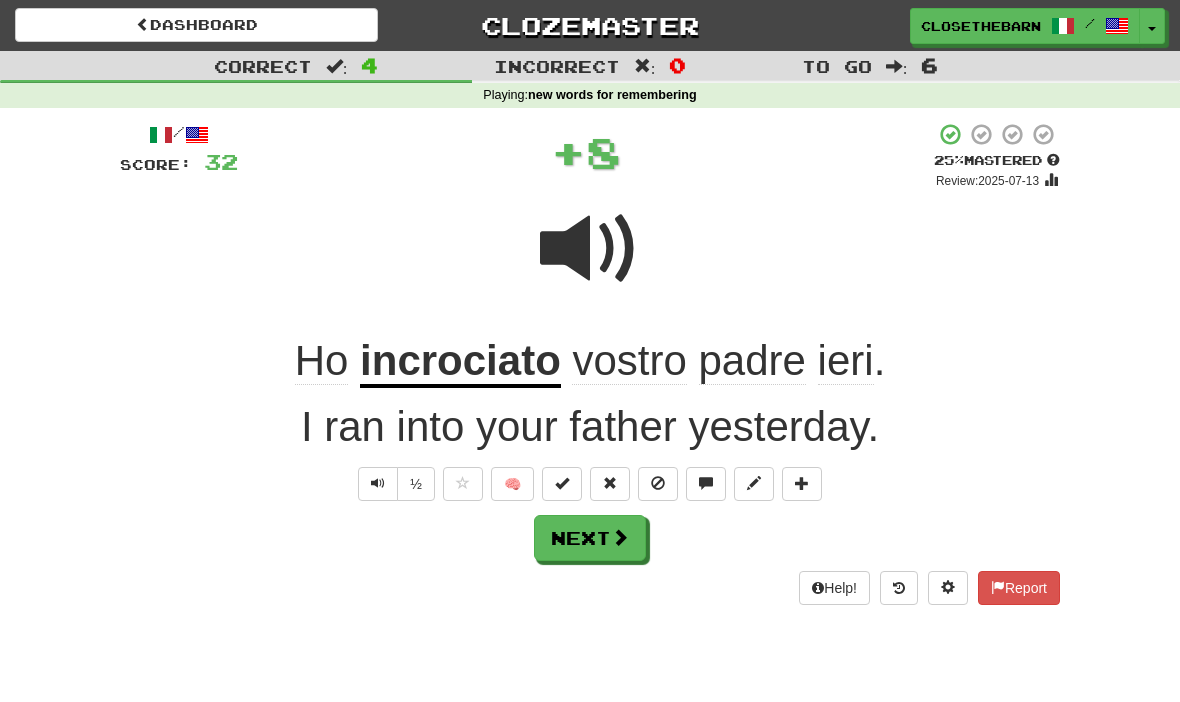 click at bounding box center [754, 483] 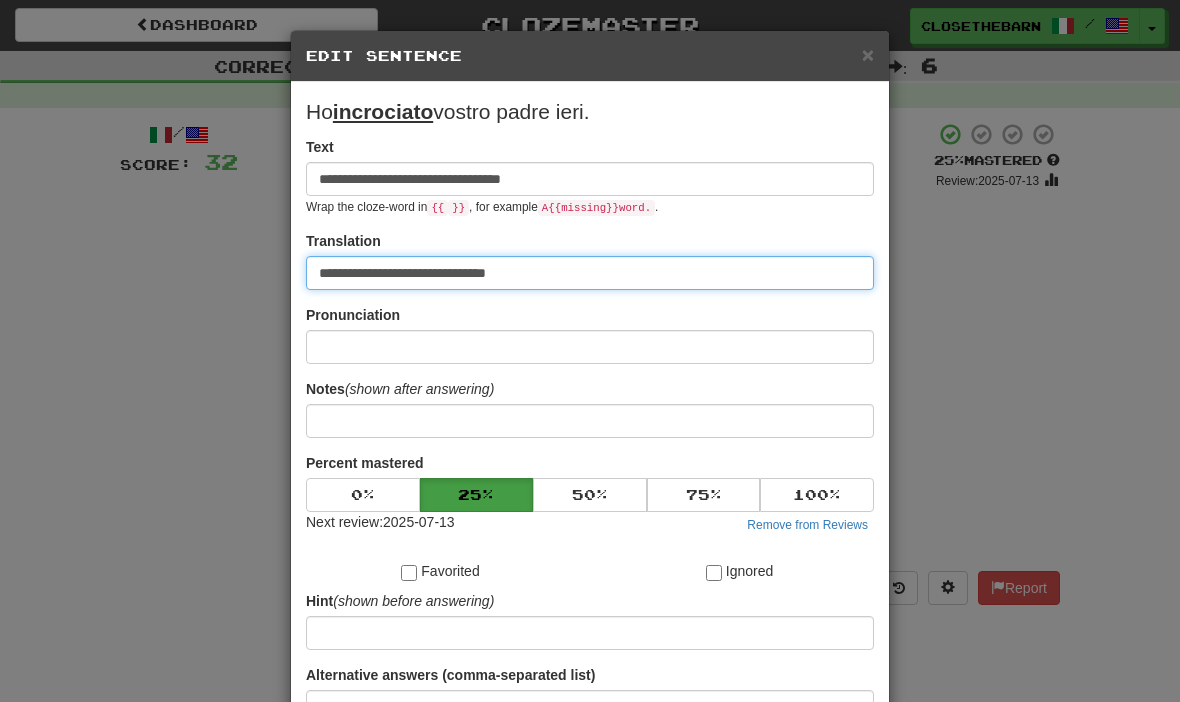 click on "**********" at bounding box center (590, 273) 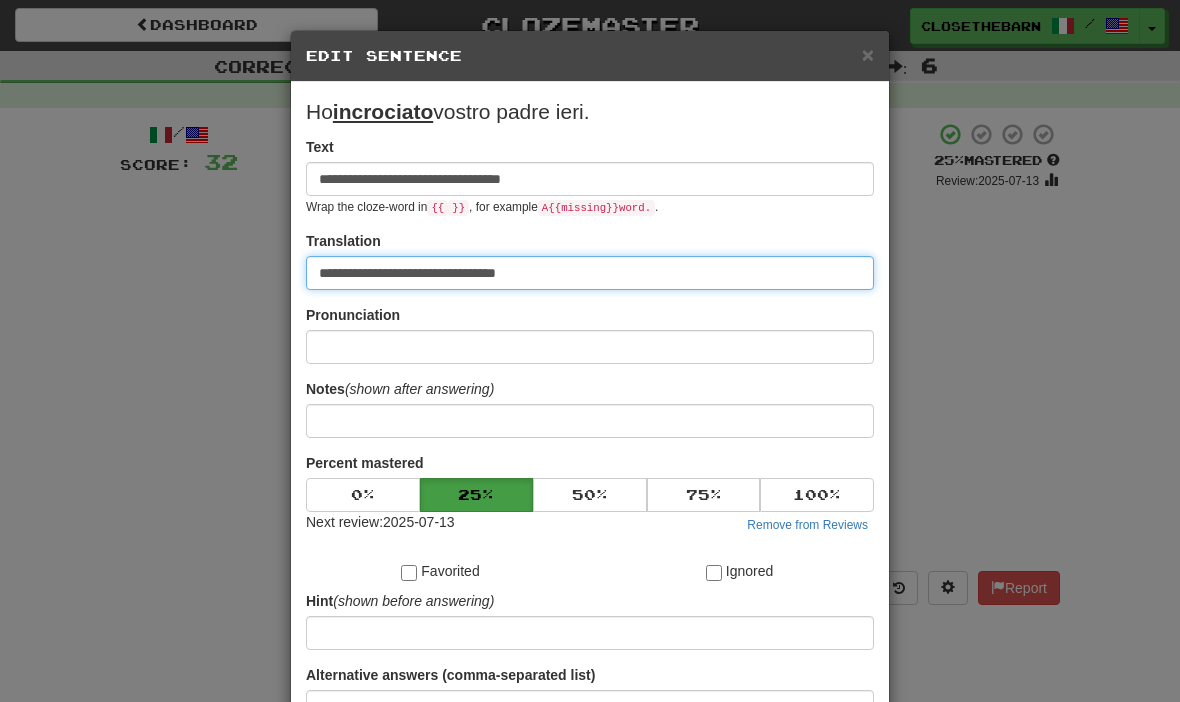 click on "Save" at bounding box center [590, 762] 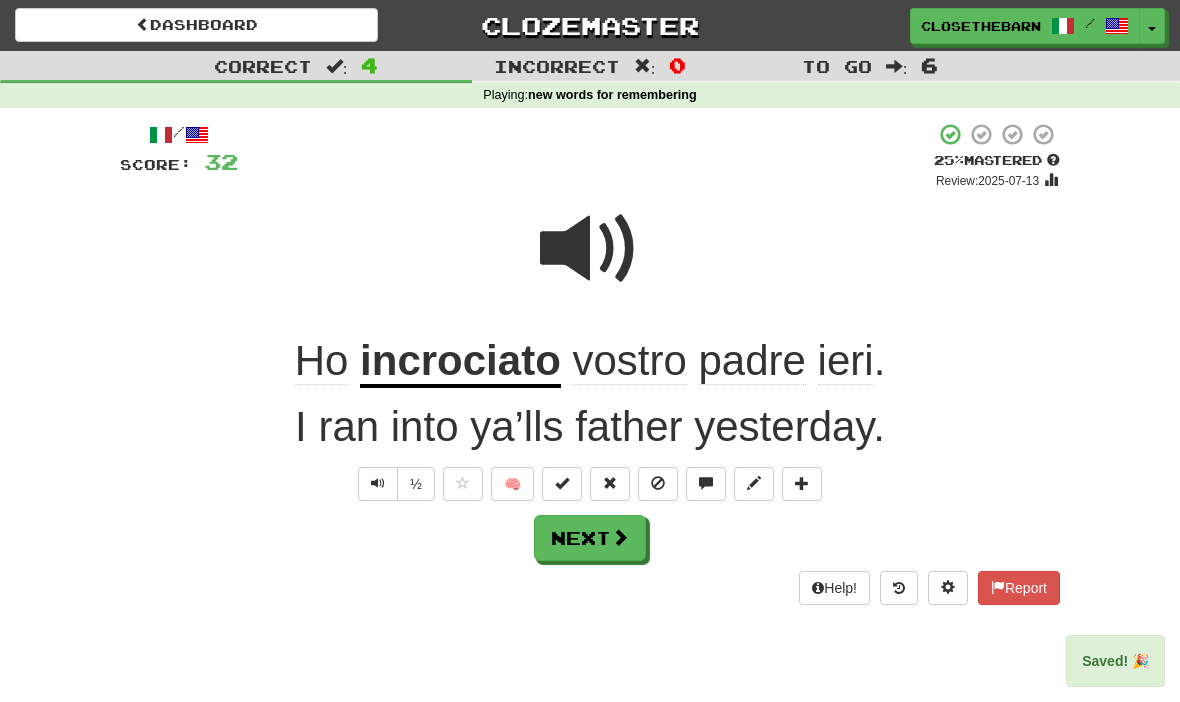 click on "Next" at bounding box center [590, 538] 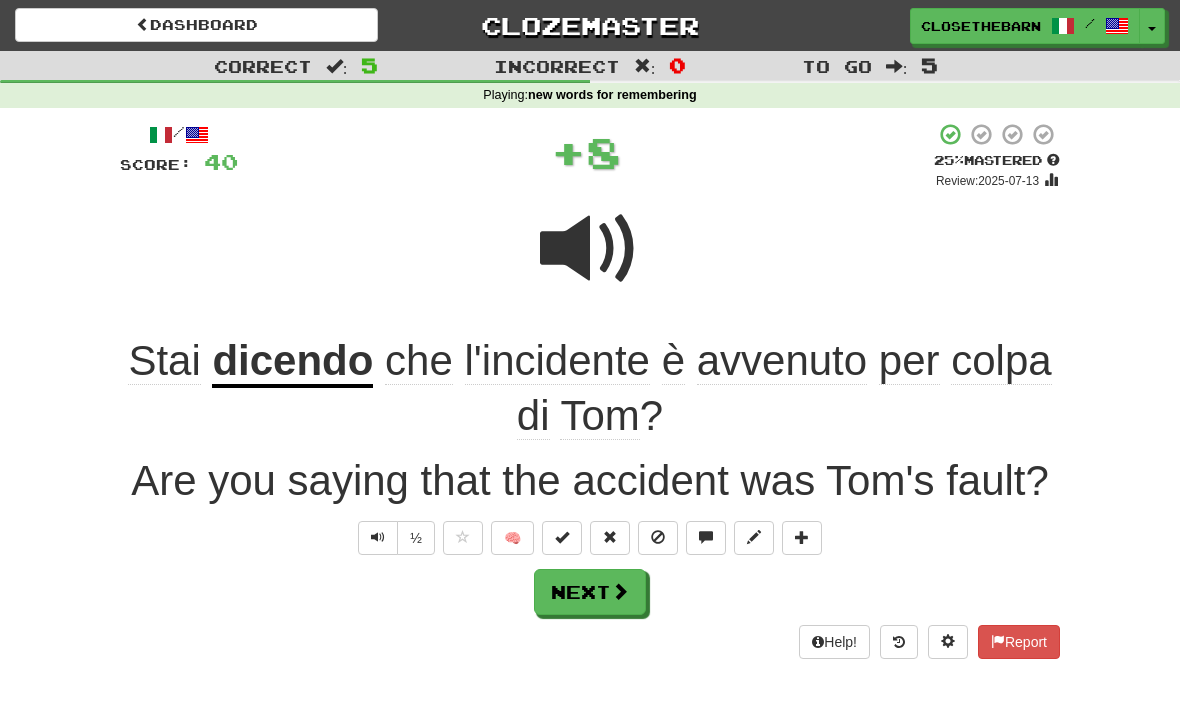 click on "avvenuto" at bounding box center (782, 361) 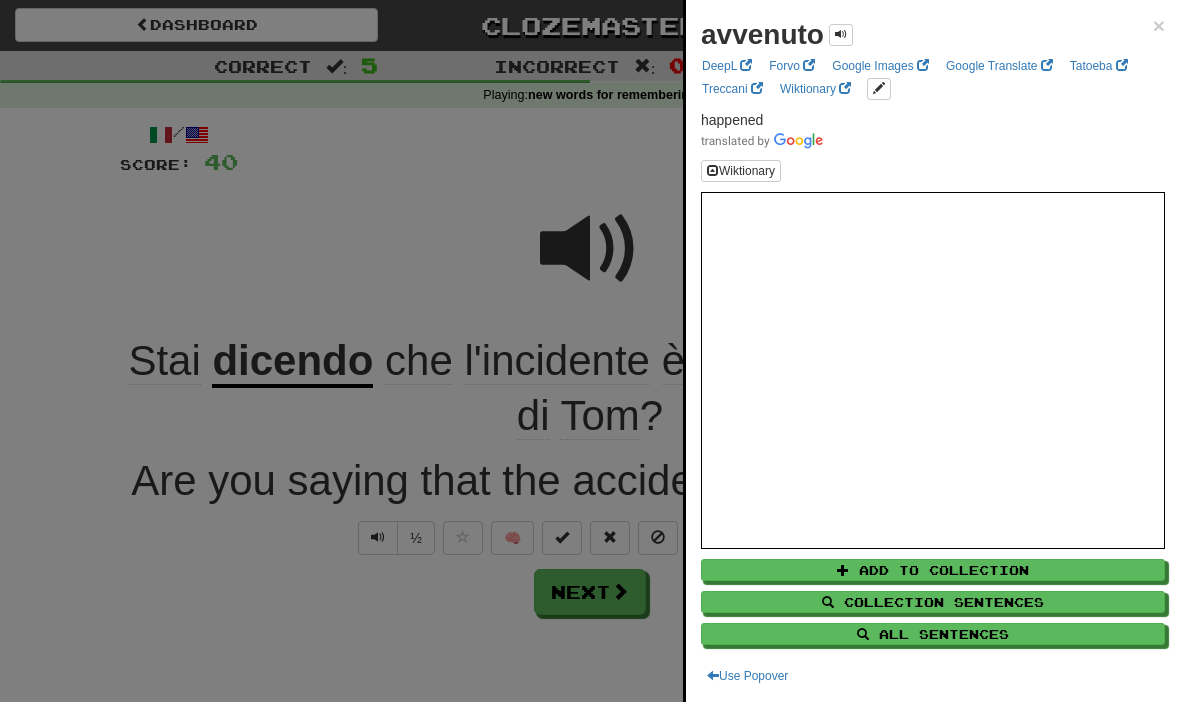 click on "All Sentences" at bounding box center (933, 634) 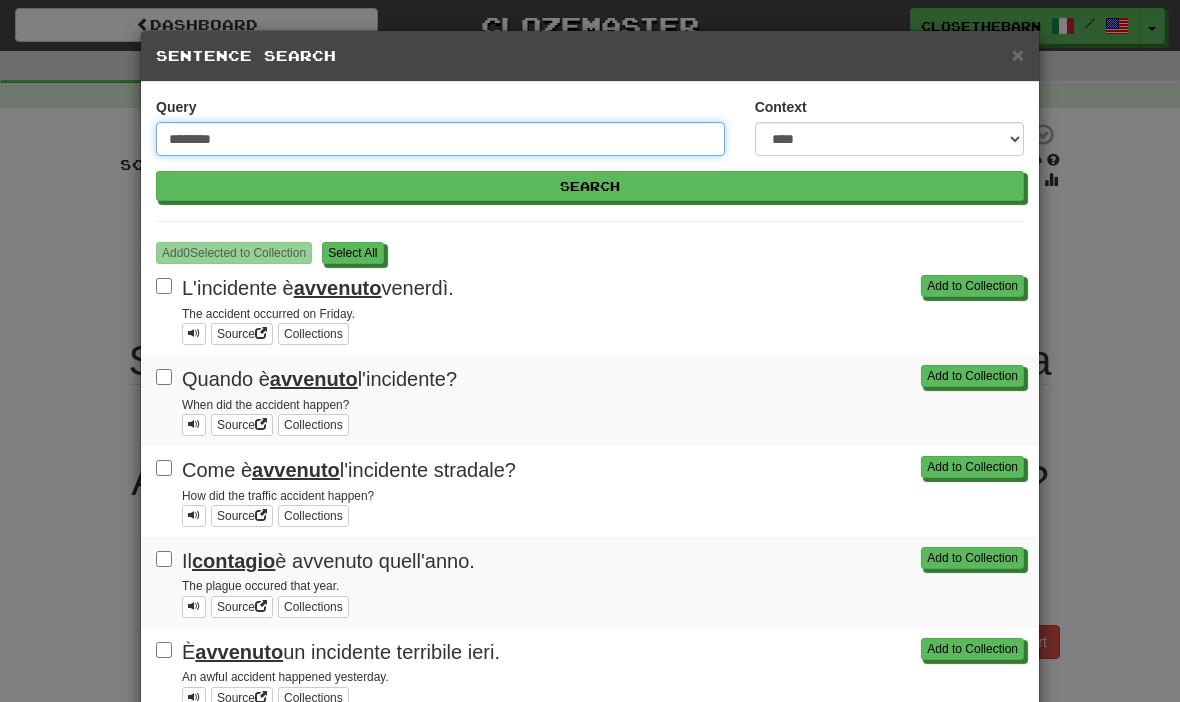 click on "********" at bounding box center [440, 139] 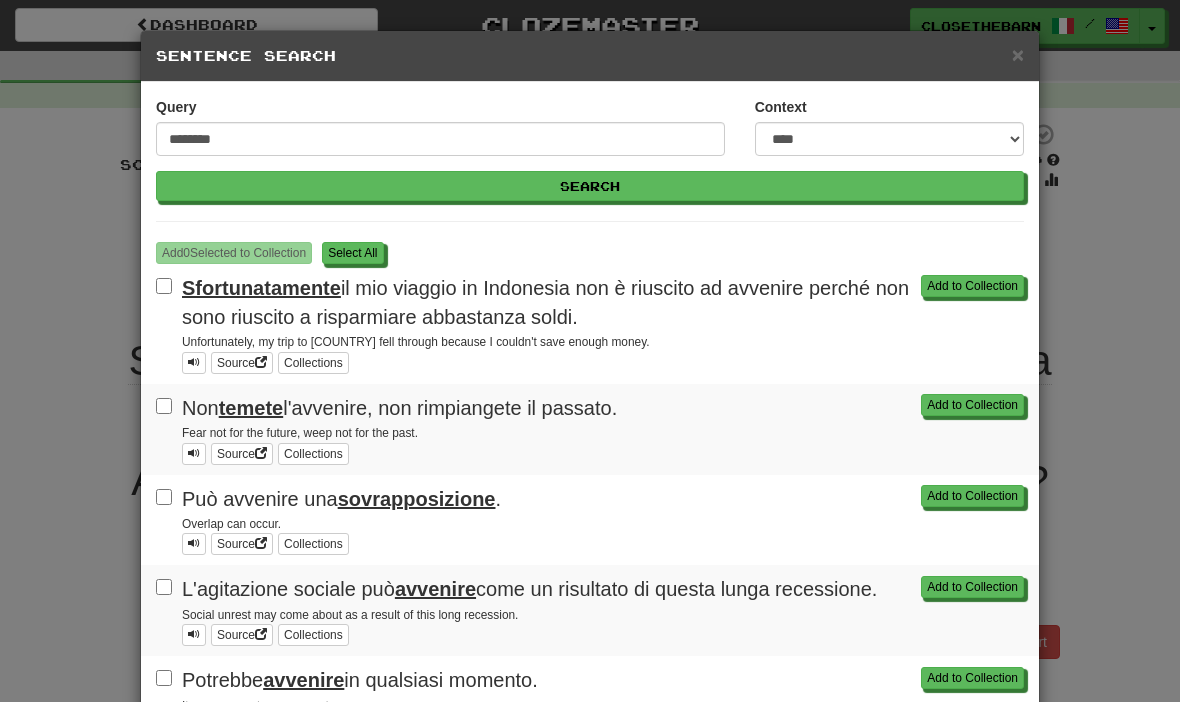 click on "Add to Collection Può avvenire una  sovrapposizione . Overlap can occur. Source  Collections" at bounding box center [590, 520] 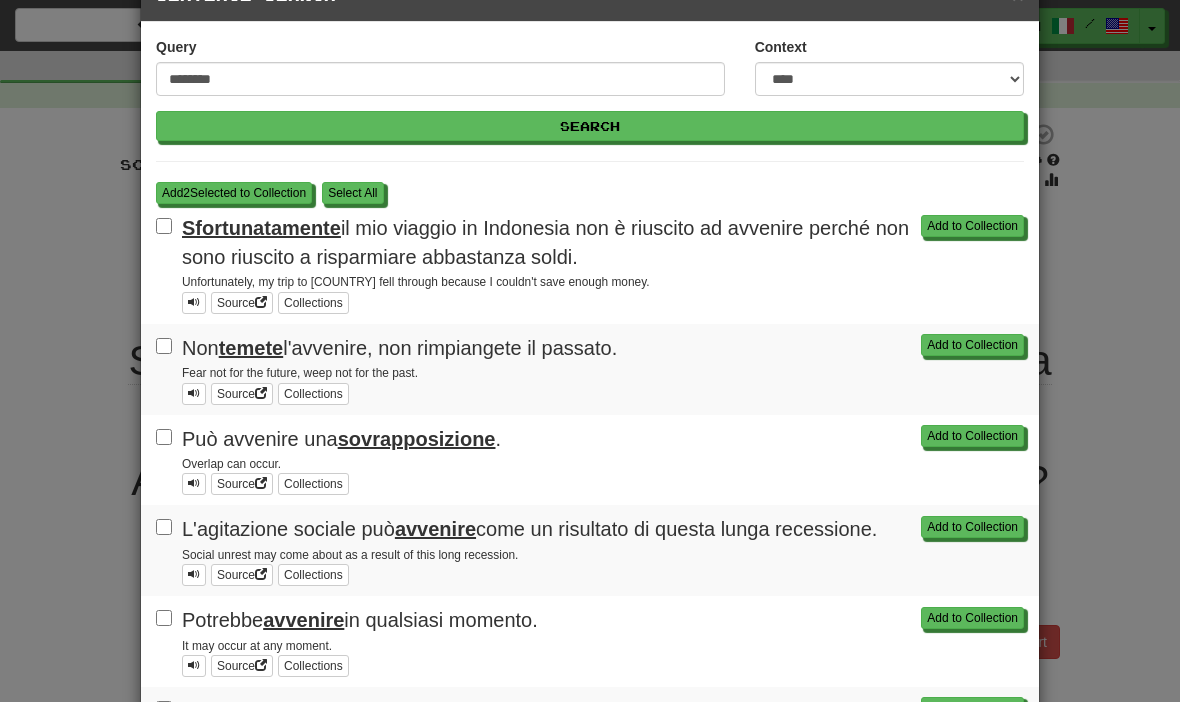 scroll, scrollTop: 59, scrollLeft: 0, axis: vertical 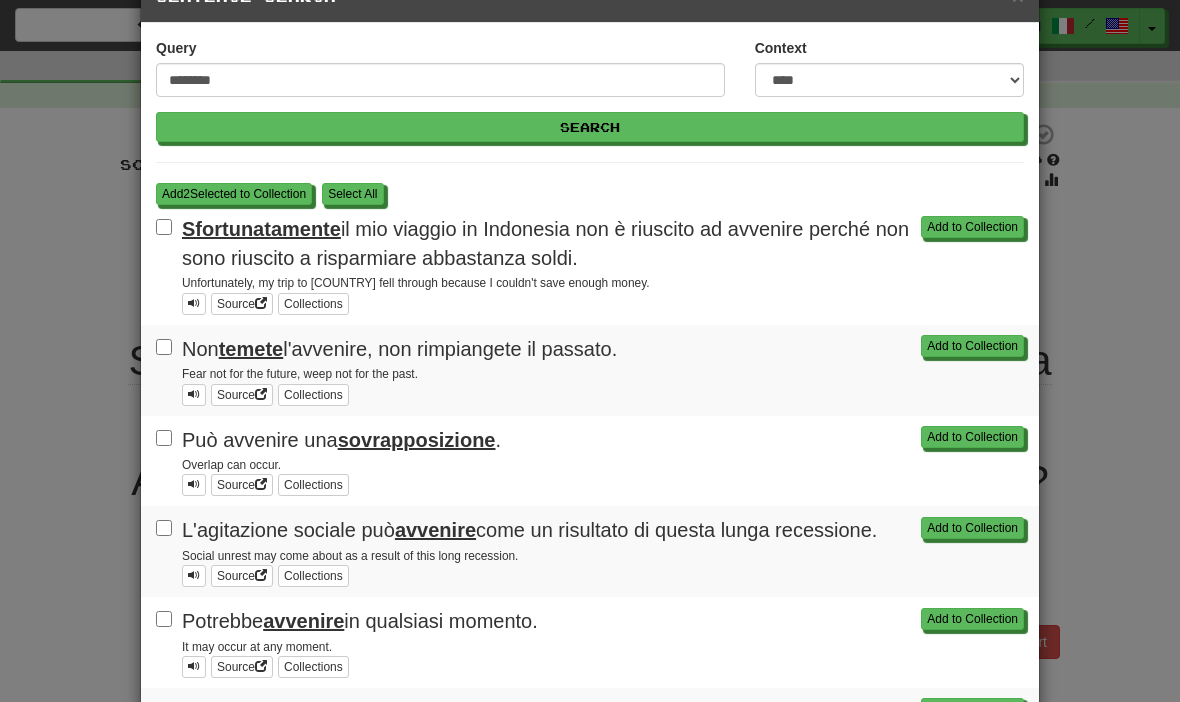 click on "Add  2  Selected to Collection" at bounding box center (234, 194) 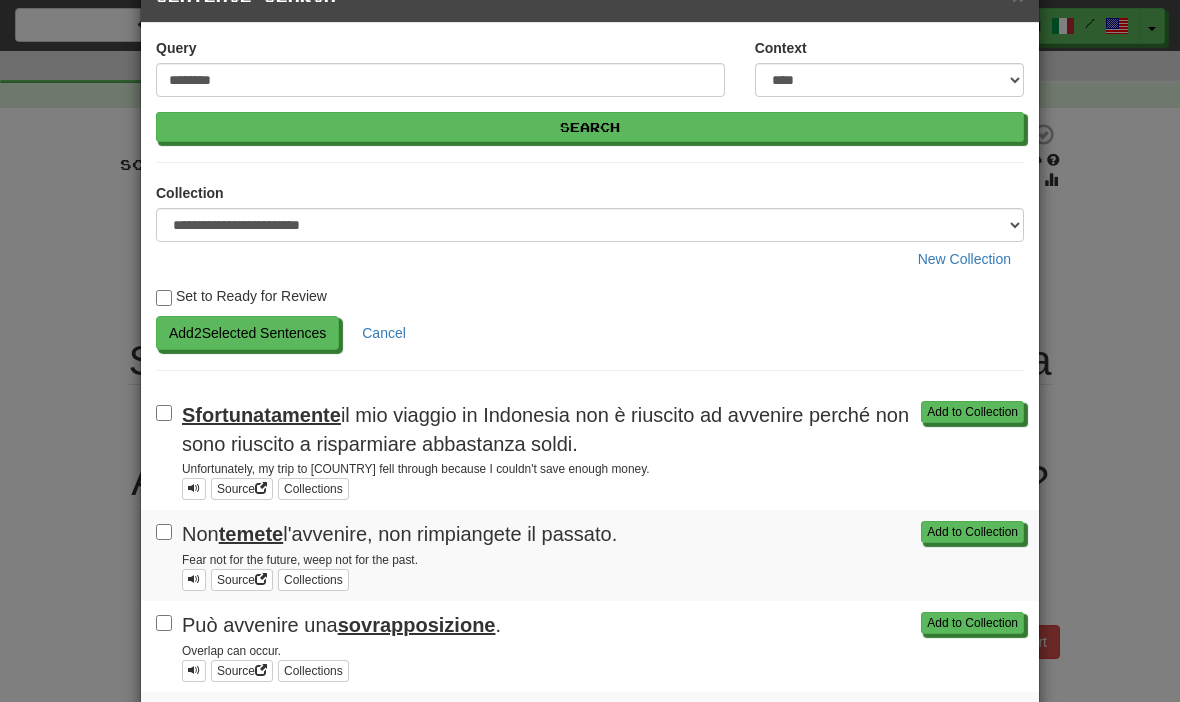 click on "Add  2  Selected Sentences" at bounding box center (247, 333) 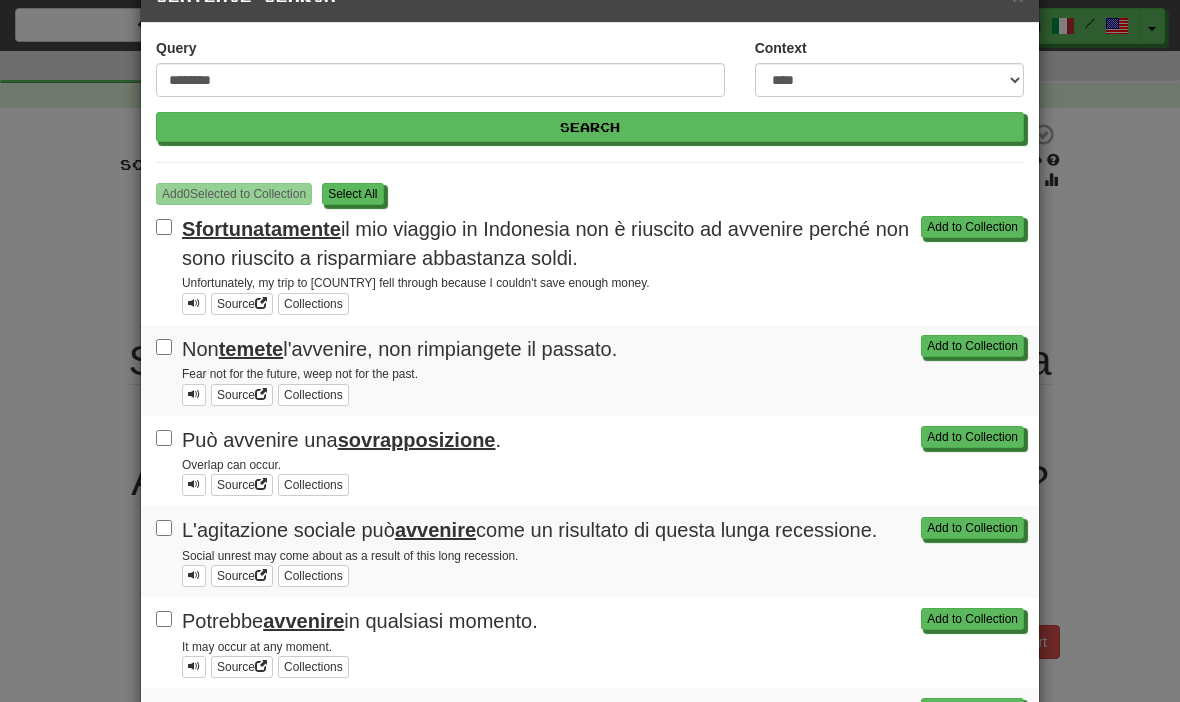 click on "Add to Collection Può avvenire una  sovrapposizione . Overlap can occur. Source  Collections" at bounding box center (590, 461) 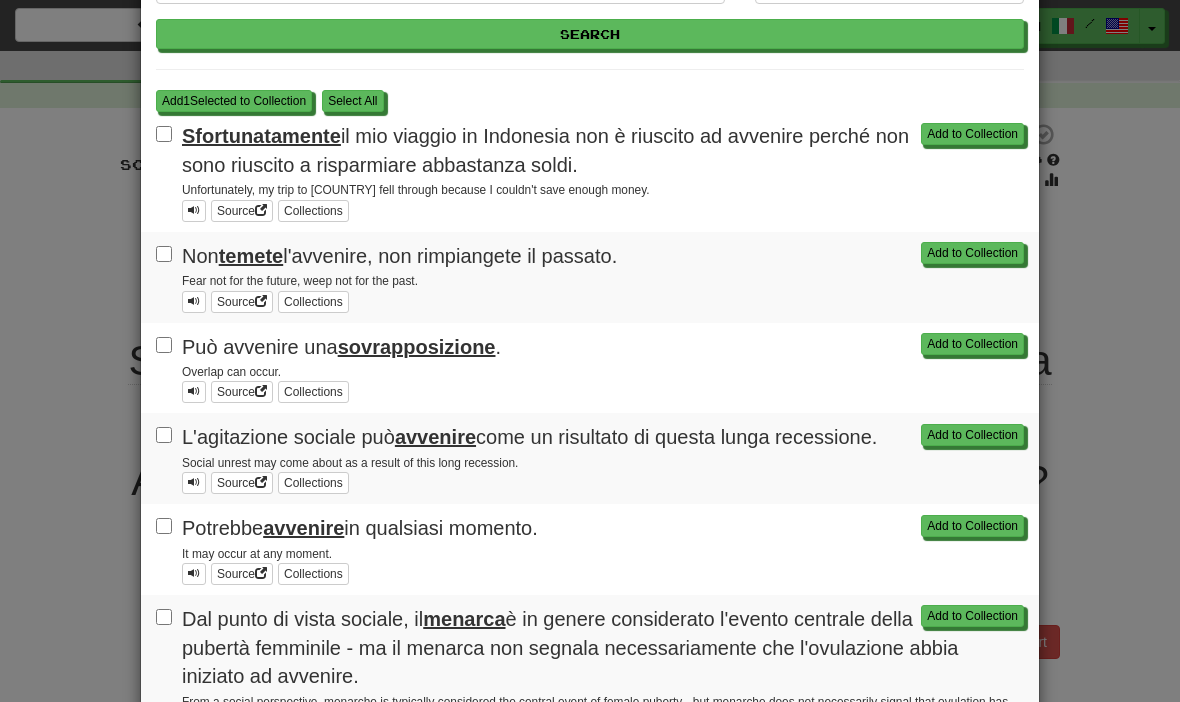 scroll, scrollTop: 178, scrollLeft: 0, axis: vertical 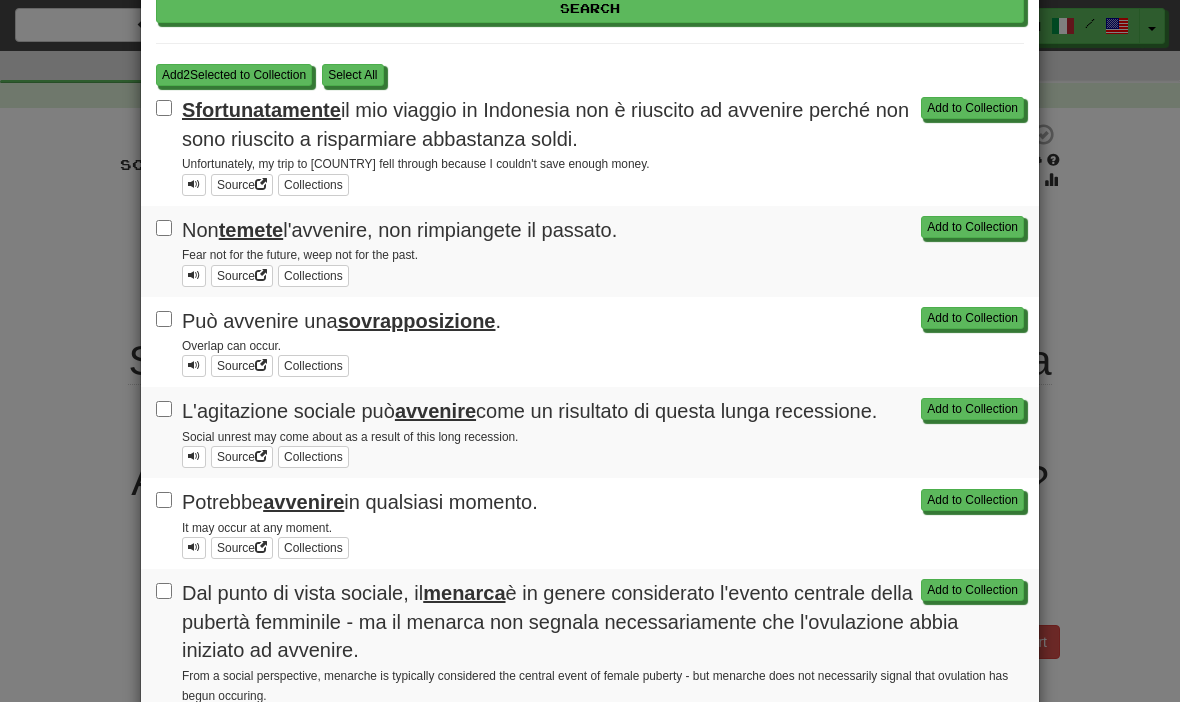 click on "Add  2  Selected to Collection" at bounding box center [234, 75] 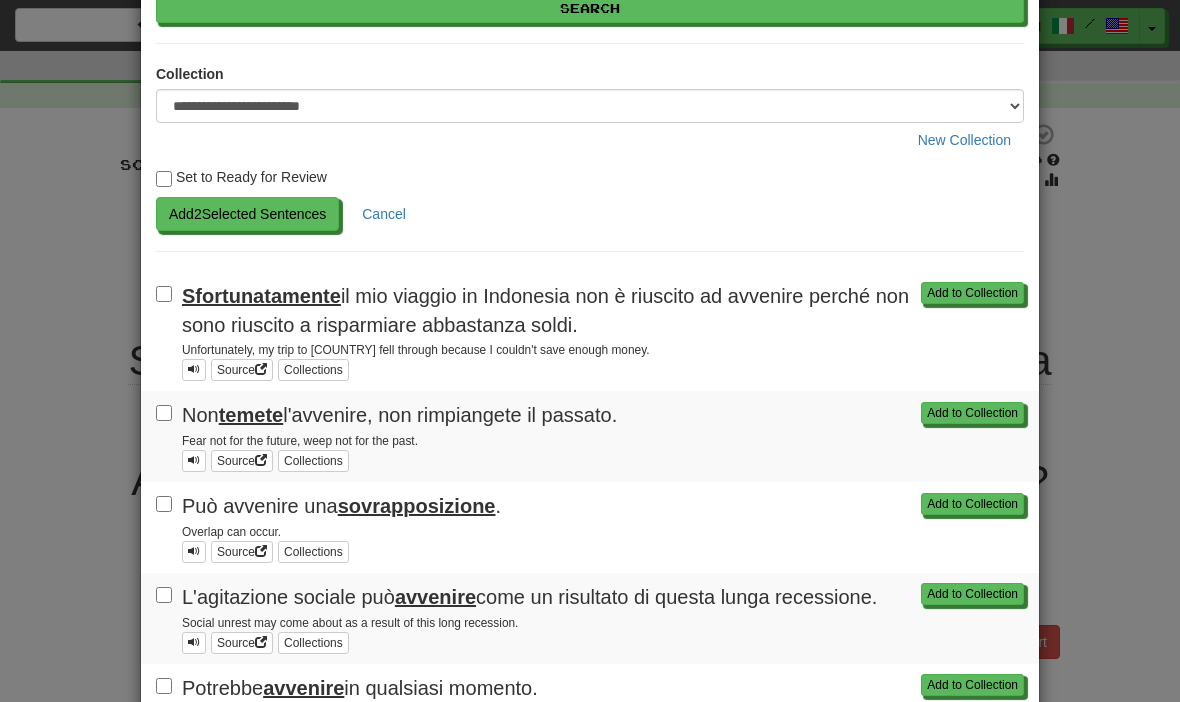 click on "Add  2  Selected Sentences" at bounding box center (247, 214) 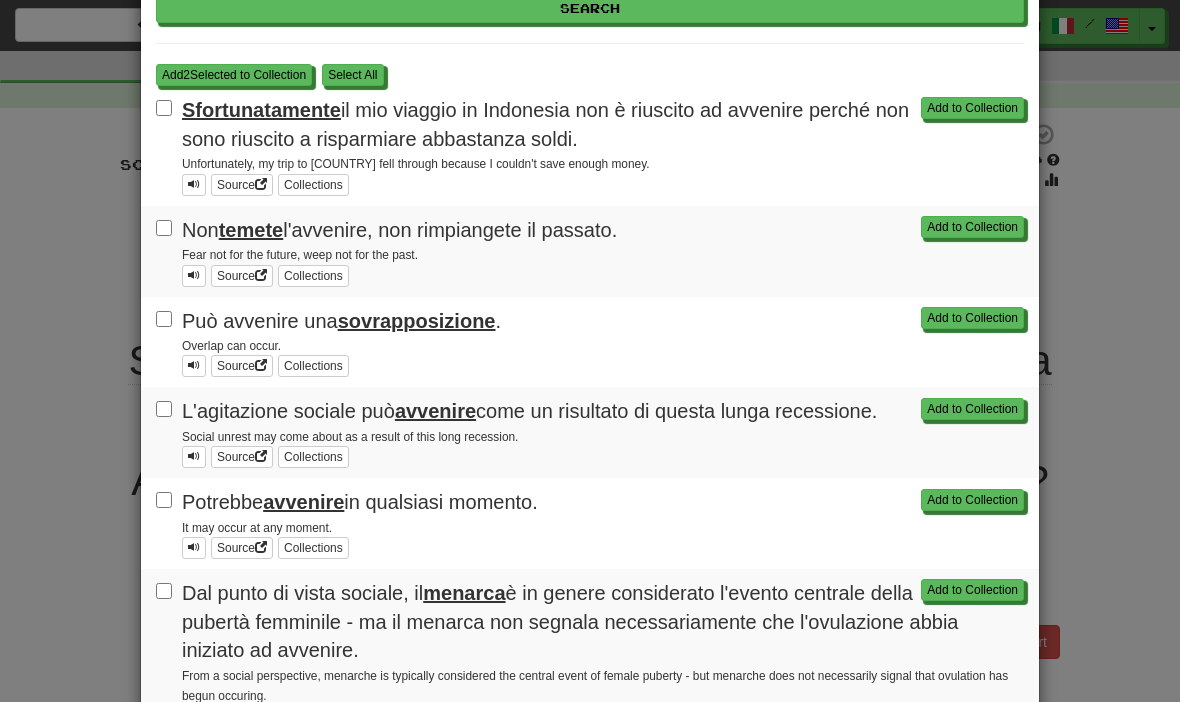 click on "Add  2  Selected to Collection" at bounding box center [234, 75] 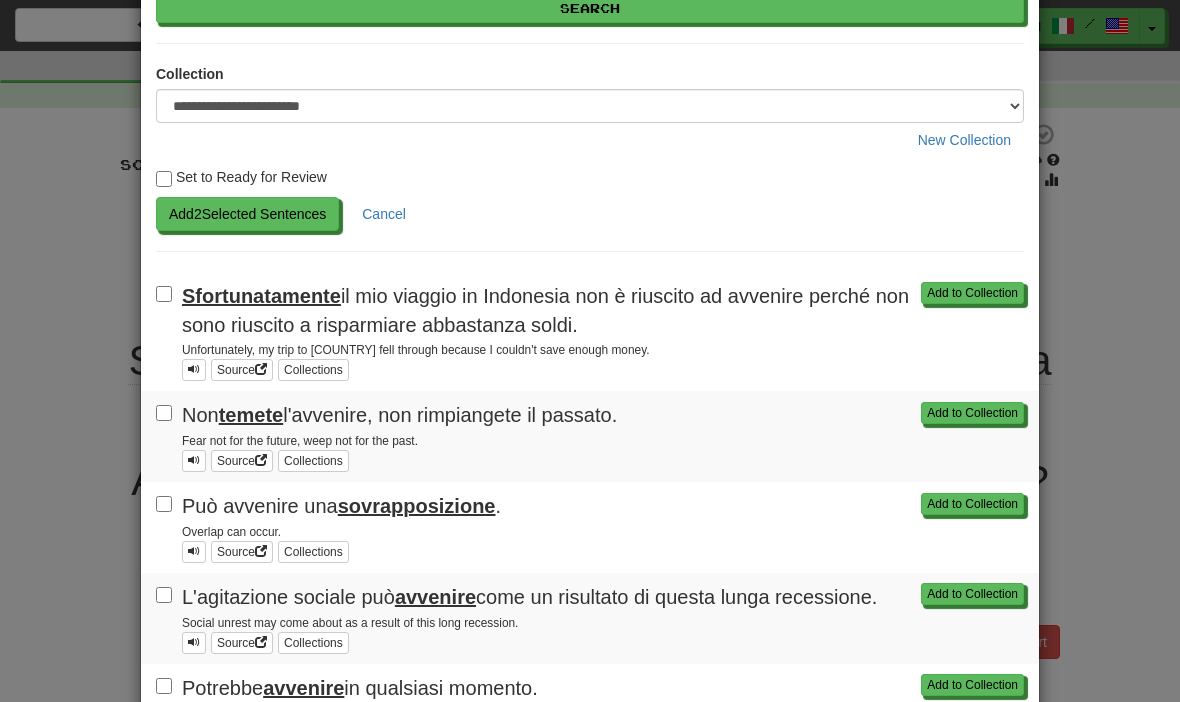 click on "Add  2  Selected Sentences" at bounding box center (247, 214) 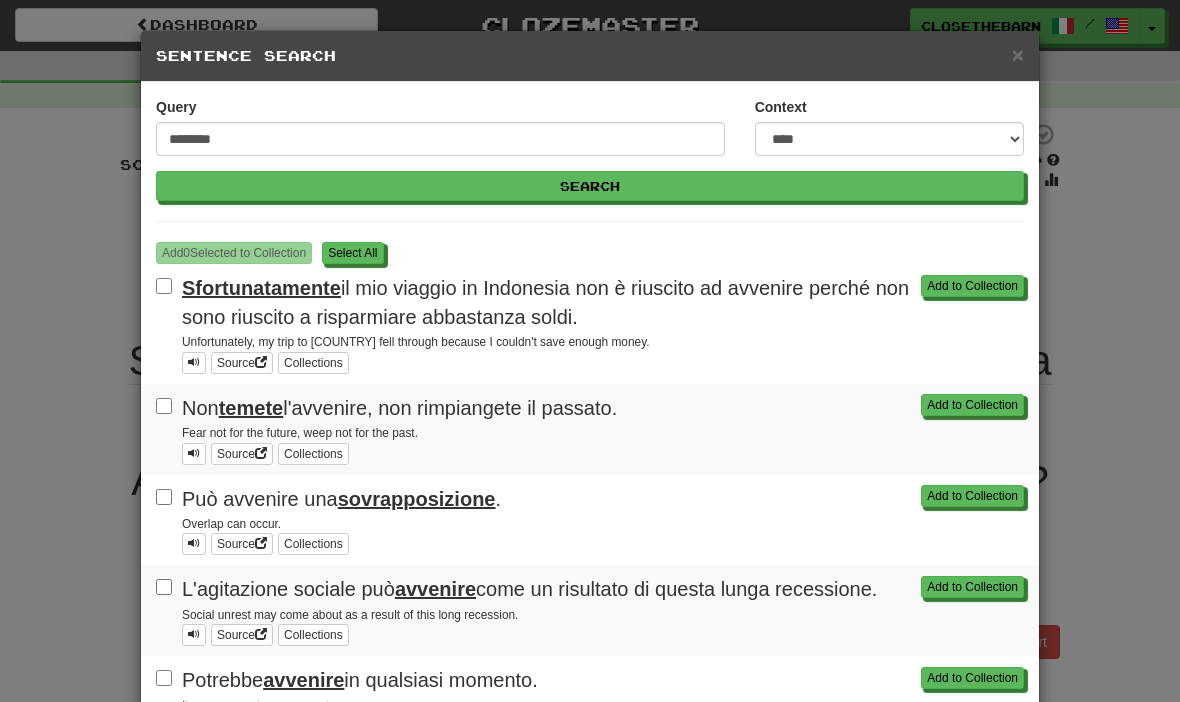 scroll, scrollTop: 0, scrollLeft: 0, axis: both 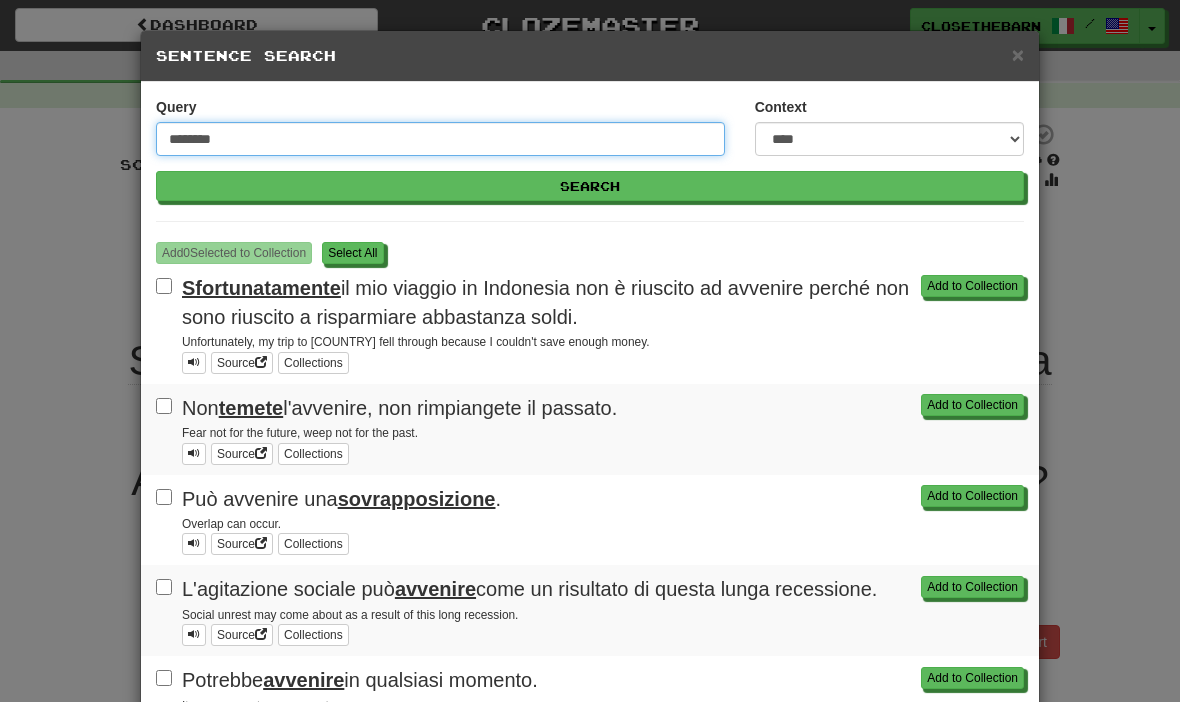 click on "********" at bounding box center (440, 139) 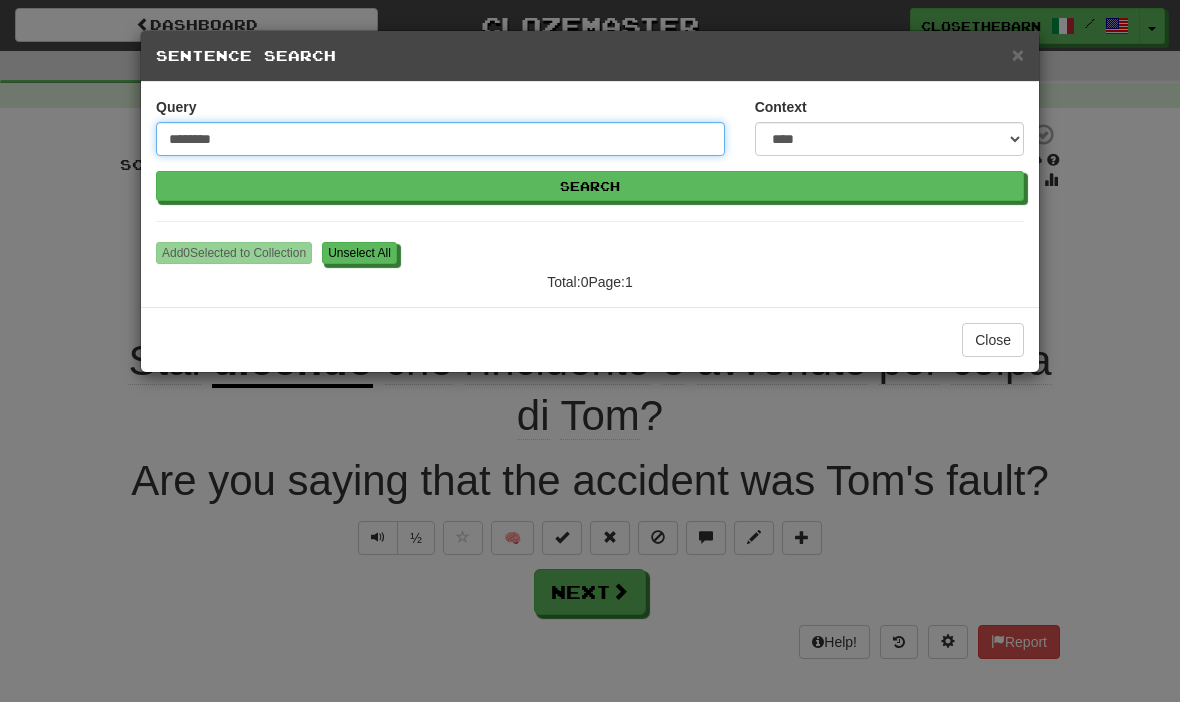 click on "Search" at bounding box center [590, 186] 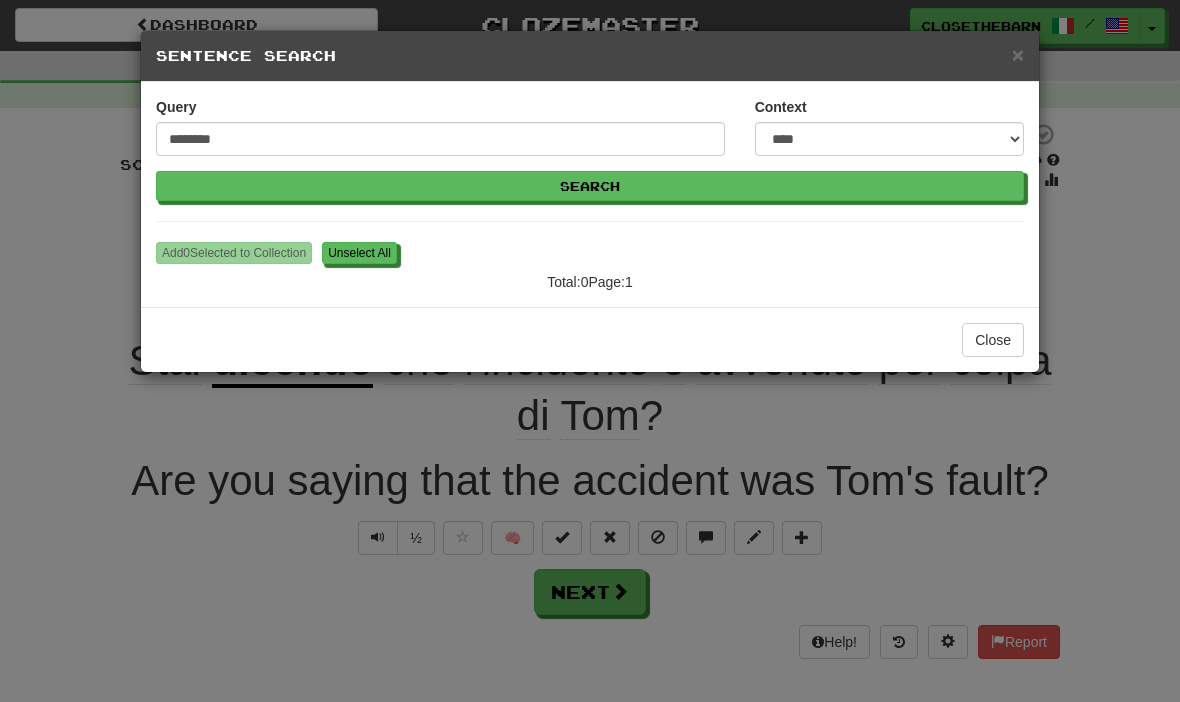 click on "**********" at bounding box center (590, 351) 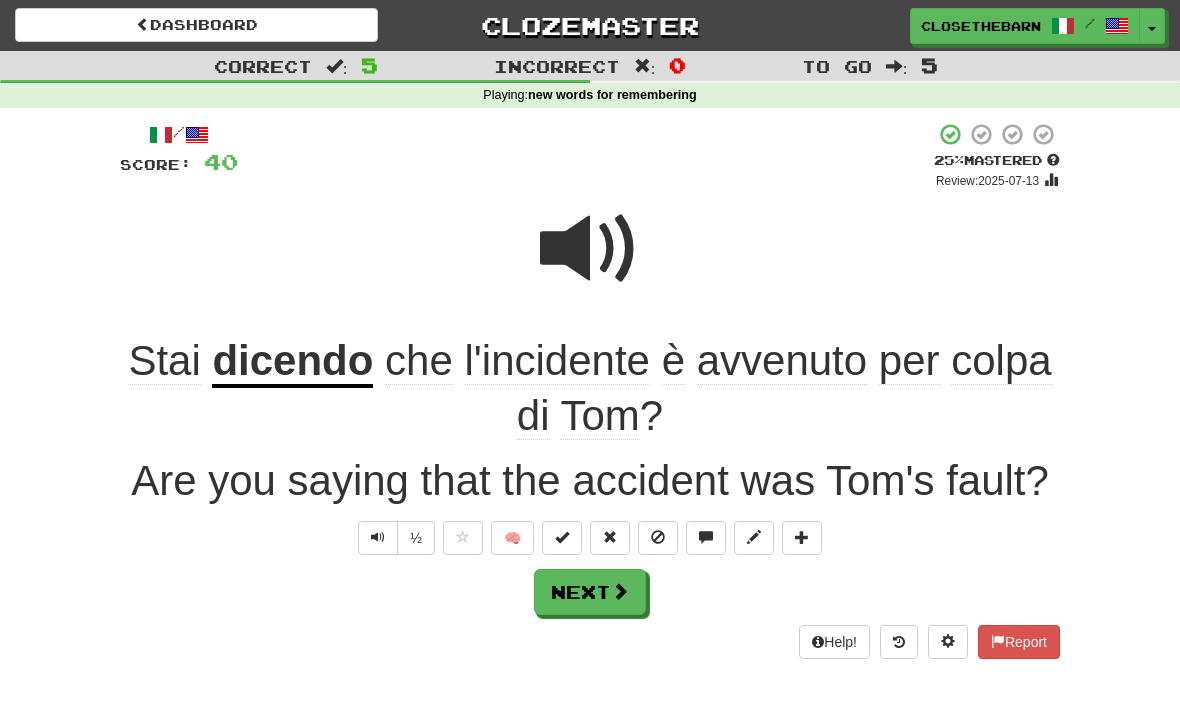 click on "Next" at bounding box center [590, 592] 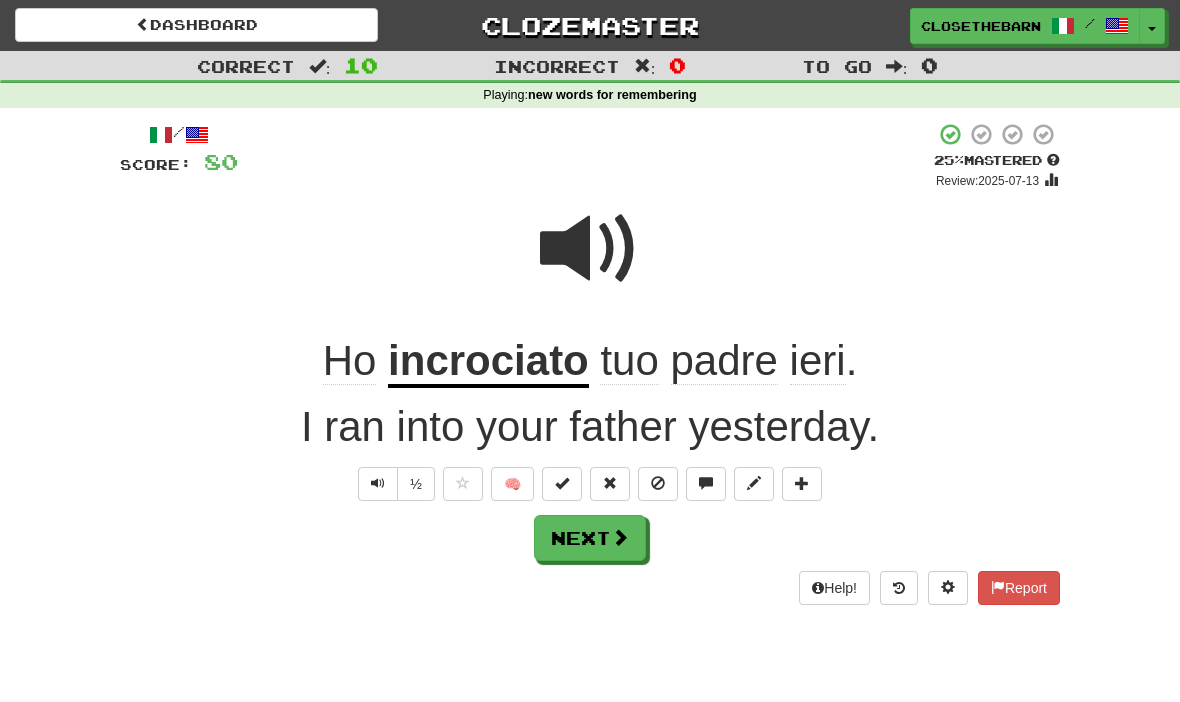 click on "Next" at bounding box center (590, 538) 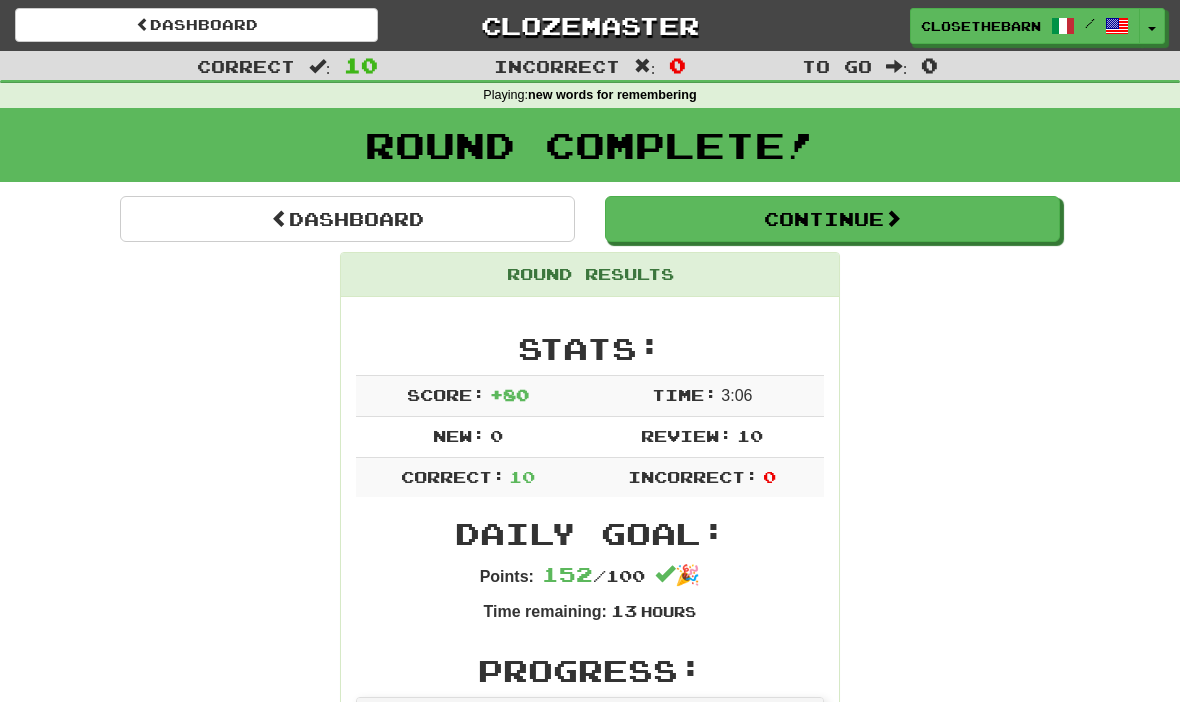 click on "Continue" at bounding box center [832, 219] 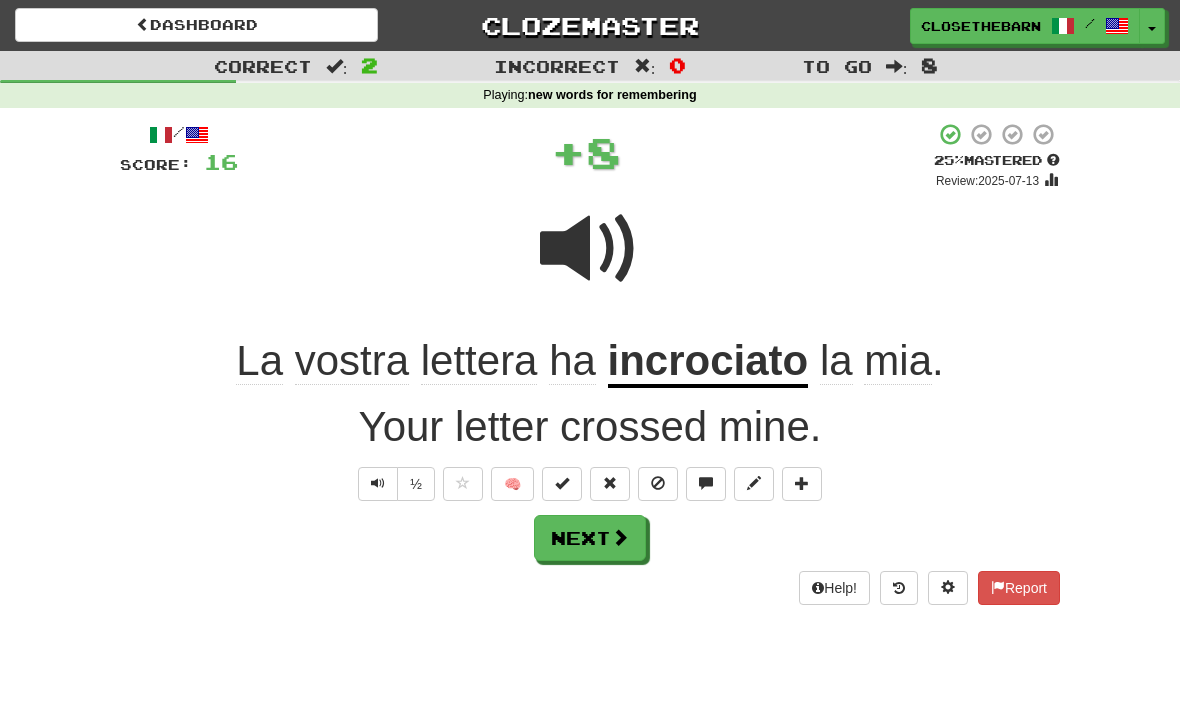 click at bounding box center (754, 483) 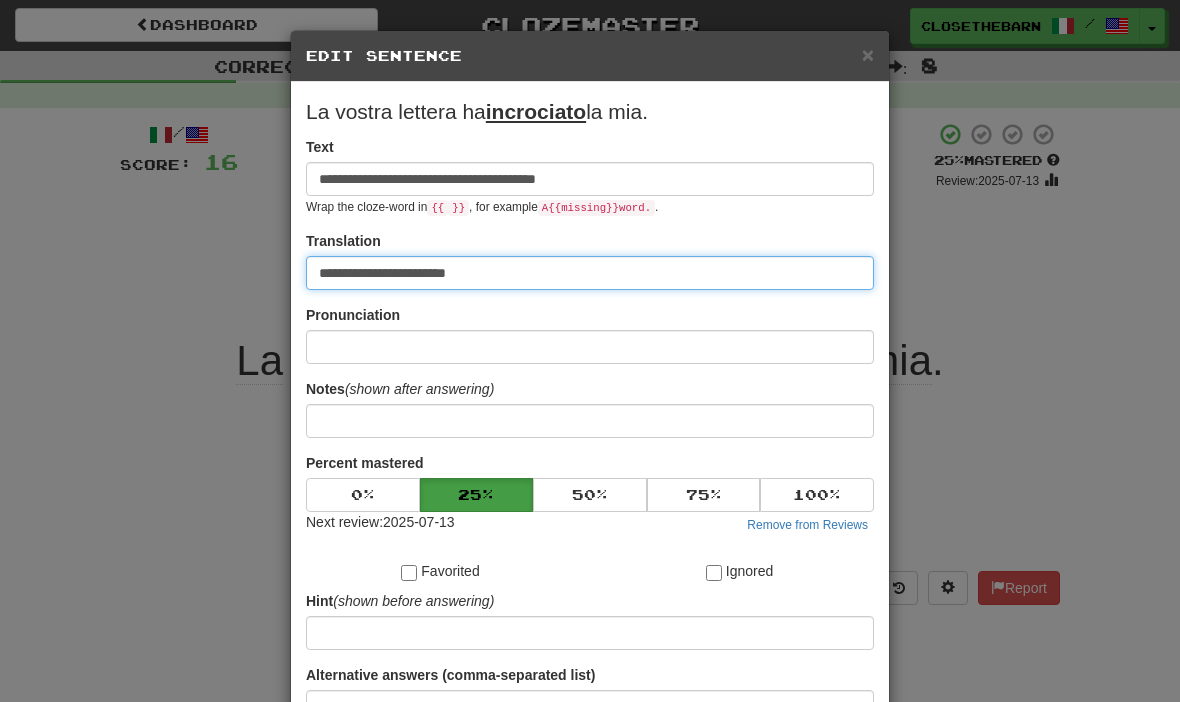click on "**********" at bounding box center (590, 273) 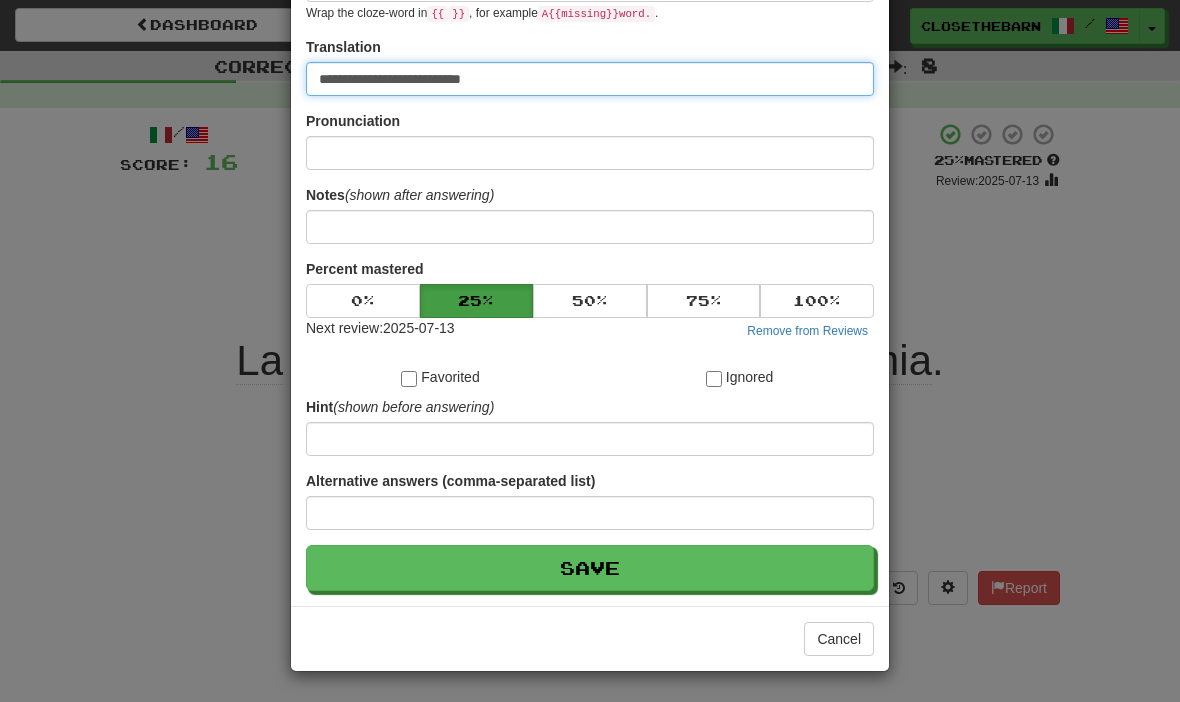 scroll, scrollTop: 195, scrollLeft: 0, axis: vertical 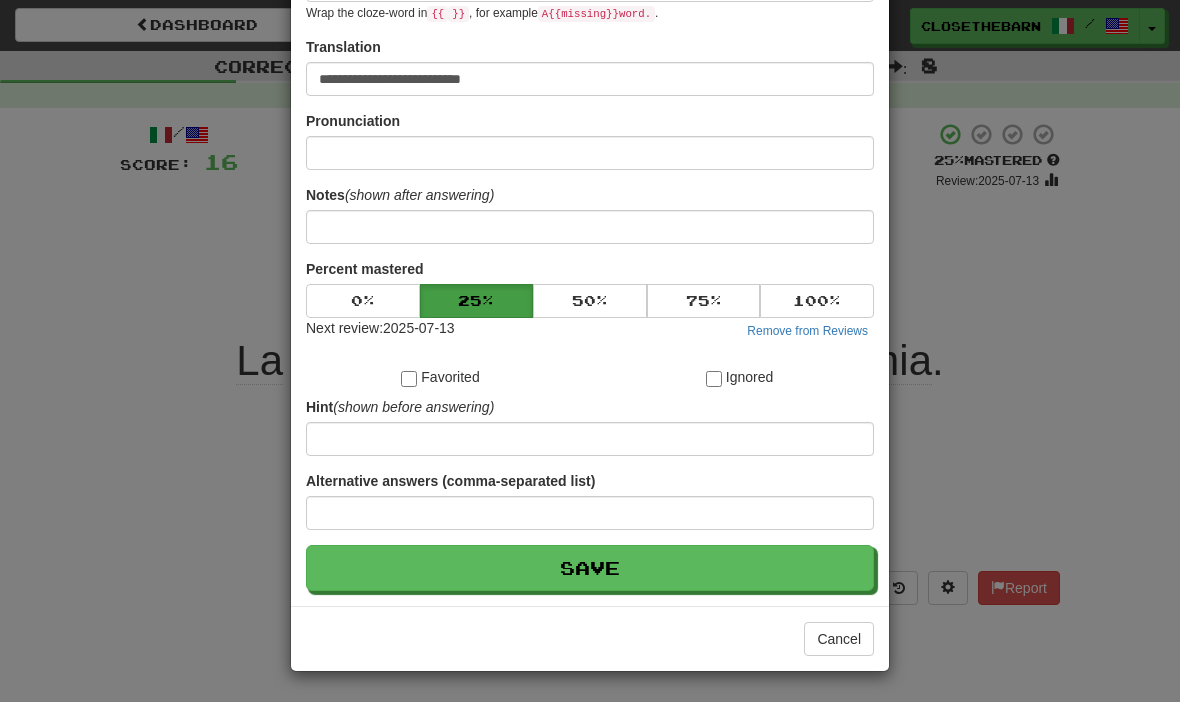 click on "Save" at bounding box center [590, 568] 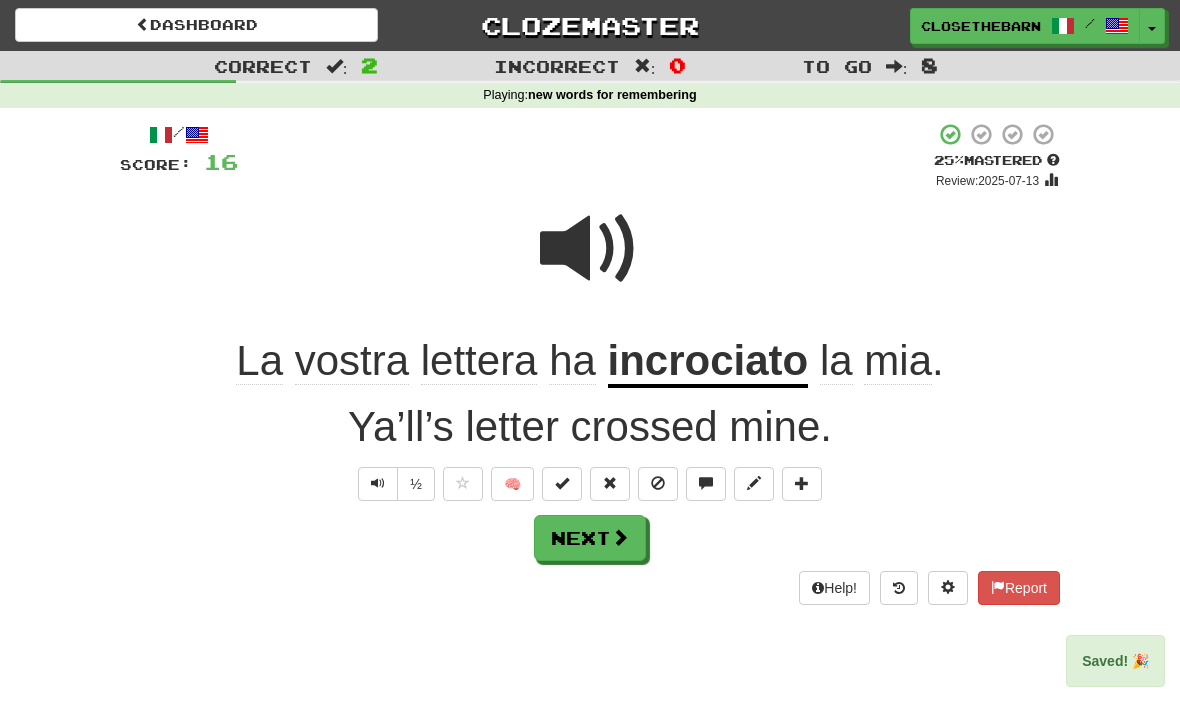 click on "Next" at bounding box center (590, 538) 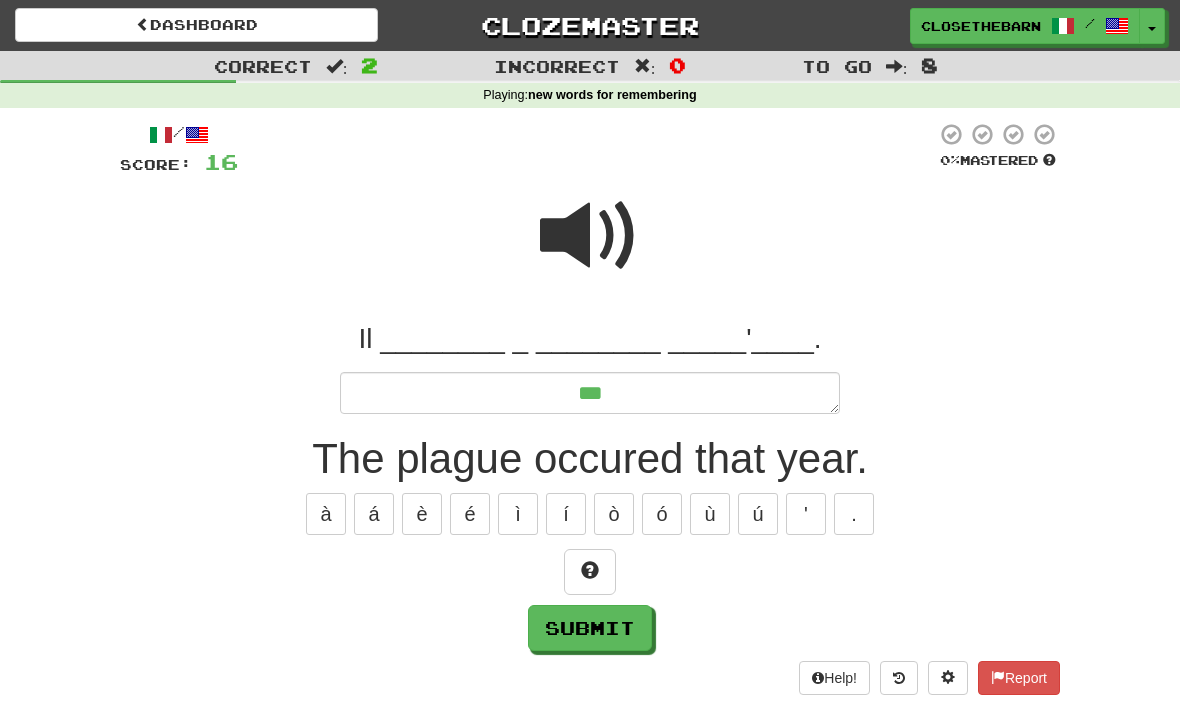 click at bounding box center (590, 572) 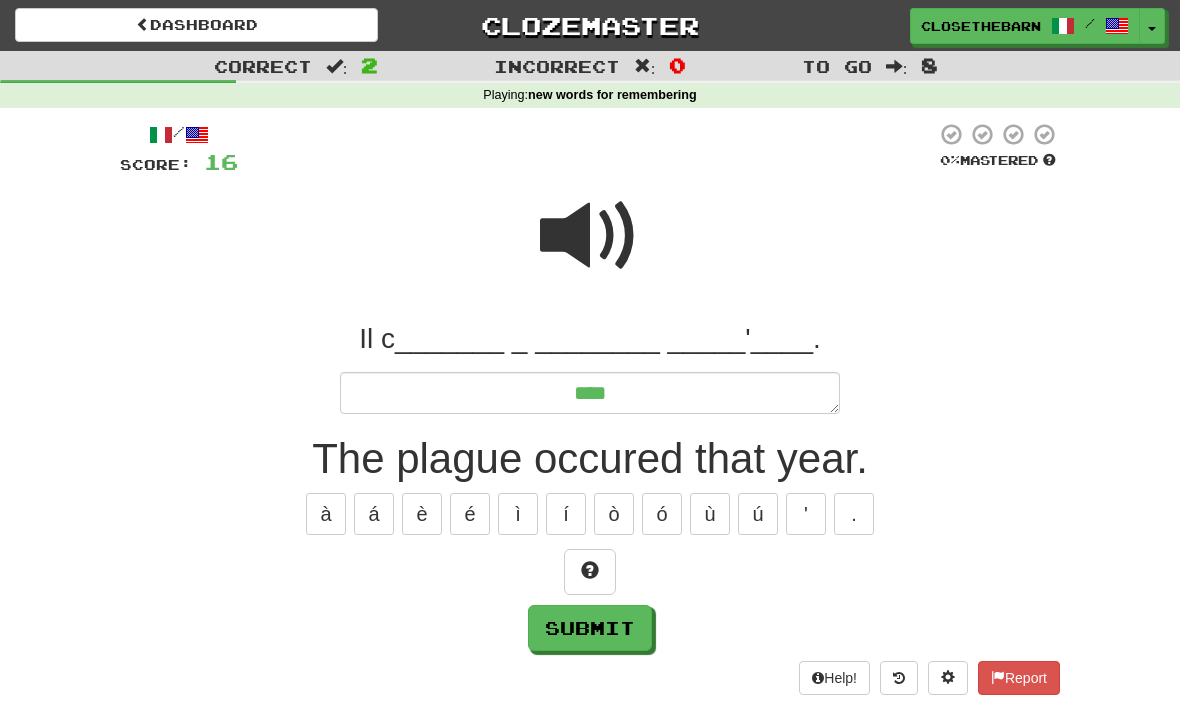 click at bounding box center (590, 572) 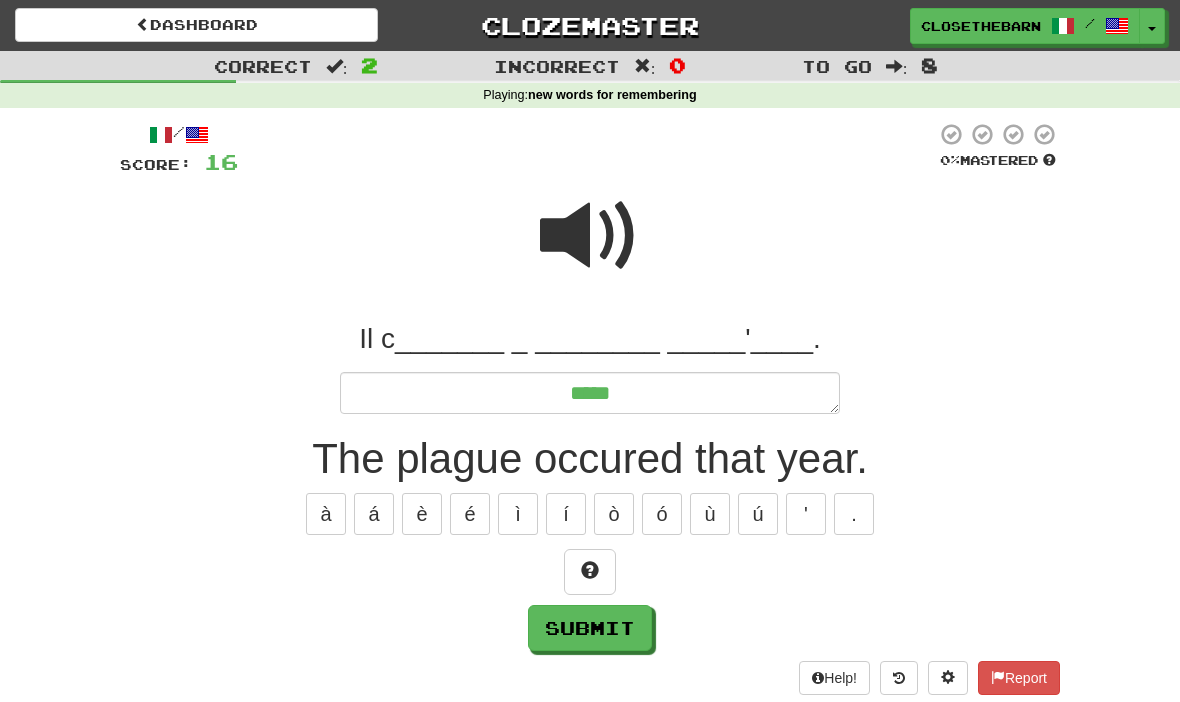 click at bounding box center [590, 572] 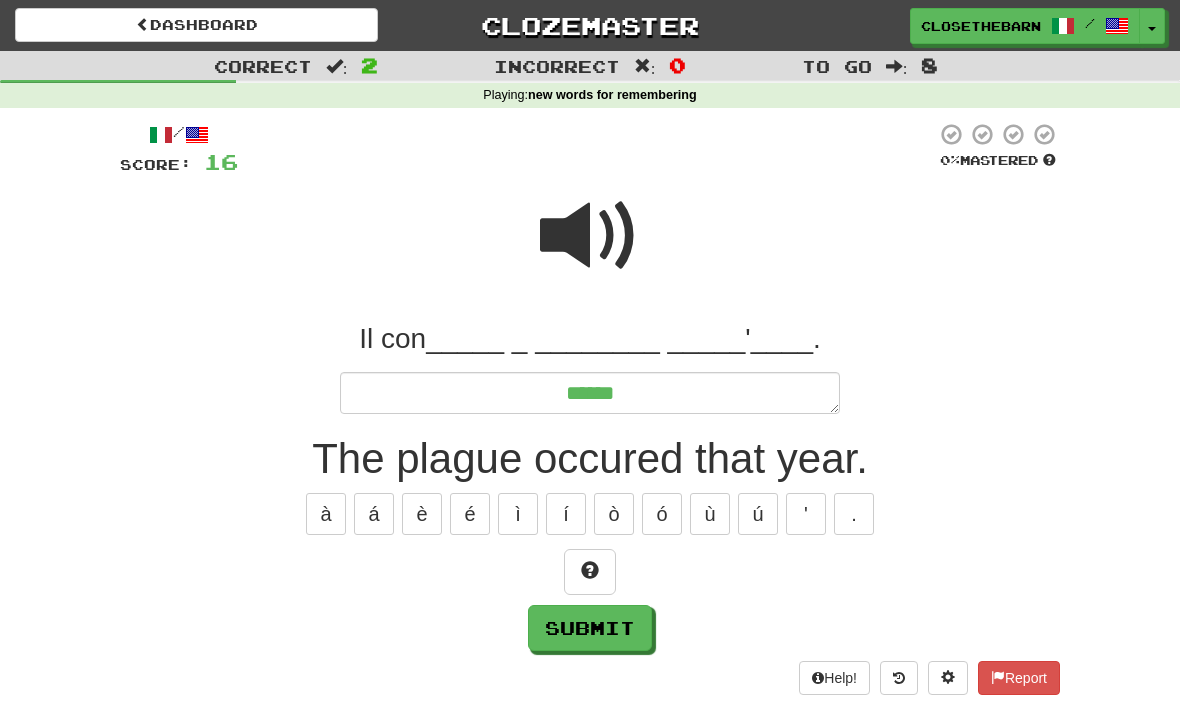 click at bounding box center [590, 570] 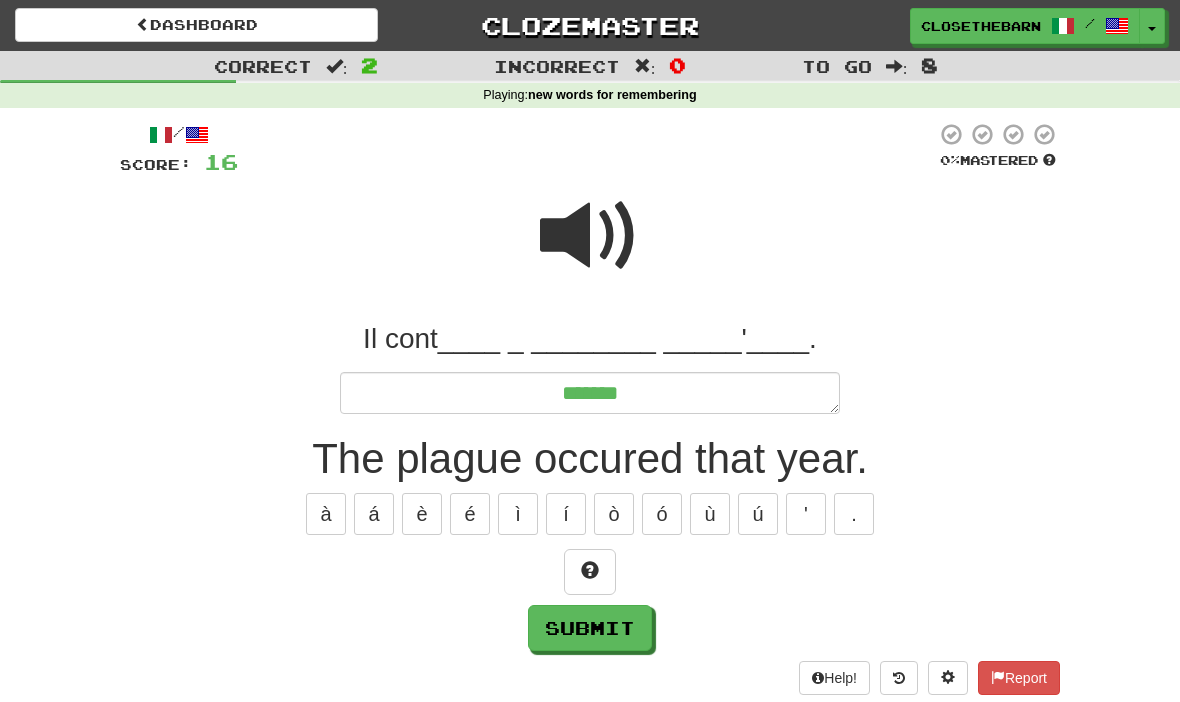click at bounding box center [590, 570] 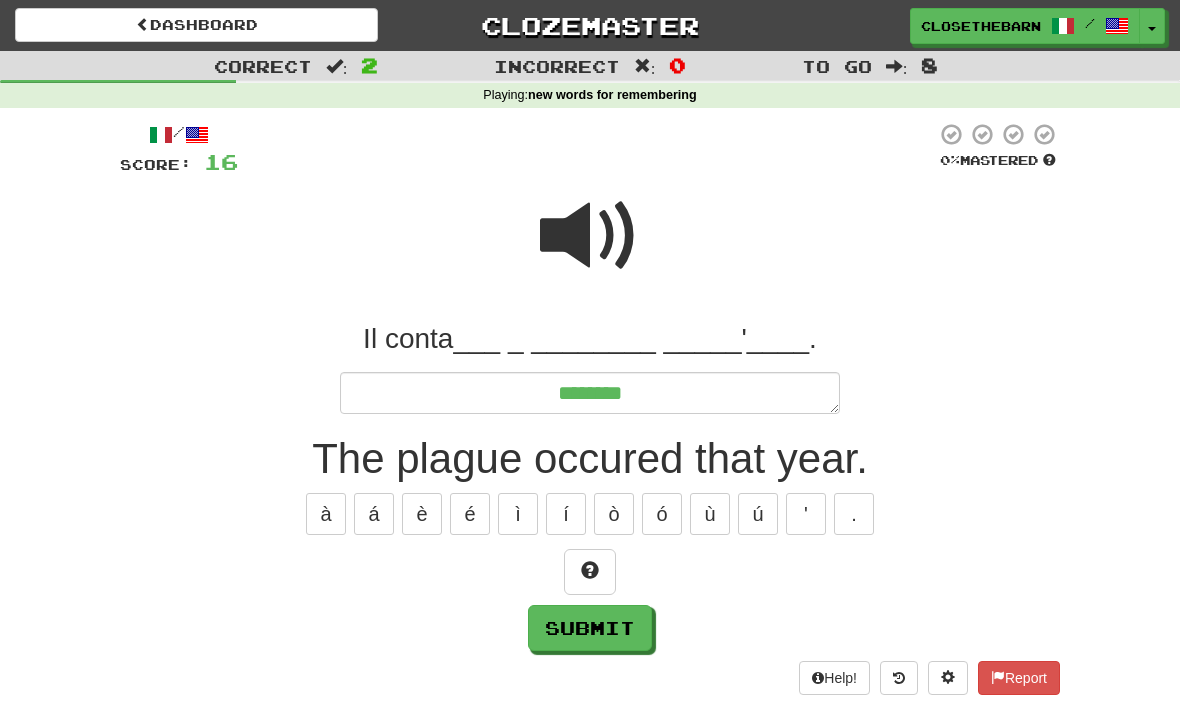 click at bounding box center [590, 570] 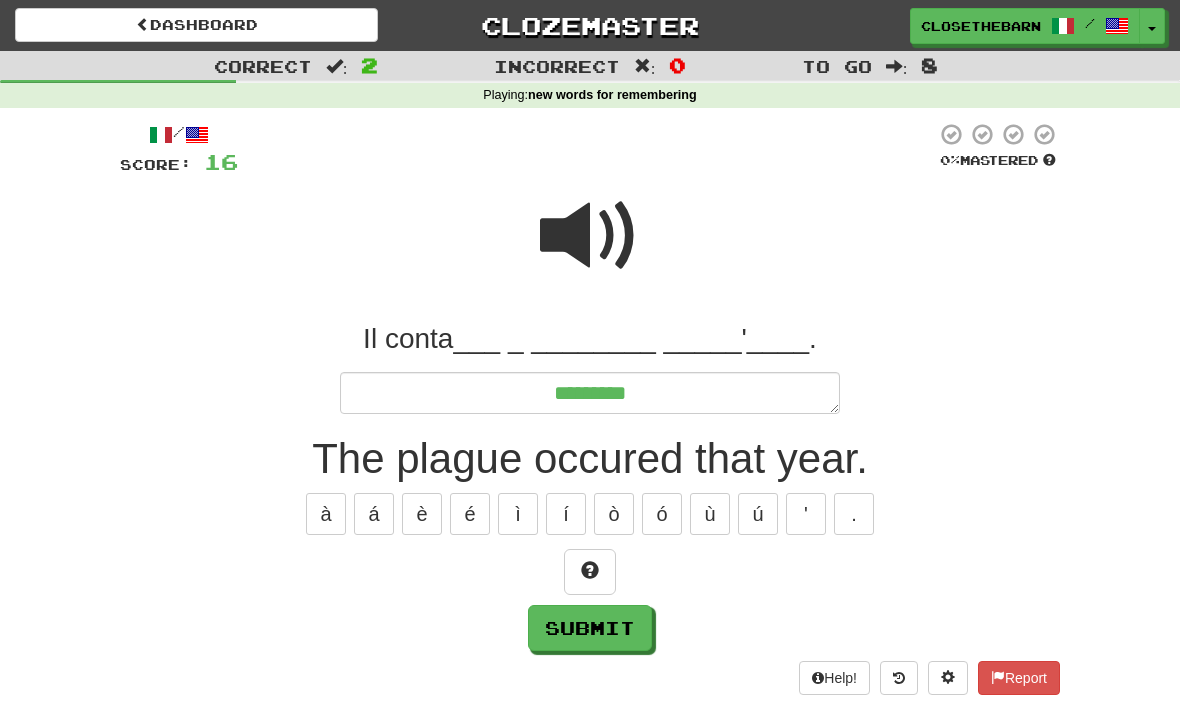 click at bounding box center [590, 570] 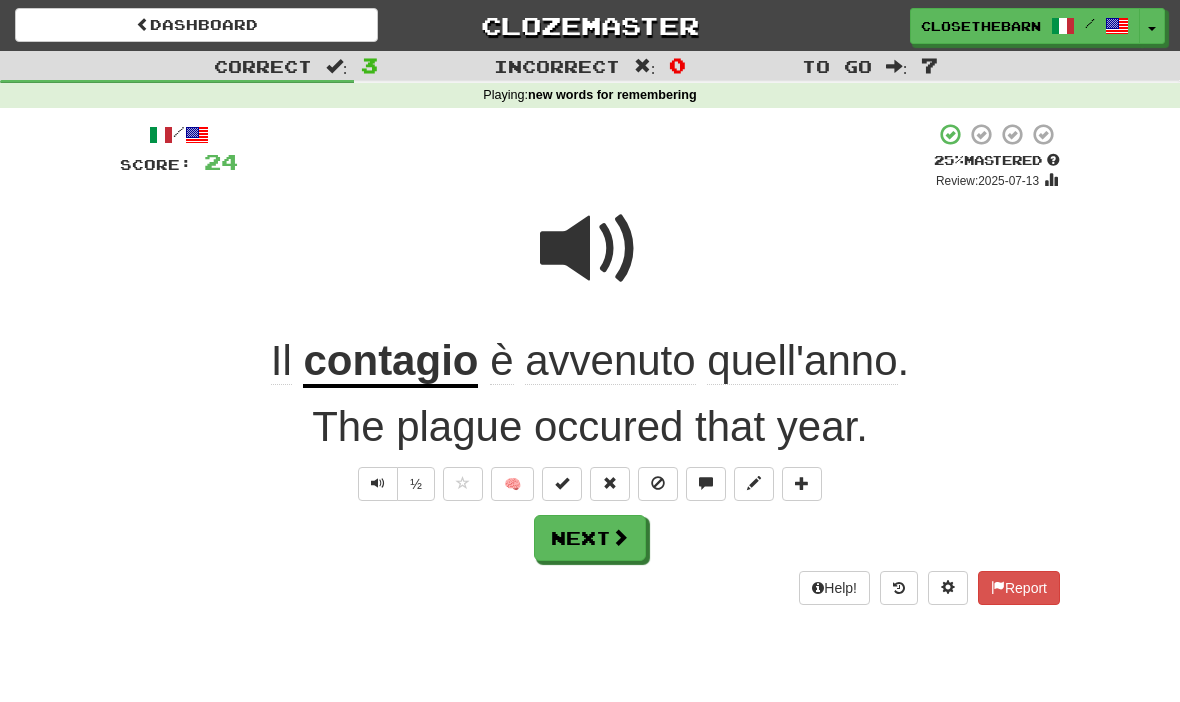 click on "Next" at bounding box center [590, 538] 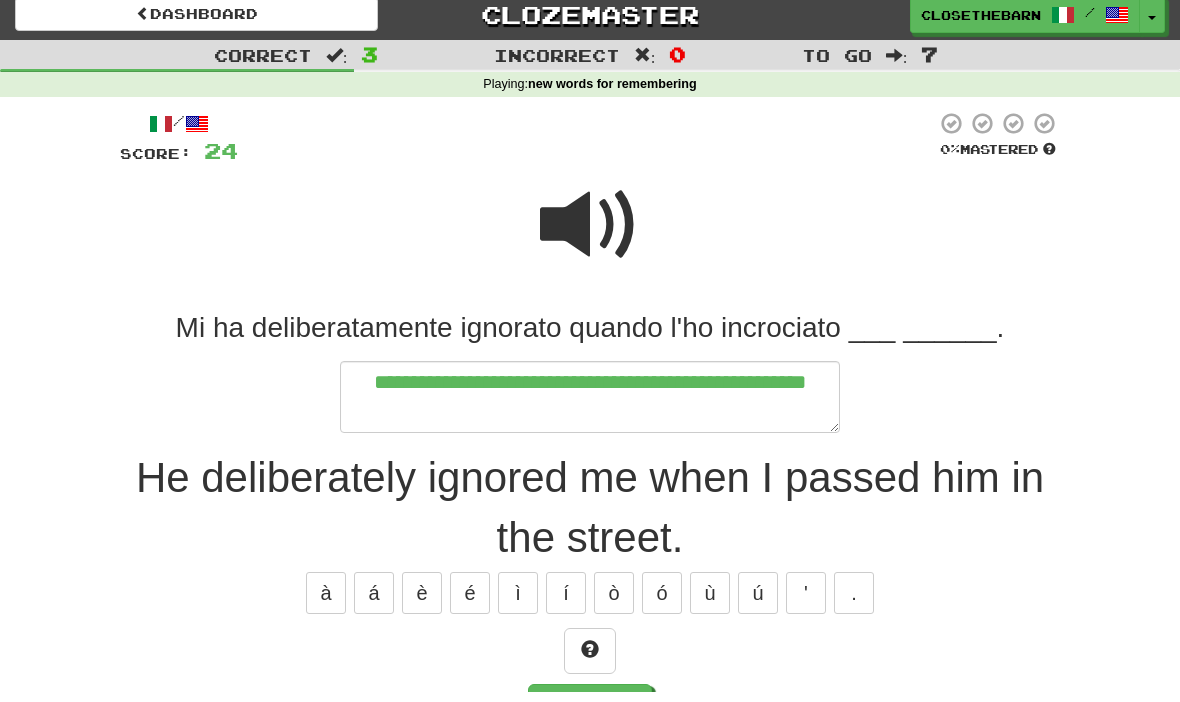 click at bounding box center (590, 660) 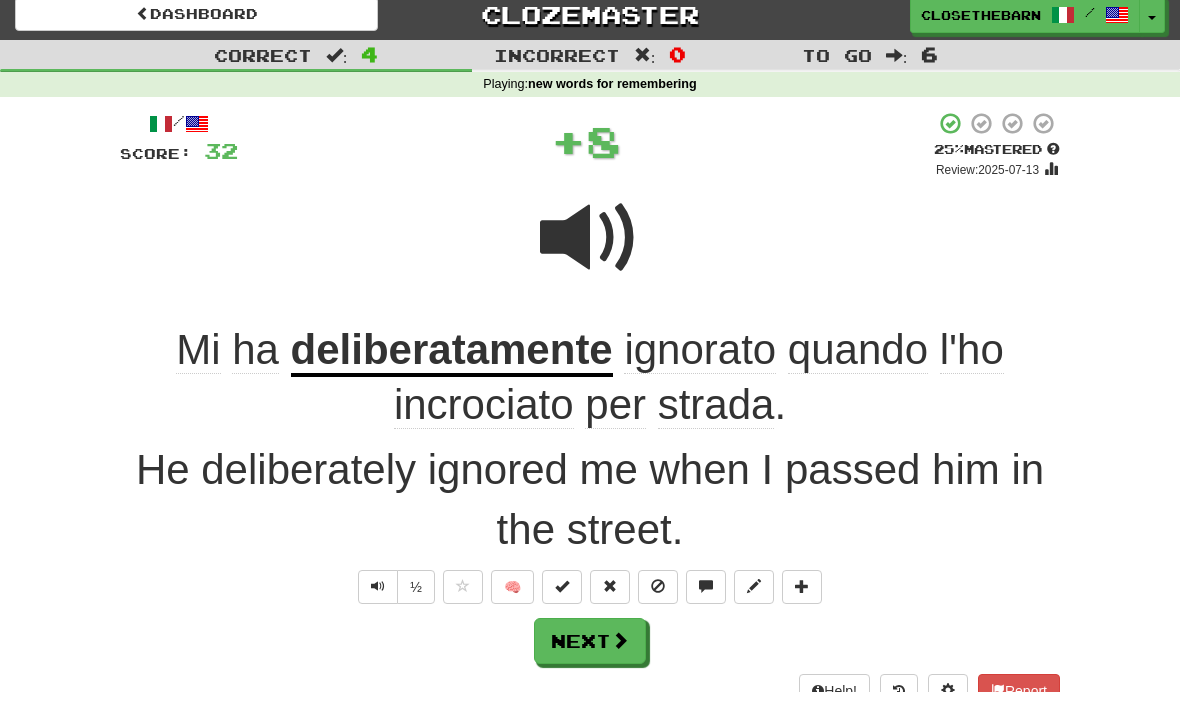 scroll, scrollTop: 11, scrollLeft: 0, axis: vertical 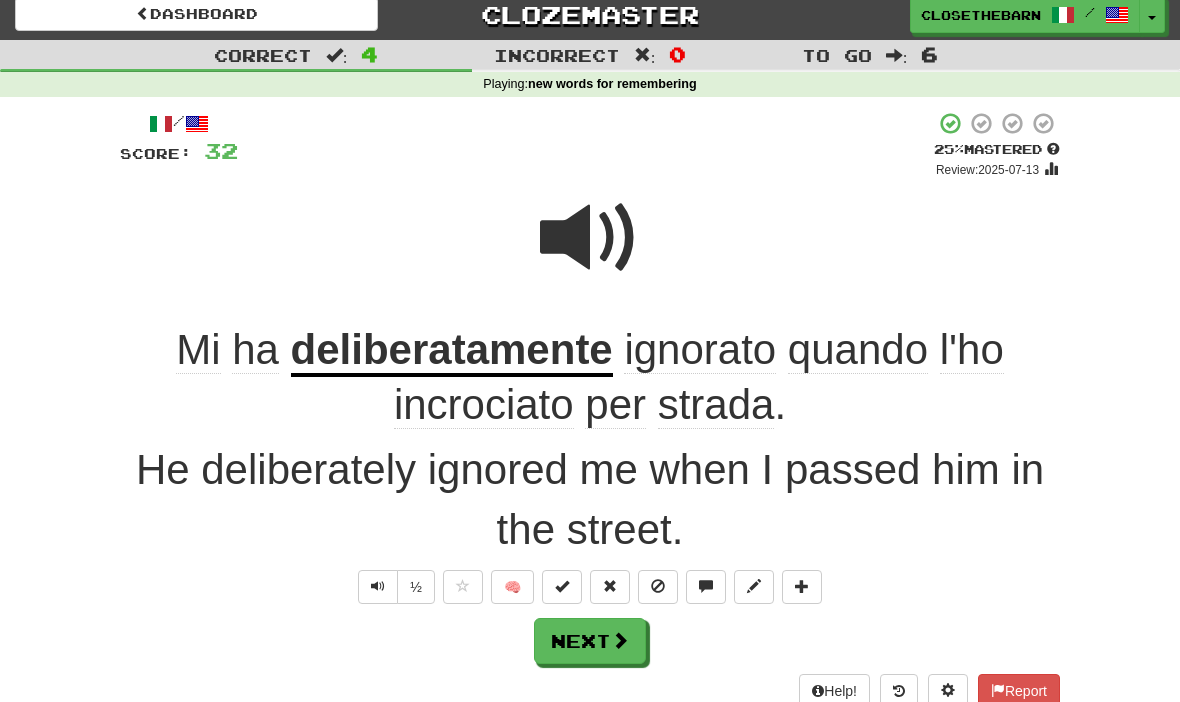 click on "Next" at bounding box center [590, 641] 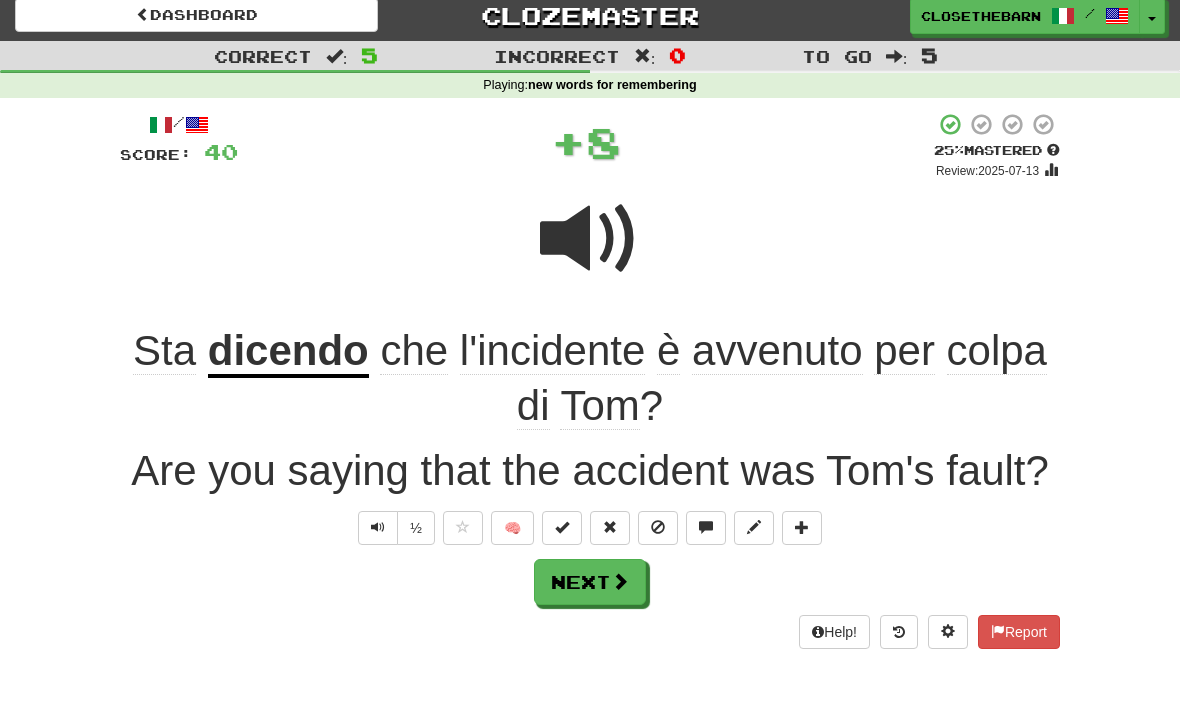scroll, scrollTop: 11, scrollLeft: 0, axis: vertical 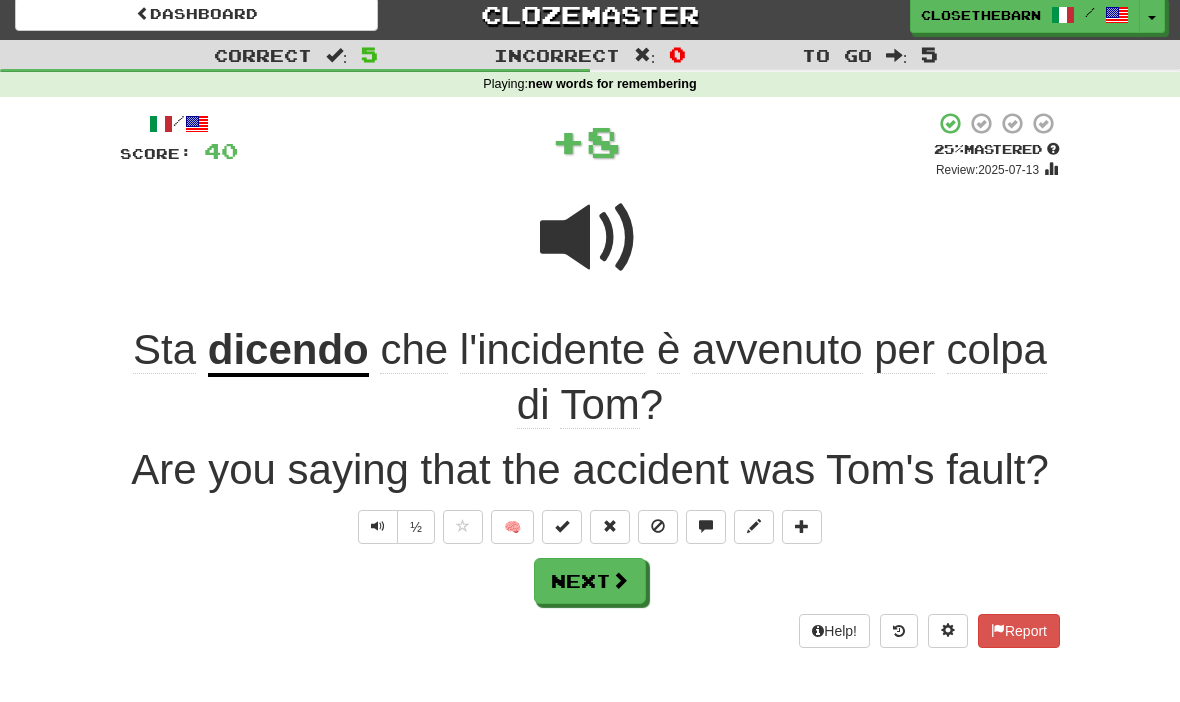 click at bounding box center (754, 526) 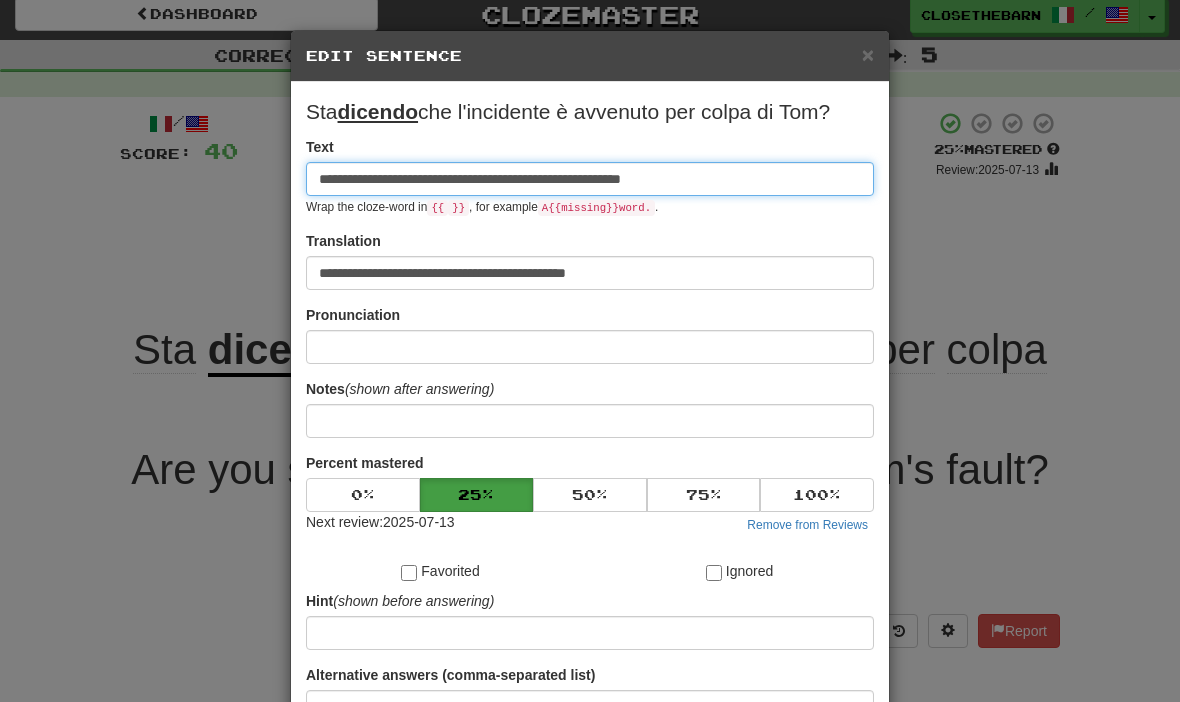 scroll, scrollTop: 10, scrollLeft: 0, axis: vertical 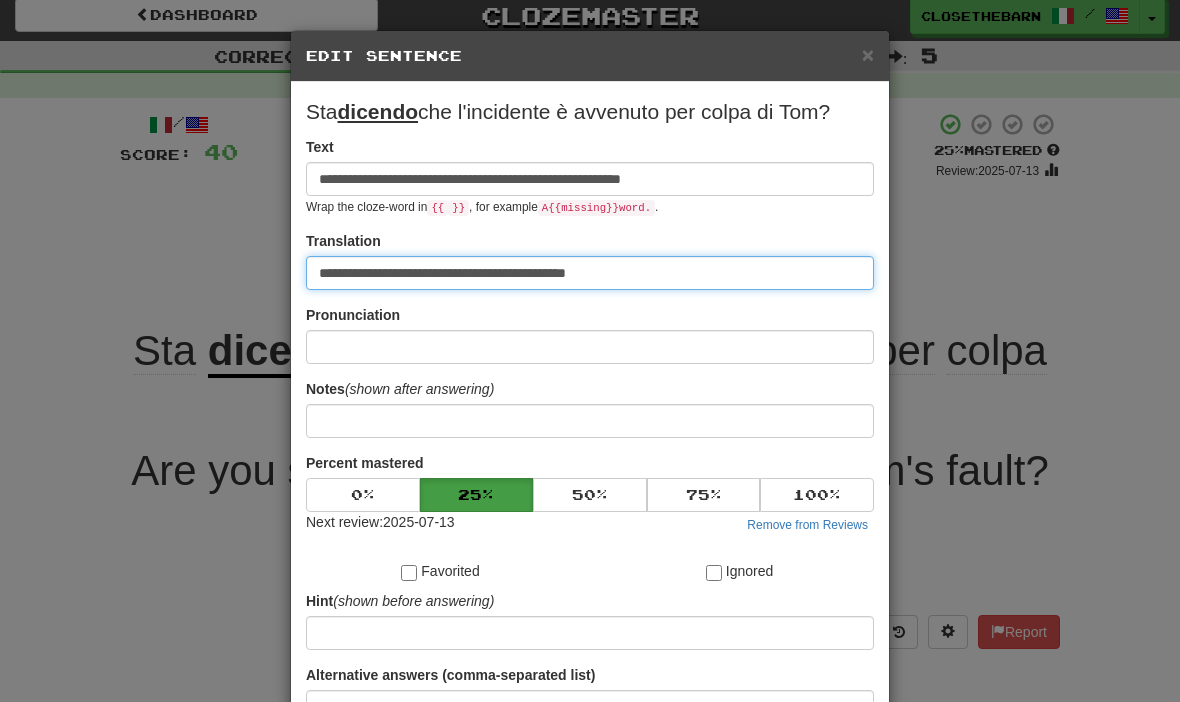click on "**********" at bounding box center (590, 273) 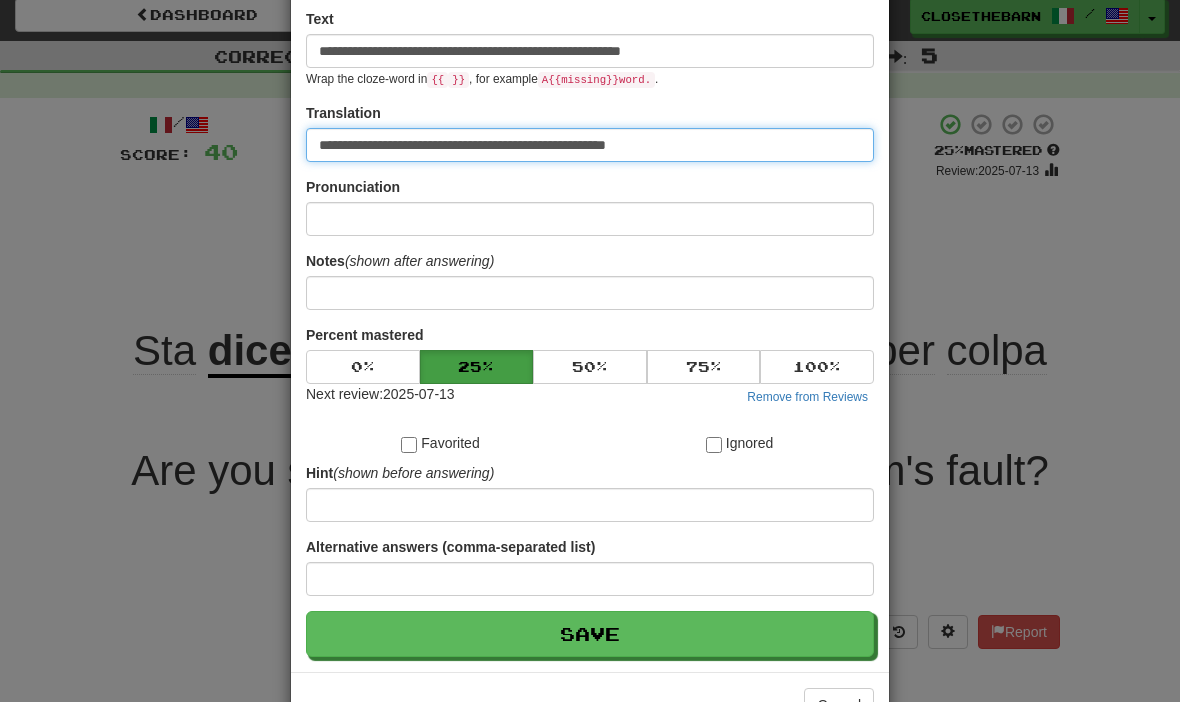 scroll, scrollTop: 126, scrollLeft: 0, axis: vertical 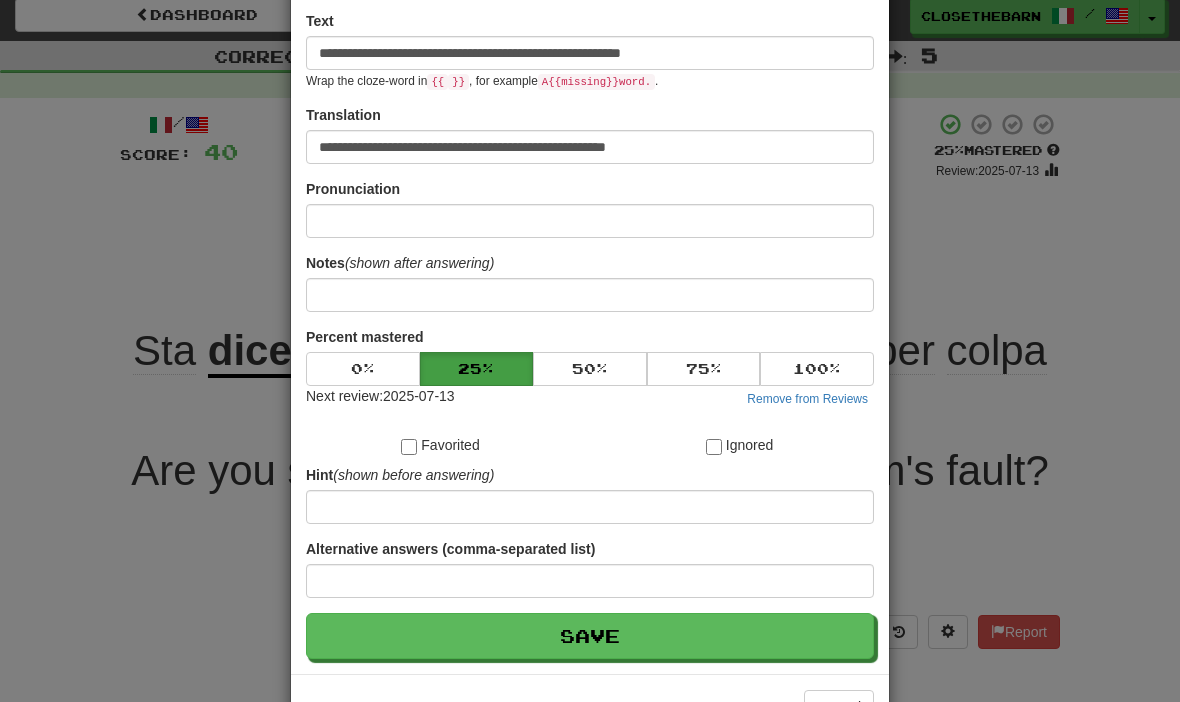 click on "Save" at bounding box center (590, 636) 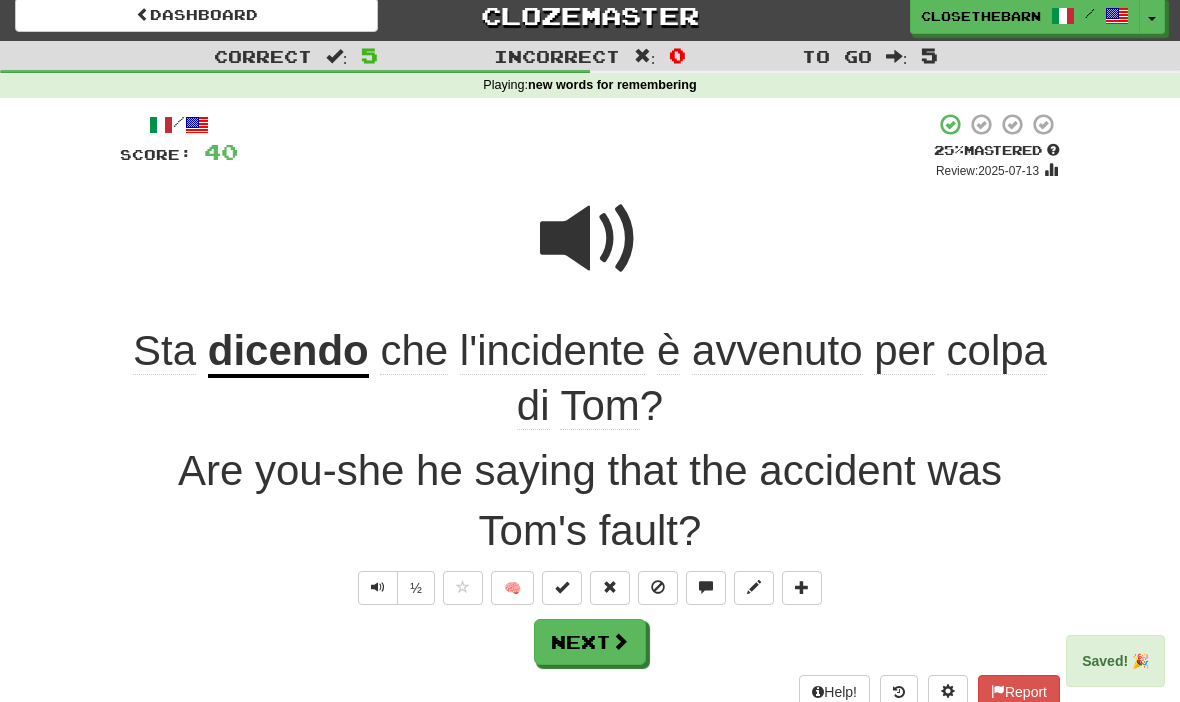 scroll, scrollTop: 11, scrollLeft: 0, axis: vertical 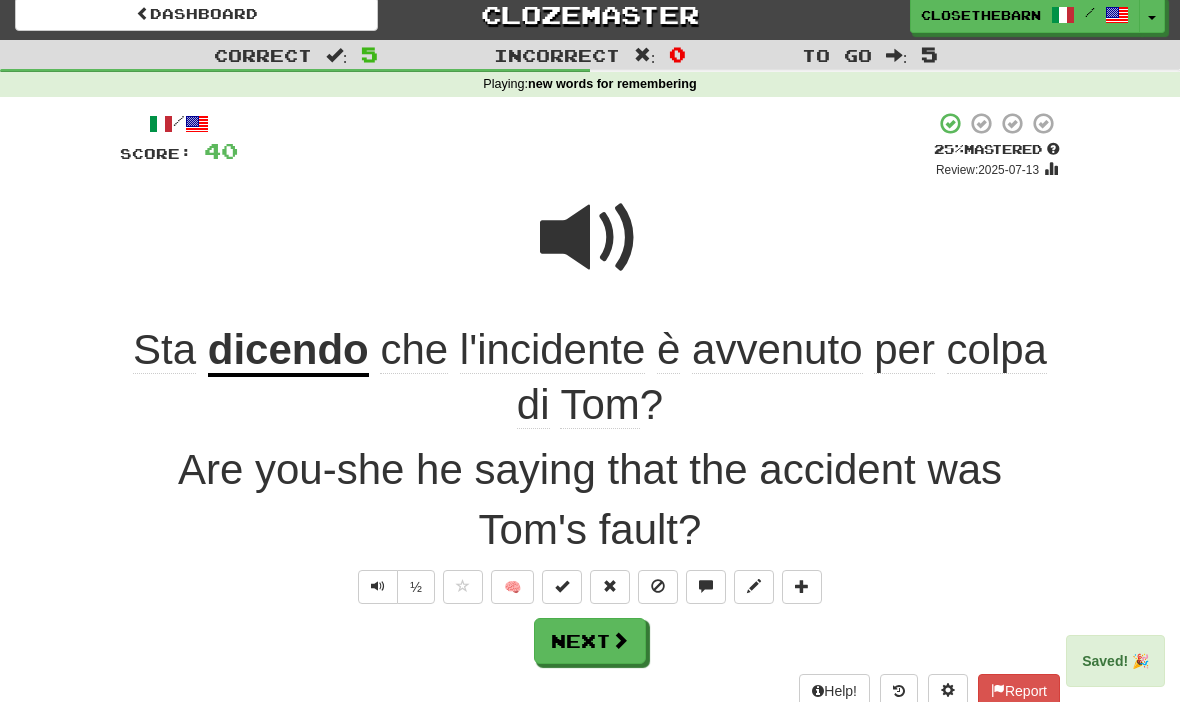 click at bounding box center (620, 640) 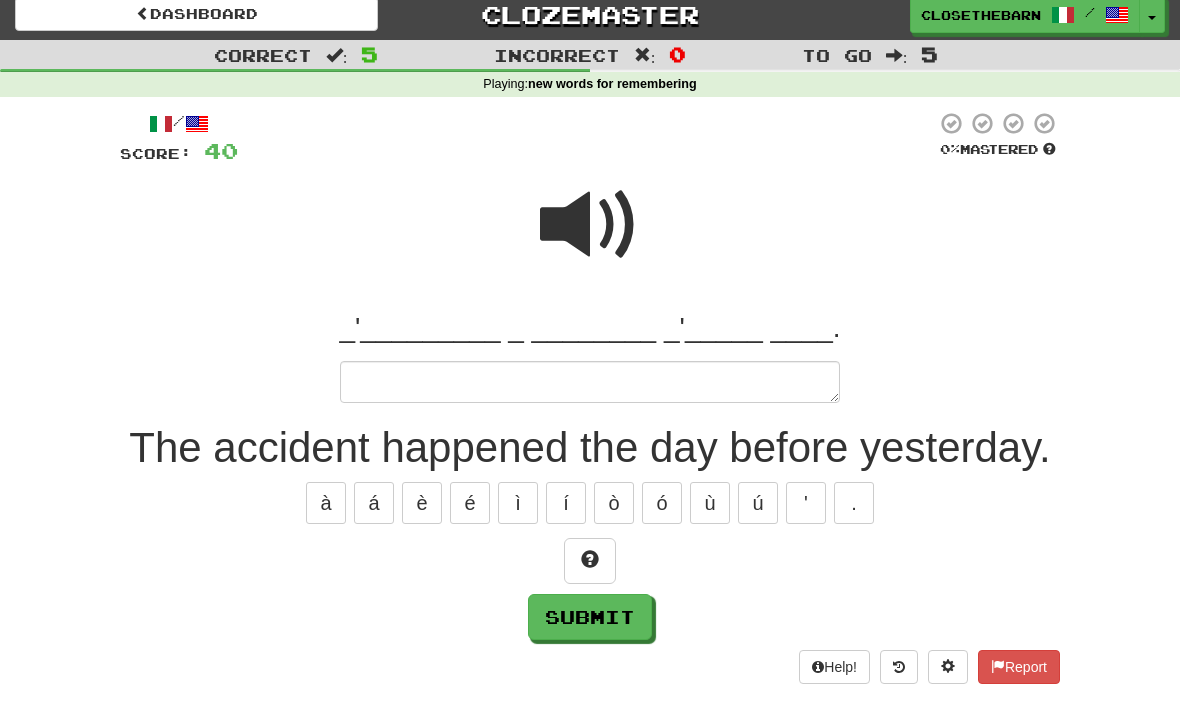scroll, scrollTop: 10, scrollLeft: 0, axis: vertical 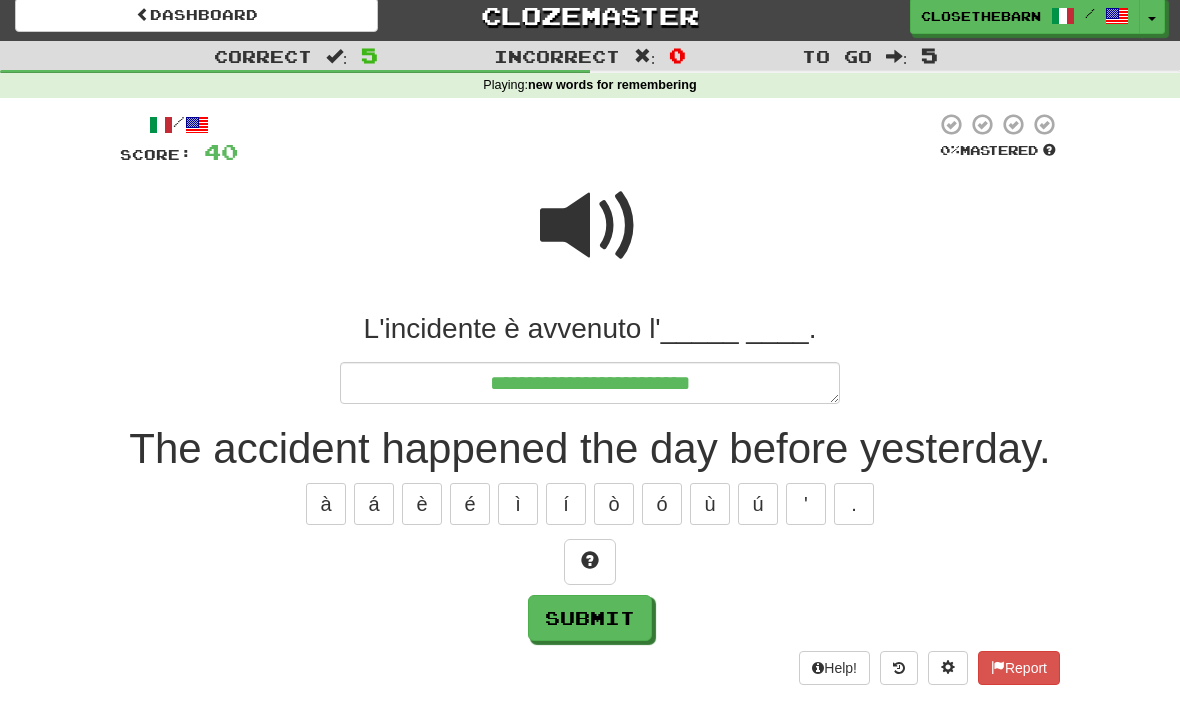 click at bounding box center (590, 562) 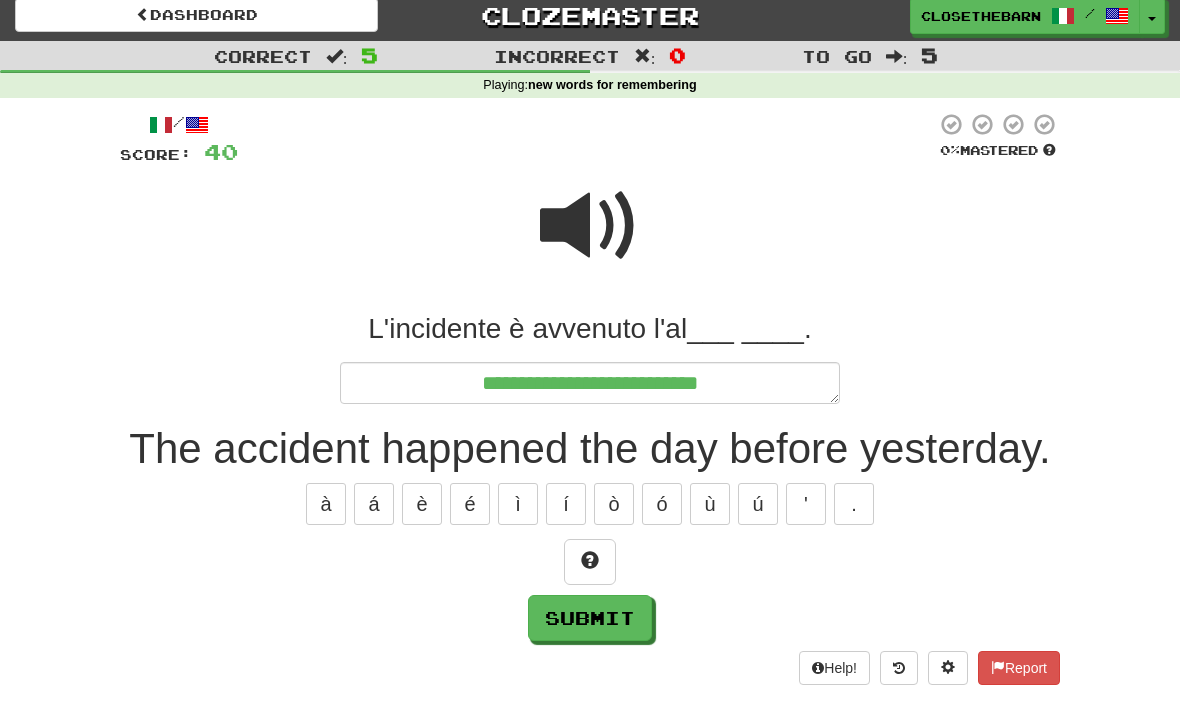 click at bounding box center (590, 562) 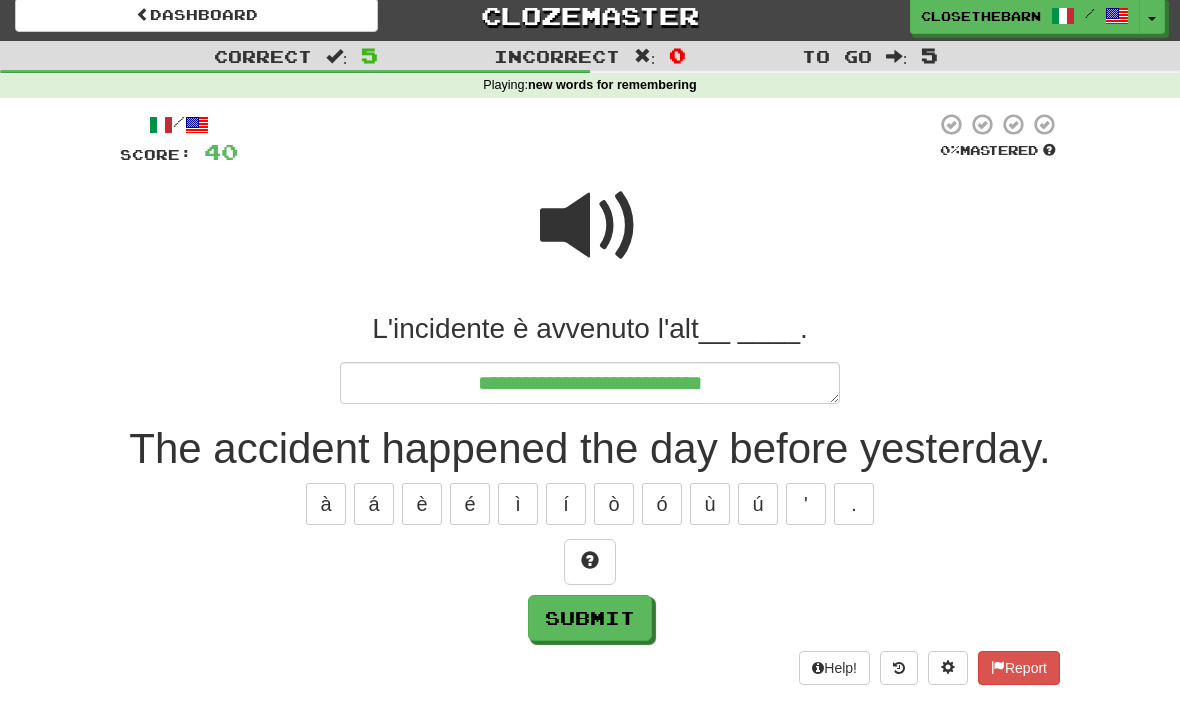 click at bounding box center [590, 562] 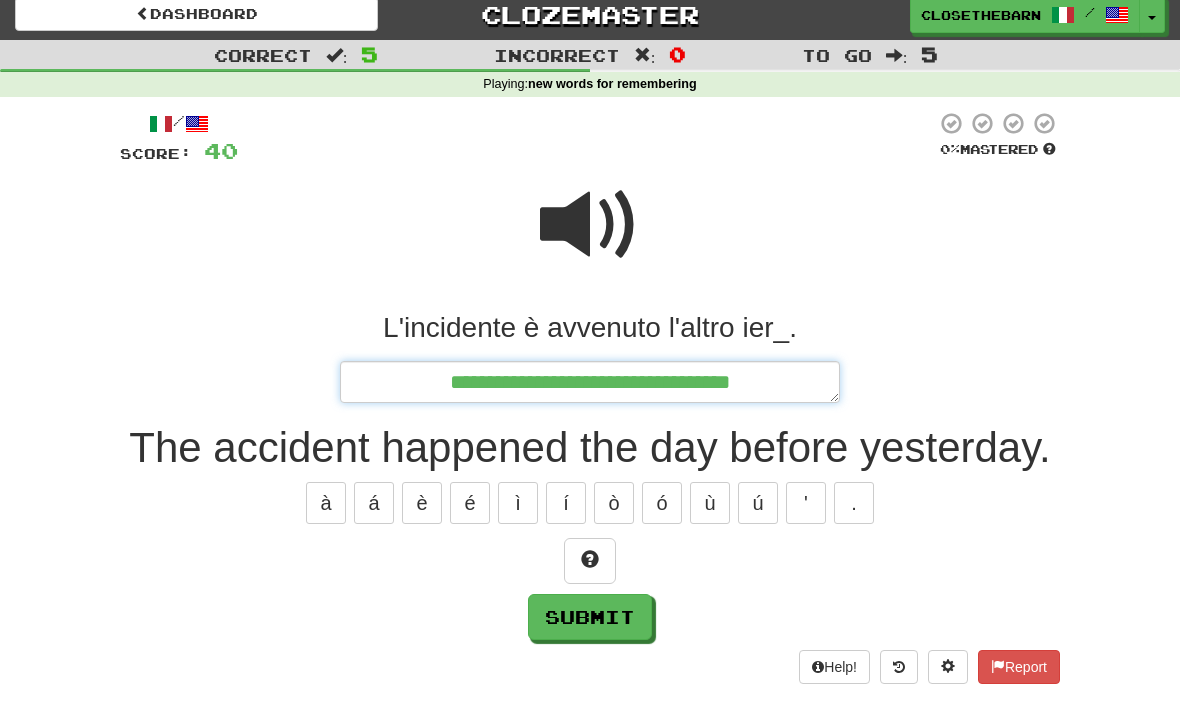 scroll, scrollTop: 11, scrollLeft: 0, axis: vertical 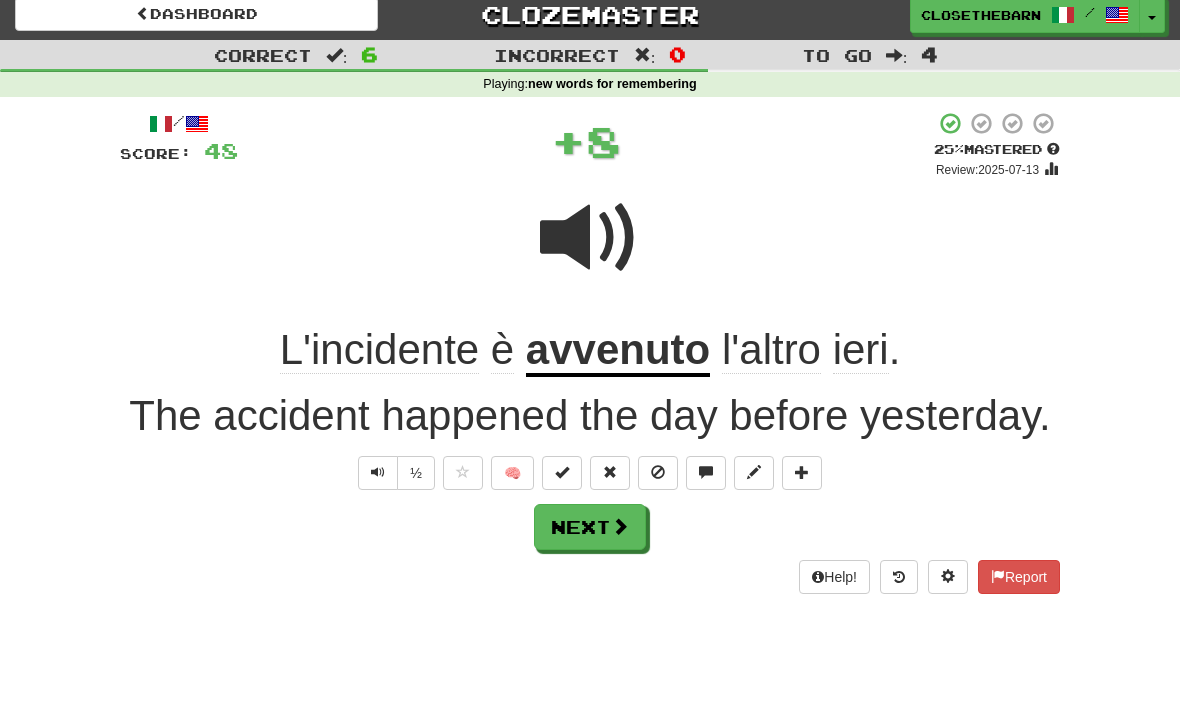 click on "l'altro" at bounding box center [771, 350] 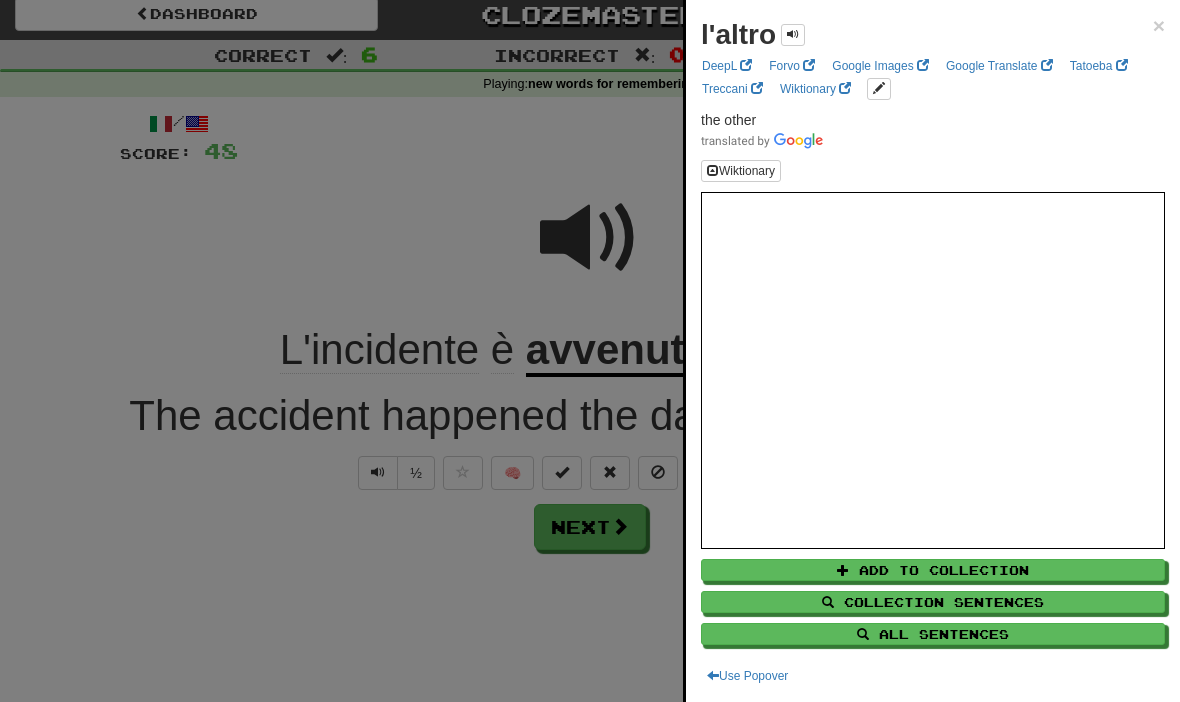 click on "All Sentences" at bounding box center [933, 634] 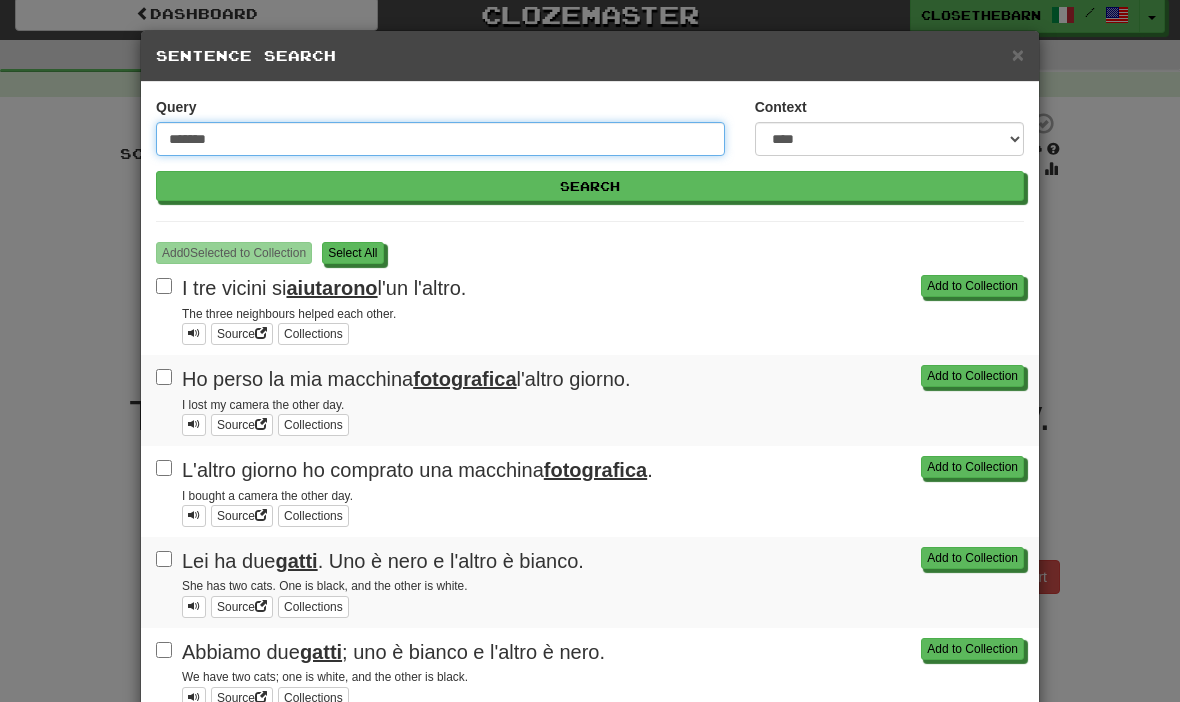 scroll, scrollTop: 10, scrollLeft: 0, axis: vertical 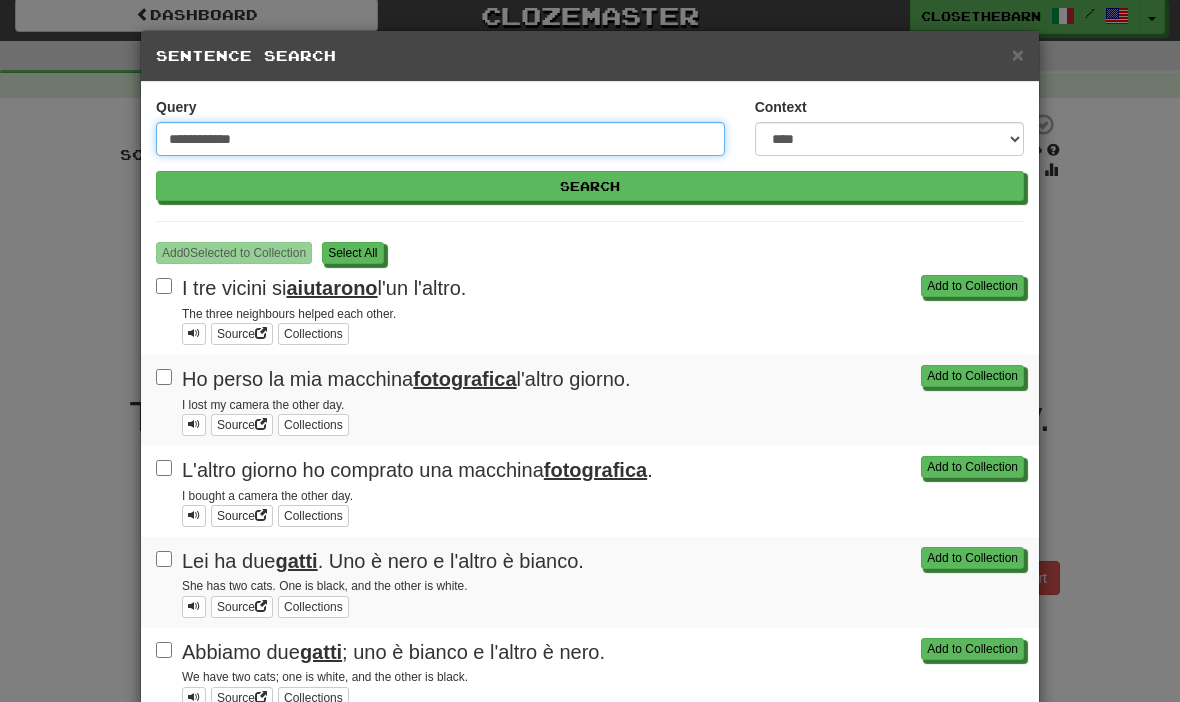click on "Search" at bounding box center (590, 186) 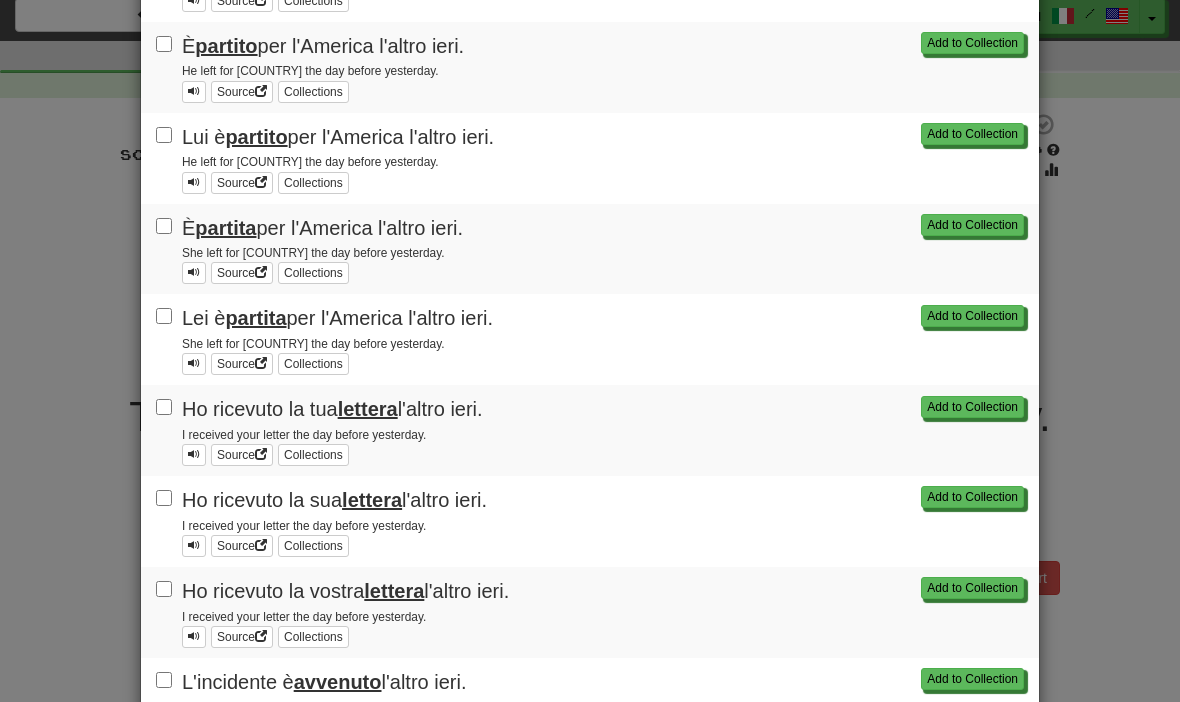 scroll, scrollTop: 516, scrollLeft: 0, axis: vertical 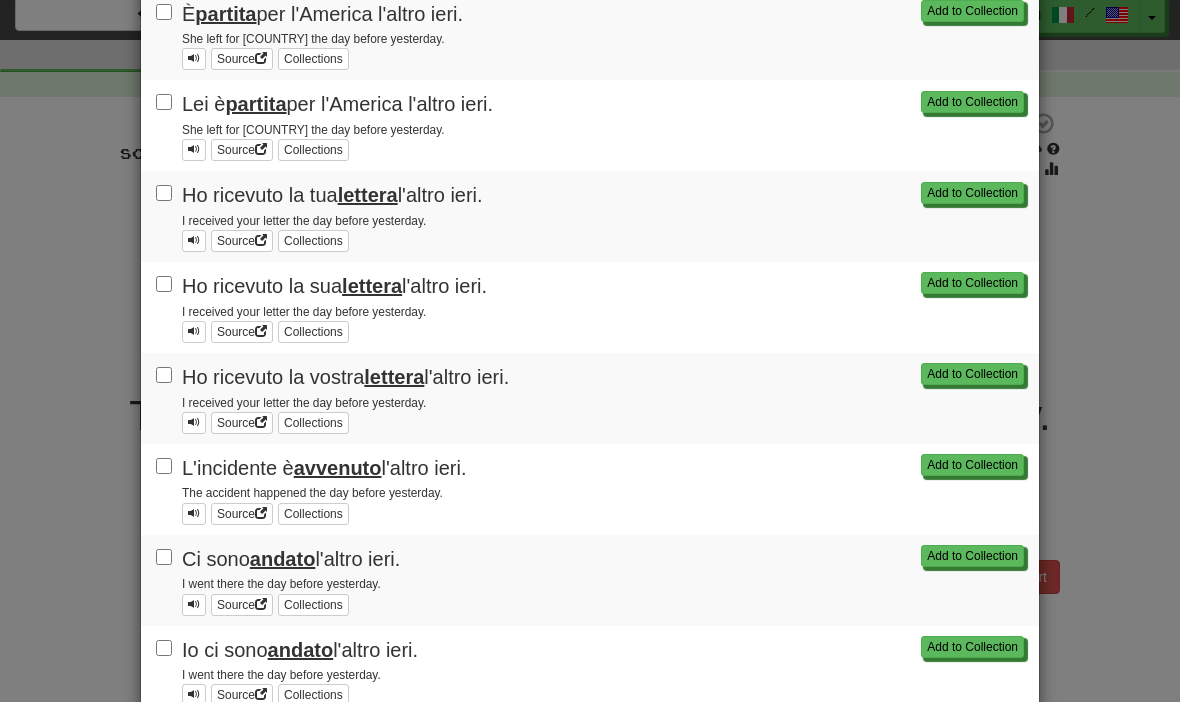 click on "Add to Collection L'incidente è  avvenuto  l'altro ieri. The accident happened the day before yesterday. Source  Collections" at bounding box center (590, 489) 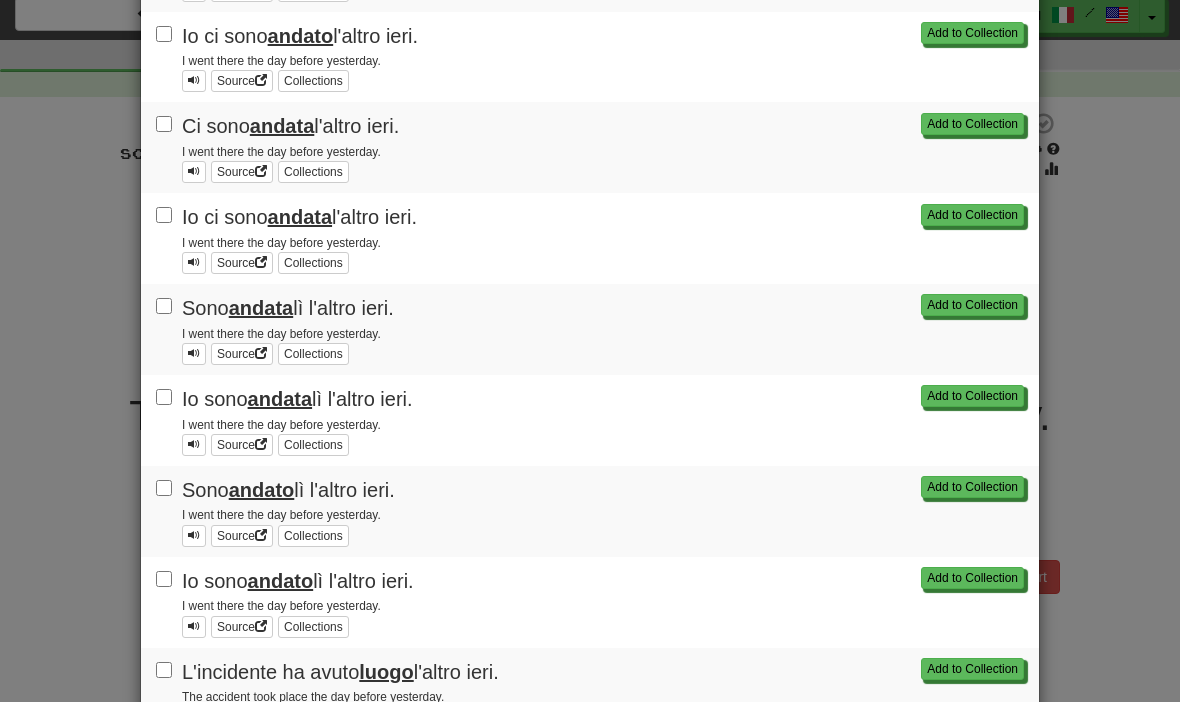 scroll, scrollTop: 1398, scrollLeft: 0, axis: vertical 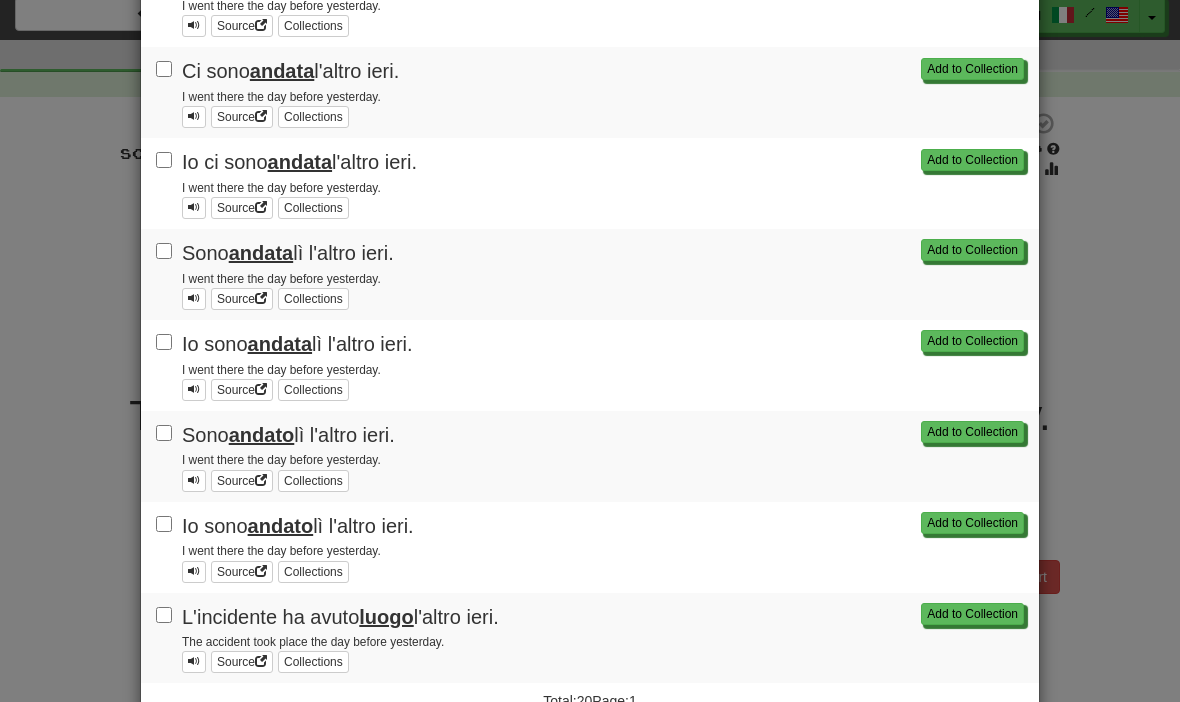 click on "L'incidente ha avuto luogo l'altro ieri. The accident took place the day before yesterday. Source Collections" at bounding box center [590, 638] 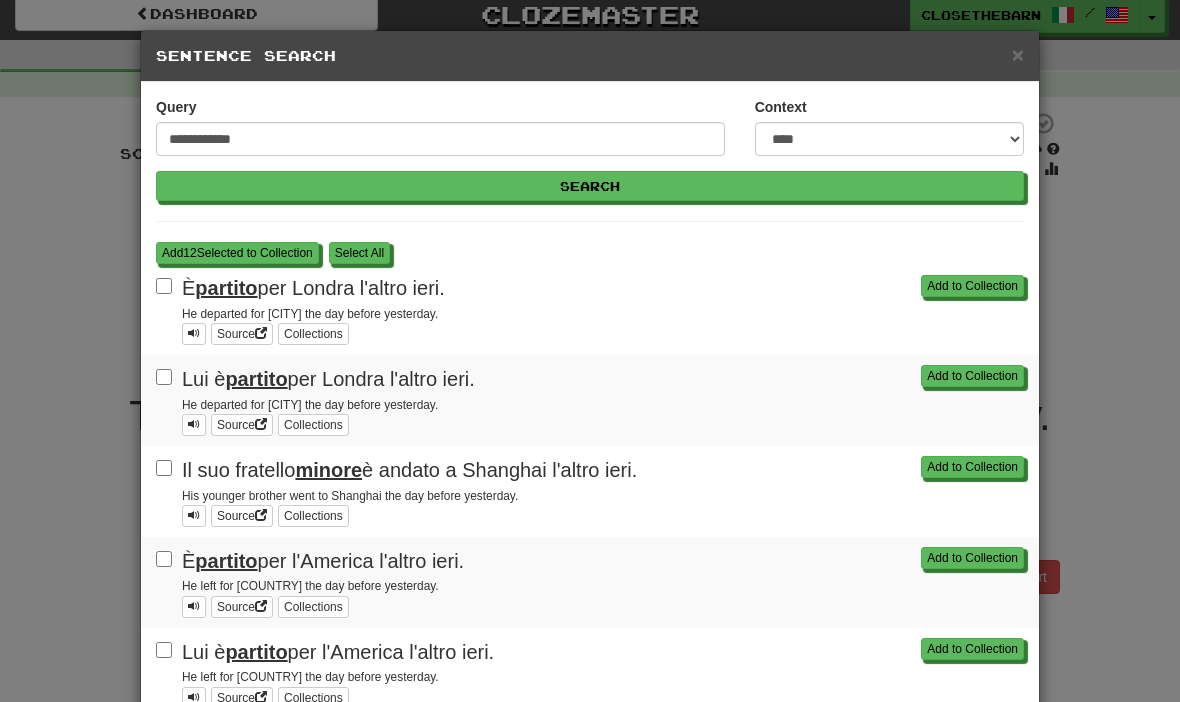 scroll, scrollTop: 0, scrollLeft: 0, axis: both 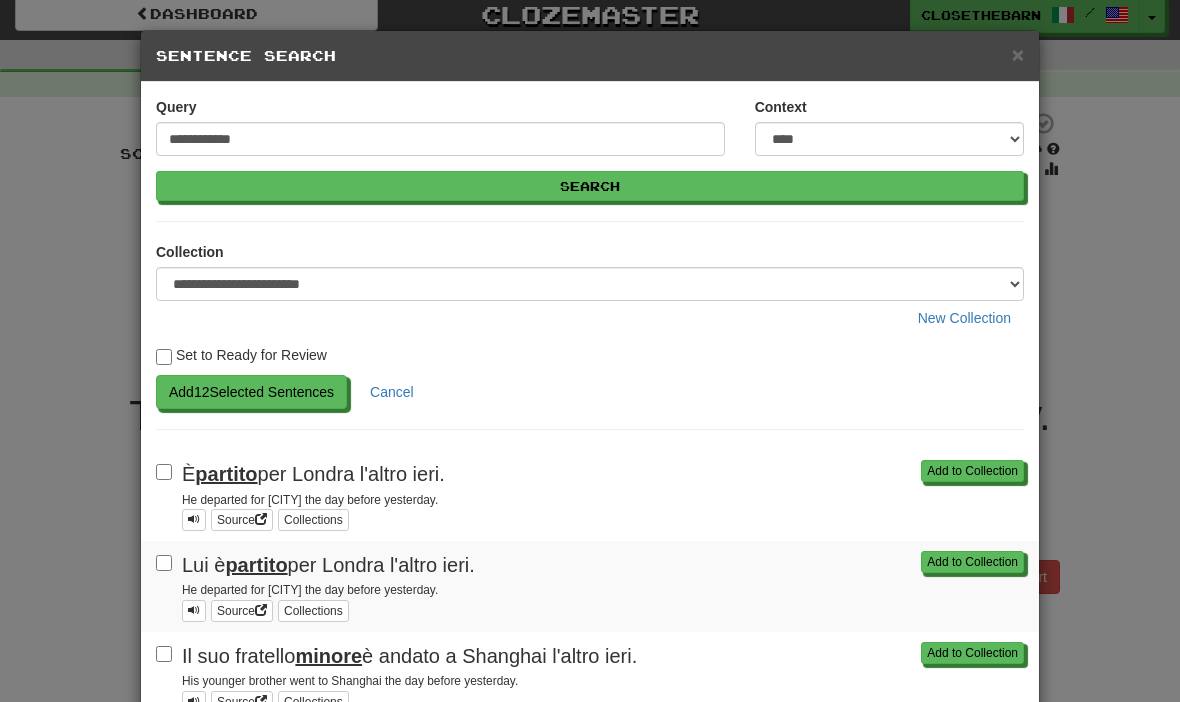 click on "Add [NUMBER] Selected Sentences" at bounding box center [251, 392] 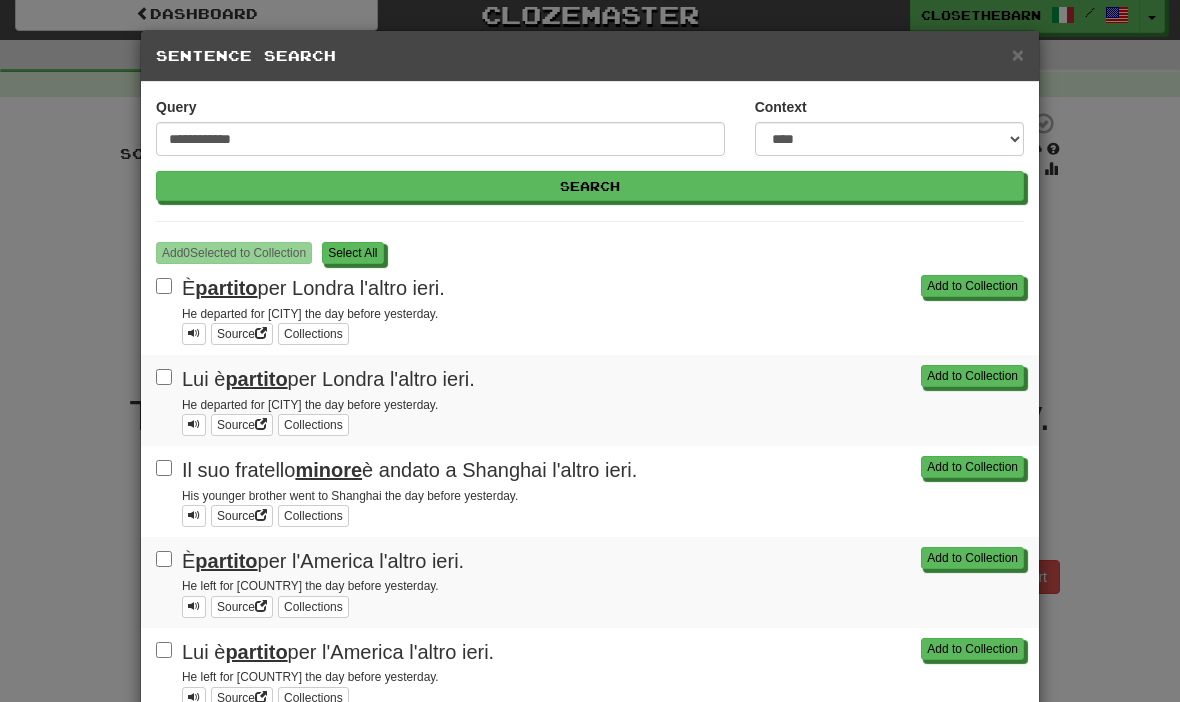 click on "È partito per Londra l'altro ieri. He departed for London the day before yesterday. Source Collections Add to Collection Lui è partito per Londra l'altro ieri. He departed for London the day before yesterday. Source Collections Add to Collection Il suo fratello minore è andato a Shanghai l'altro ieri. His younger brother went to Shanghai the day before yesterday. Source Collections Add to Collection È partito per l'America l'altro ieri. He left for America the day before yesterday. Source Collections Add to Collection Lui è partito per l'America l'altro ieri. He left for America the day before yesterday. Source Collections Add to Collection È partita per l'America l'altro ieri. She left for America the day before yesterday. Source Collections Add to Collection Lei è partita per l'America l'altro ieri. She left for America the day before yesterday." at bounding box center [590, 351] 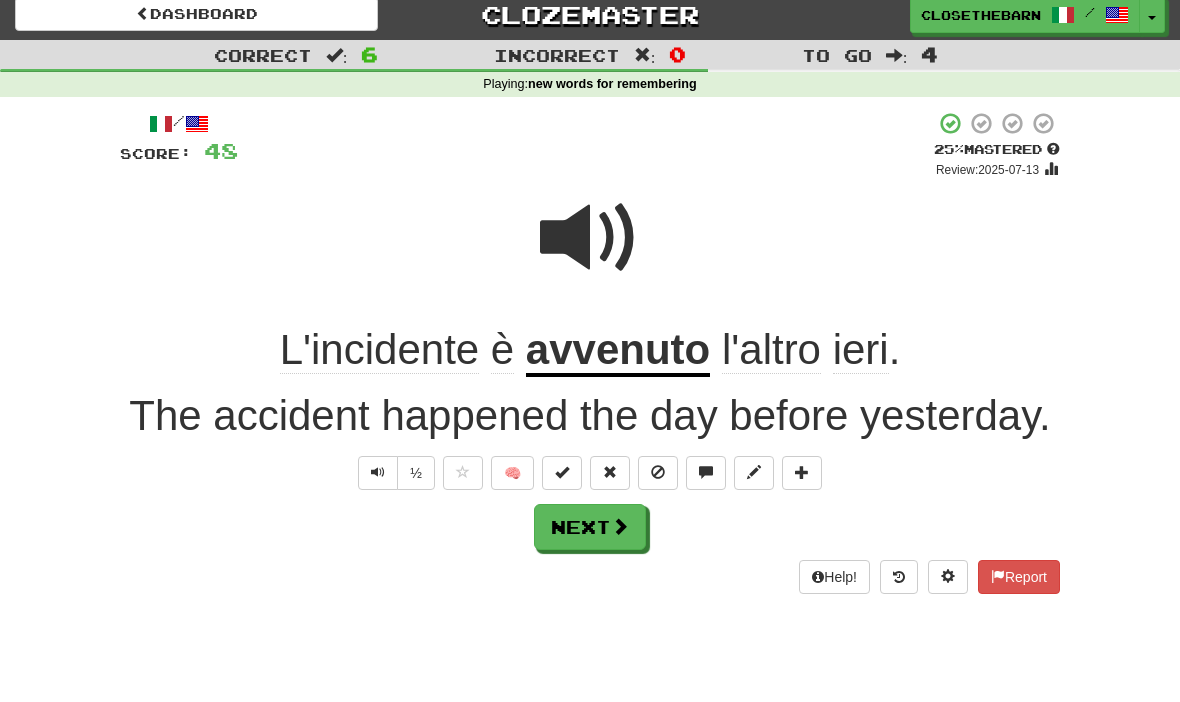 click on "Next" at bounding box center (590, 527) 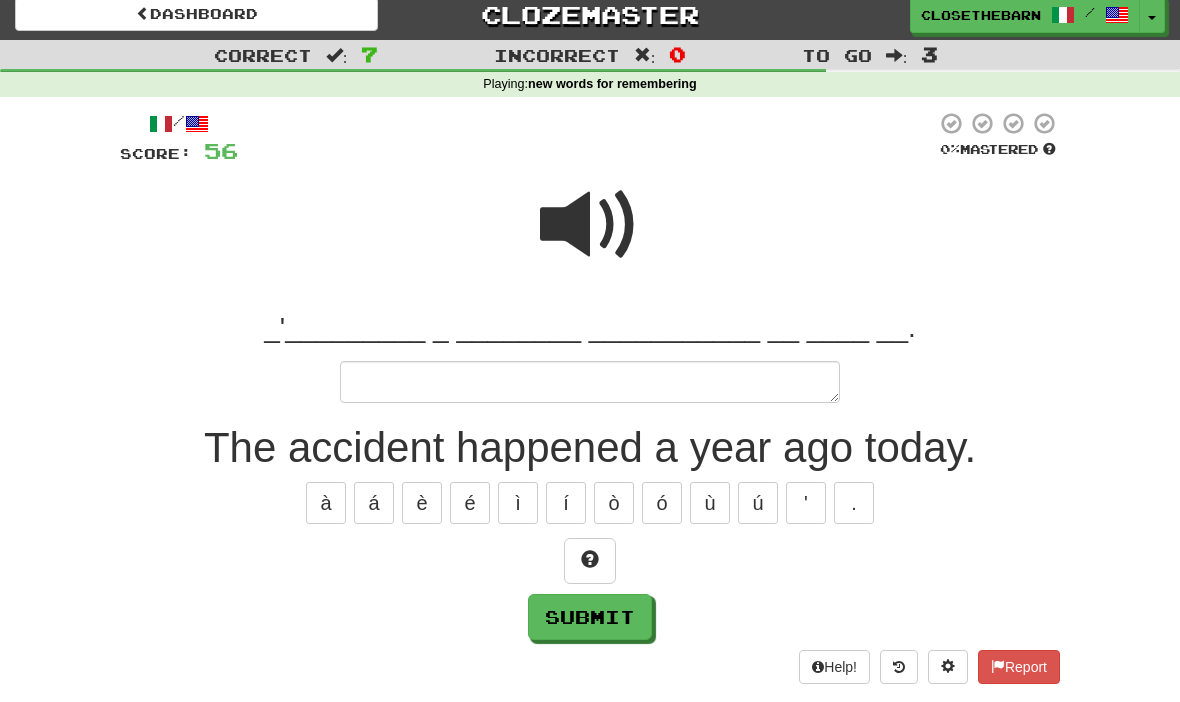 scroll, scrollTop: 10, scrollLeft: 0, axis: vertical 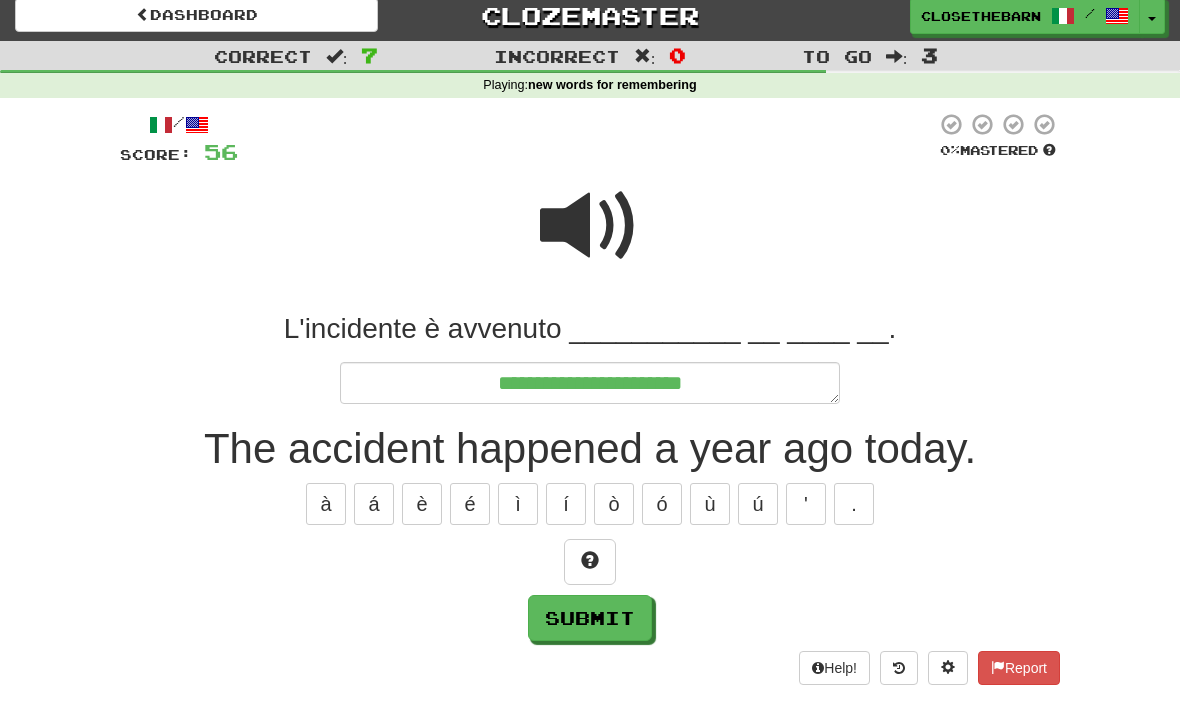 click at bounding box center (590, 562) 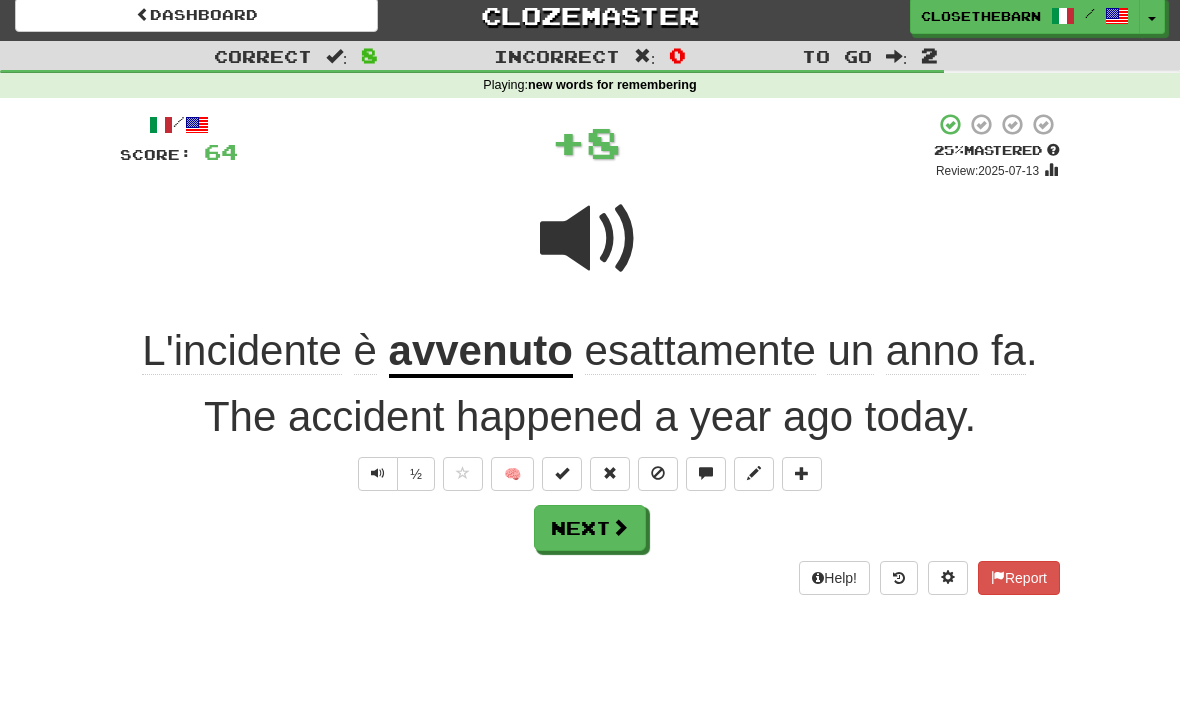 scroll, scrollTop: 11, scrollLeft: 0, axis: vertical 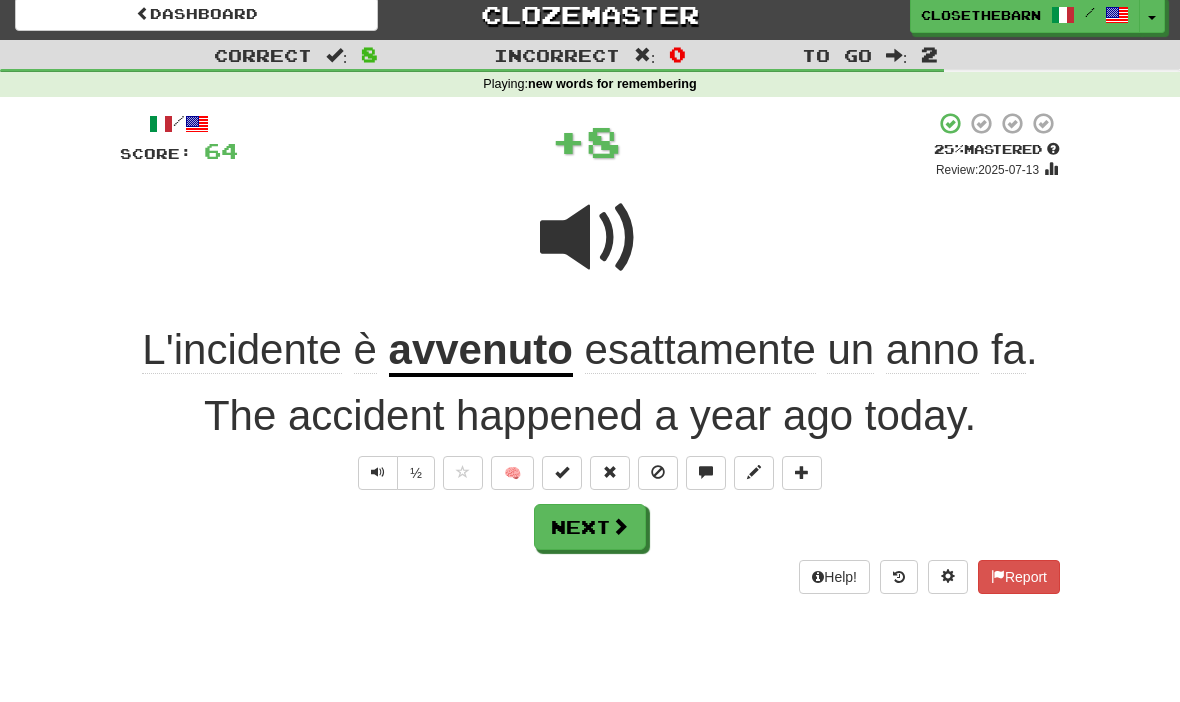 click at bounding box center (754, 473) 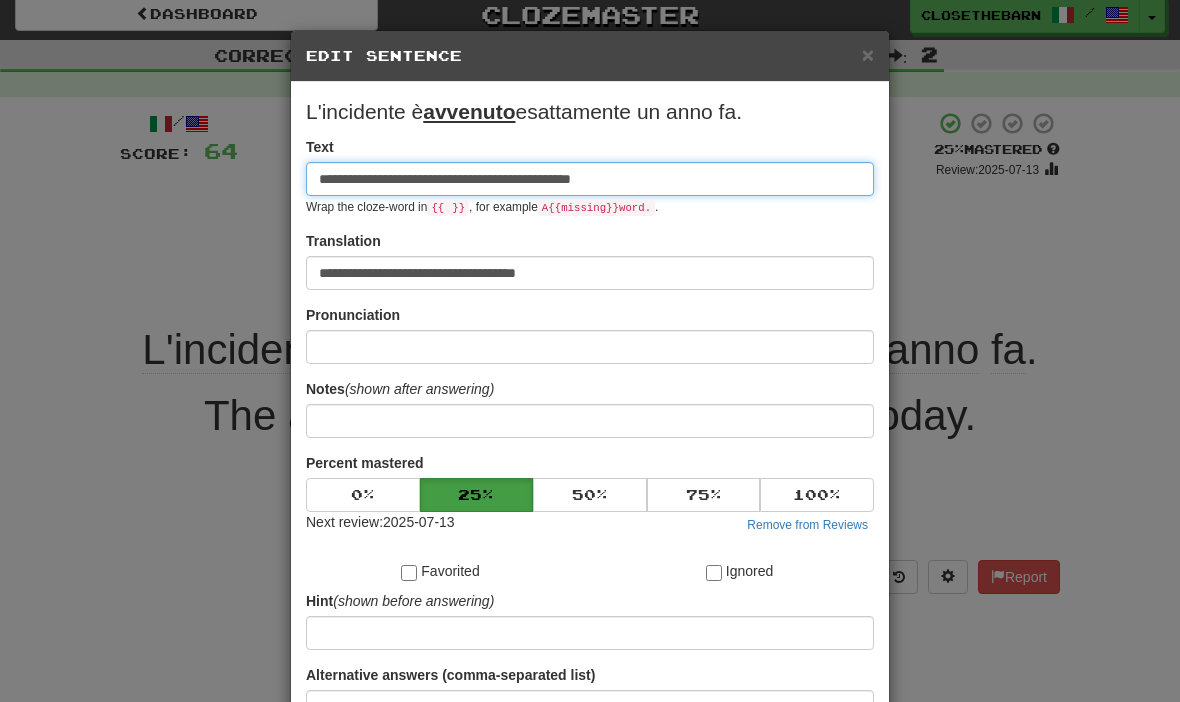 scroll, scrollTop: 10, scrollLeft: 0, axis: vertical 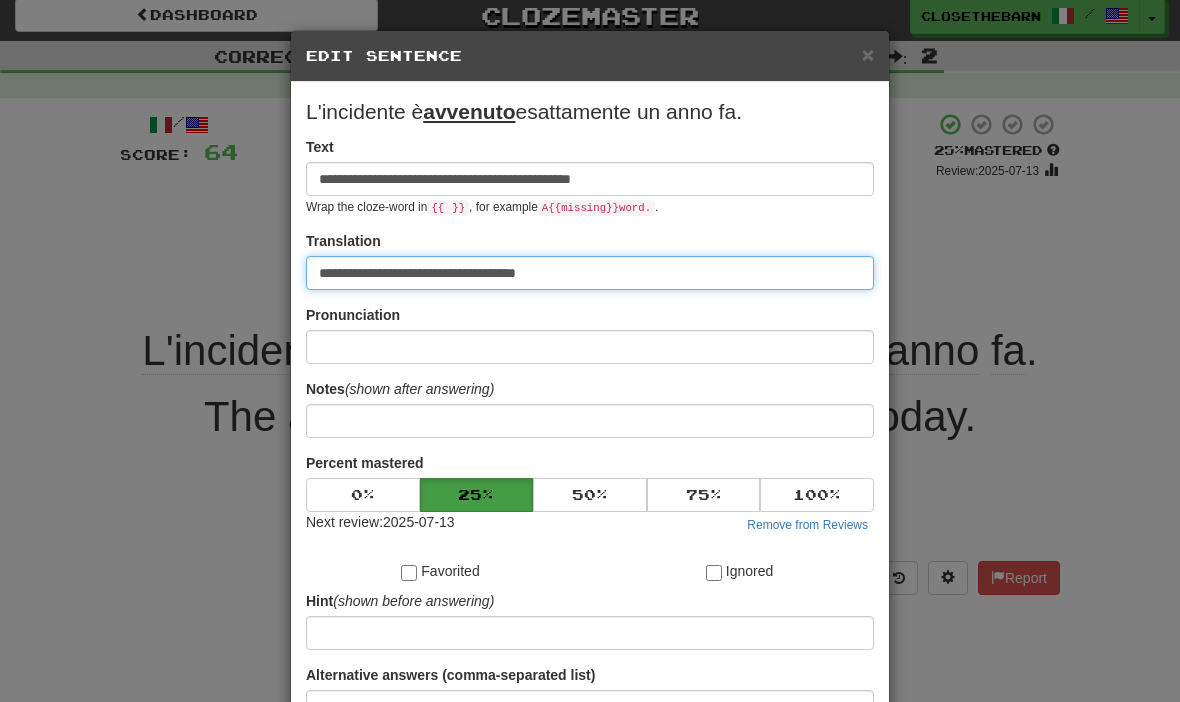 click on "**********" at bounding box center [590, 273] 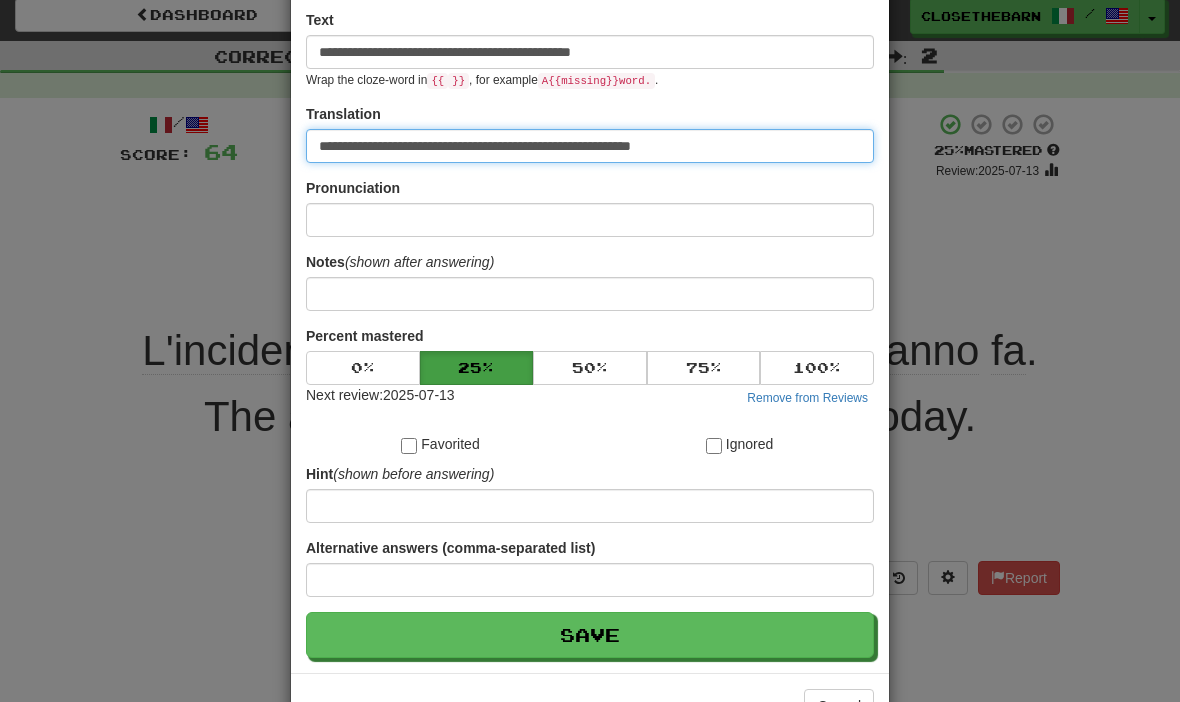 scroll, scrollTop: 126, scrollLeft: 0, axis: vertical 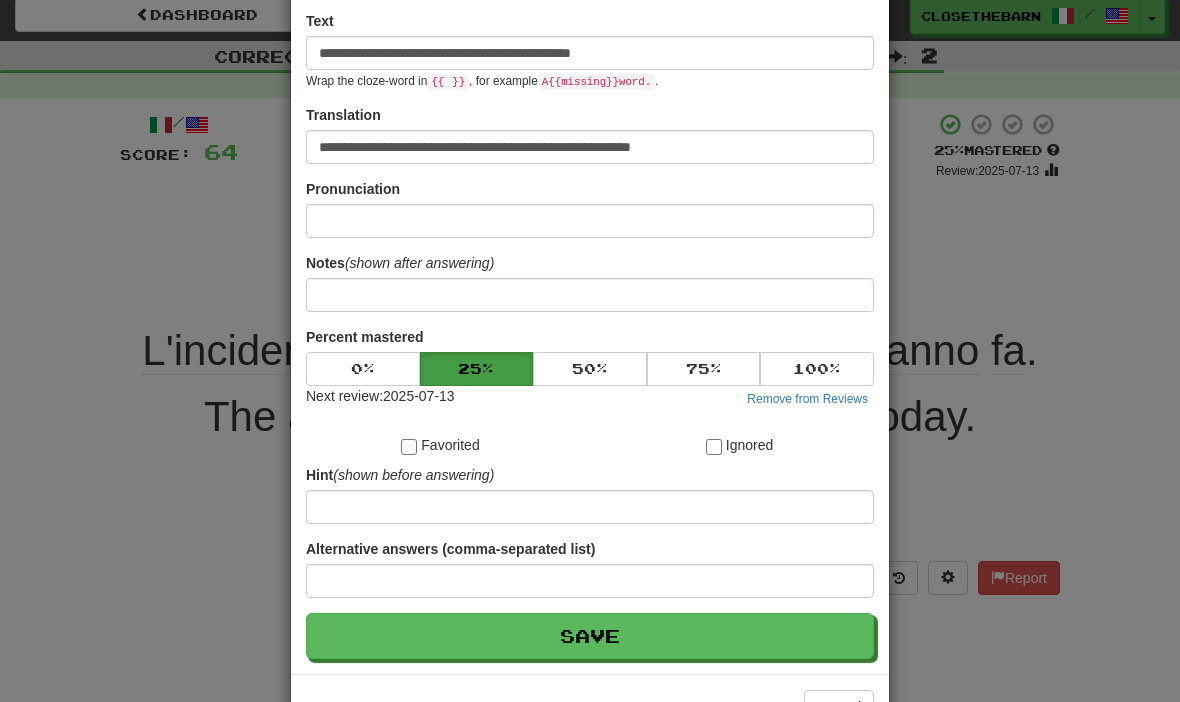 click on "Save" at bounding box center [590, 636] 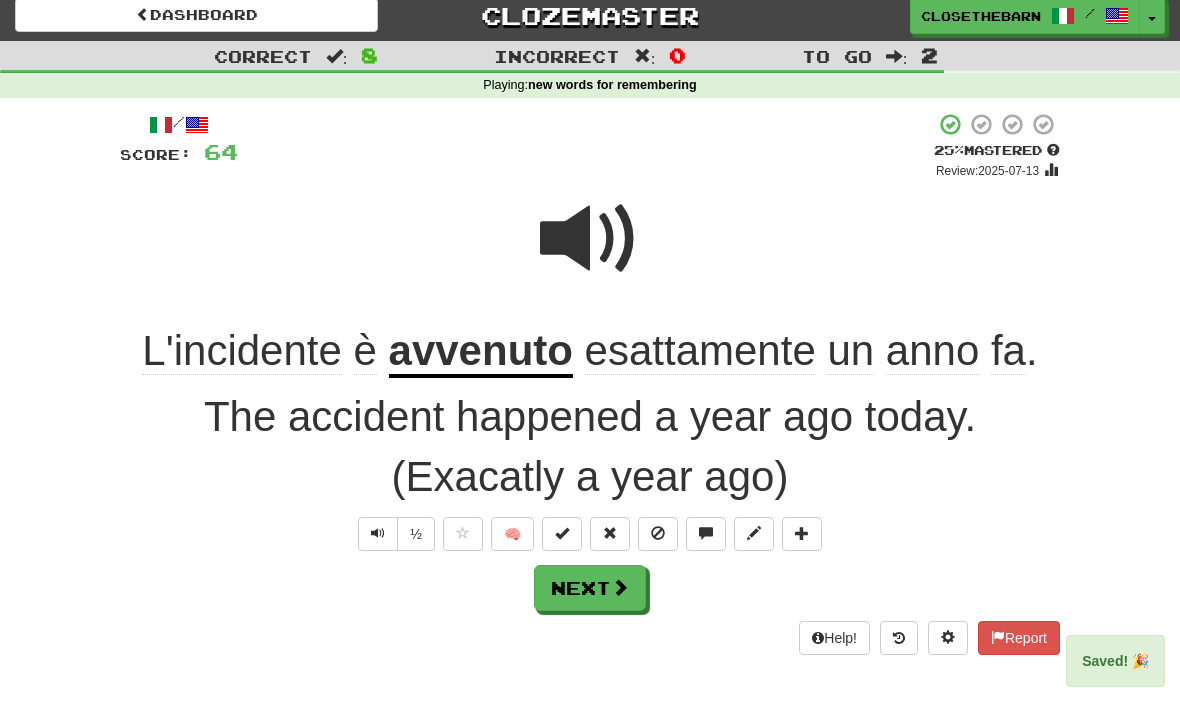 scroll, scrollTop: 11, scrollLeft: 0, axis: vertical 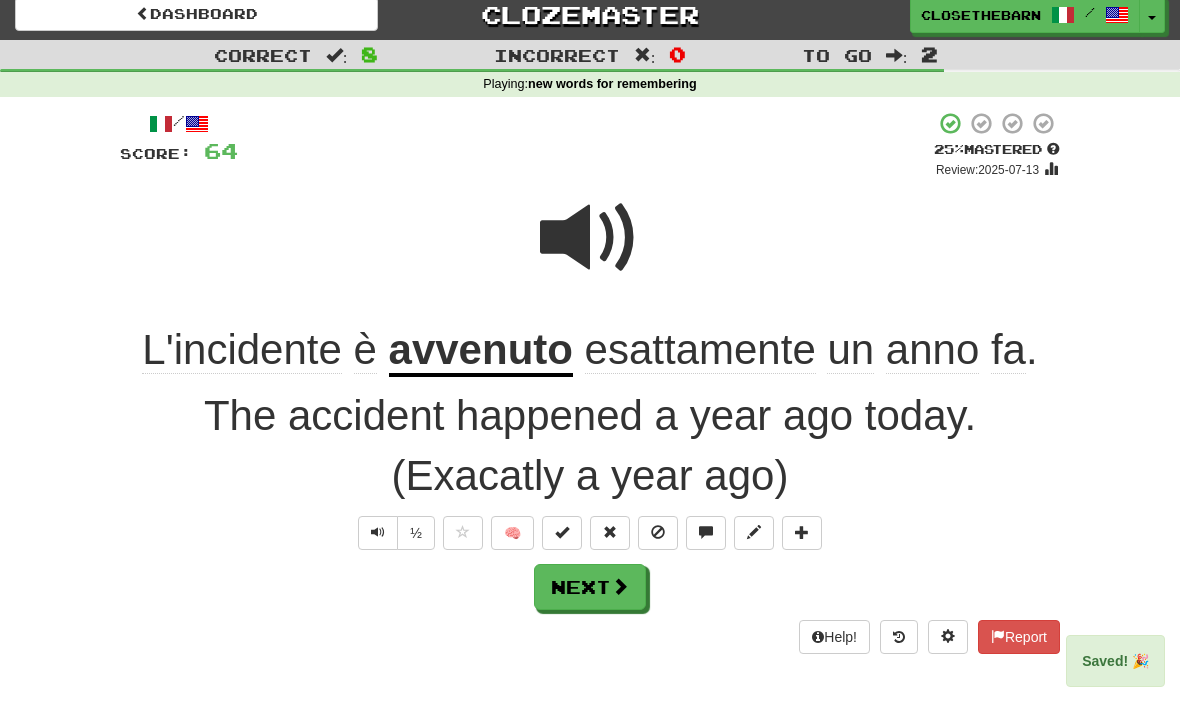 click on "Next" at bounding box center [590, 587] 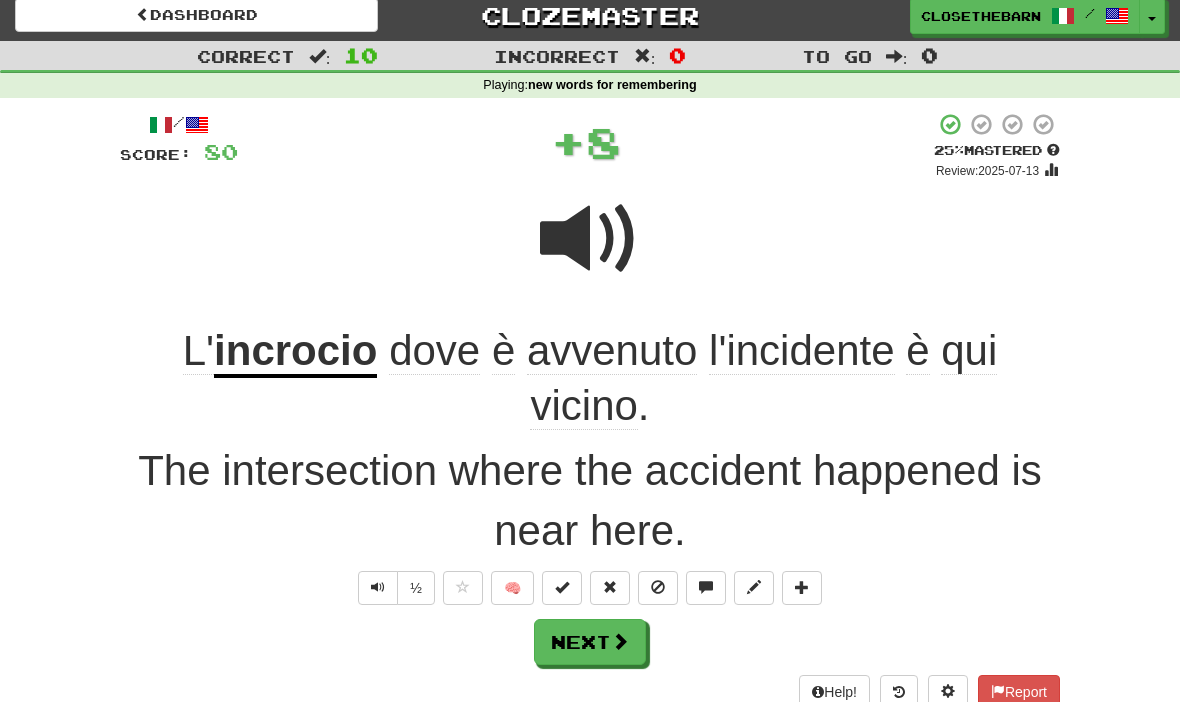 scroll, scrollTop: 11, scrollLeft: 0, axis: vertical 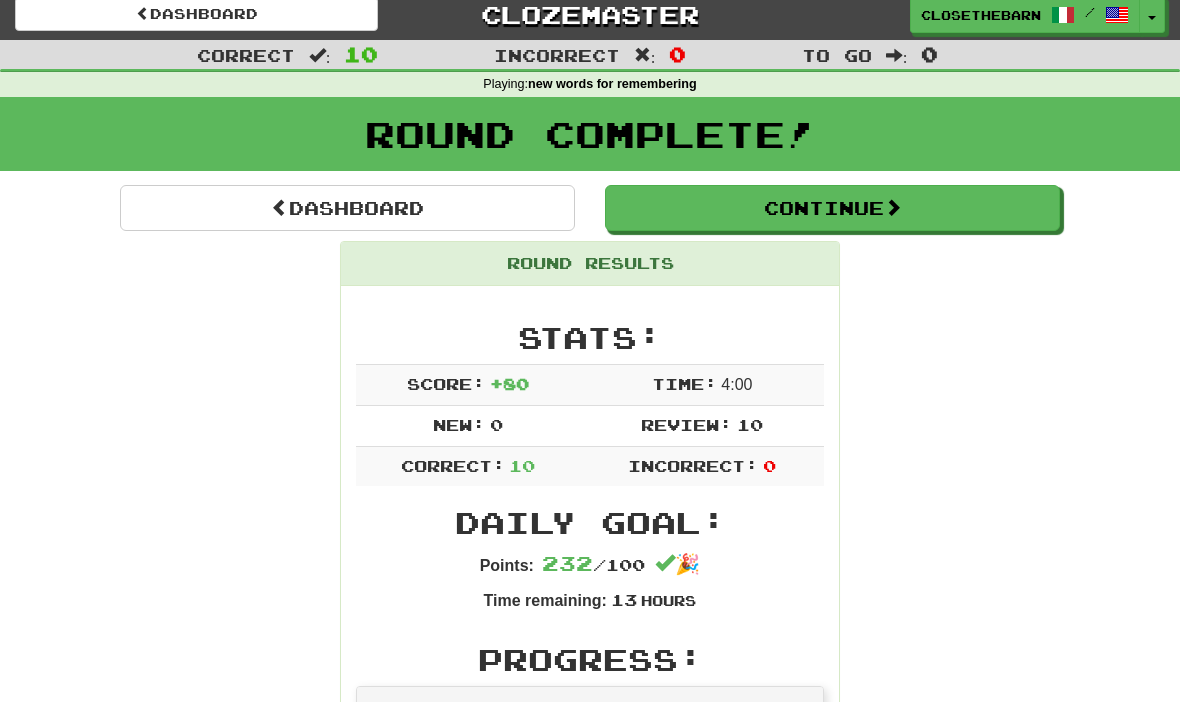 click on "Continue" at bounding box center (832, 208) 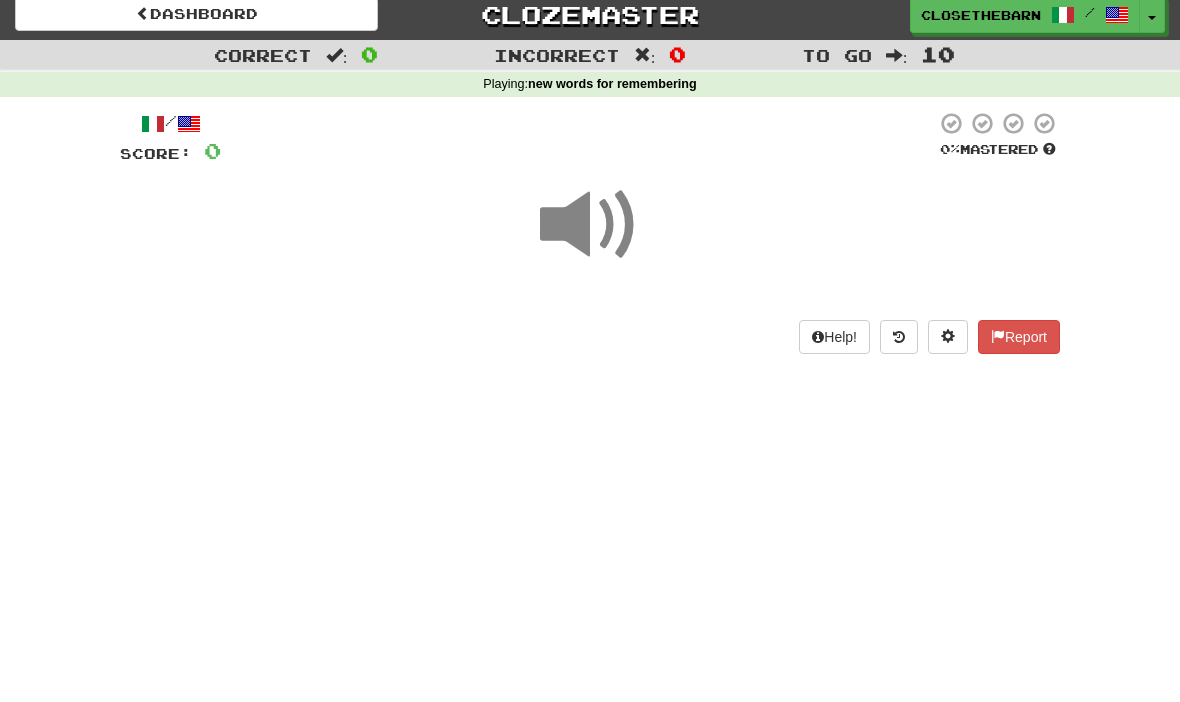 scroll, scrollTop: 10, scrollLeft: 0, axis: vertical 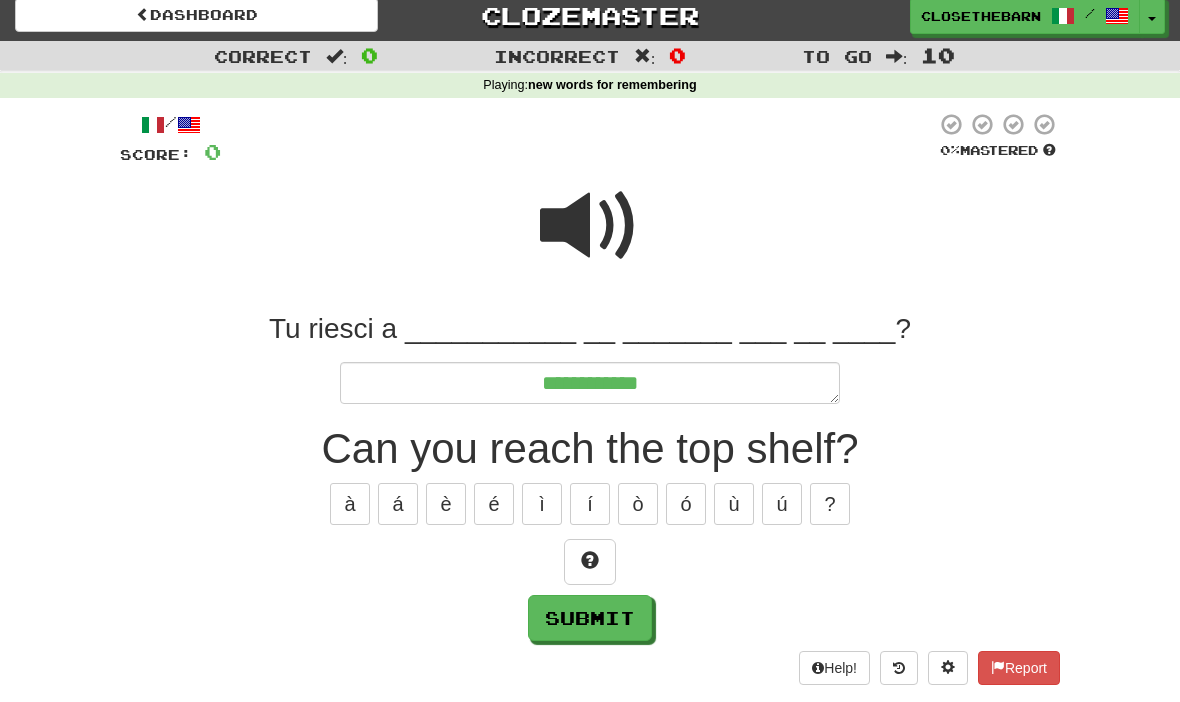 click at bounding box center [590, 560] 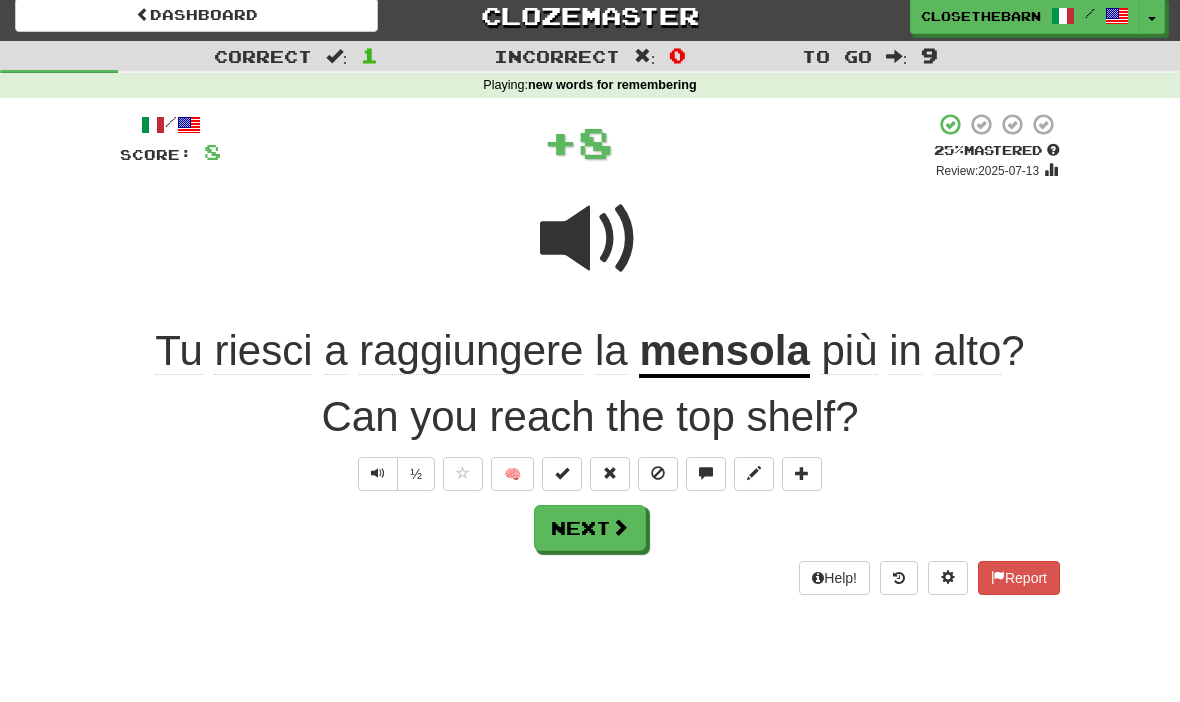 scroll, scrollTop: 11, scrollLeft: 0, axis: vertical 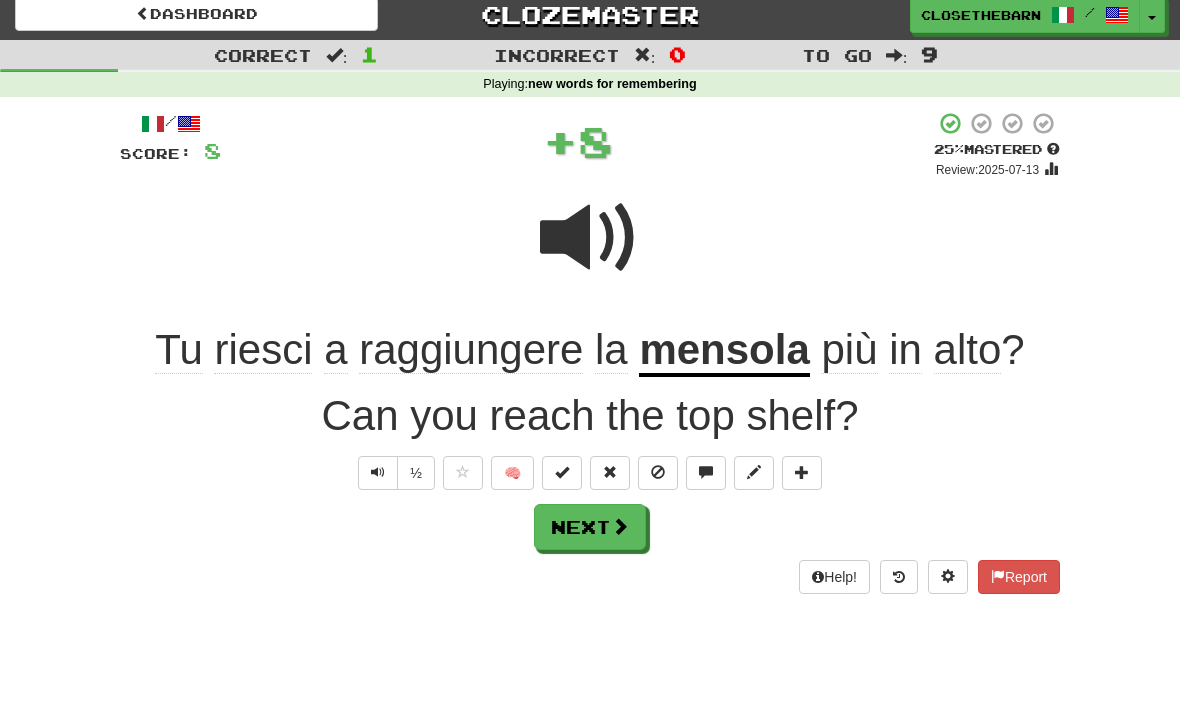click on "Next" at bounding box center [590, 527] 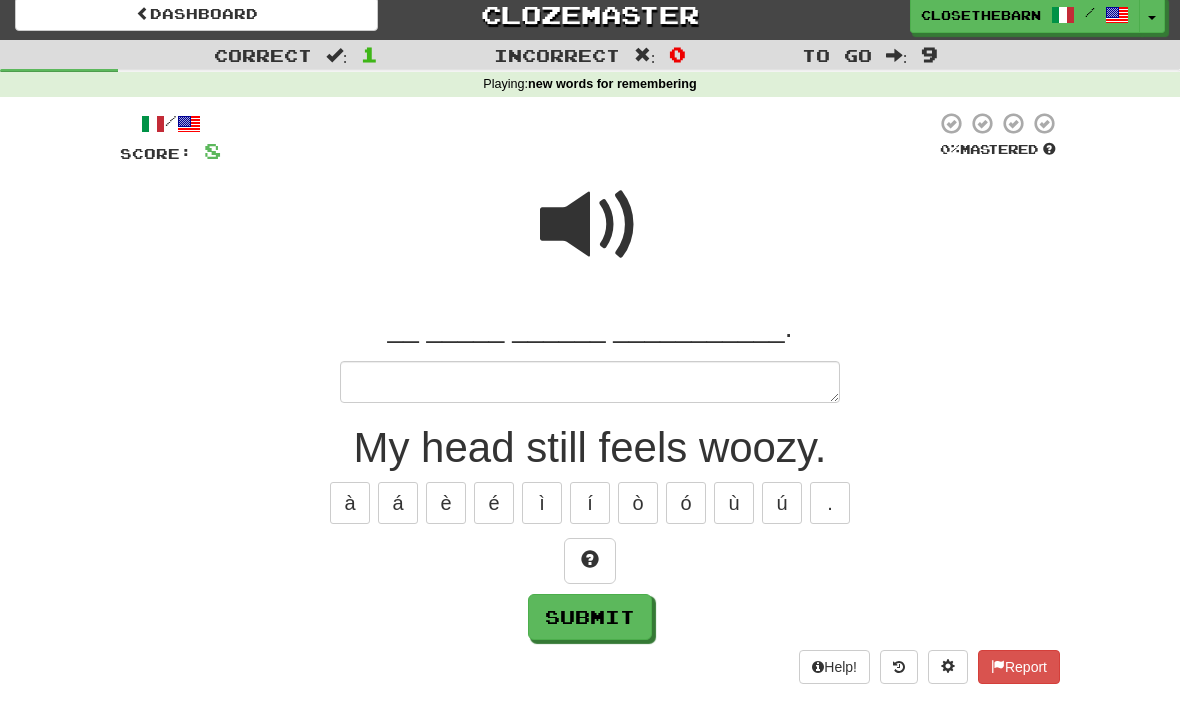 scroll, scrollTop: 10, scrollLeft: 0, axis: vertical 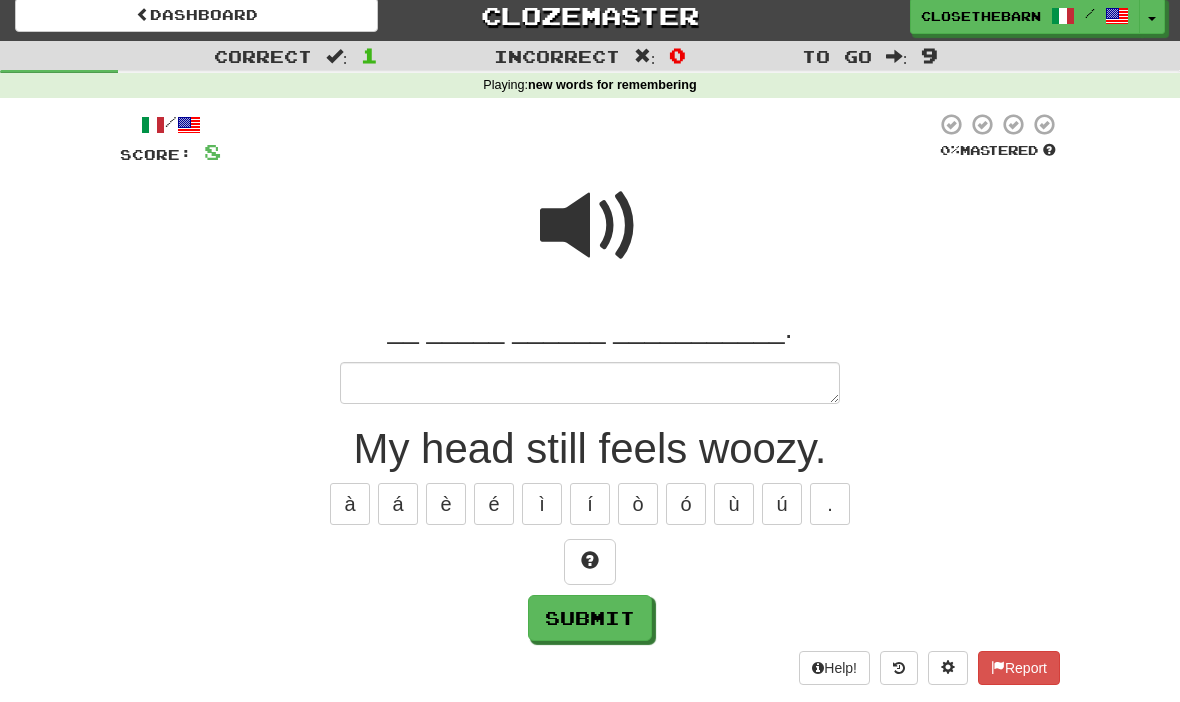 click at bounding box center [590, 560] 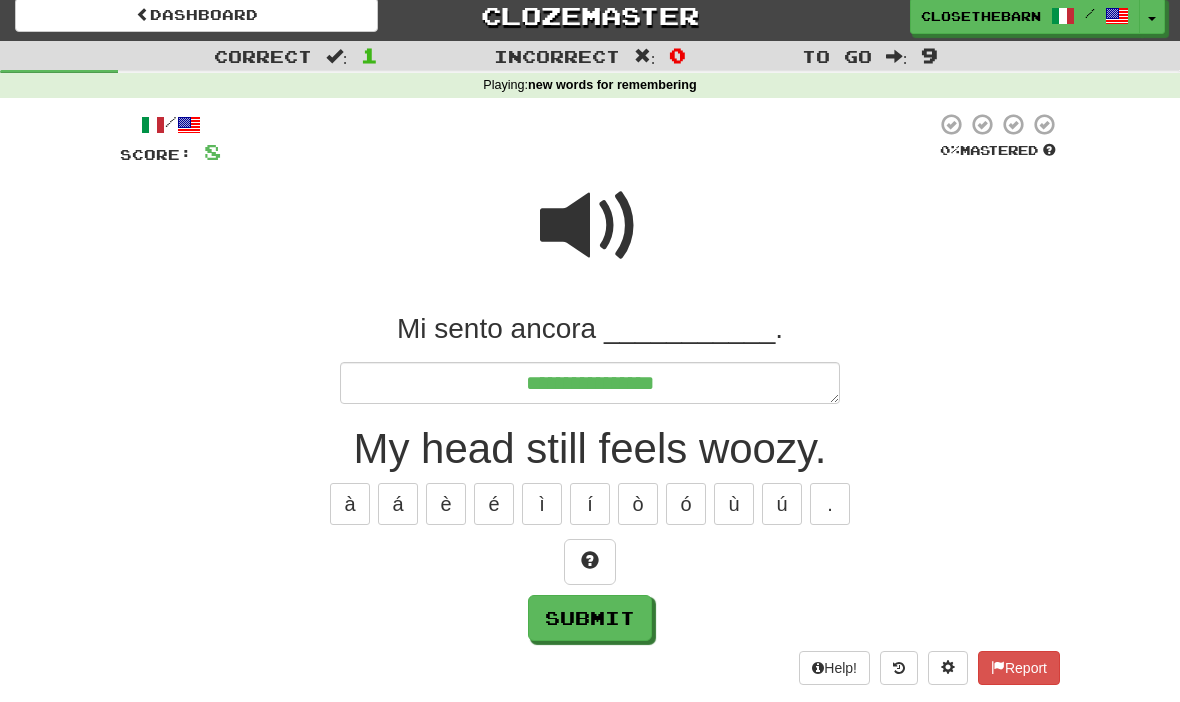 click at bounding box center [590, 560] 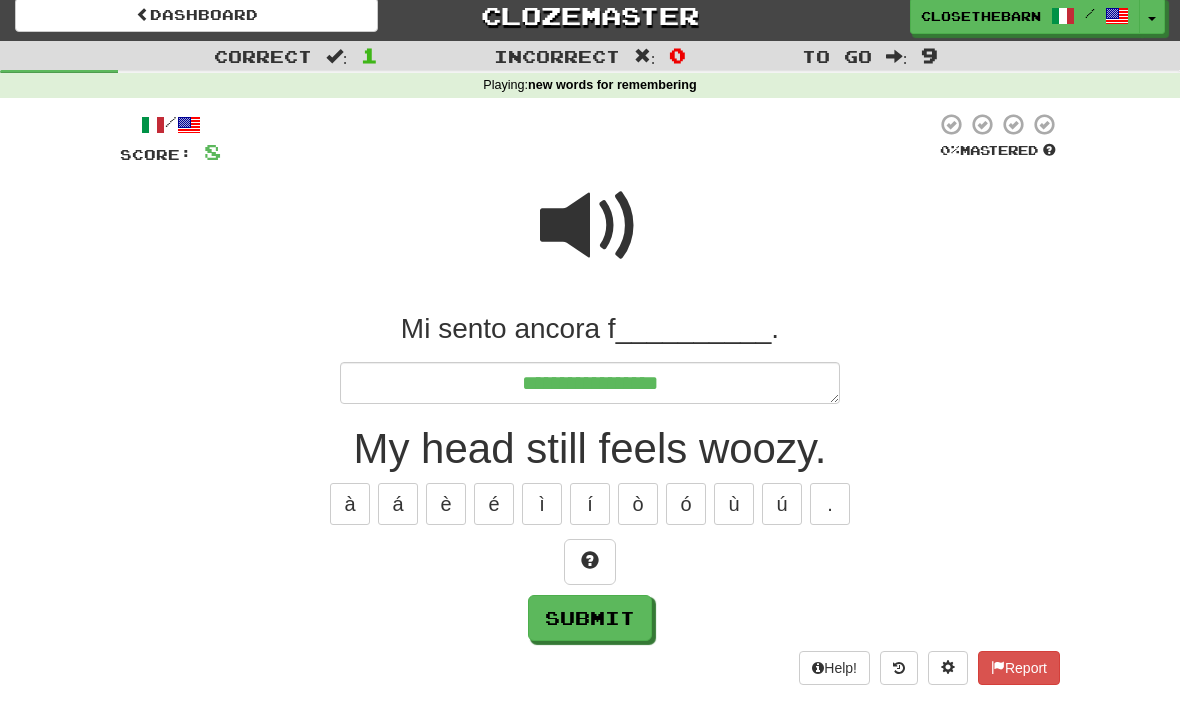 click at bounding box center [590, 560] 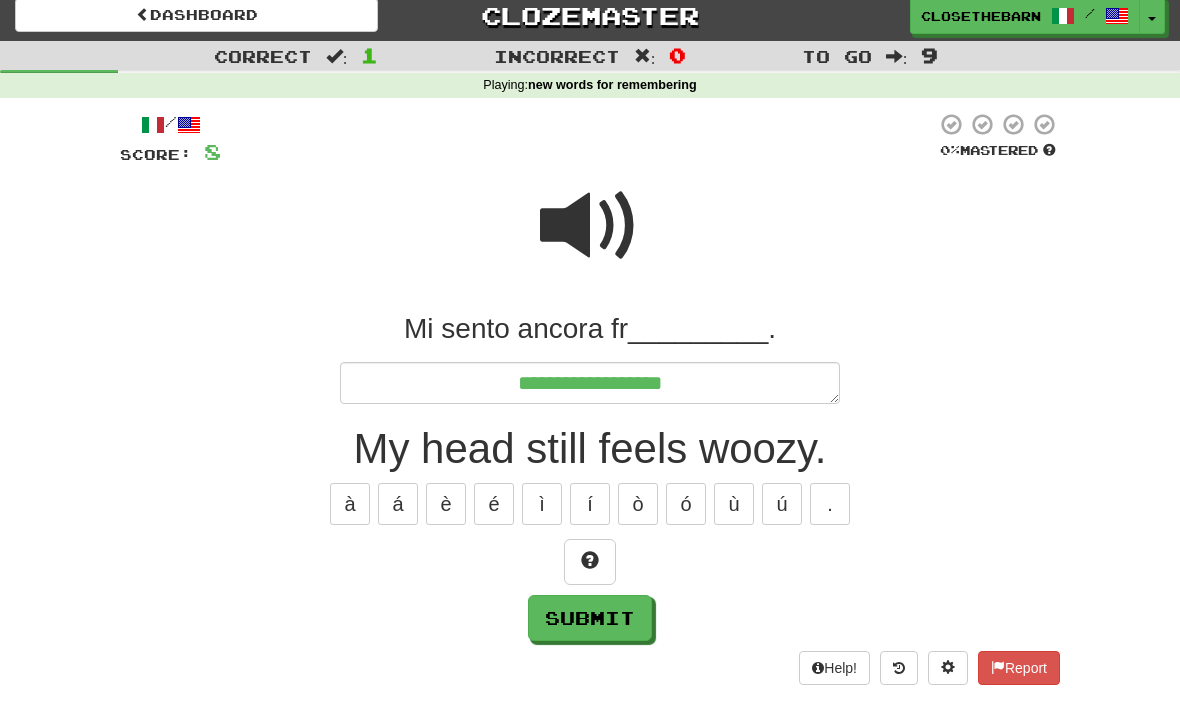 click at bounding box center (590, 560) 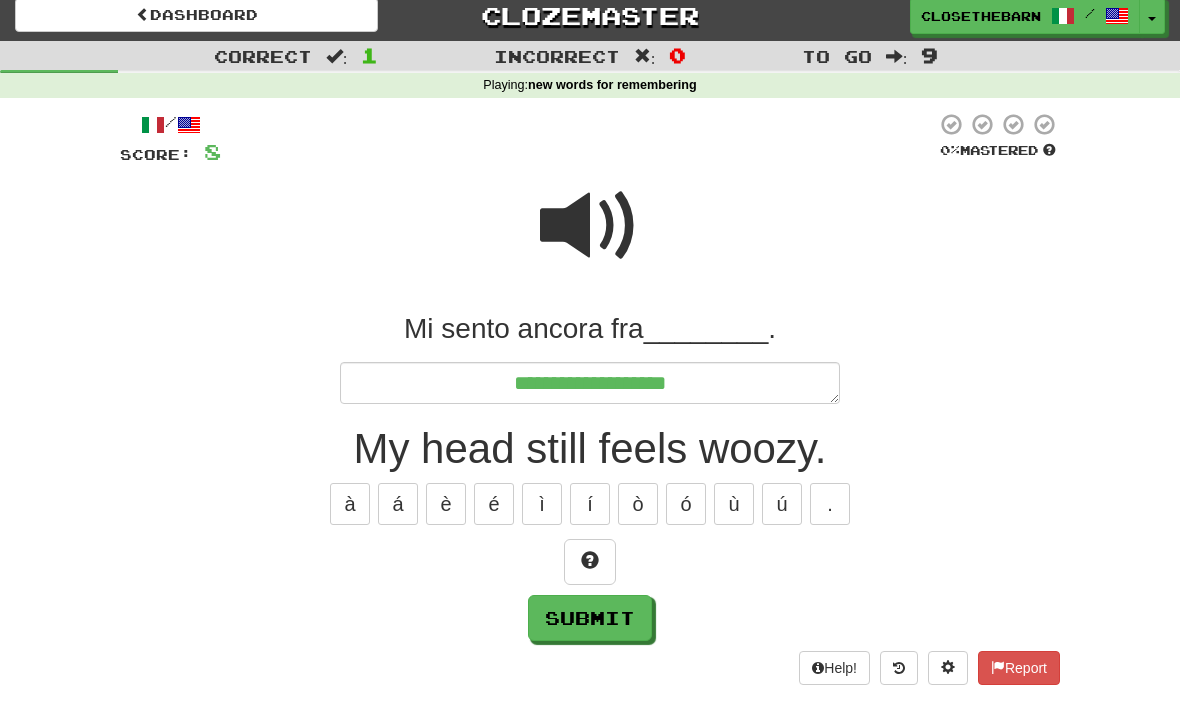click at bounding box center [590, 560] 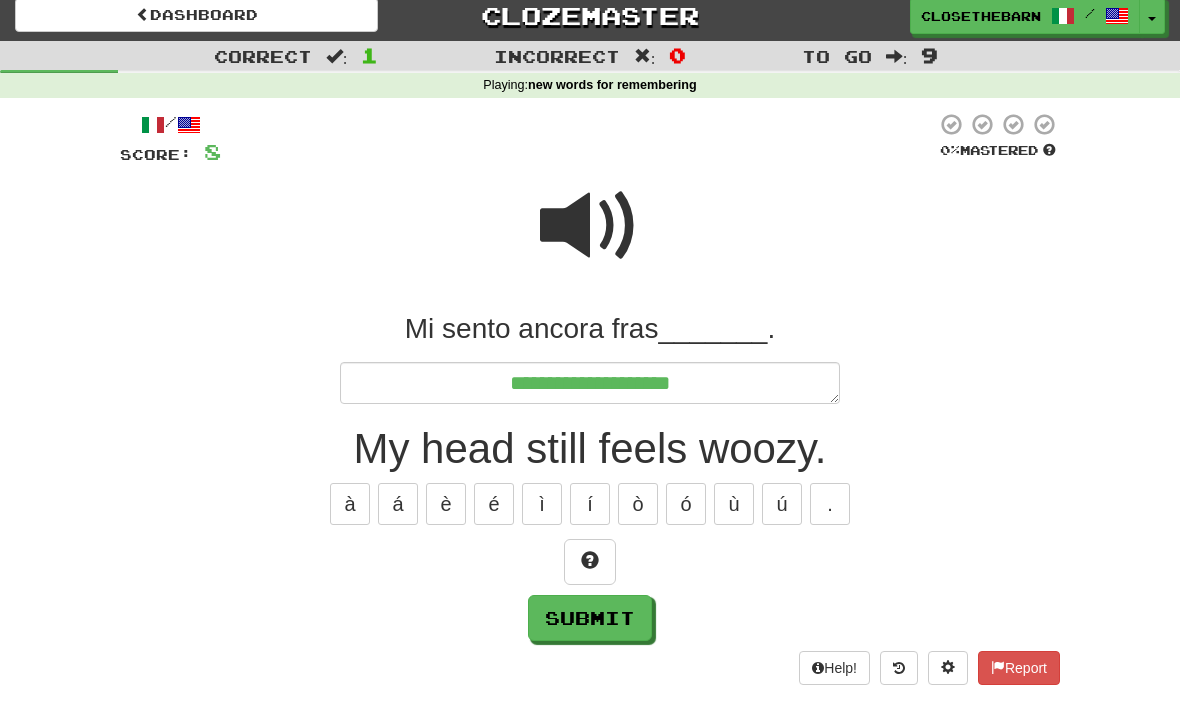click at bounding box center [590, 562] 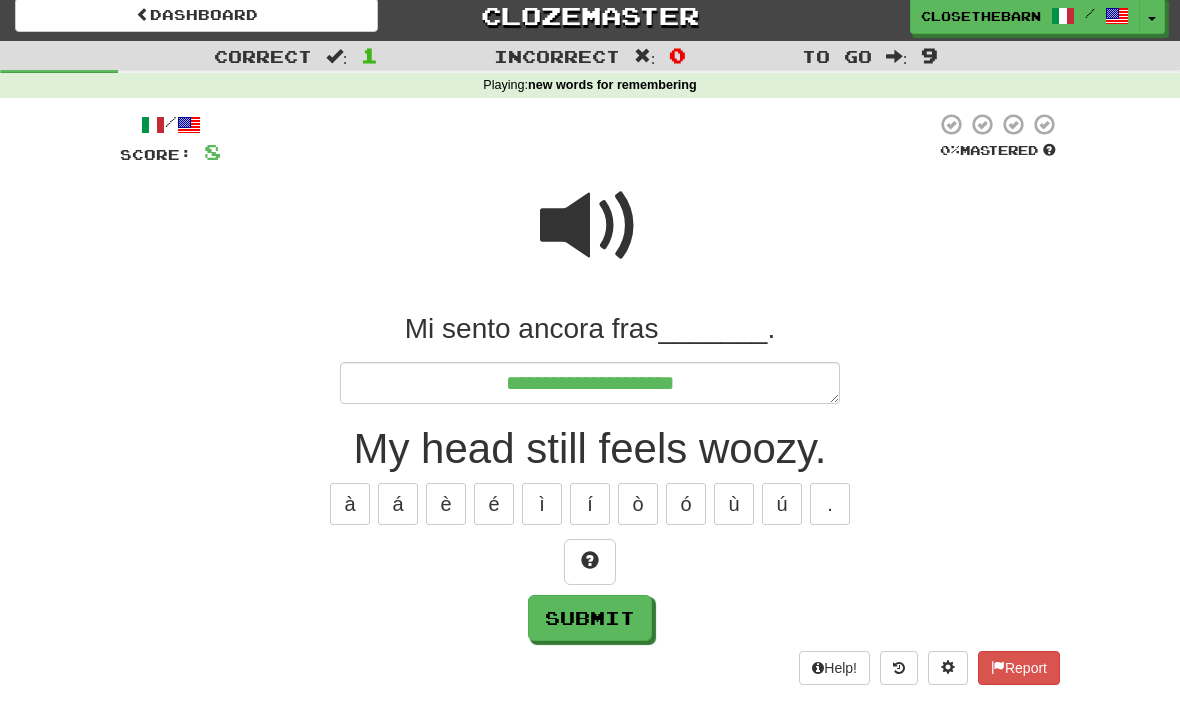 click at bounding box center [590, 562] 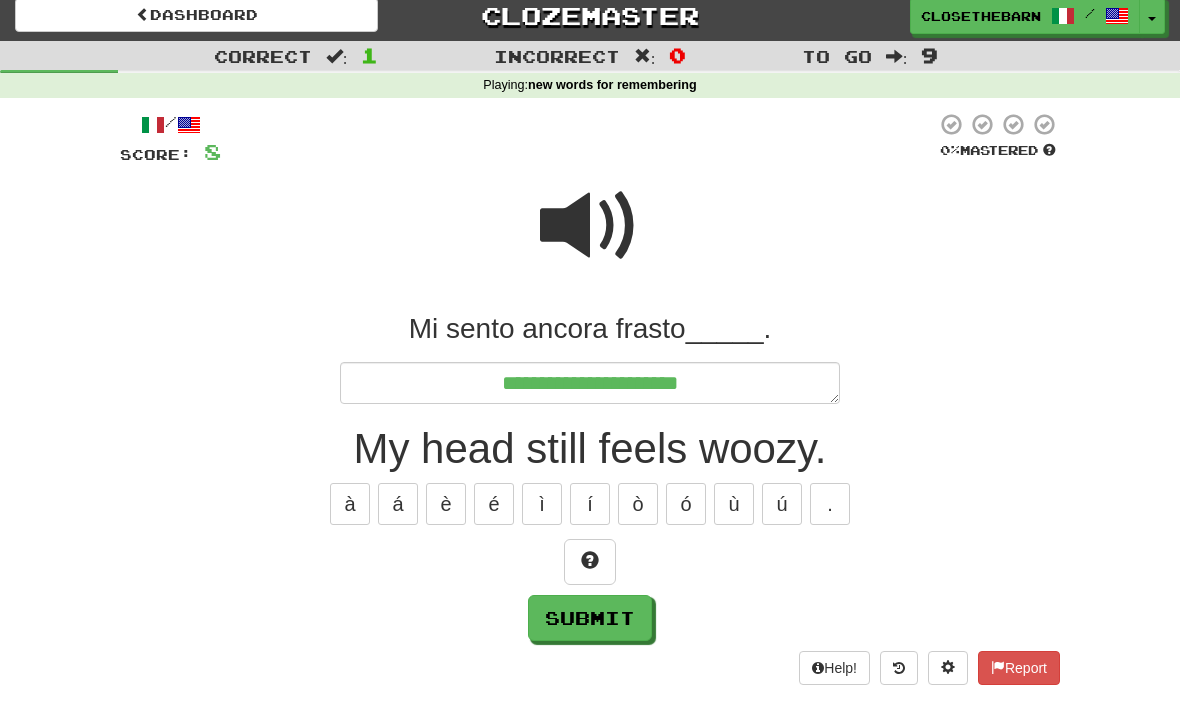 click at bounding box center [590, 562] 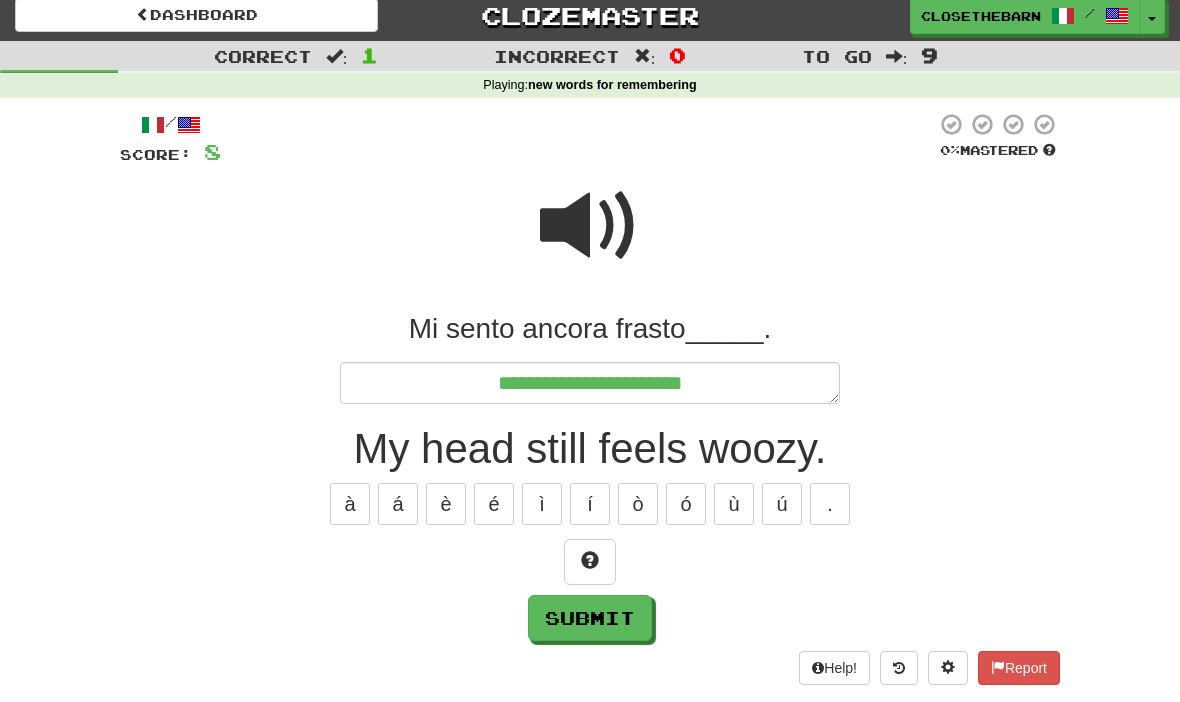 click at bounding box center [590, 562] 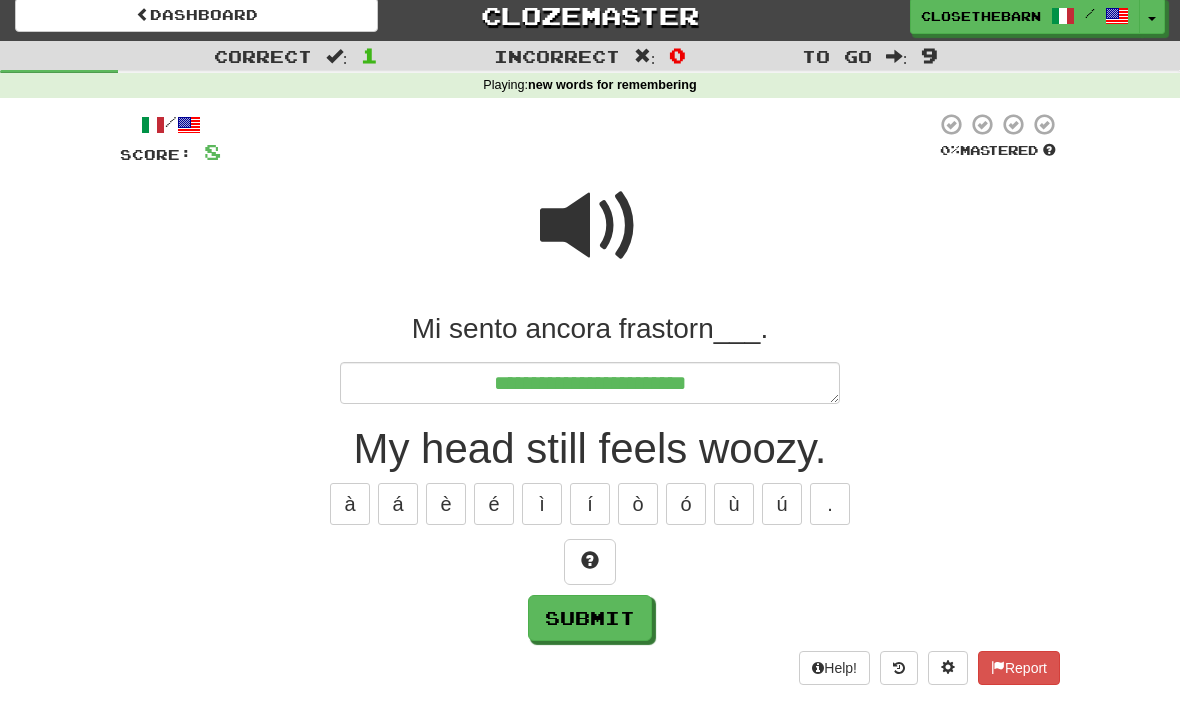 click at bounding box center (590, 562) 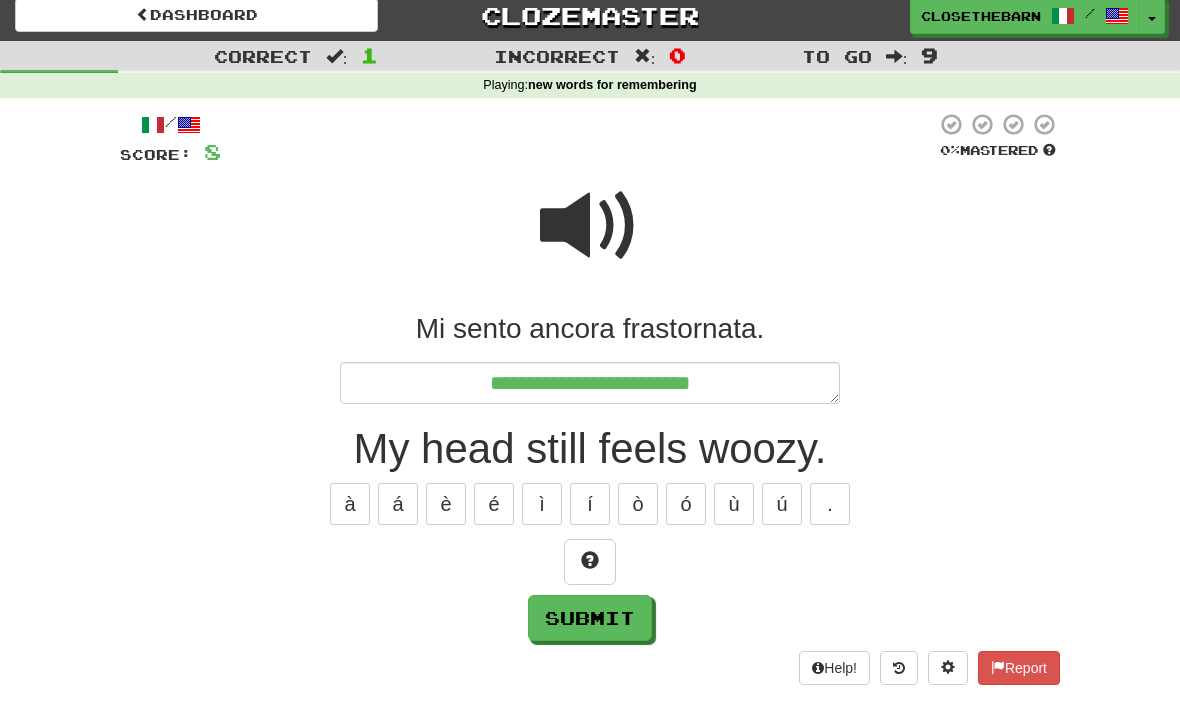 click at bounding box center (590, 562) 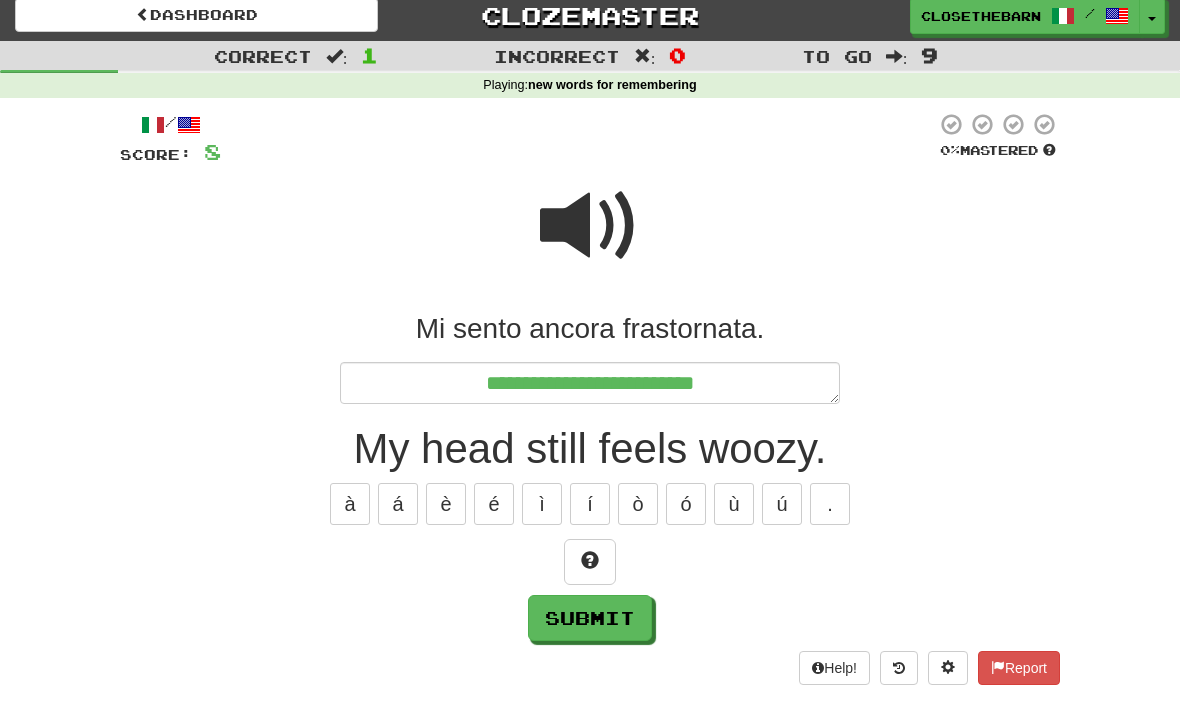 click at bounding box center [590, 562] 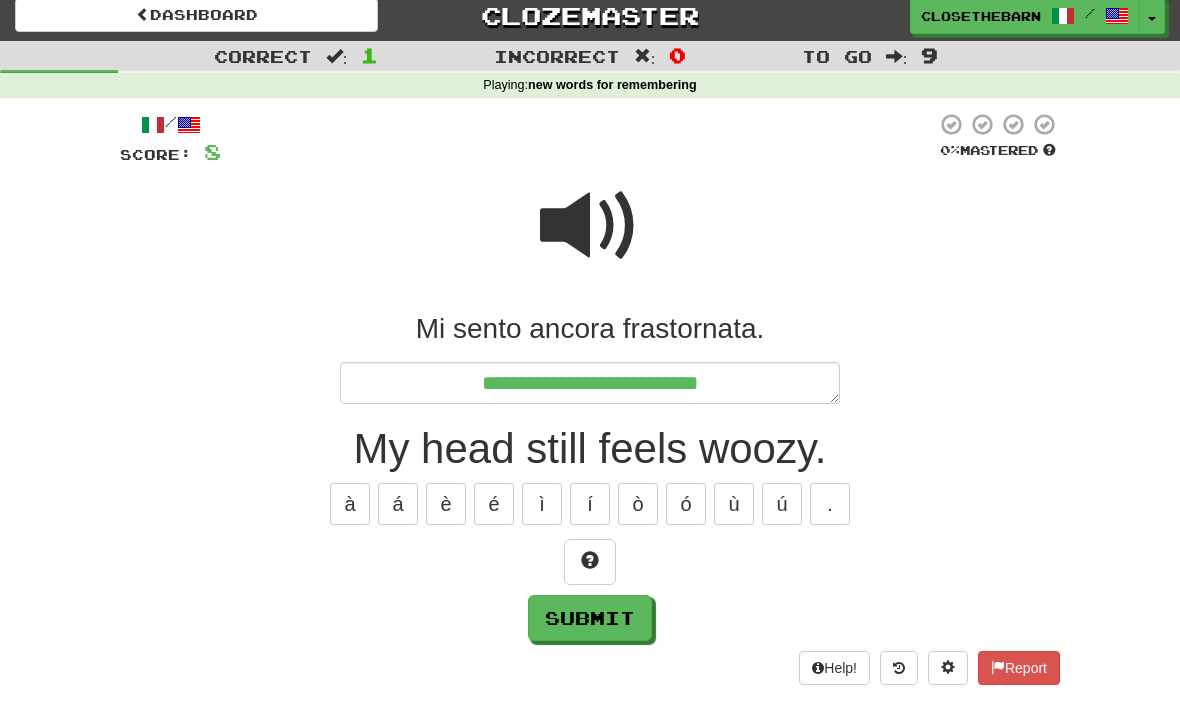 click at bounding box center (590, 562) 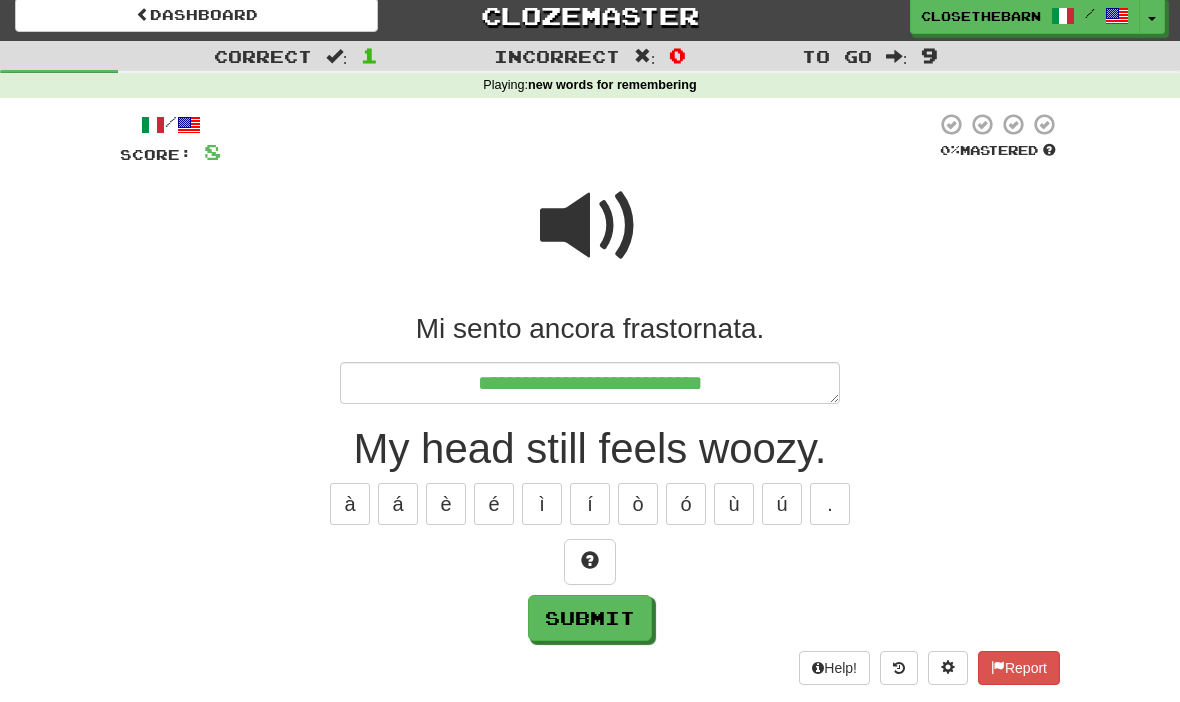 click at bounding box center [590, 562] 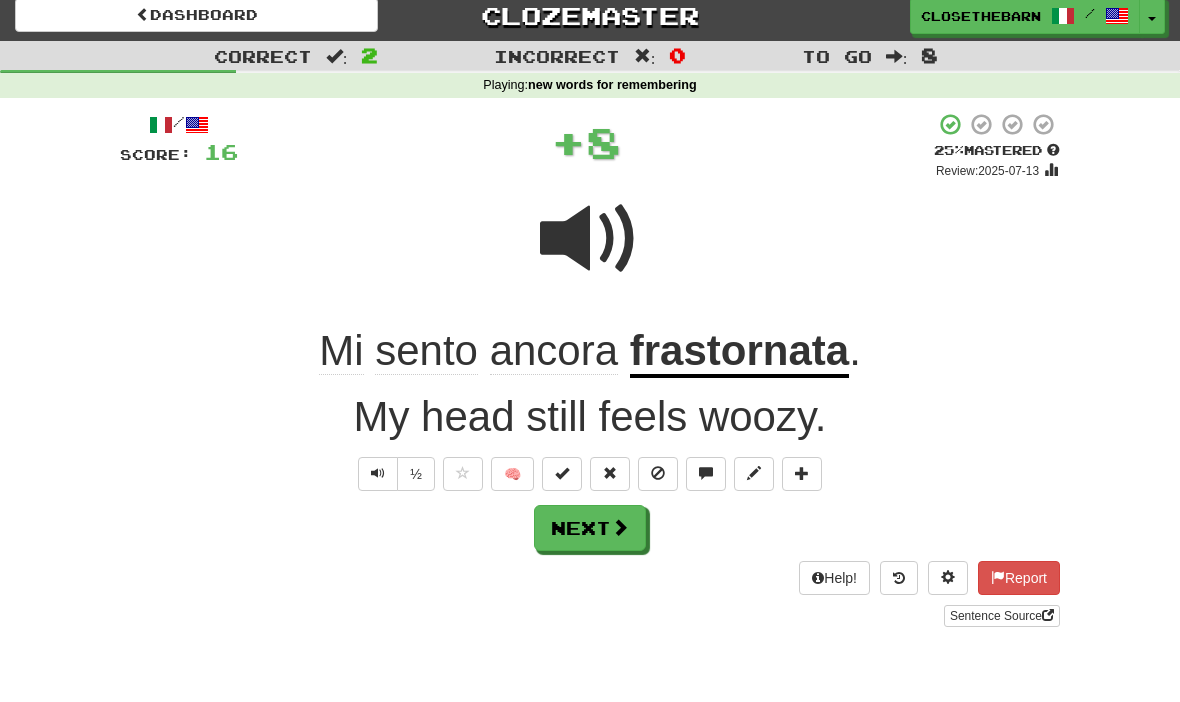 scroll, scrollTop: 11, scrollLeft: 0, axis: vertical 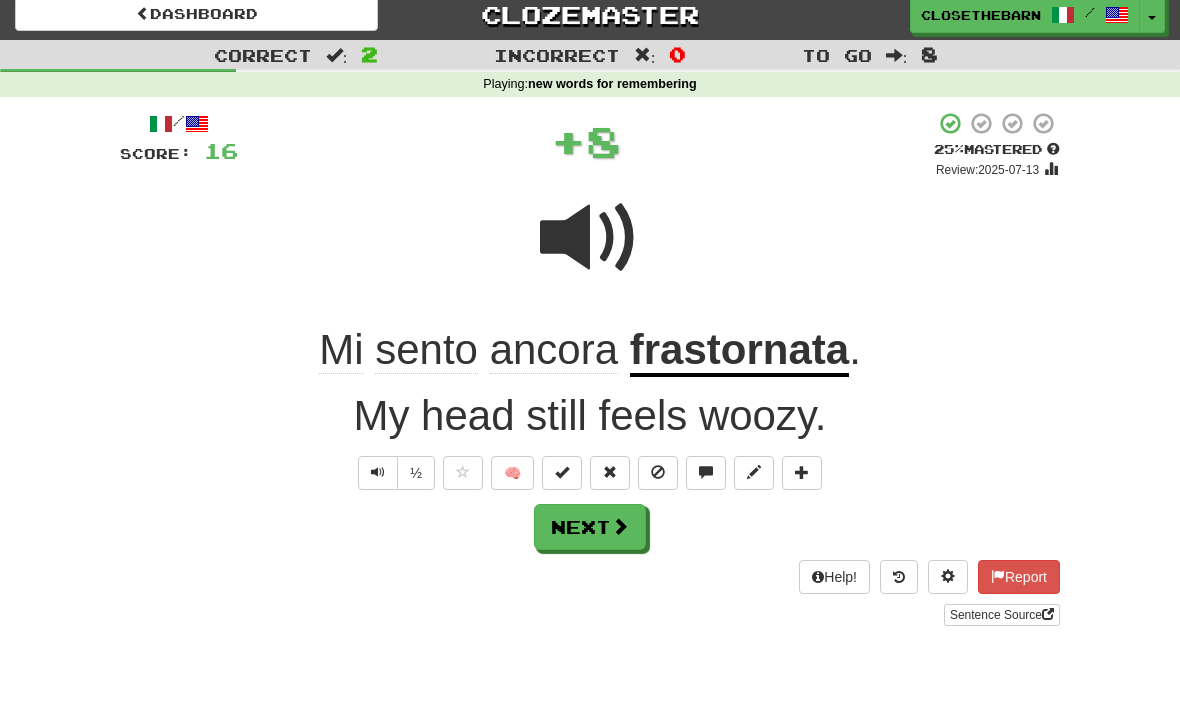 click on "frastornata" at bounding box center [739, 351] 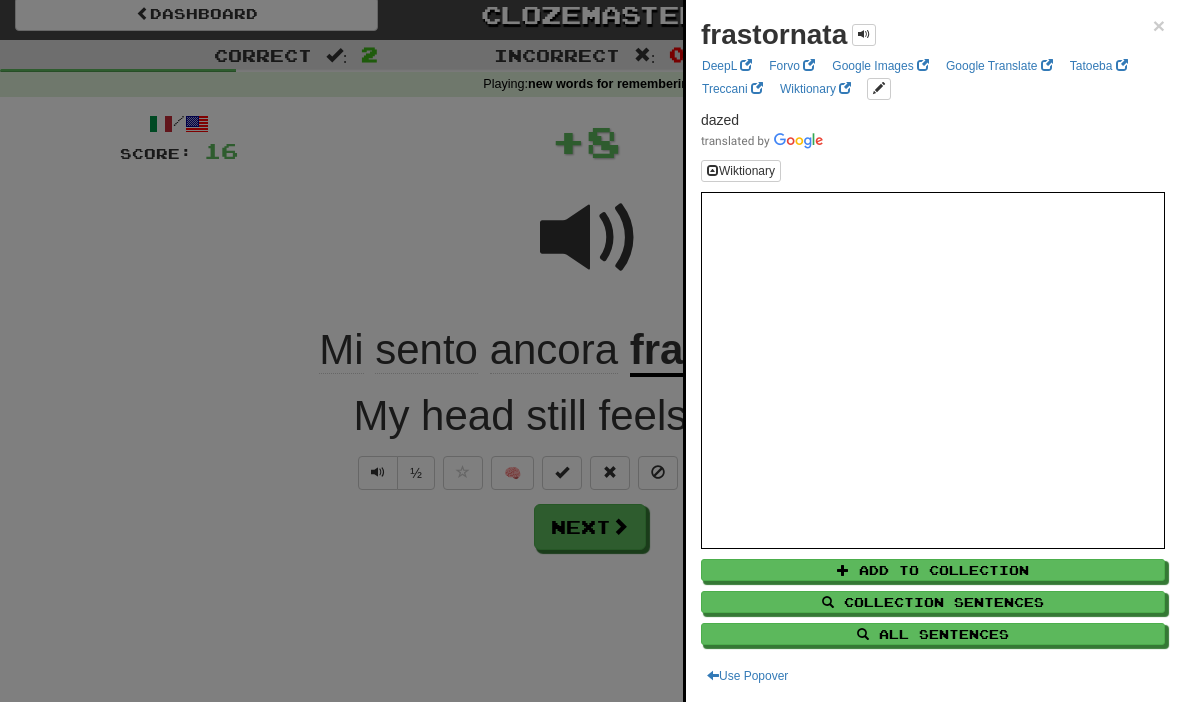 click on "All Sentences" at bounding box center [933, 634] 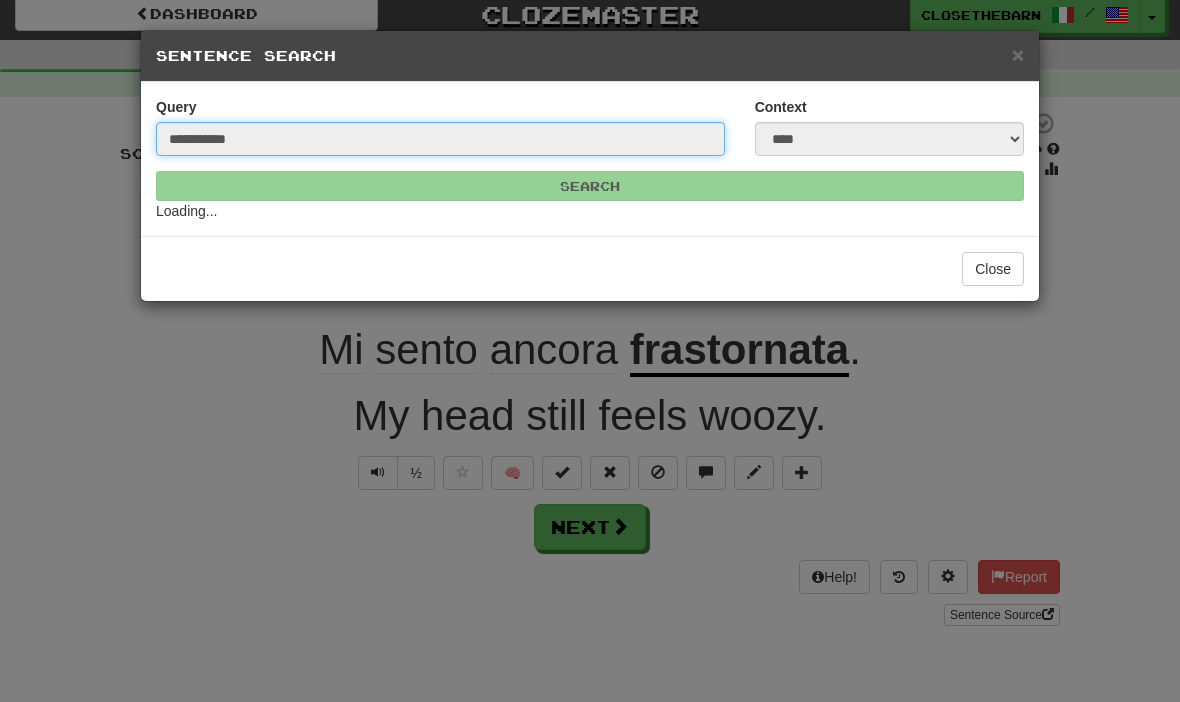 scroll, scrollTop: 10, scrollLeft: 0, axis: vertical 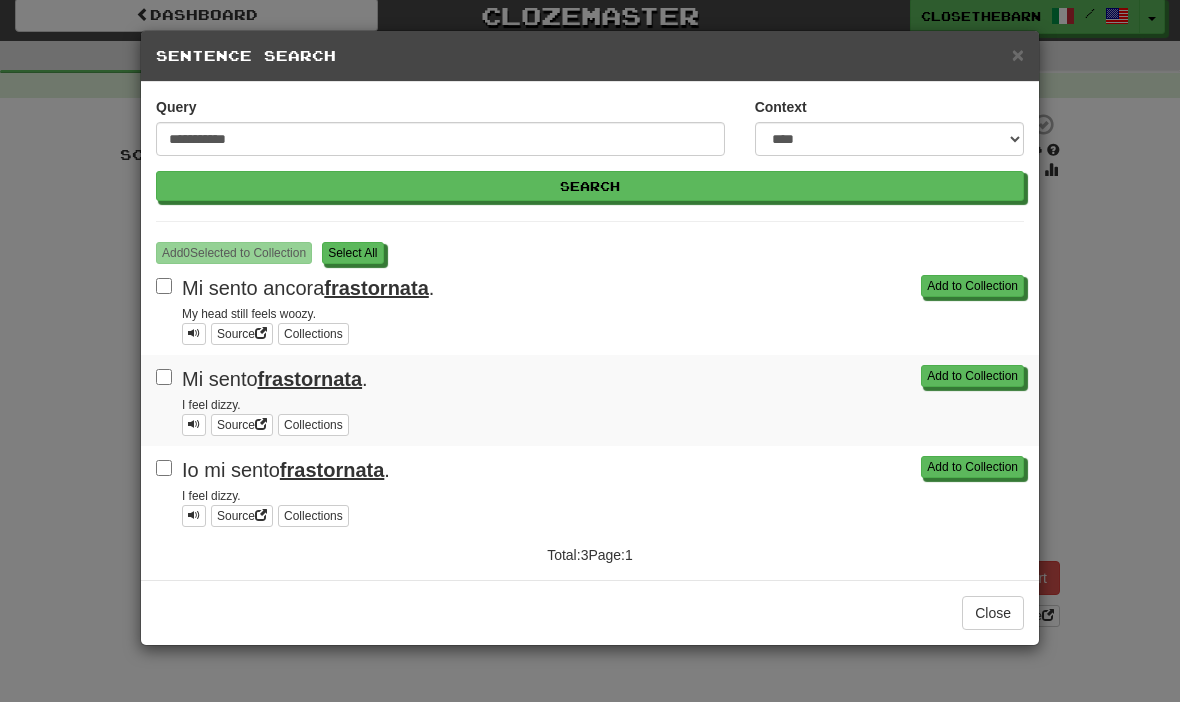 click on "S elect All" at bounding box center (352, 253) 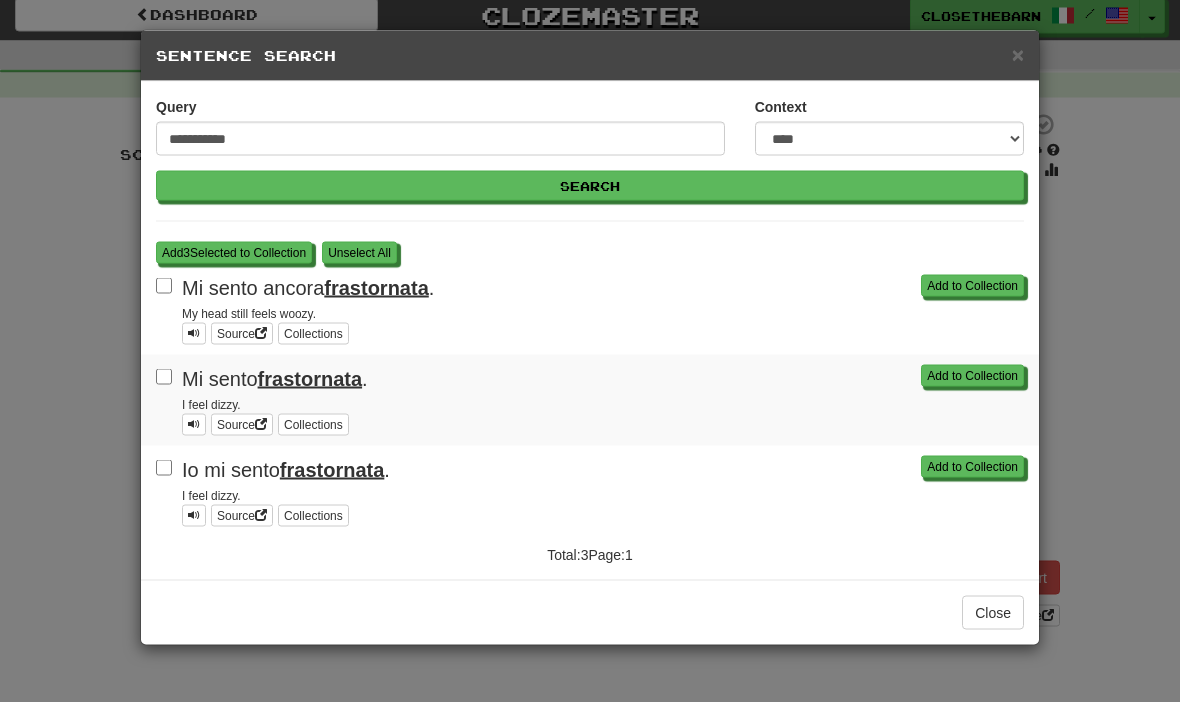 click on "Add  3  Selected to Collection" at bounding box center [234, 253] 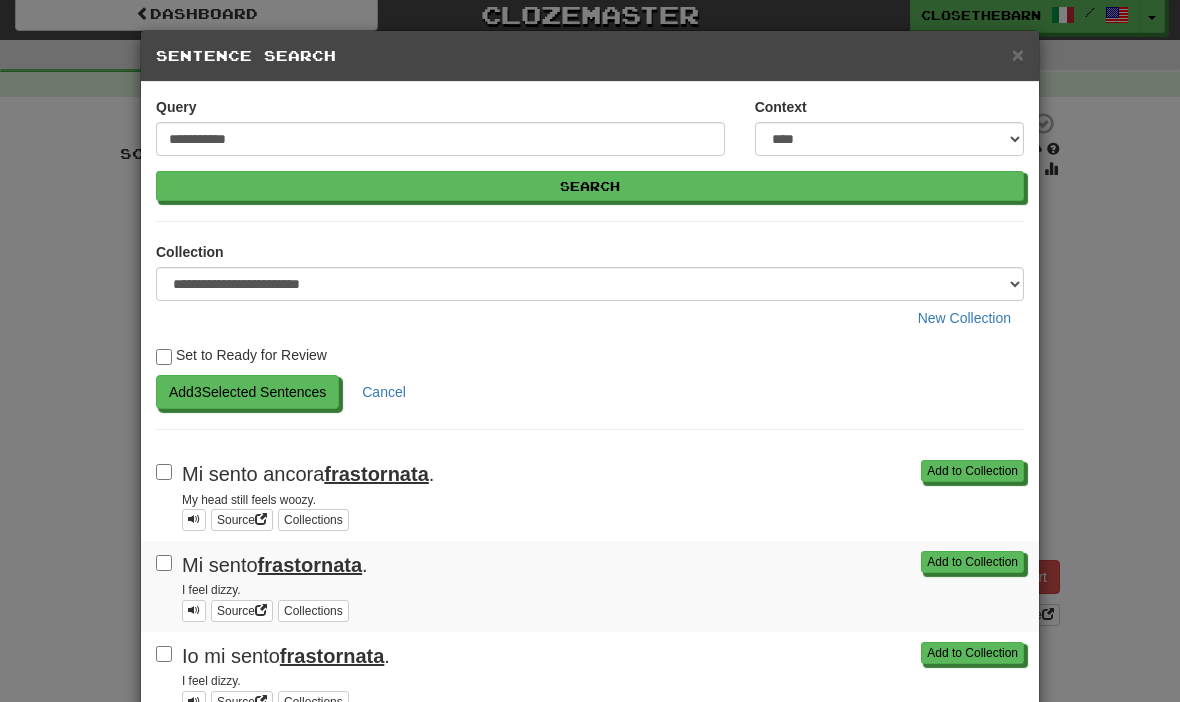 click on "Add  3  Selected Sentences" at bounding box center [247, 392] 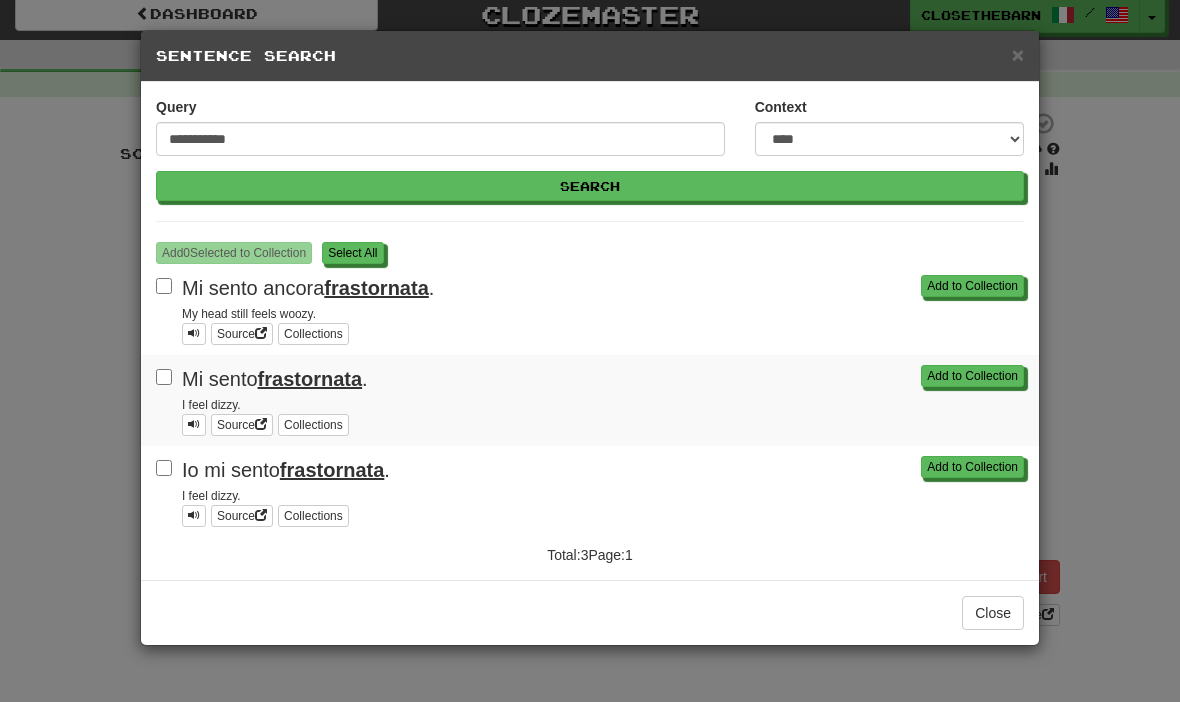click on "**********" at bounding box center (590, 351) 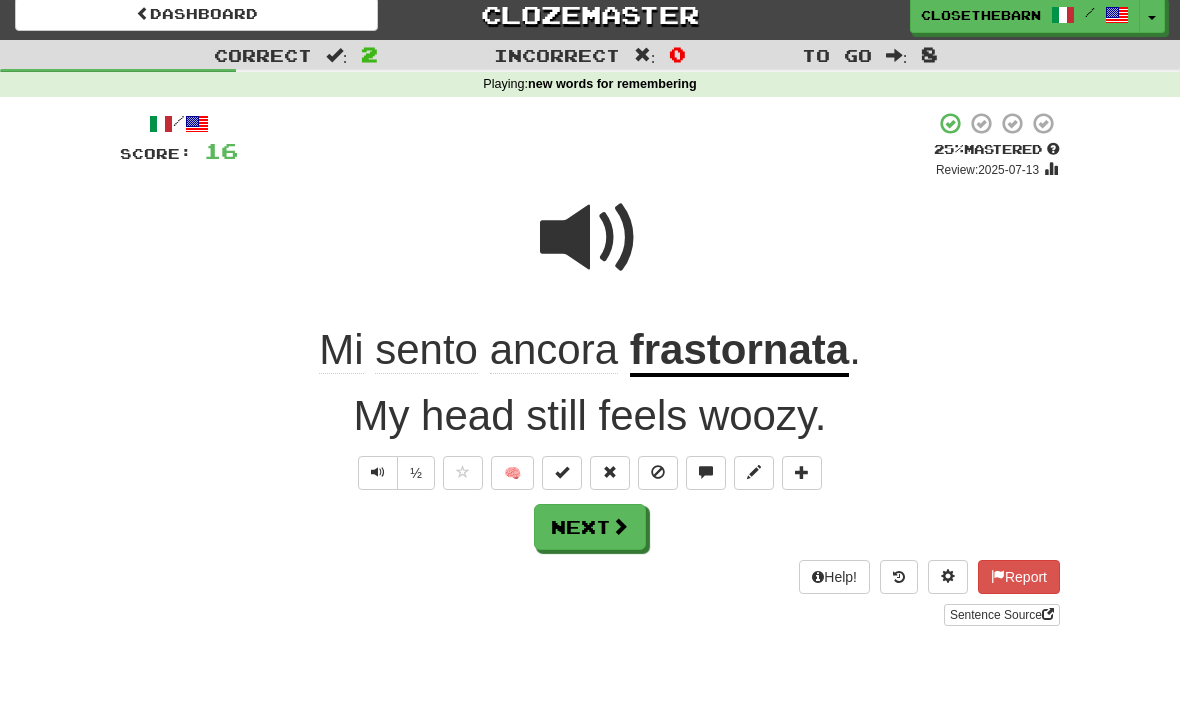 click at bounding box center [706, 473] 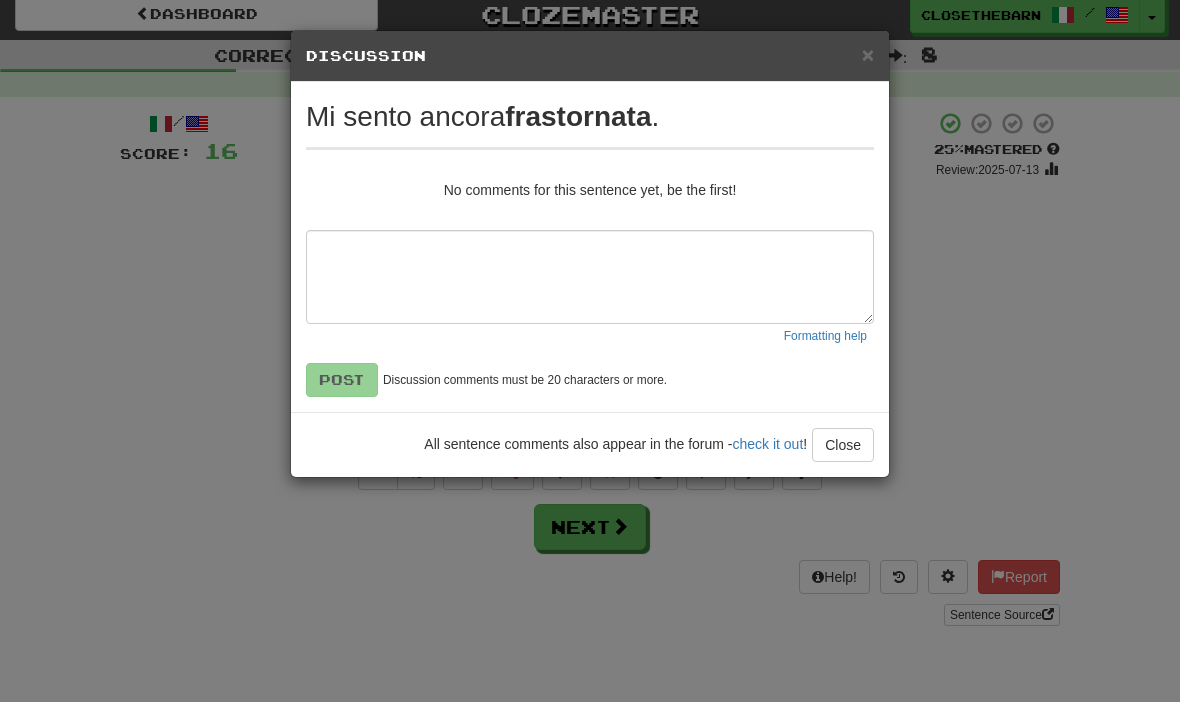 click on "Mi sento ancora frastornata." at bounding box center (590, 351) 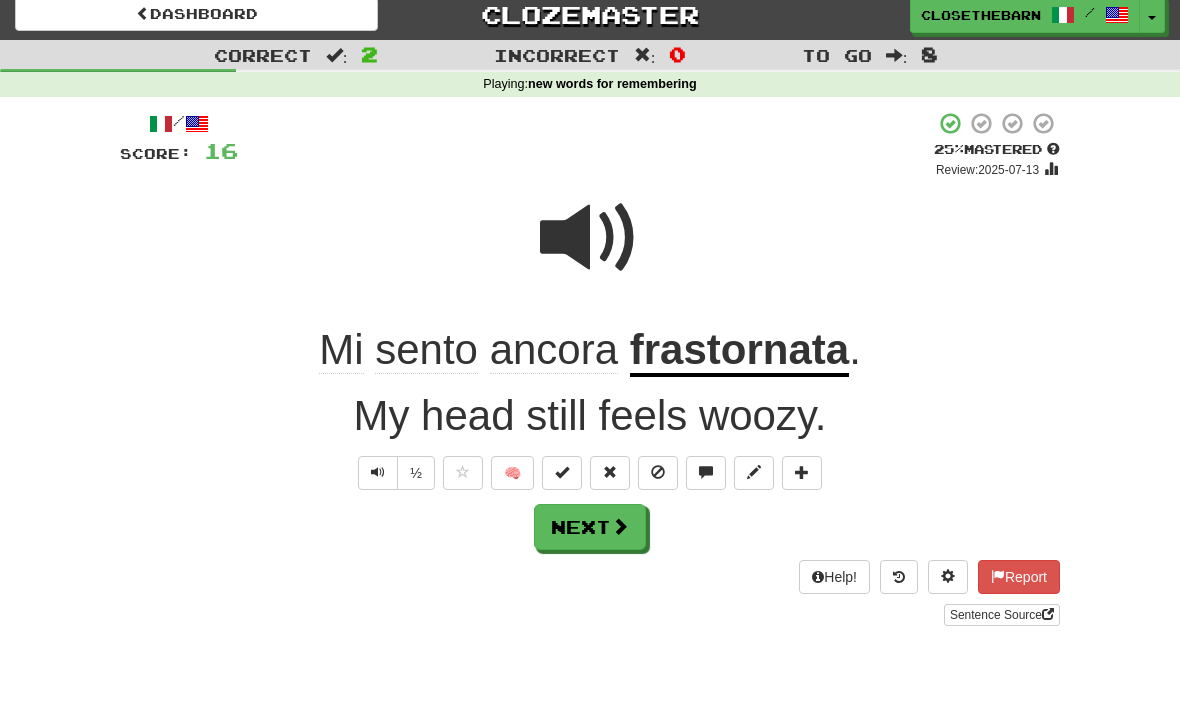 click at bounding box center [754, 472] 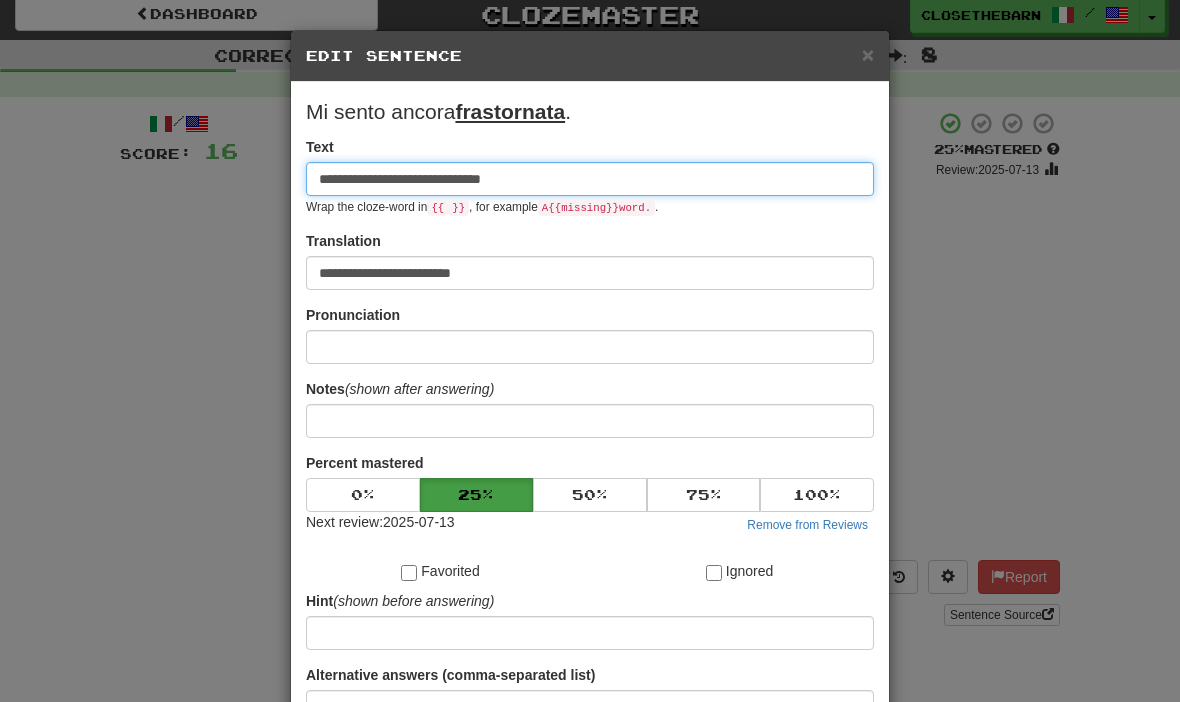 scroll, scrollTop: 10, scrollLeft: 0, axis: vertical 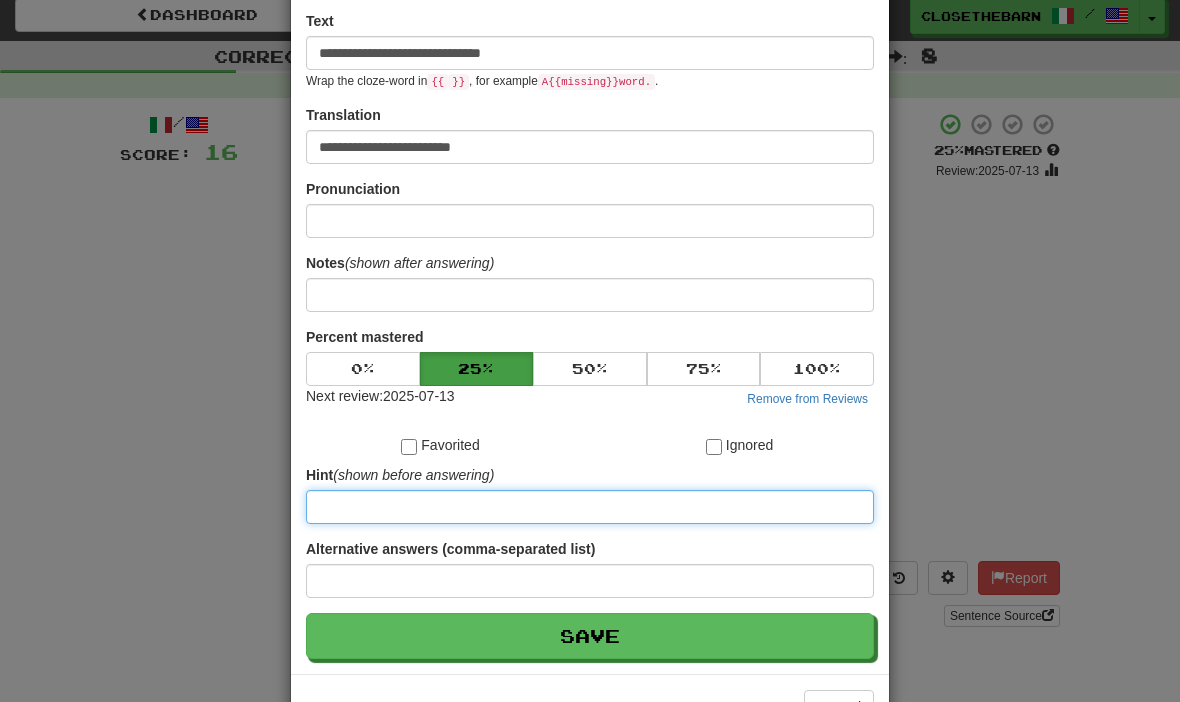 click at bounding box center [590, 507] 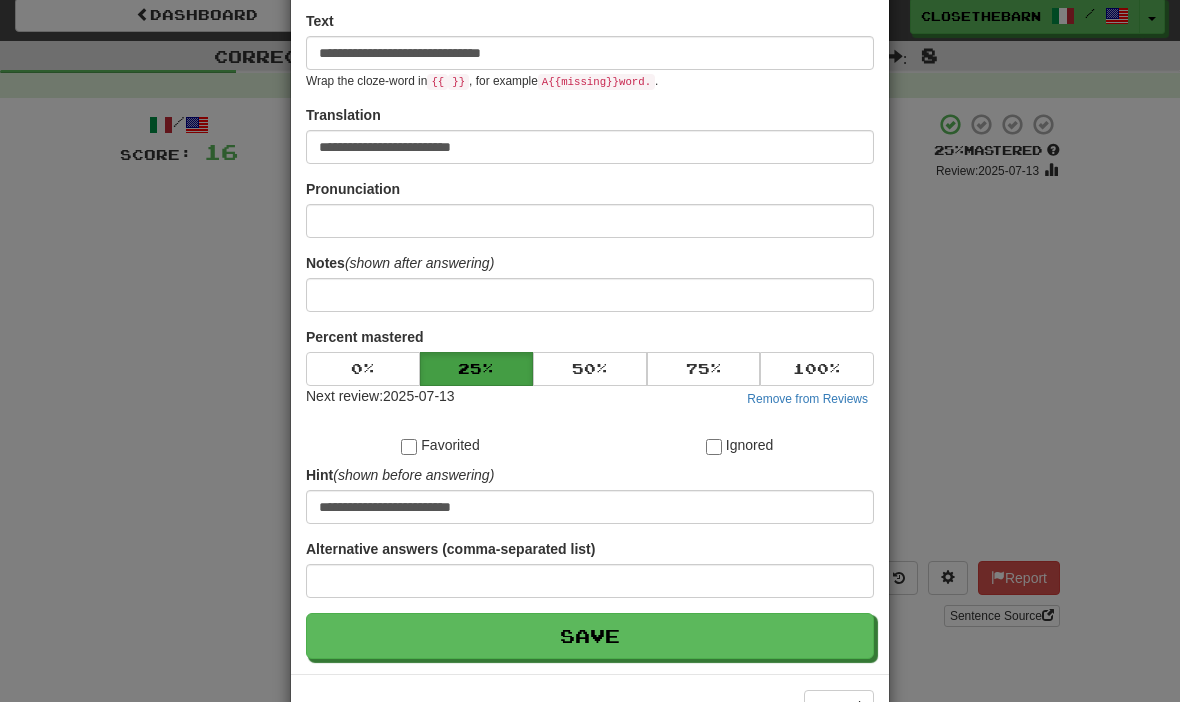 click on "Save" at bounding box center (590, 636) 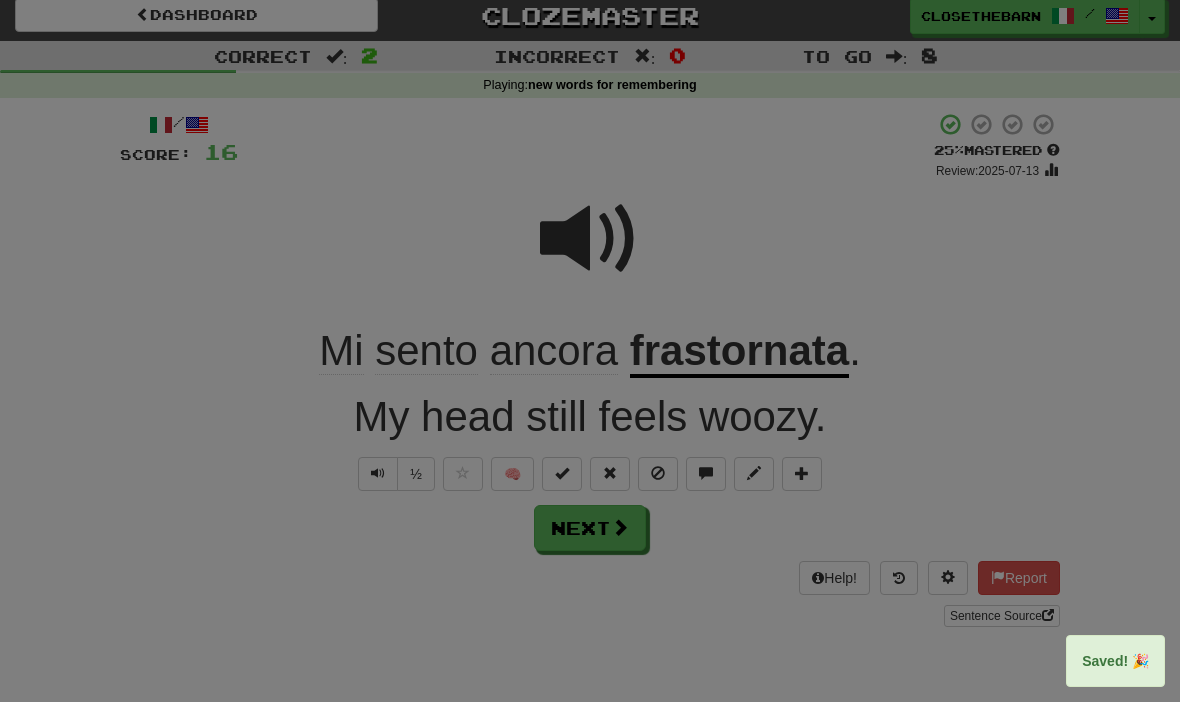 scroll, scrollTop: 11, scrollLeft: 0, axis: vertical 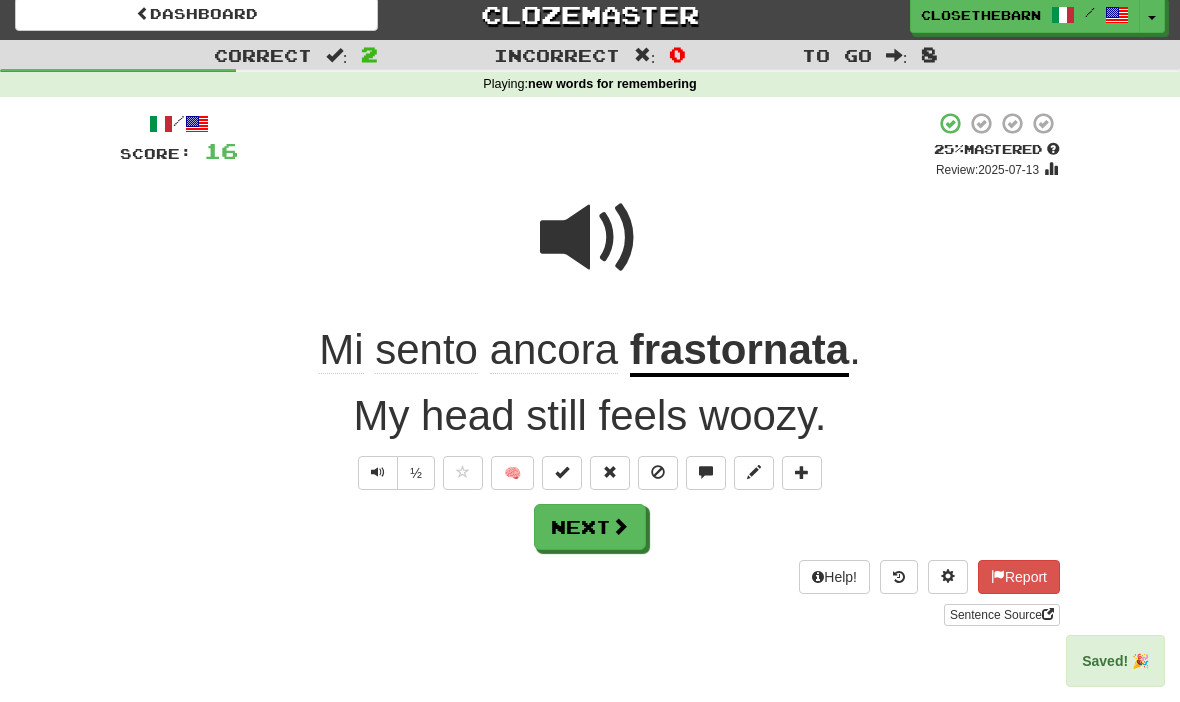 click on "Next" at bounding box center [590, 527] 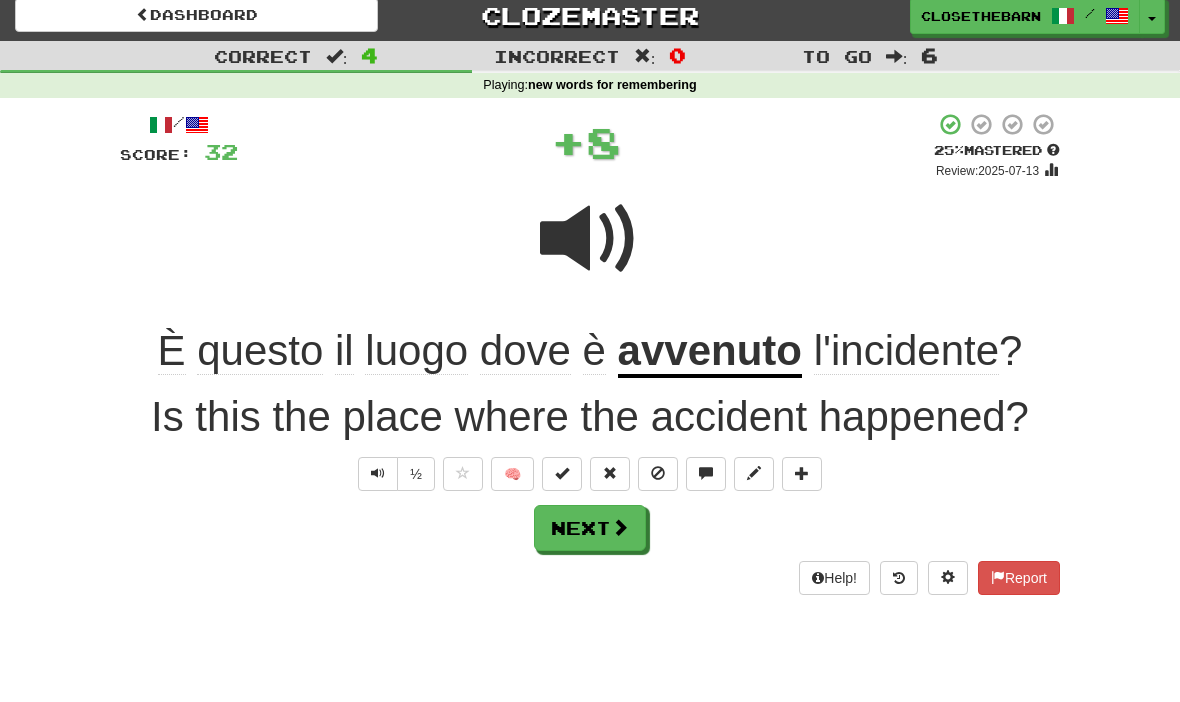 scroll, scrollTop: 11, scrollLeft: 0, axis: vertical 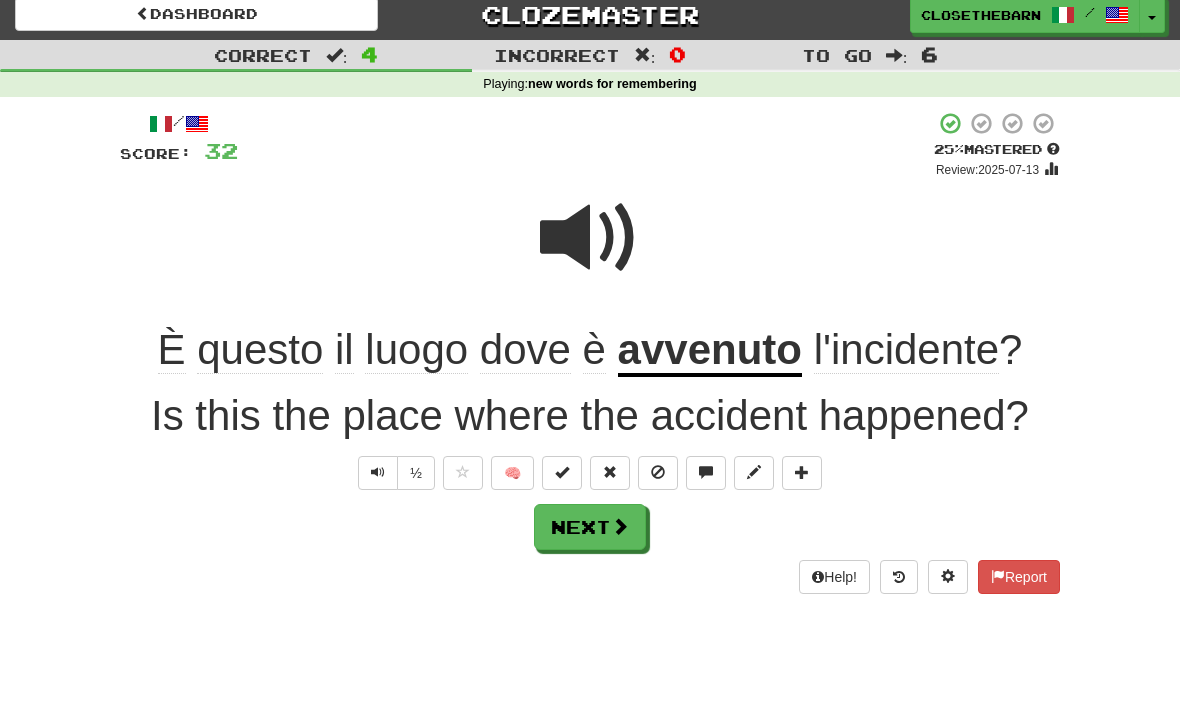 click on "Next" at bounding box center (590, 527) 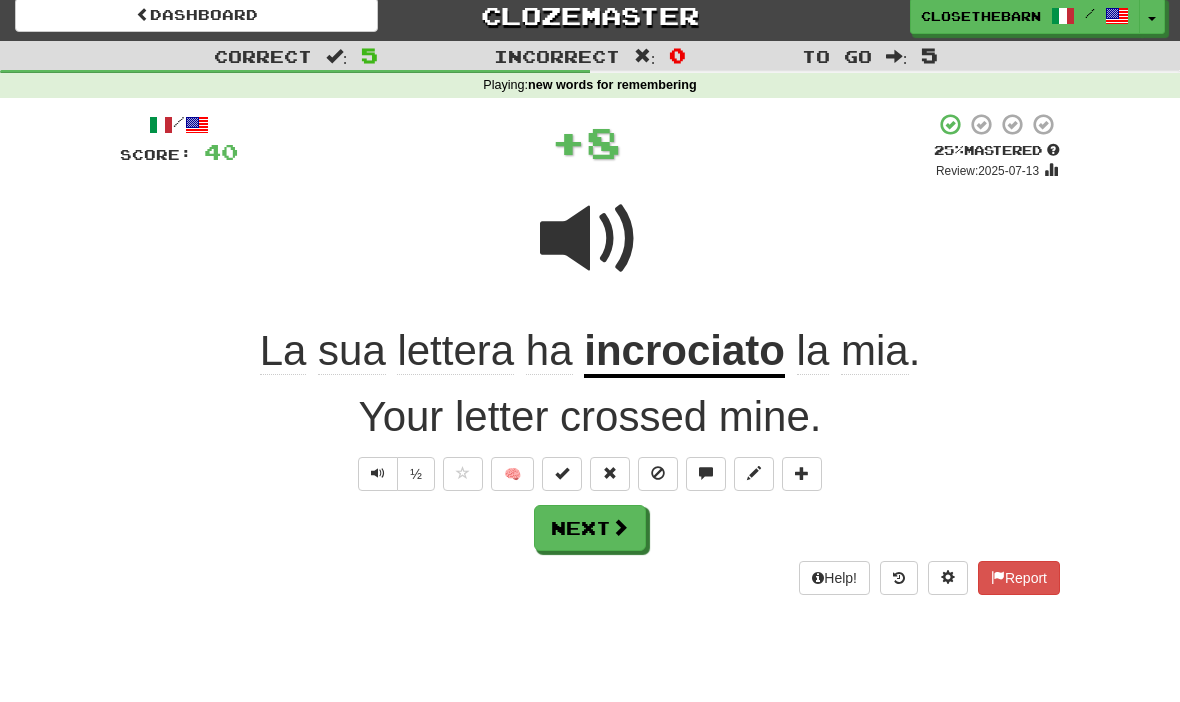 scroll, scrollTop: 11, scrollLeft: 0, axis: vertical 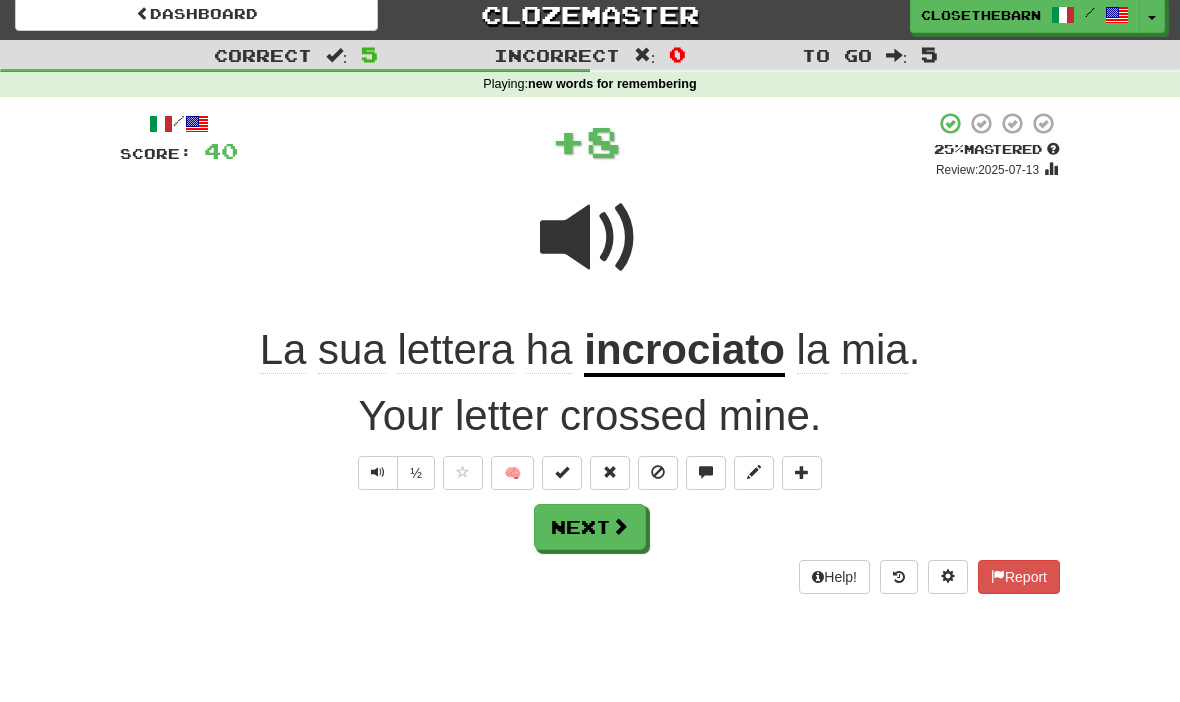 click at bounding box center [754, 472] 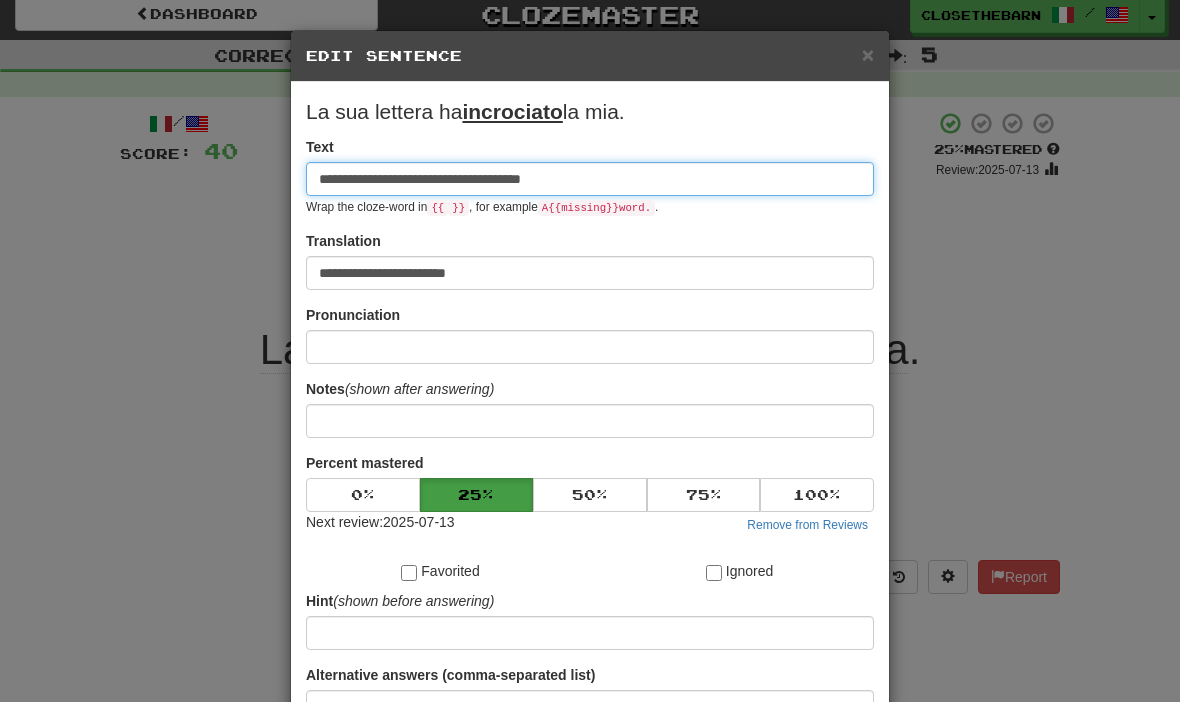 scroll, scrollTop: 10, scrollLeft: 0, axis: vertical 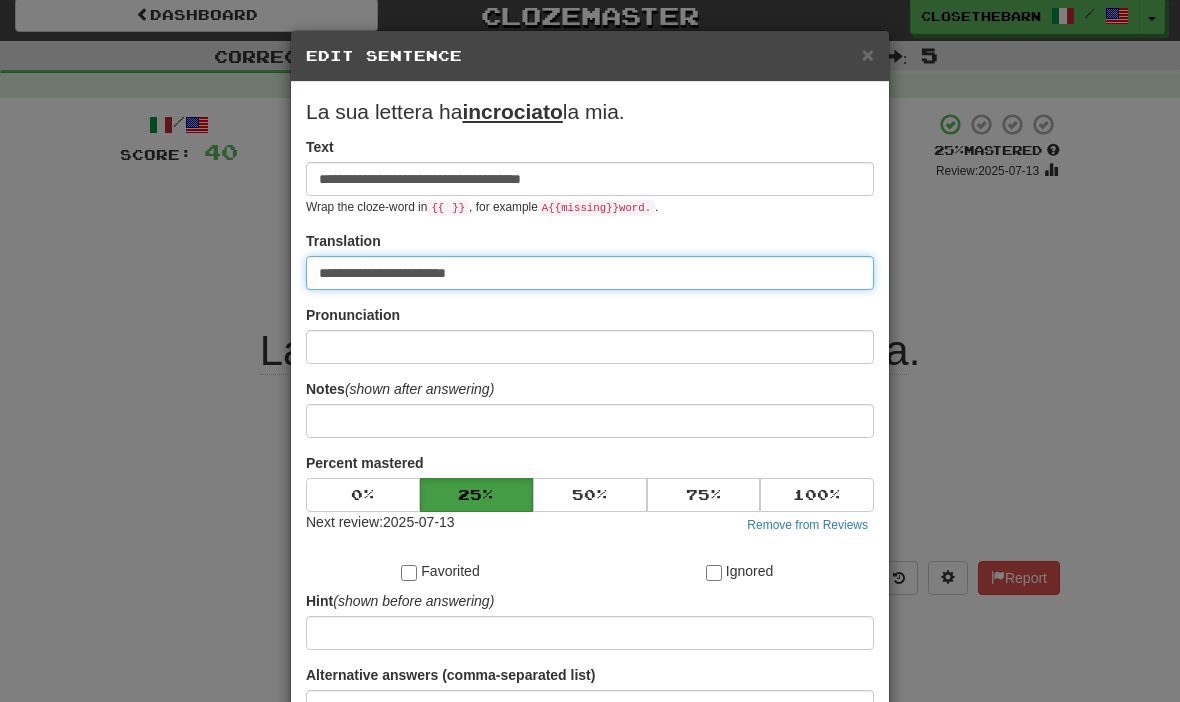 click on "**********" at bounding box center [590, 273] 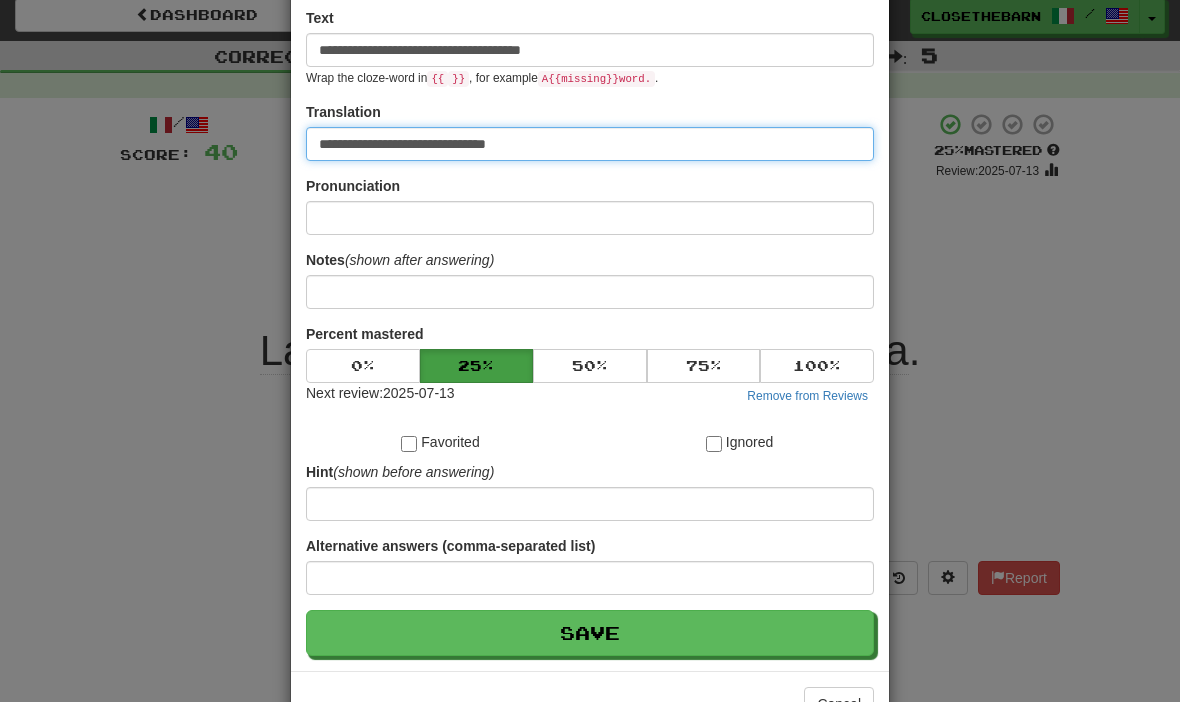 scroll, scrollTop: 126, scrollLeft: 0, axis: vertical 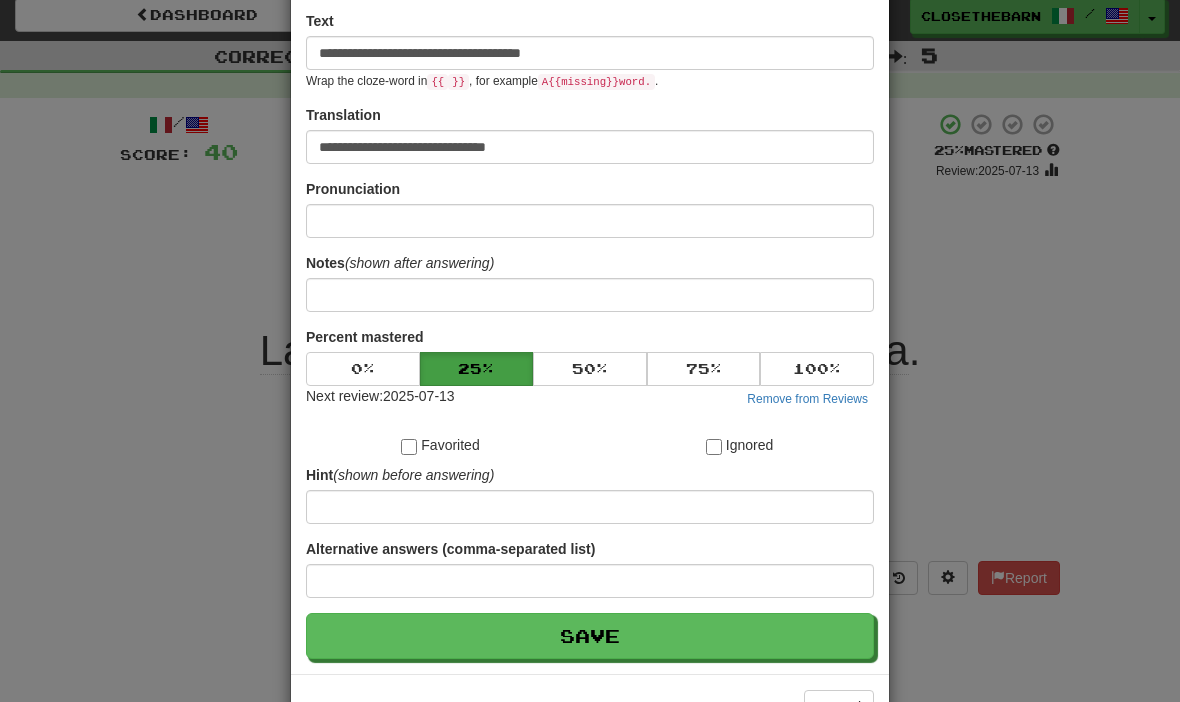 click on "Save" at bounding box center [590, 636] 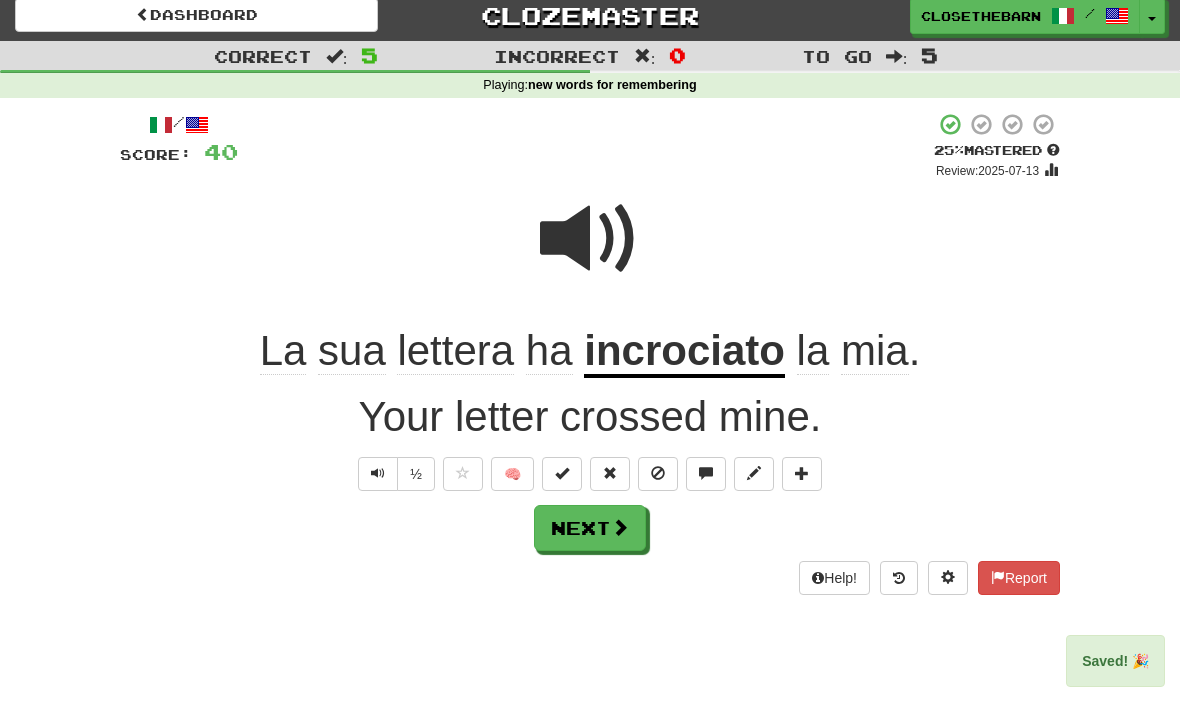 scroll, scrollTop: 11, scrollLeft: 0, axis: vertical 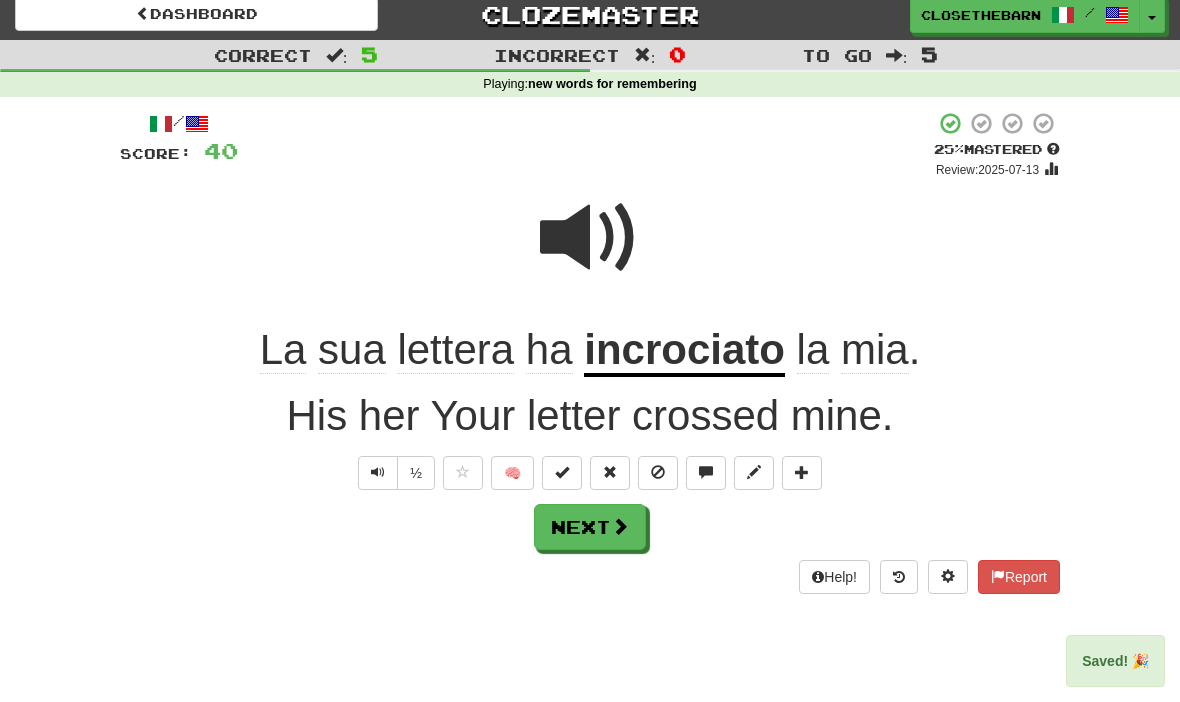 click on "Next" at bounding box center (590, 527) 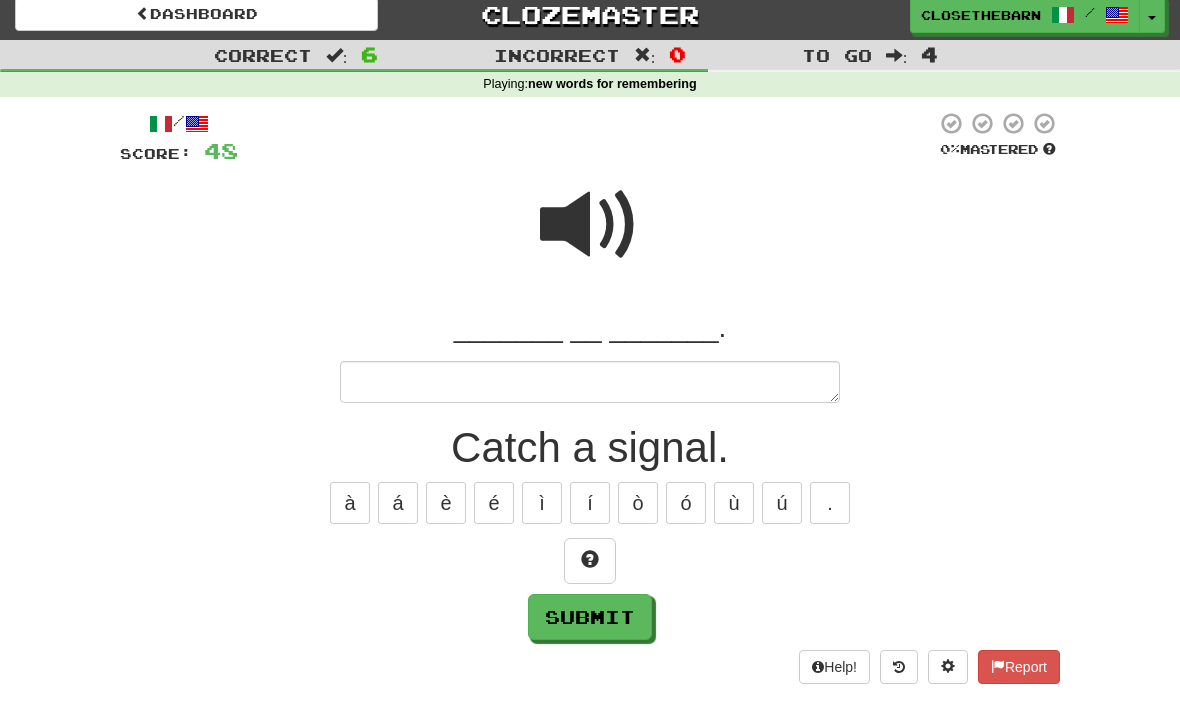 scroll, scrollTop: 10, scrollLeft: 0, axis: vertical 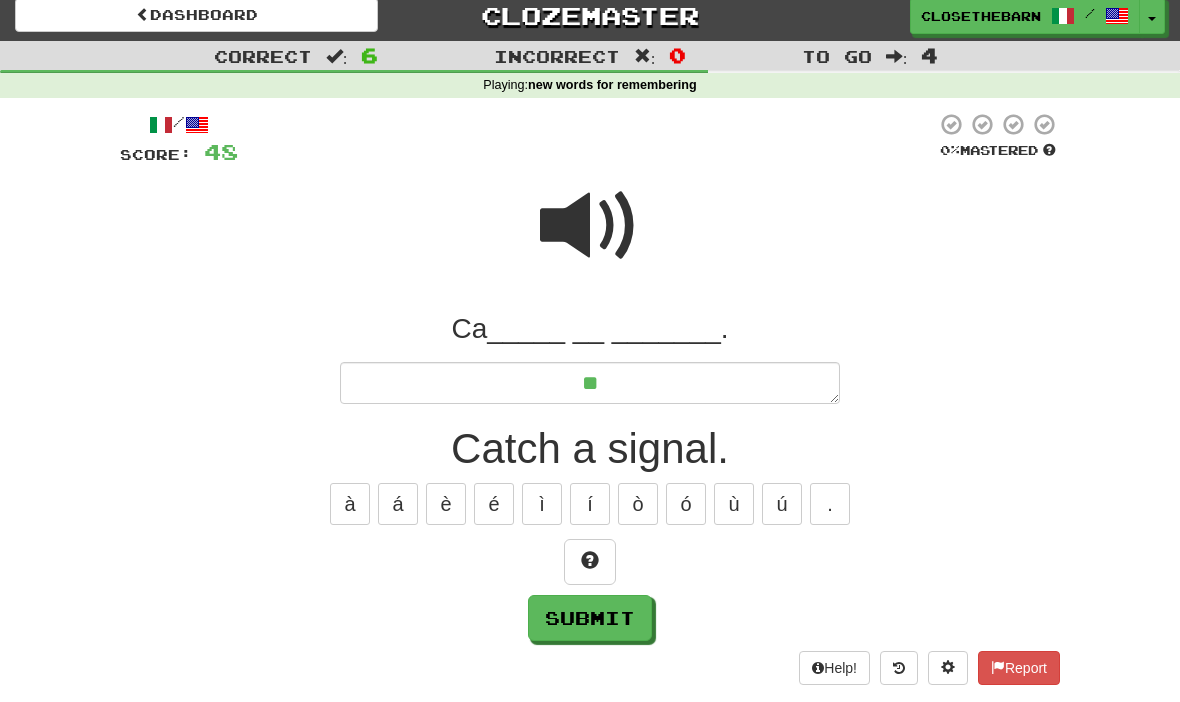 click at bounding box center [590, 562] 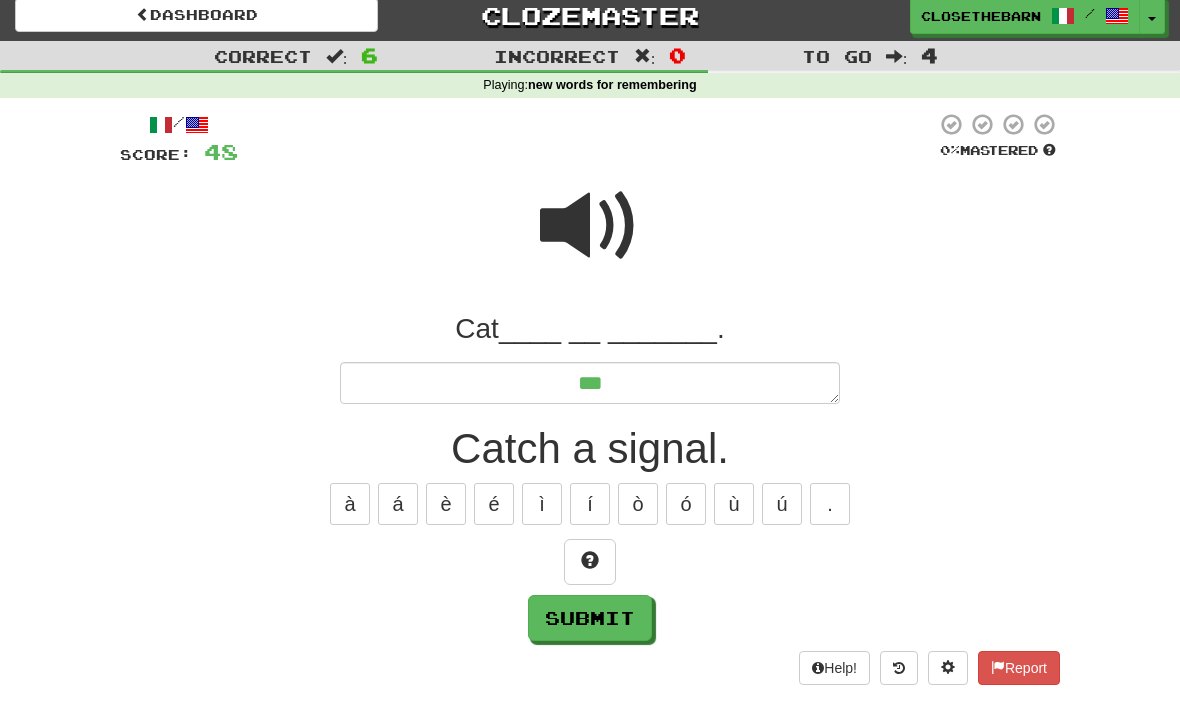 click at bounding box center (590, 562) 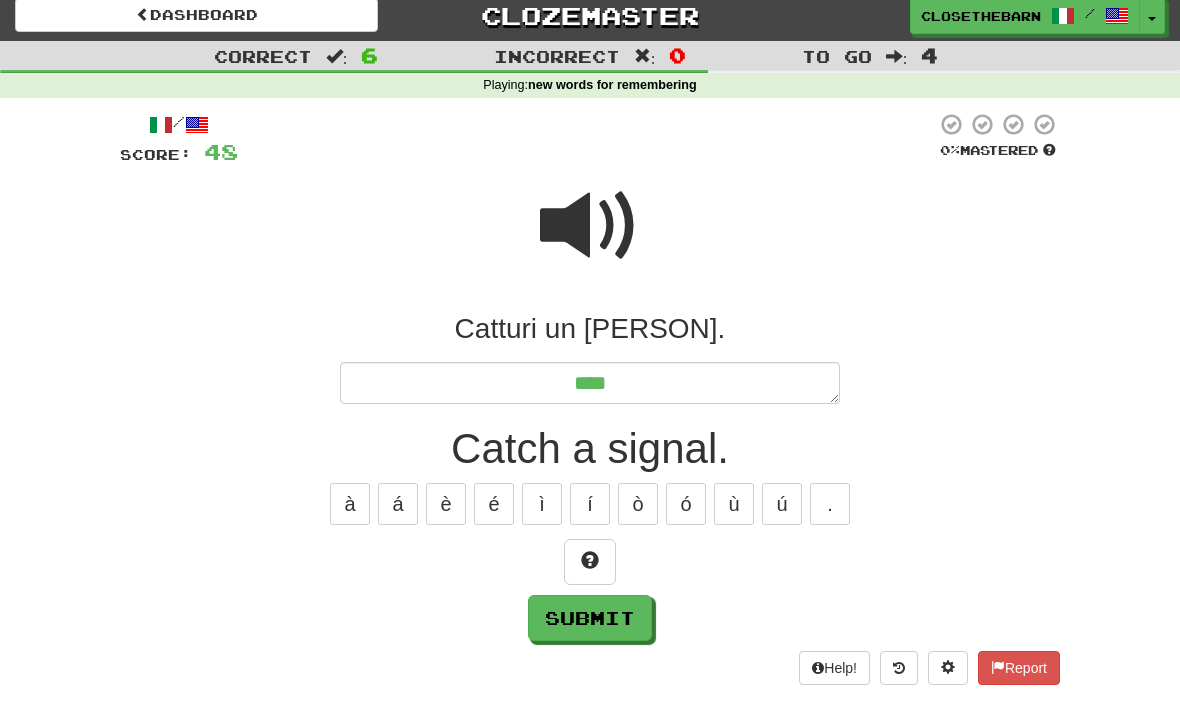 click at bounding box center [590, 562] 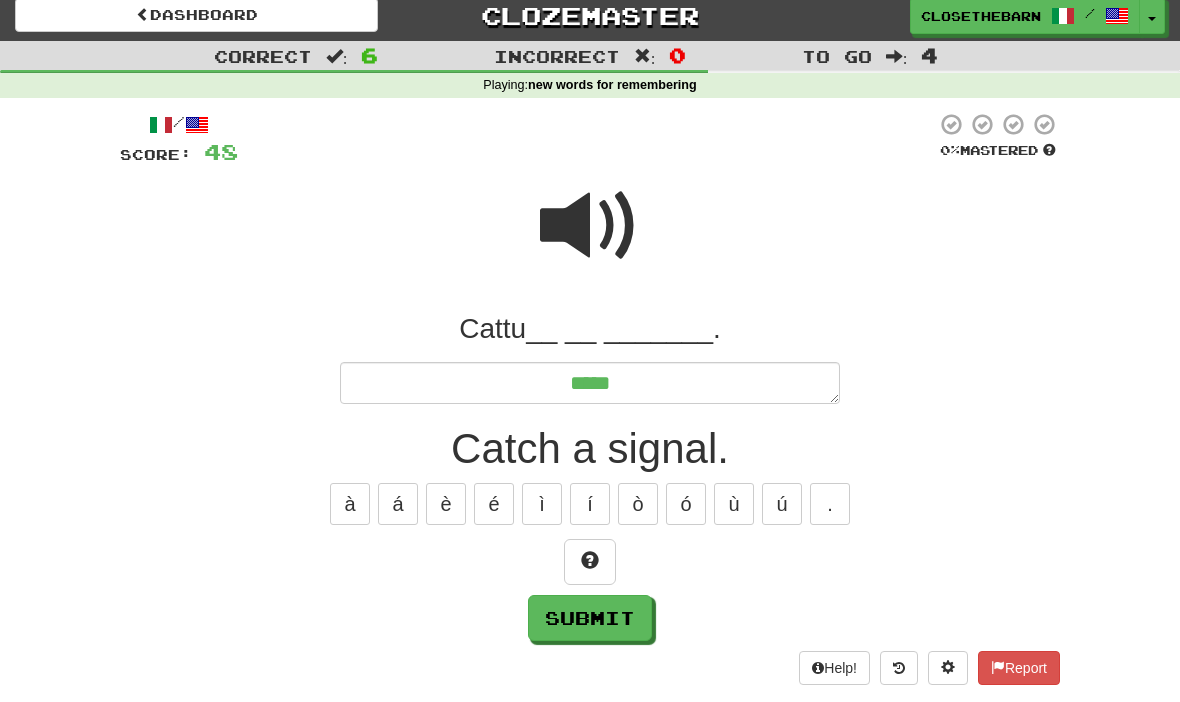 click at bounding box center [590, 562] 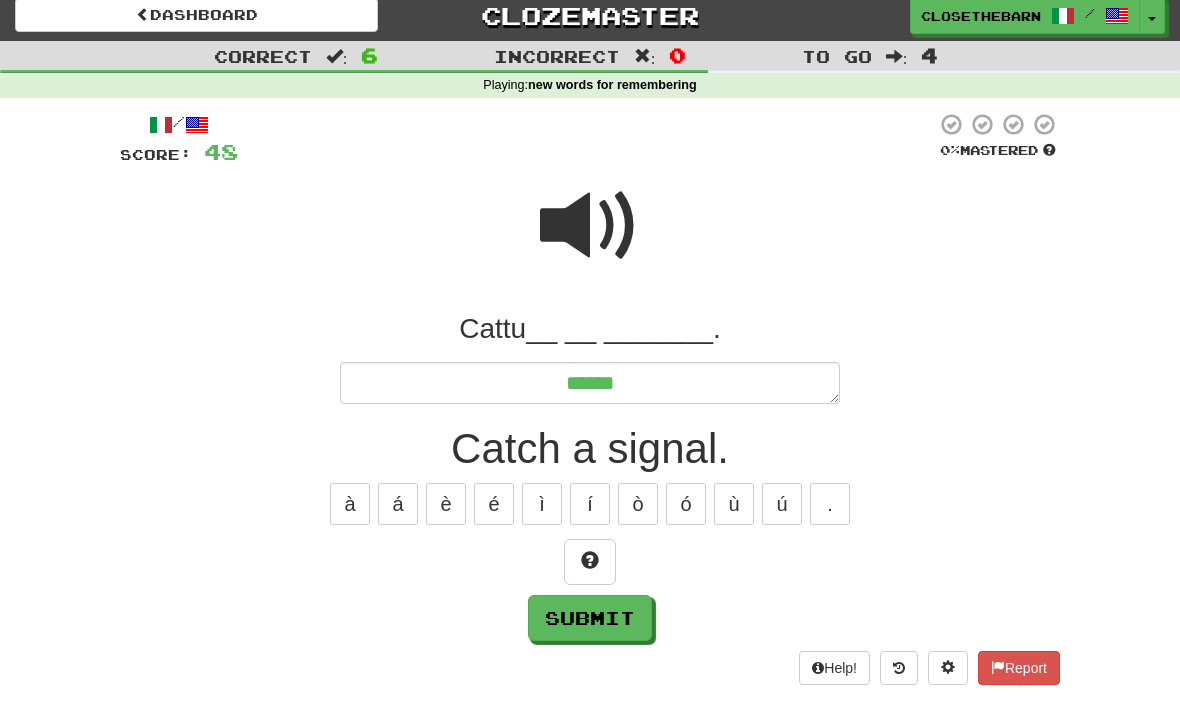 click at bounding box center (590, 562) 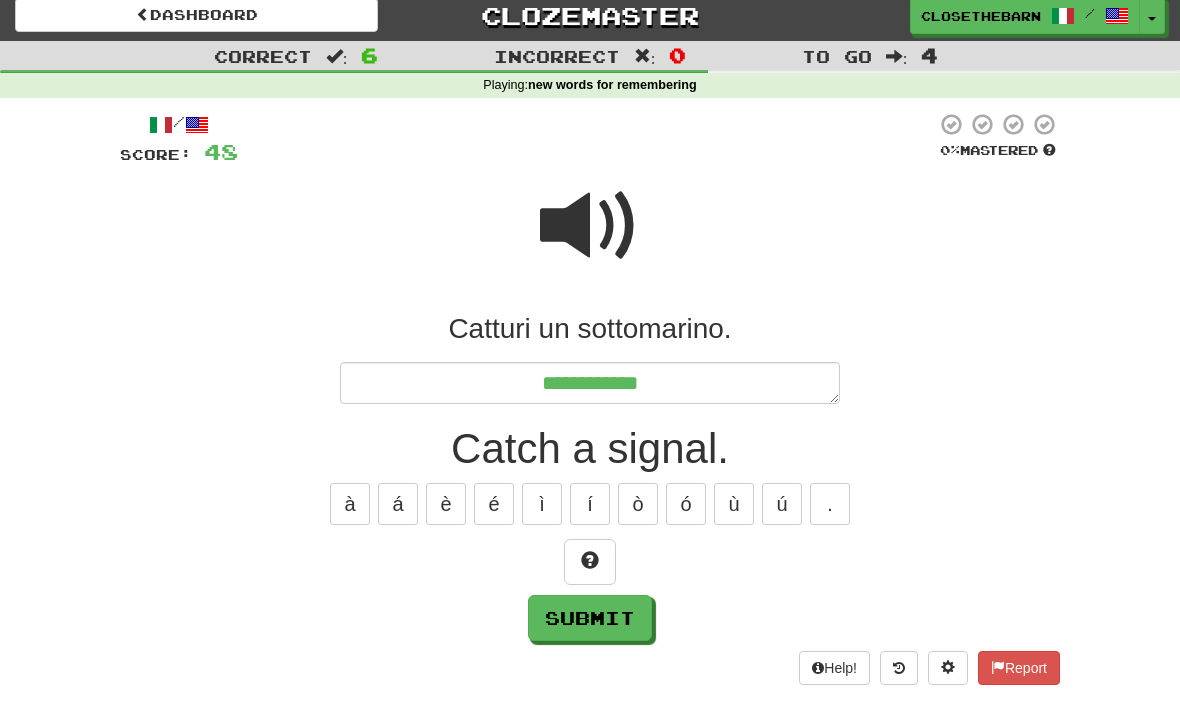 click at bounding box center [590, 562] 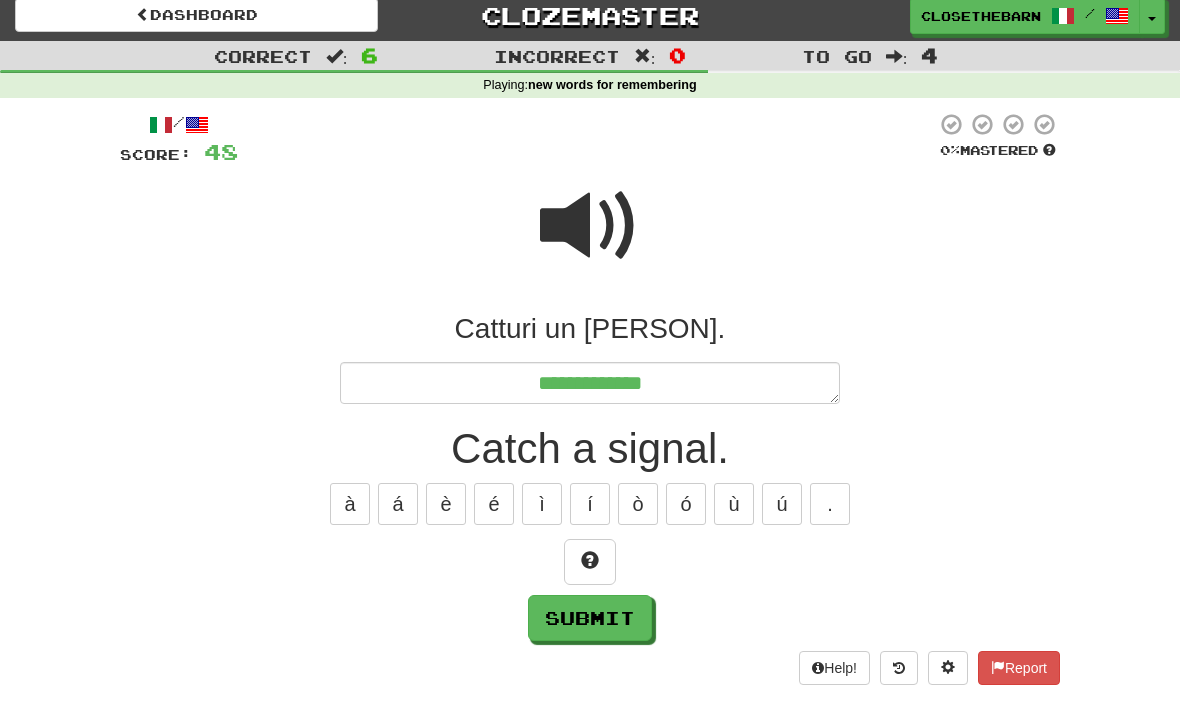 click on "Submit" at bounding box center (590, 618) 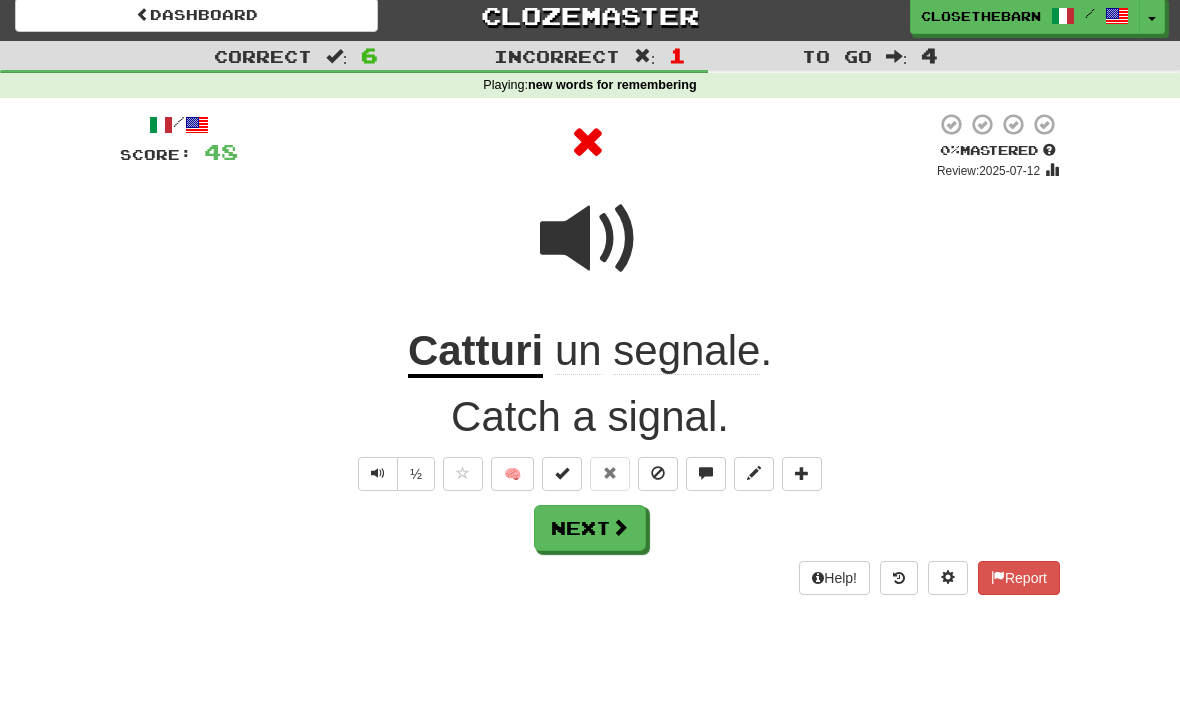click on "Help!  Report" at bounding box center (590, 578) 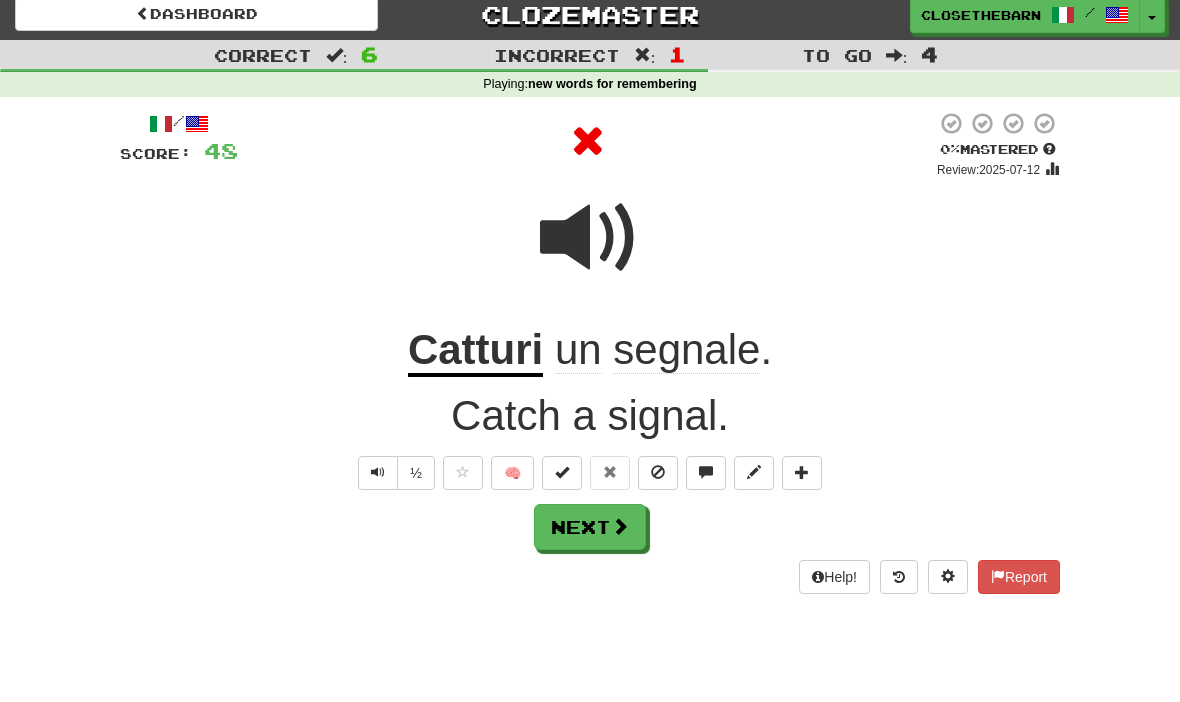 scroll, scrollTop: 11, scrollLeft: 0, axis: vertical 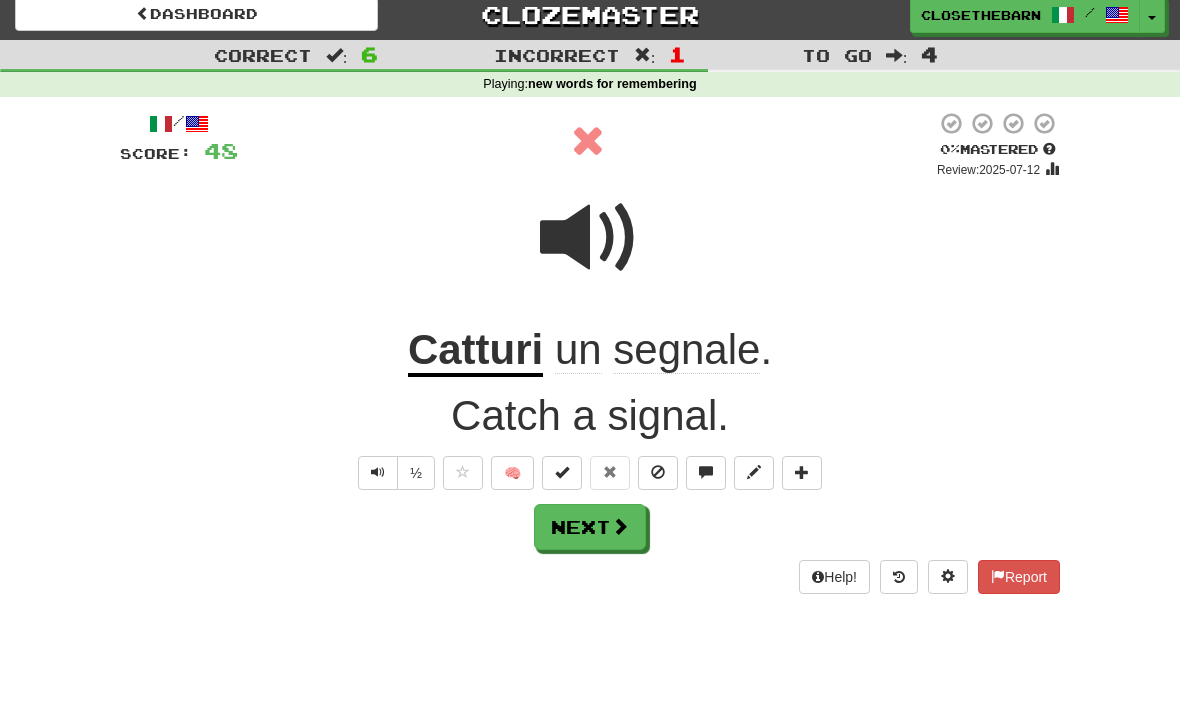 click on "Next" at bounding box center [590, 527] 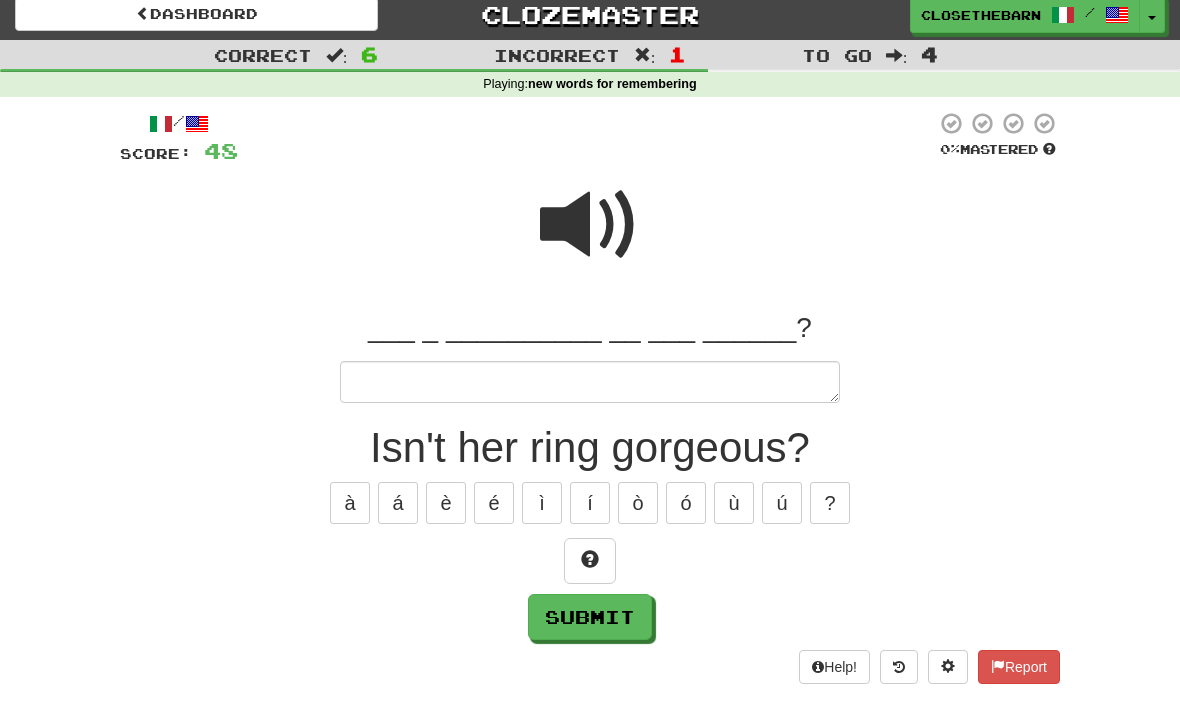 scroll, scrollTop: 10, scrollLeft: 0, axis: vertical 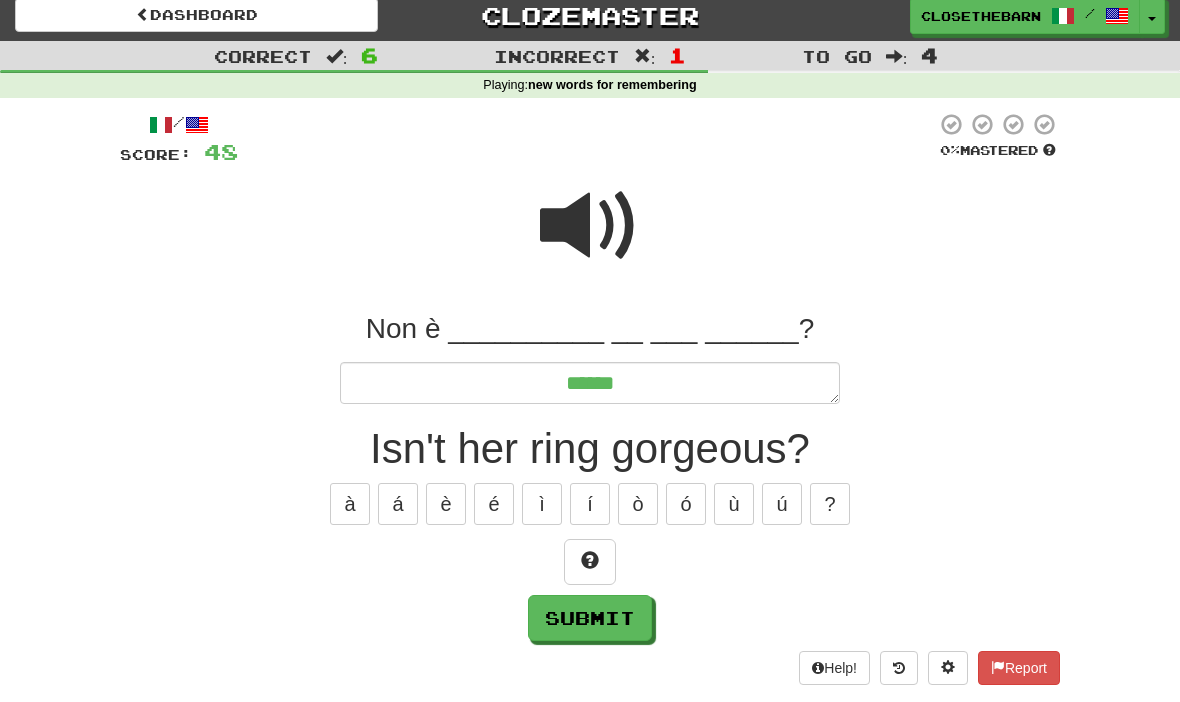 click at bounding box center [590, 562] 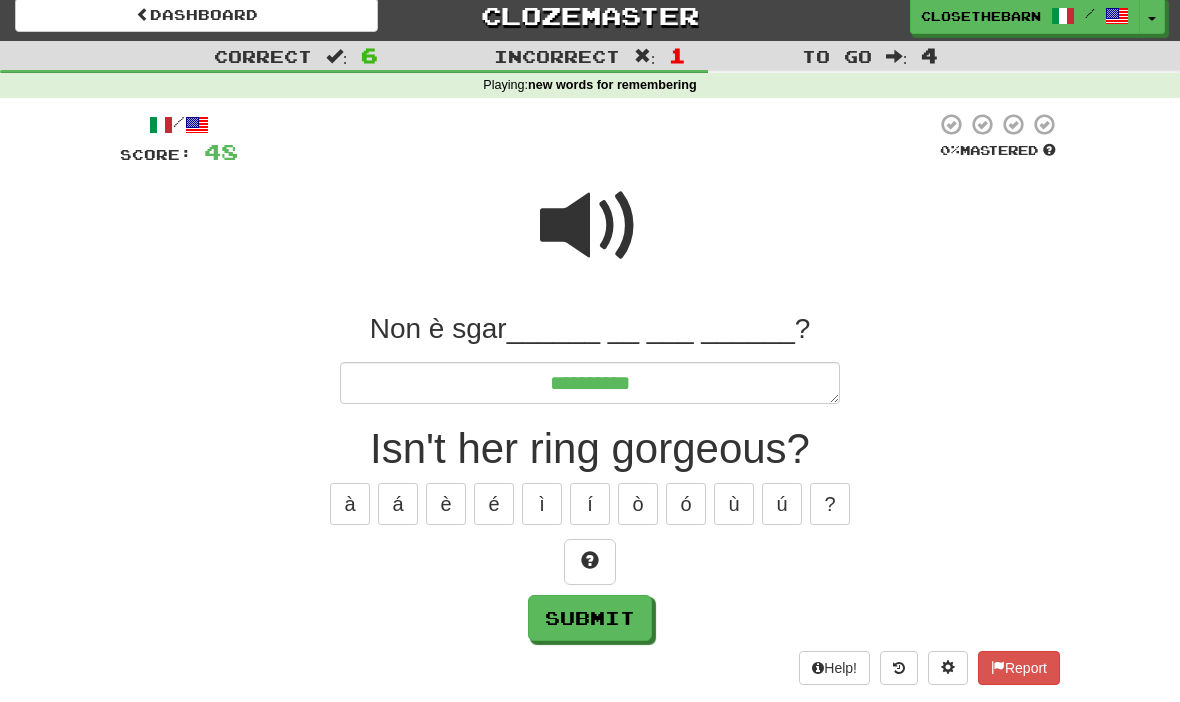 click at bounding box center (590, 560) 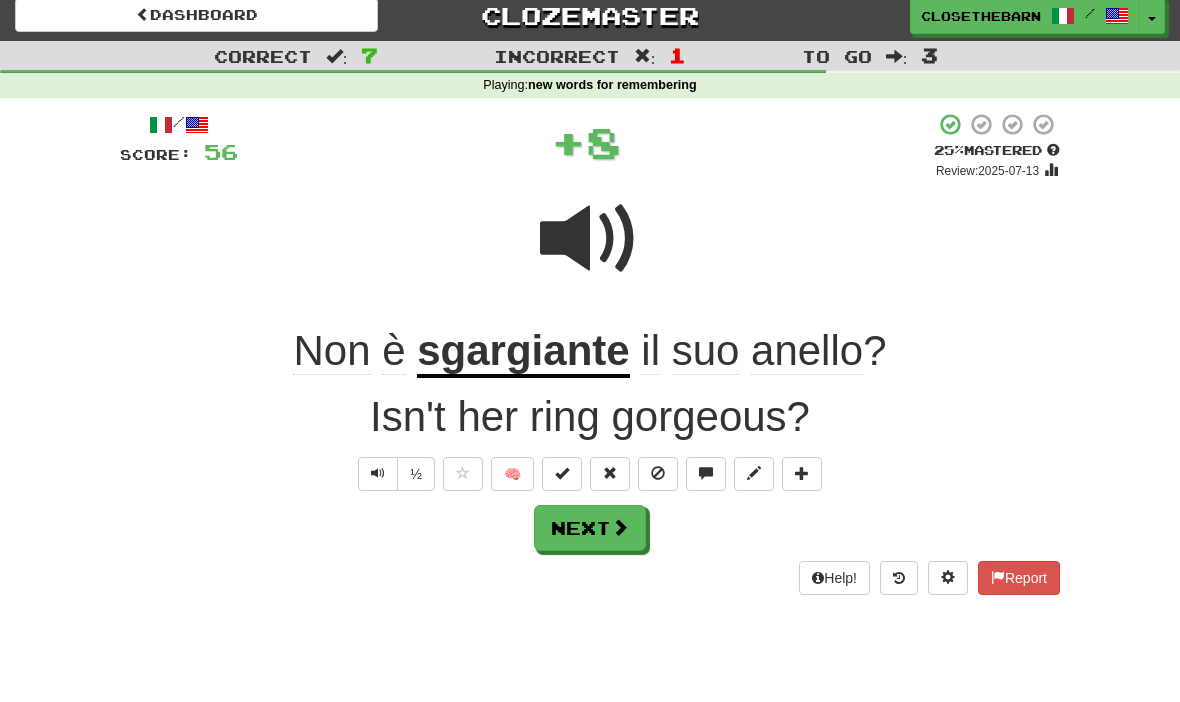 scroll, scrollTop: 11, scrollLeft: 0, axis: vertical 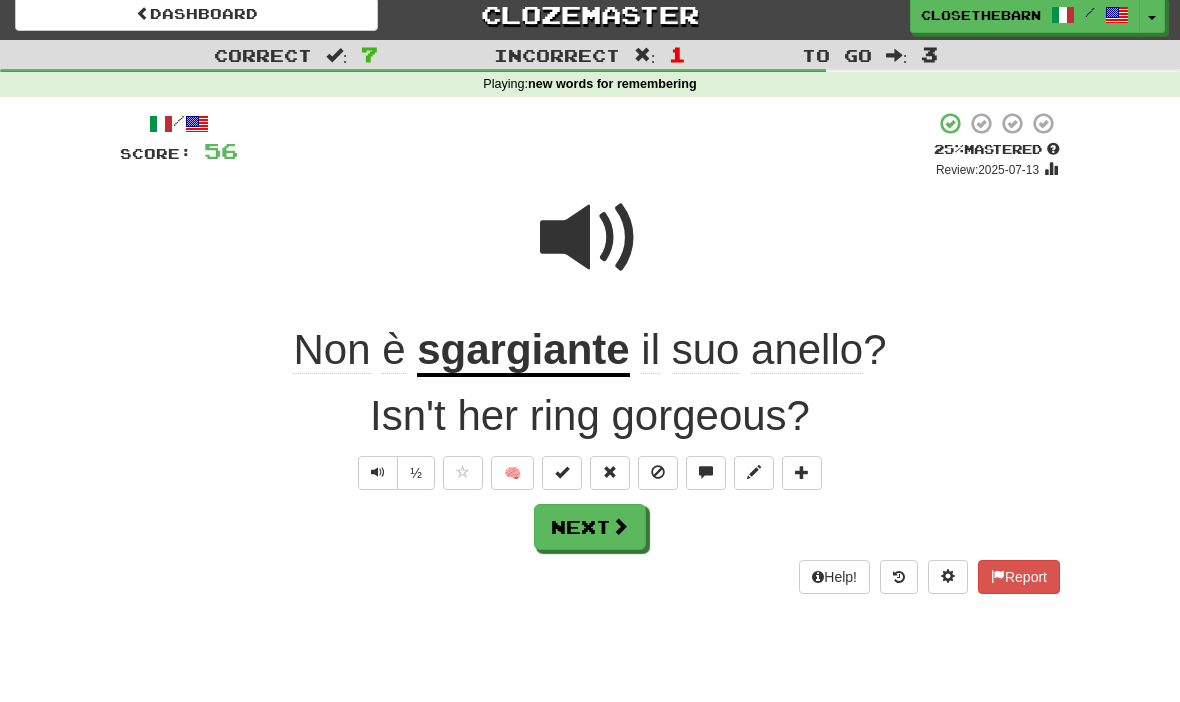 click on "Next" at bounding box center (590, 527) 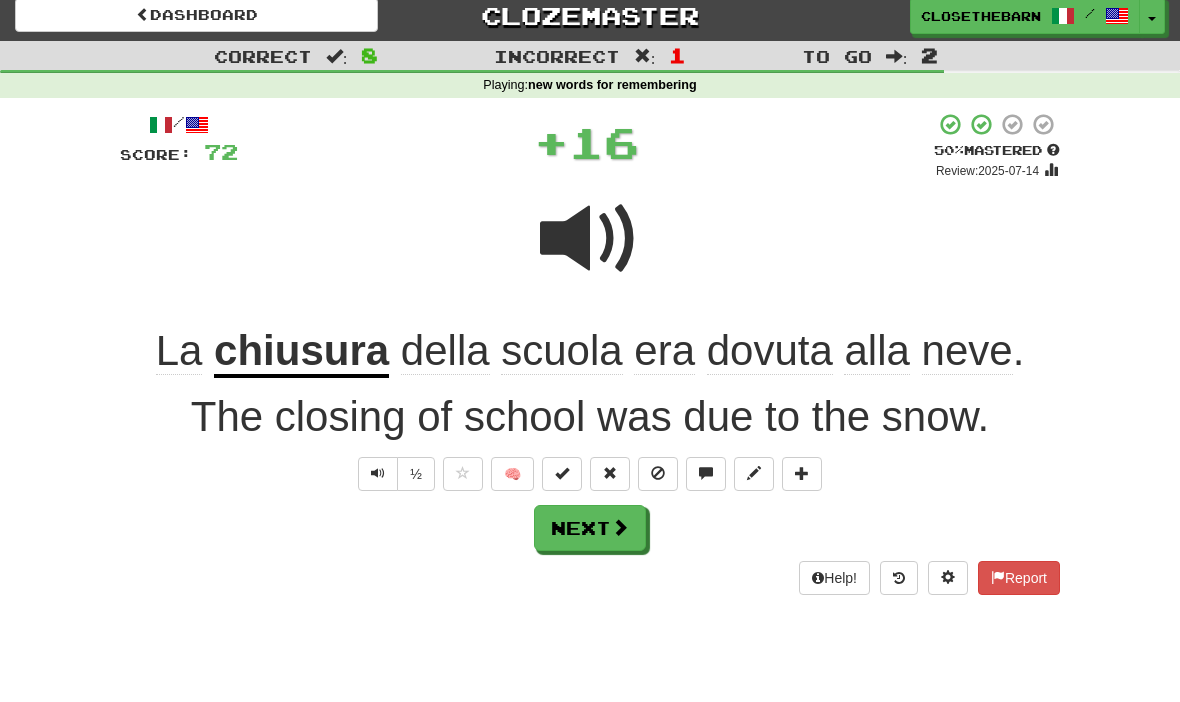 scroll, scrollTop: 11, scrollLeft: 0, axis: vertical 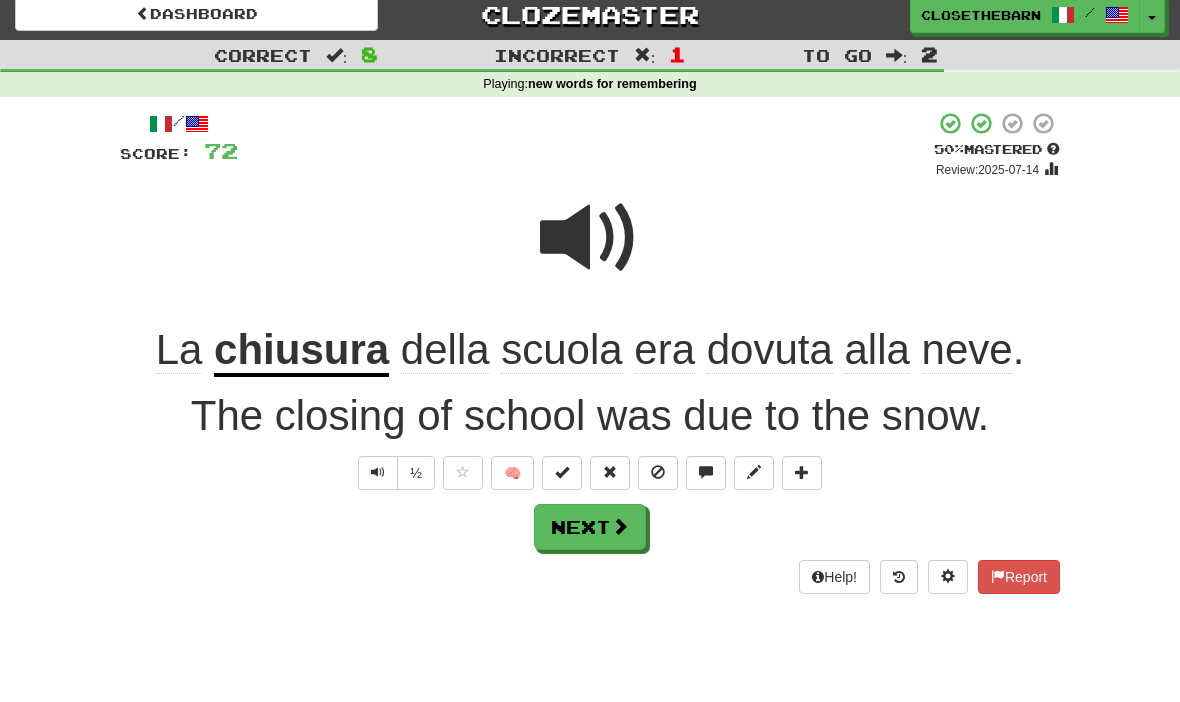 click on "The closing of school was due to the snow." at bounding box center (590, 416) 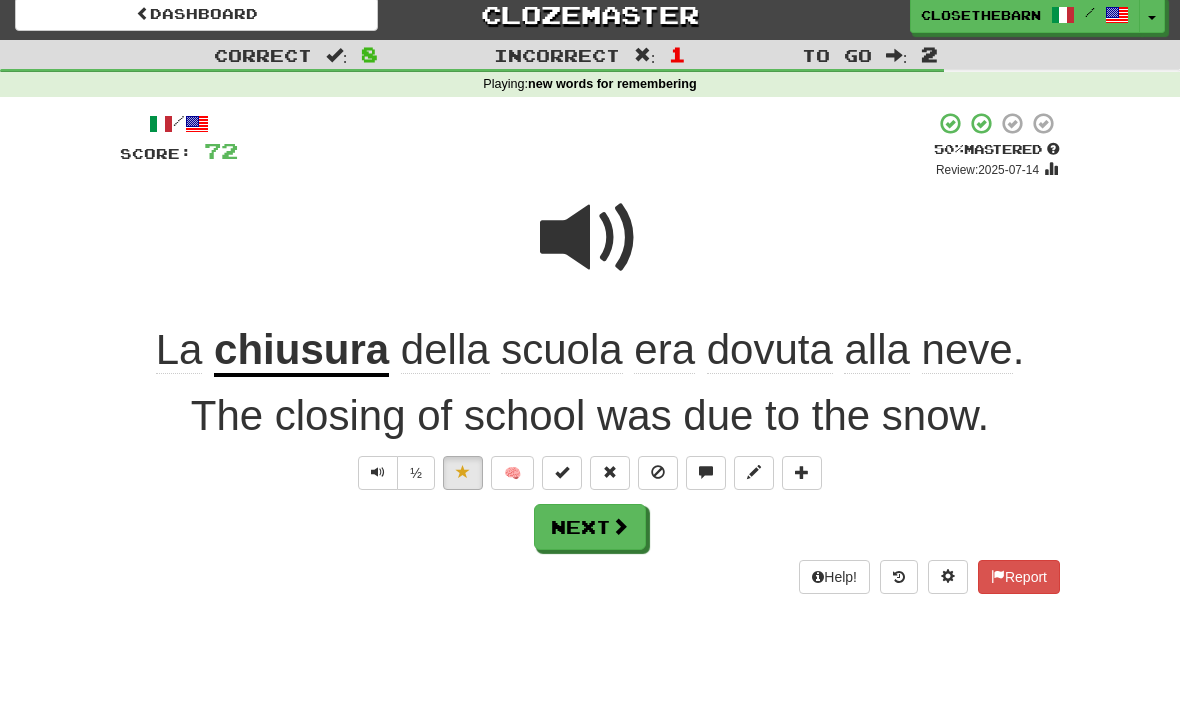 click on "Next" at bounding box center (590, 527) 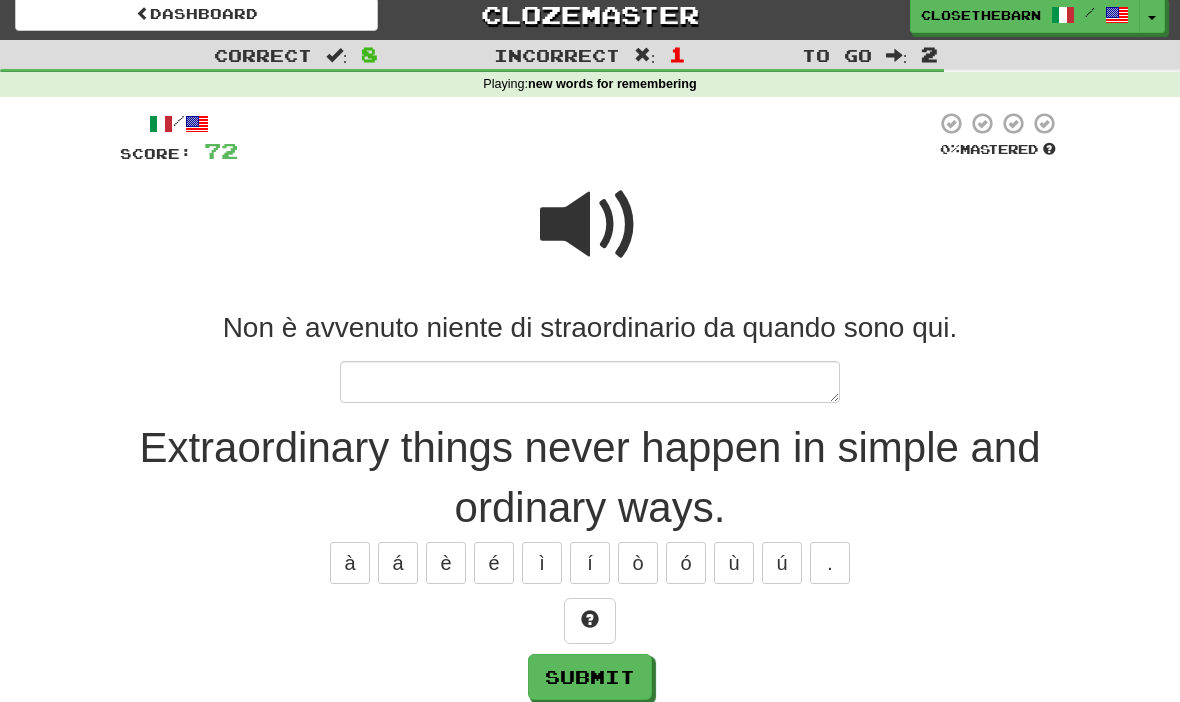 scroll, scrollTop: 10, scrollLeft: 0, axis: vertical 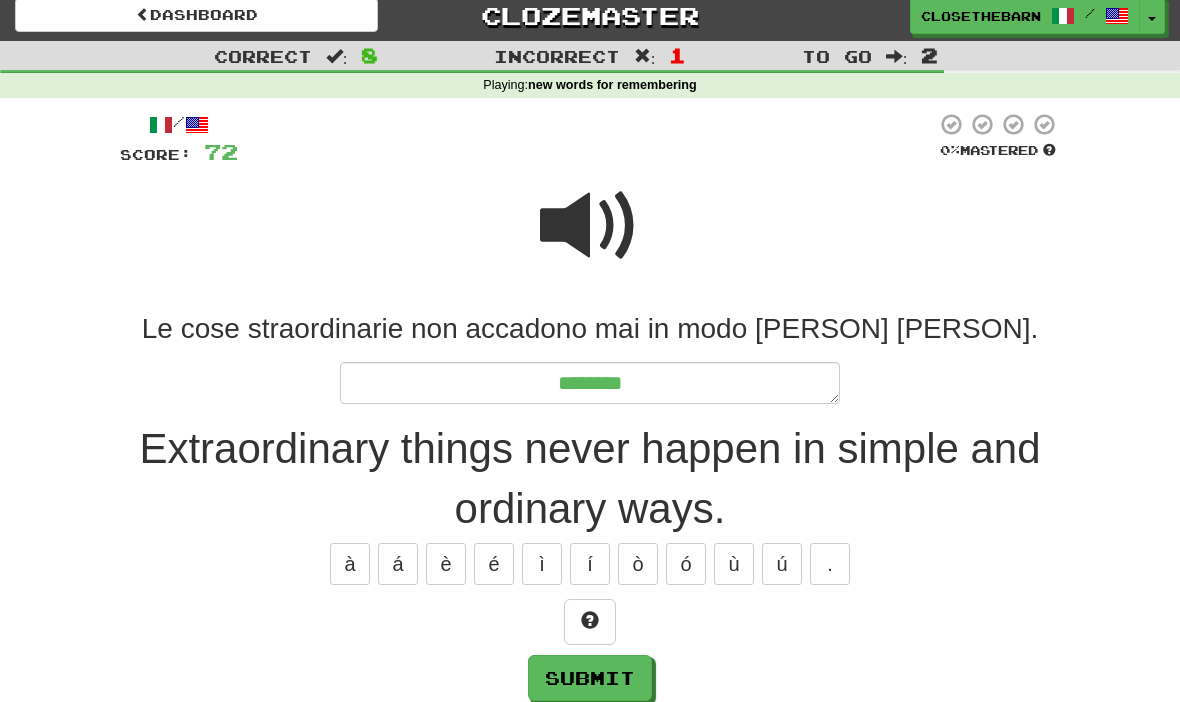 click at bounding box center (590, 622) 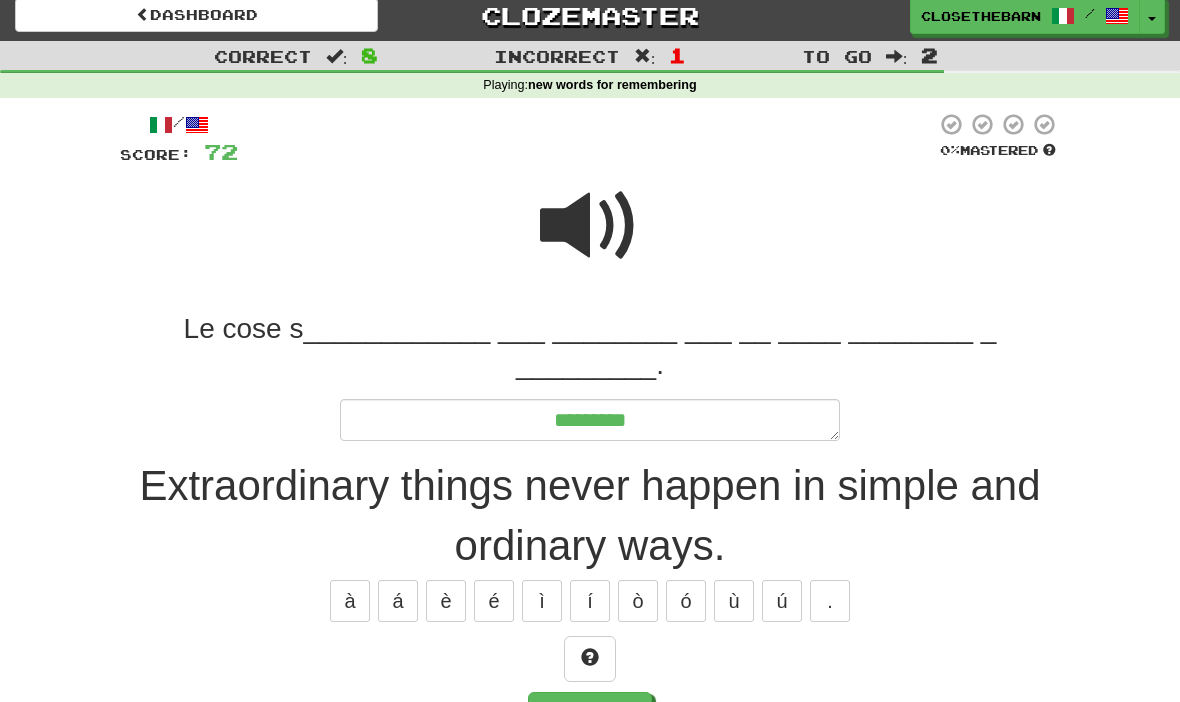 click at bounding box center (590, 659) 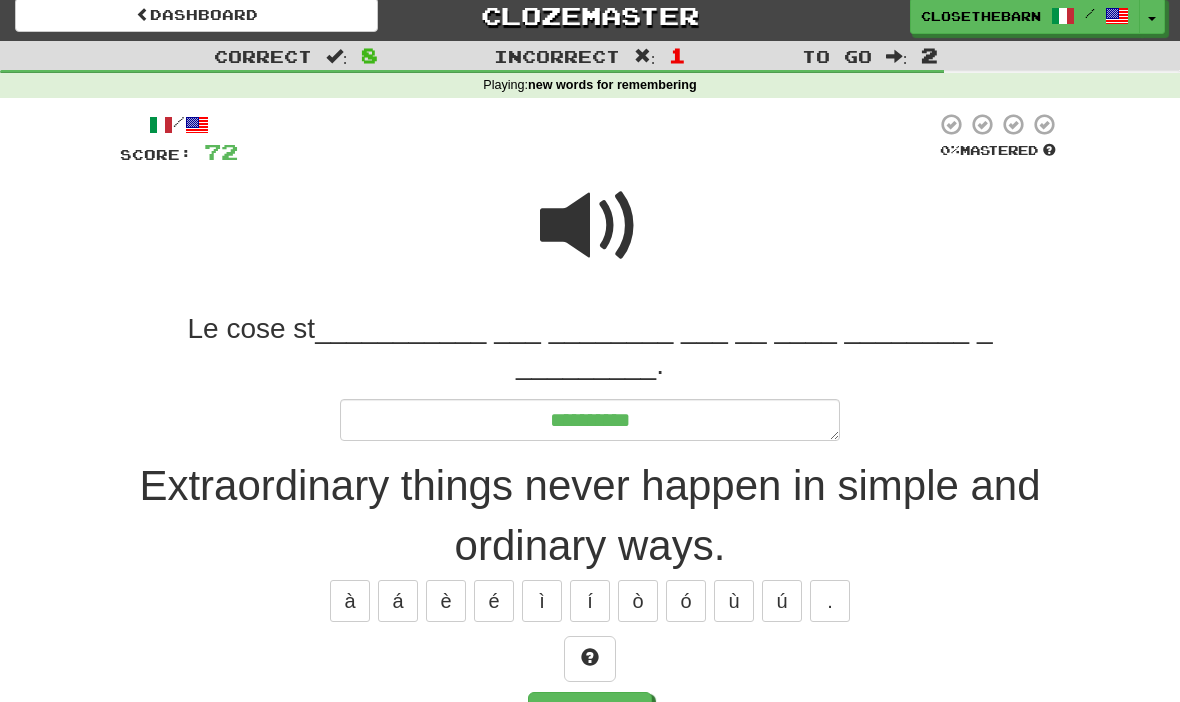 click at bounding box center [590, 657] 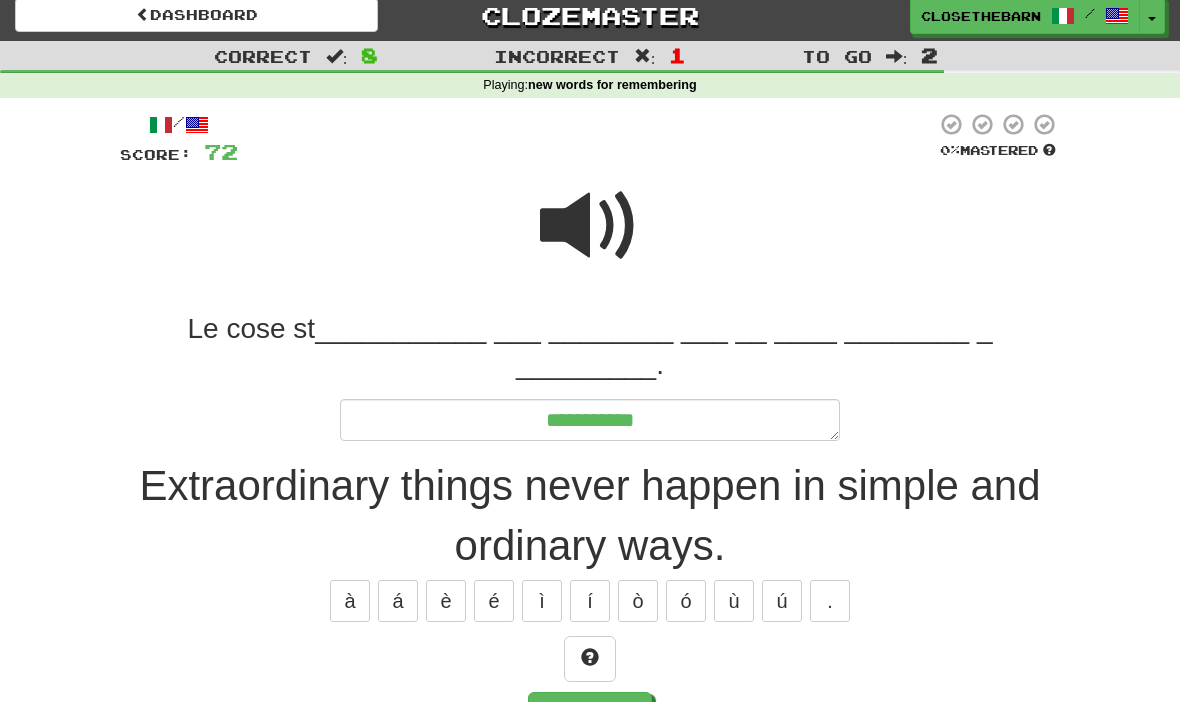click at bounding box center [590, 657] 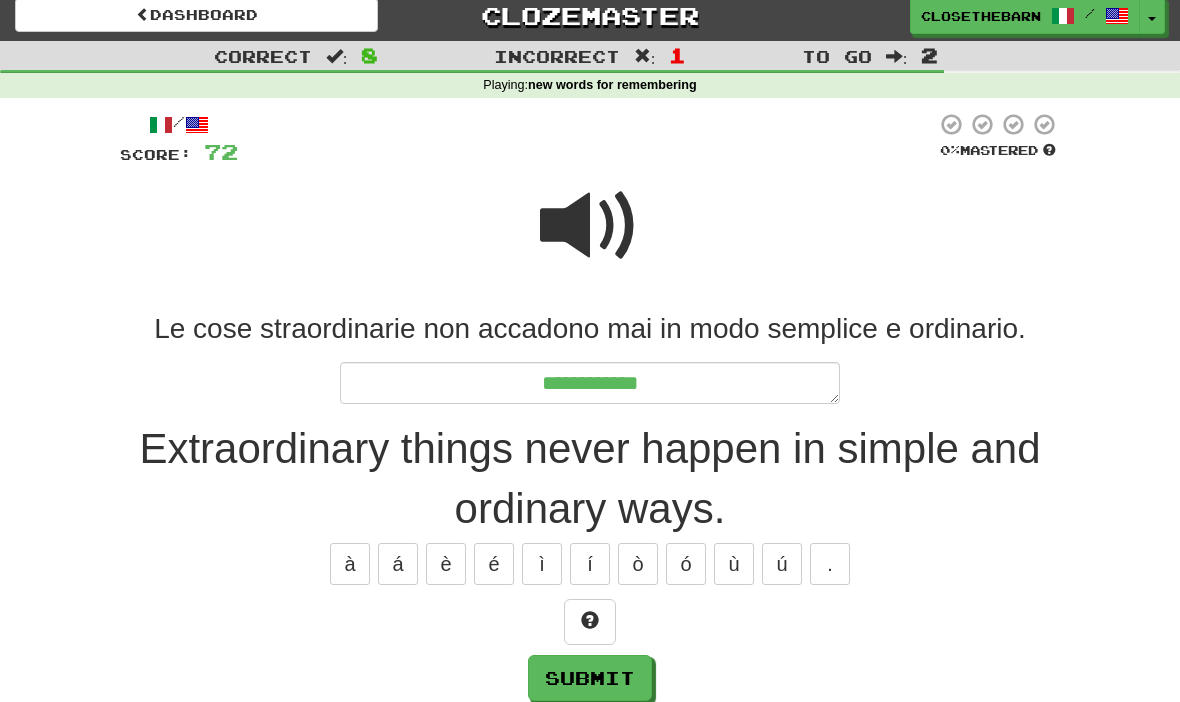click at bounding box center [590, 622] 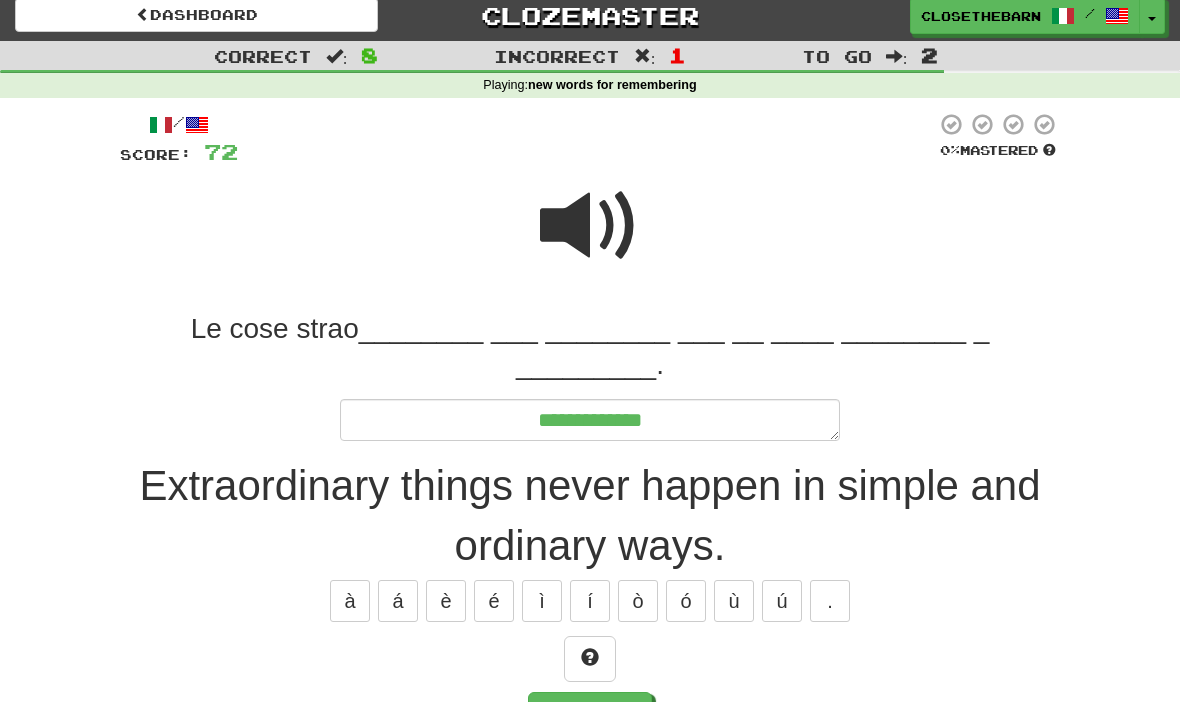 click at bounding box center [590, 659] 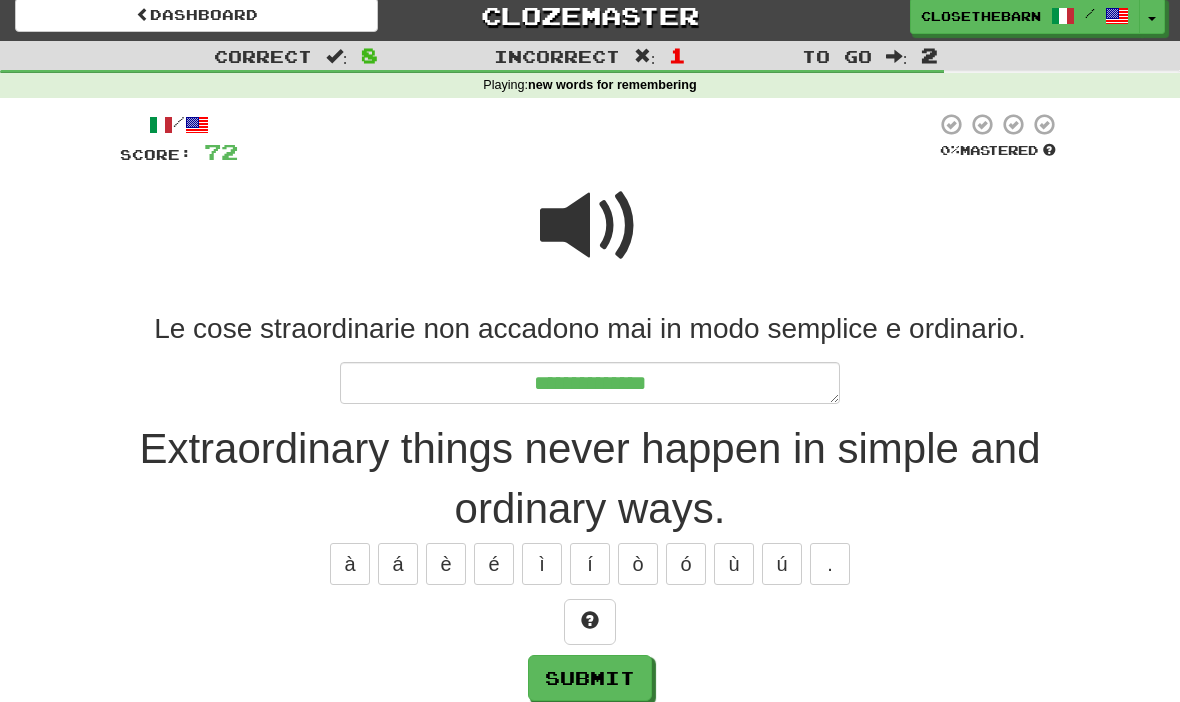 click at bounding box center [590, 622] 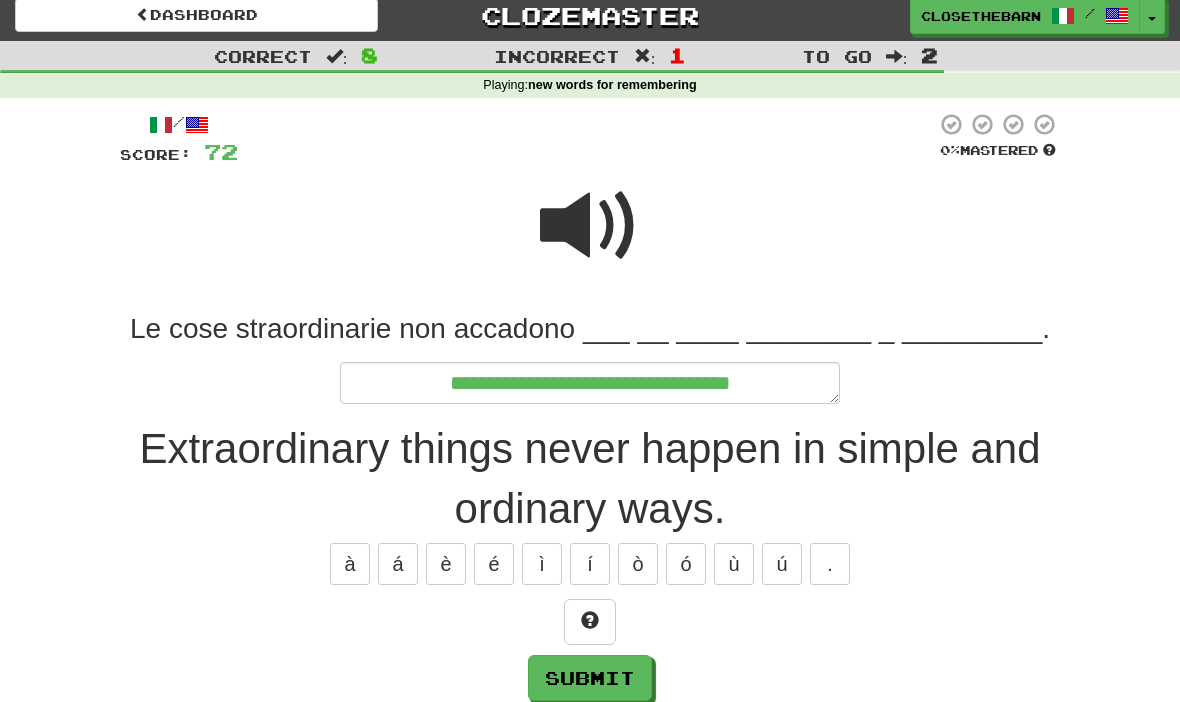 click at bounding box center (590, 622) 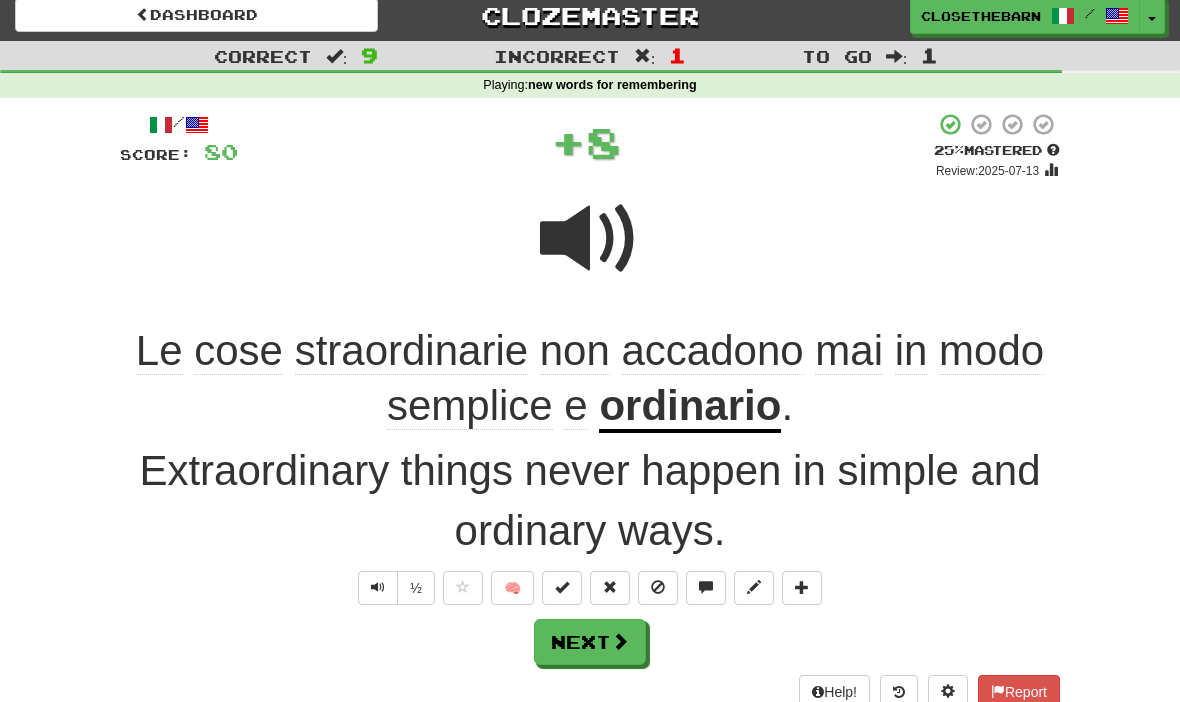 scroll, scrollTop: 11, scrollLeft: 0, axis: vertical 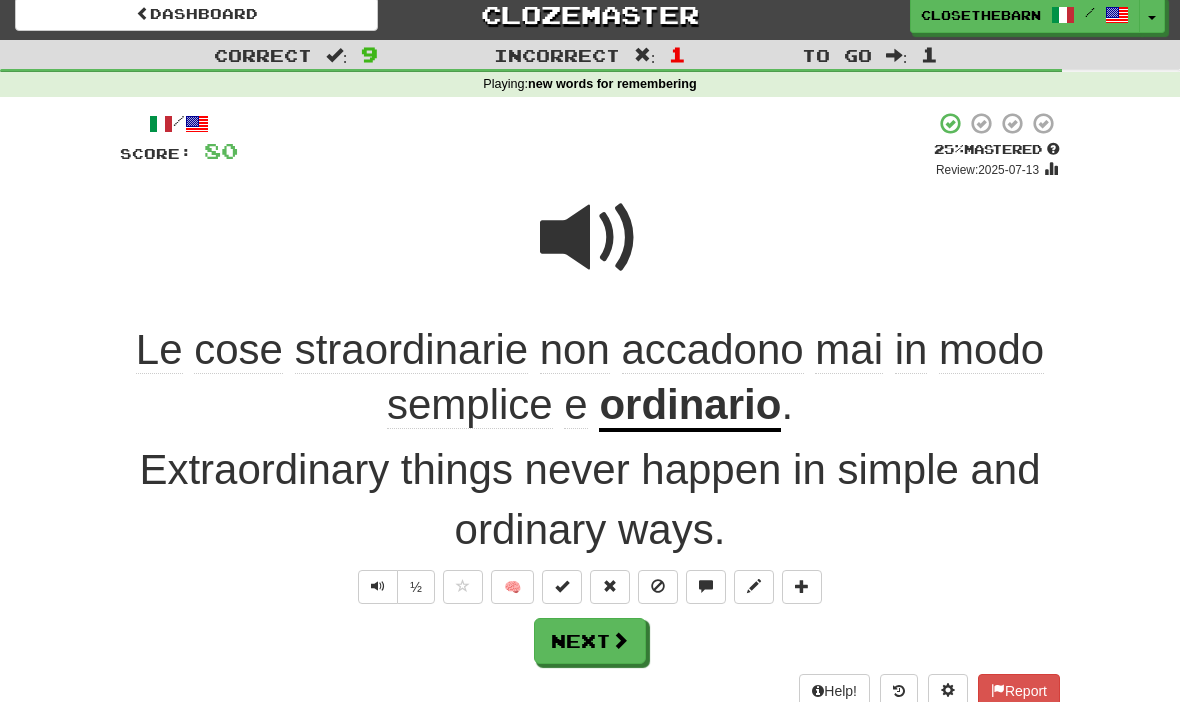 click at bounding box center [620, 640] 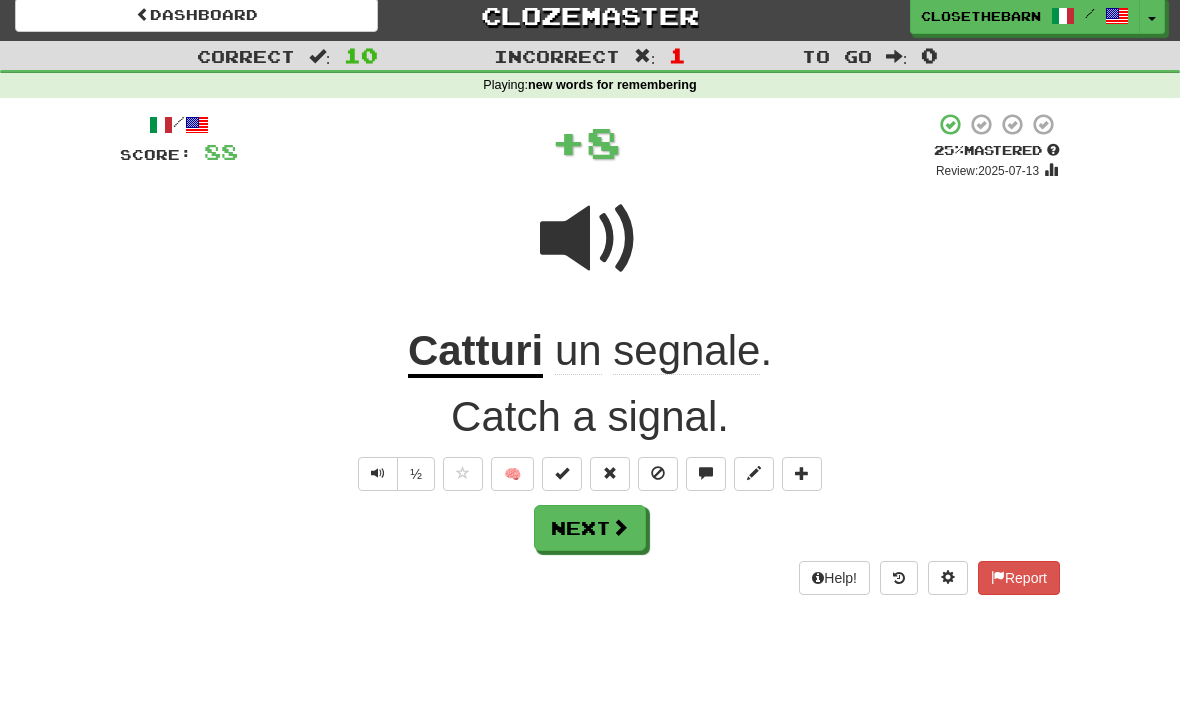scroll, scrollTop: 11, scrollLeft: 0, axis: vertical 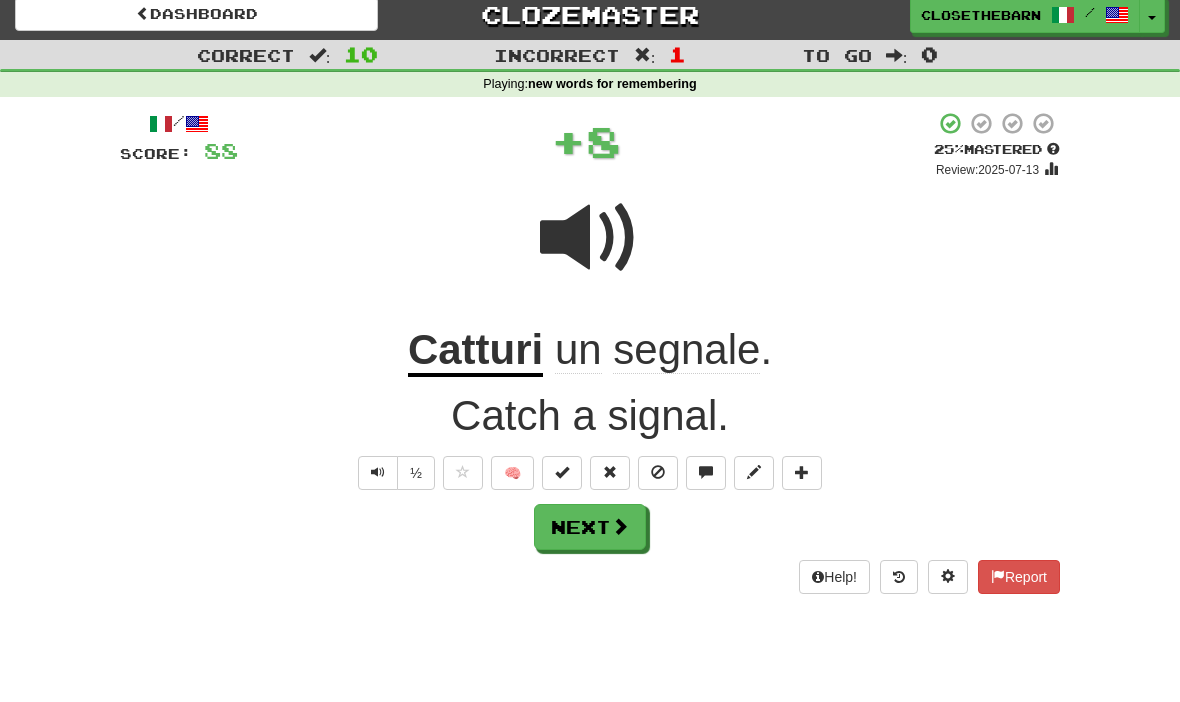 click at bounding box center [802, 473] 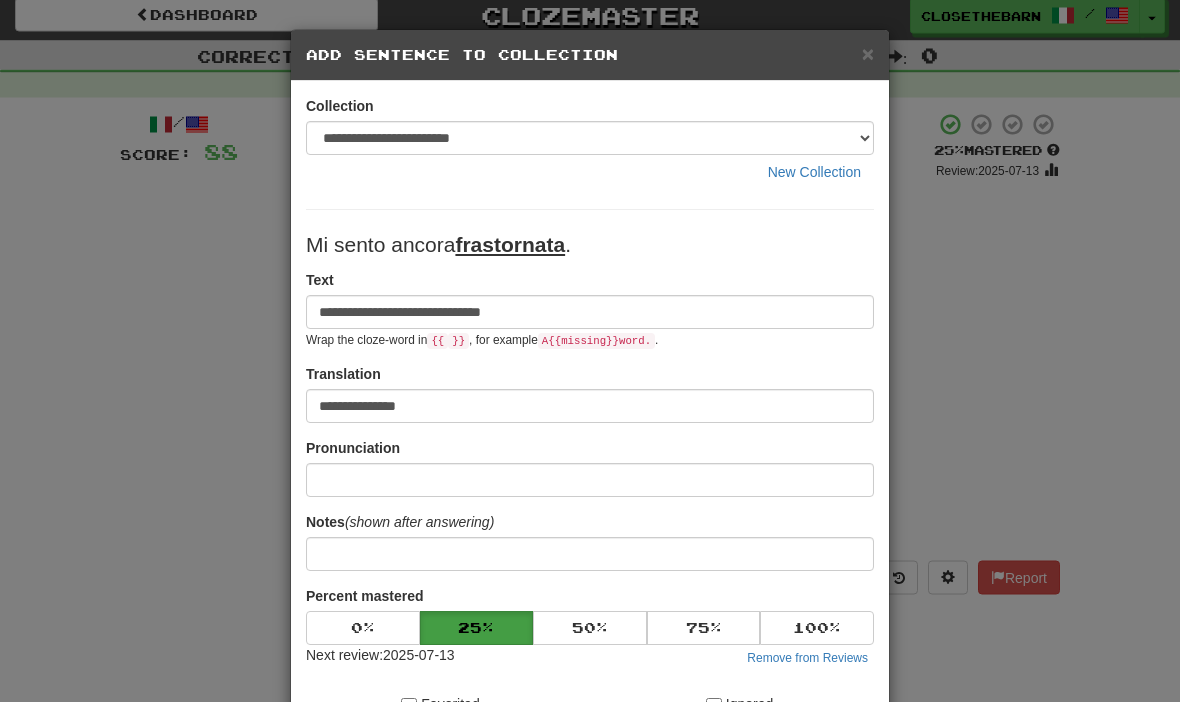 scroll, scrollTop: 11, scrollLeft: 0, axis: vertical 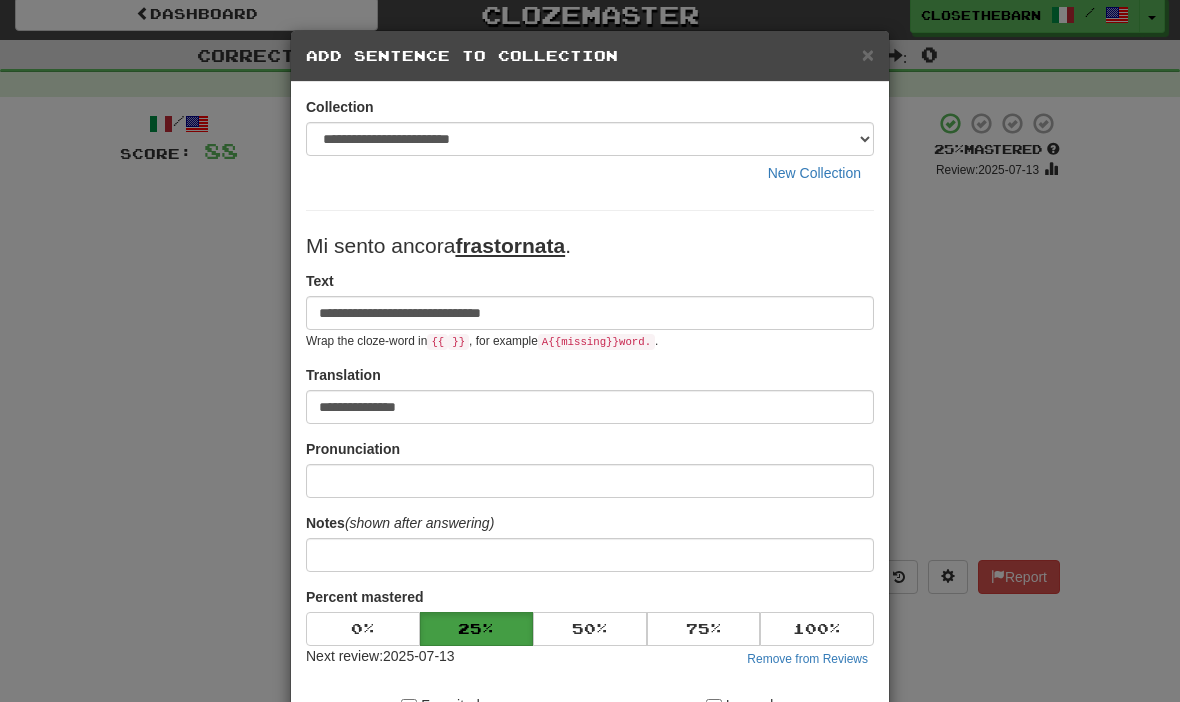 click on "**********" at bounding box center [590, 351] 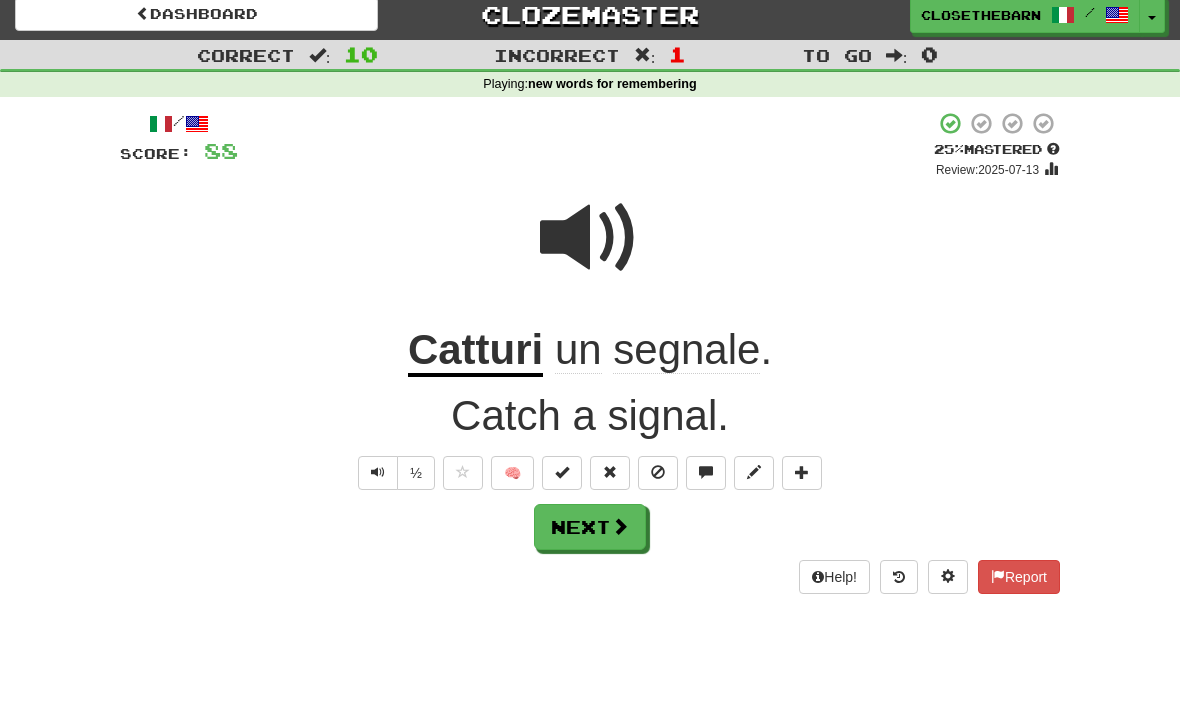 click at bounding box center (802, 473) 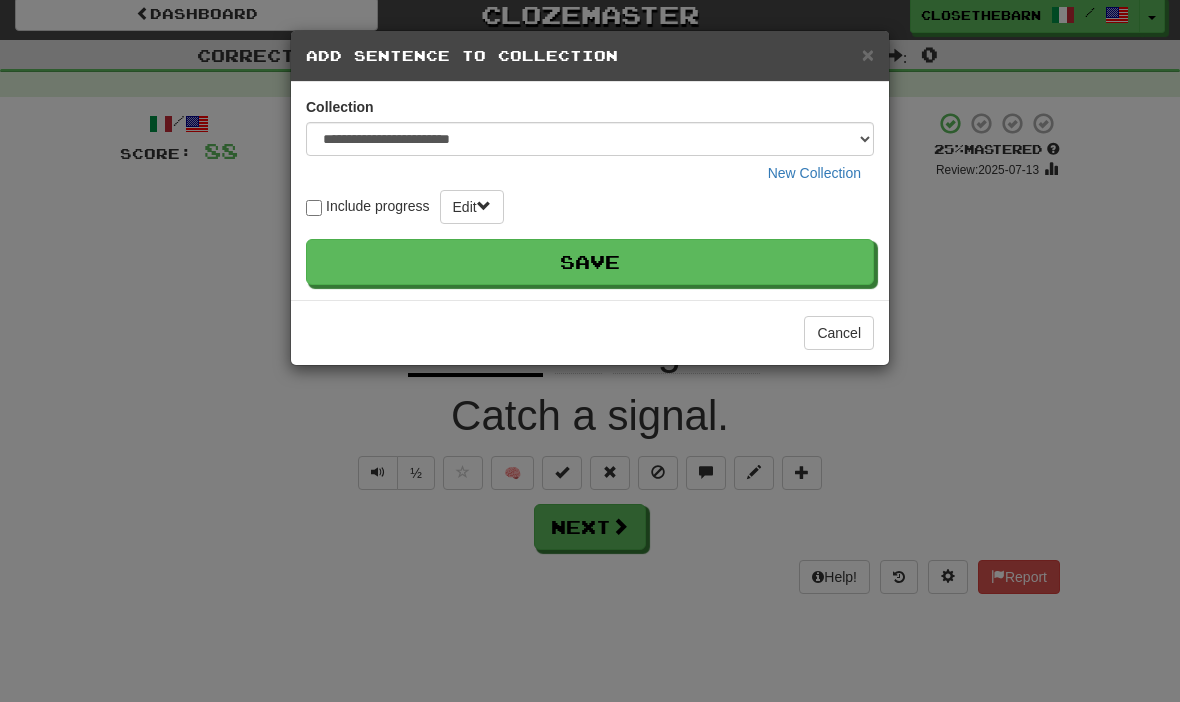 click on "**********" at bounding box center (590, 143) 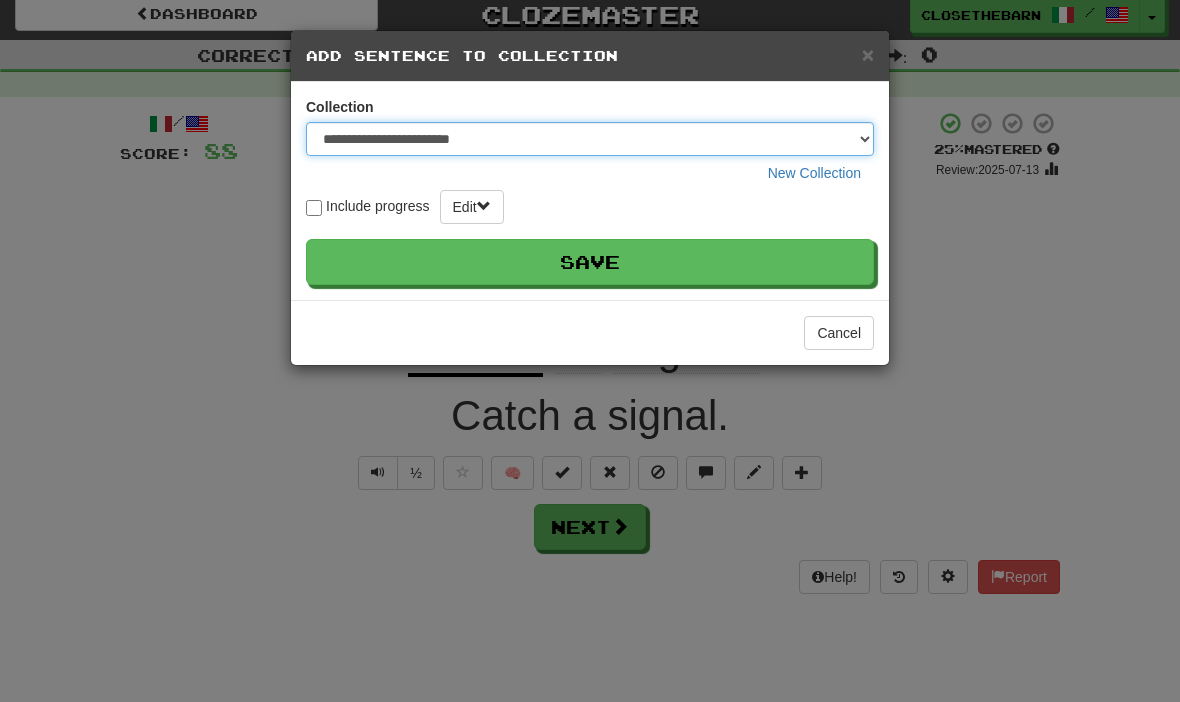 click on "**********" at bounding box center (590, 139) 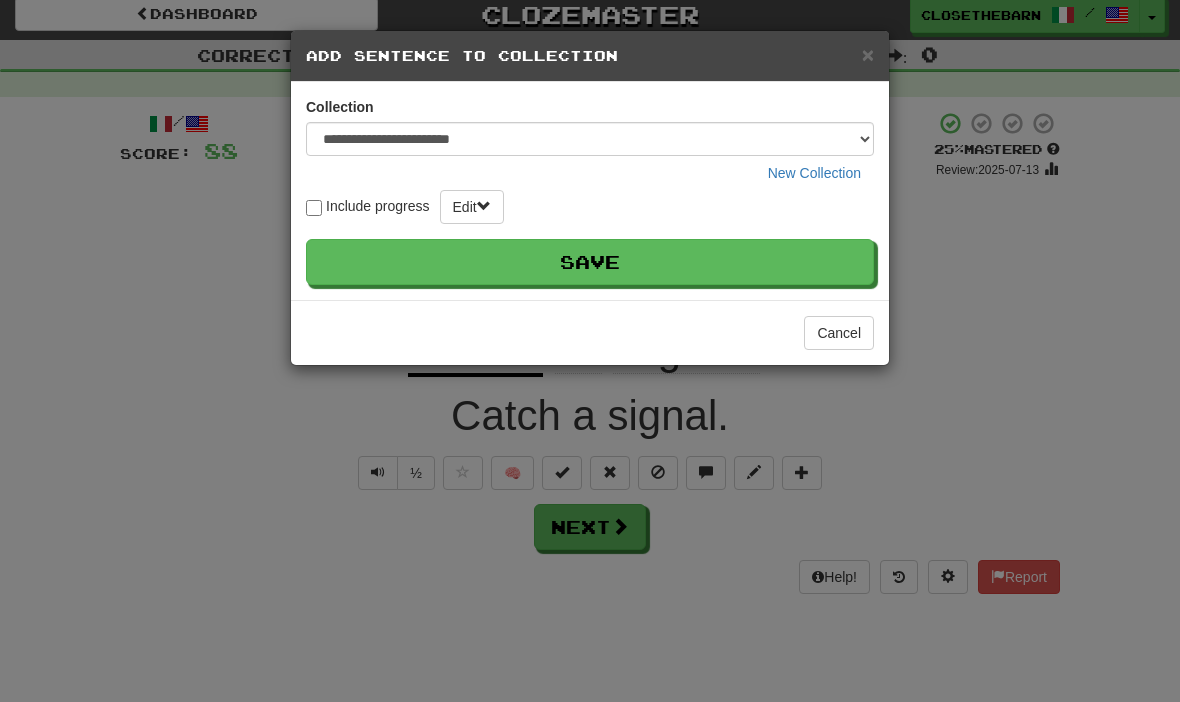 click on "Save" at bounding box center (590, 262) 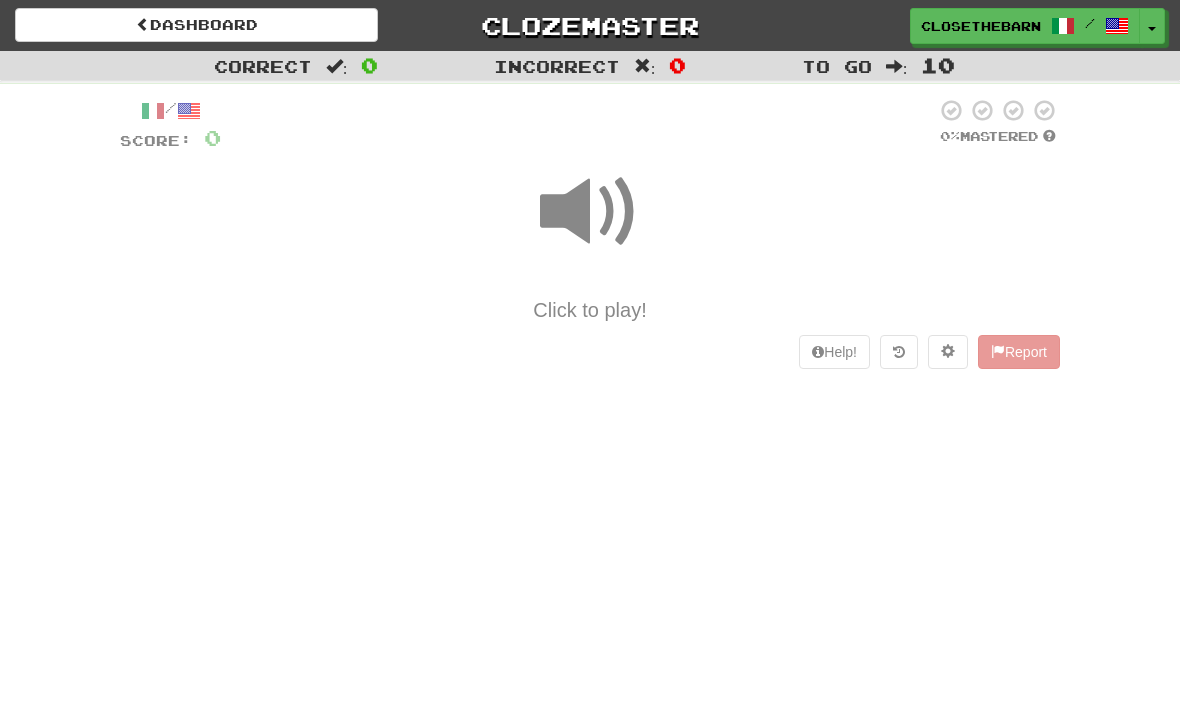 scroll, scrollTop: 130, scrollLeft: 0, axis: vertical 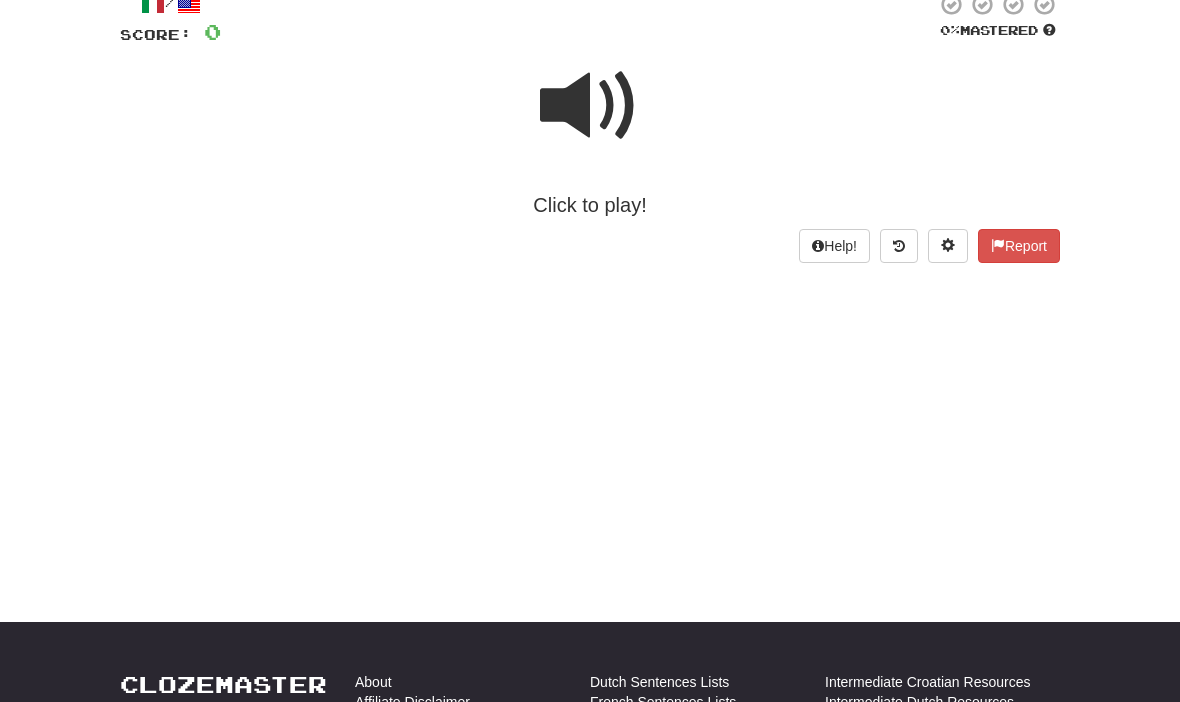 click at bounding box center (590, 106) 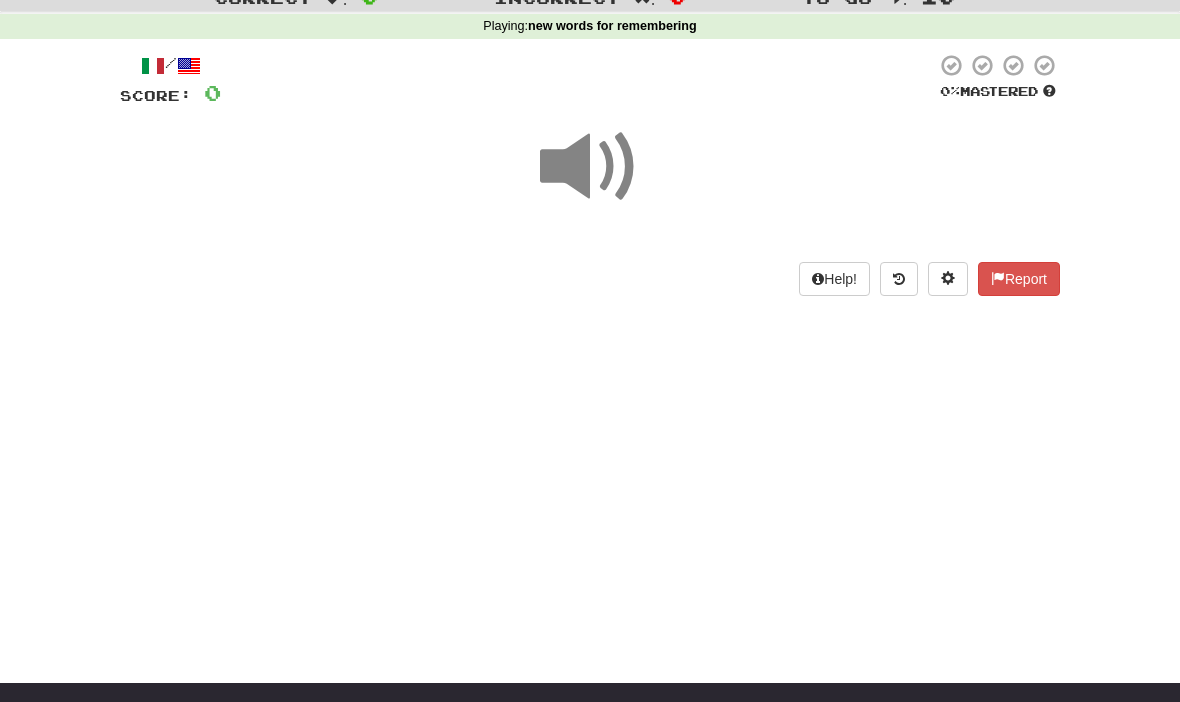 scroll, scrollTop: 0, scrollLeft: 0, axis: both 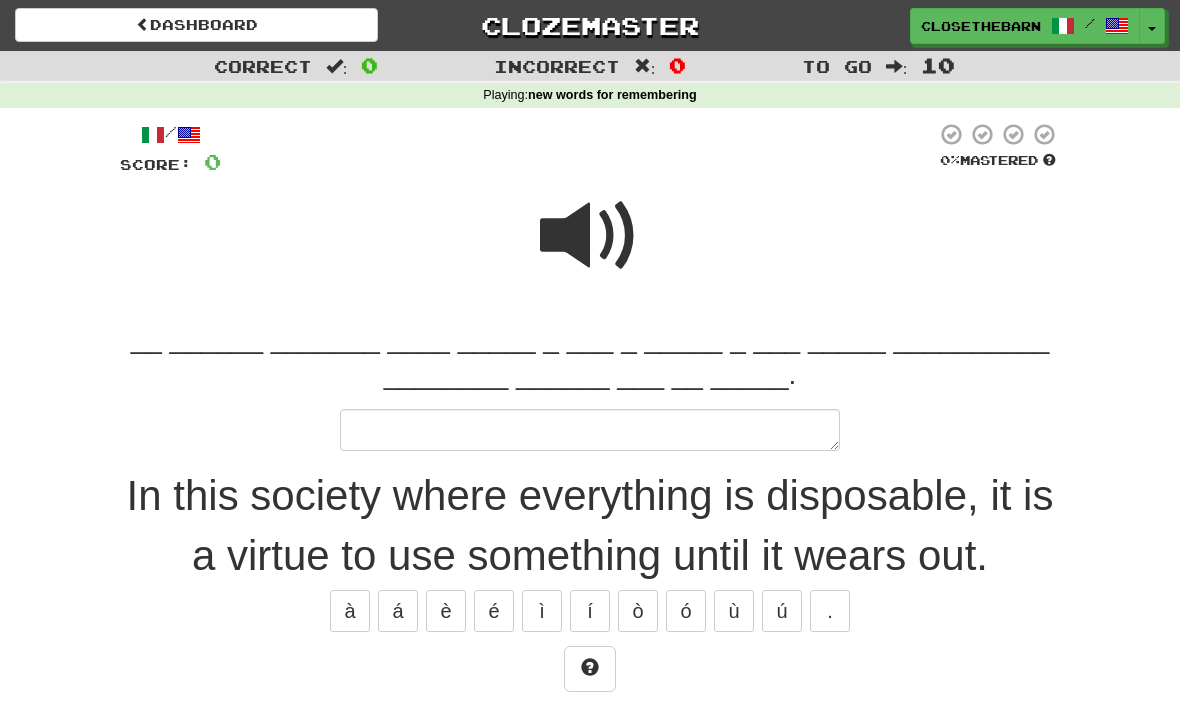 type on "*" 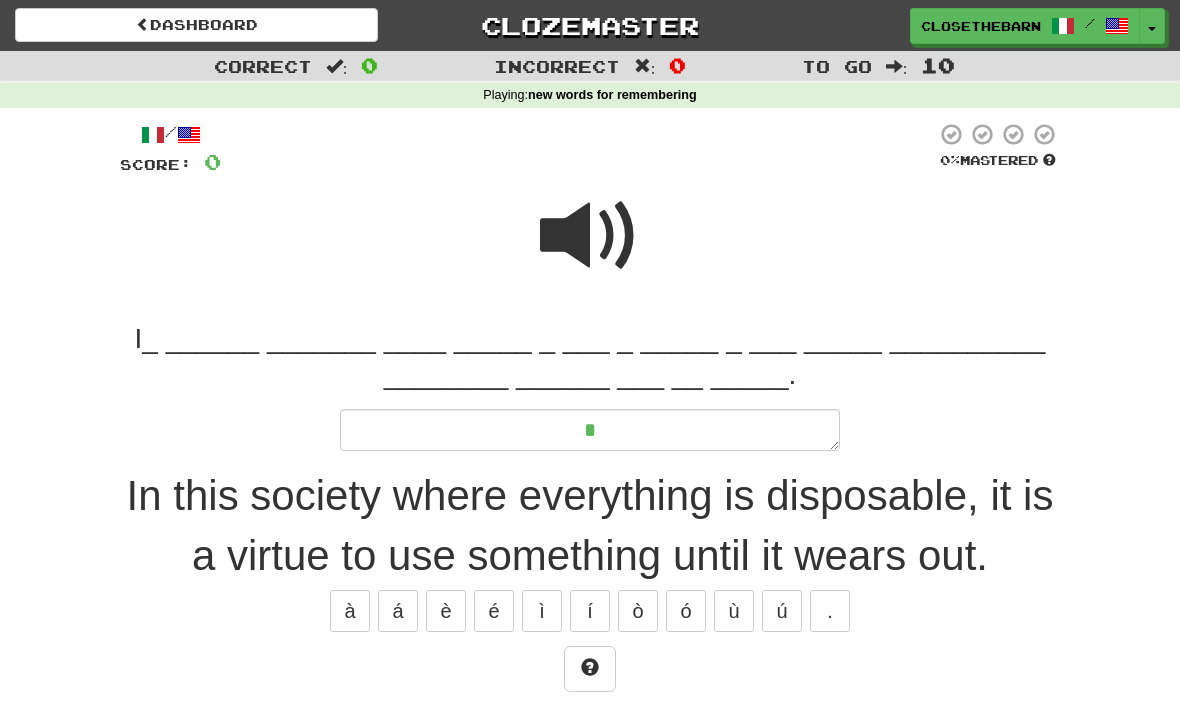 type on "*" 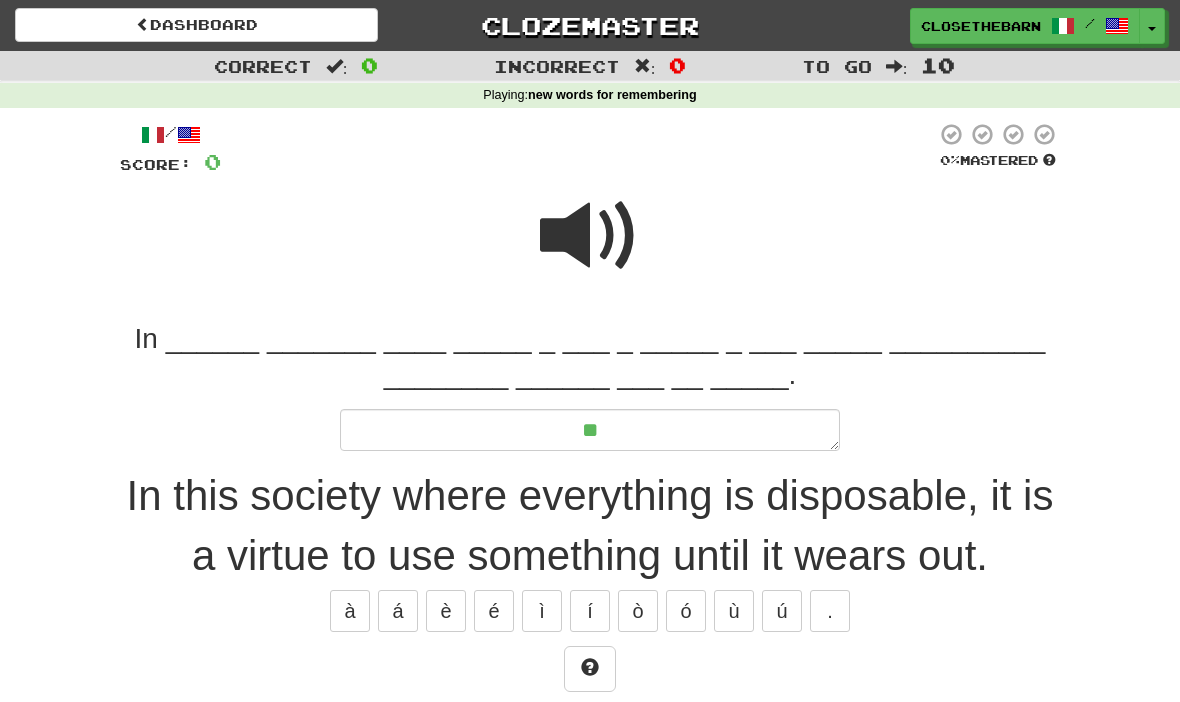 type on "*" 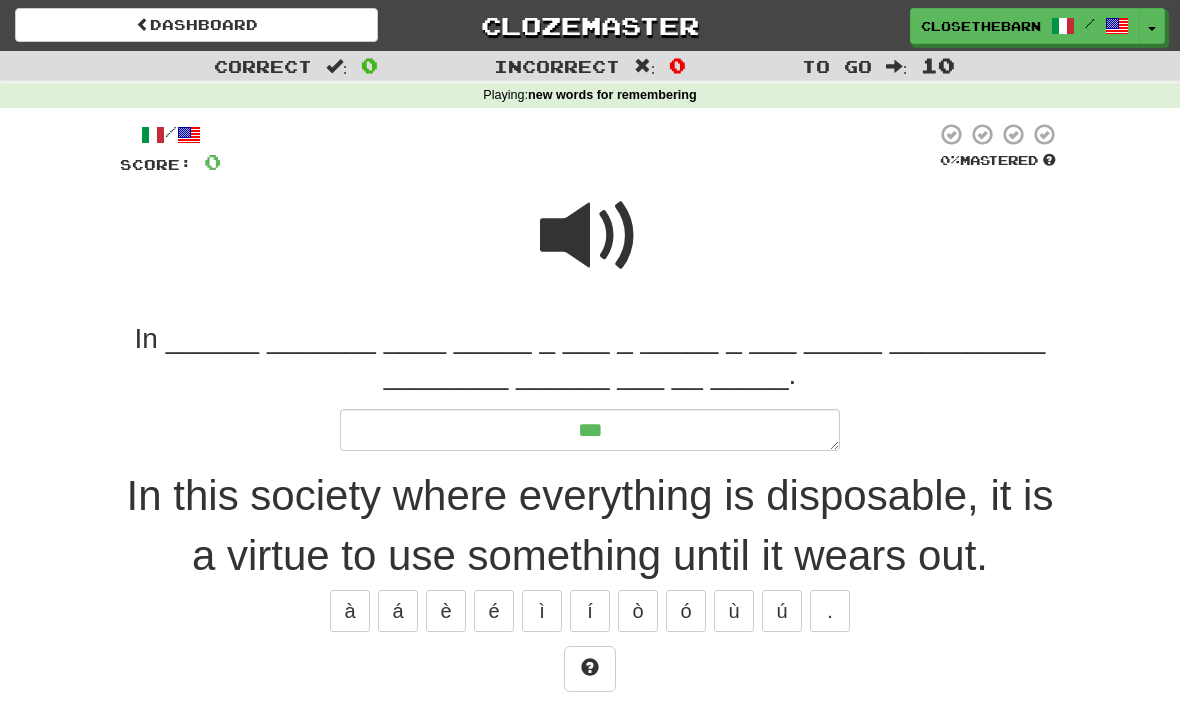 type on "*" 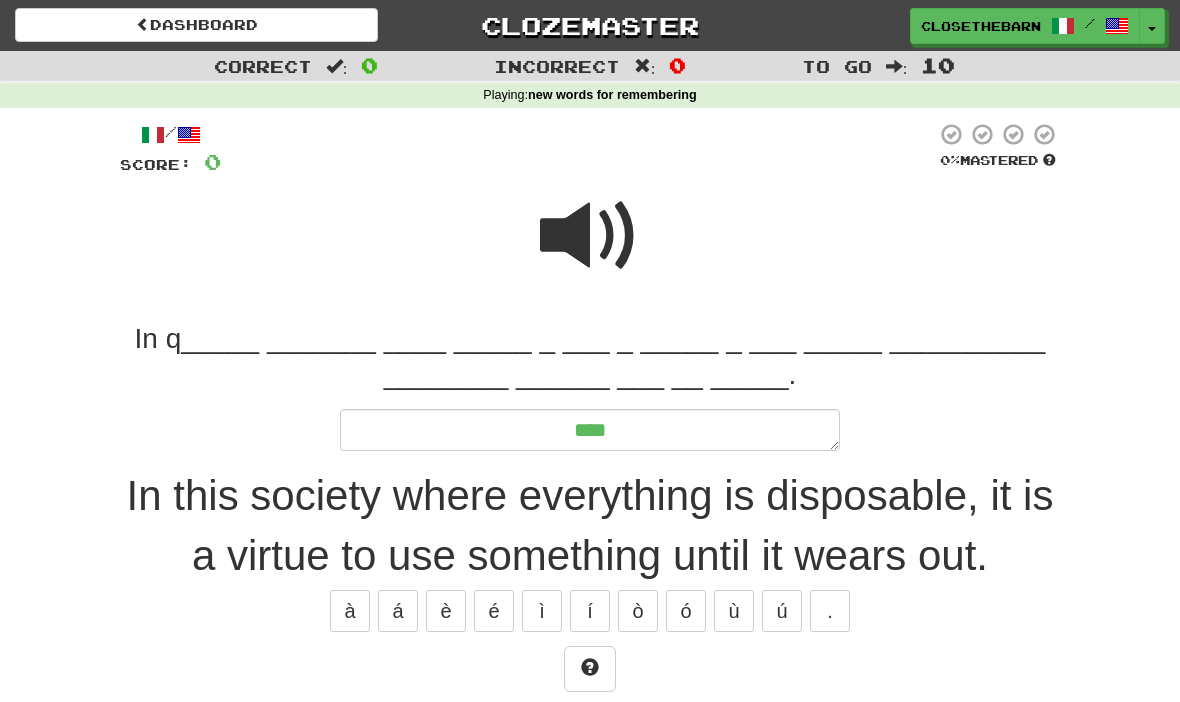 type on "*" 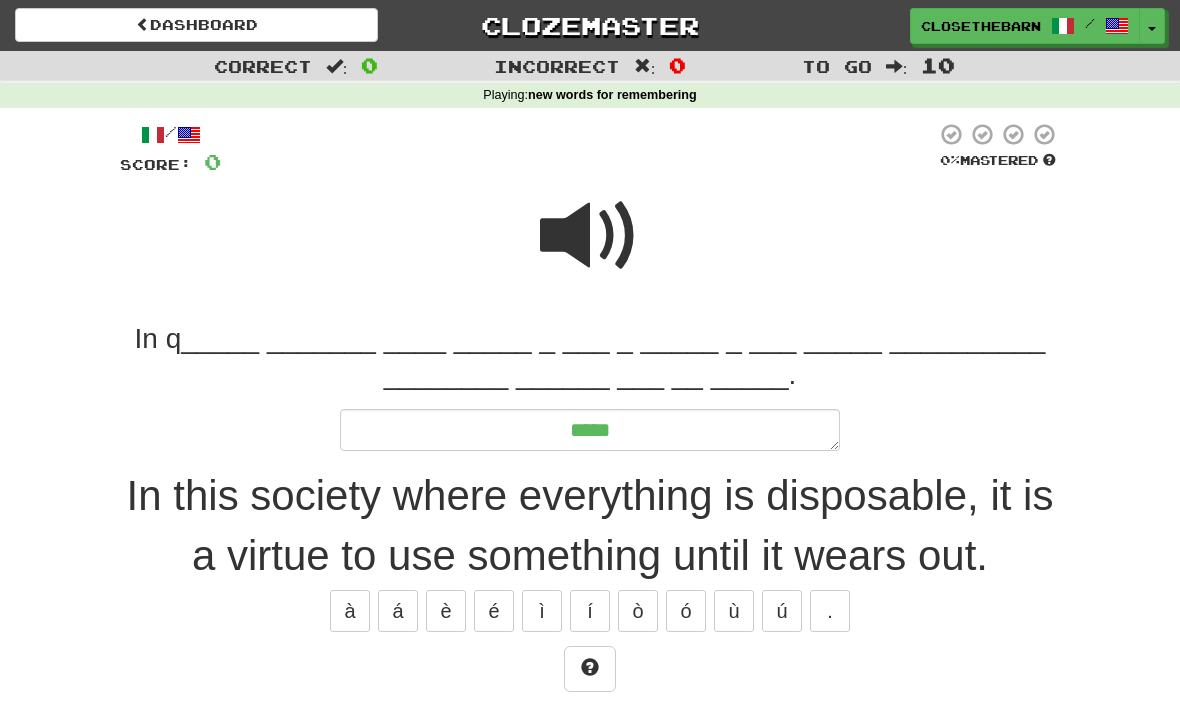 type on "*" 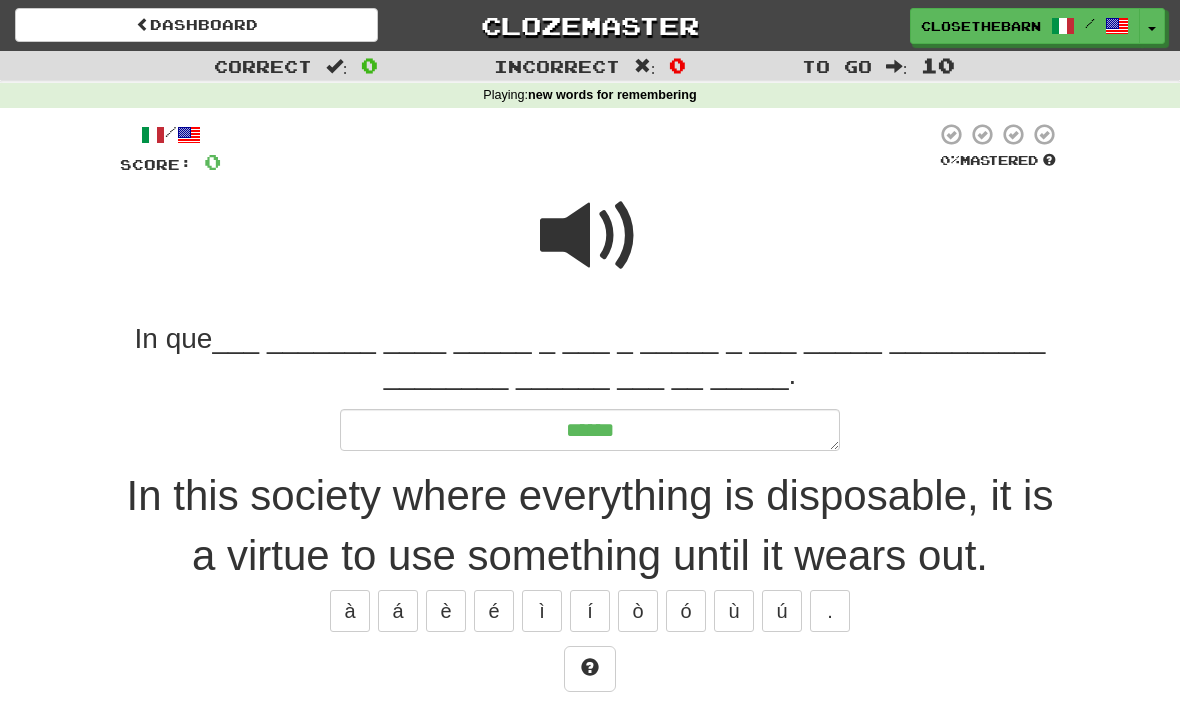 type on "*" 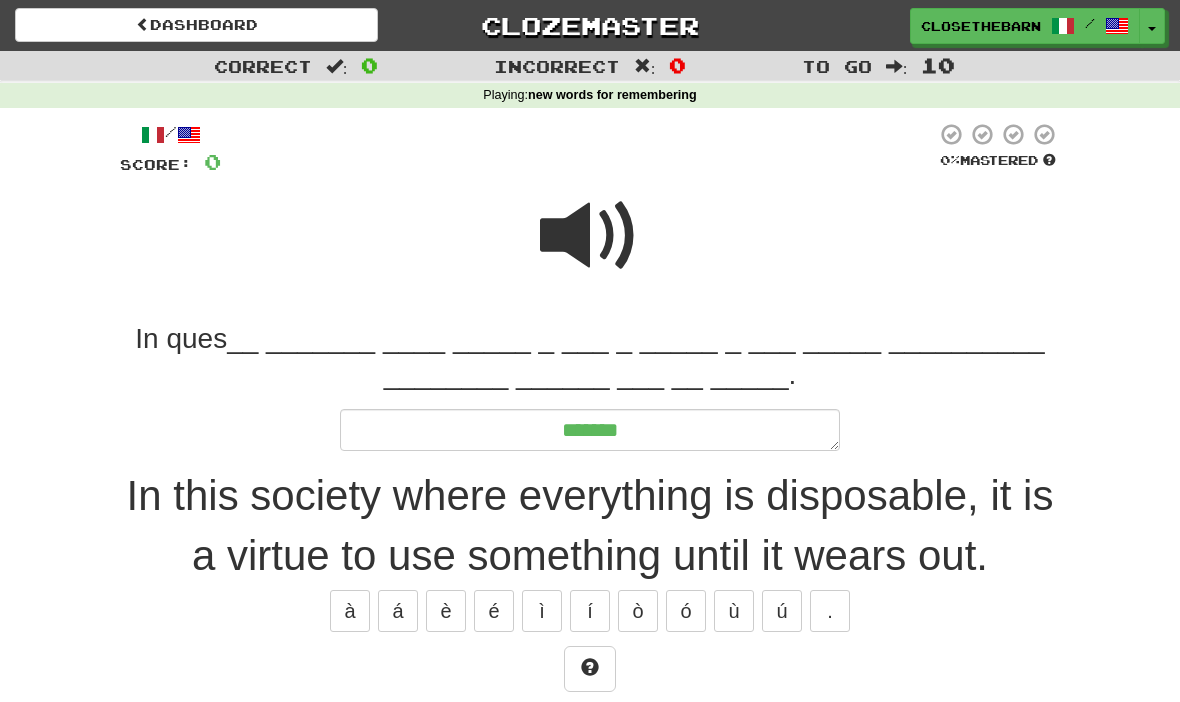 type on "*" 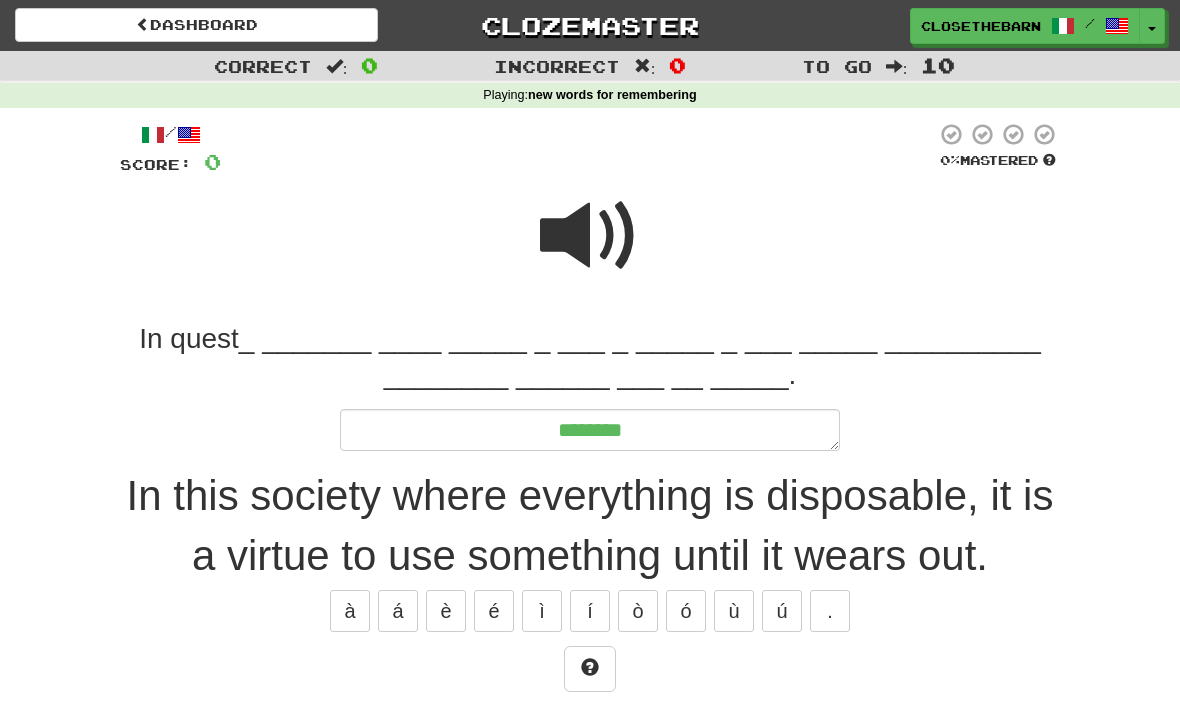 type on "*" 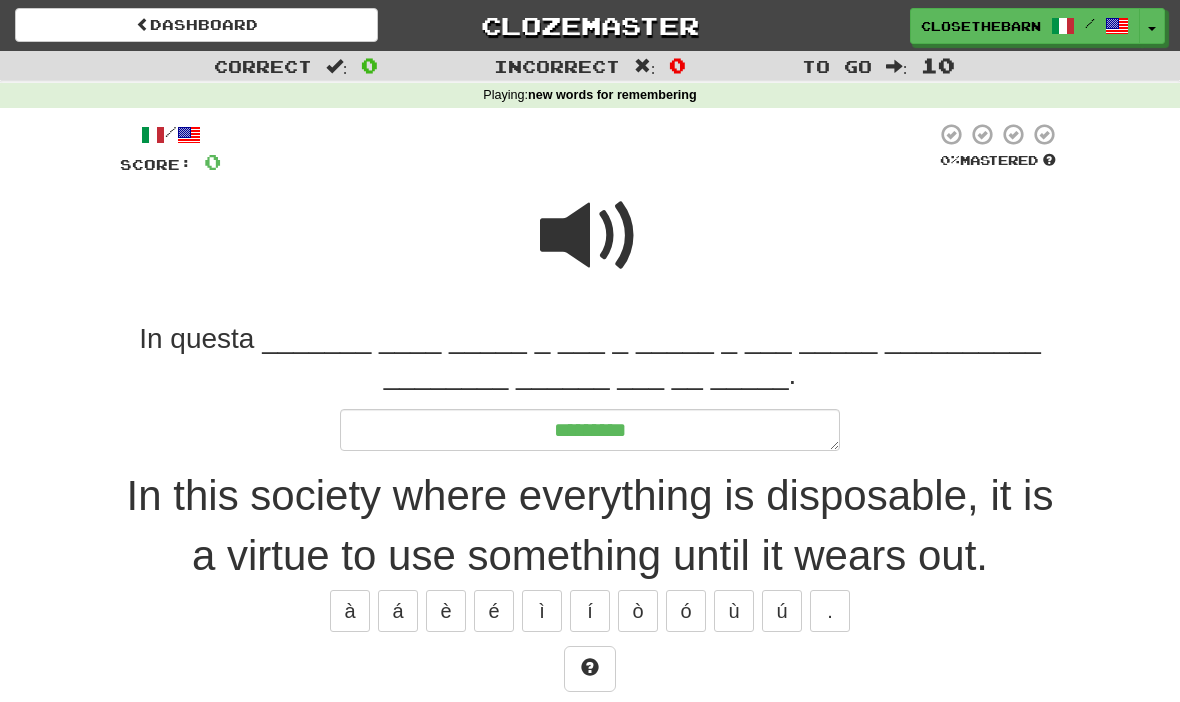 type on "*" 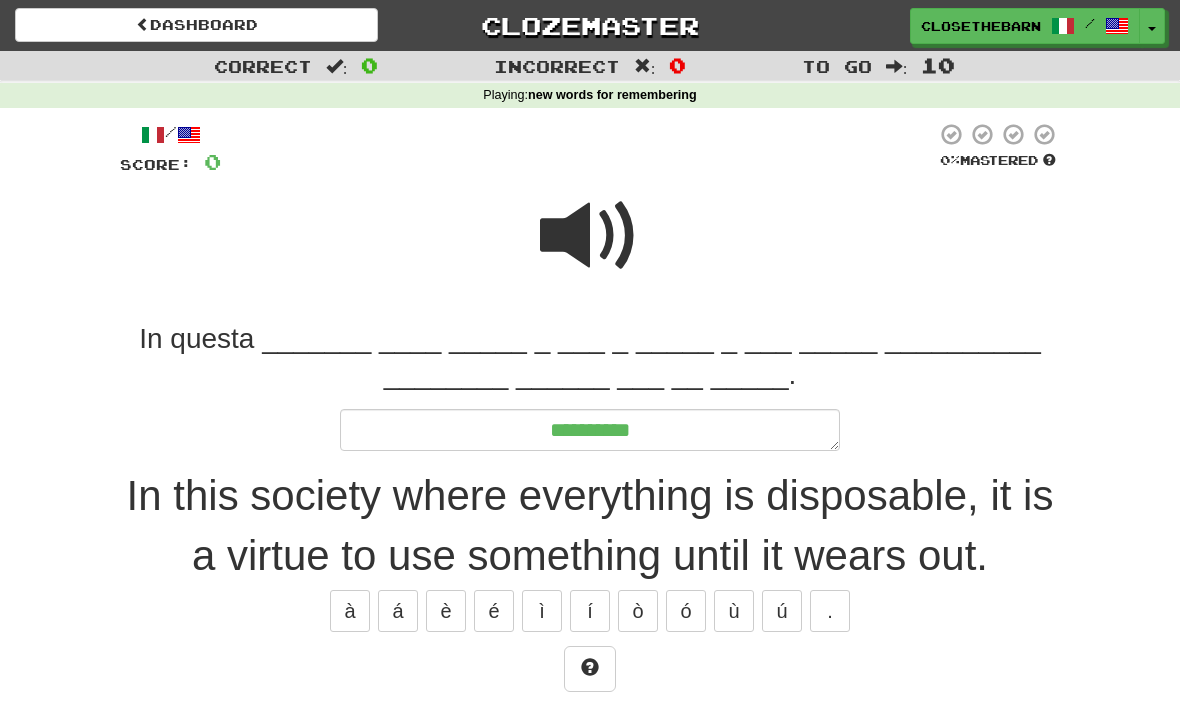 type on "*" 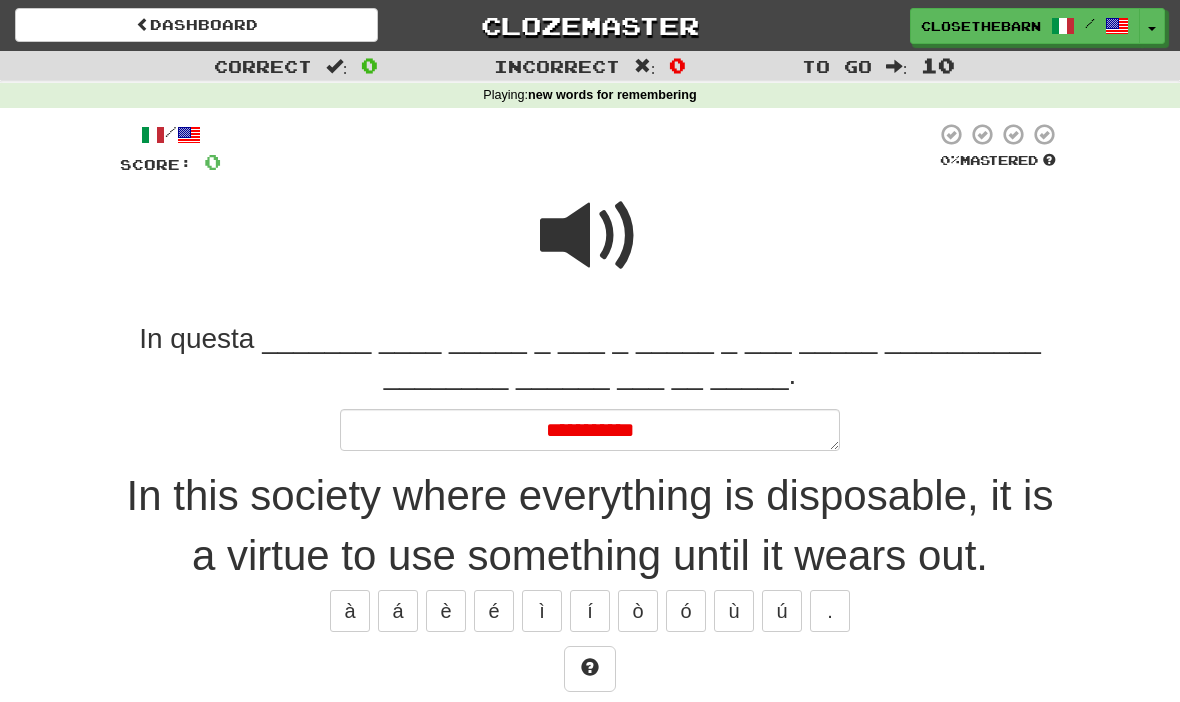 type on "*" 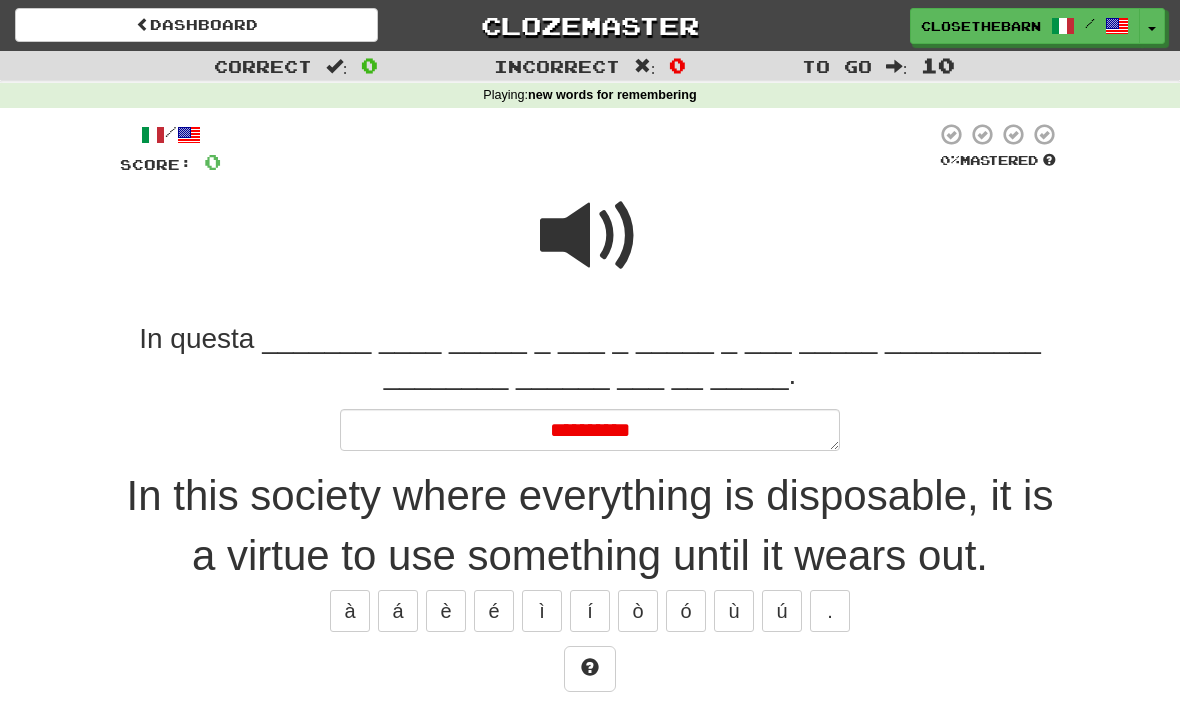type on "*" 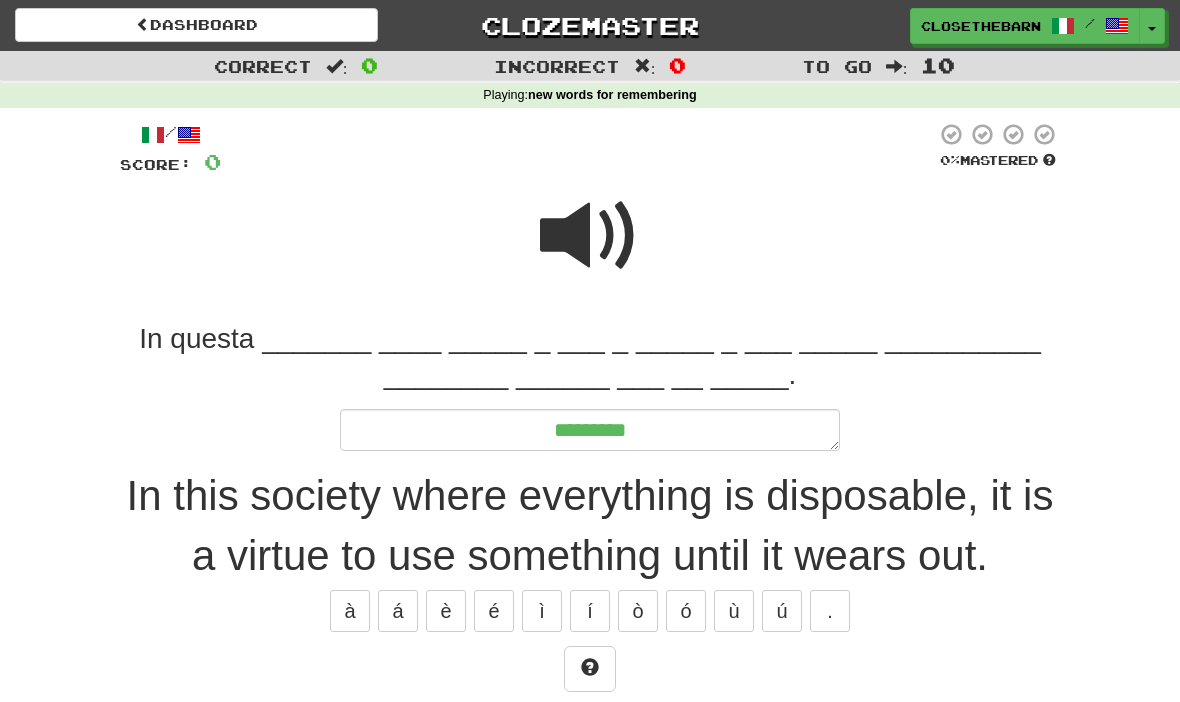 type on "*" 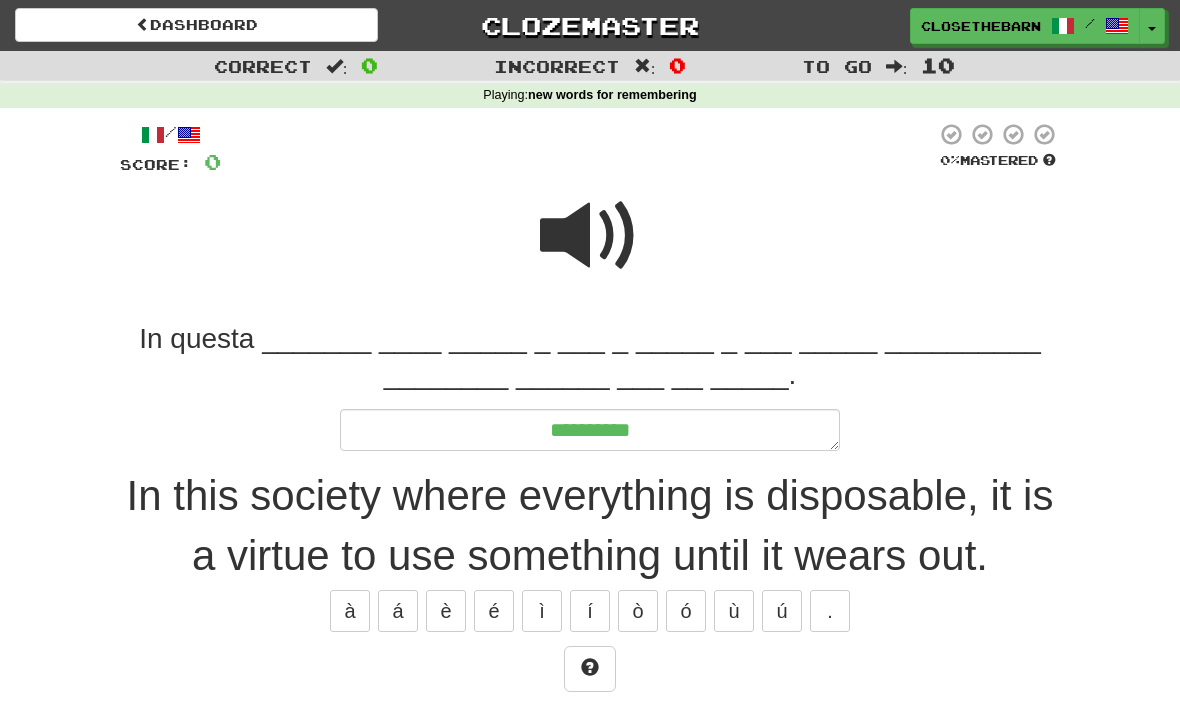type on "*" 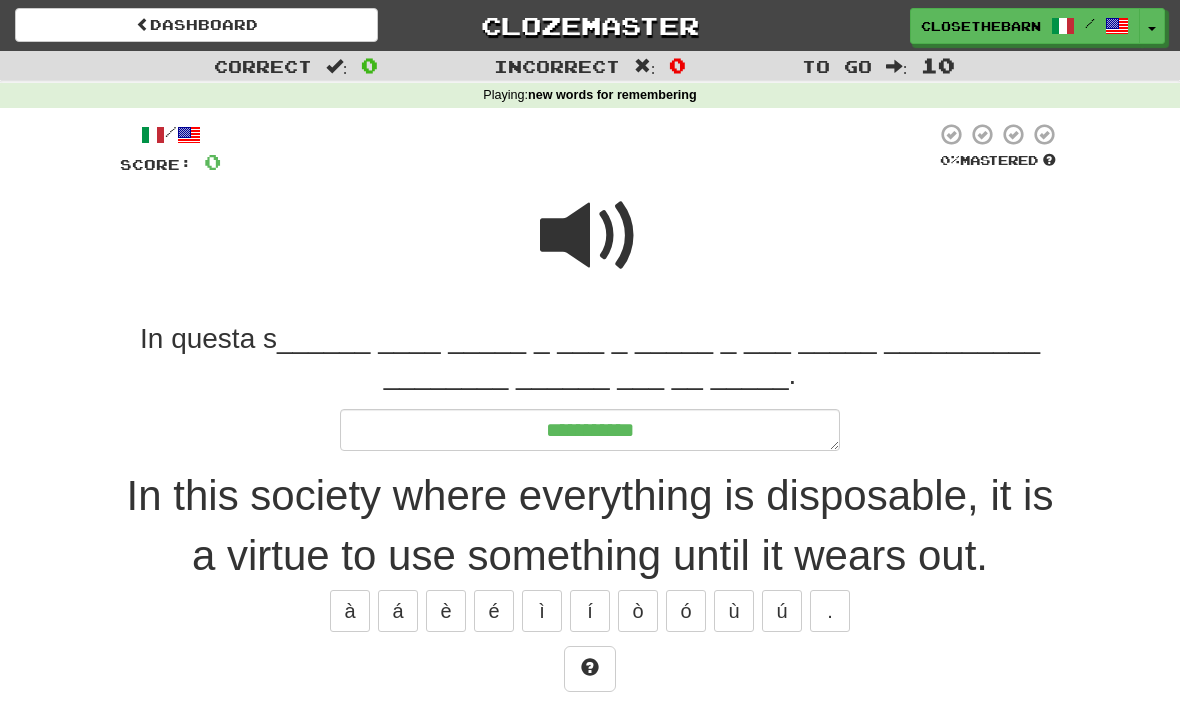 type on "*" 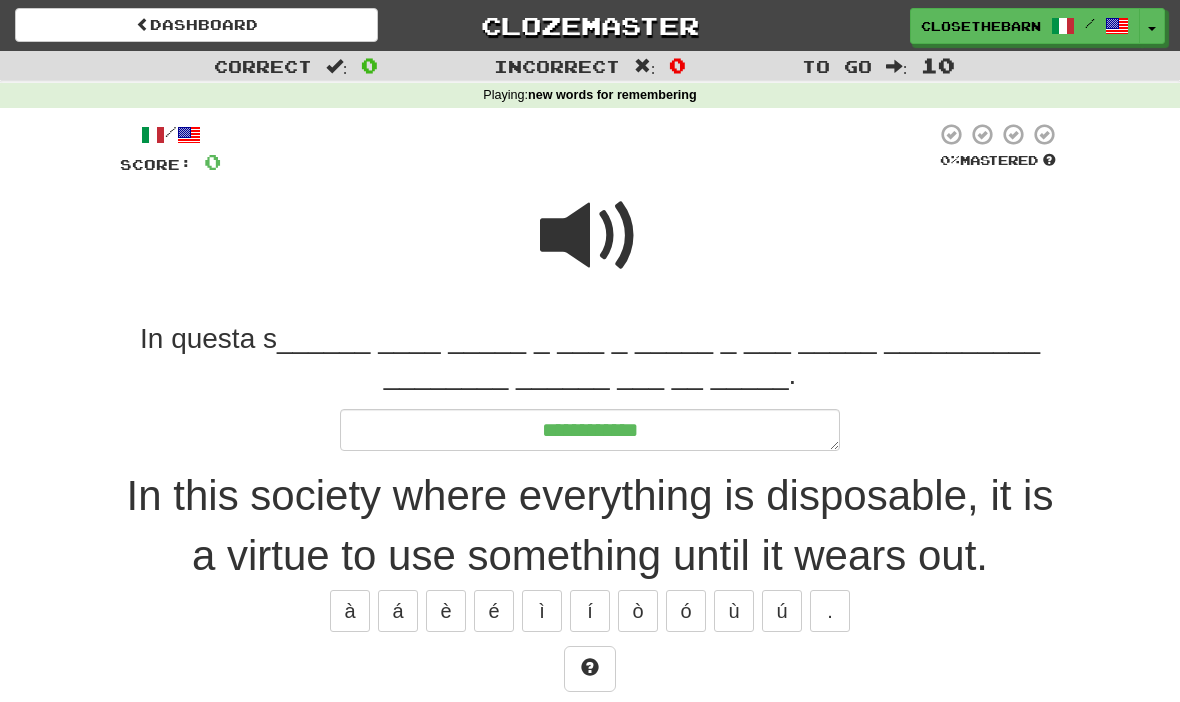 type on "*" 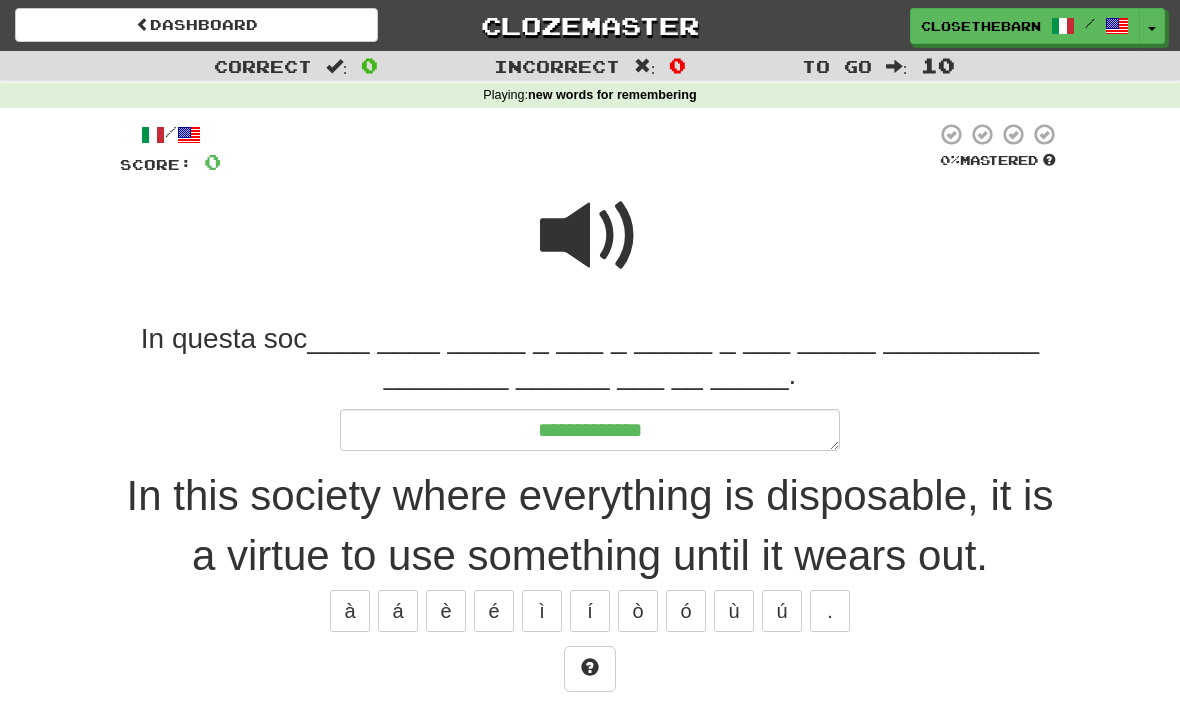 type on "*" 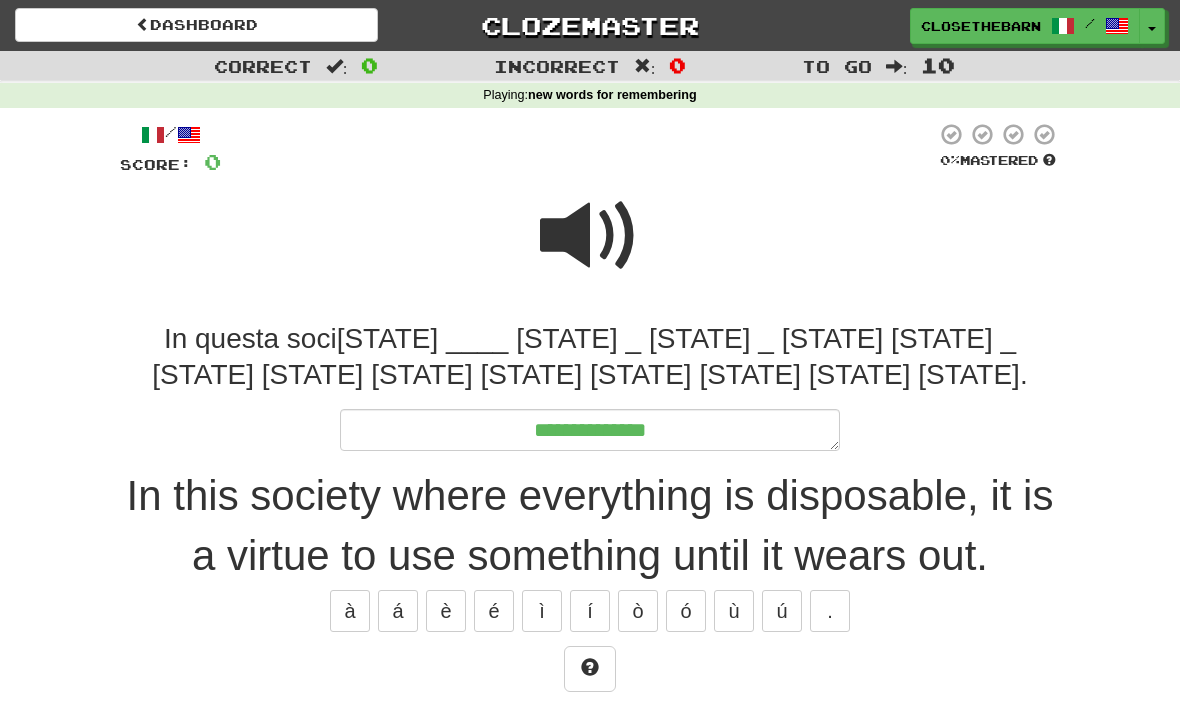 type on "*" 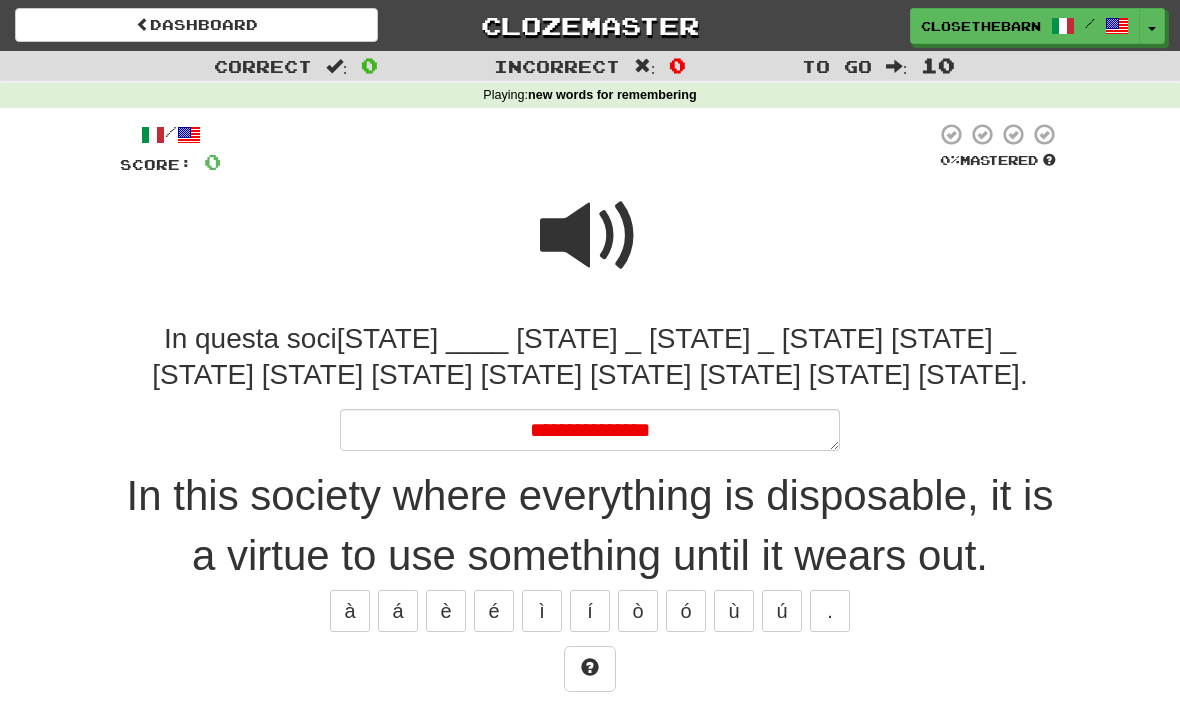type on "*" 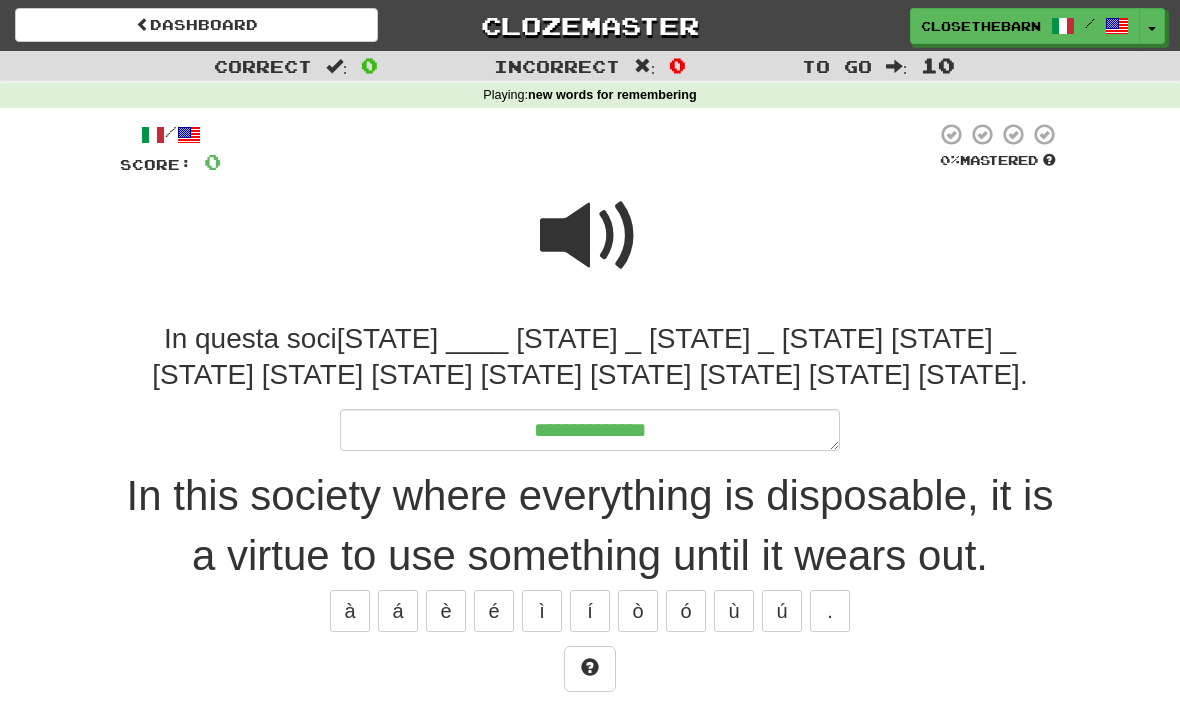 type on "*" 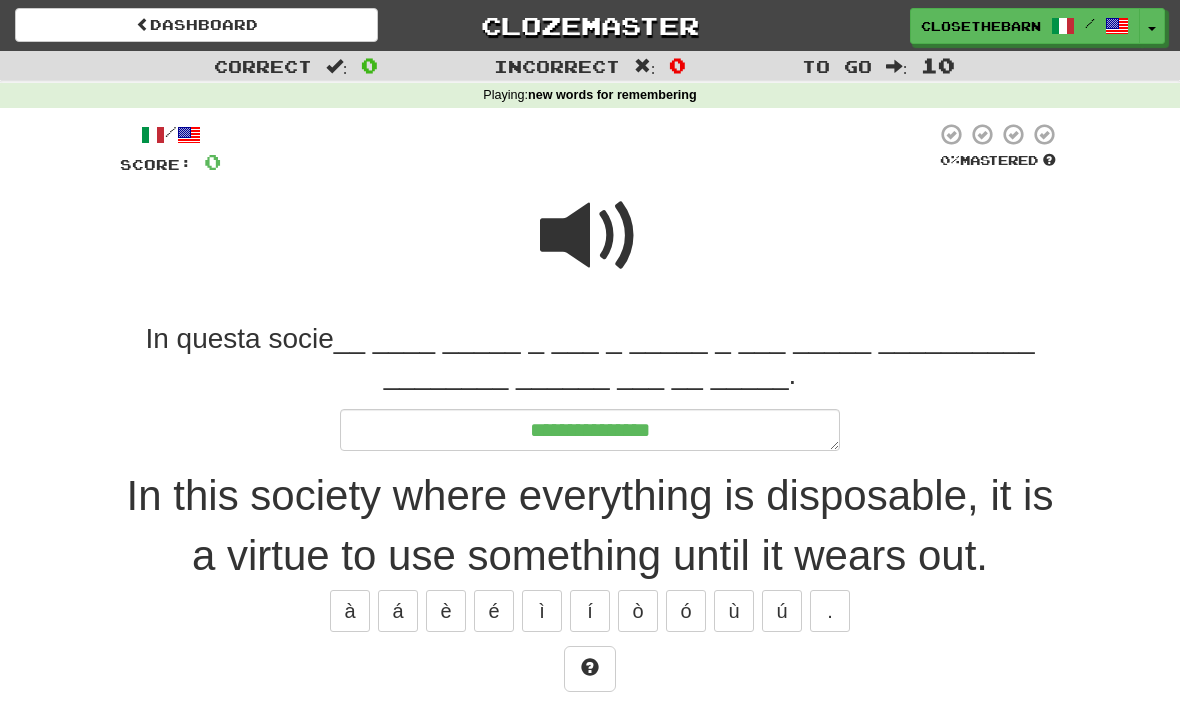 type on "*" 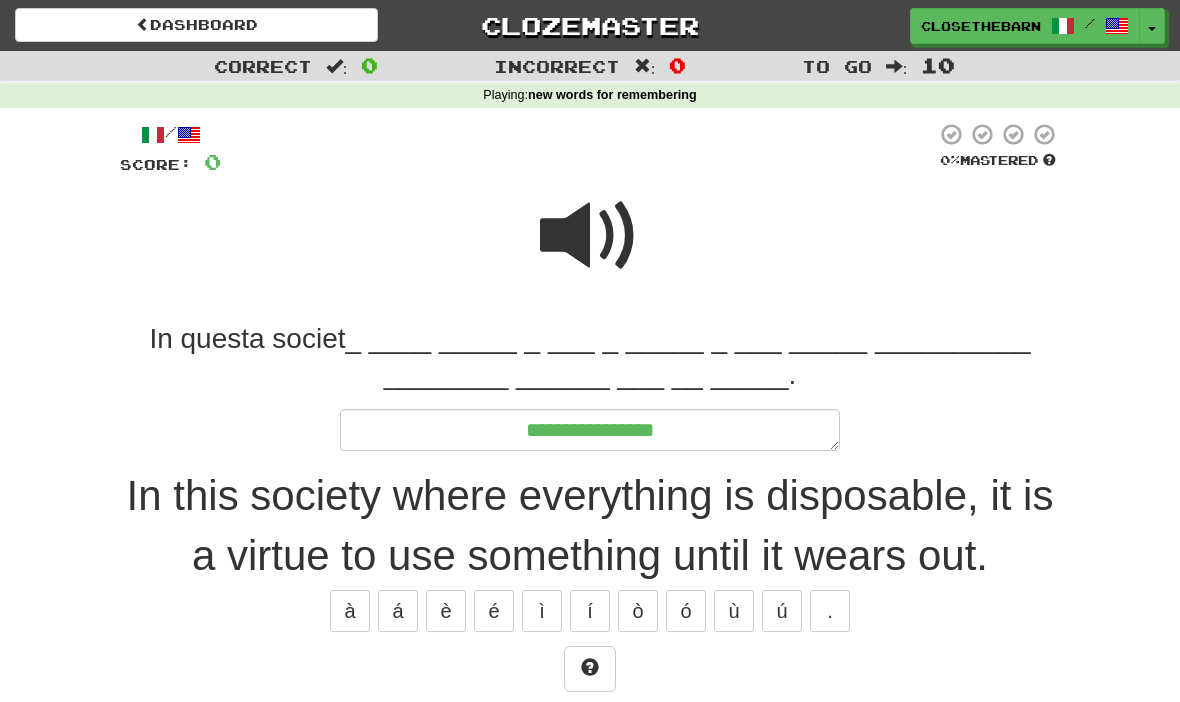 type on "*" 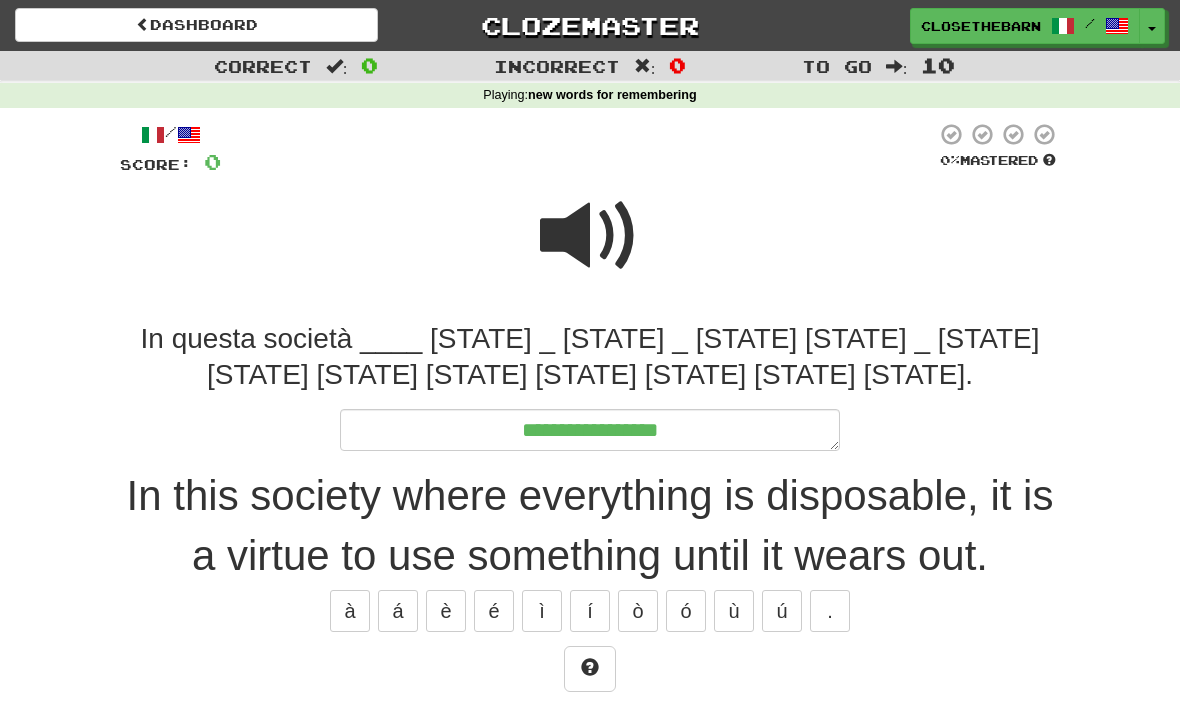type on "*" 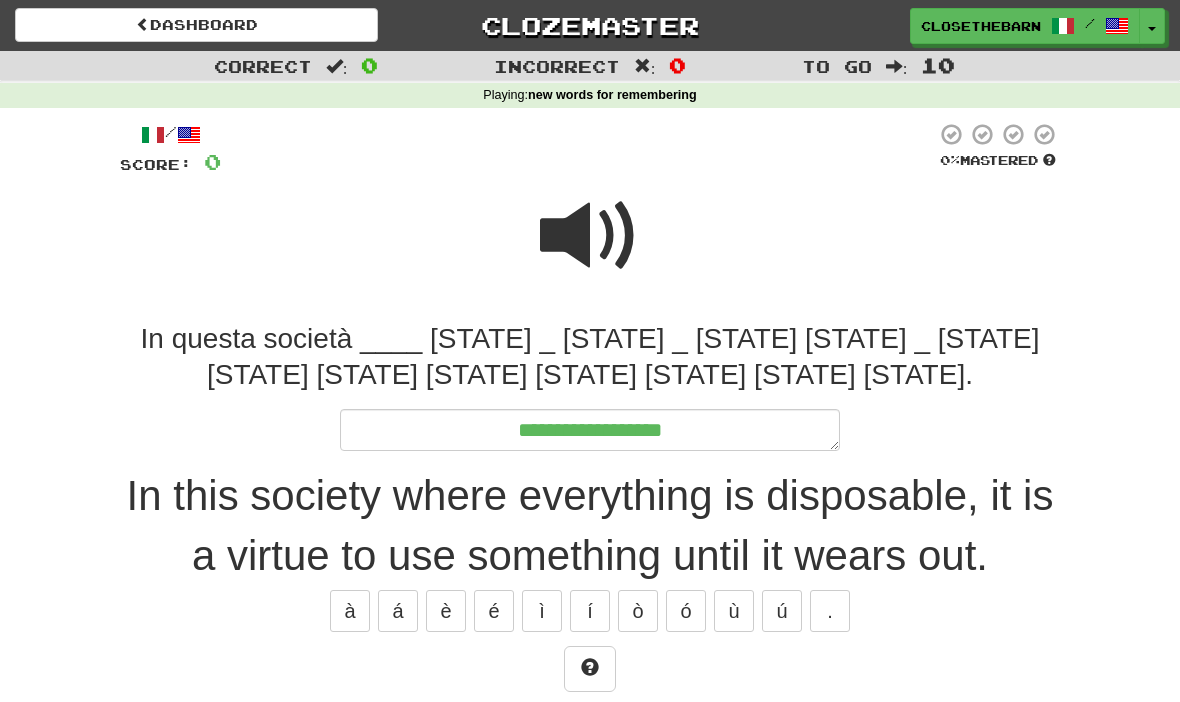 type on "*" 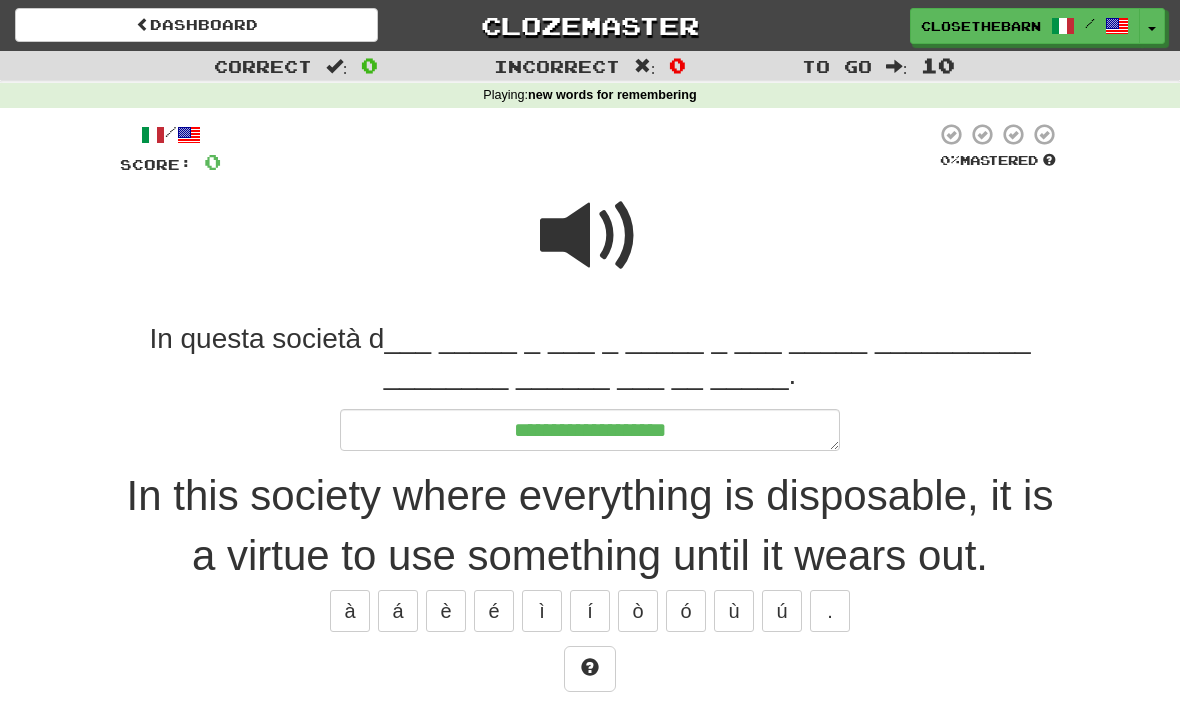 type on "*" 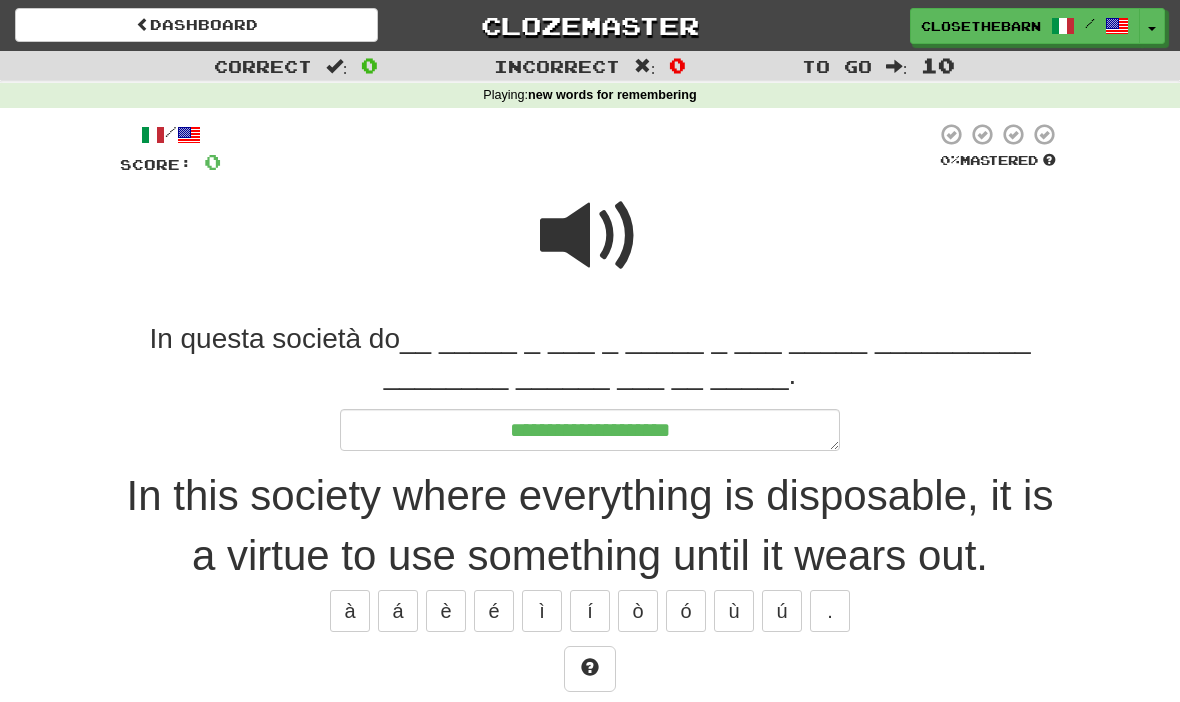 type on "*" 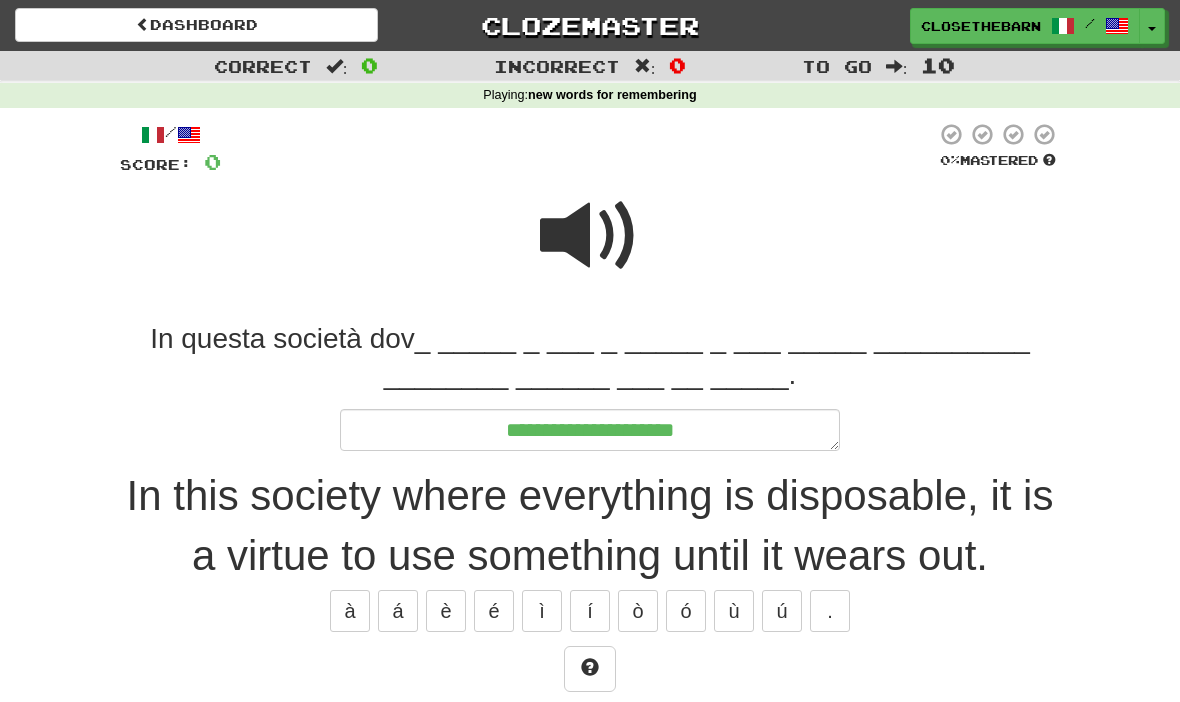 type on "*" 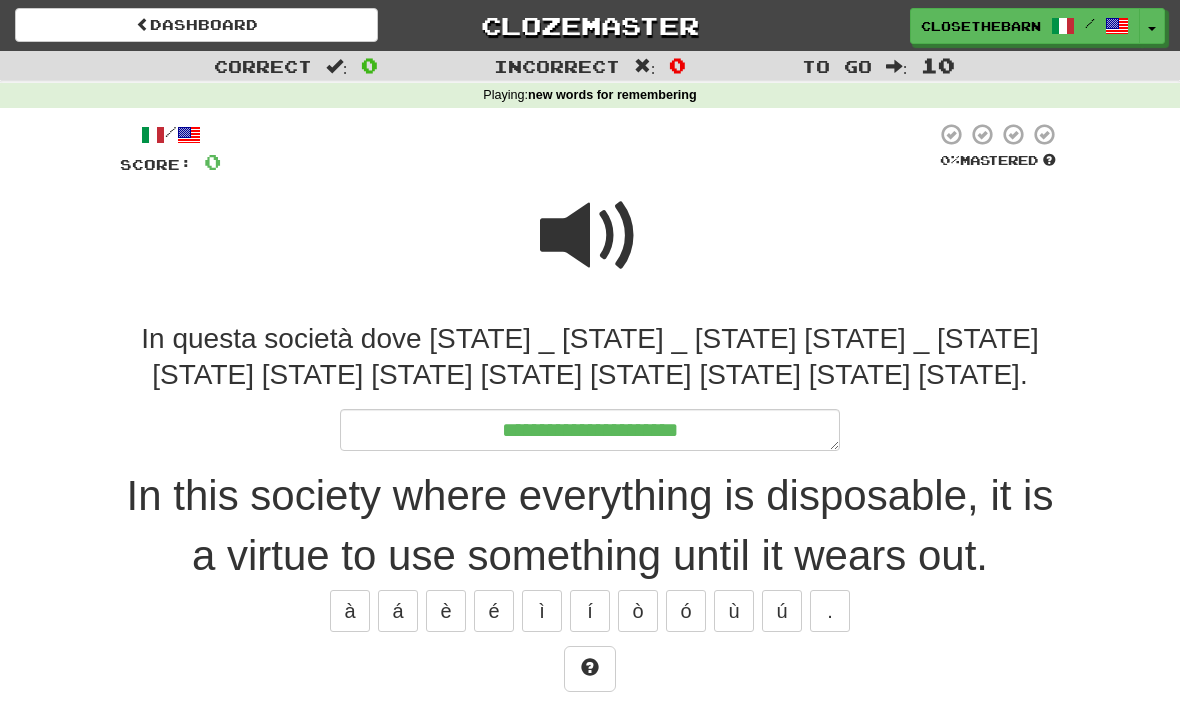 type on "*" 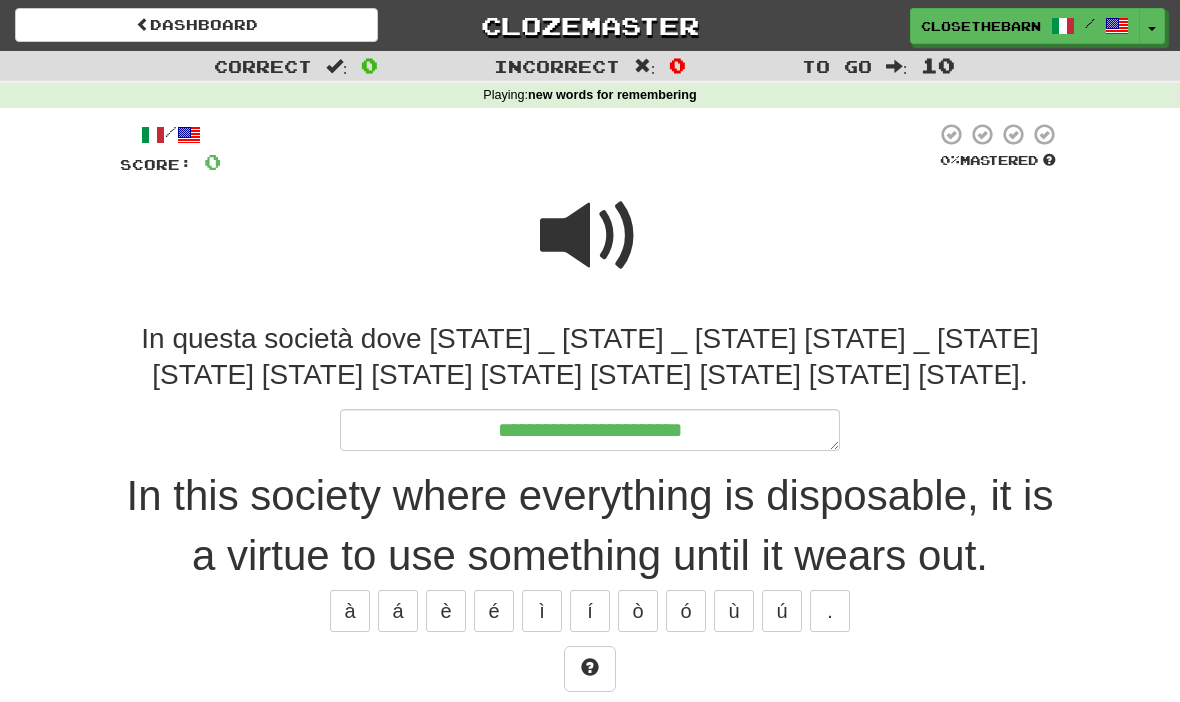 type on "*" 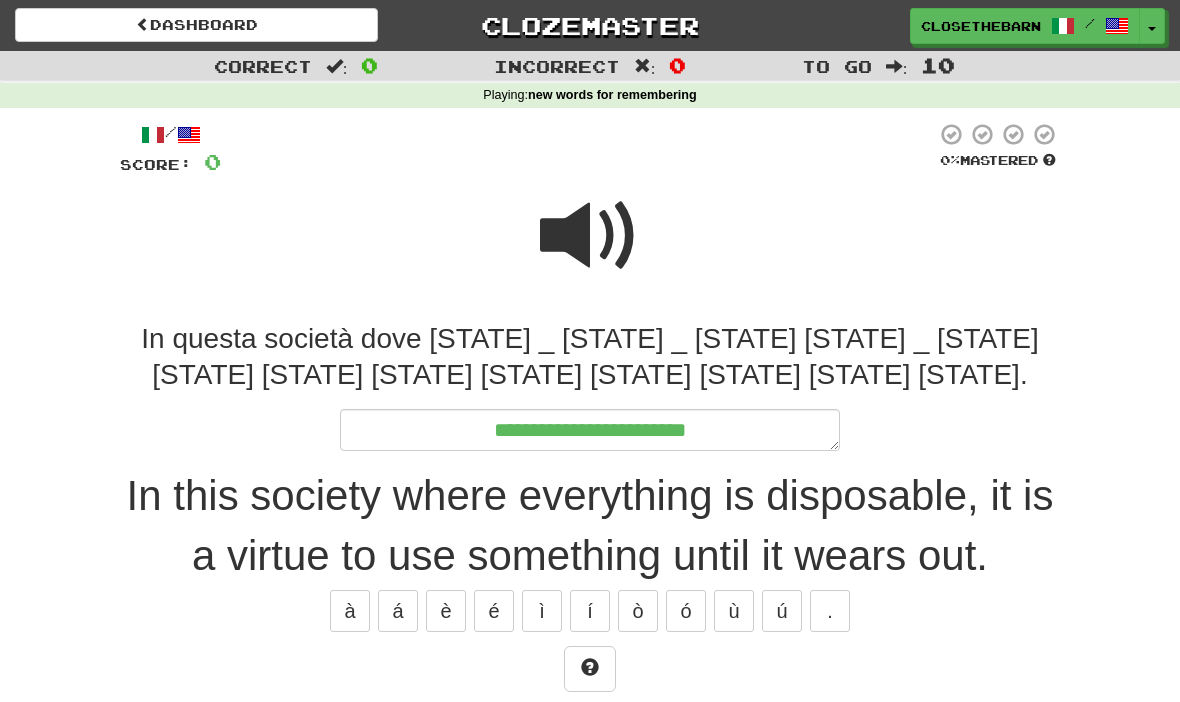type on "*" 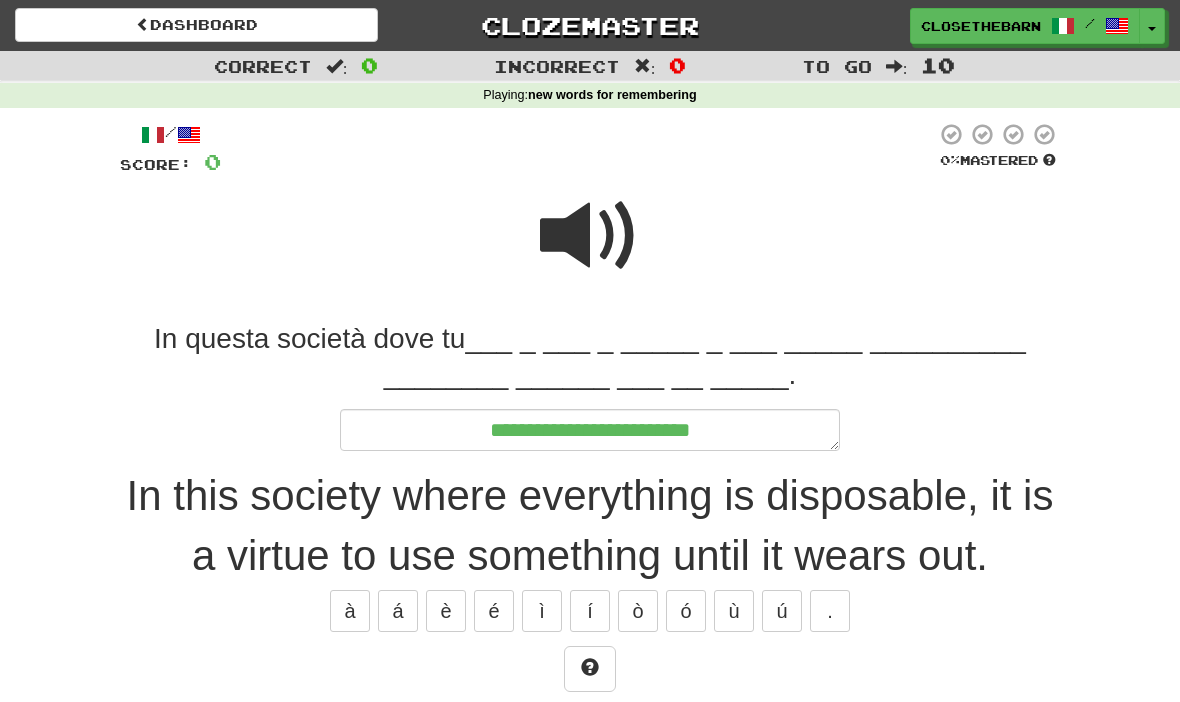 type on "*" 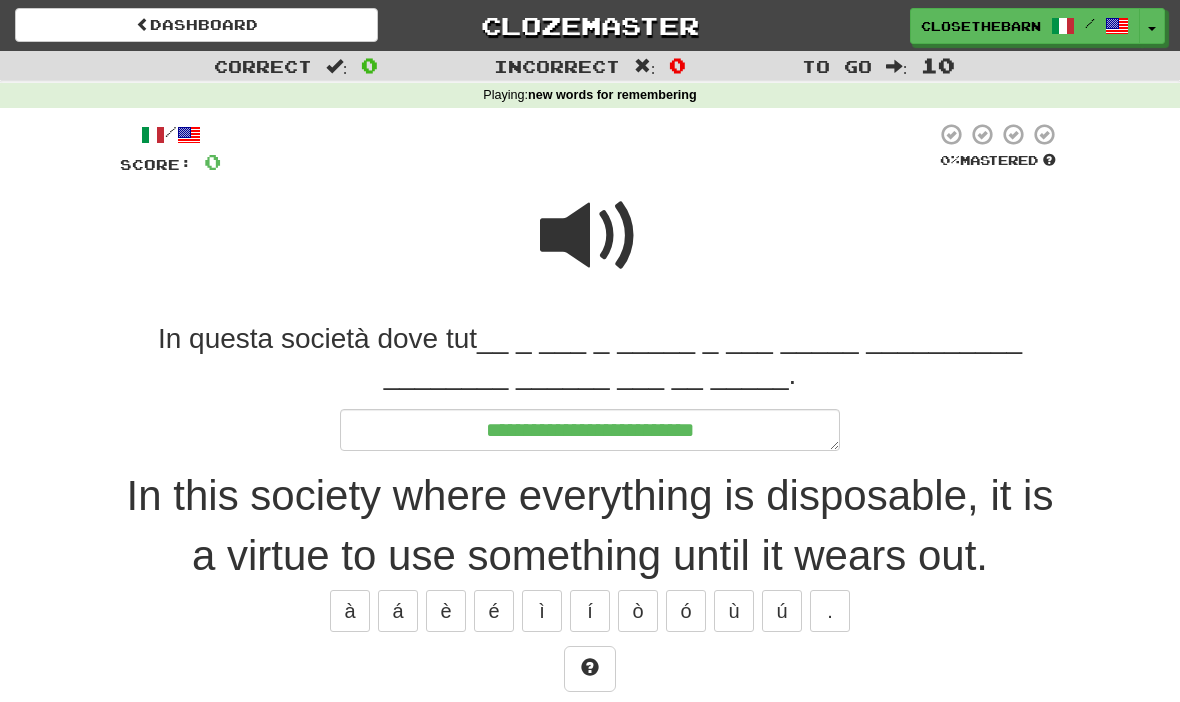 type on "*" 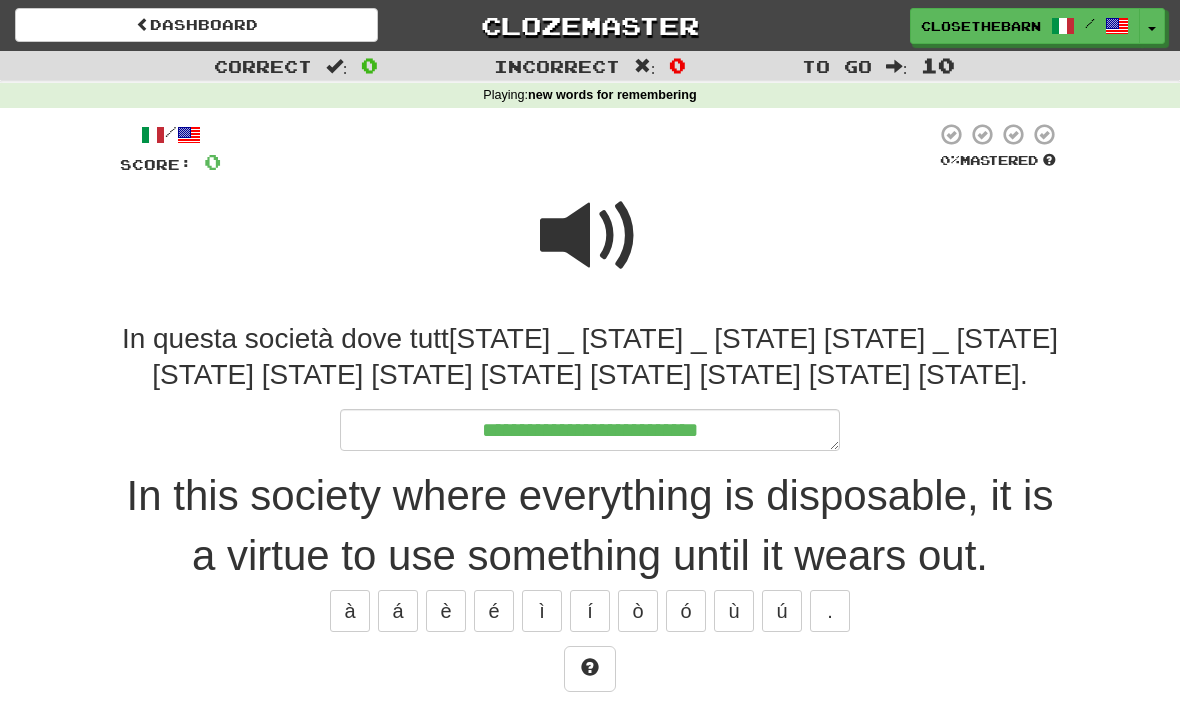 type on "*" 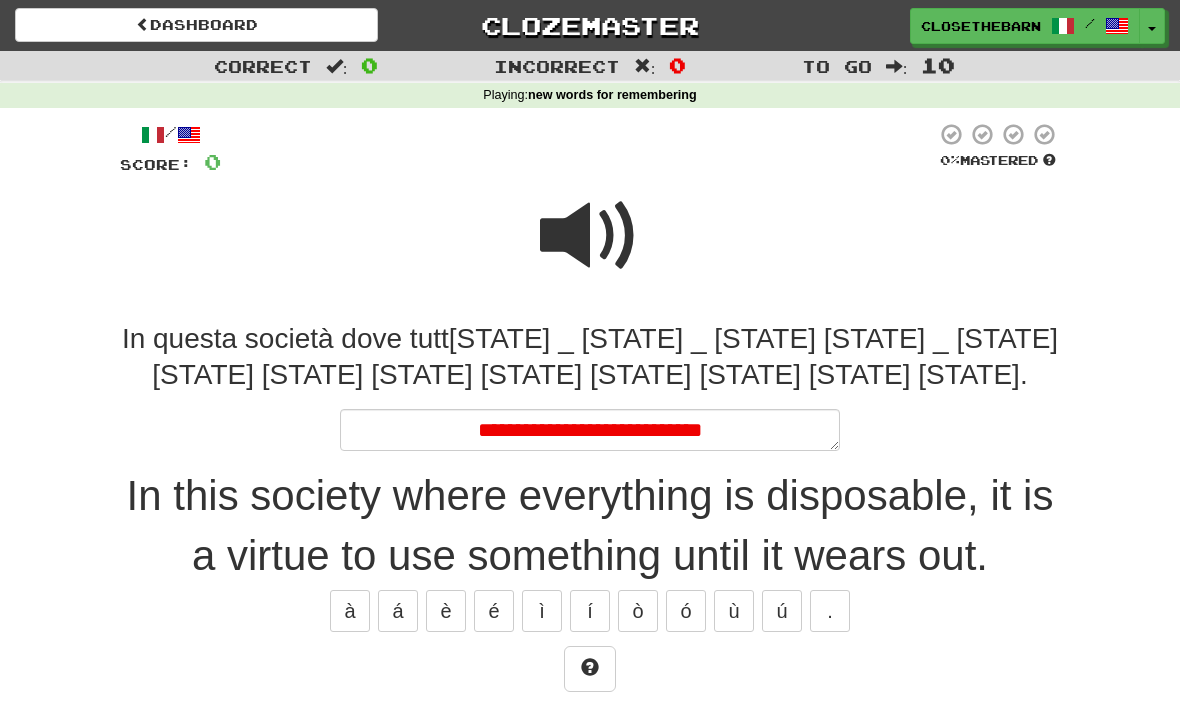 type on "*" 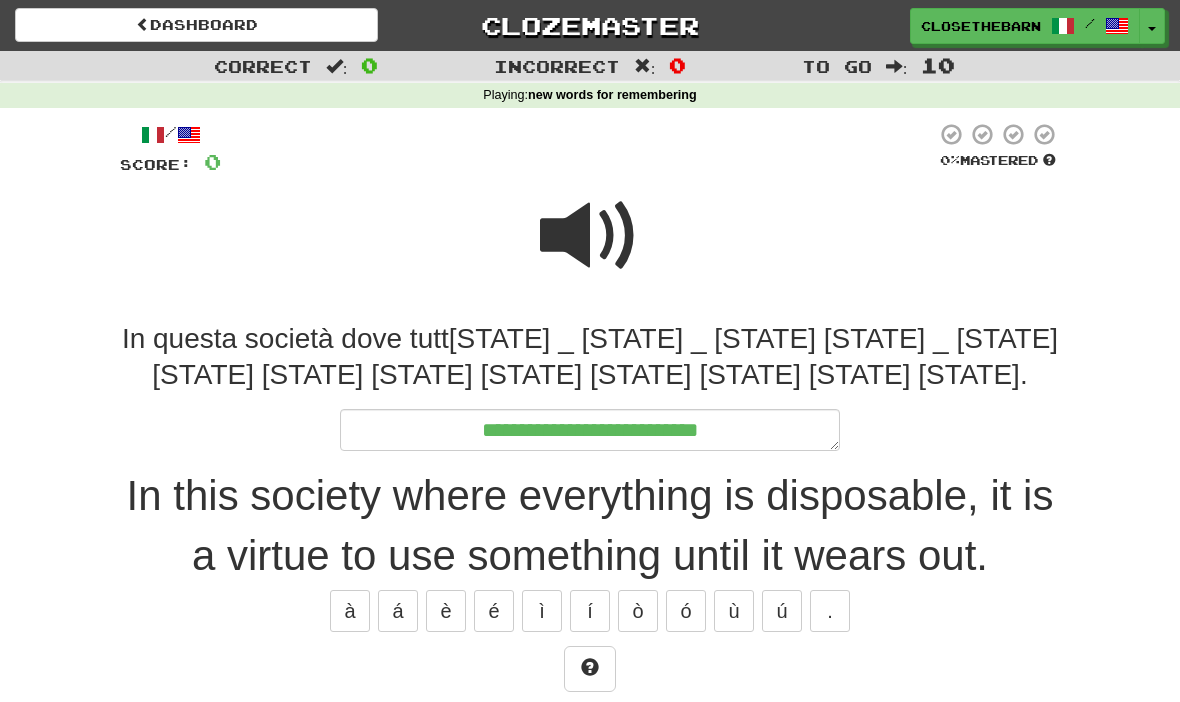 type on "*" 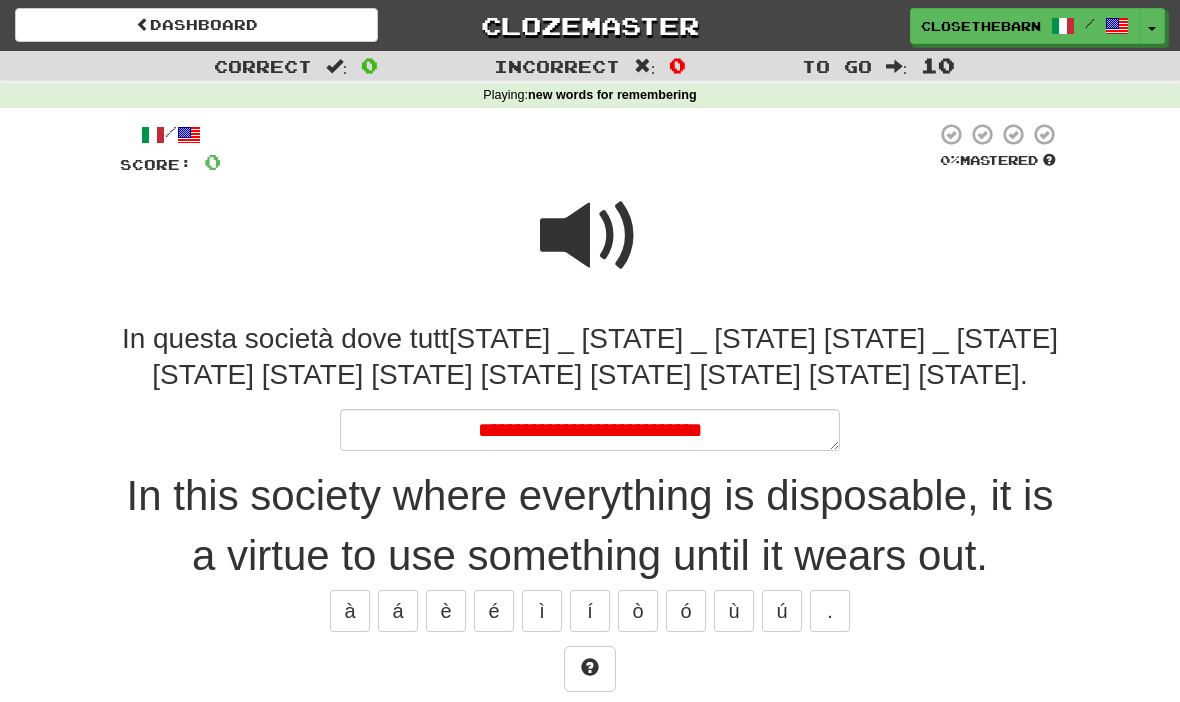 type on "*" 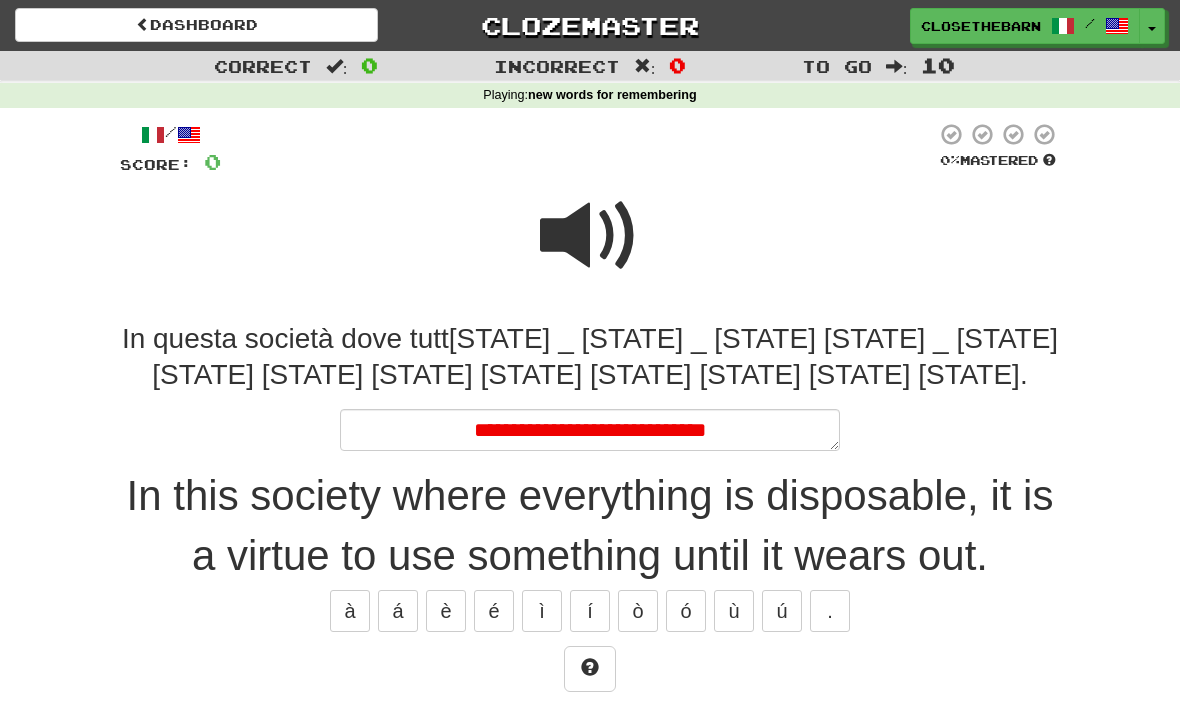 type on "*" 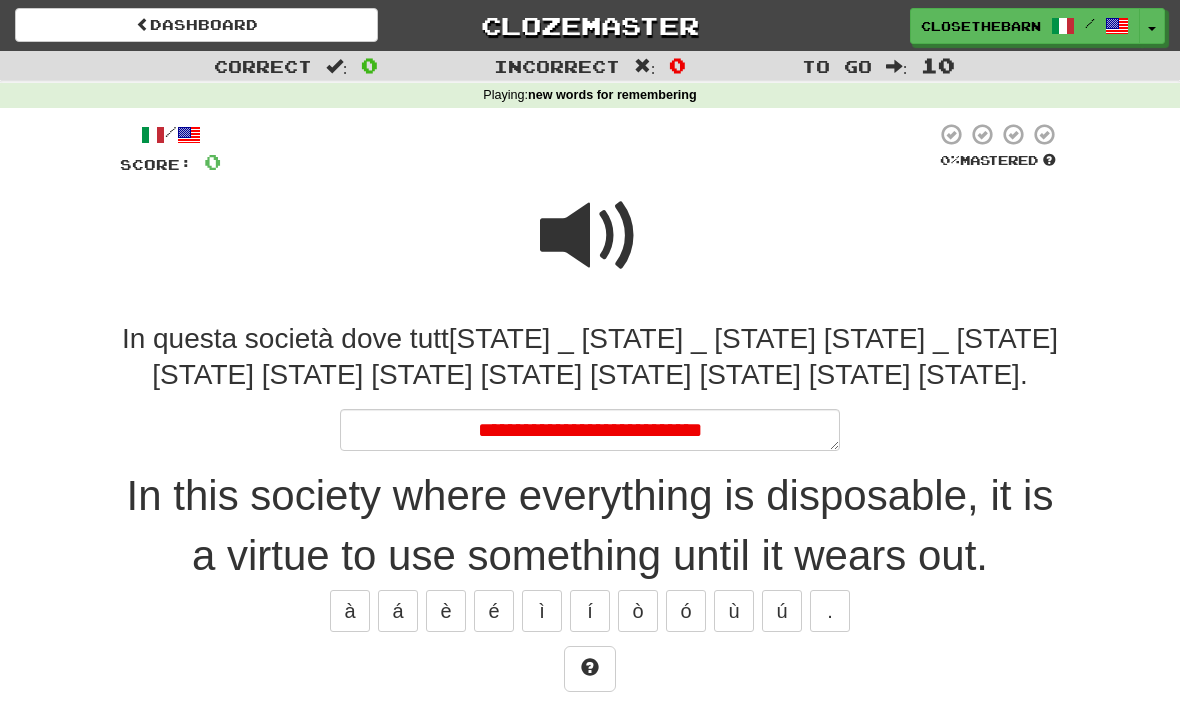 type on "*" 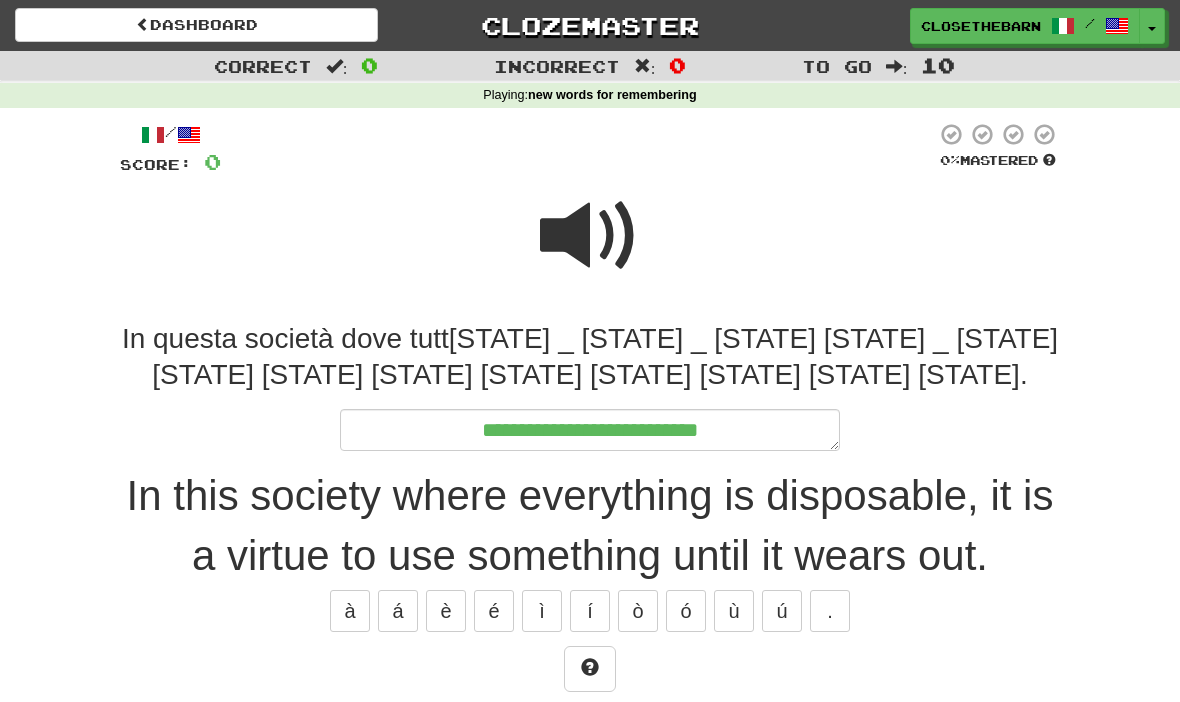 type on "*" 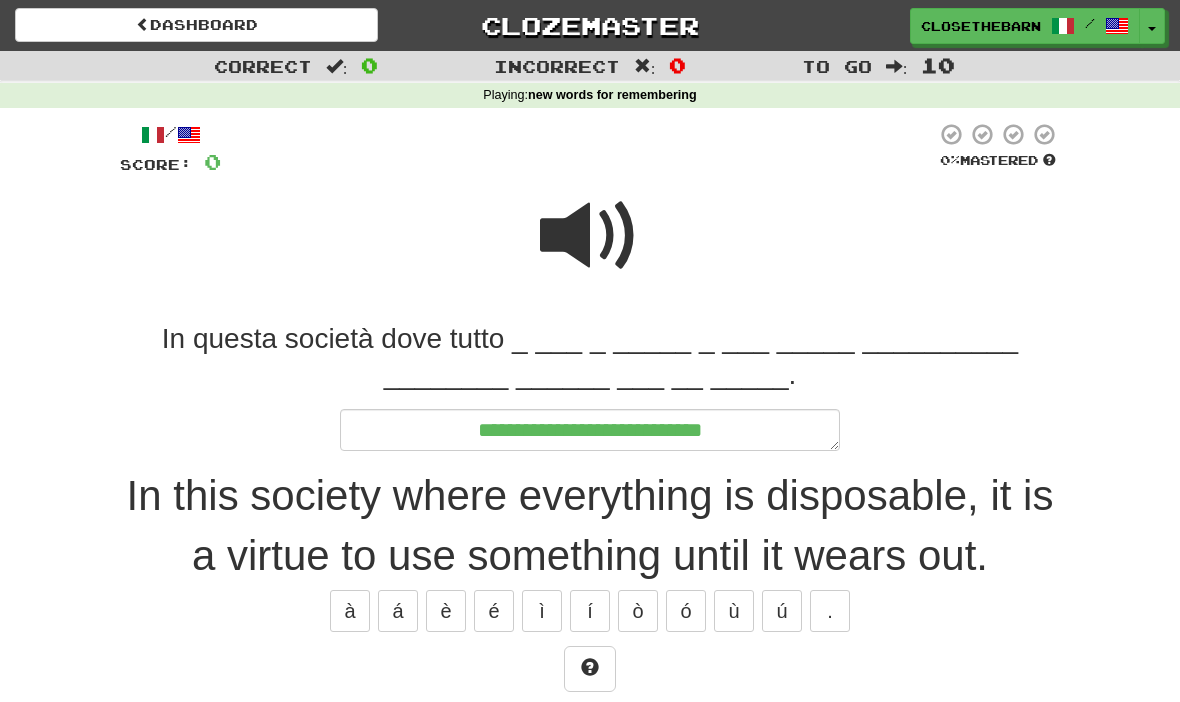 type on "*" 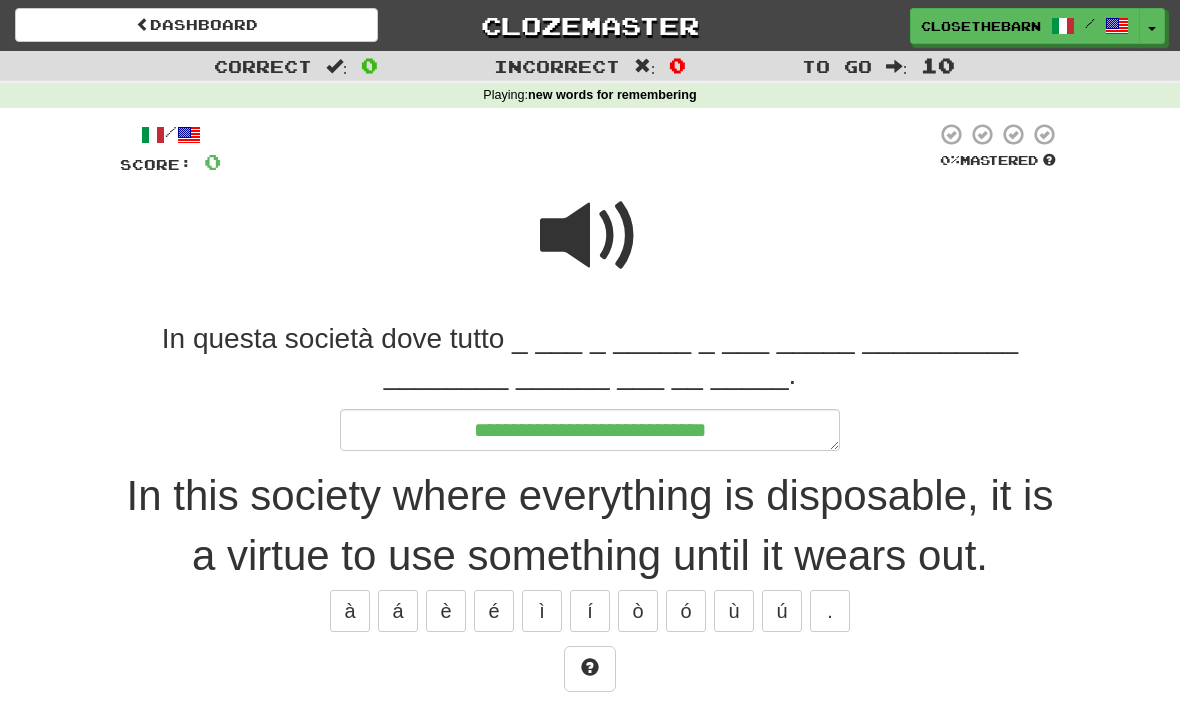 type on "*" 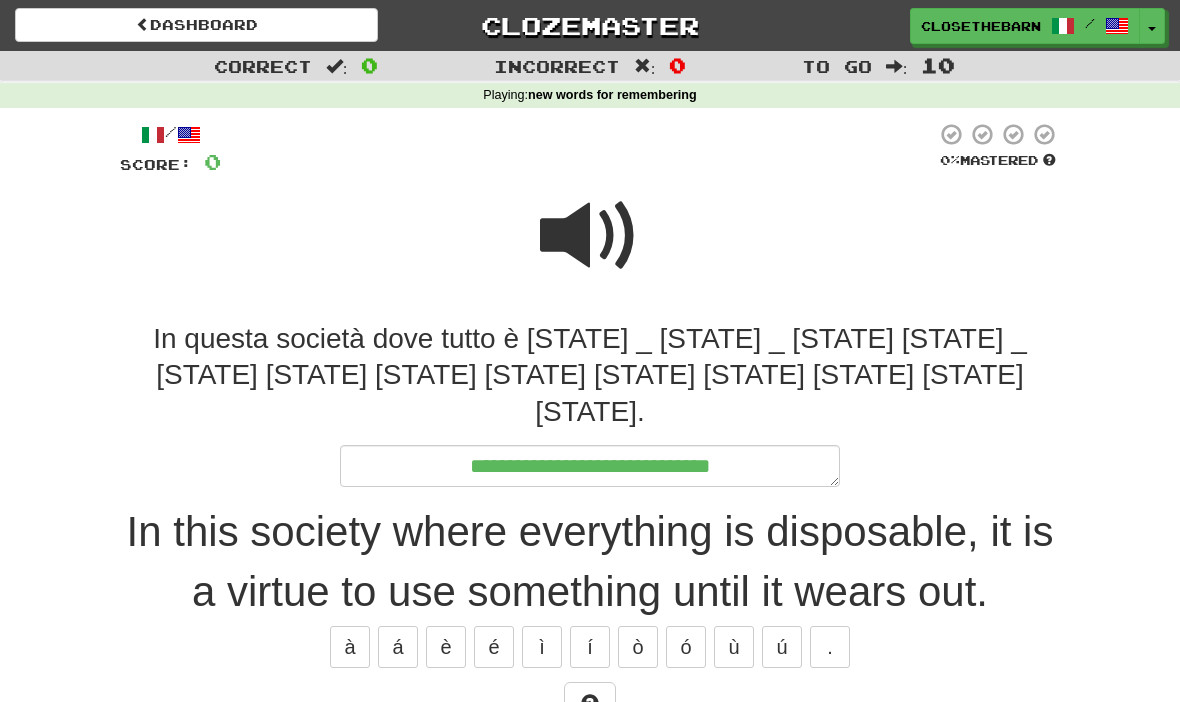 type on "*" 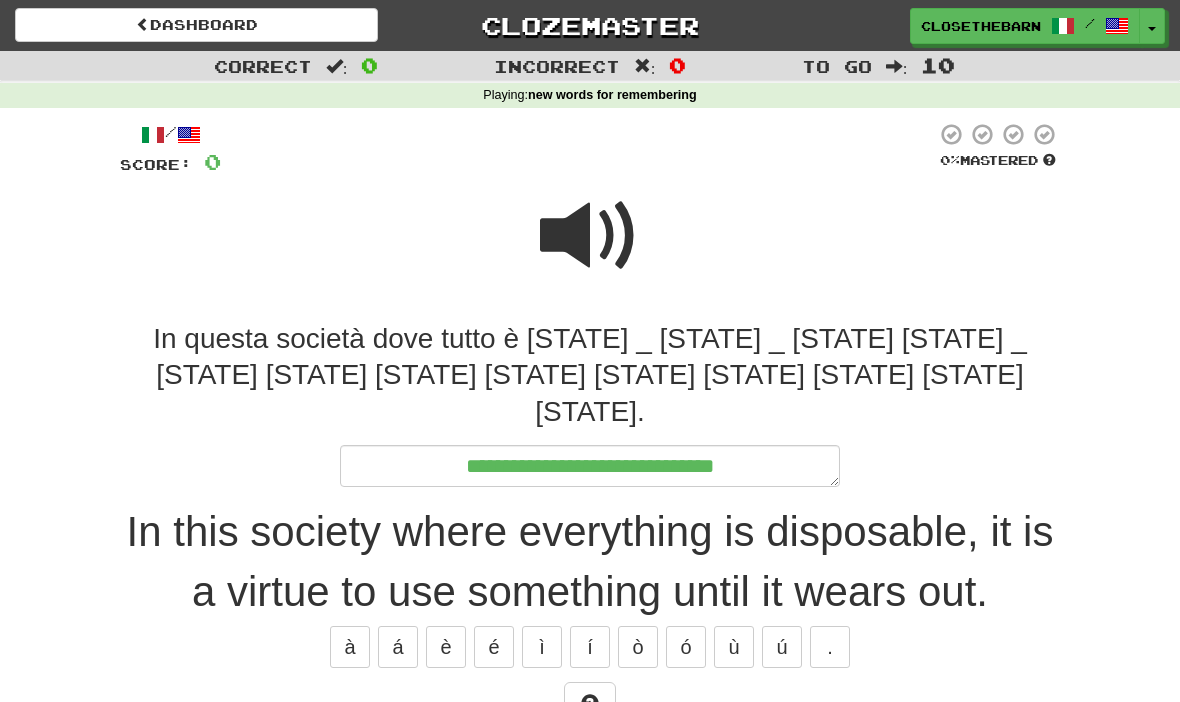 type on "*" 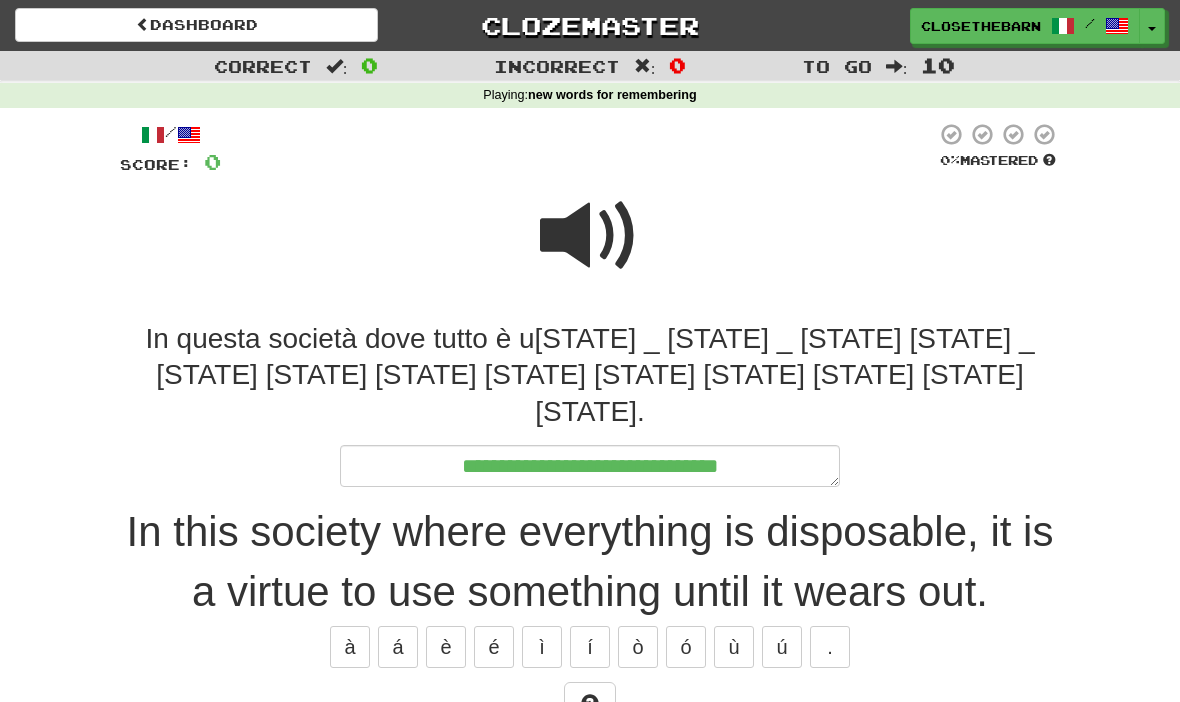 type on "*" 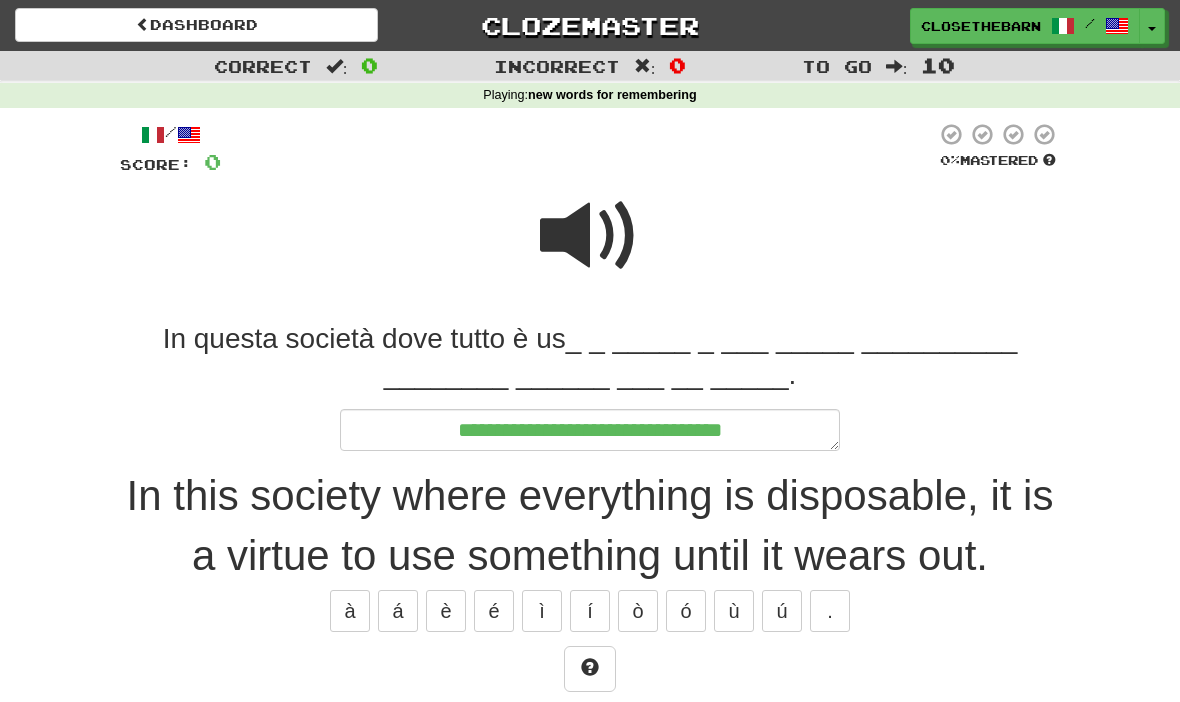 type on "*" 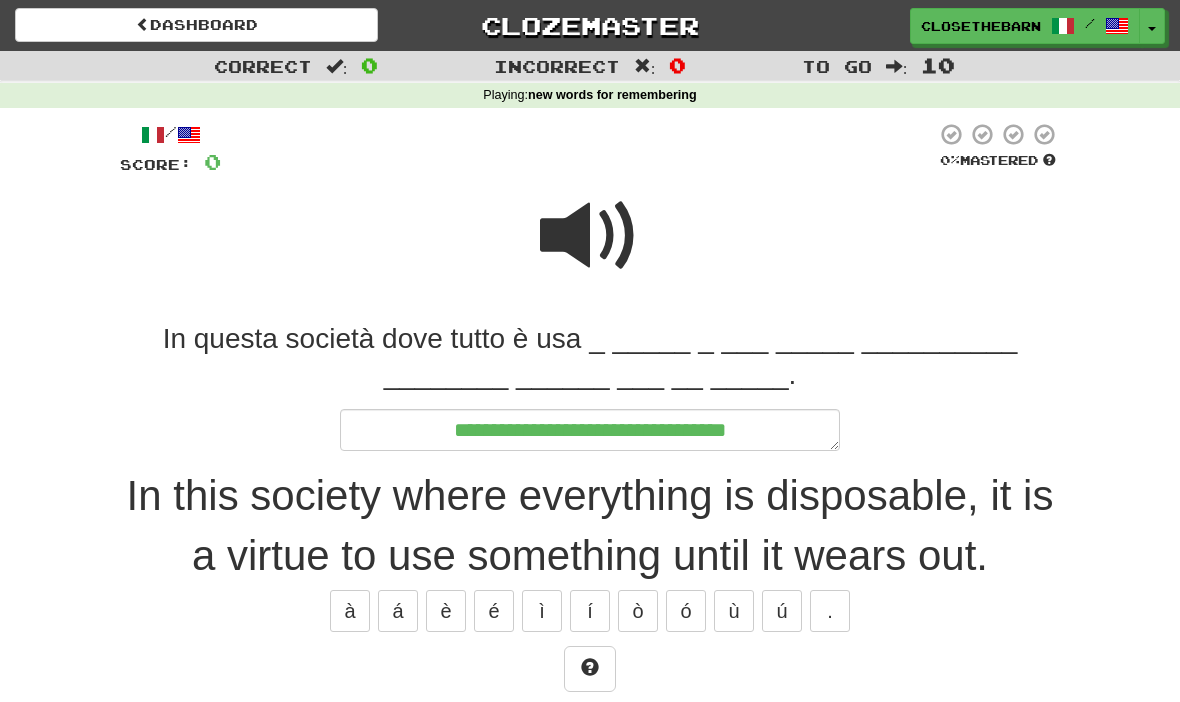 type on "*" 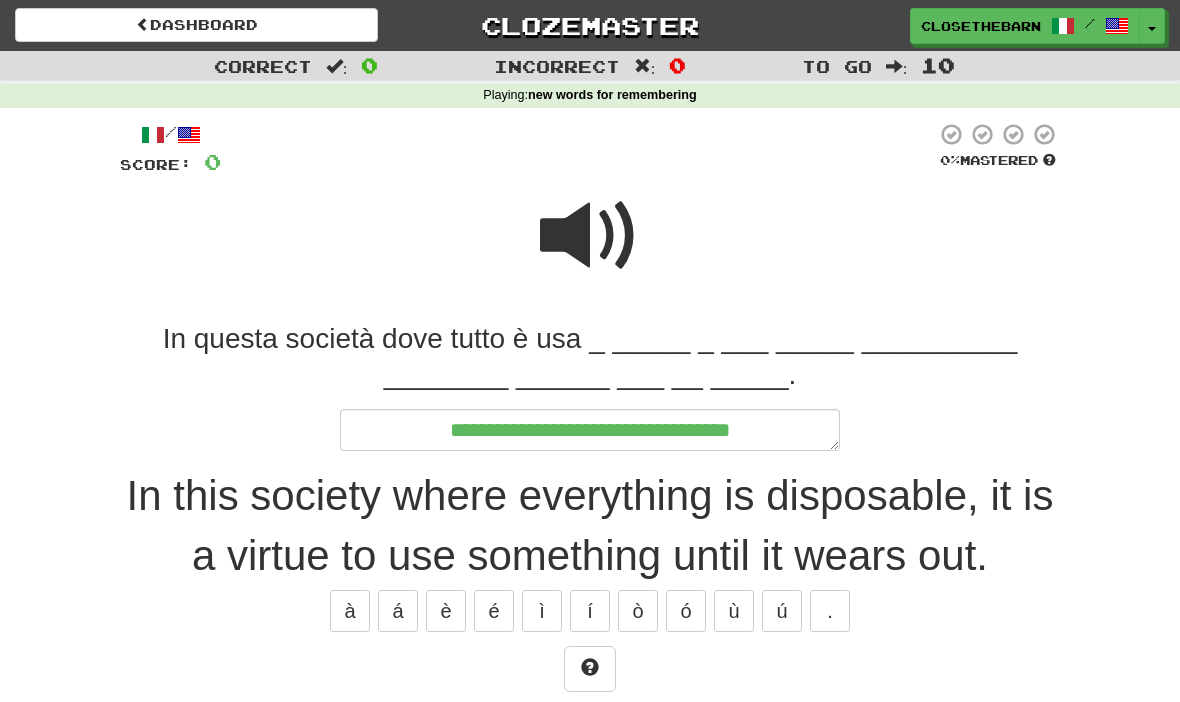type on "*" 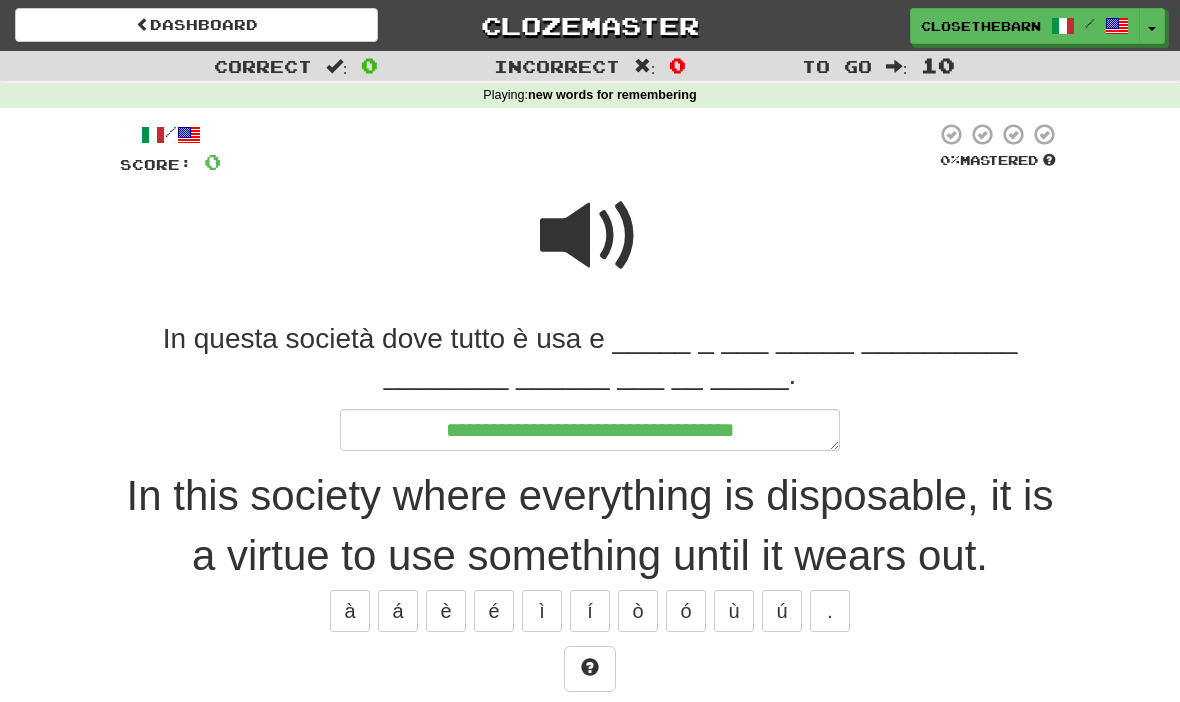 type on "*" 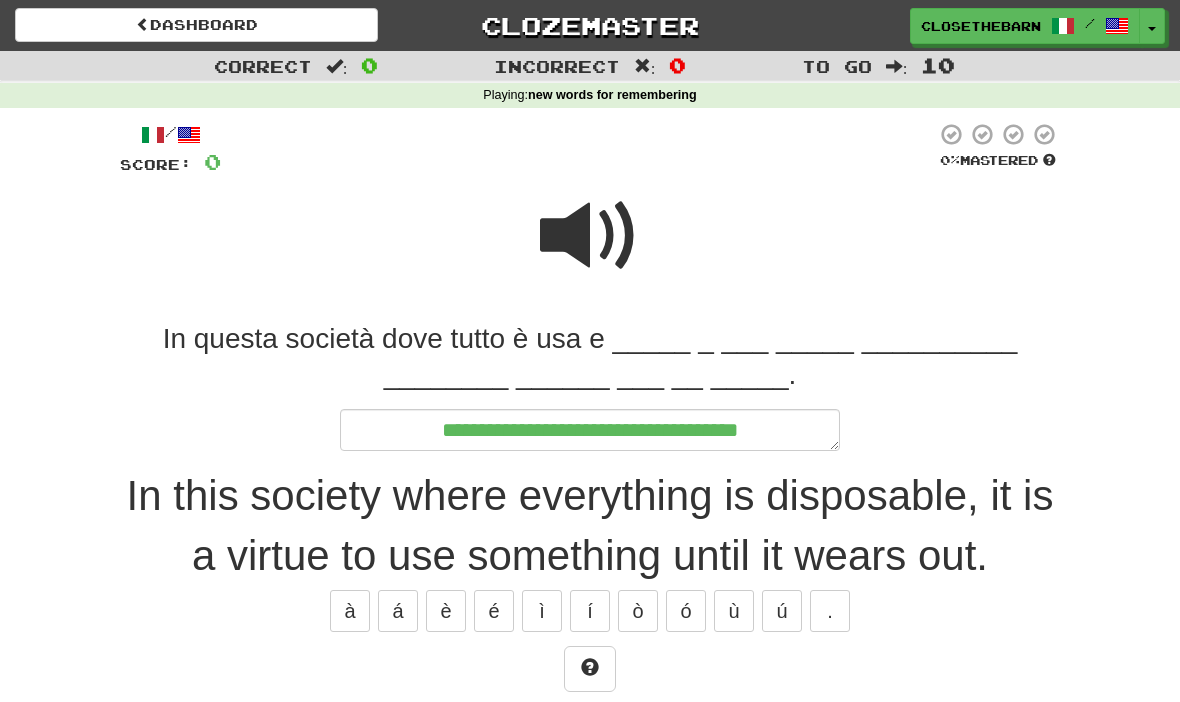 type on "*" 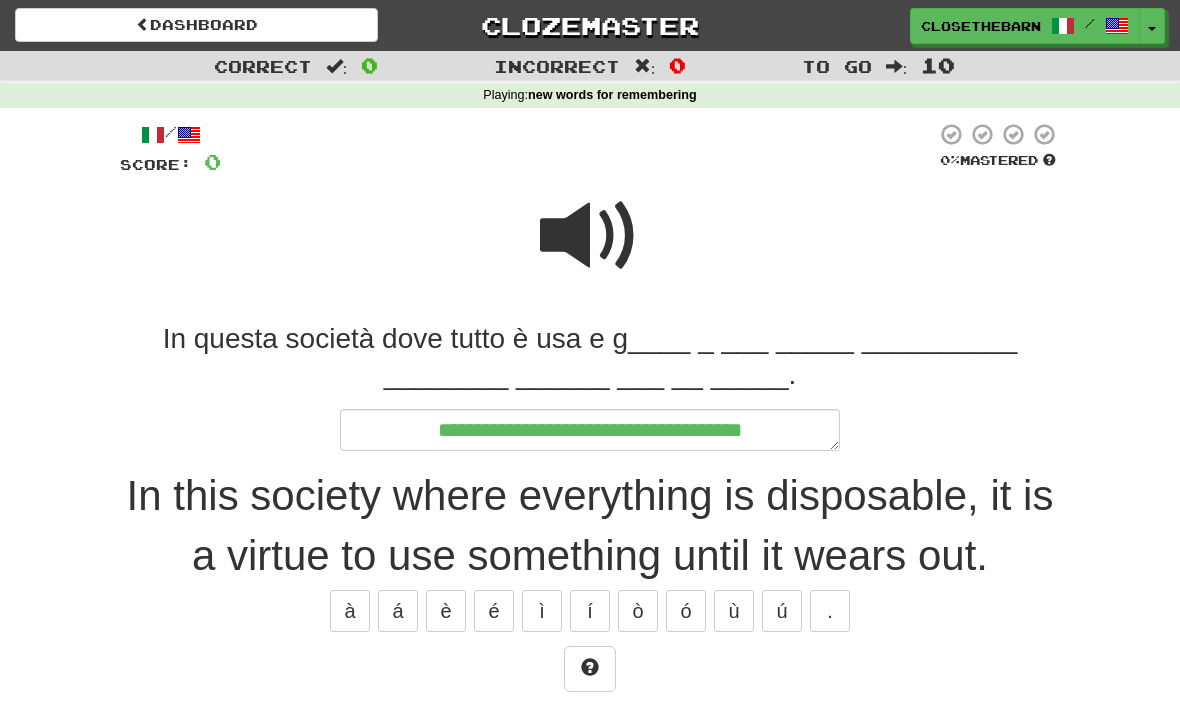 type on "*" 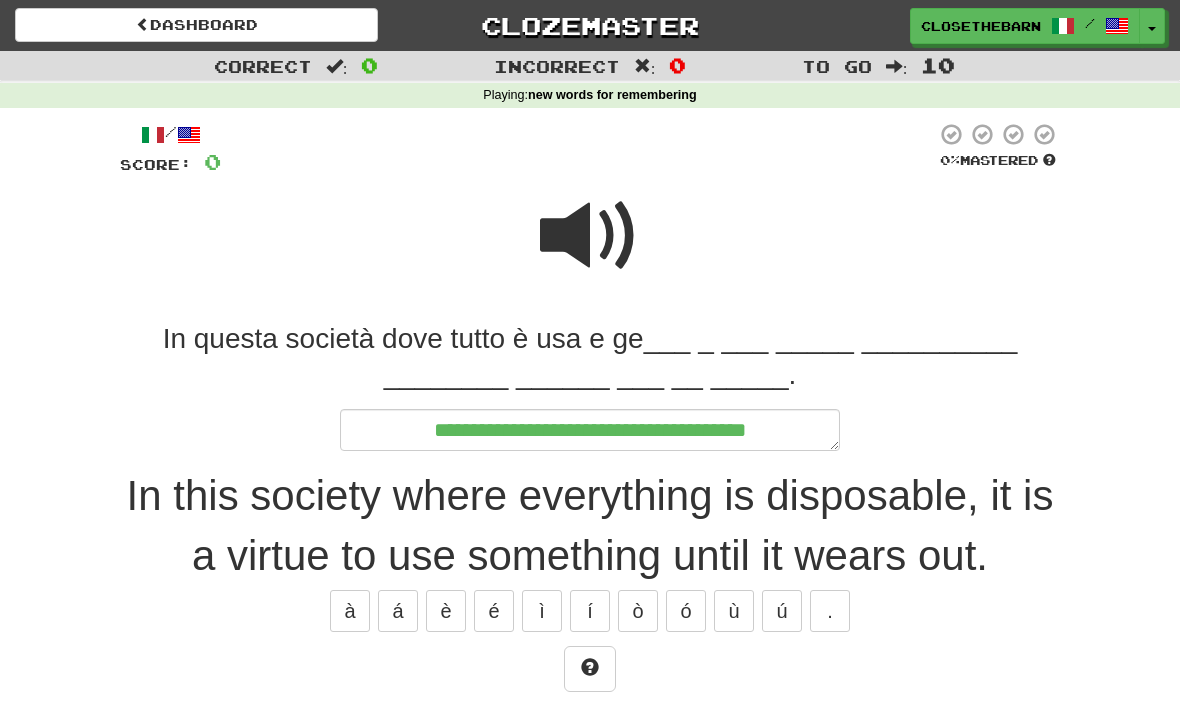 type on "*" 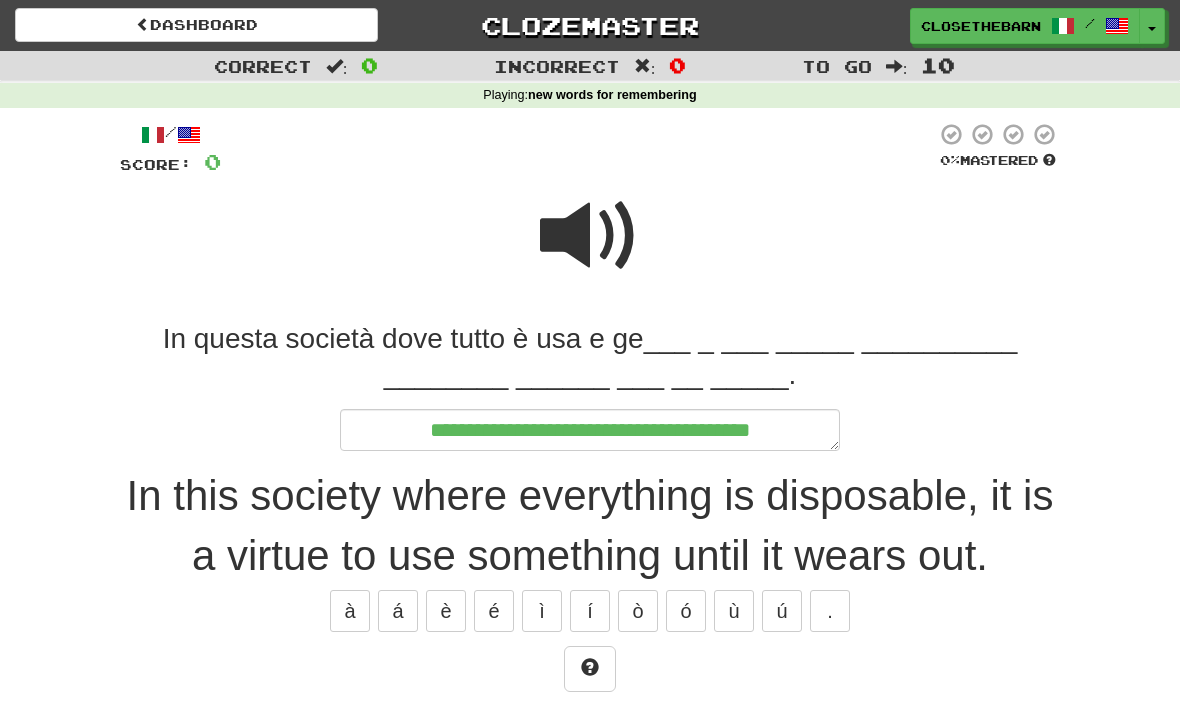type on "*" 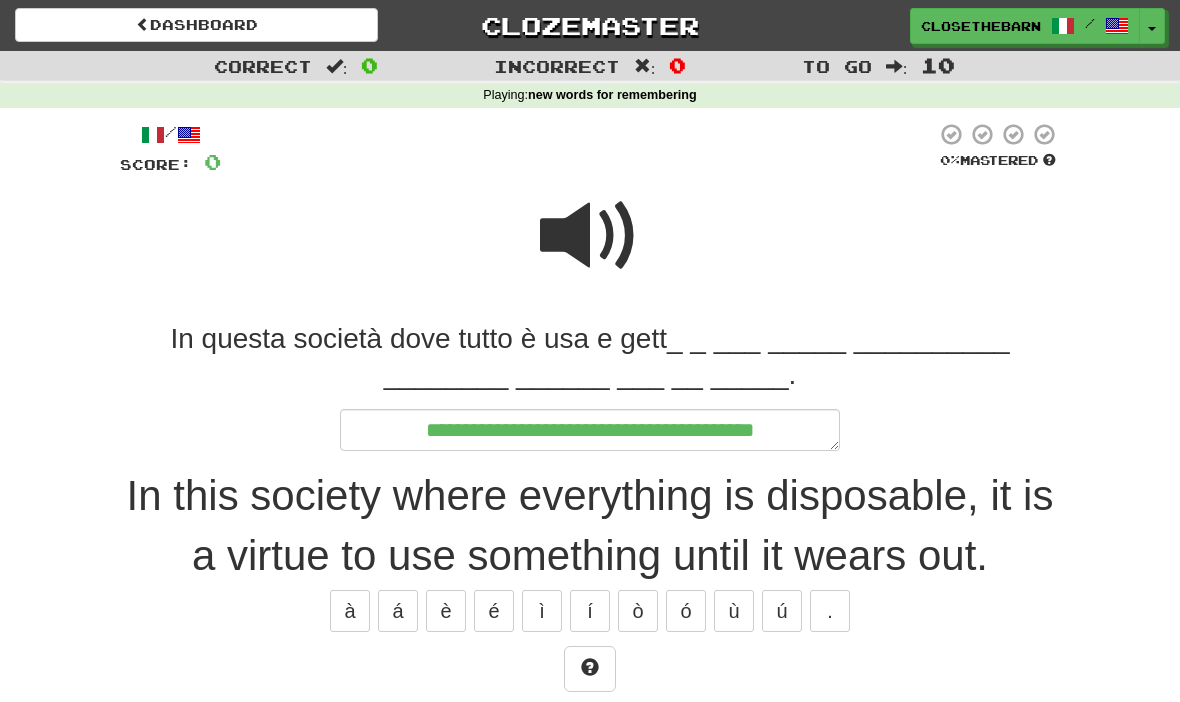 type on "*" 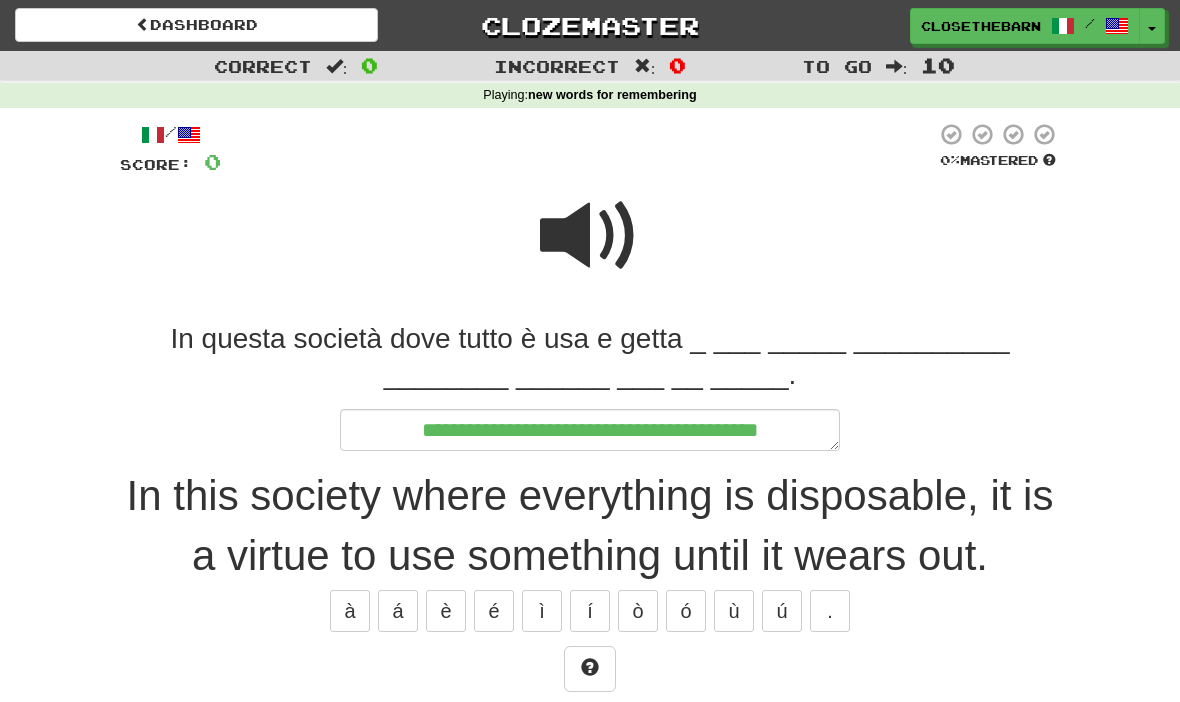 type on "*" 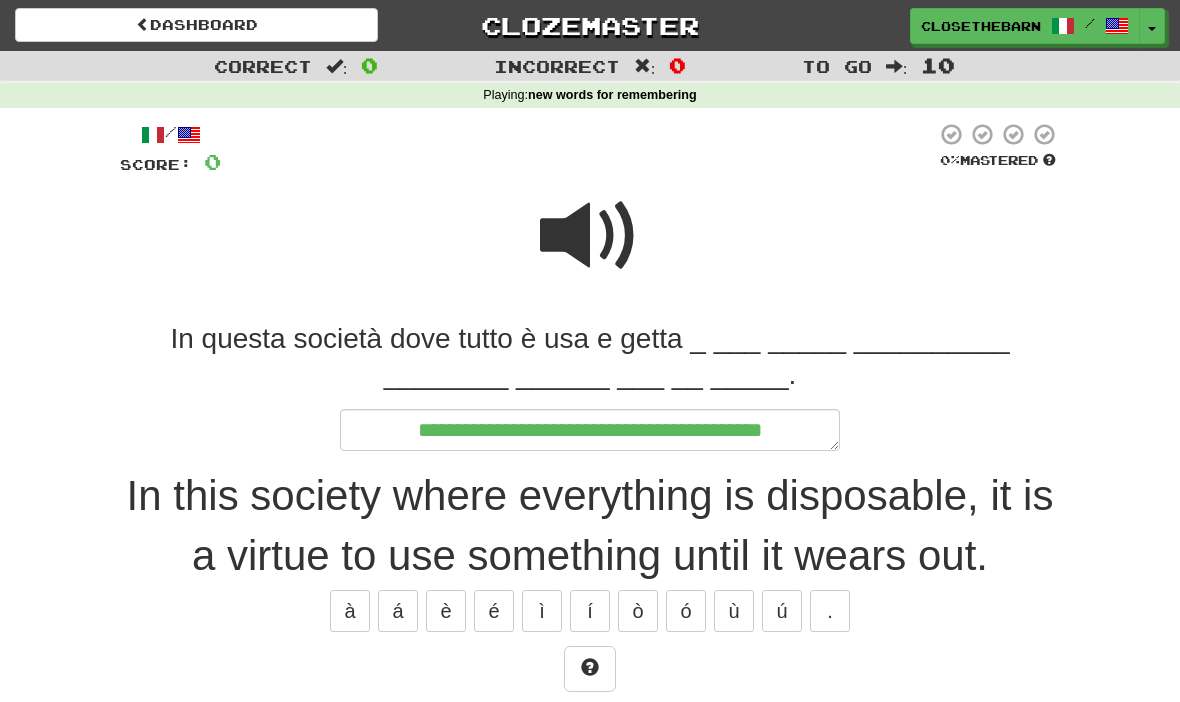 type on "*" 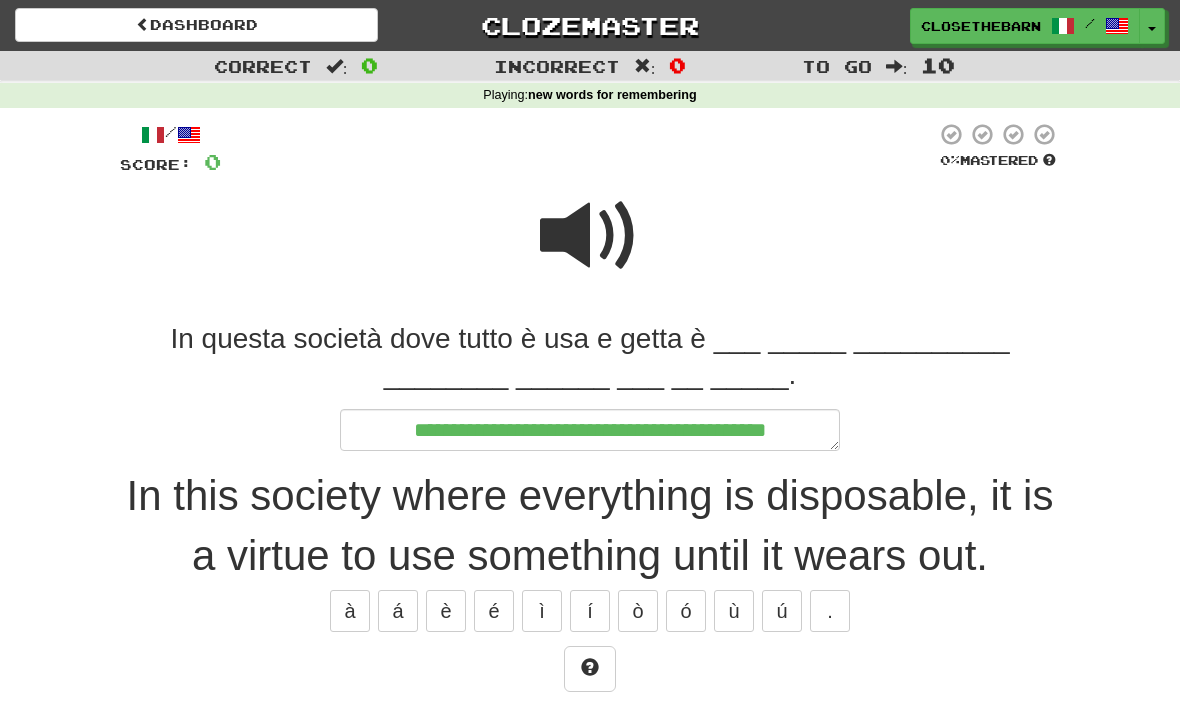 type on "*" 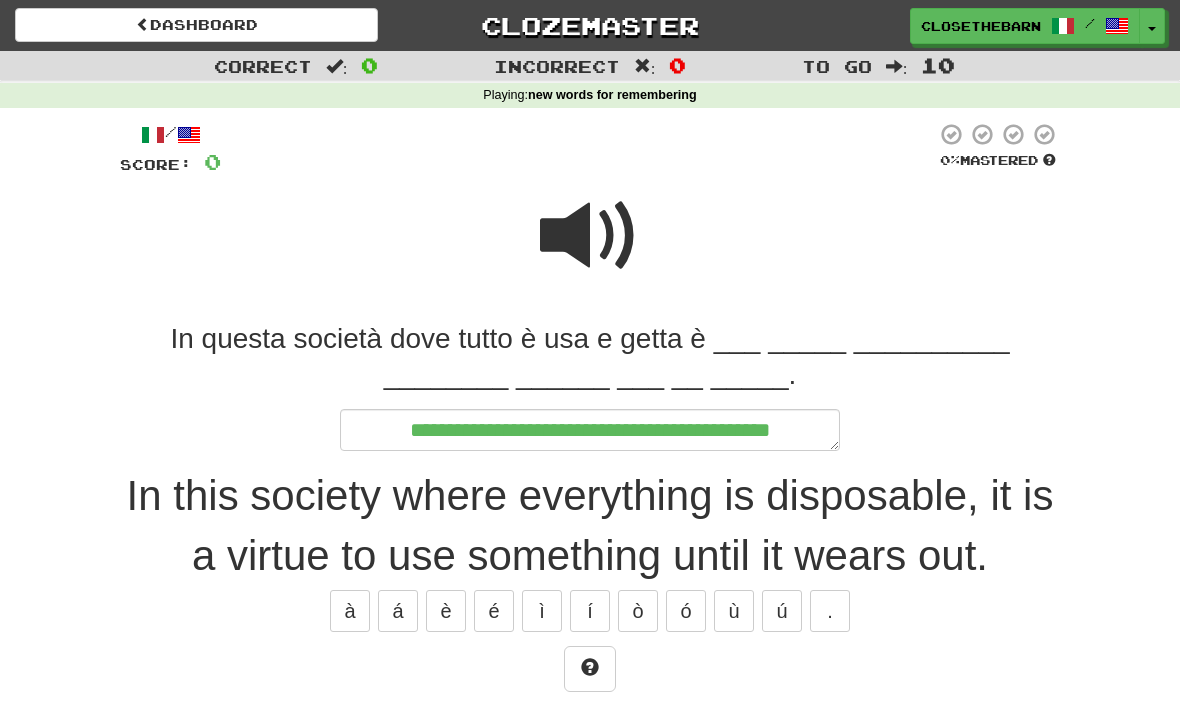 type on "*" 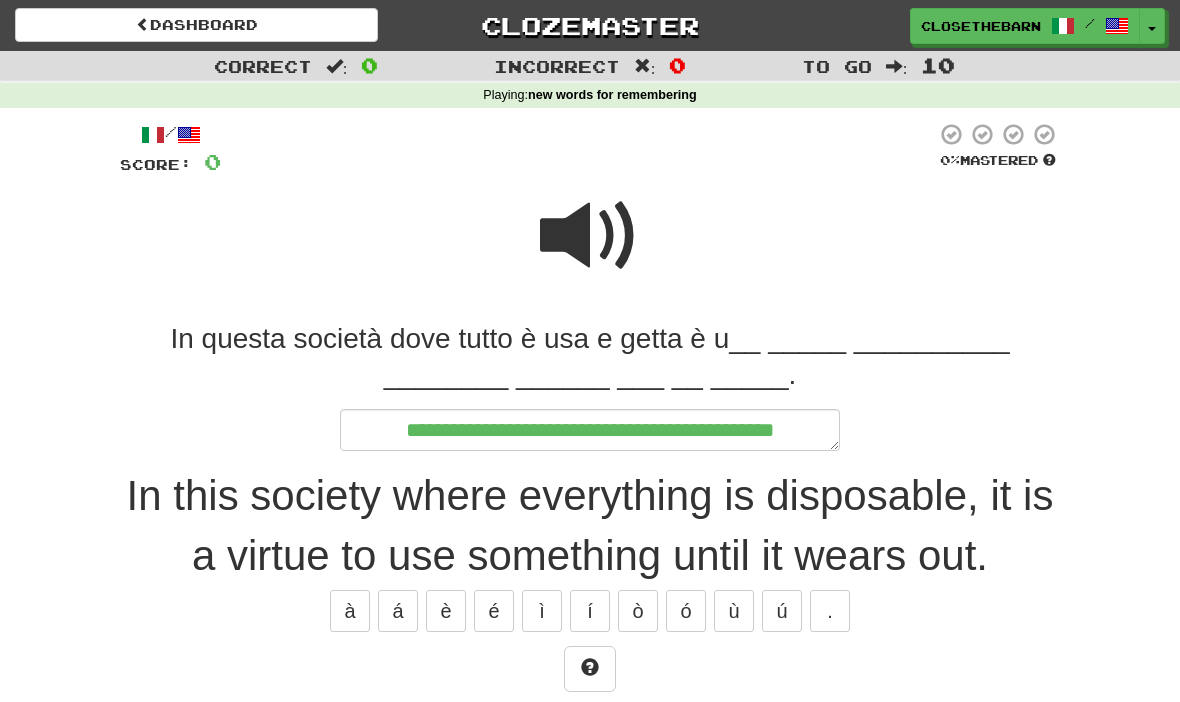 type on "*" 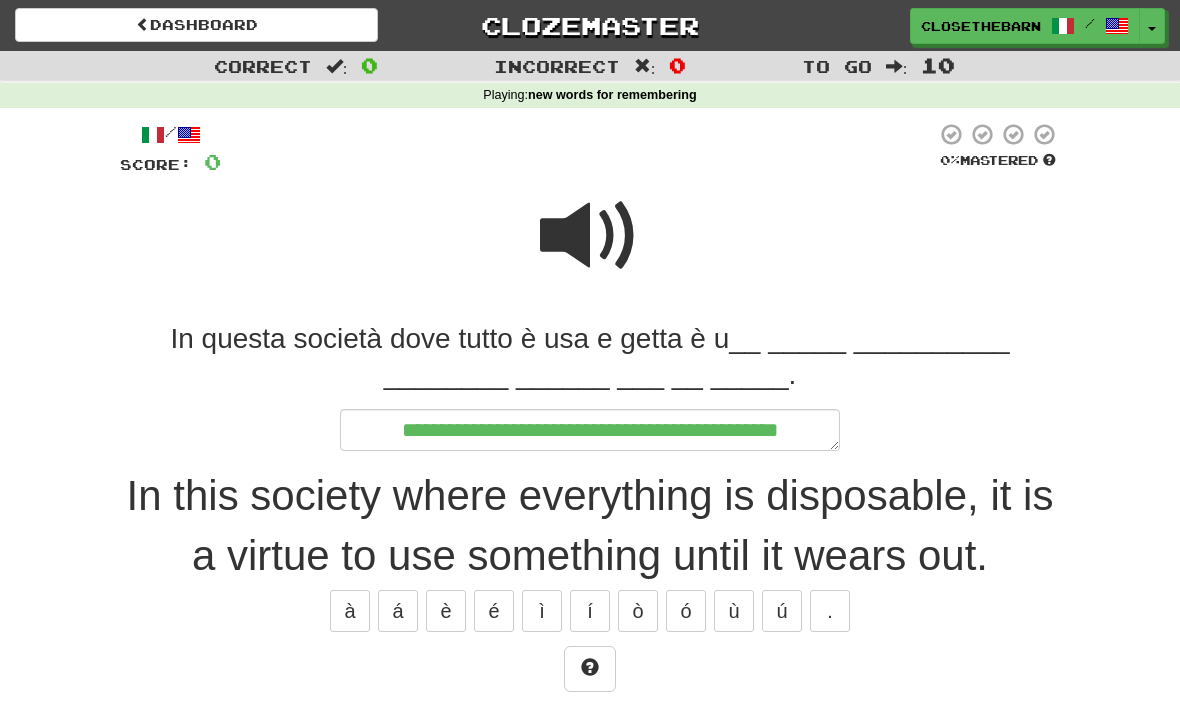 type on "*" 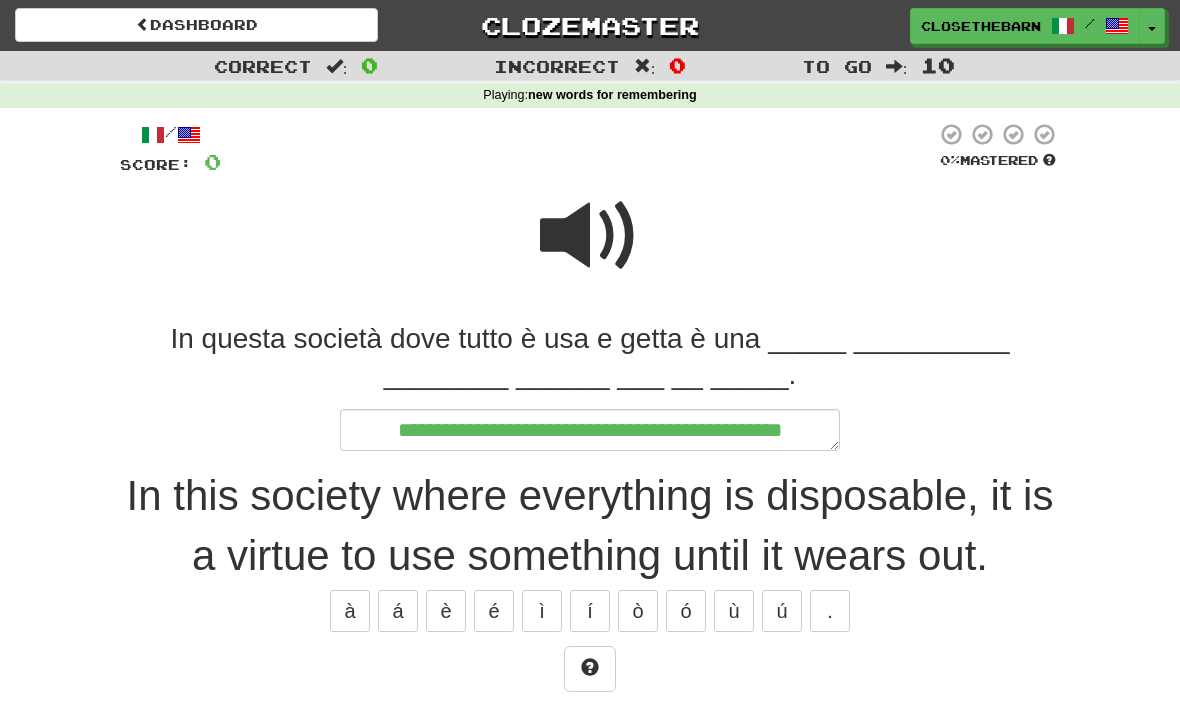type on "*" 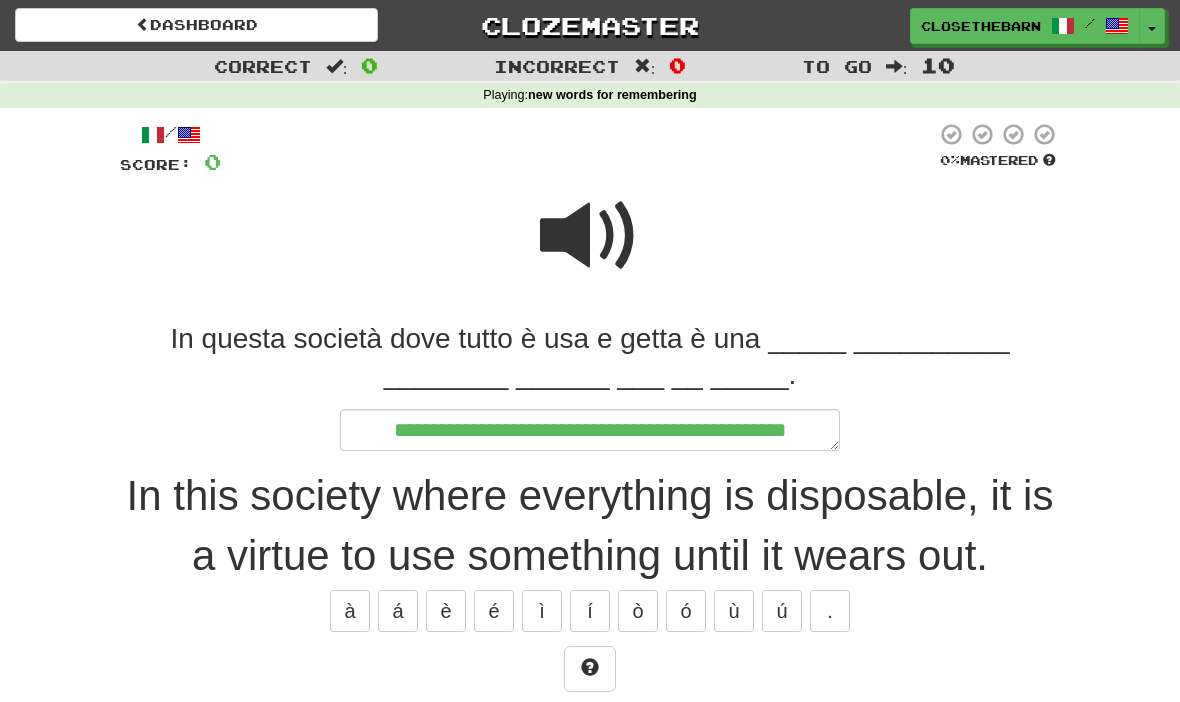 type on "*" 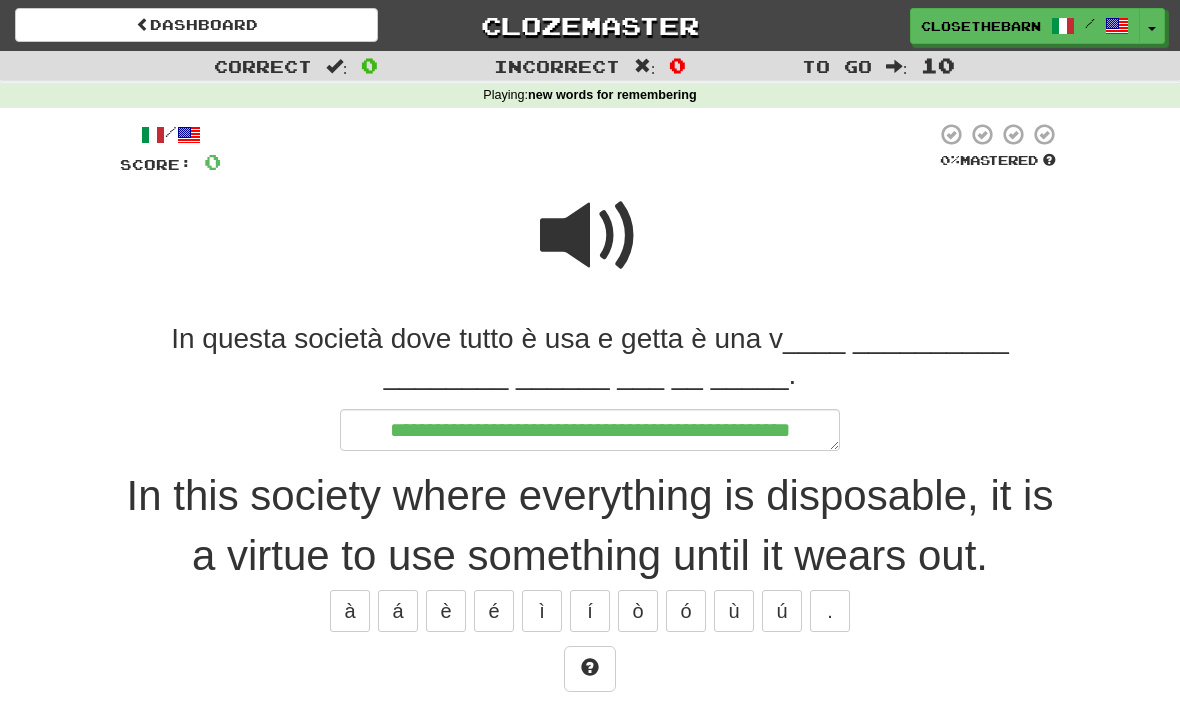 type on "*" 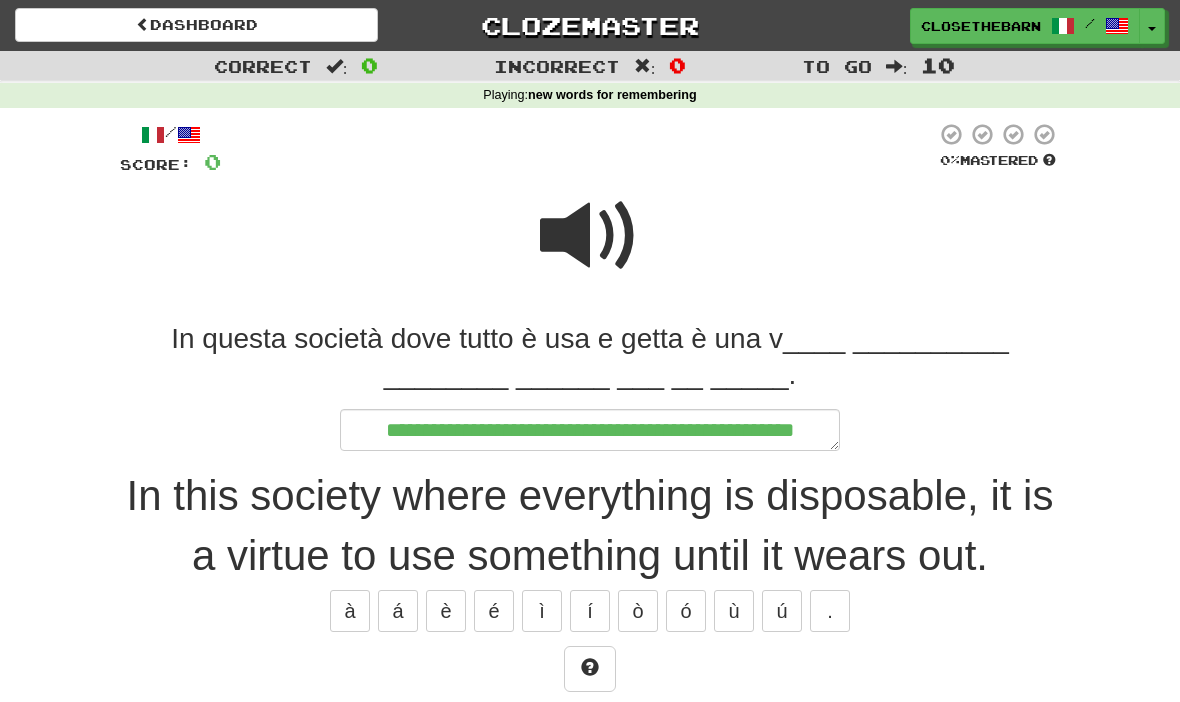type on "*" 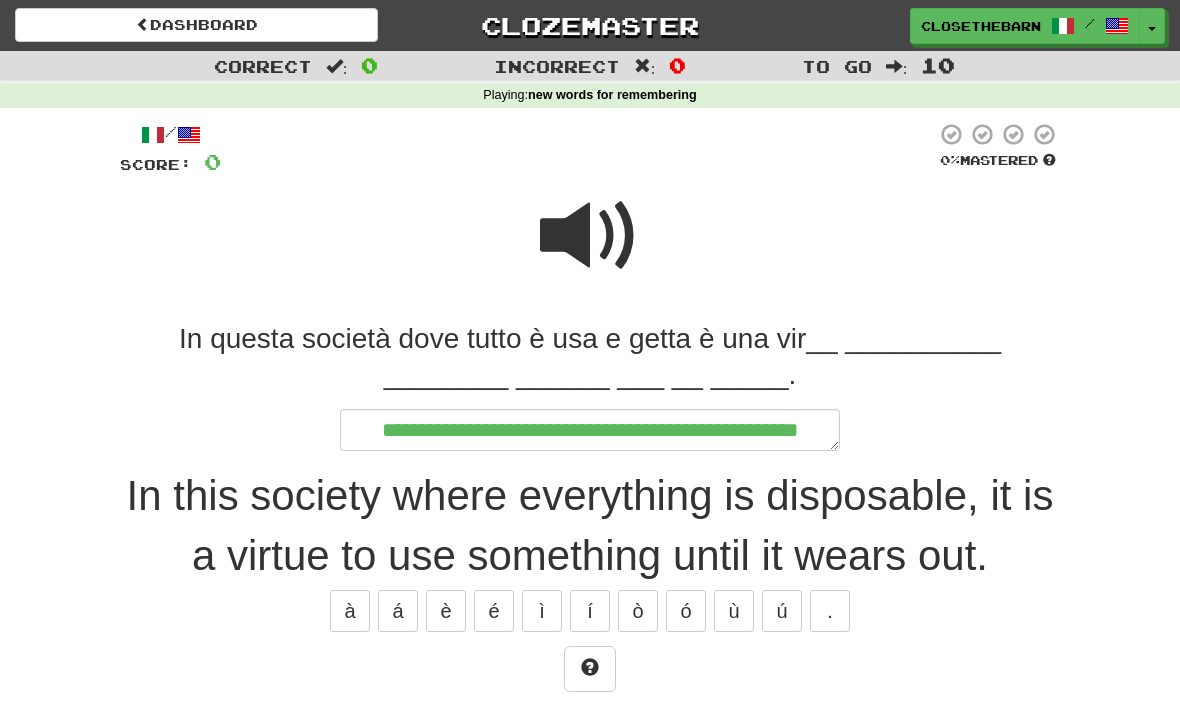type on "*" 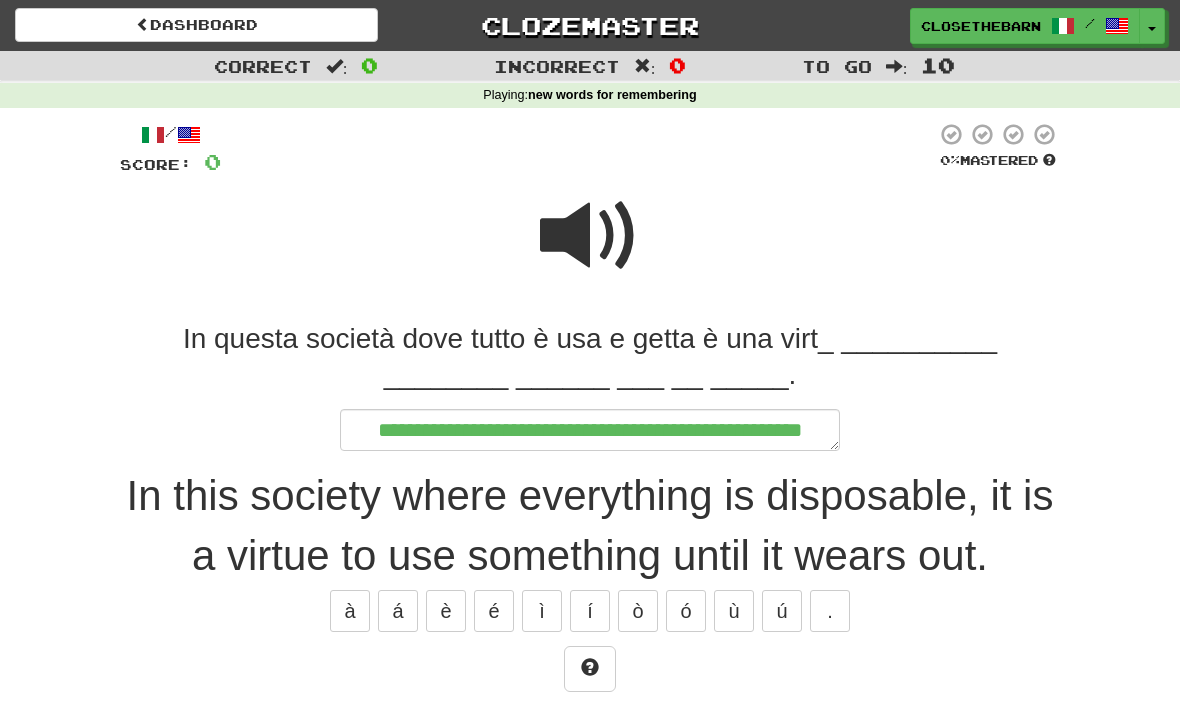 type on "*" 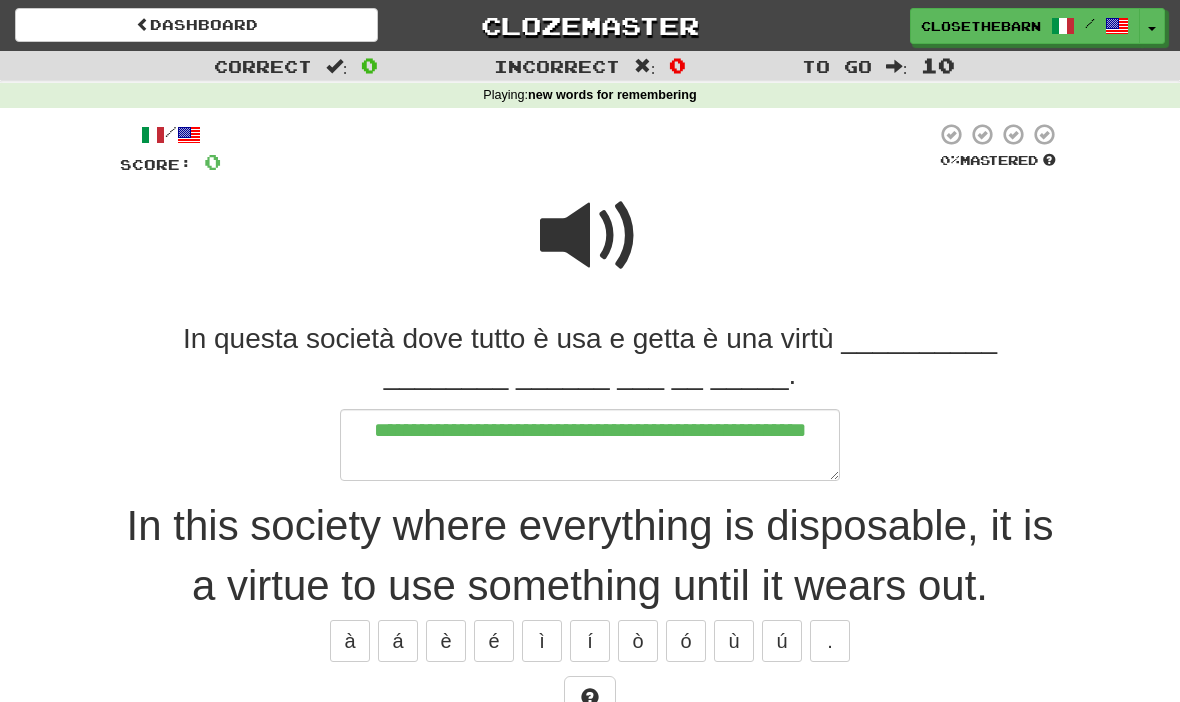 type on "*" 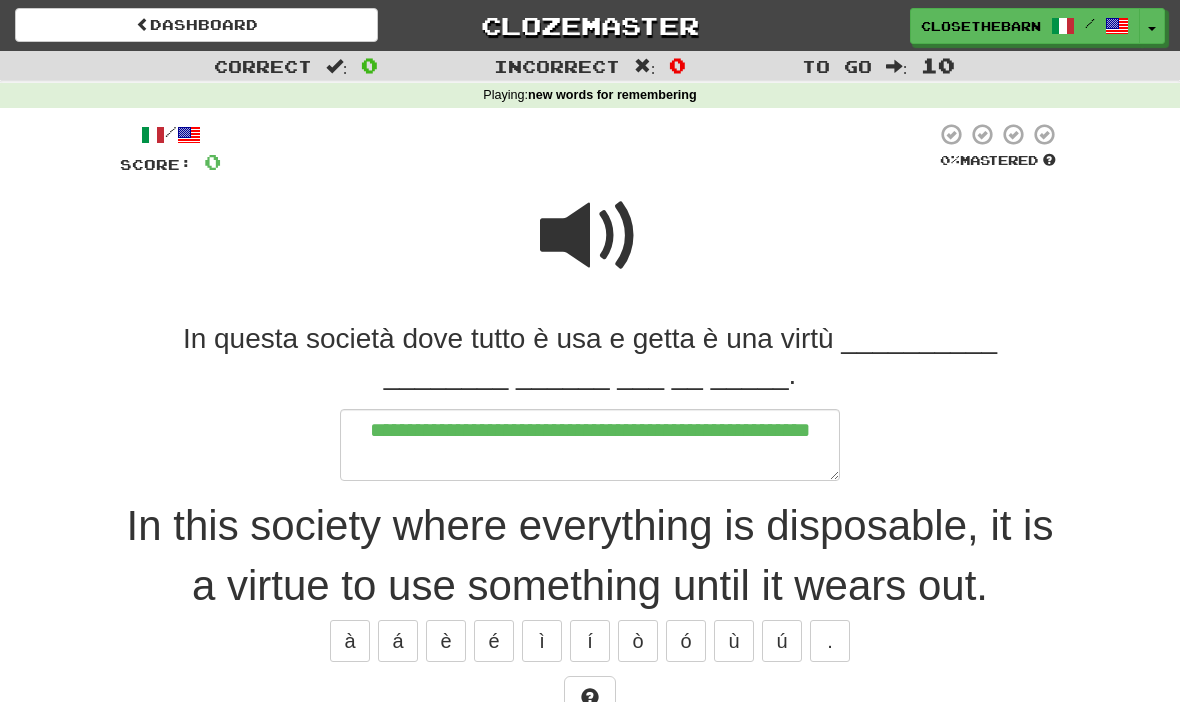 type on "*" 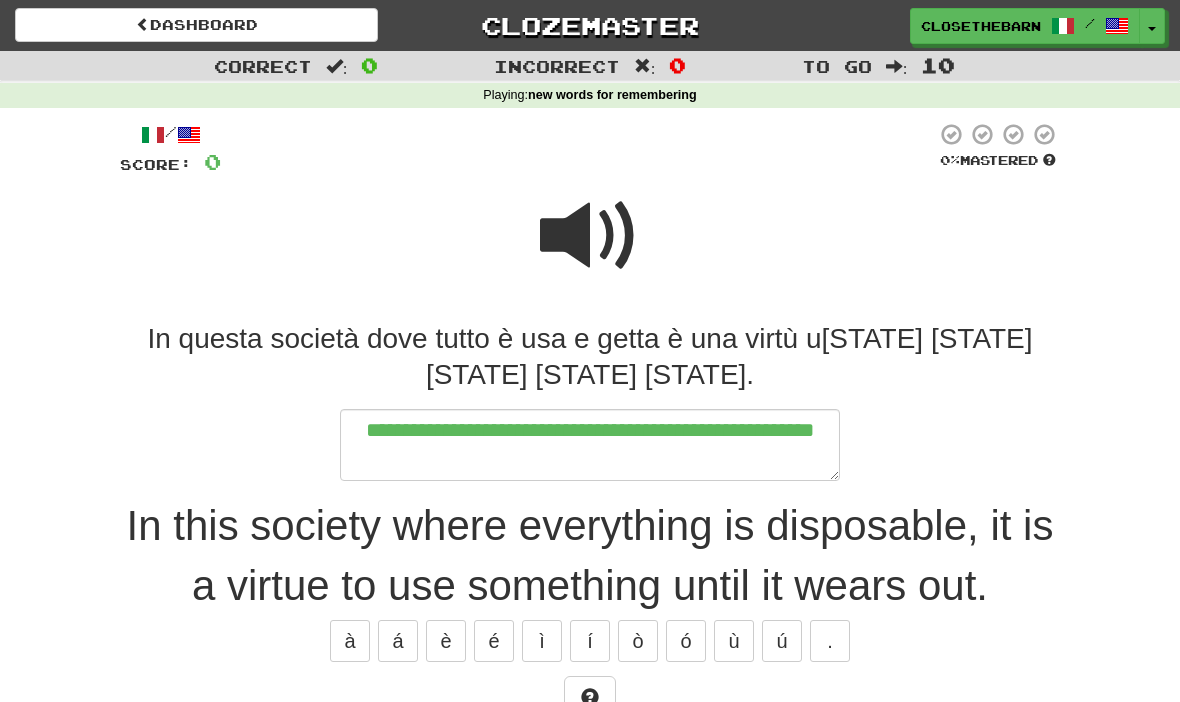 type on "*" 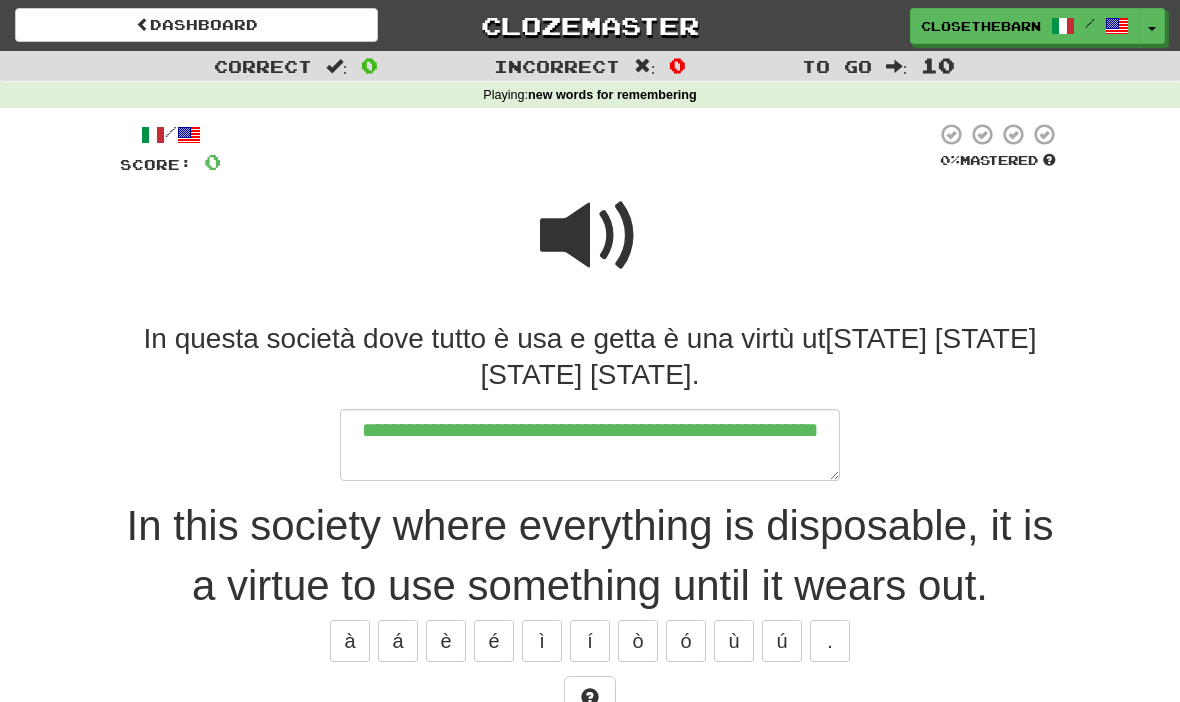 type on "*" 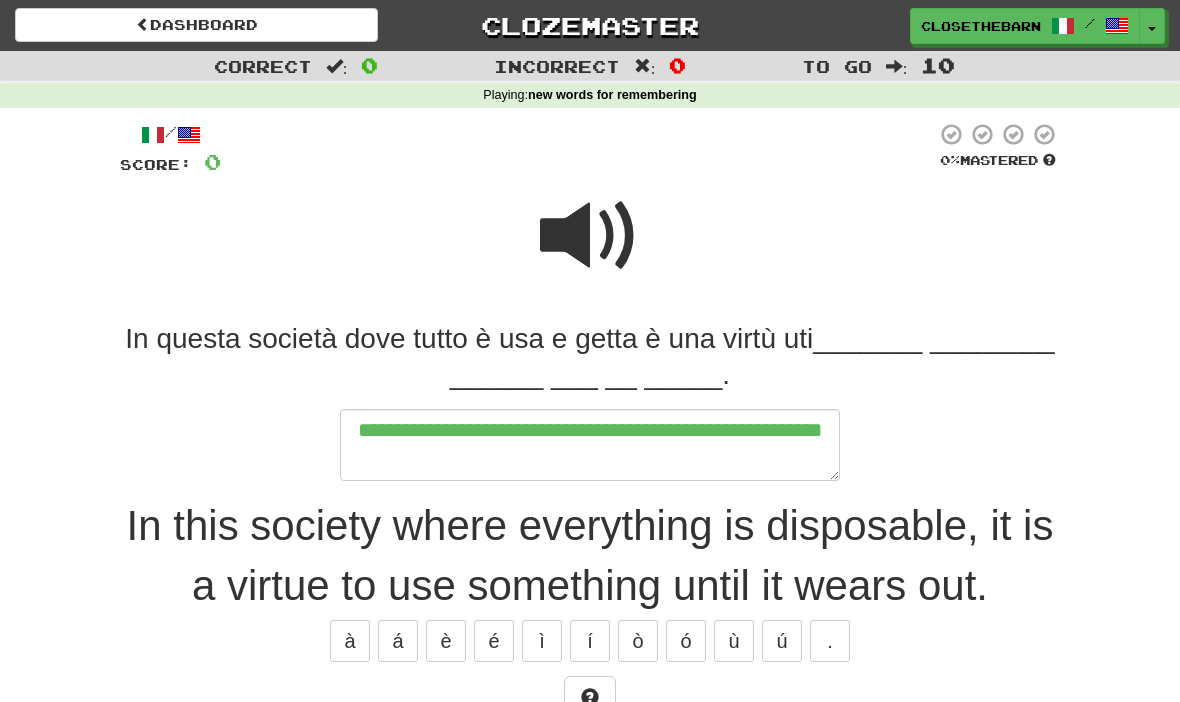 type on "*" 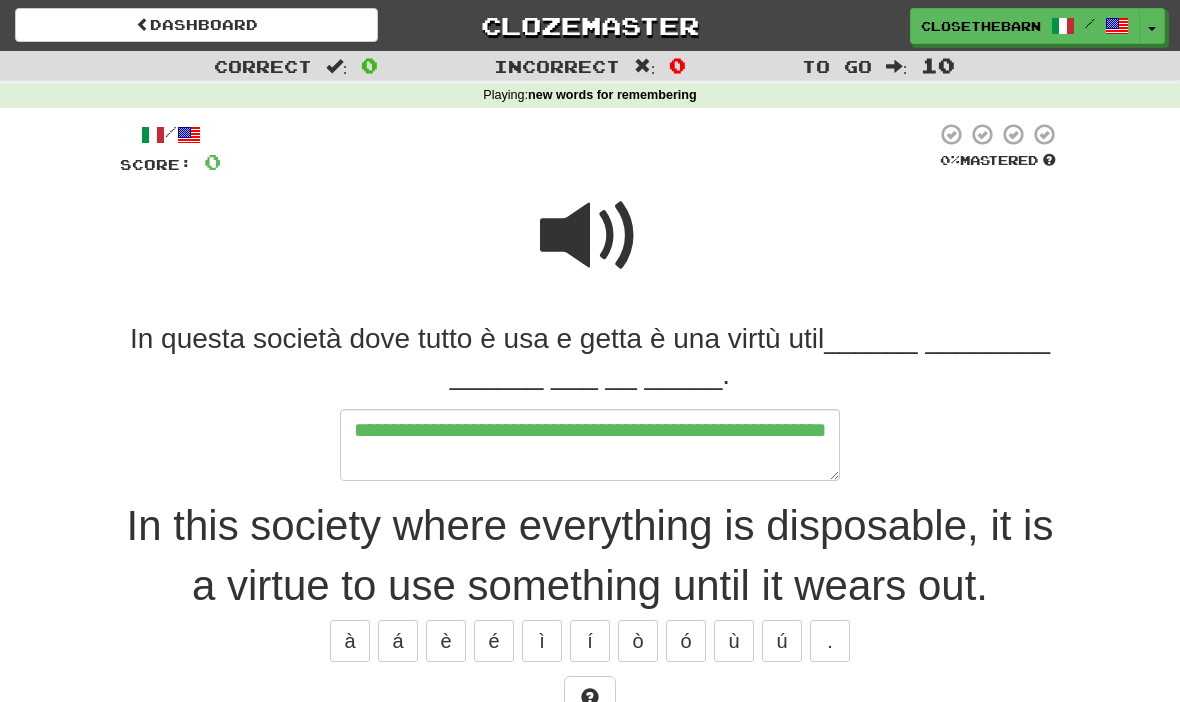 type on "*" 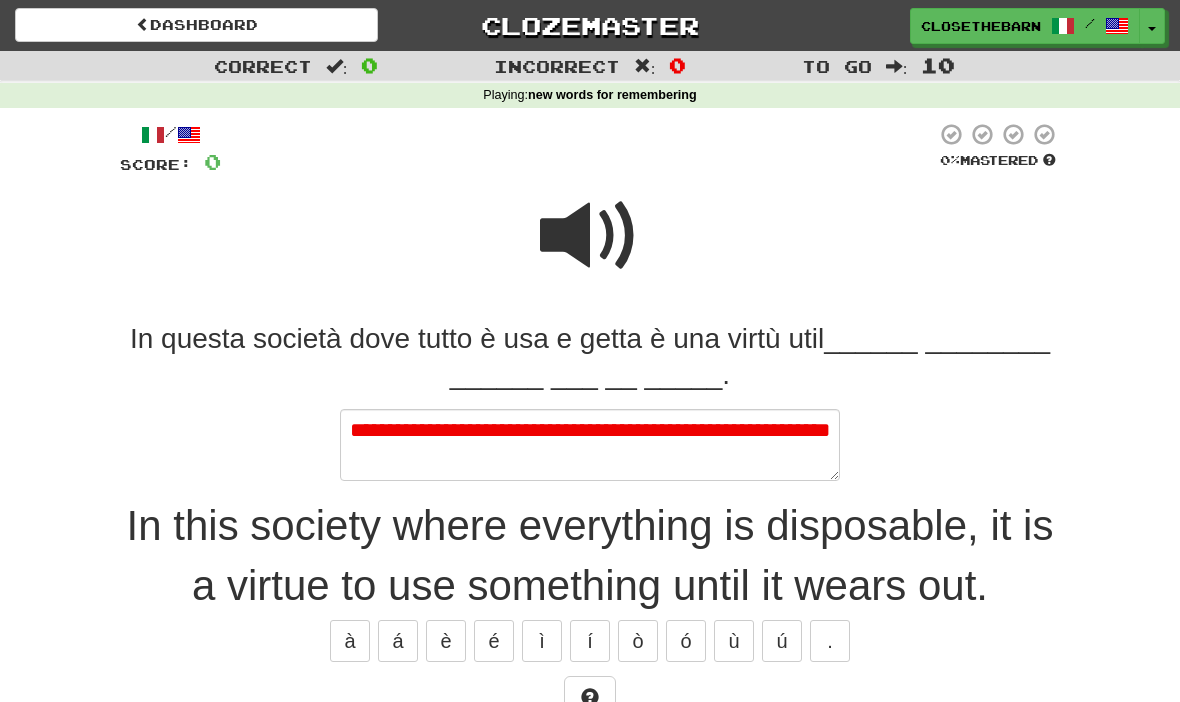 type on "*" 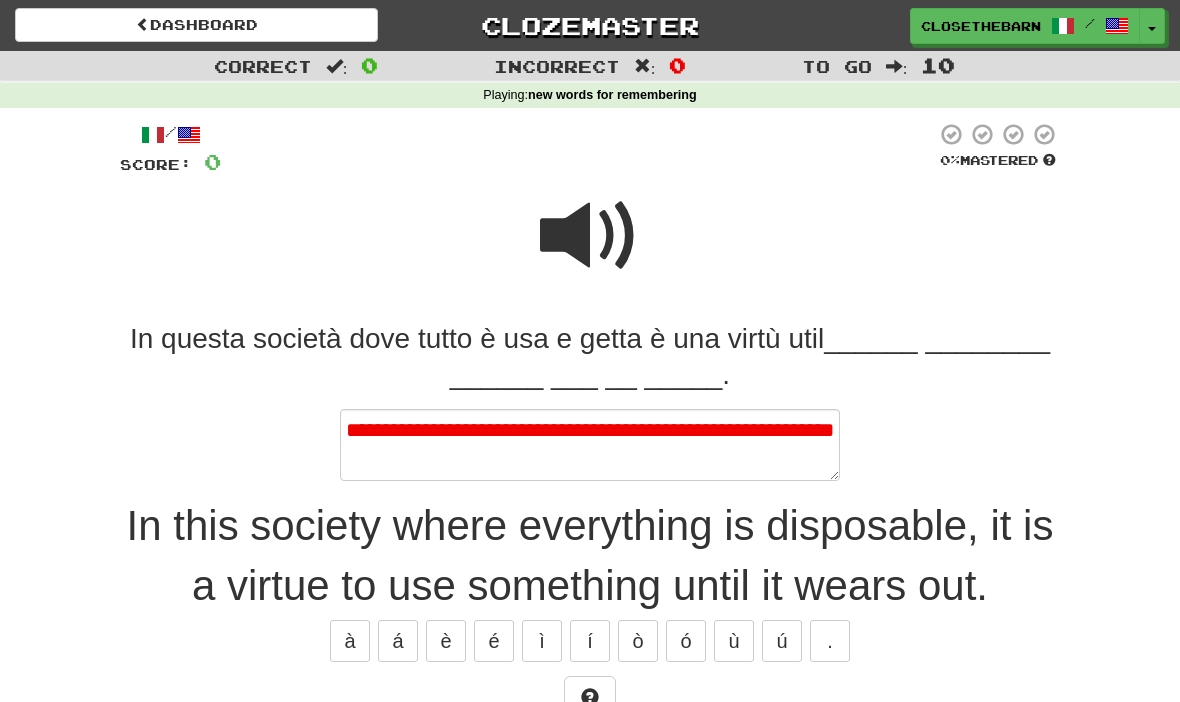 type on "*" 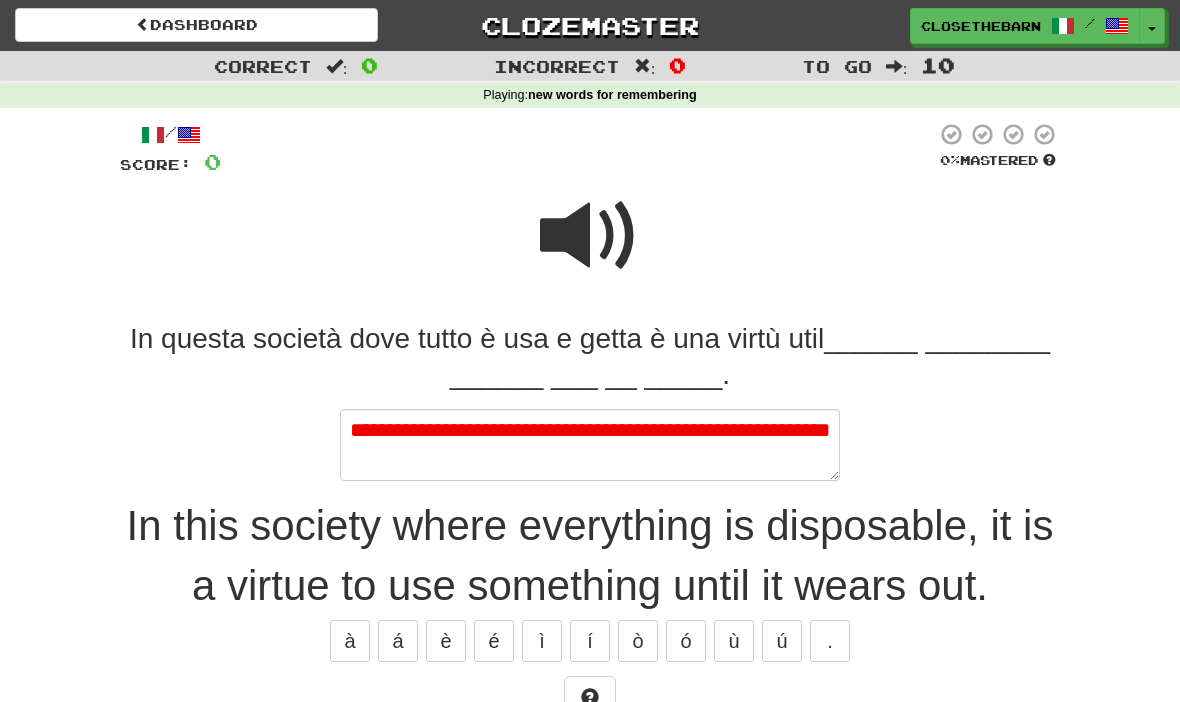 type on "*" 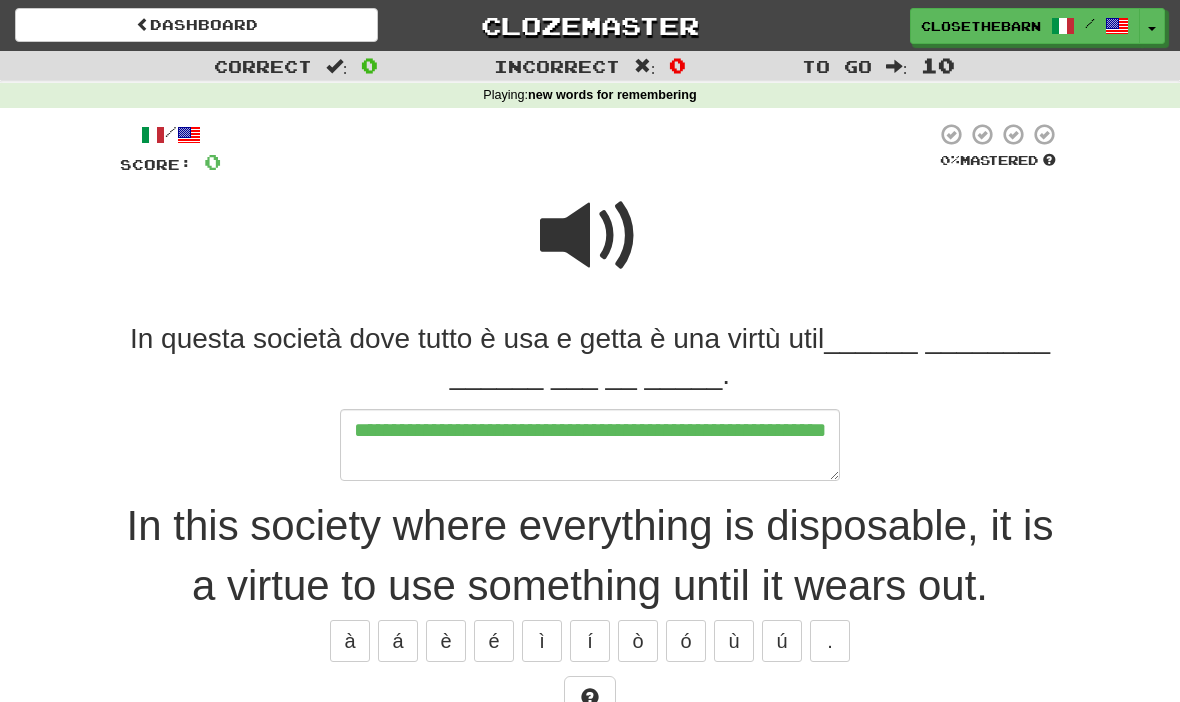 type on "*" 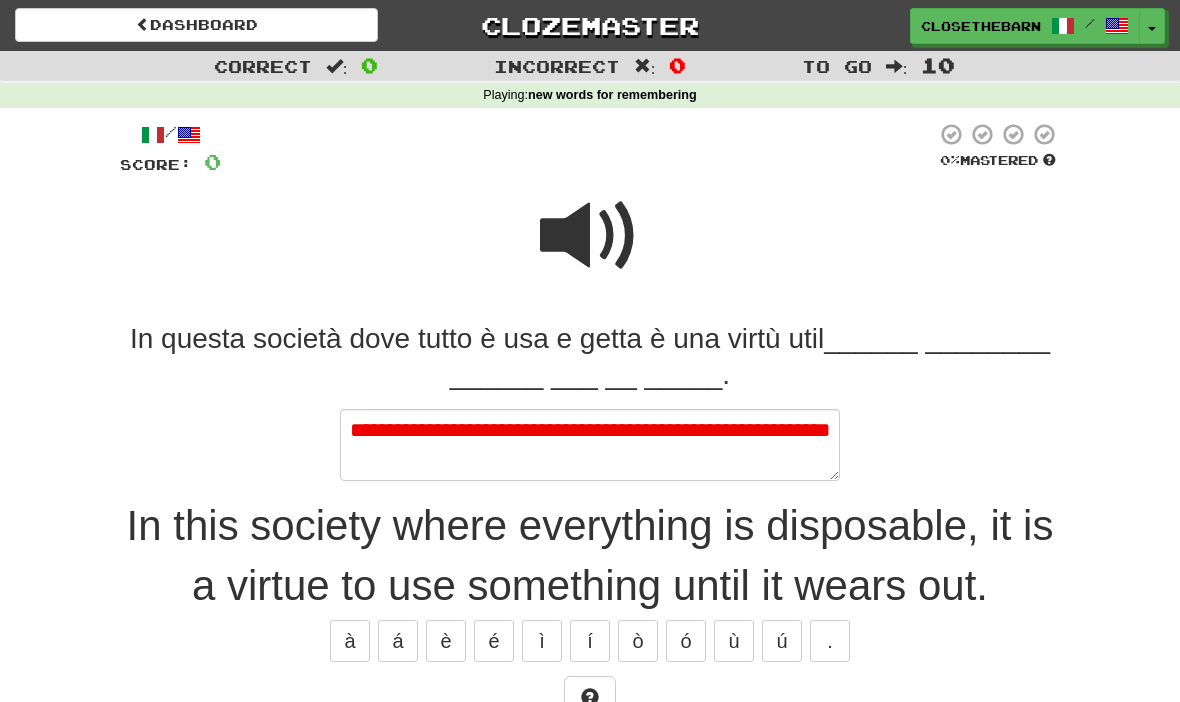 type on "*" 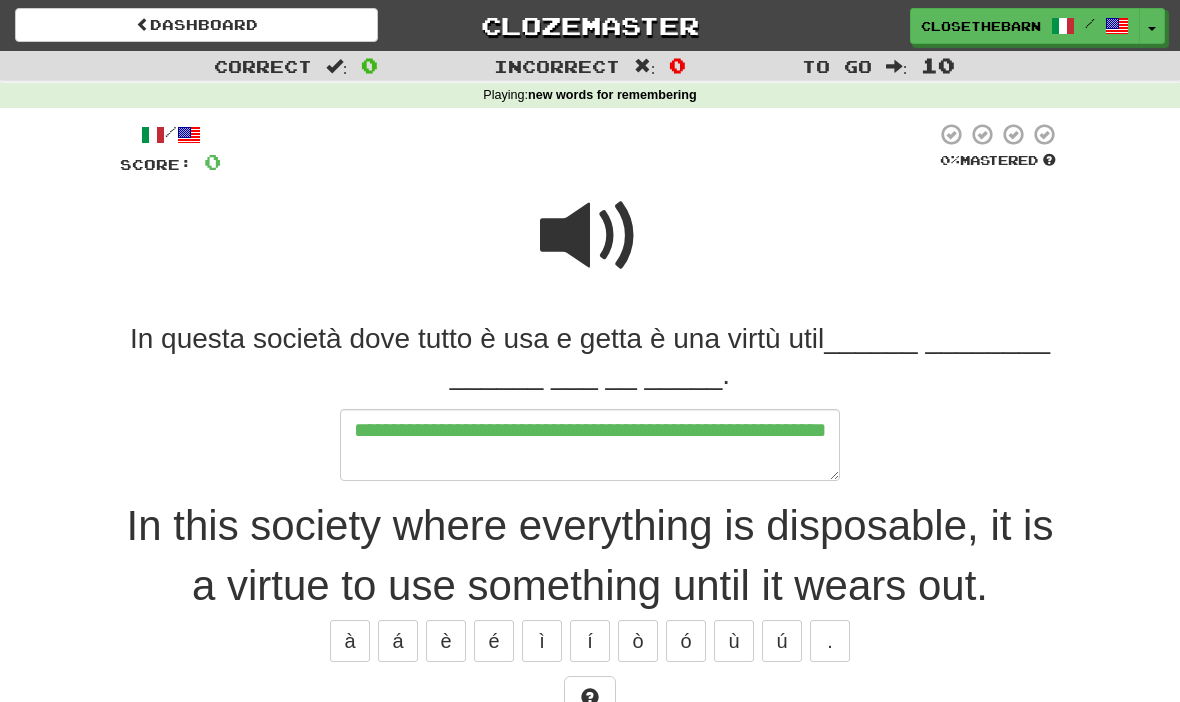 type on "*" 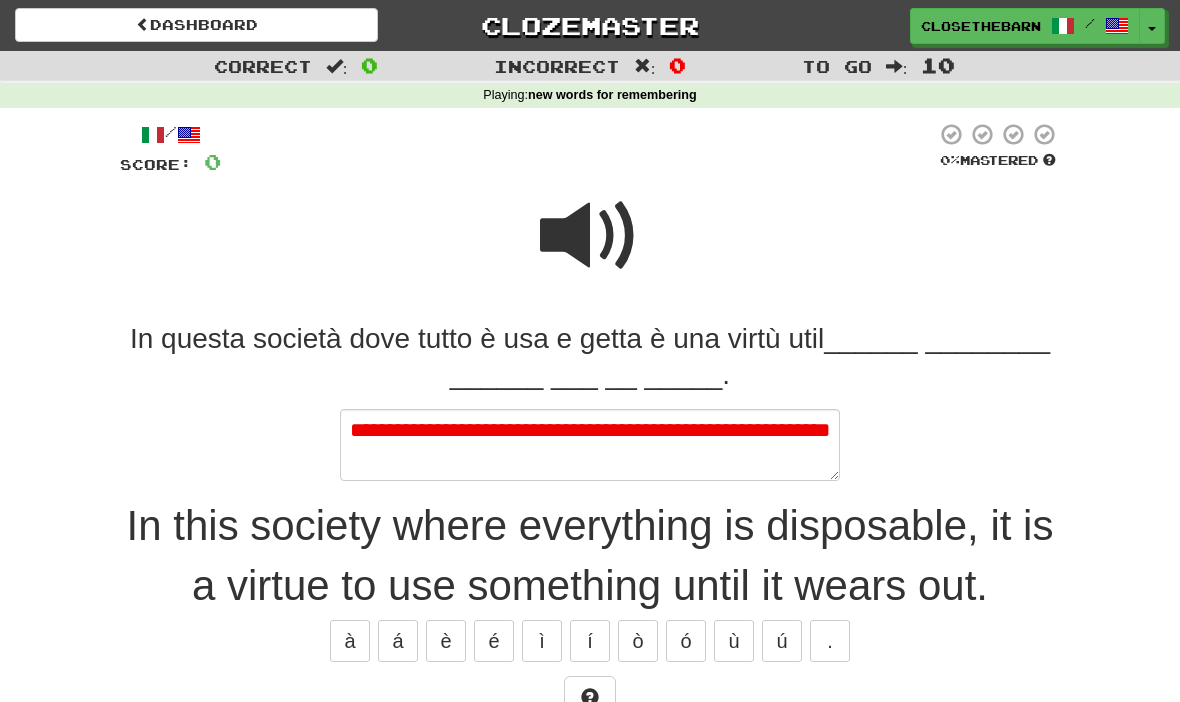 type on "*" 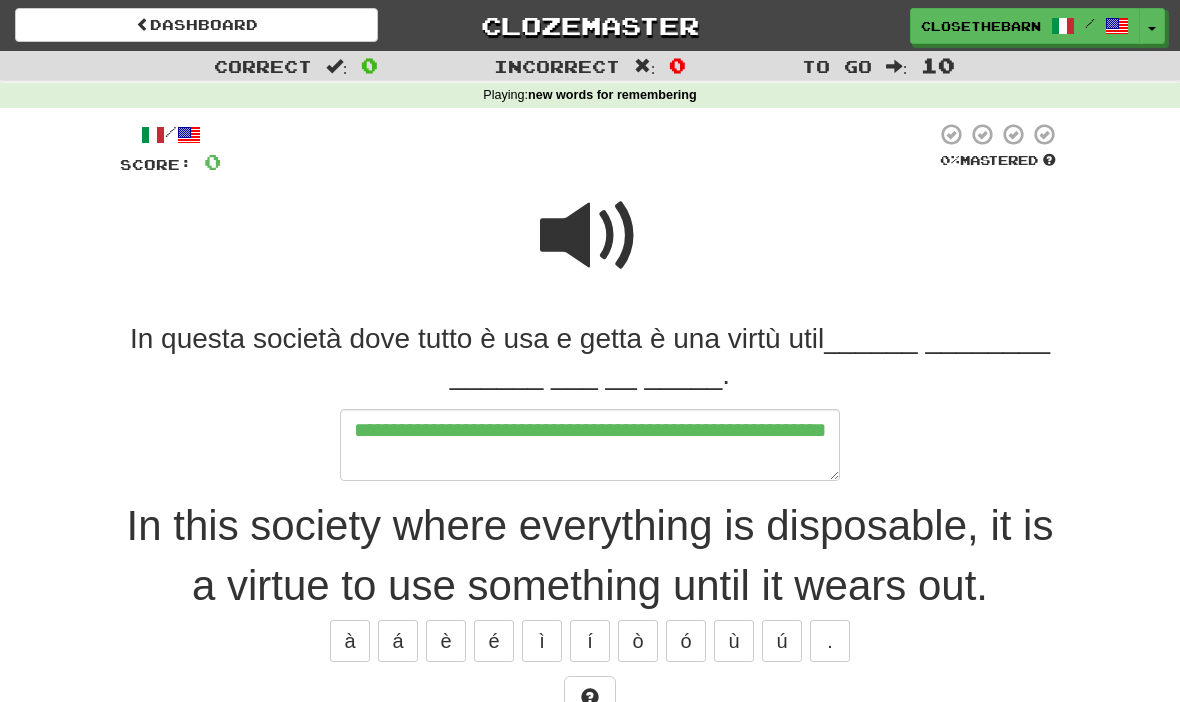 type on "*" 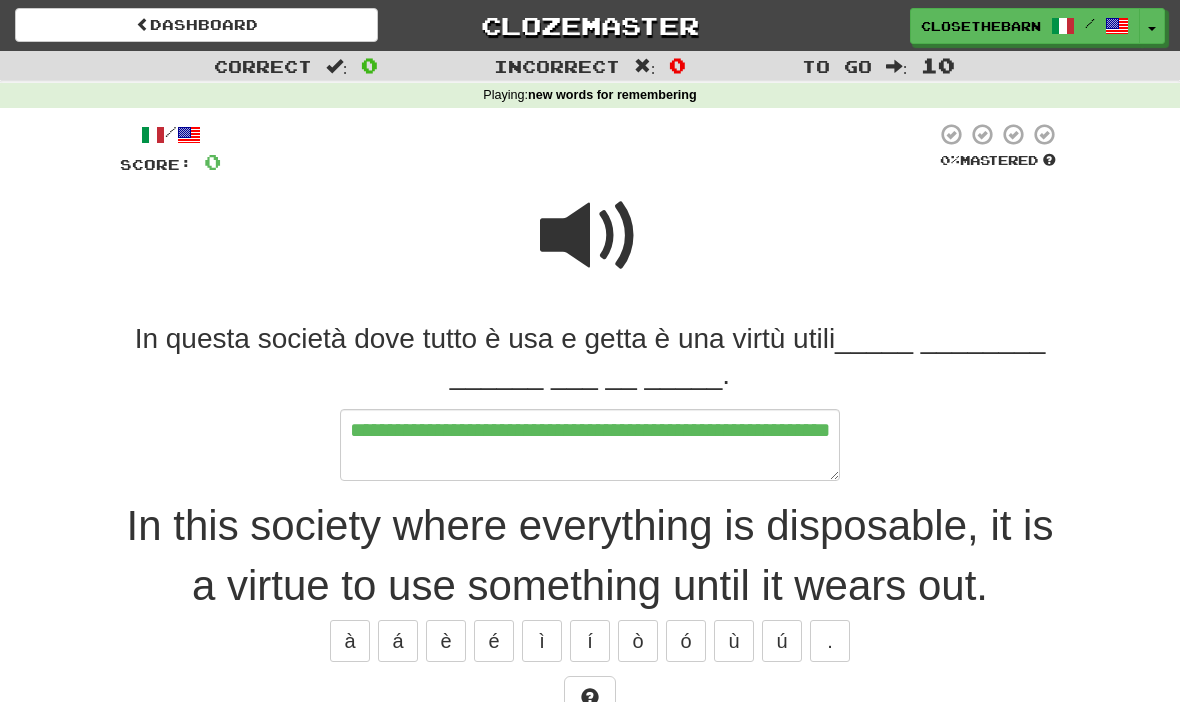 type on "*" 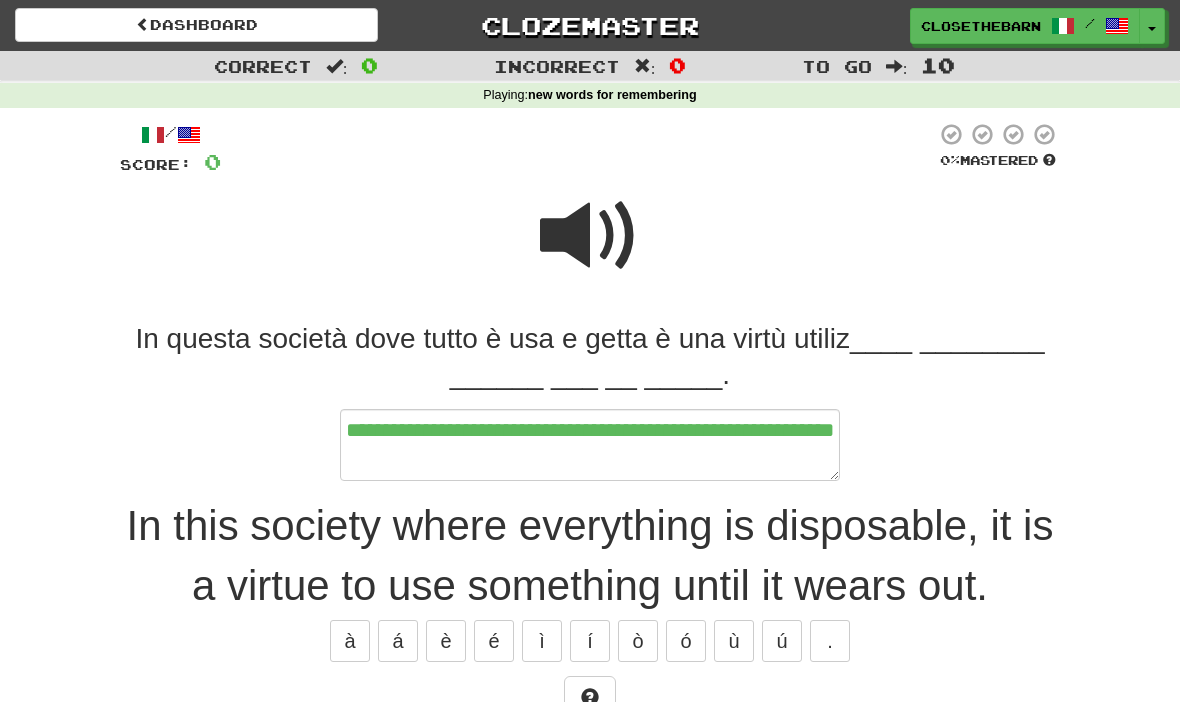 type on "*" 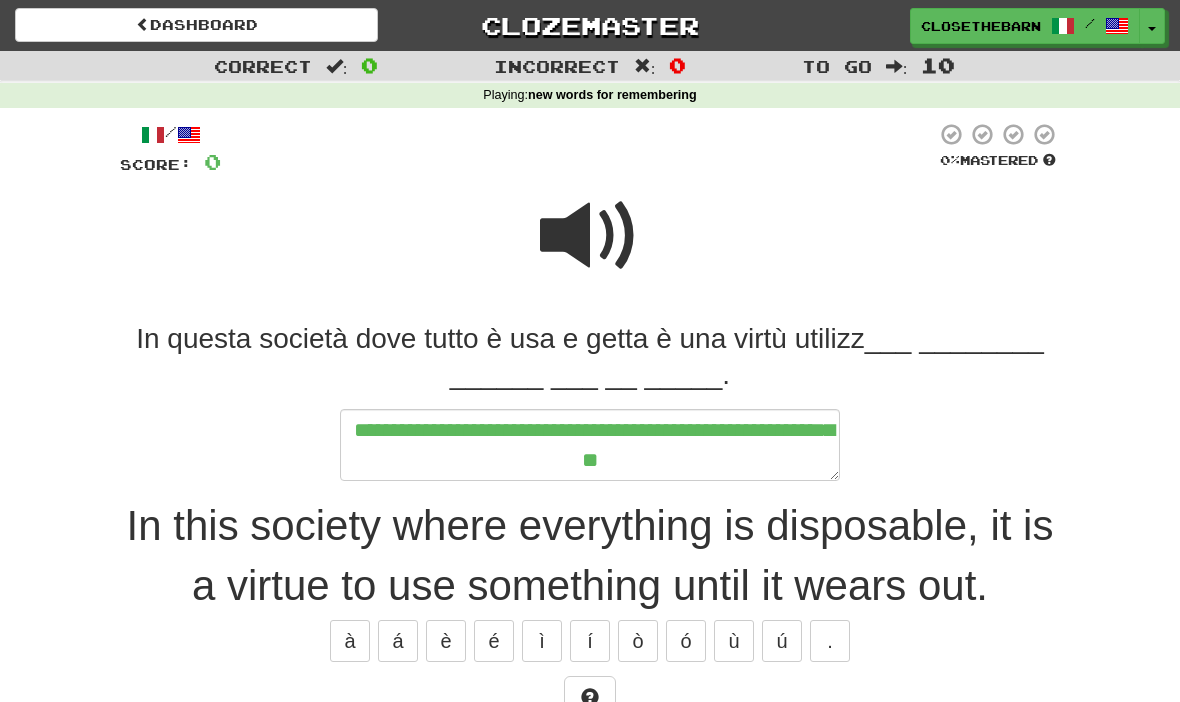 type on "*" 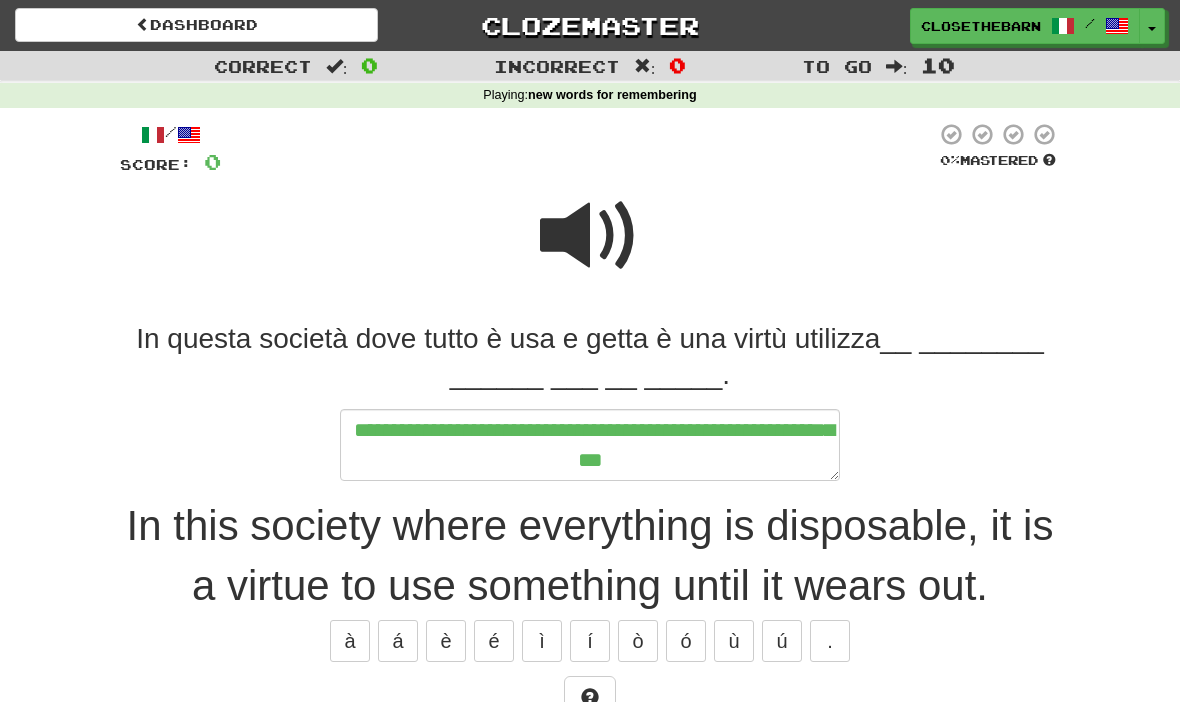 type on "*" 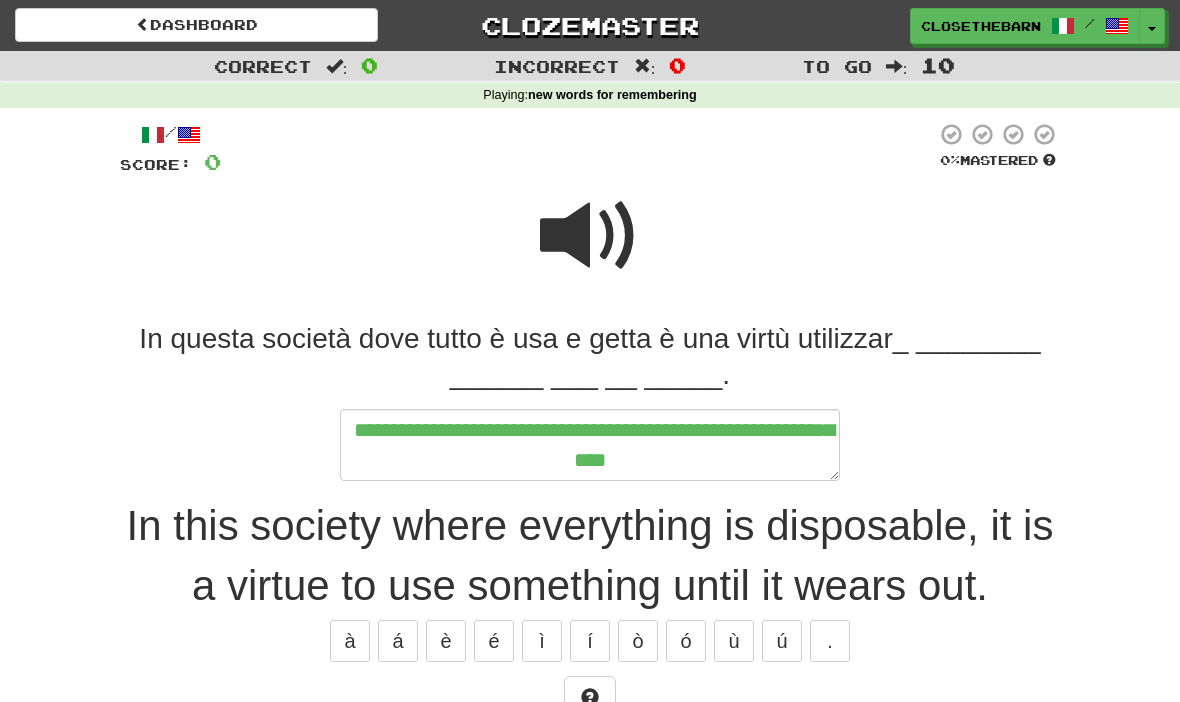 type on "*" 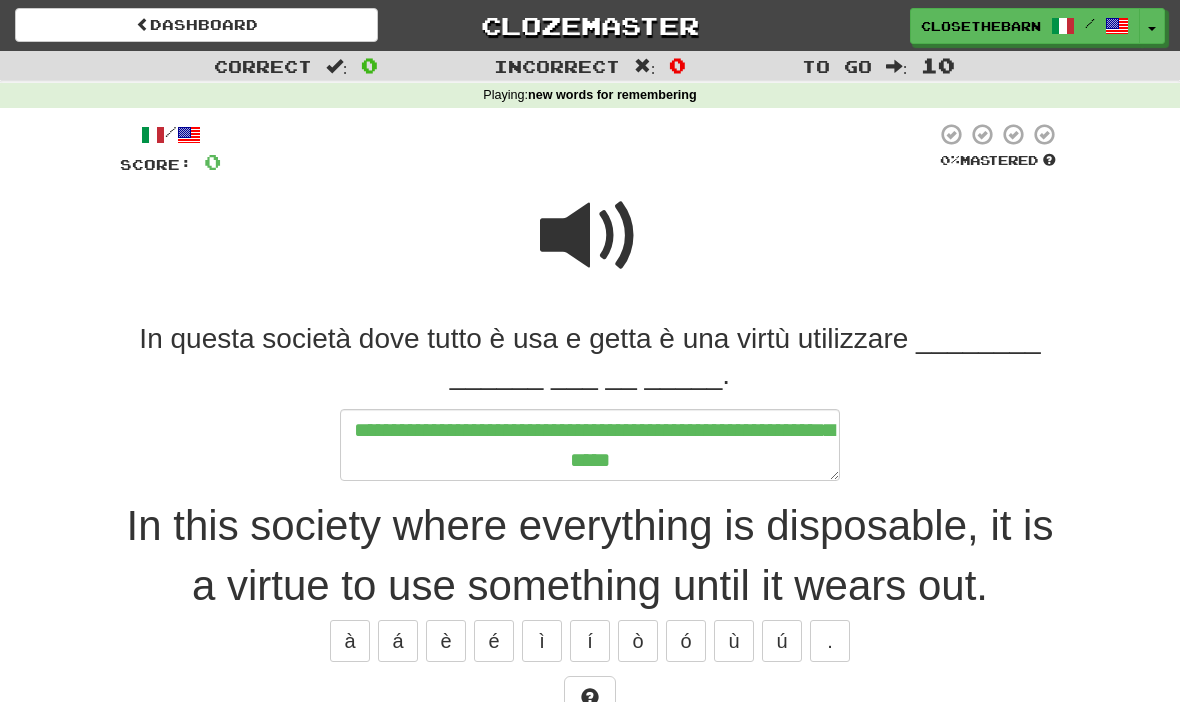 type on "*" 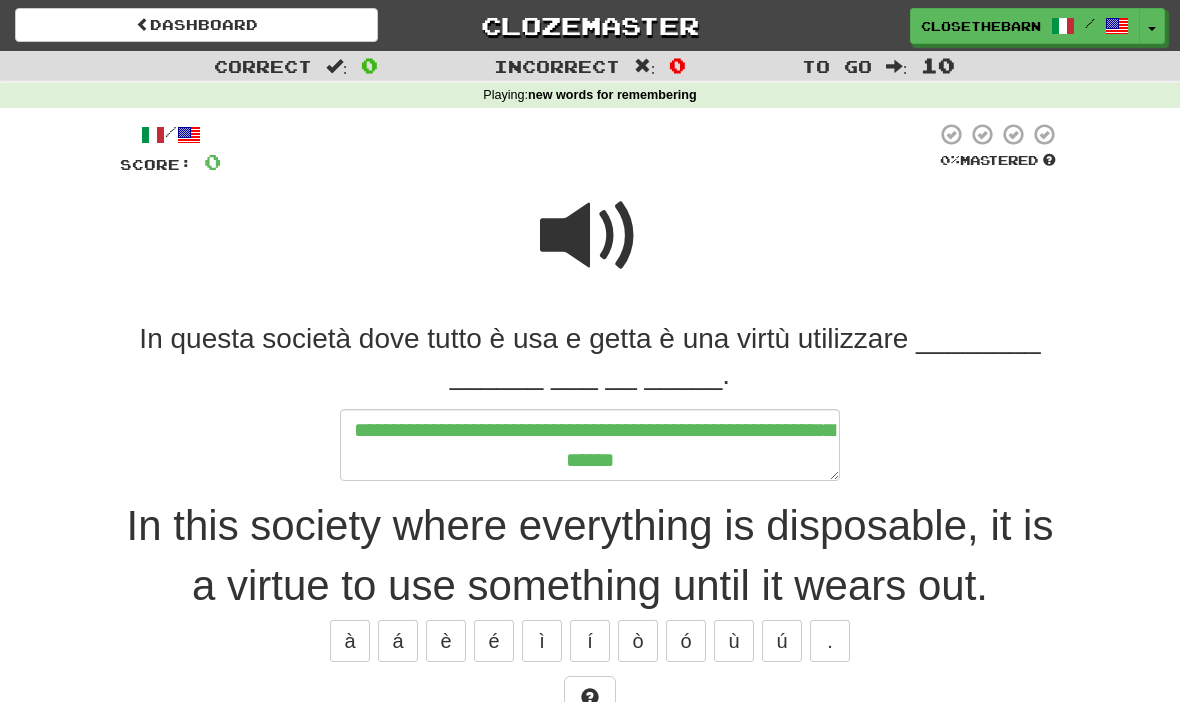 type on "*" 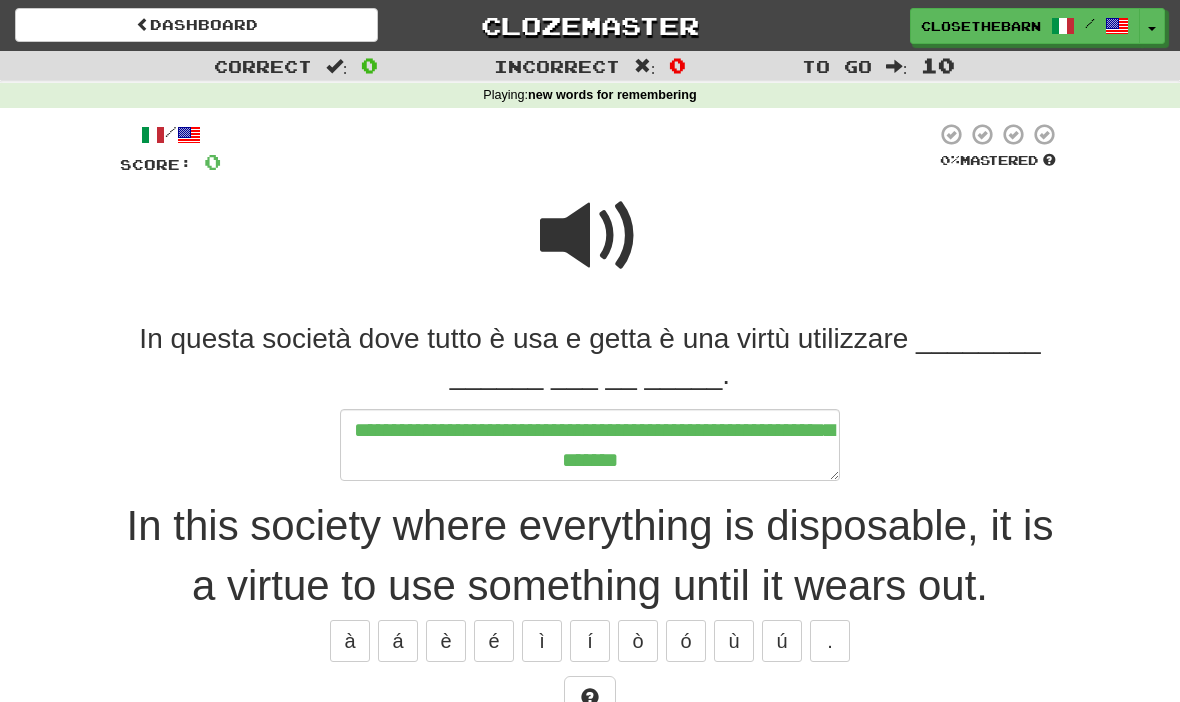 type on "*" 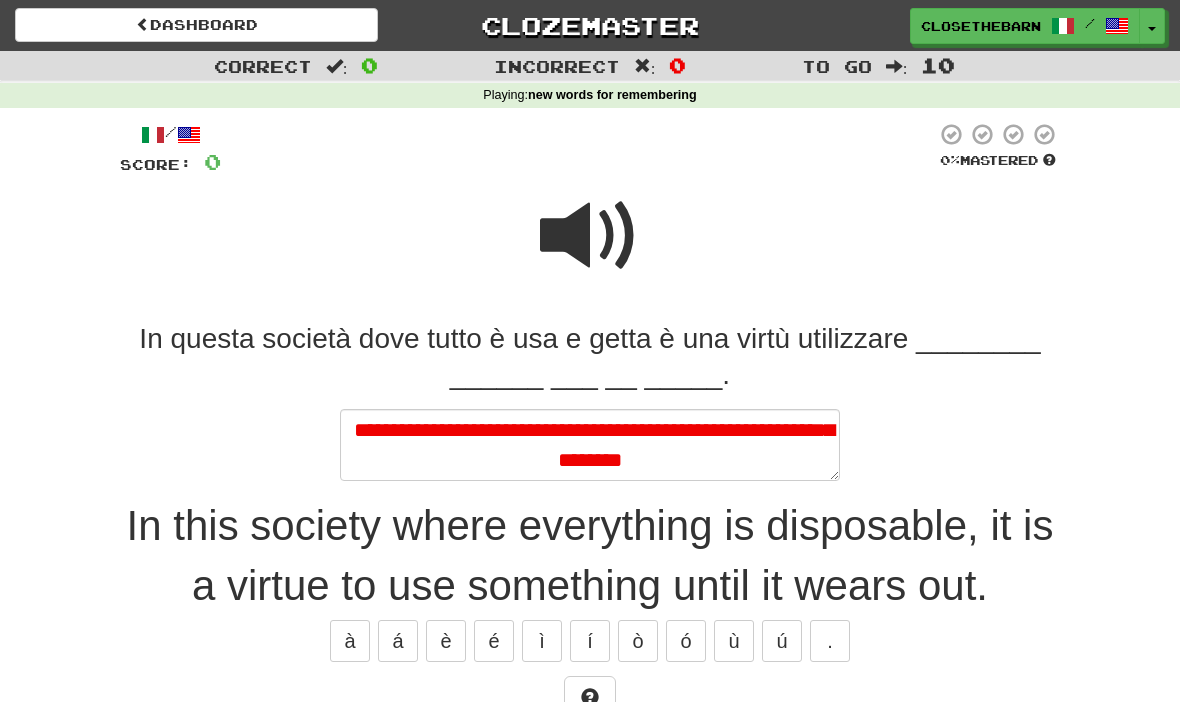 type on "*" 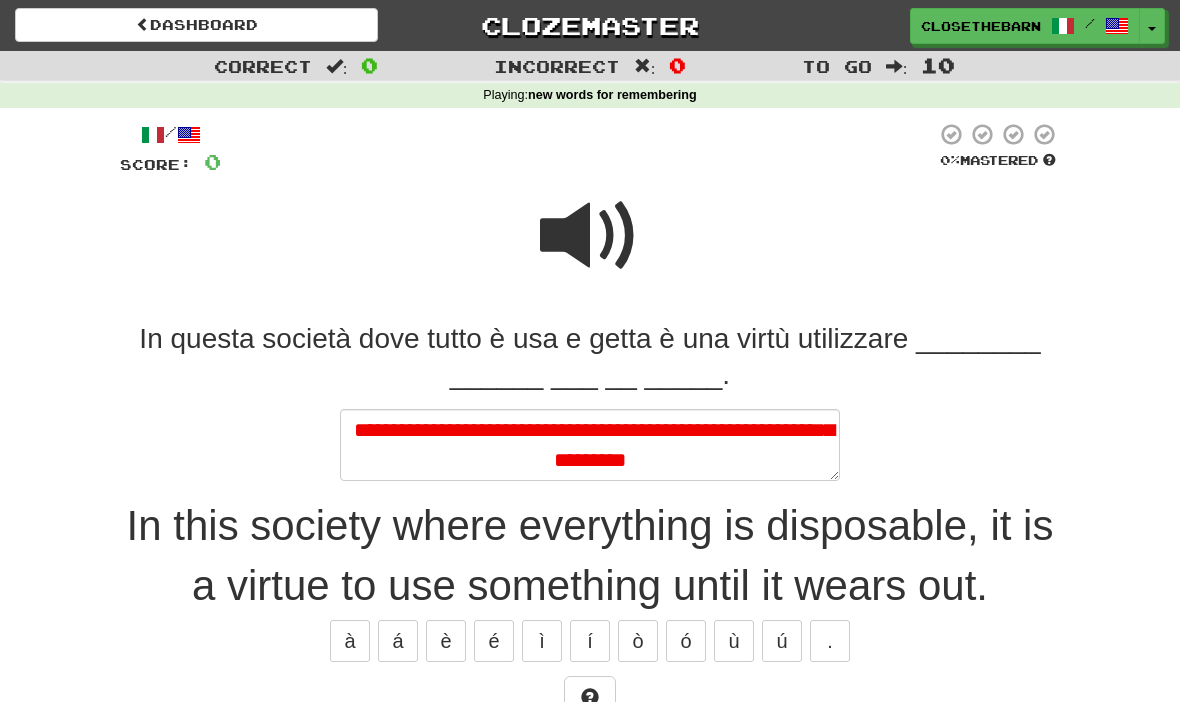 type on "*" 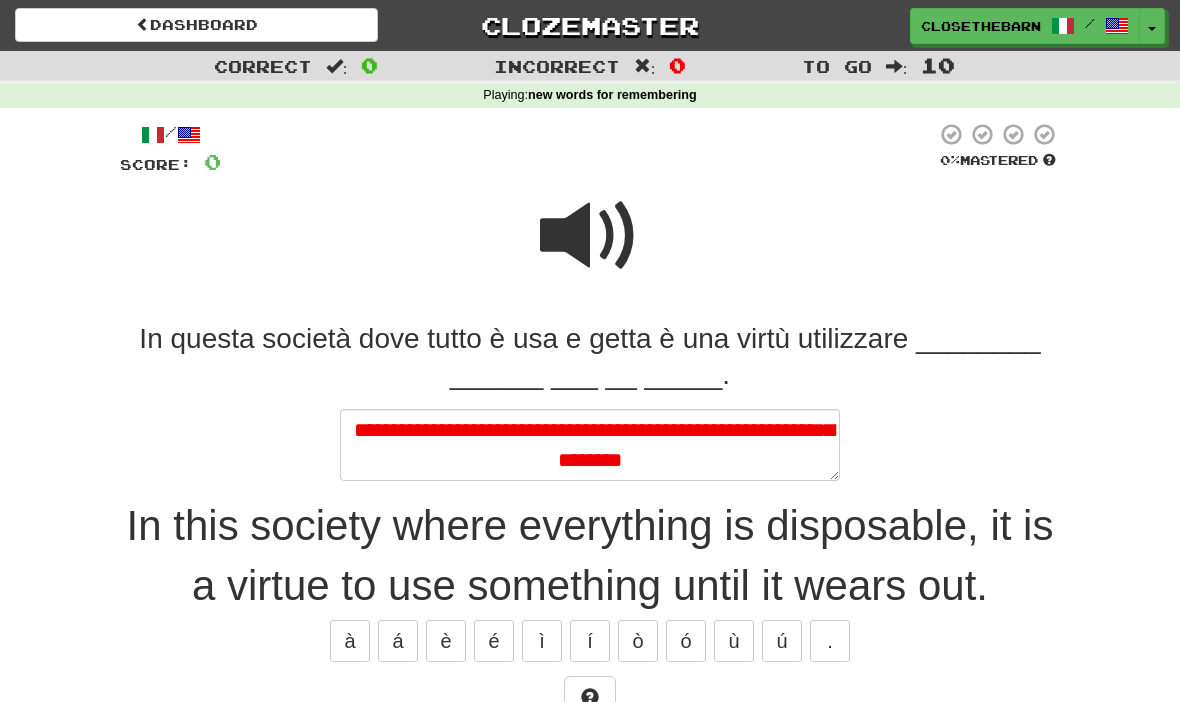 type on "*" 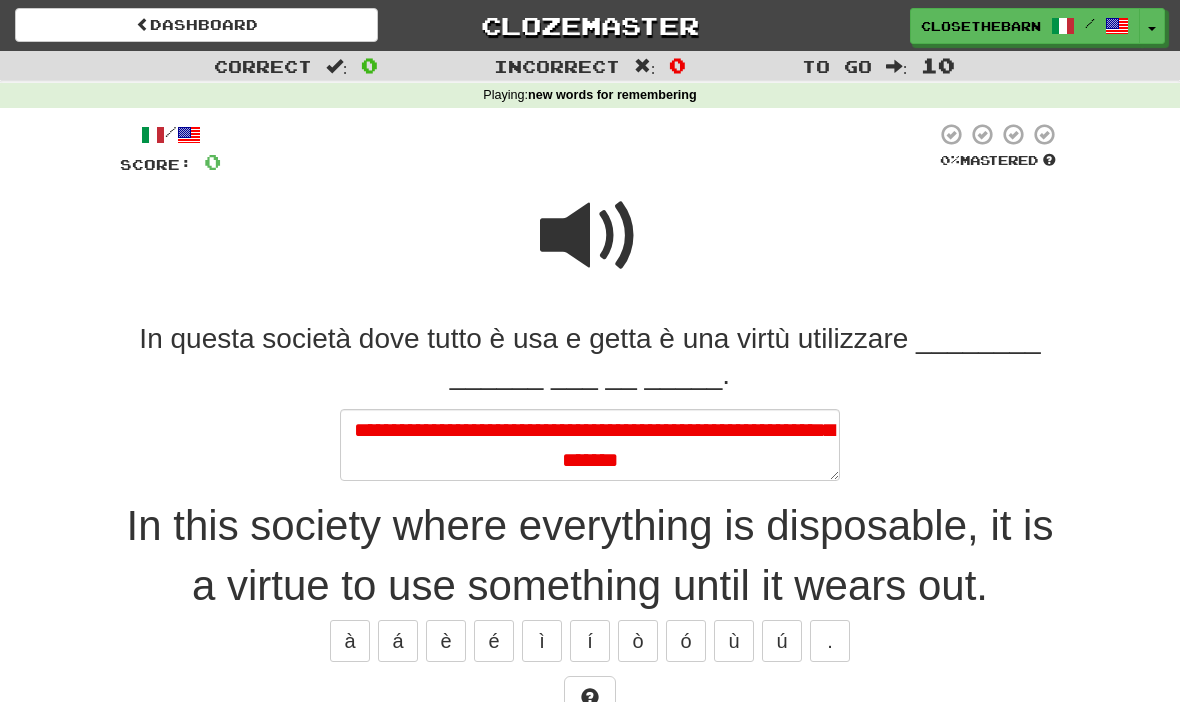 type on "*" 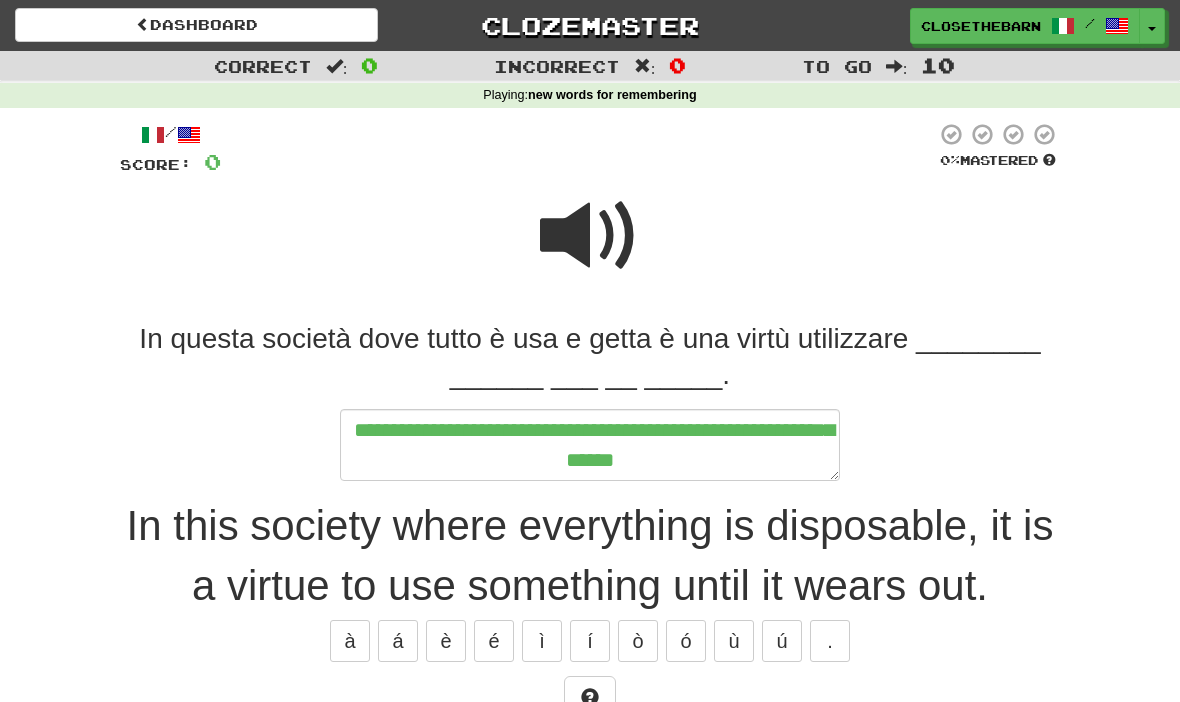 type on "*" 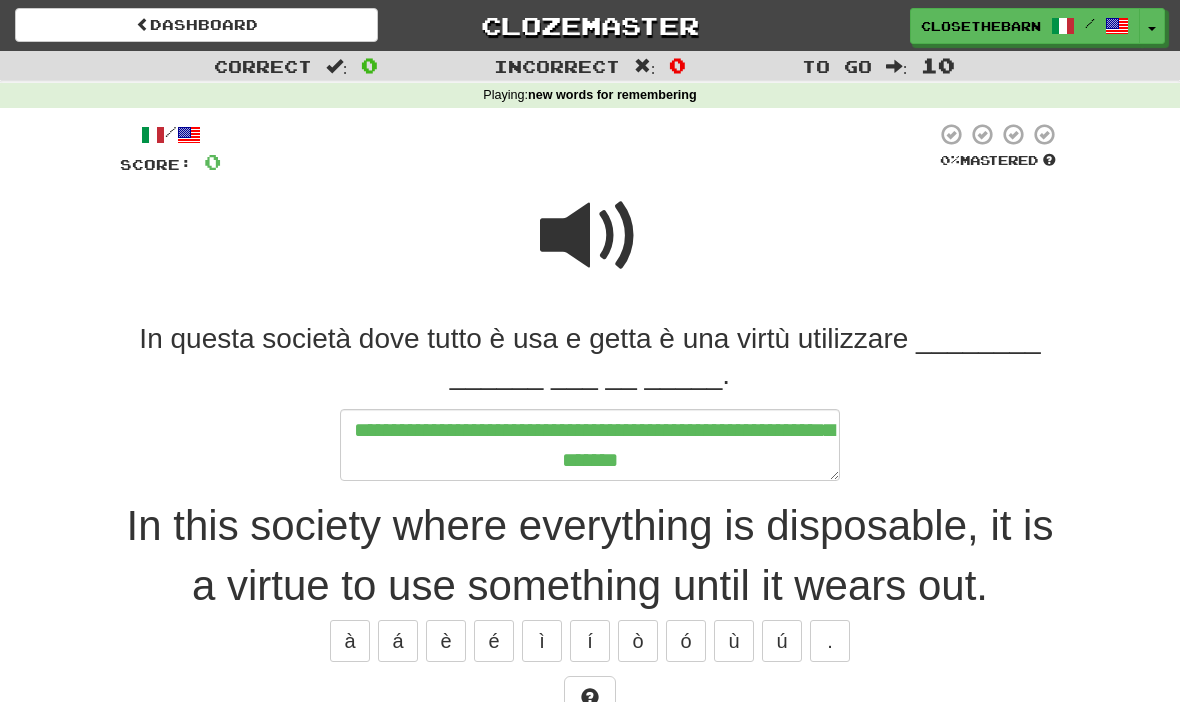 type on "*" 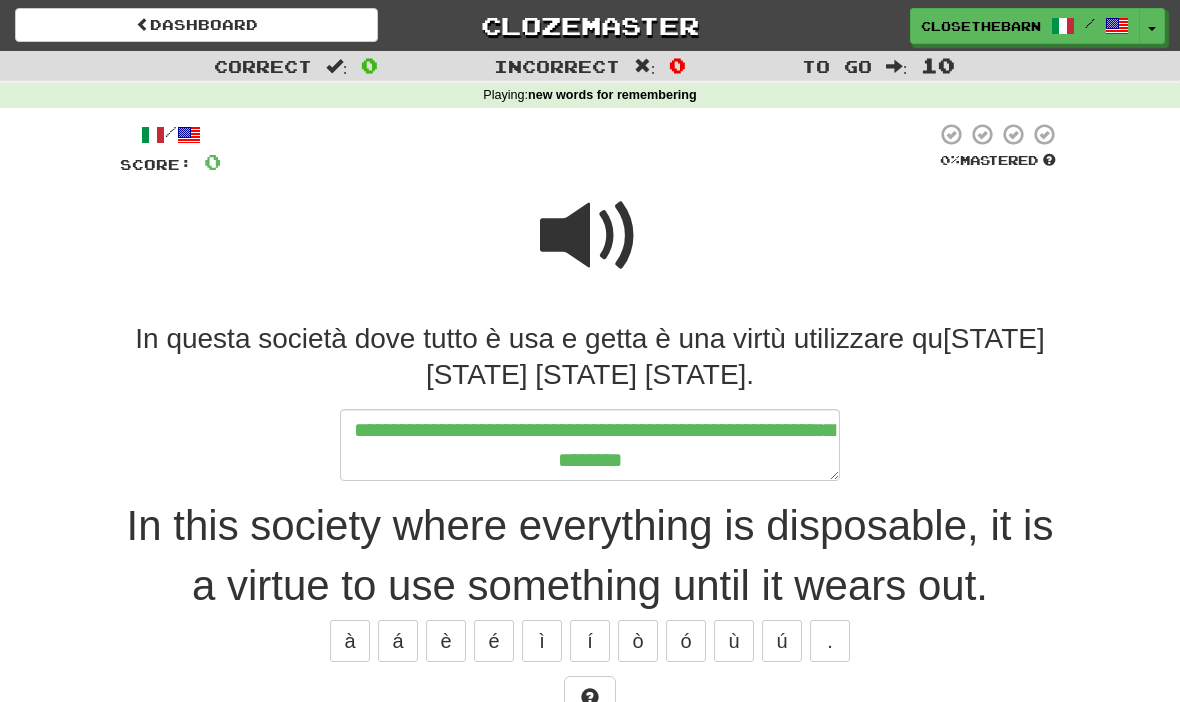 type on "*" 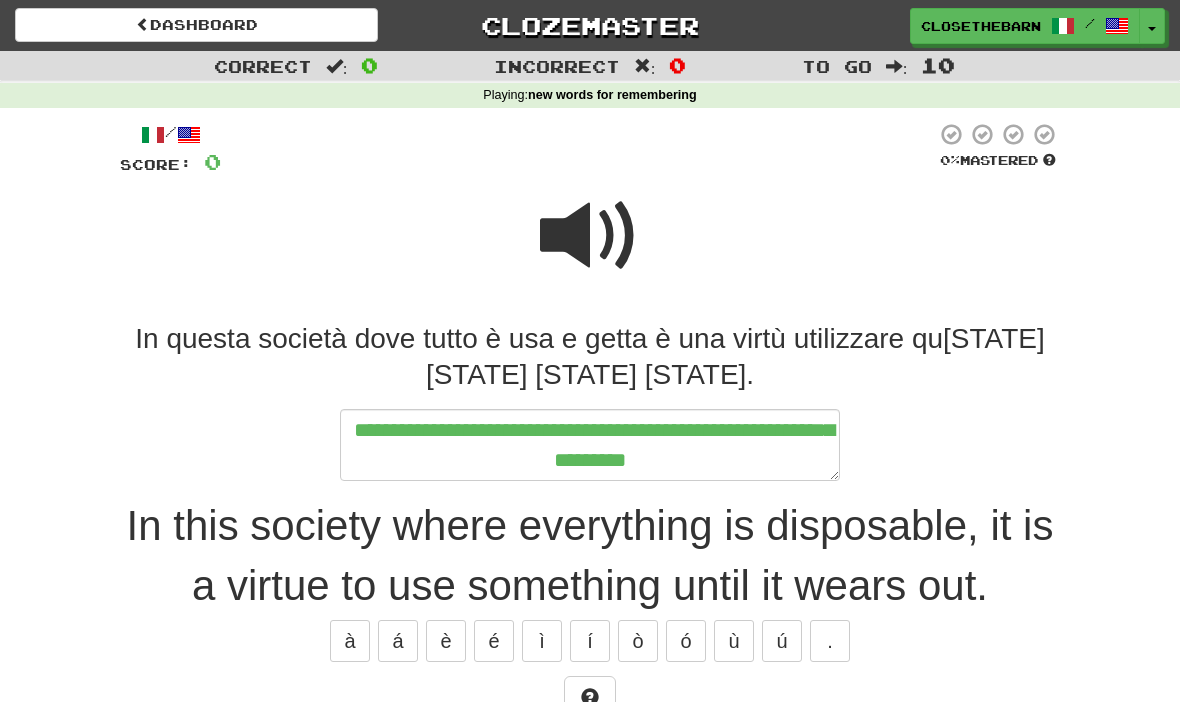 type on "*" 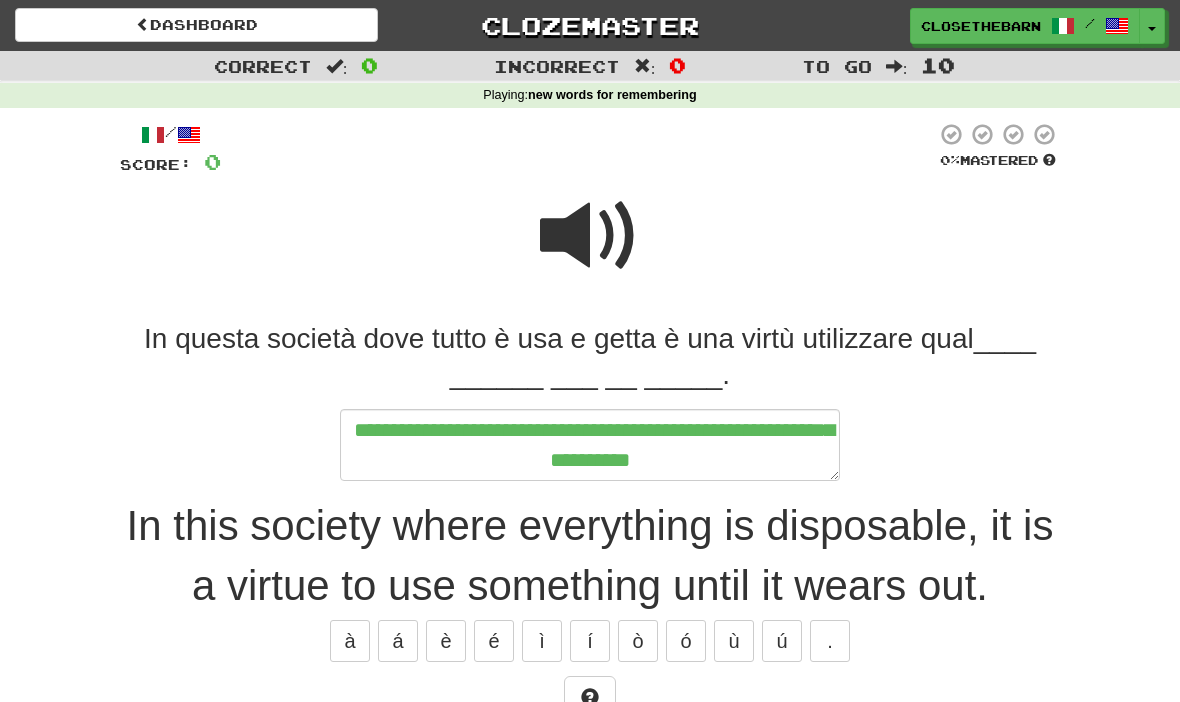 type on "*" 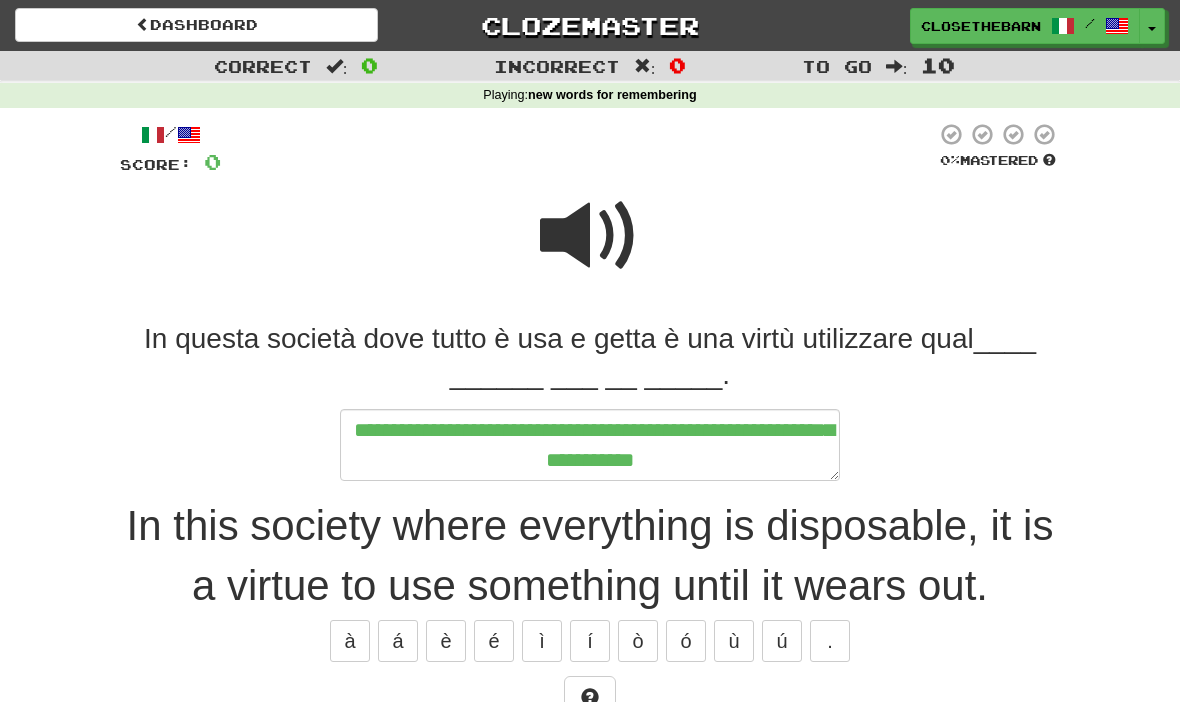 type on "*" 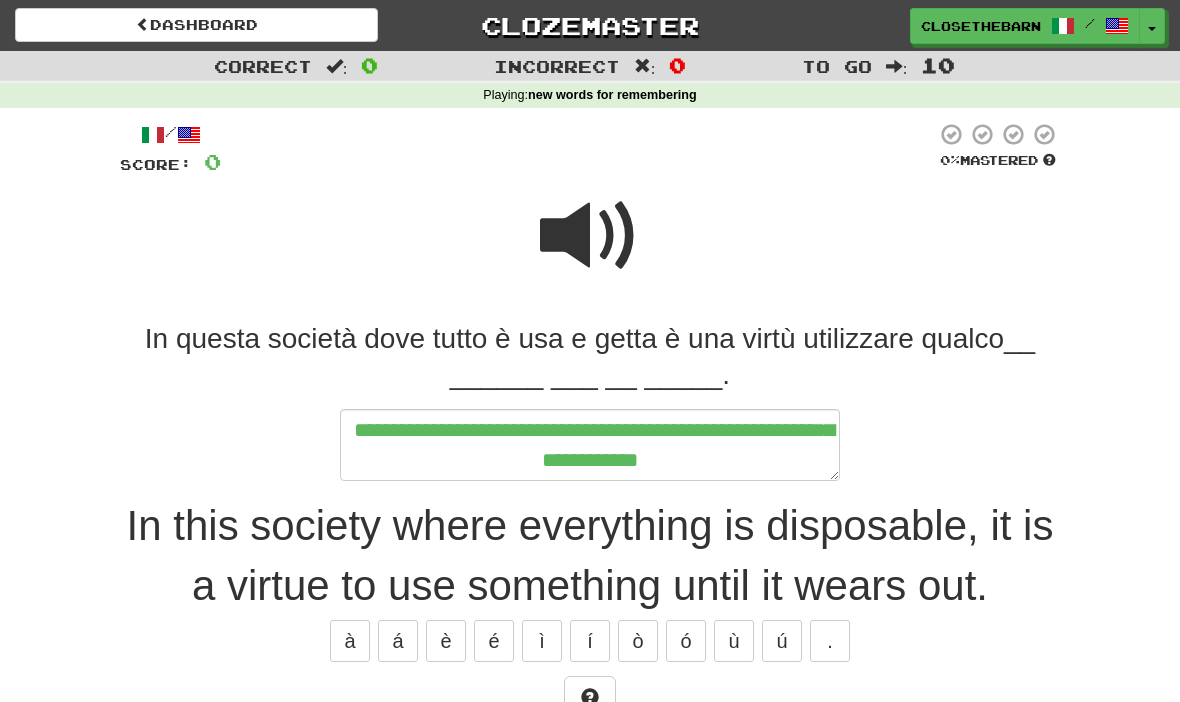 type on "*" 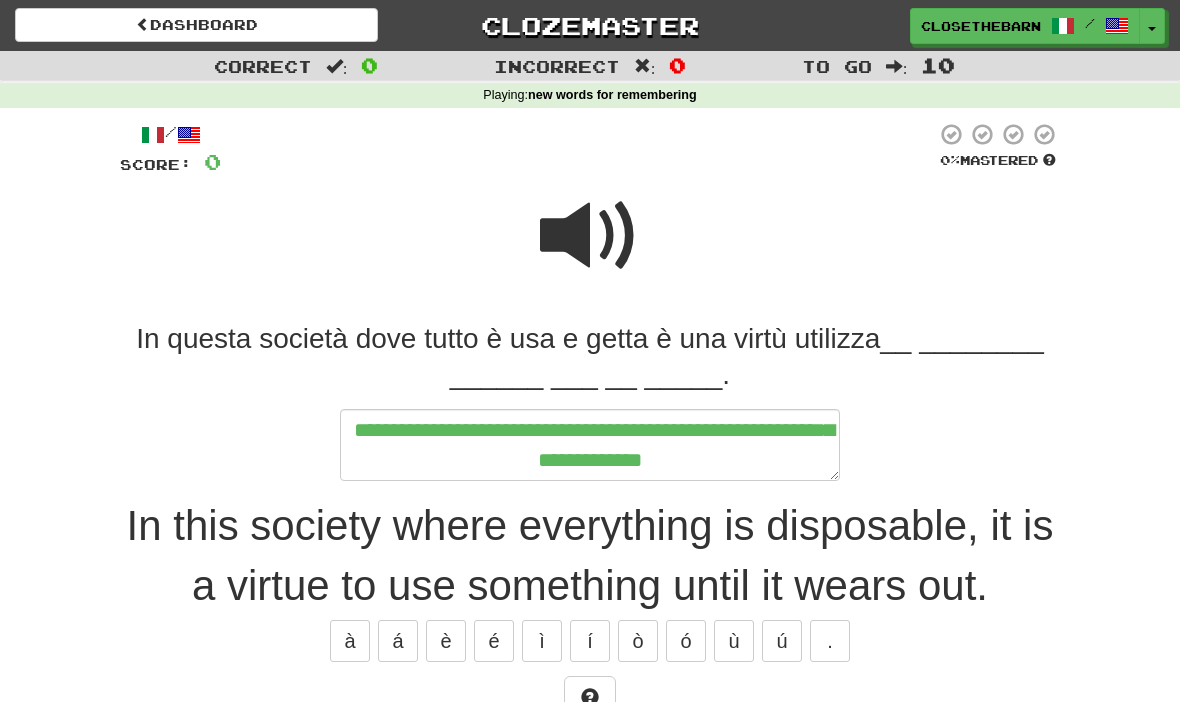 type 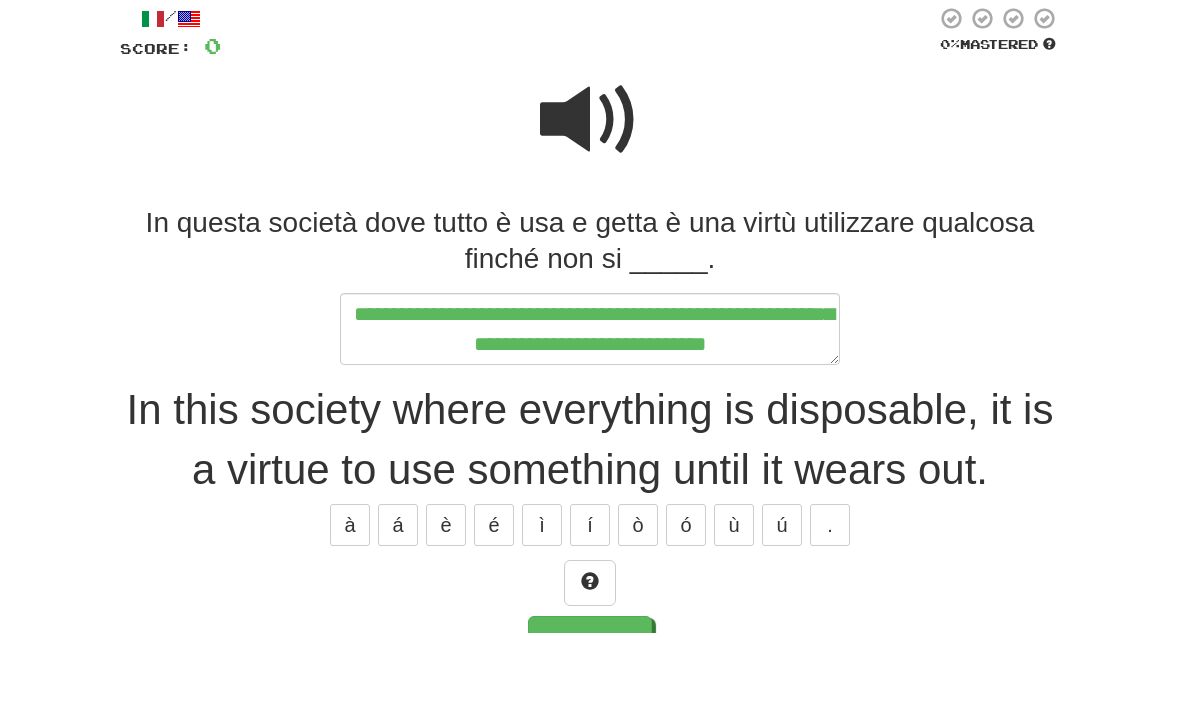 scroll, scrollTop: 48, scrollLeft: 0, axis: vertical 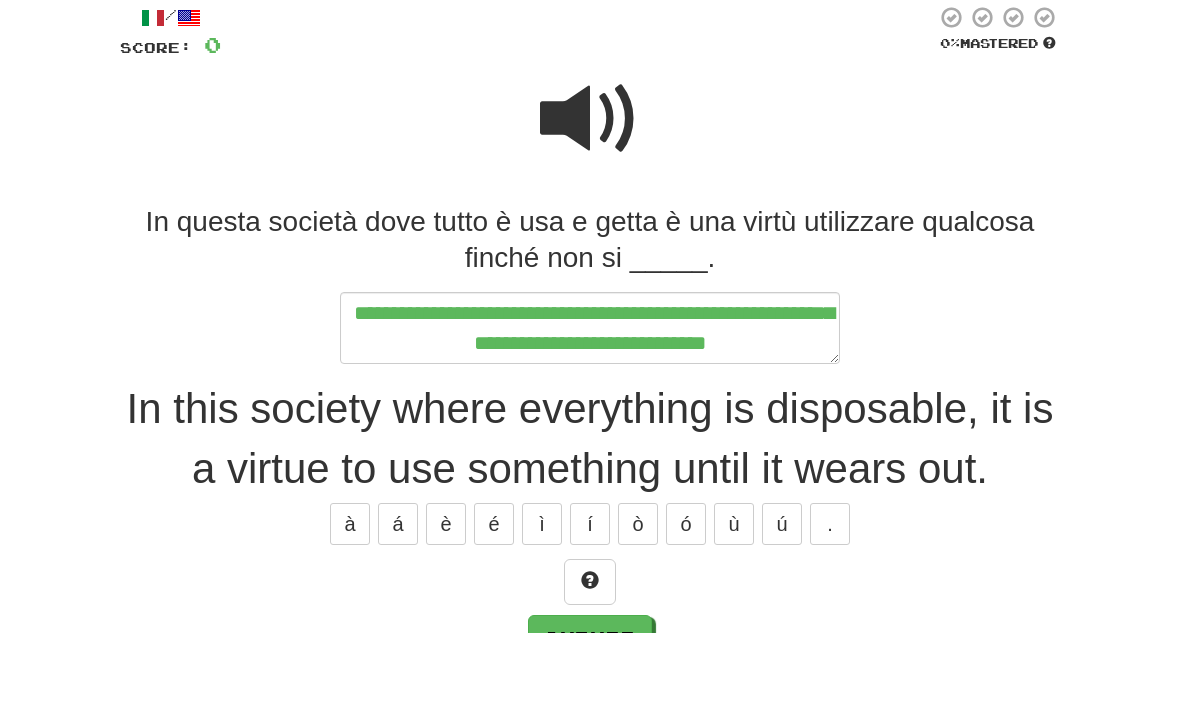 click at bounding box center [590, 651] 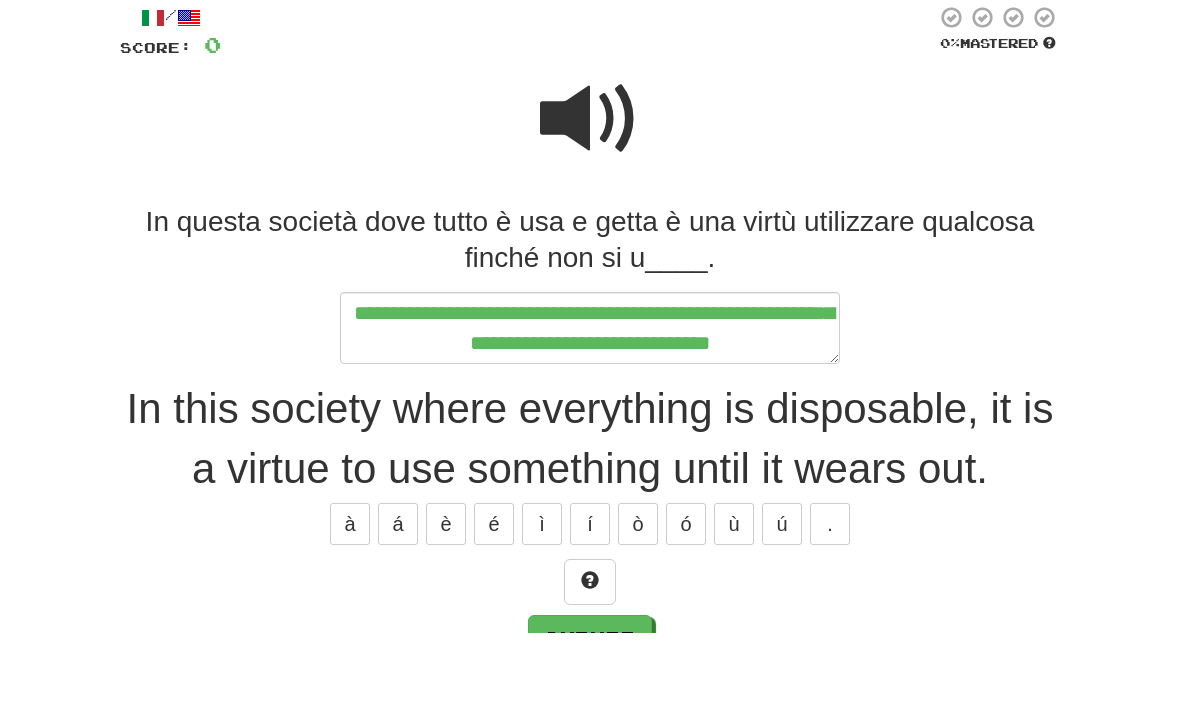 click at bounding box center (590, 651) 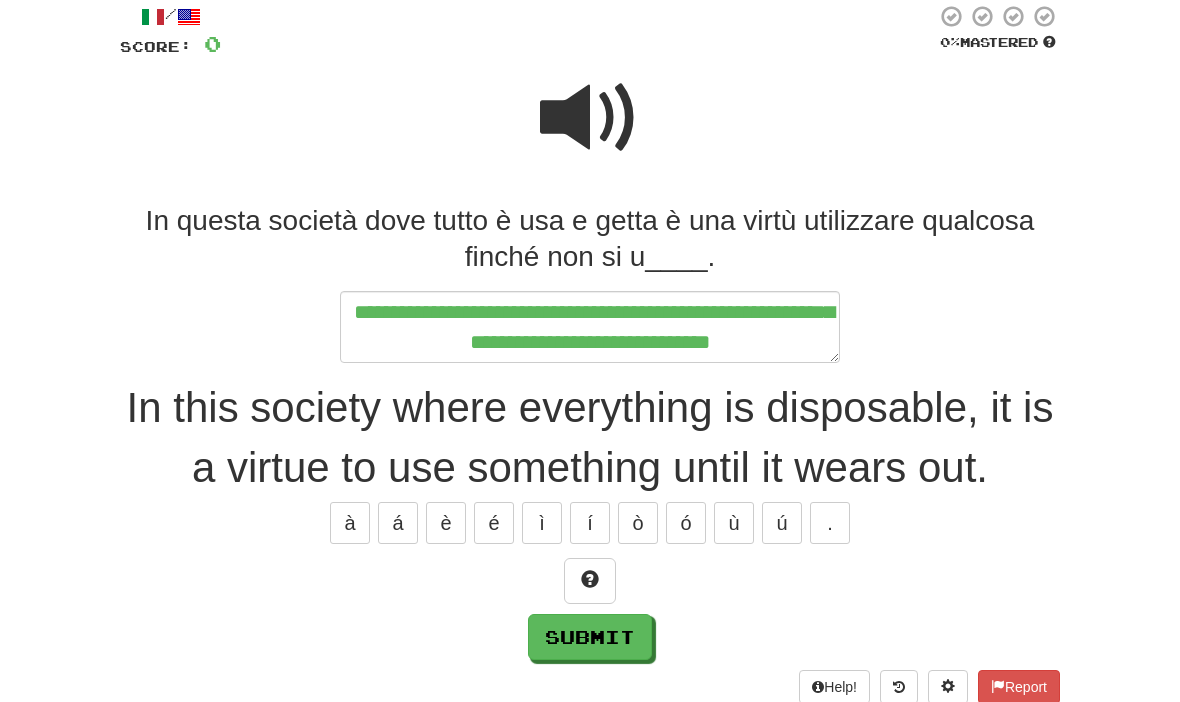 click at bounding box center [590, 582] 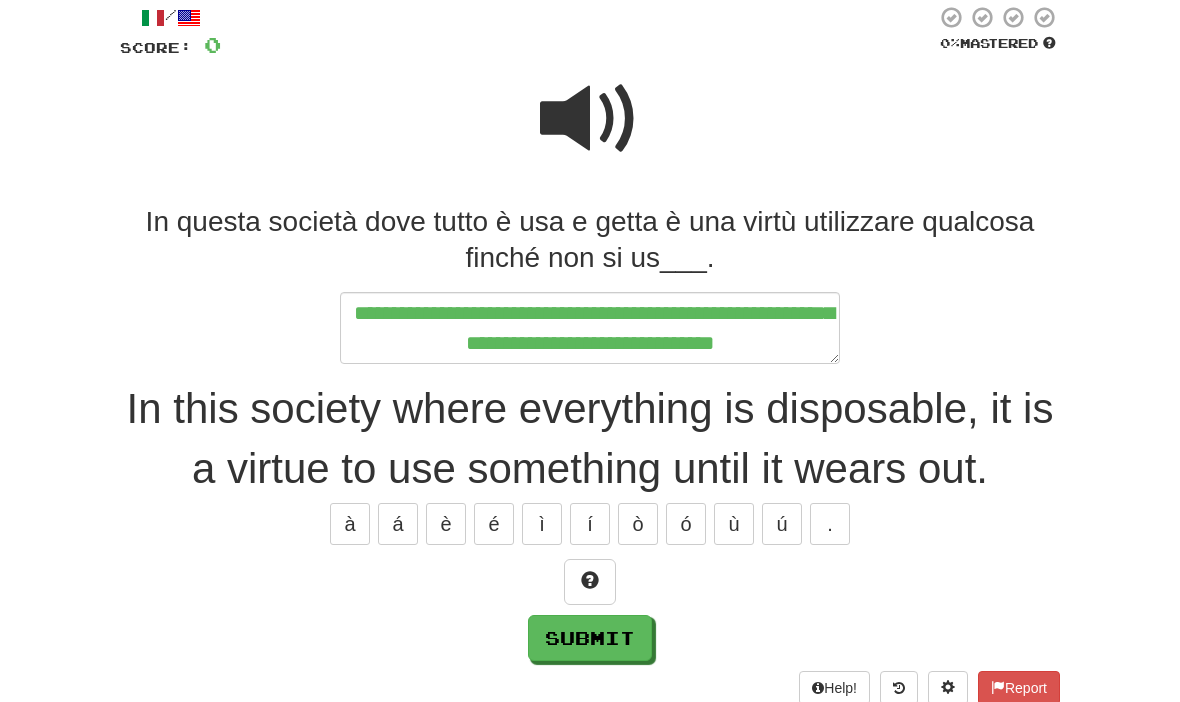 click at bounding box center (590, 582) 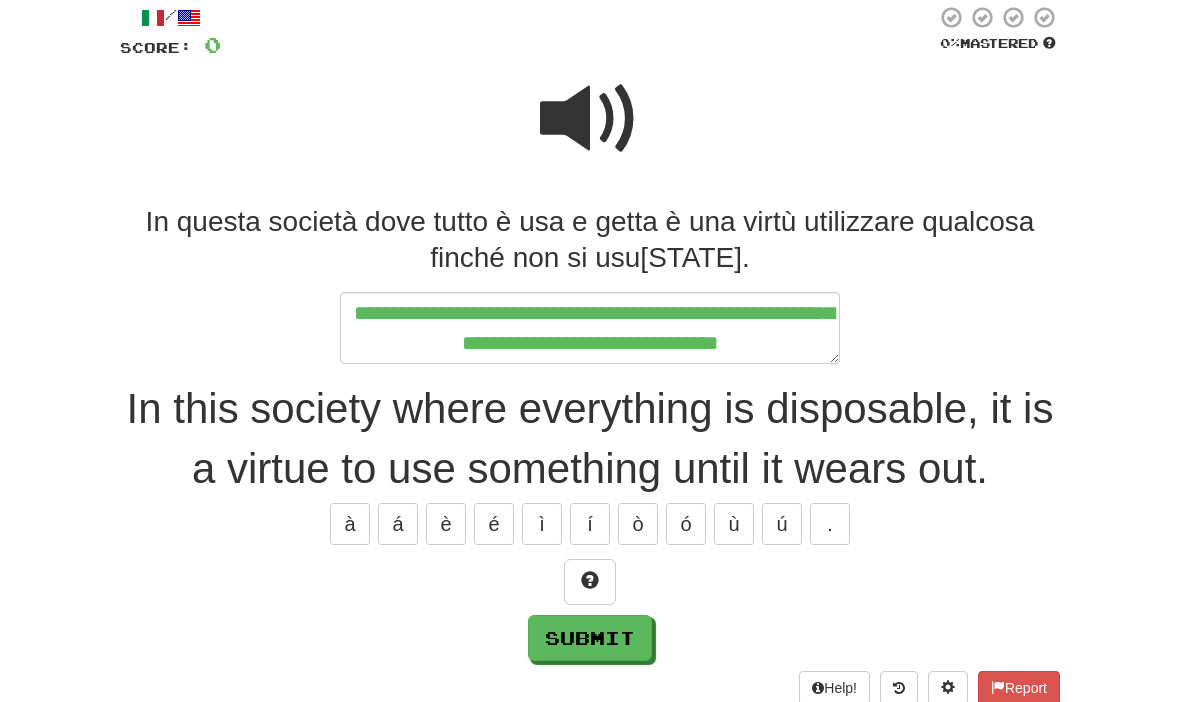 click at bounding box center (590, 582) 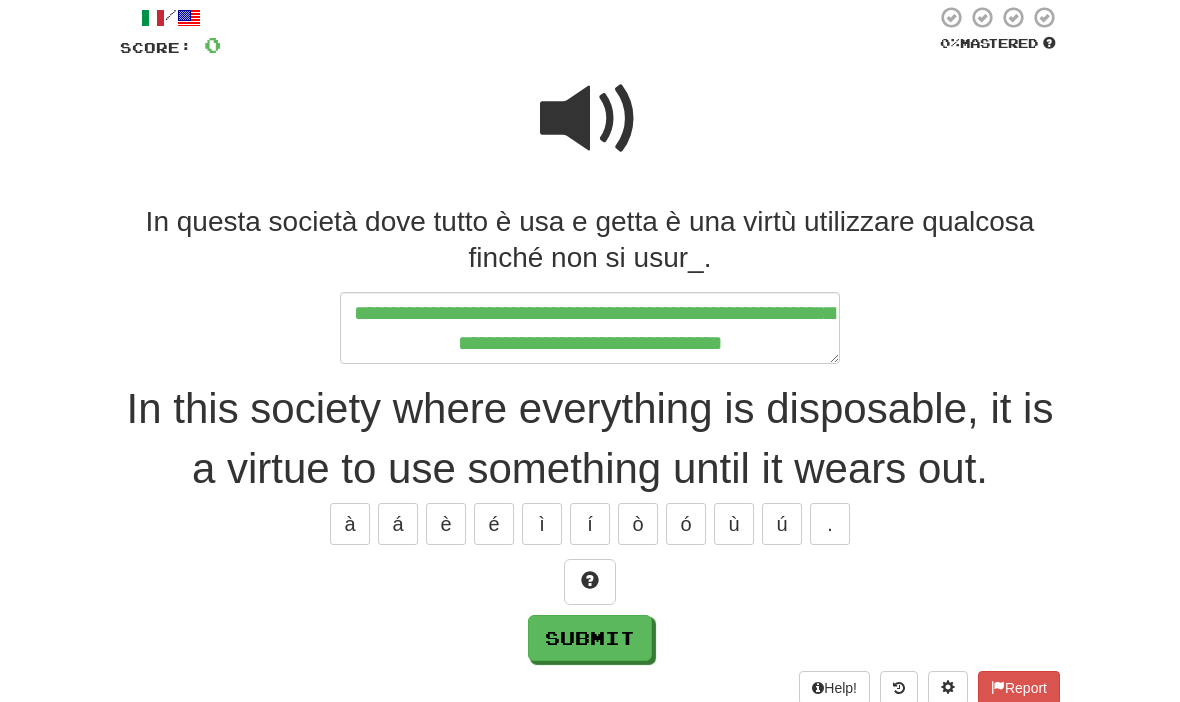 click at bounding box center (590, 582) 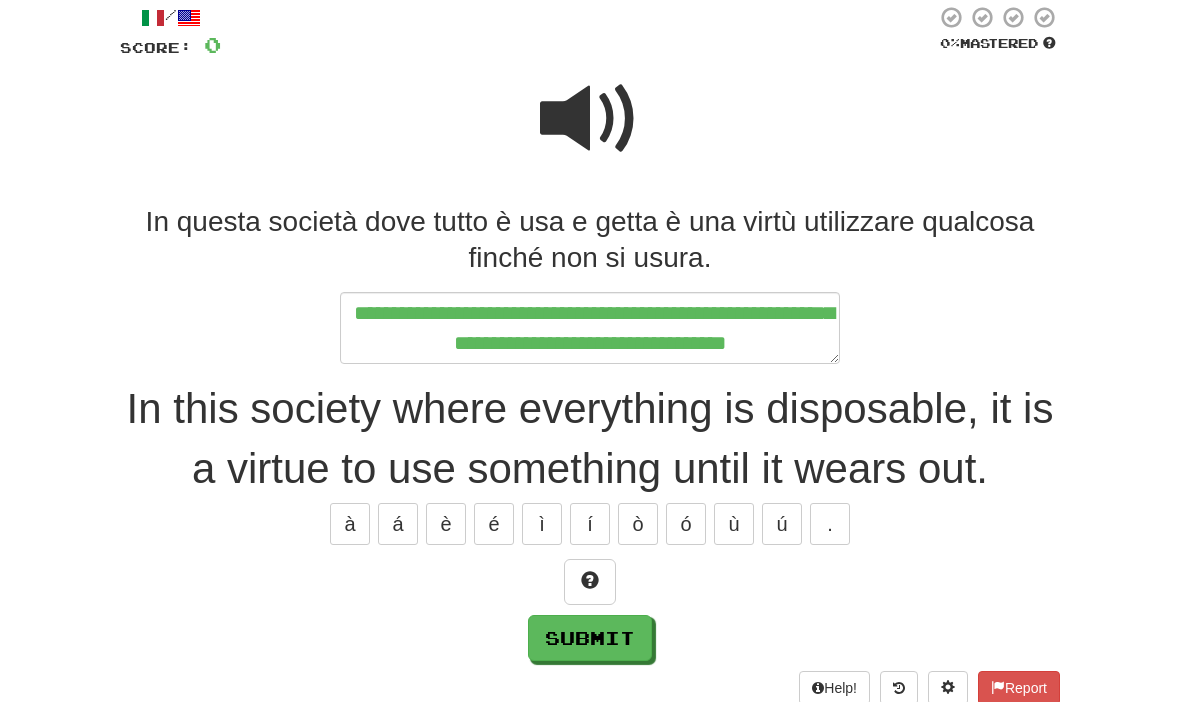 click at bounding box center [590, 582] 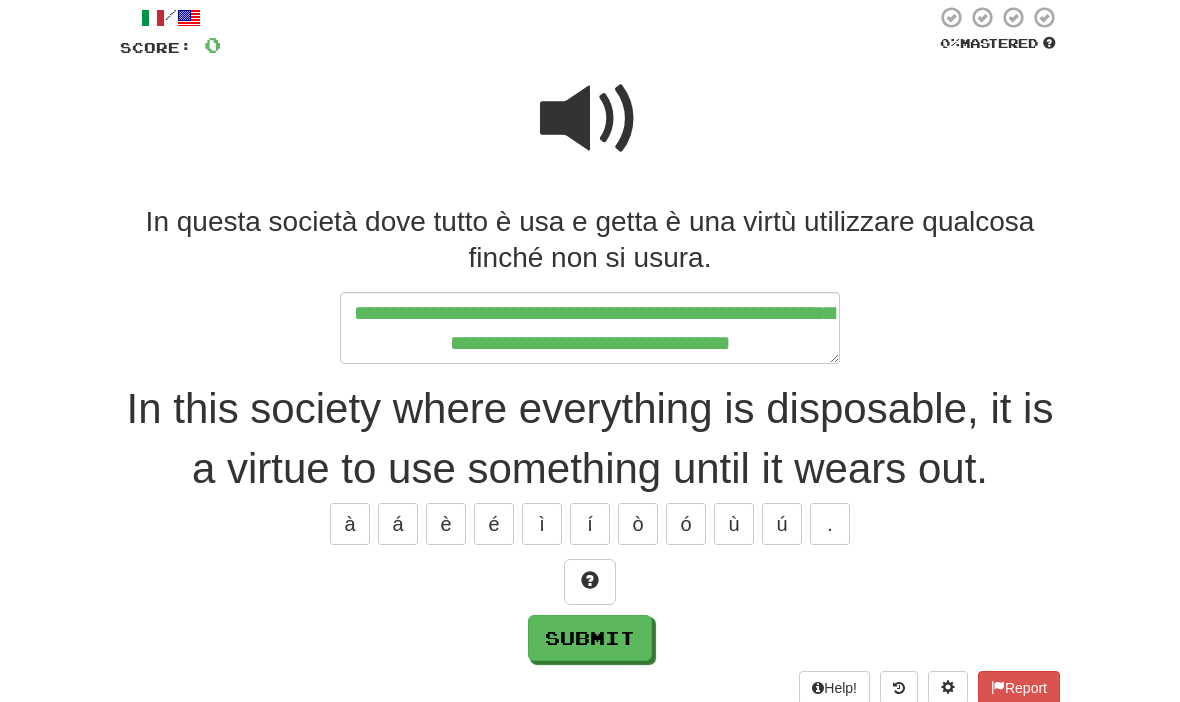 click at bounding box center (590, 582) 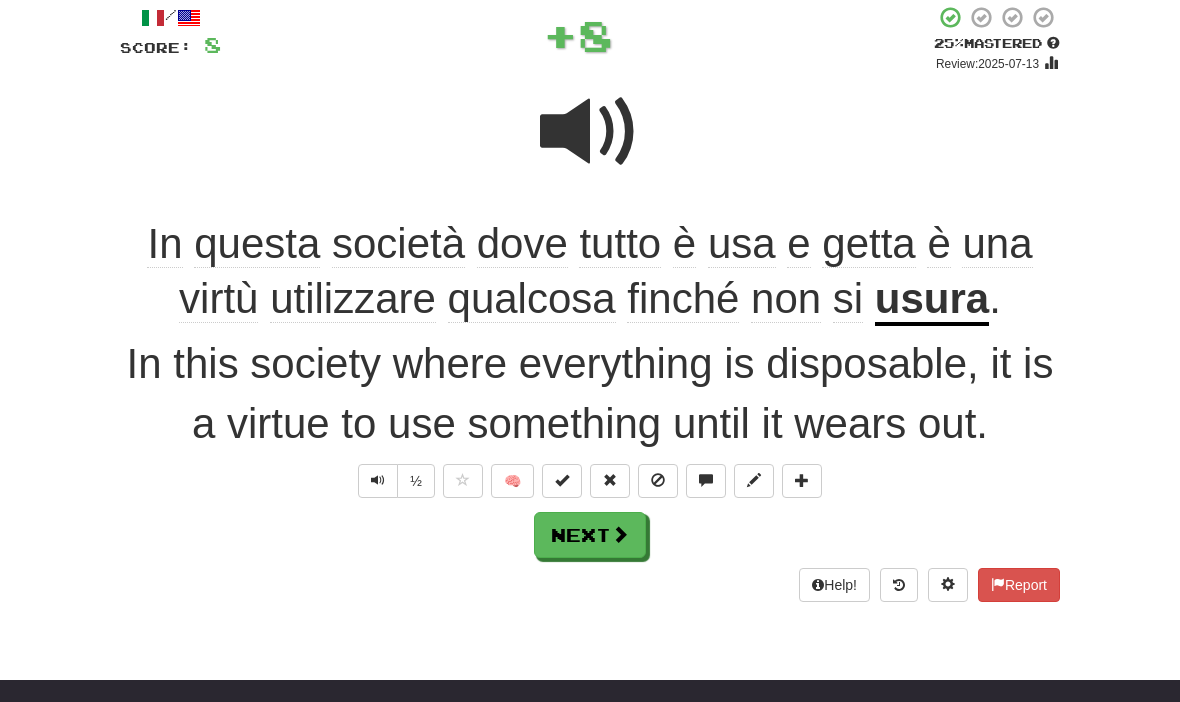 scroll, scrollTop: 118, scrollLeft: 0, axis: vertical 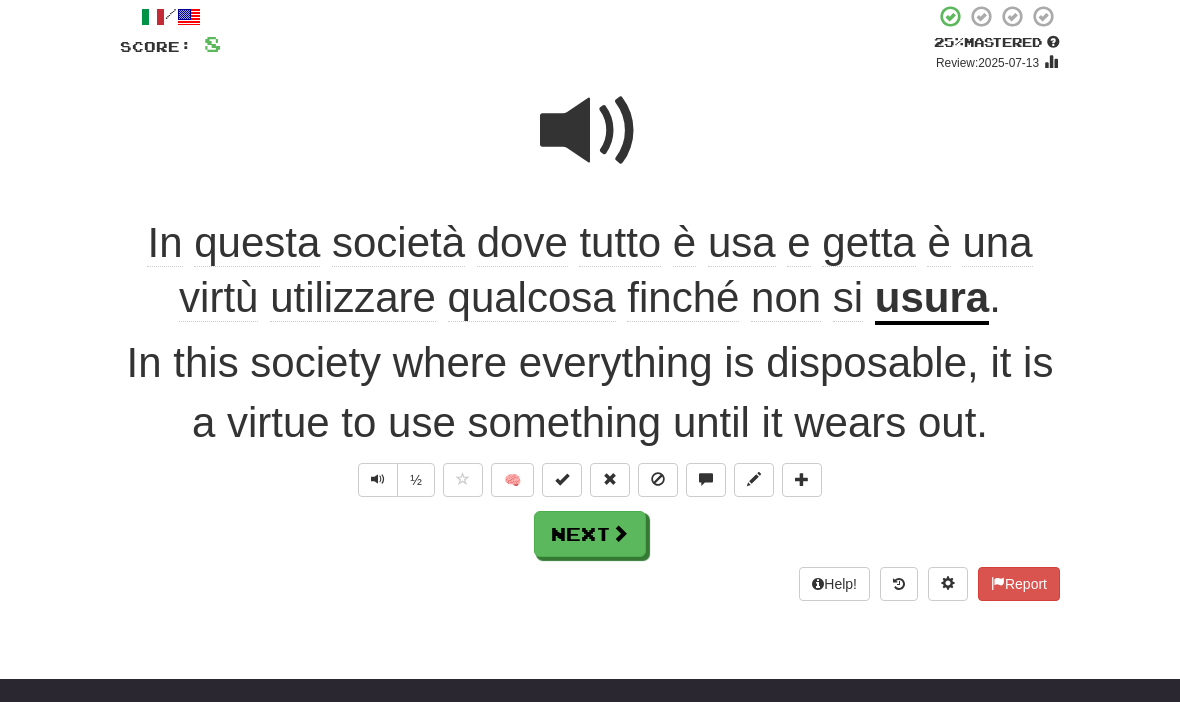 click on "usura" at bounding box center [932, 299] 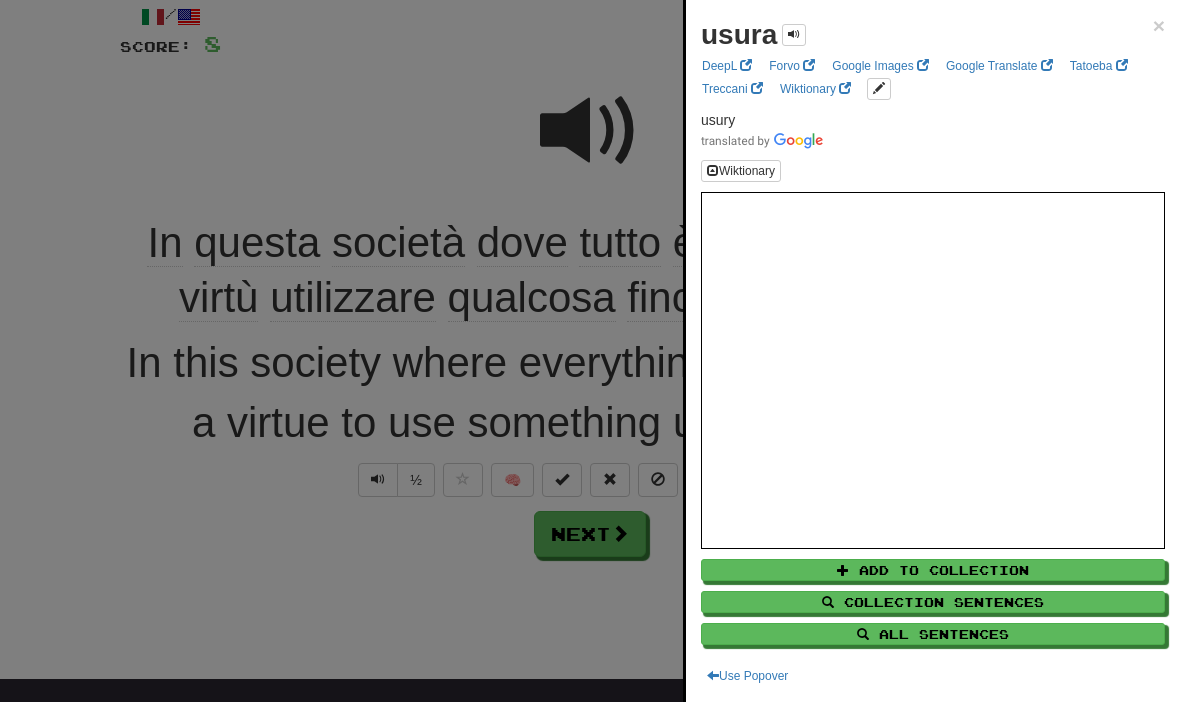 click on "All Sentences" at bounding box center (933, 634) 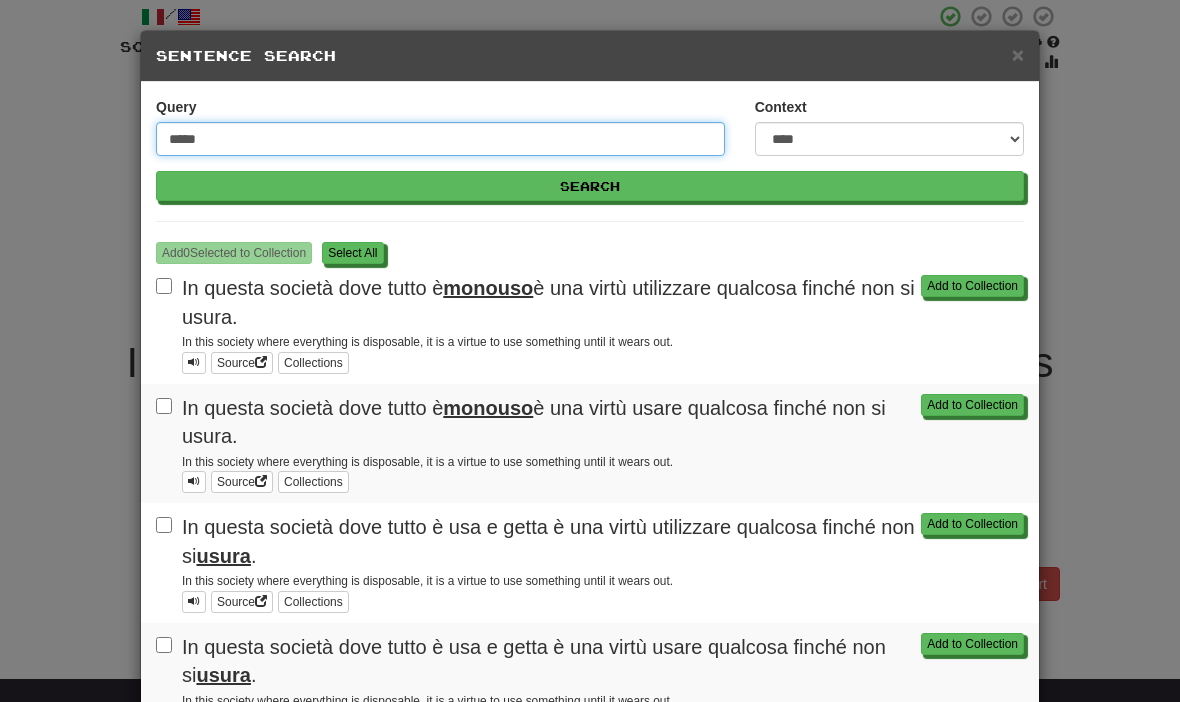 scroll, scrollTop: 117, scrollLeft: 0, axis: vertical 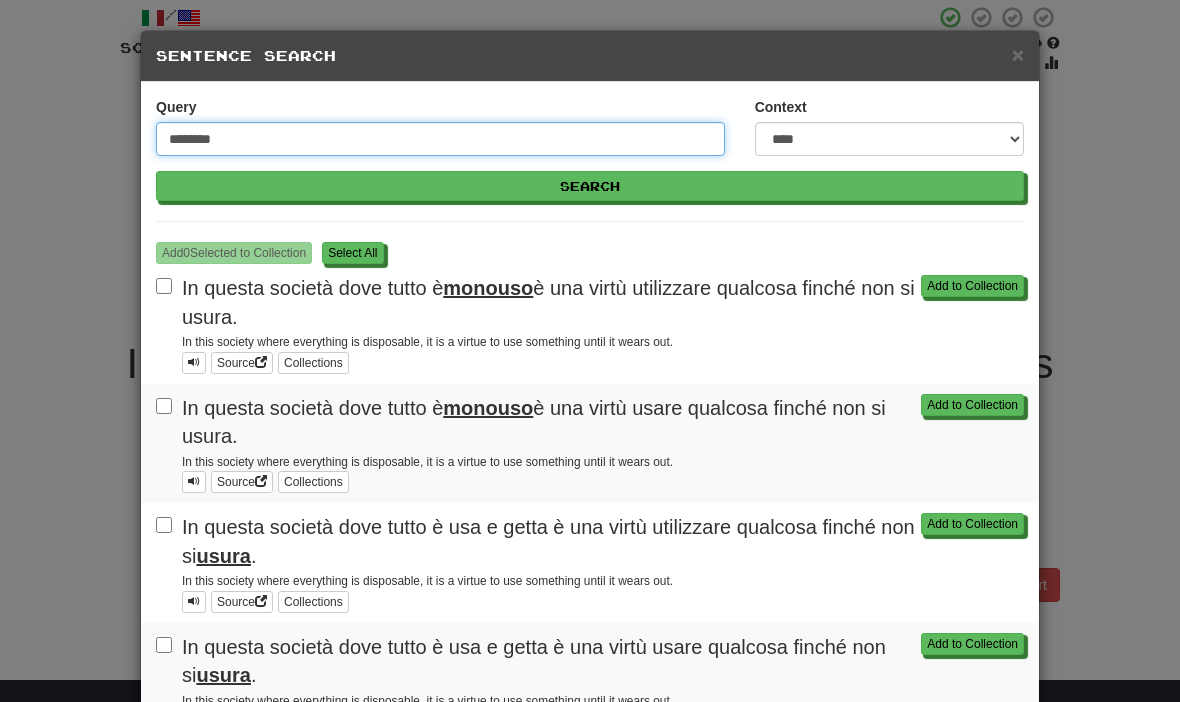 click on "Search" at bounding box center (590, 186) 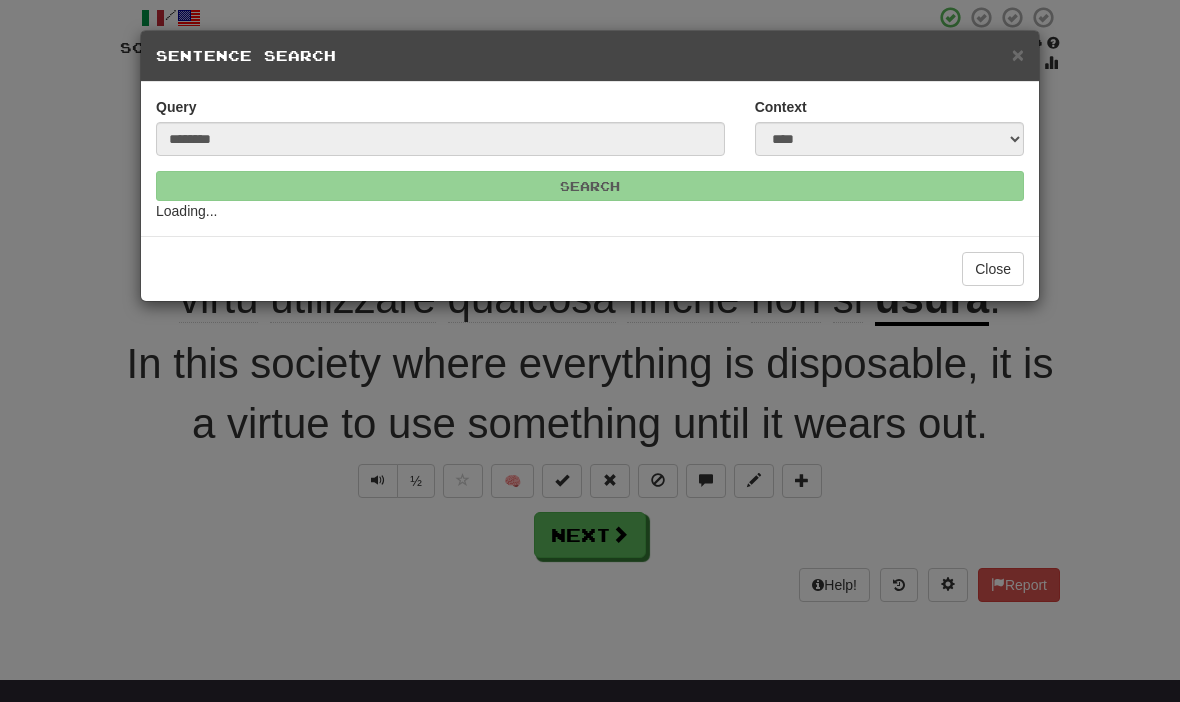 scroll, scrollTop: 118, scrollLeft: 0, axis: vertical 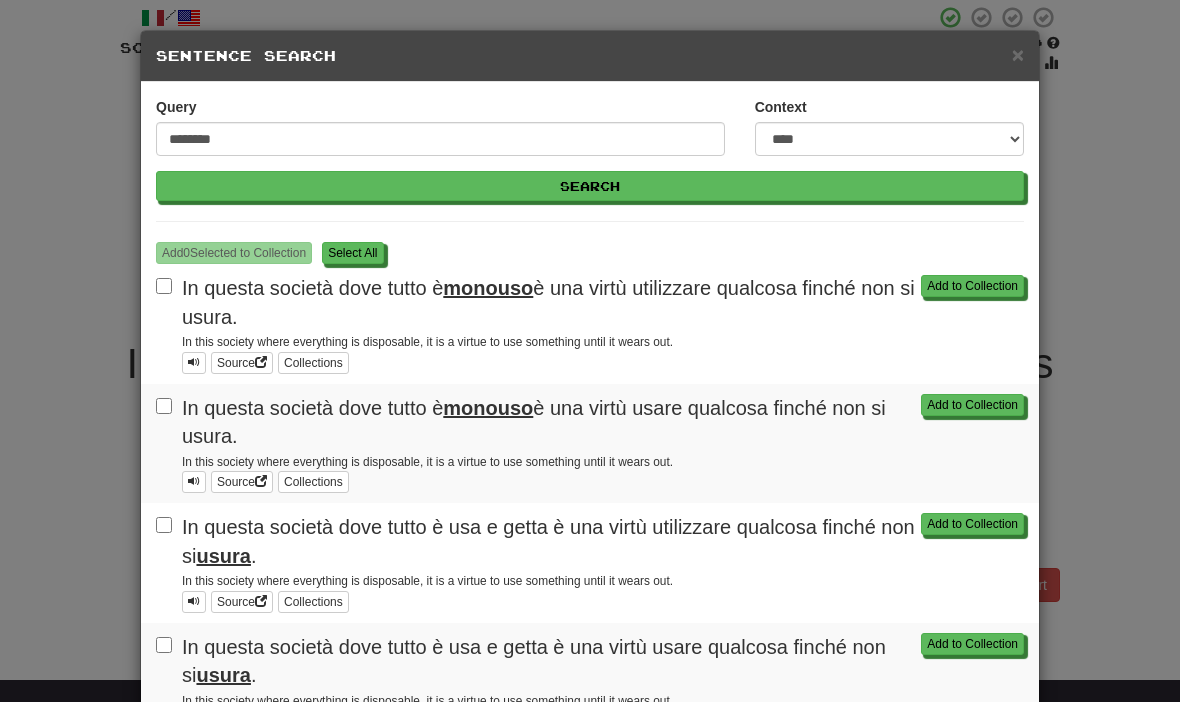 click on "Add  0  Selected to Collection S elect All Add to Collection In questa società dove tutto è  monouso  è una virtù utilizzare qualcosa finché non si usura. In this society where everything is disposable, it is a virtue to use something until it wears out. Source  Collections Add to Collection In questa società dove tutto è  monouso  è una virtù usare qualcosa finché non si usura. In this society where everything is disposable, it is a virtue to use something until it wears out. Source  Collections Add to Collection In questa società dove tutto è usa e getta è una virtù utilizzare qualcosa finché non si  usura . In this society where everything is disposable, it is a virtue to use something until it wears out. Source  Collections Add to Collection In questa società dove tutto è usa e getta è una virtù usare qualcosa finché non si  usura . In this society where everything is disposable, it is a virtue to use something until it wears out. Source  Collections" at bounding box center (590, 481) 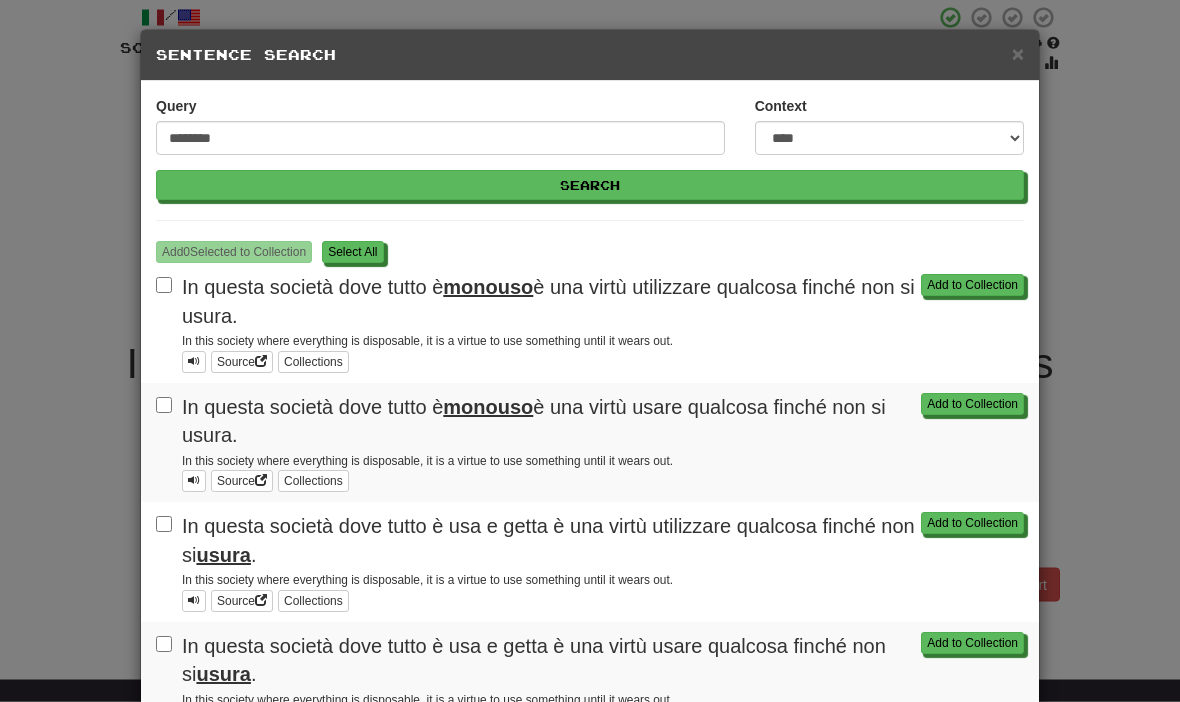 scroll, scrollTop: 118, scrollLeft: 0, axis: vertical 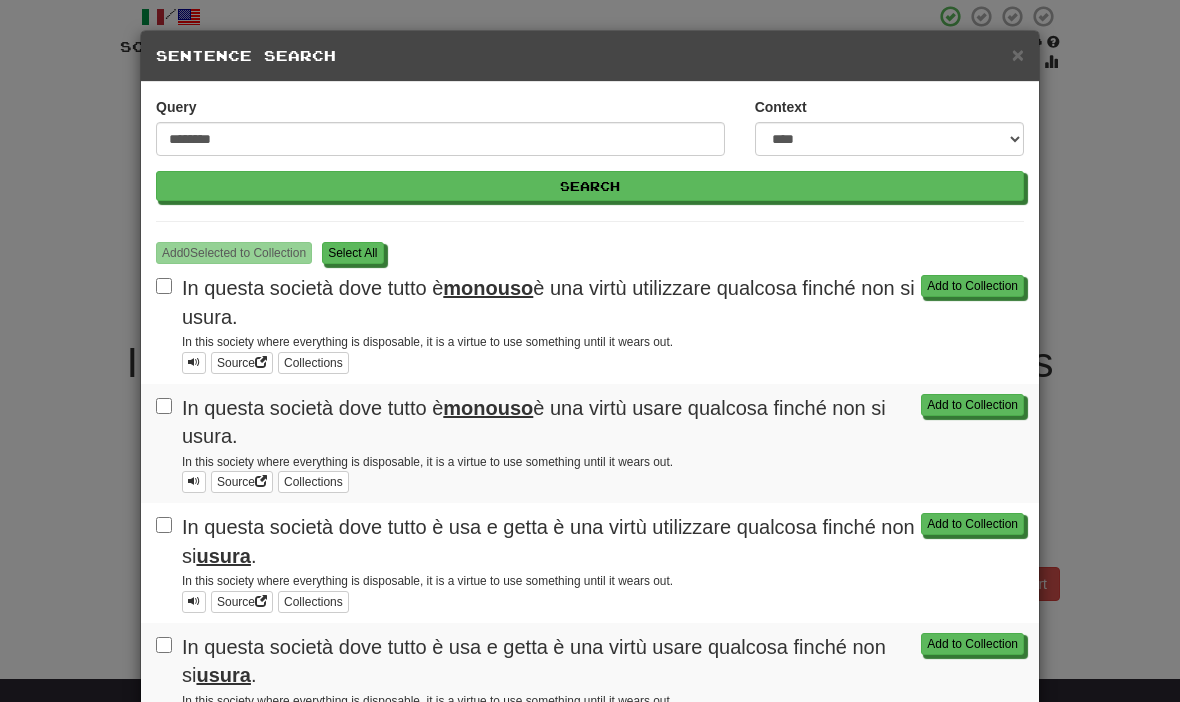 click on "S elect All" at bounding box center [352, 253] 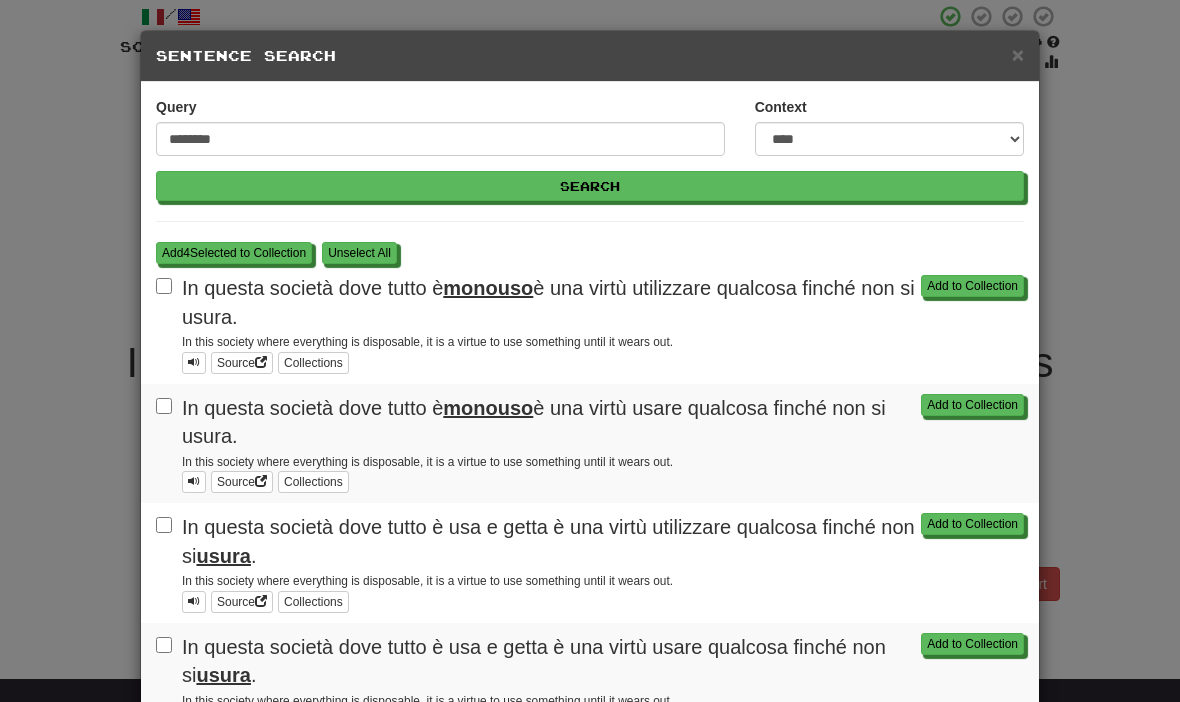 click on "Add  4  Selected to Collection" at bounding box center [234, 253] 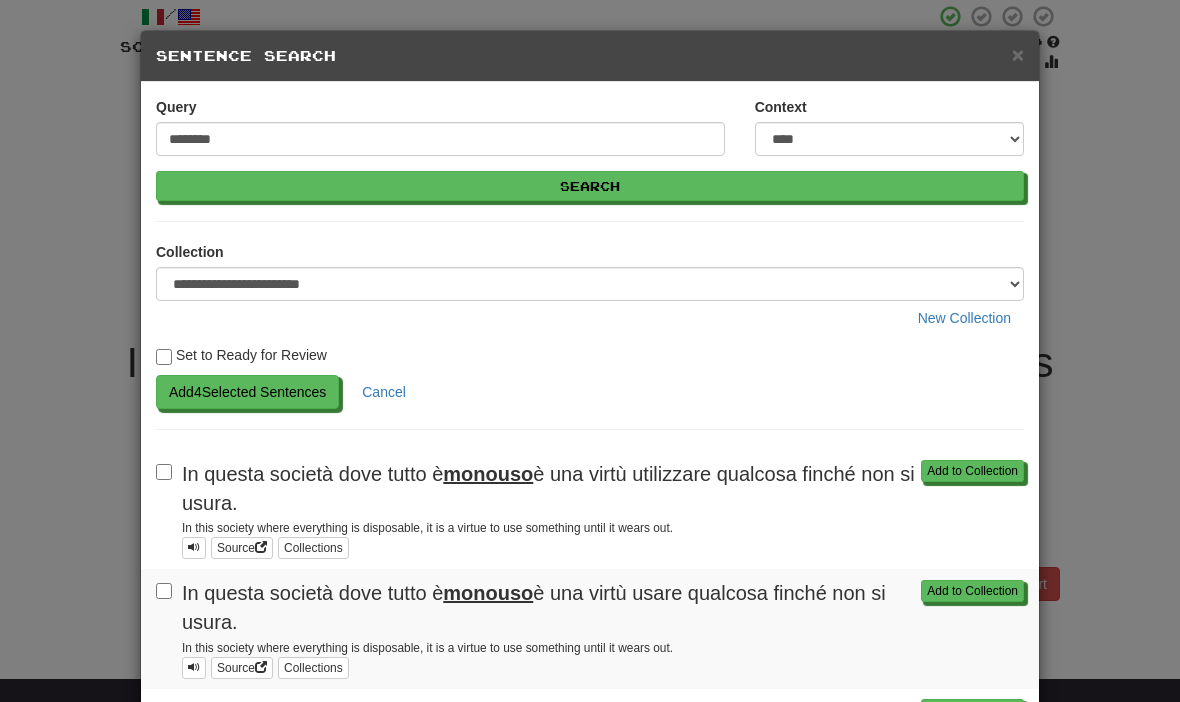 click on "Add  4  Selected Sentences" at bounding box center [247, 392] 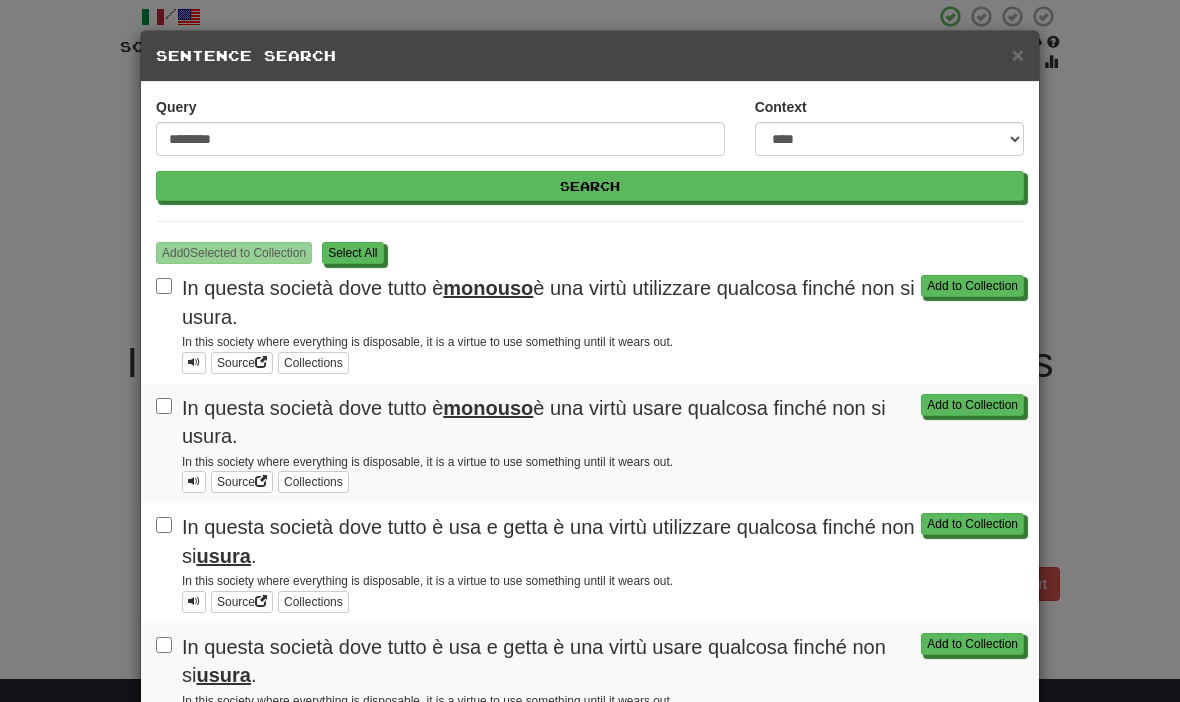 click on "Add  0  Selected to Collection S elect All" at bounding box center [590, 253] 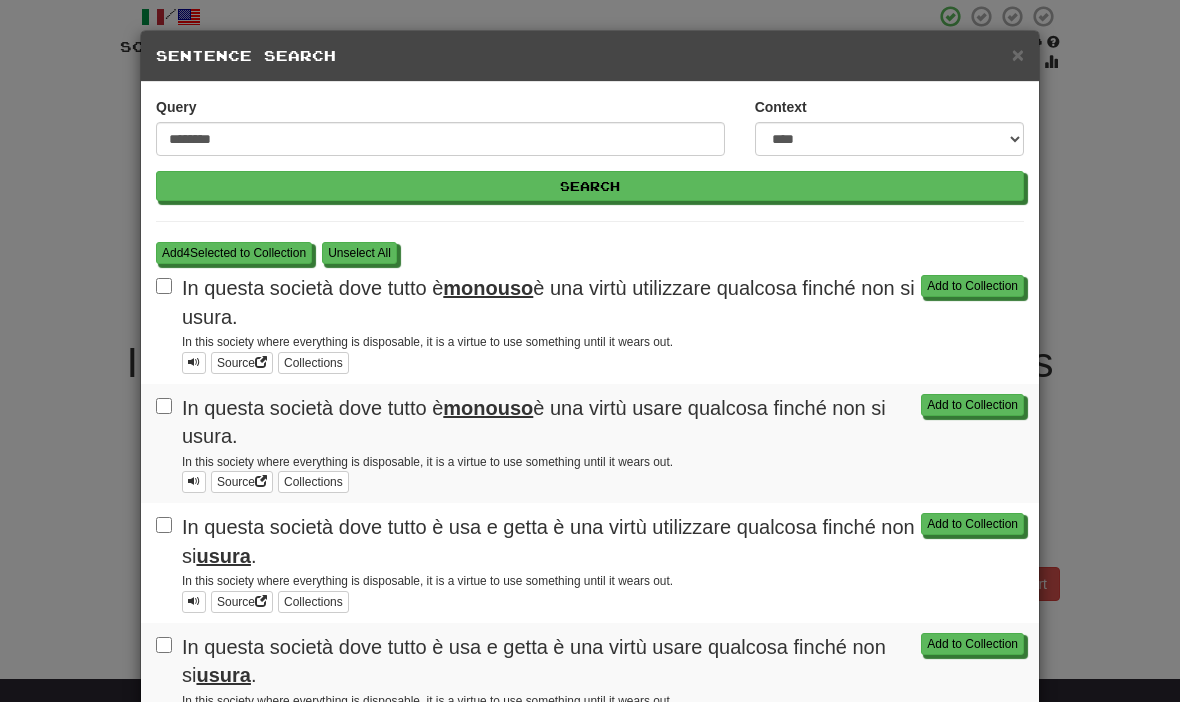 click on "Add  4  Selected to Collection" at bounding box center [234, 253] 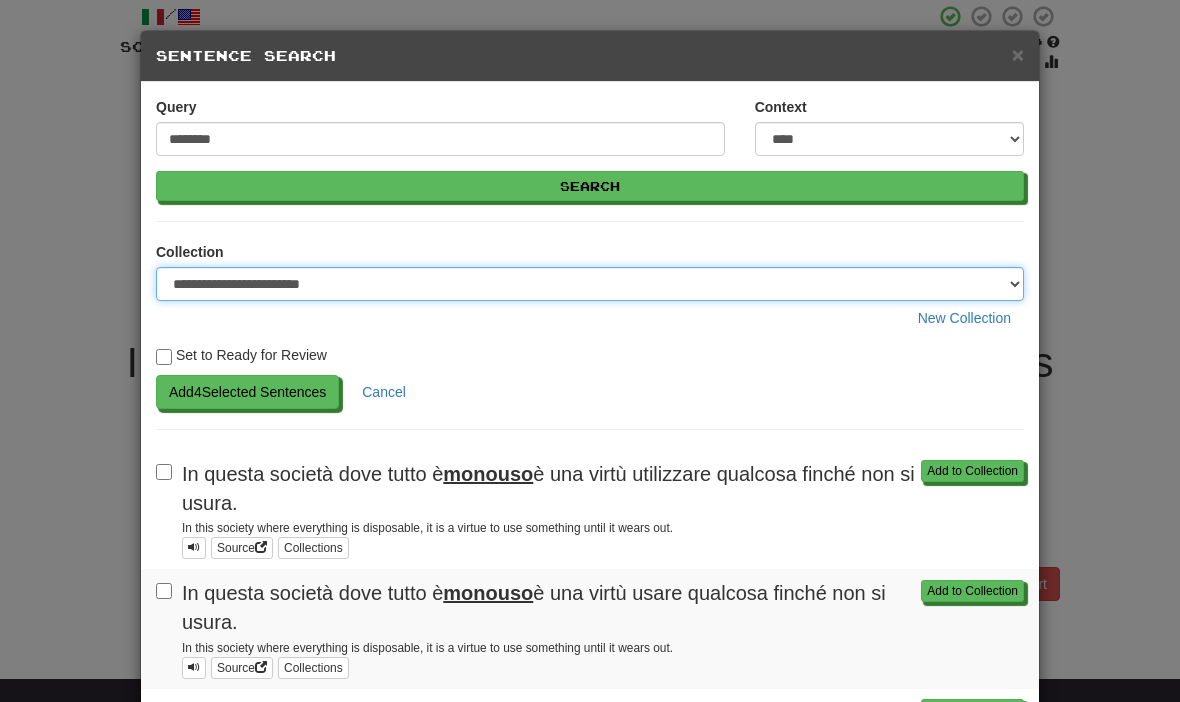 click on "**********" at bounding box center [590, 284] 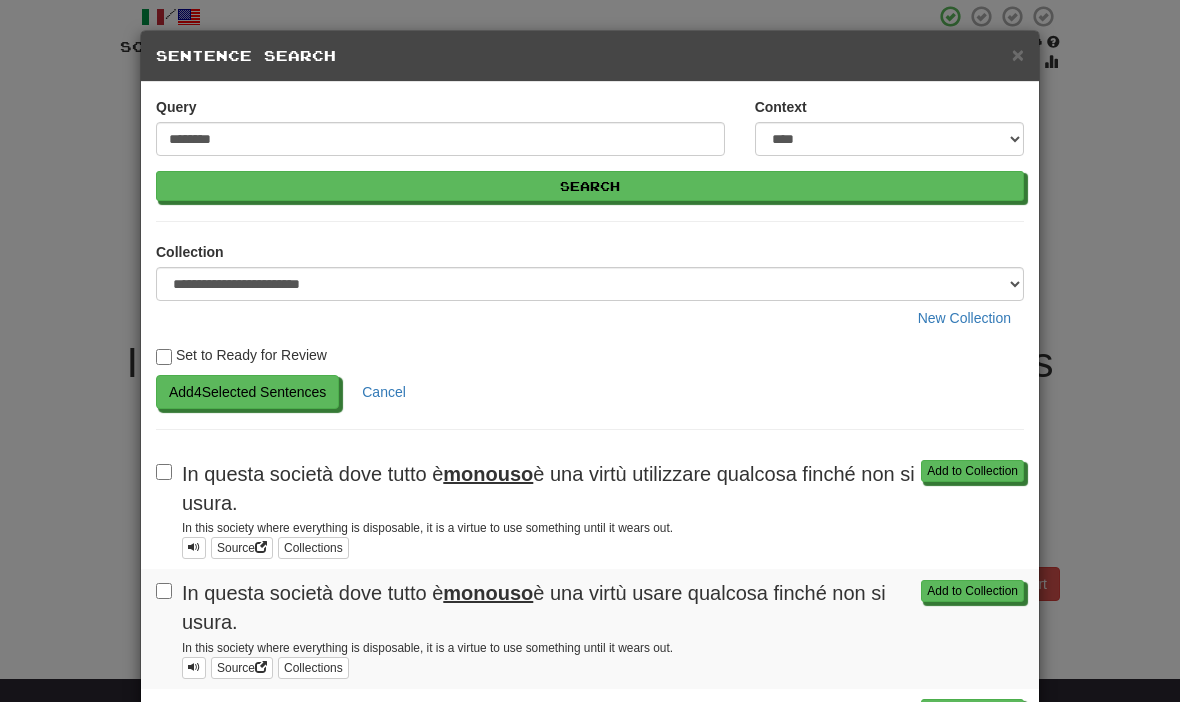 click on "Add  4  Selected Sentences" at bounding box center (247, 392) 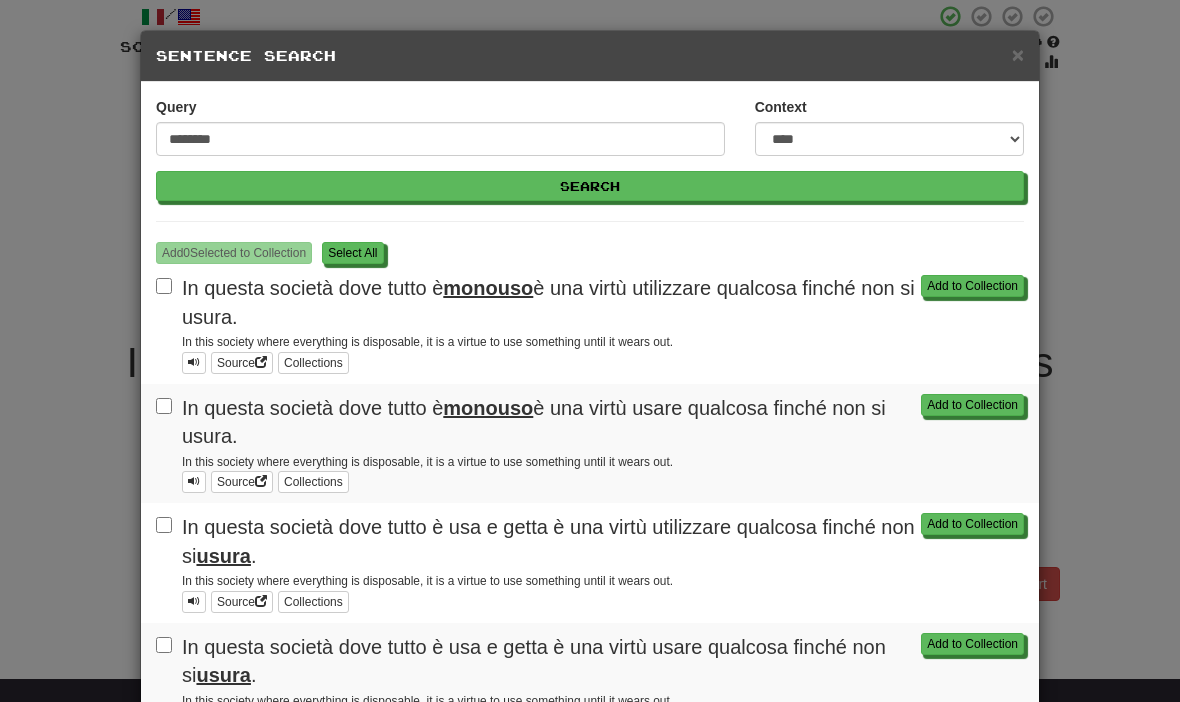 click on "**********" at bounding box center [590, 351] 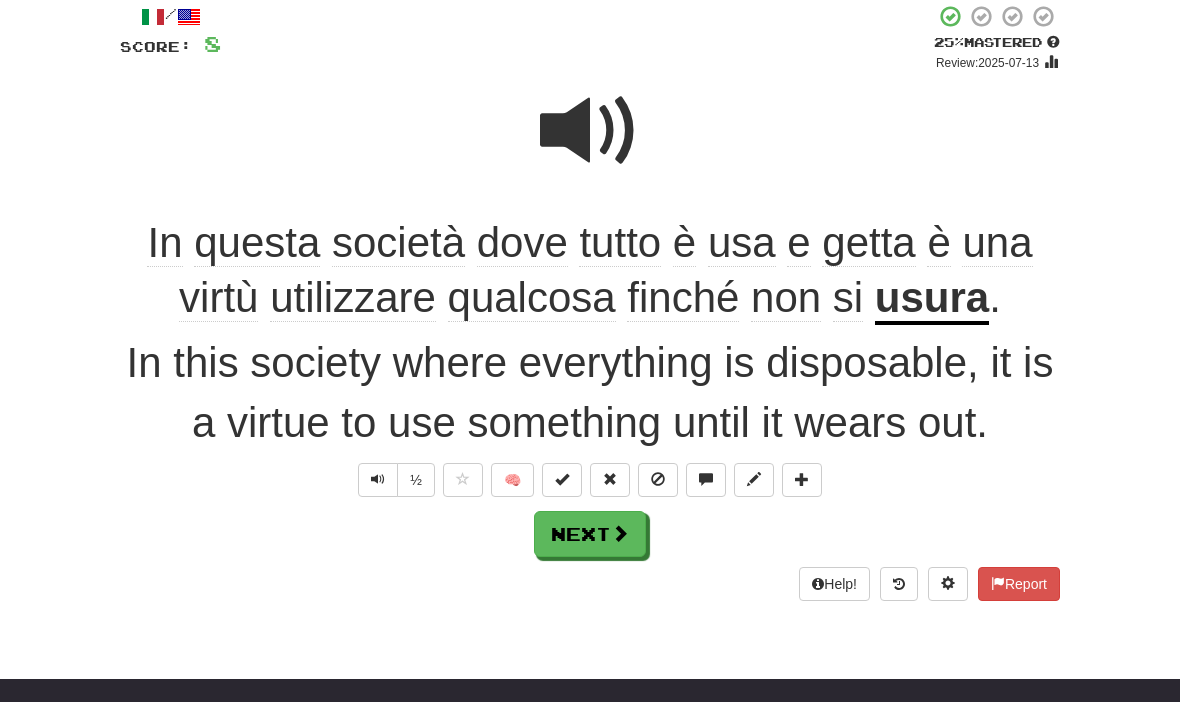click on "Help!  Report" at bounding box center [590, 584] 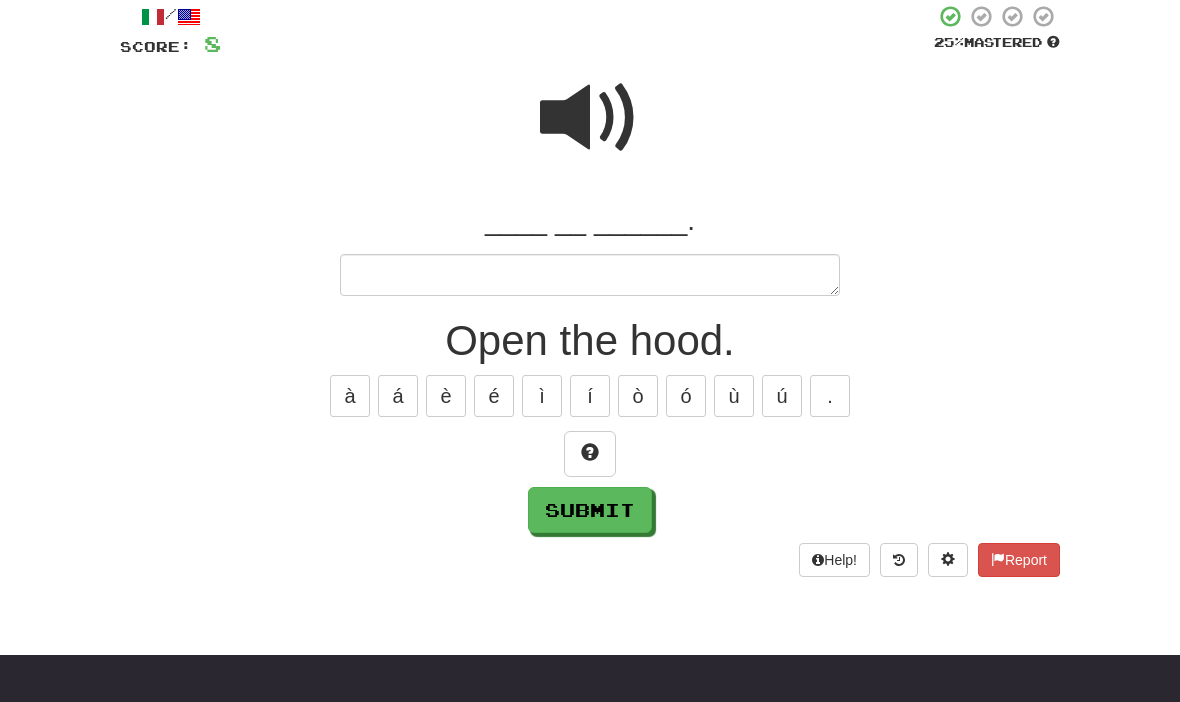 scroll, scrollTop: 117, scrollLeft: 0, axis: vertical 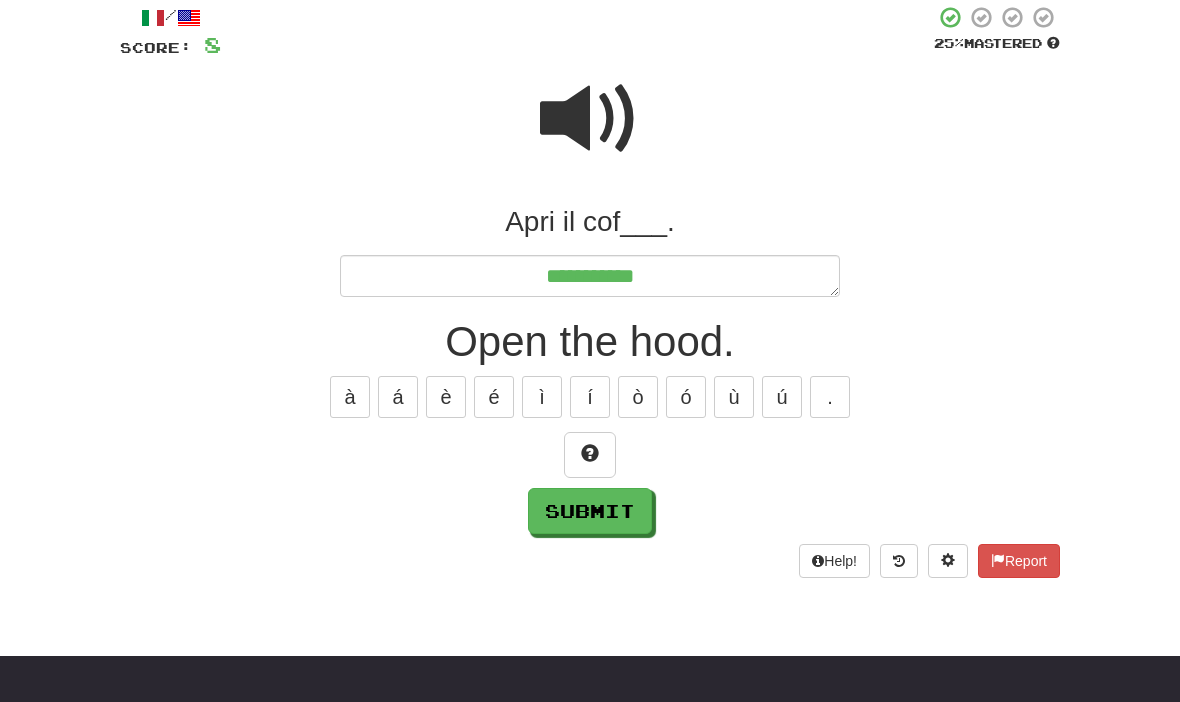 click at bounding box center (590, 453) 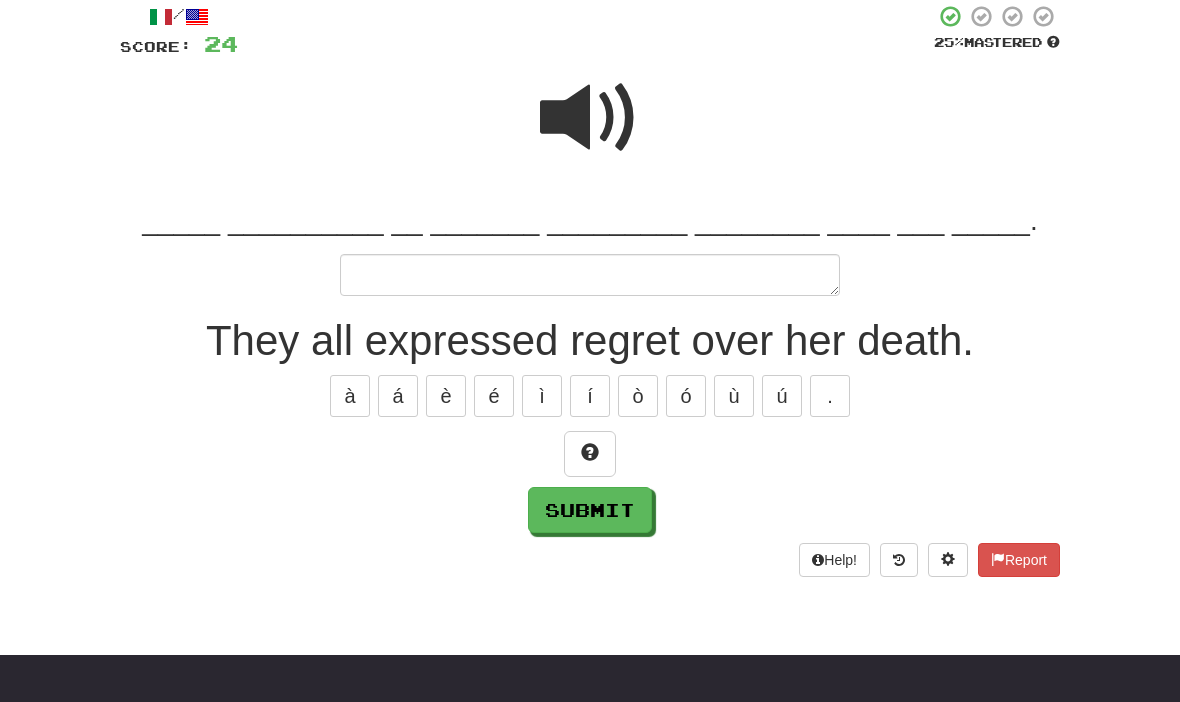 scroll, scrollTop: 117, scrollLeft: 0, axis: vertical 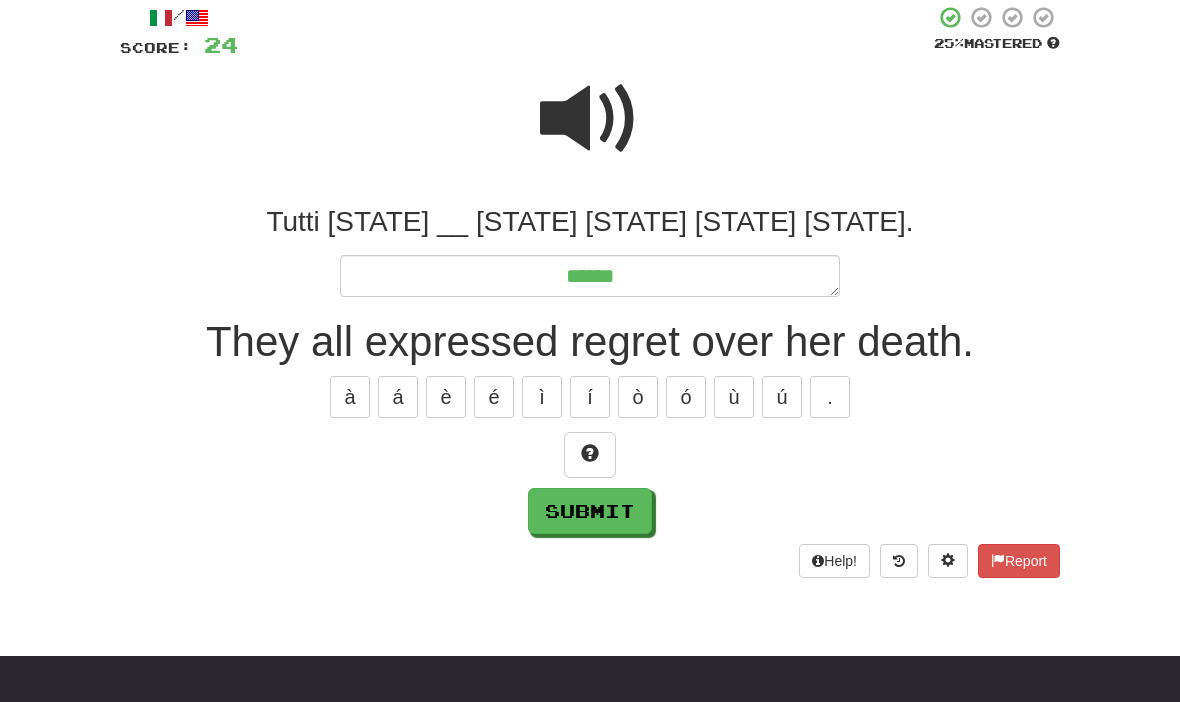 click at bounding box center [590, 455] 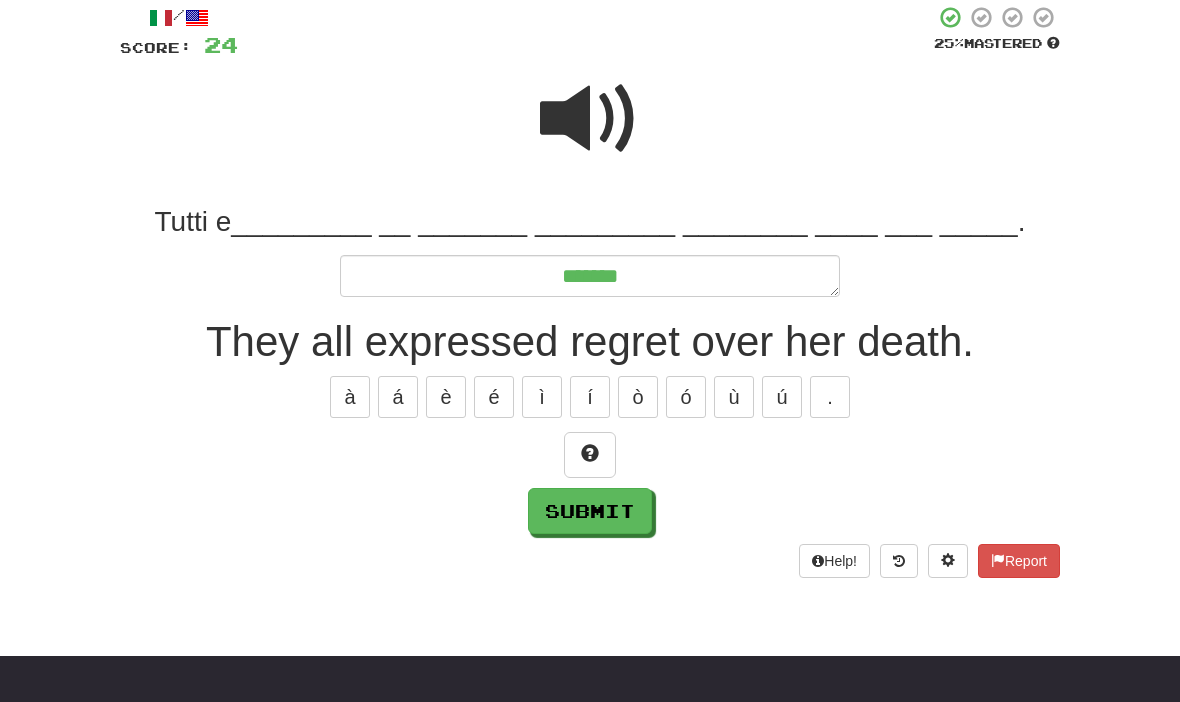 click at bounding box center [590, 455] 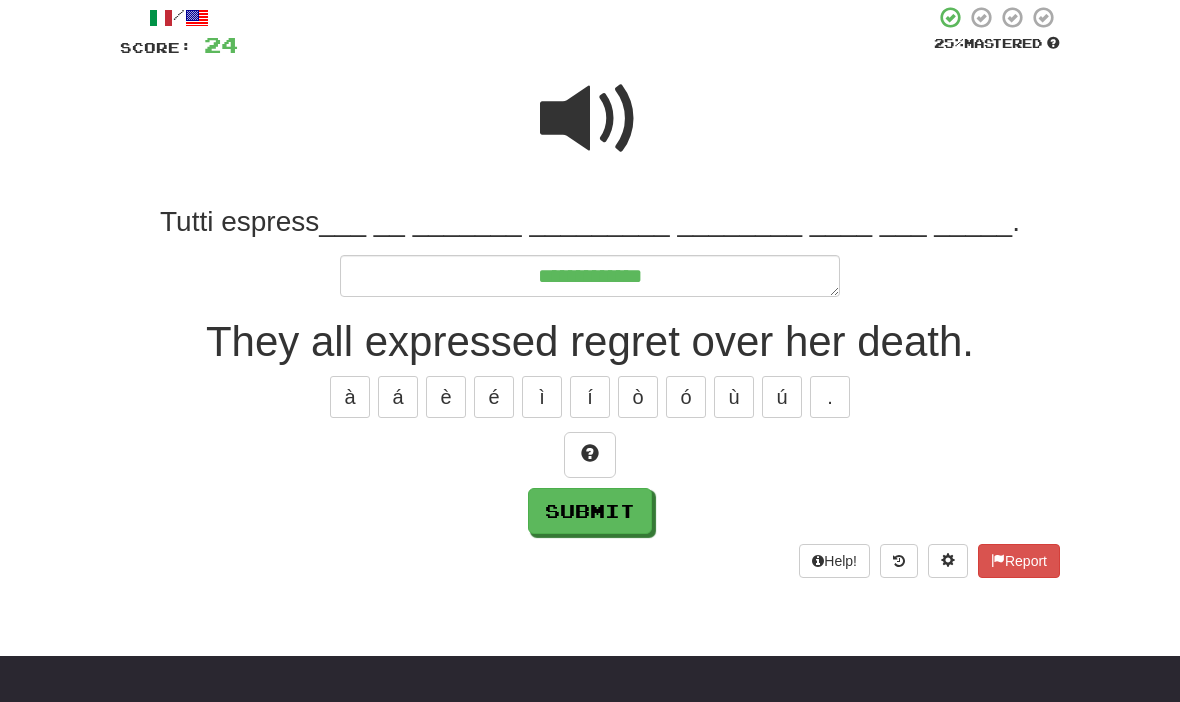 click at bounding box center (590, 455) 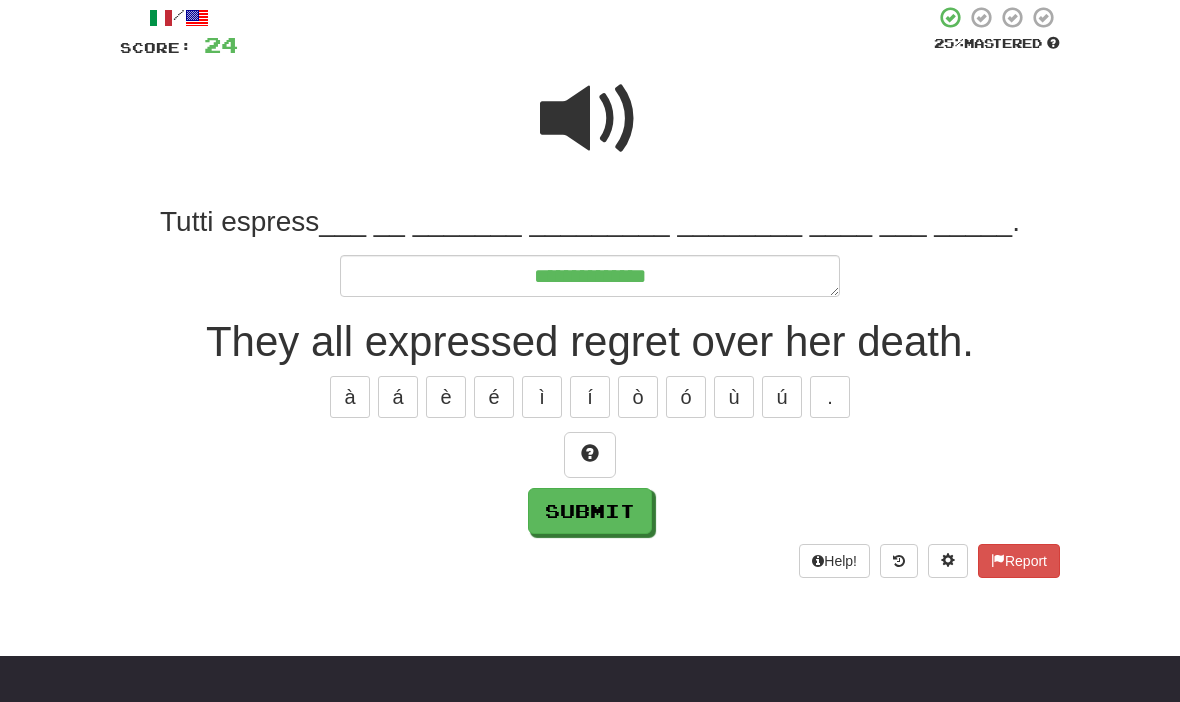 click at bounding box center (590, 455) 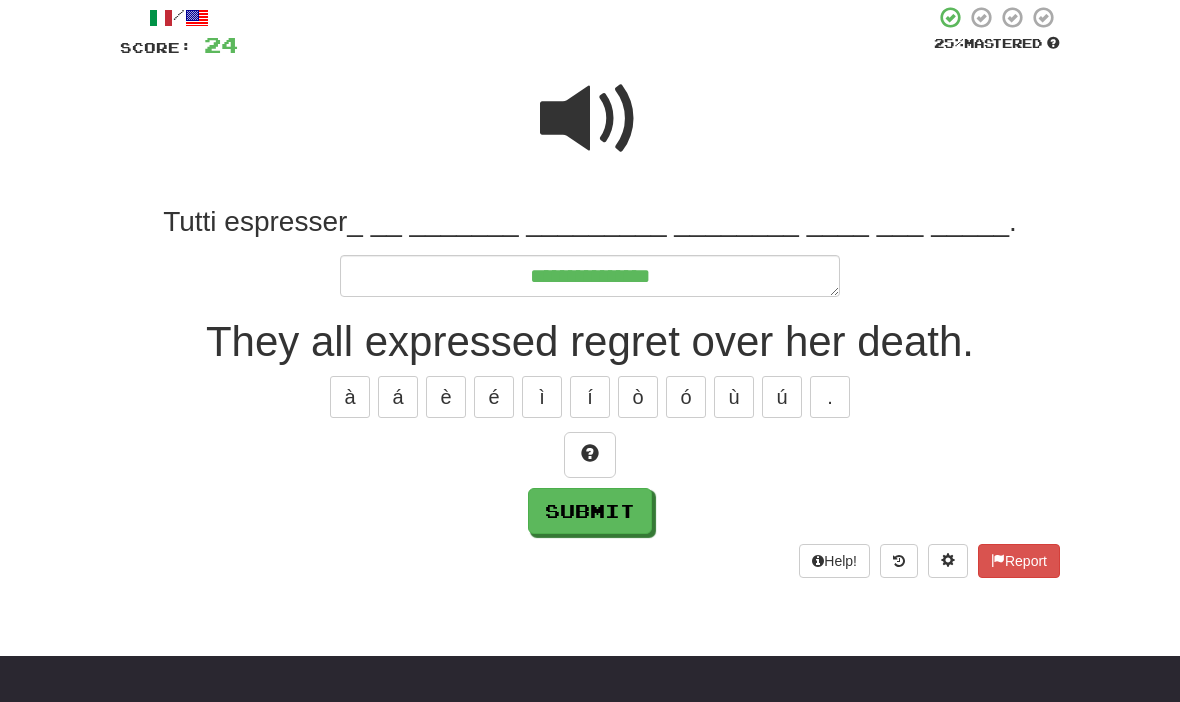click at bounding box center (590, 455) 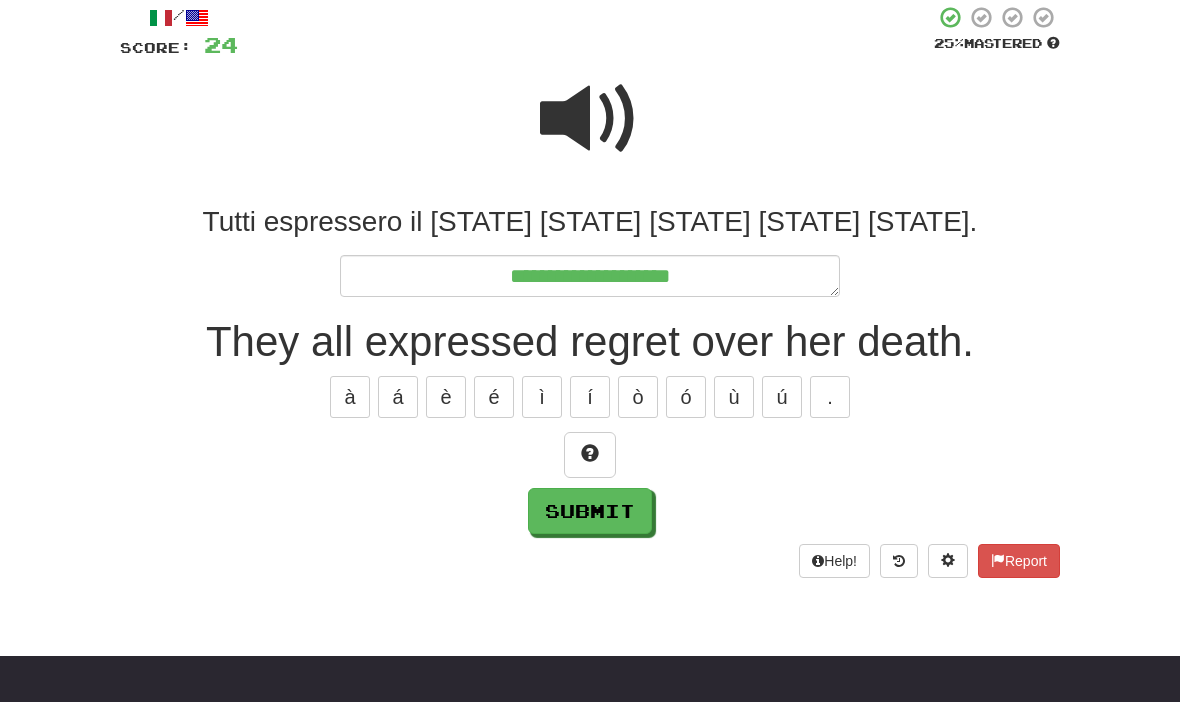 click at bounding box center (590, 455) 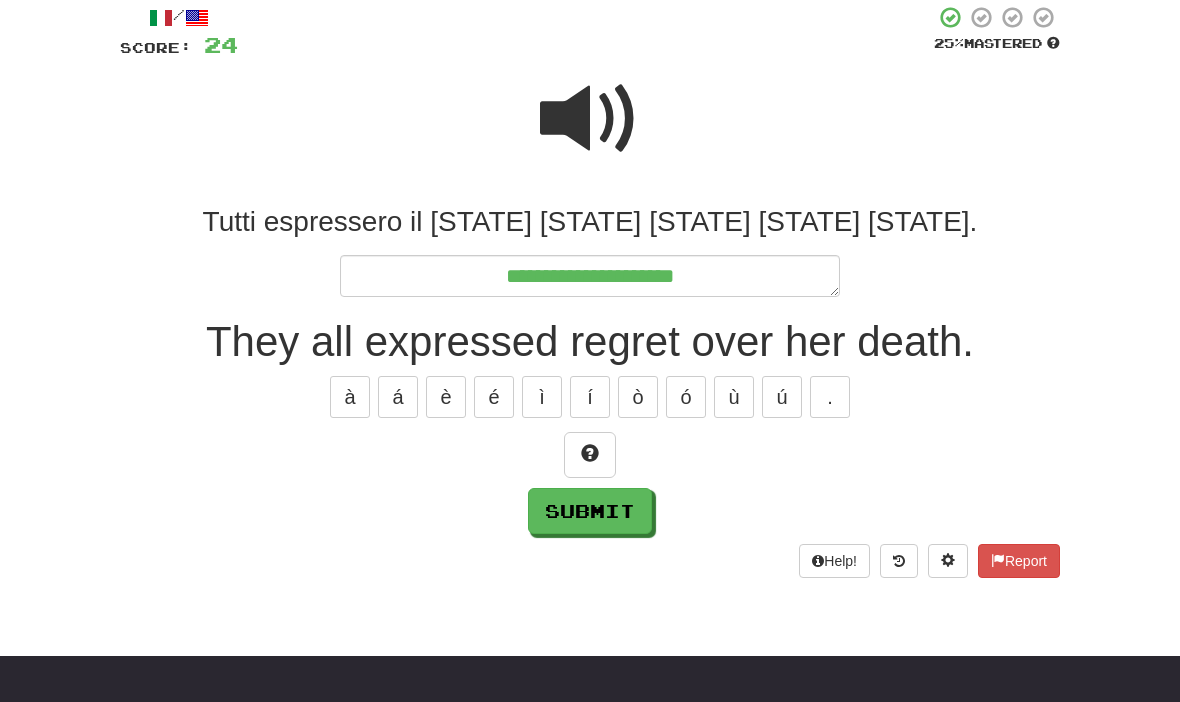 click at bounding box center [590, 455] 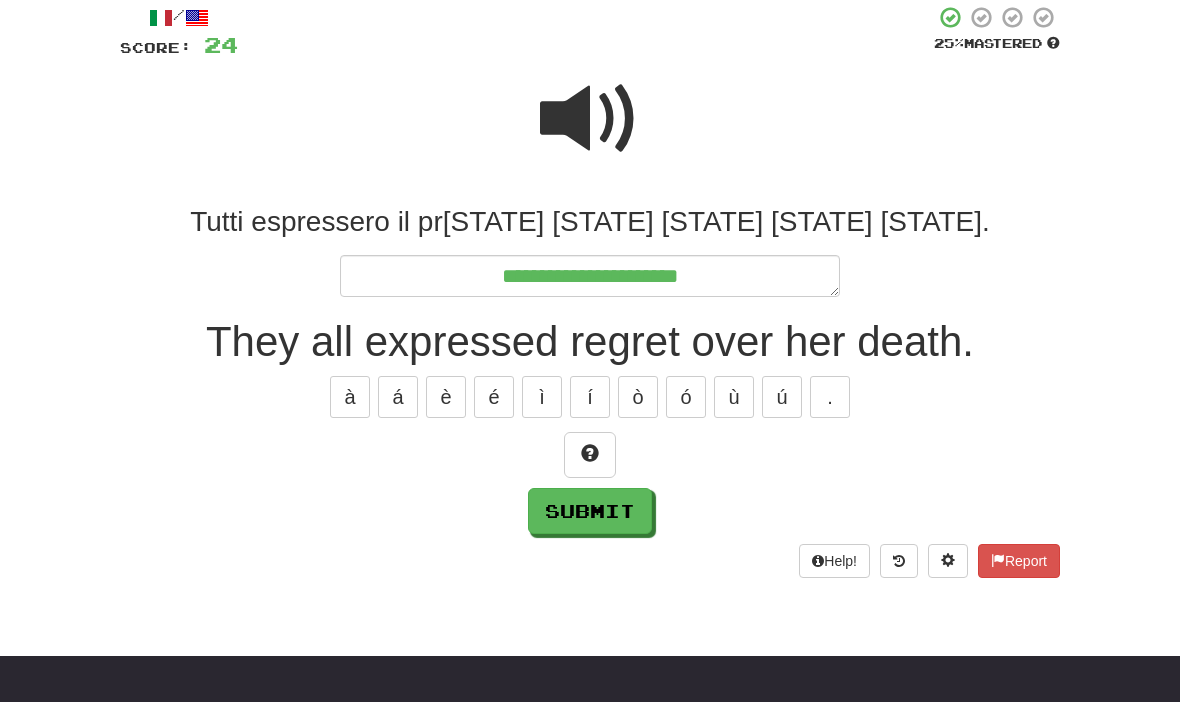 click at bounding box center (590, 453) 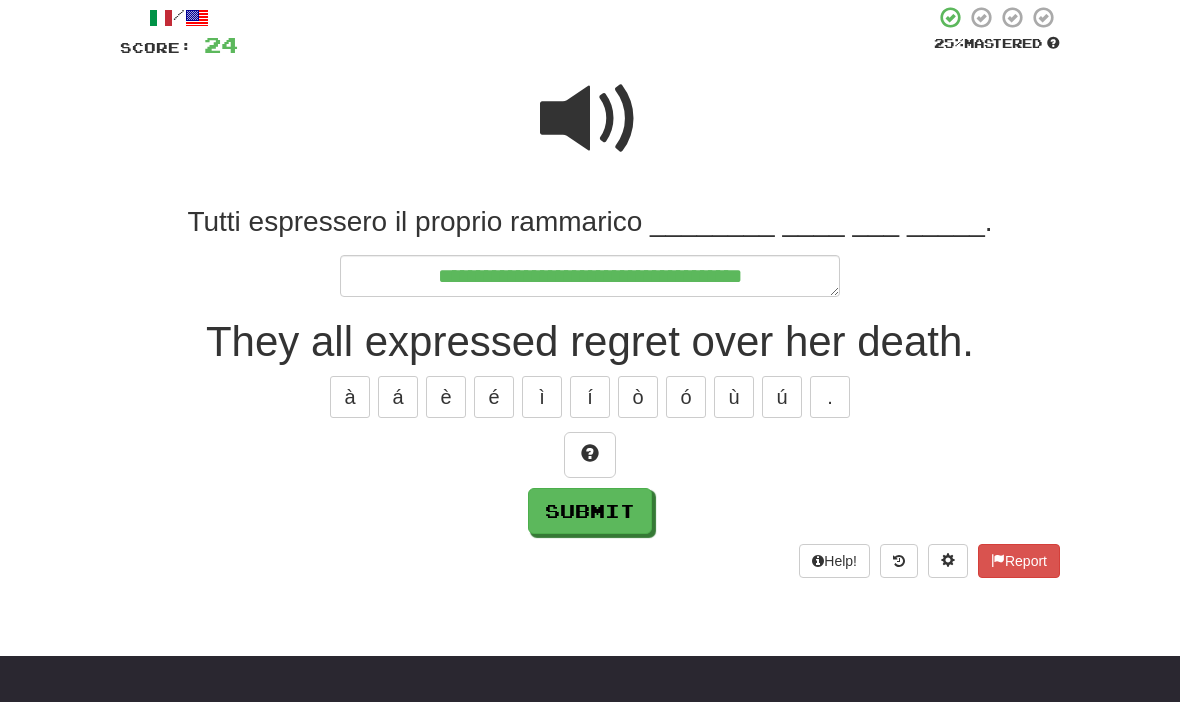 click at bounding box center (590, 453) 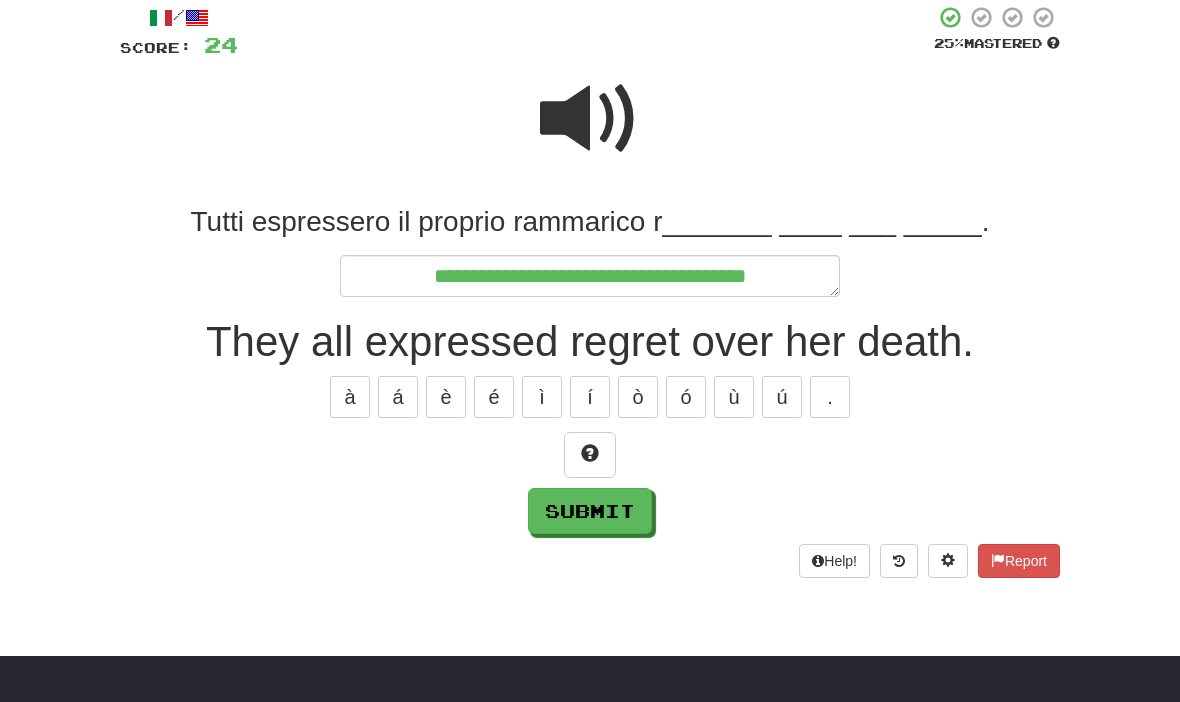 click at bounding box center [590, 453] 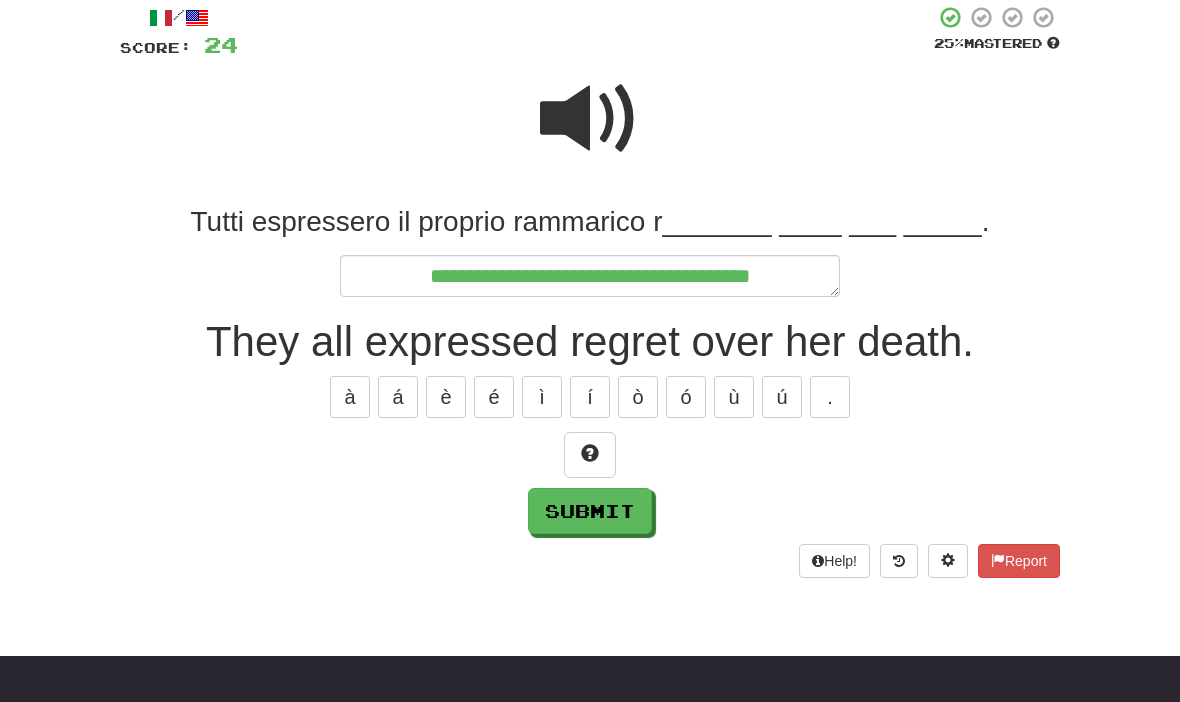 click at bounding box center [590, 455] 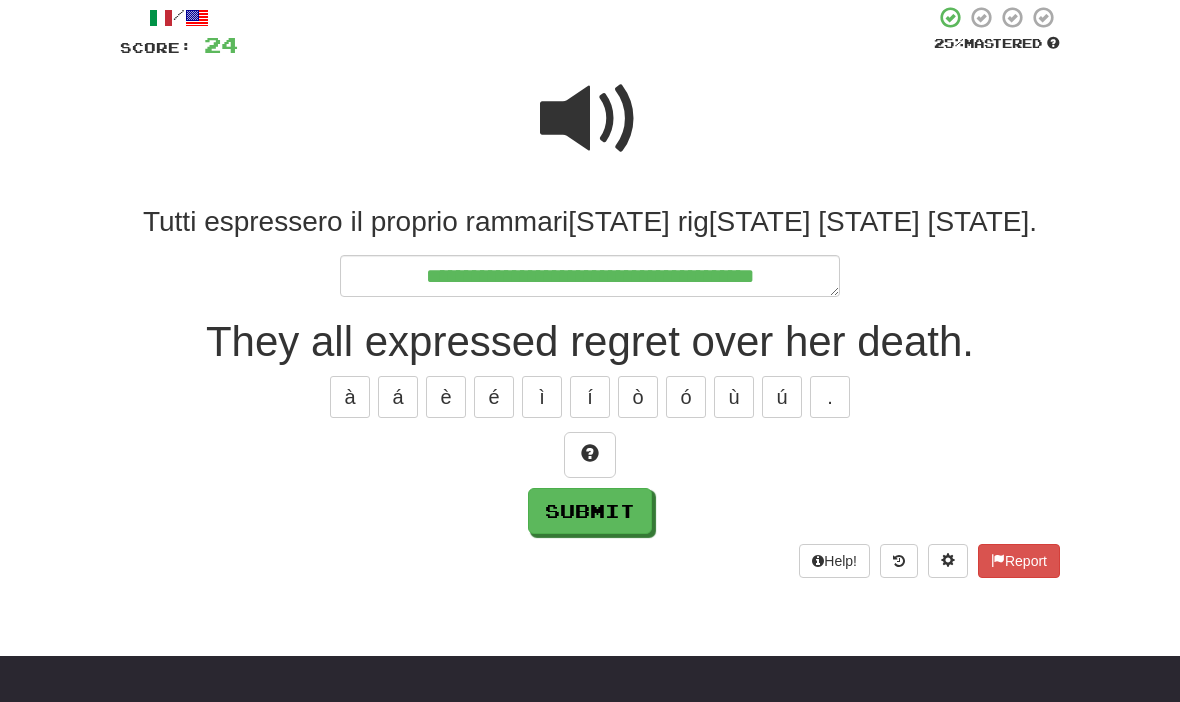 click at bounding box center [590, 455] 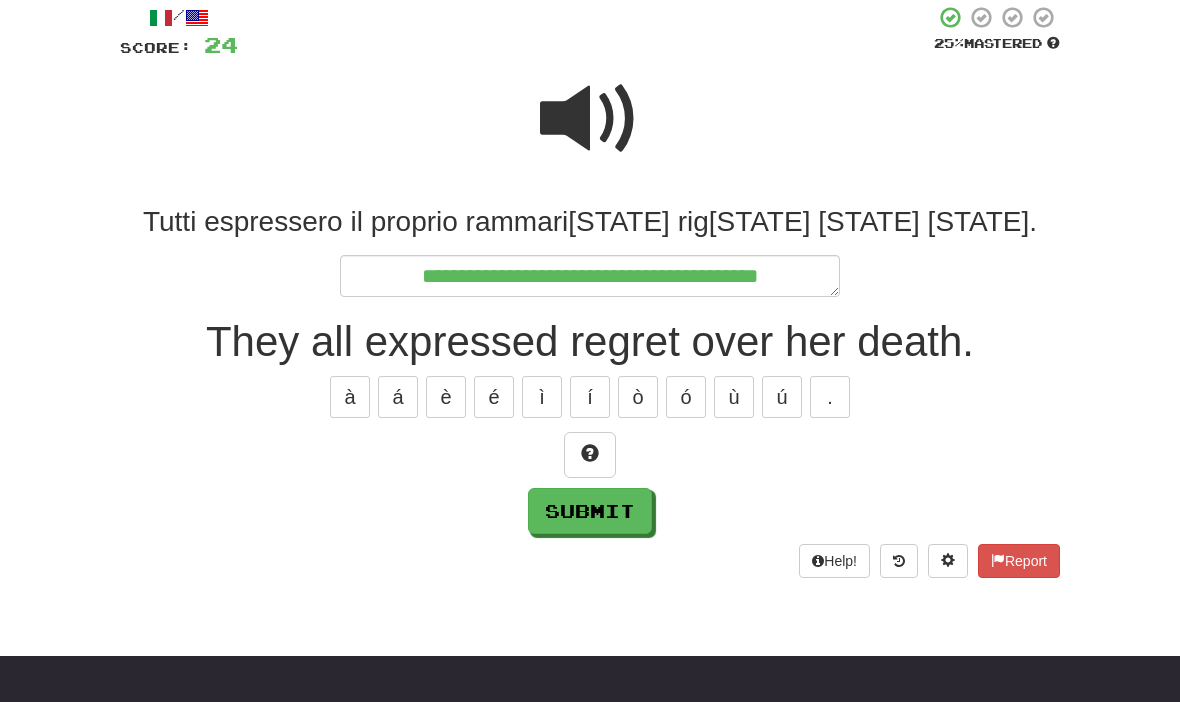 click at bounding box center [590, 455] 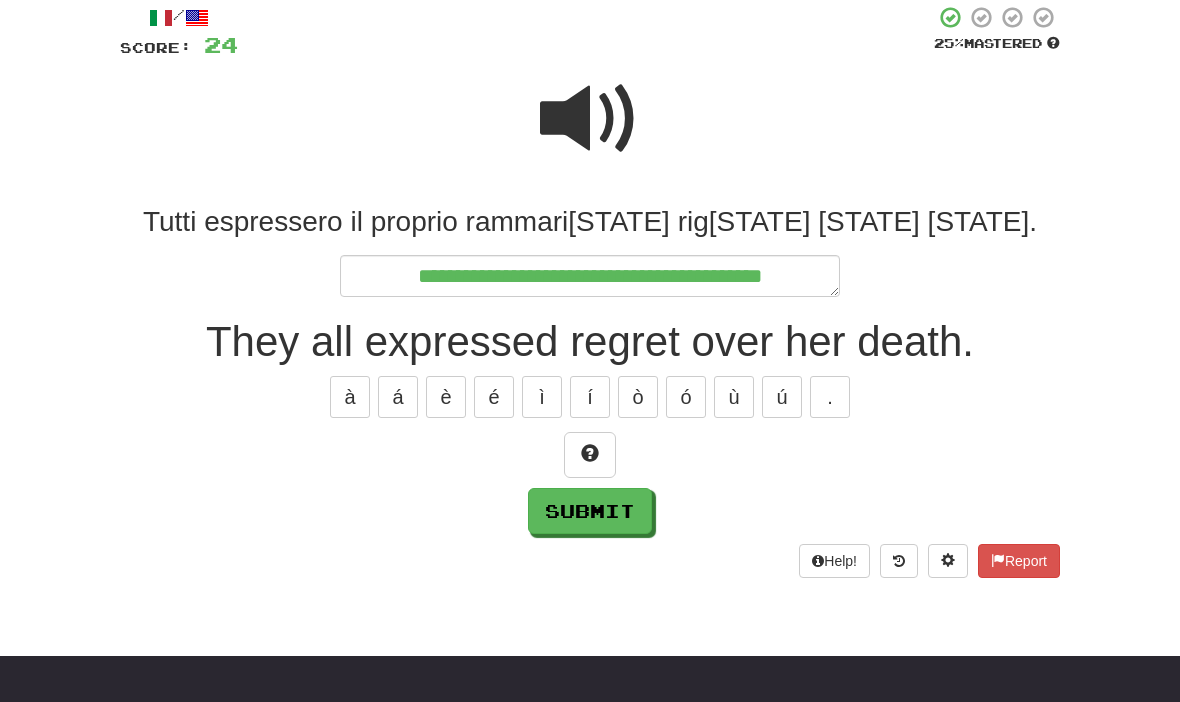 click at bounding box center [590, 455] 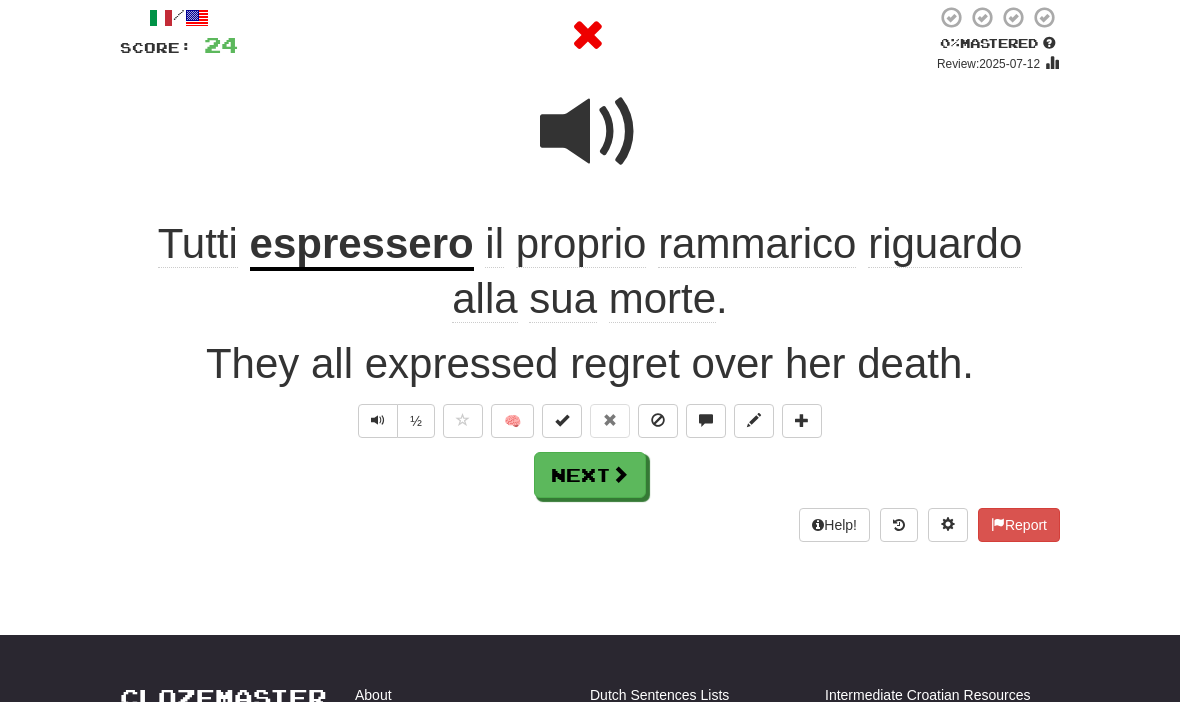 scroll, scrollTop: 118, scrollLeft: 0, axis: vertical 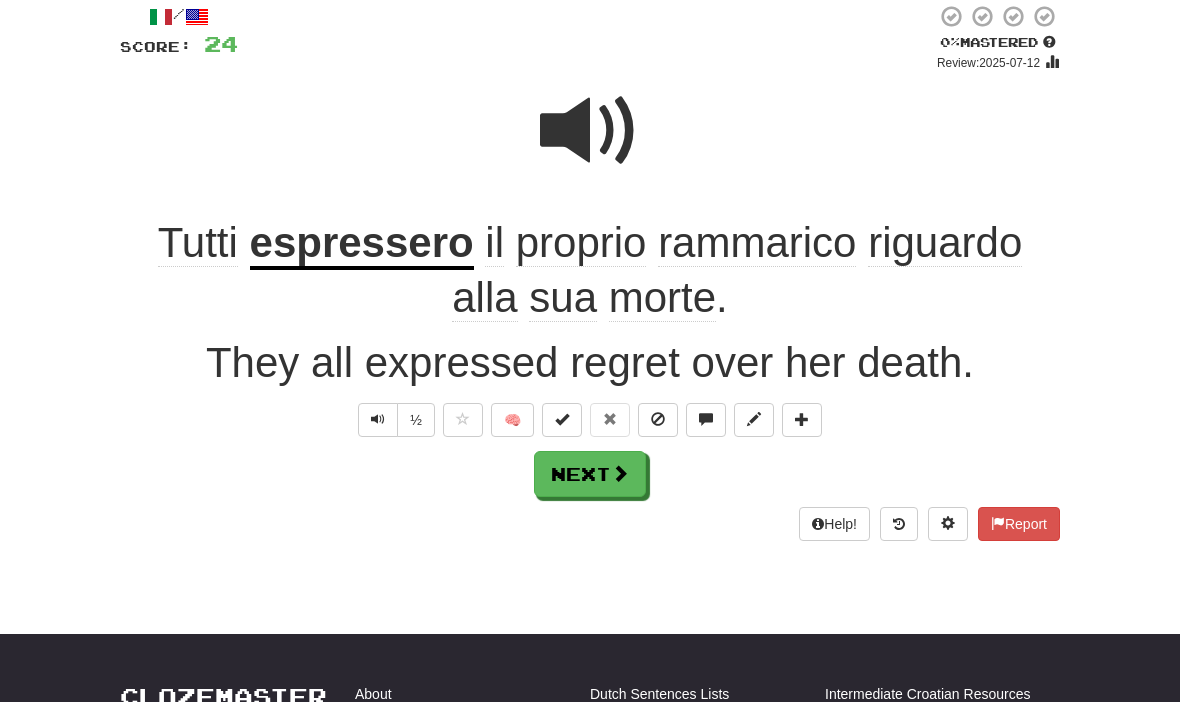 click at bounding box center [754, 420] 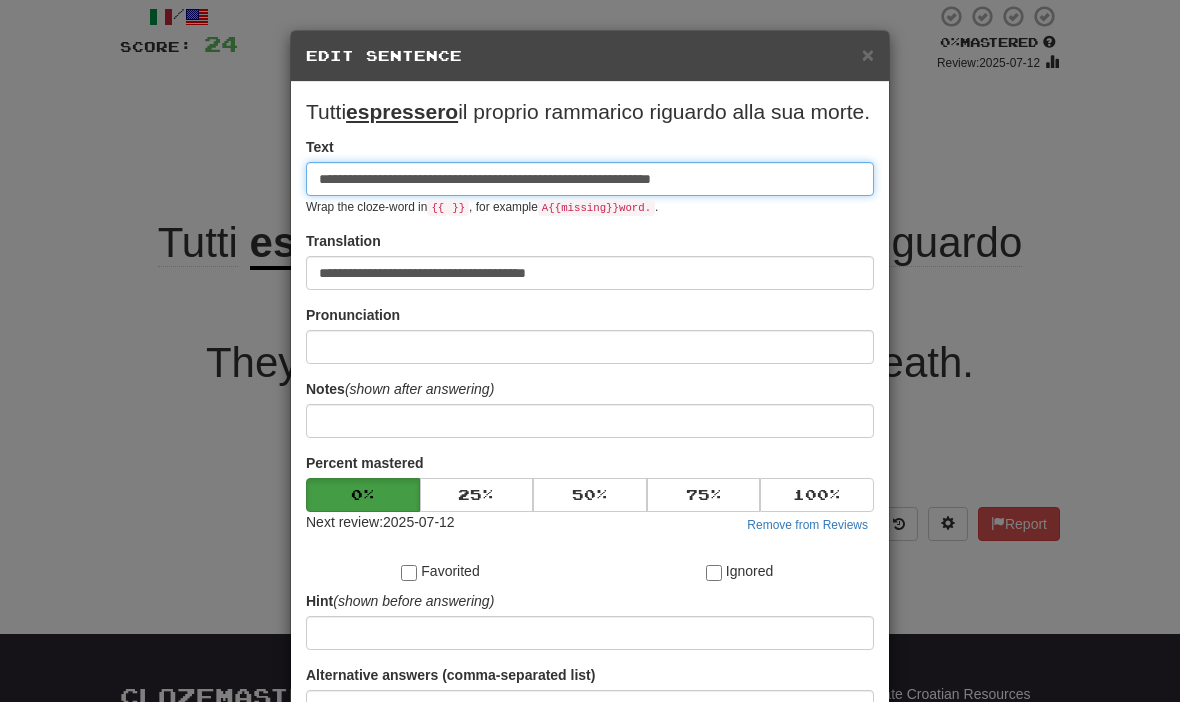 scroll, scrollTop: 117, scrollLeft: 0, axis: vertical 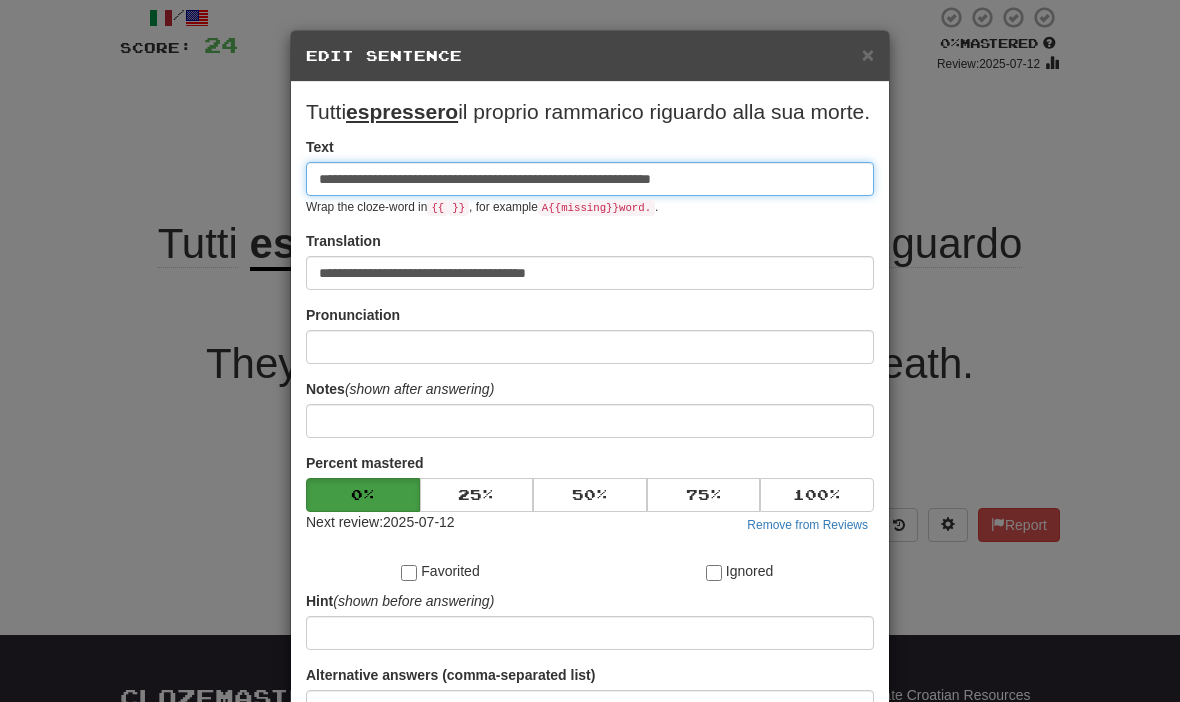 click on "**********" at bounding box center [590, 179] 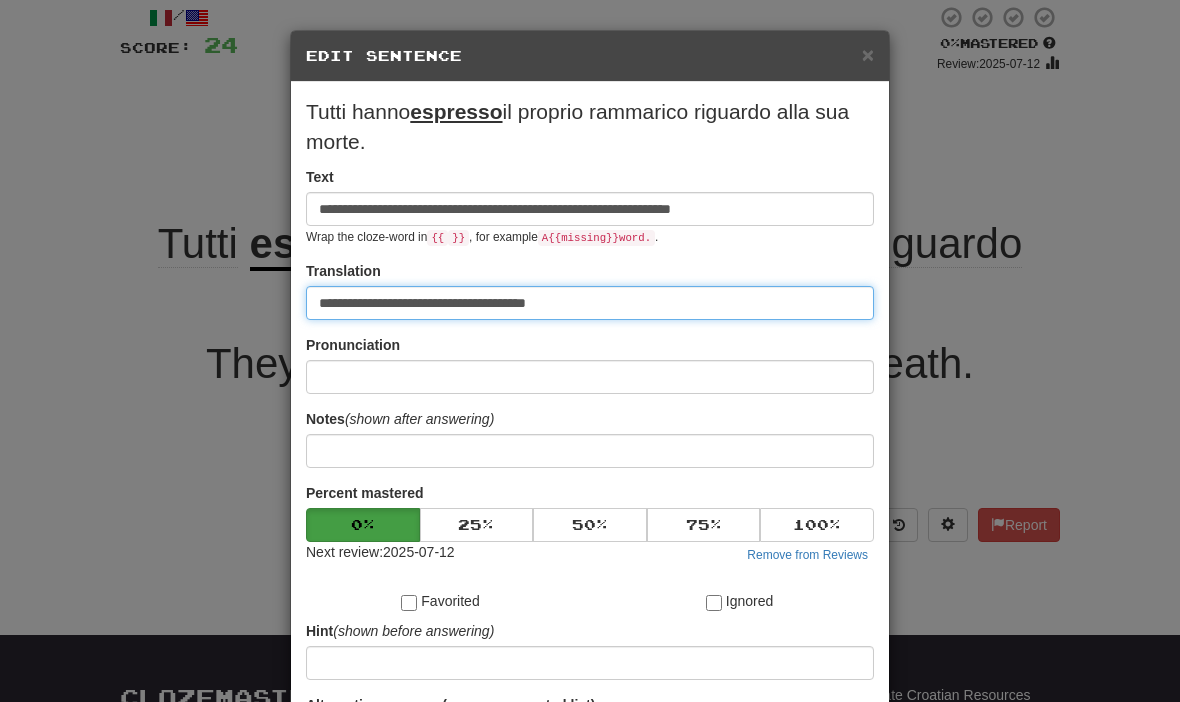 click on "**********" at bounding box center (590, 303) 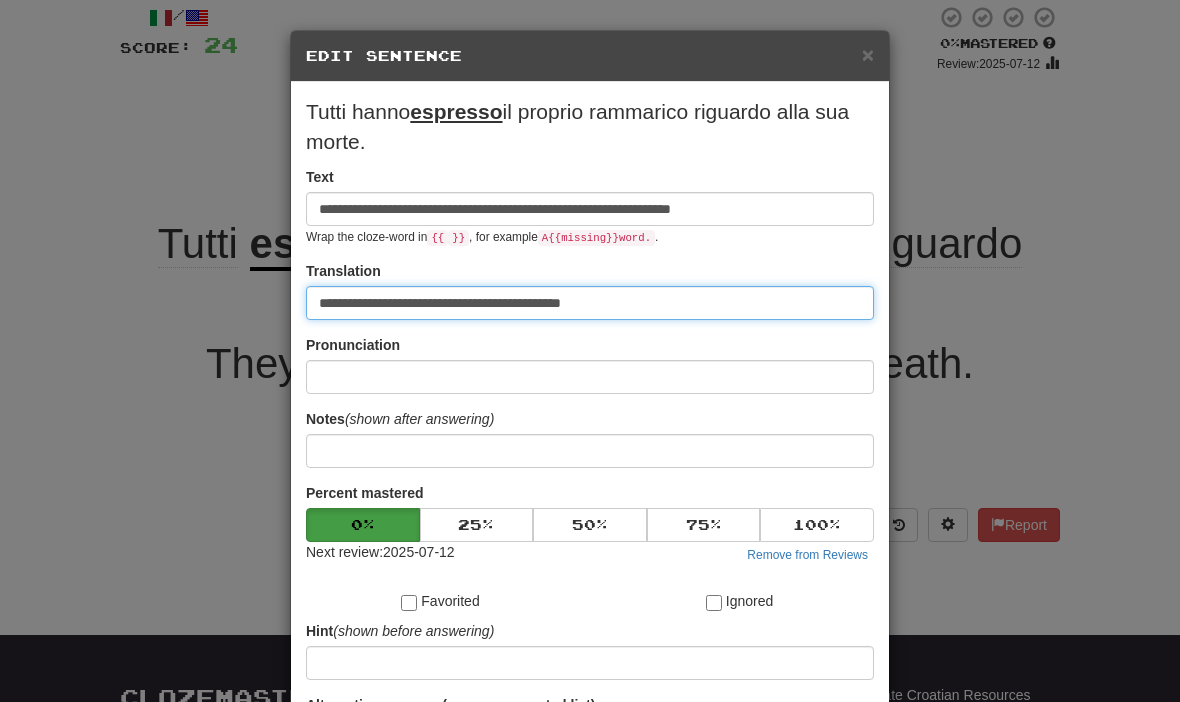 click on "**********" at bounding box center [590, 303] 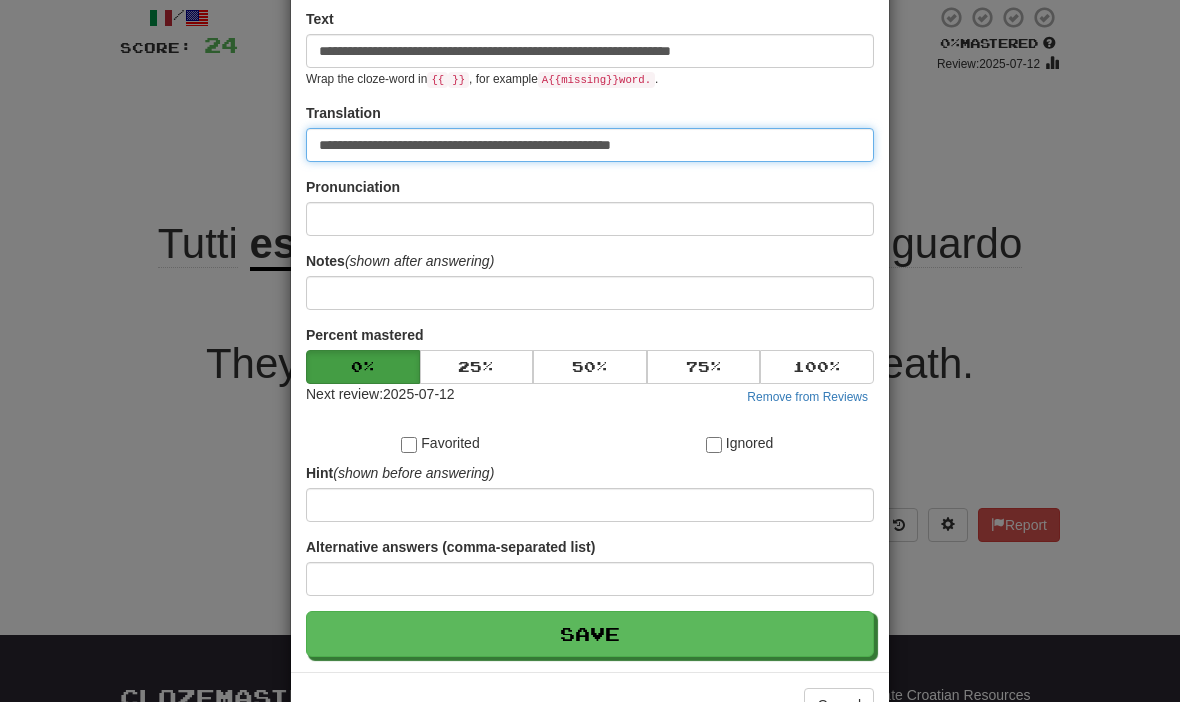 scroll, scrollTop: 156, scrollLeft: 0, axis: vertical 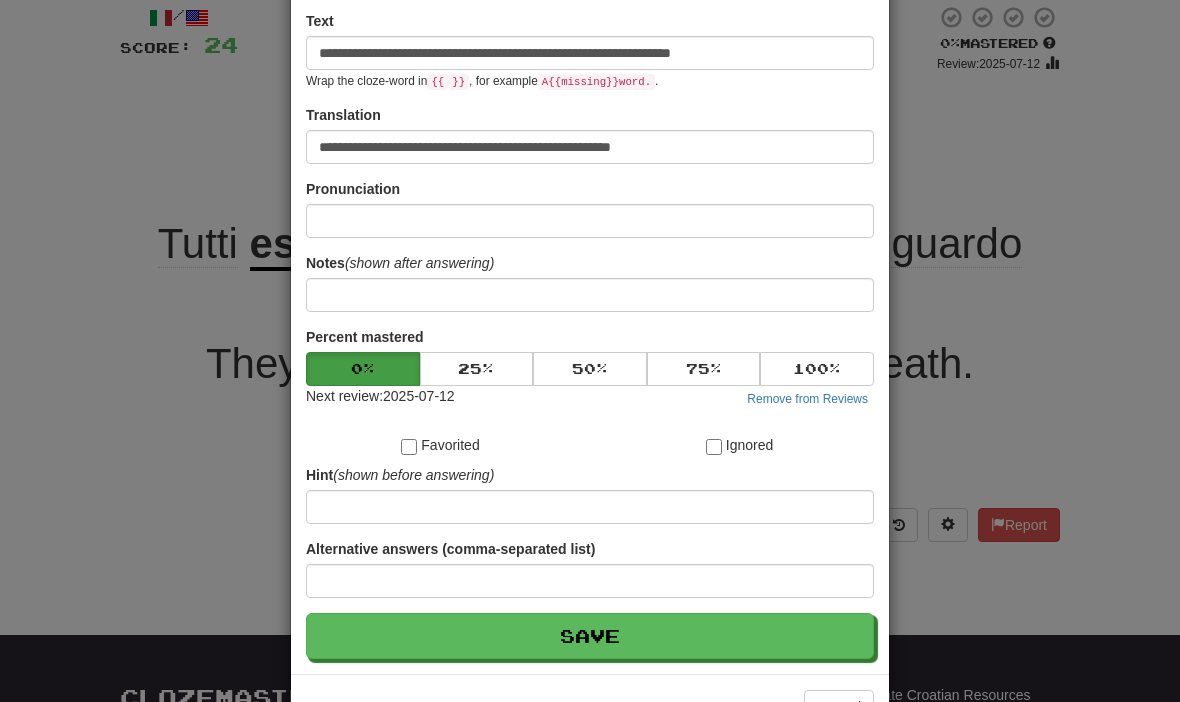 click on "Save" at bounding box center [590, 636] 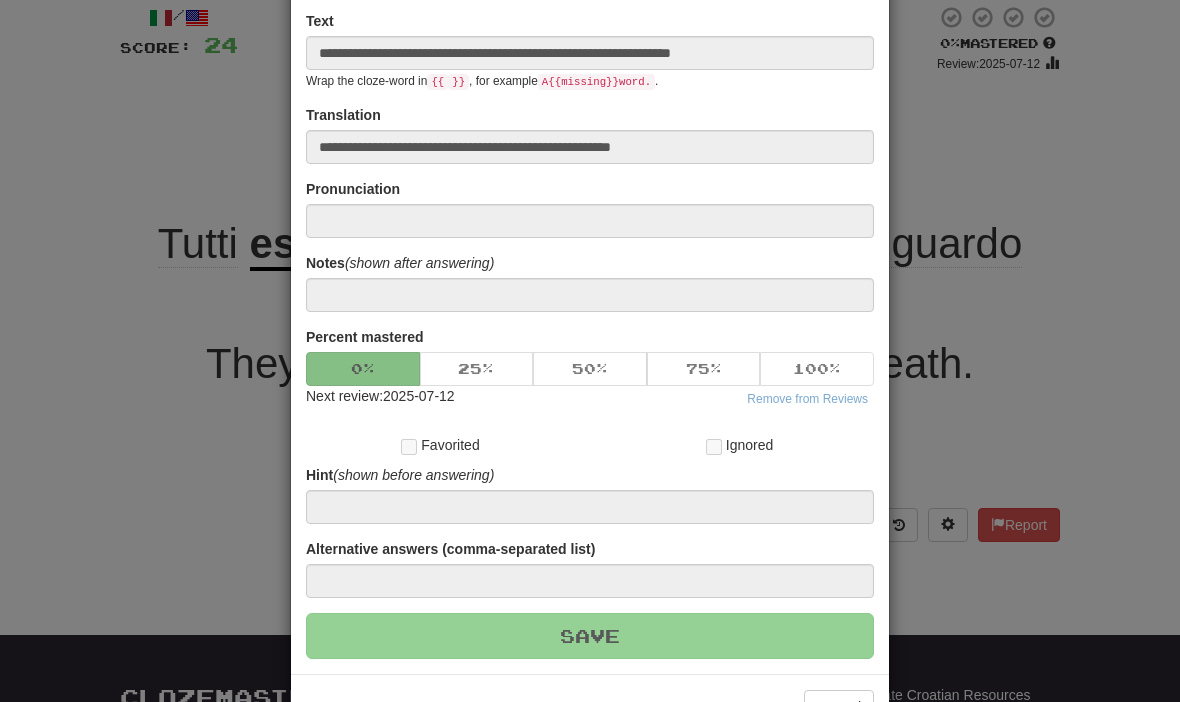 scroll, scrollTop: 118, scrollLeft: 0, axis: vertical 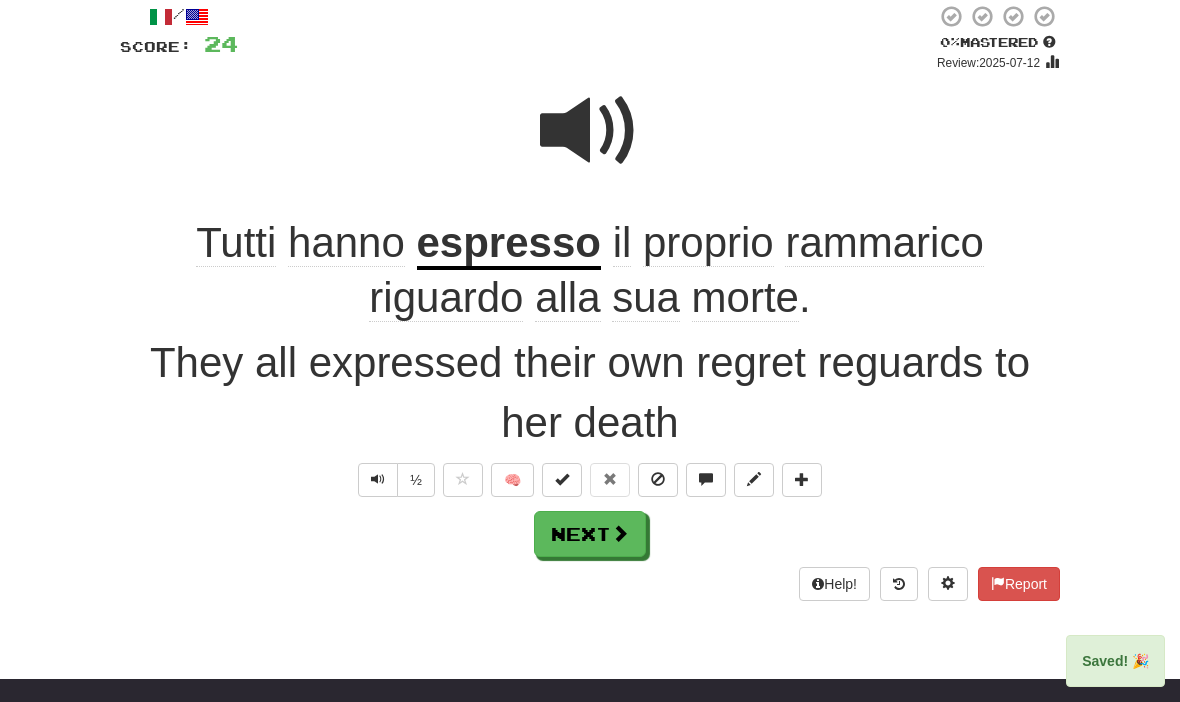 click on "Next" at bounding box center (590, 534) 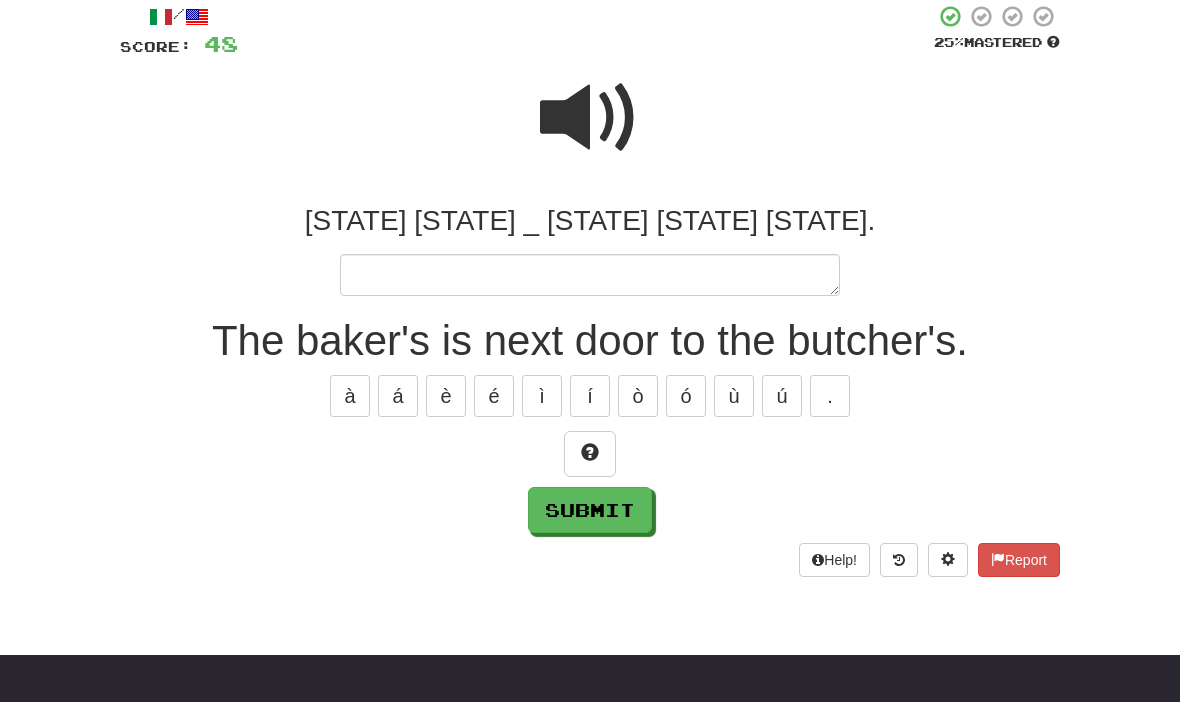 scroll, scrollTop: 117, scrollLeft: 0, axis: vertical 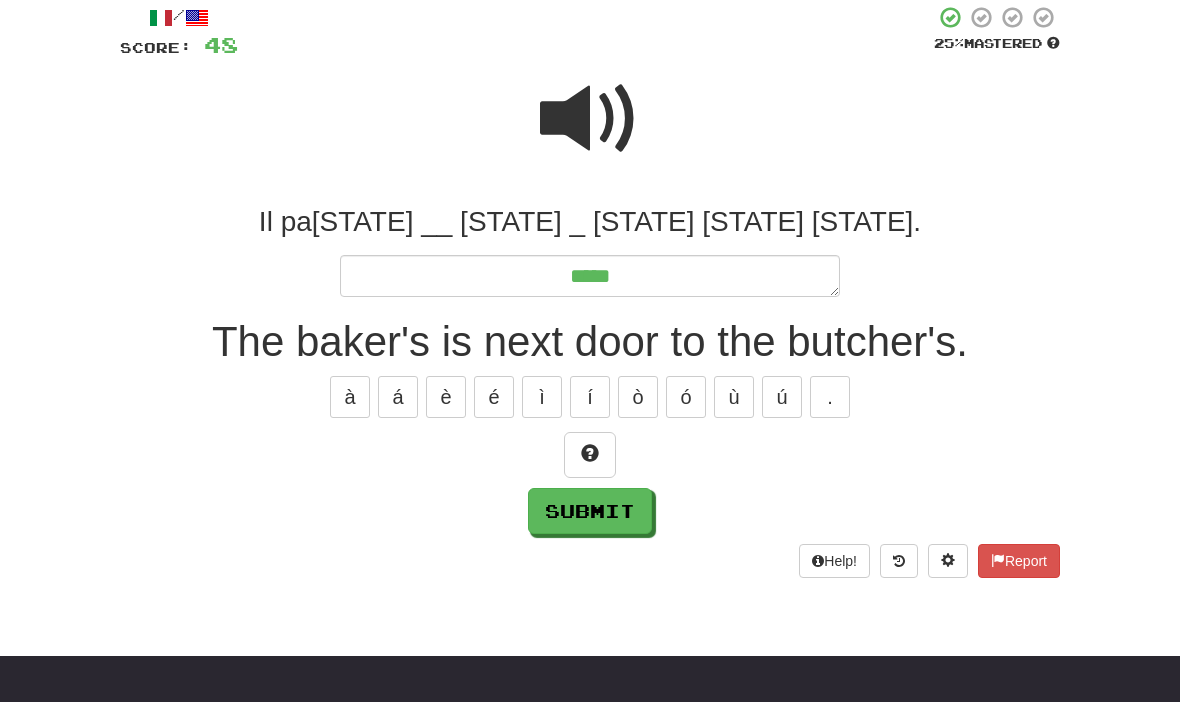 click at bounding box center [590, 455] 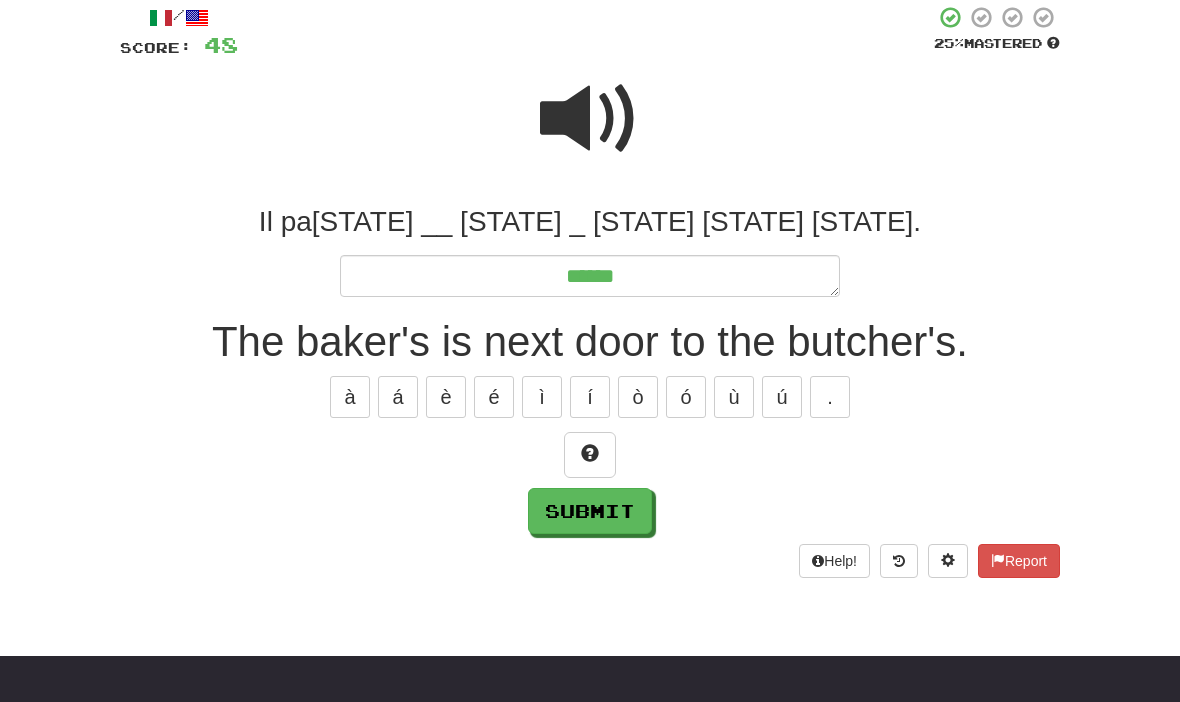 click at bounding box center (590, 455) 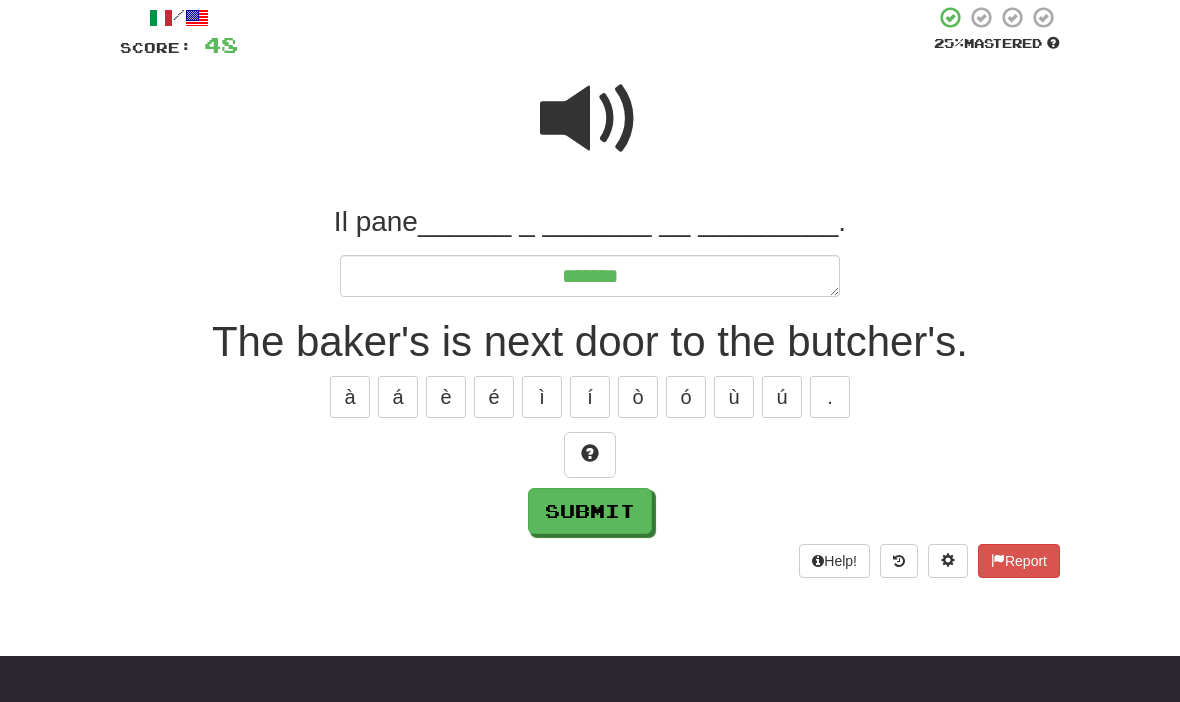 click at bounding box center (590, 455) 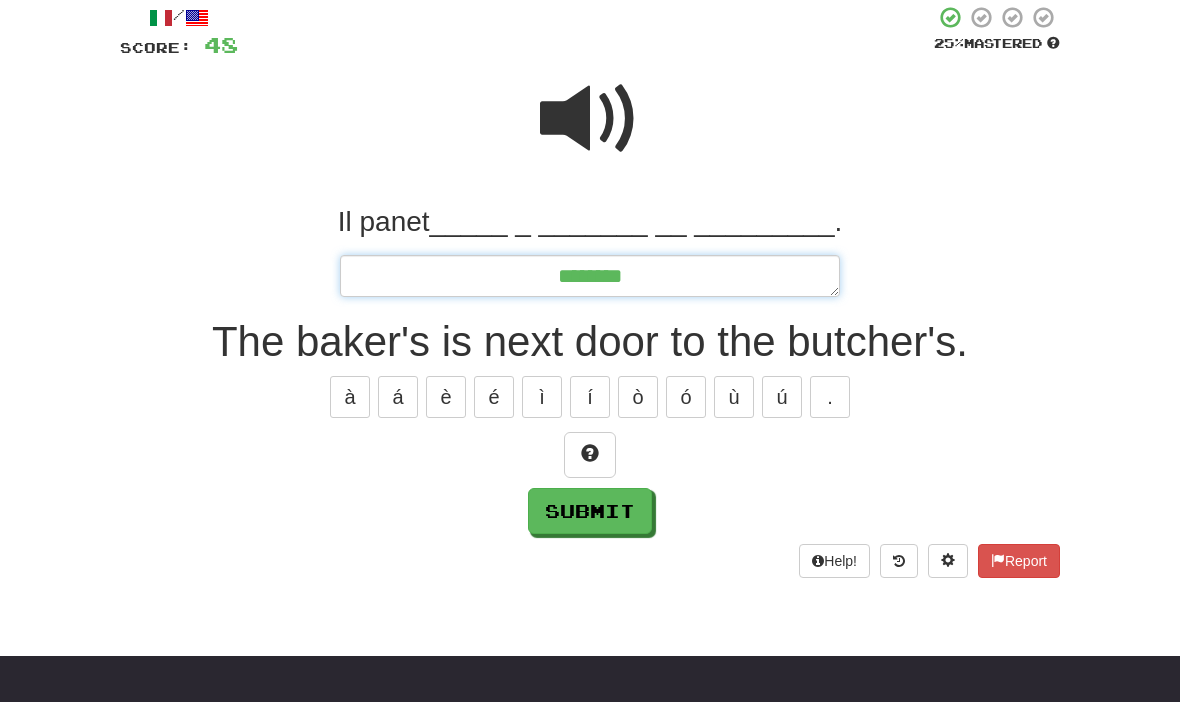 scroll, scrollTop: 117, scrollLeft: 0, axis: vertical 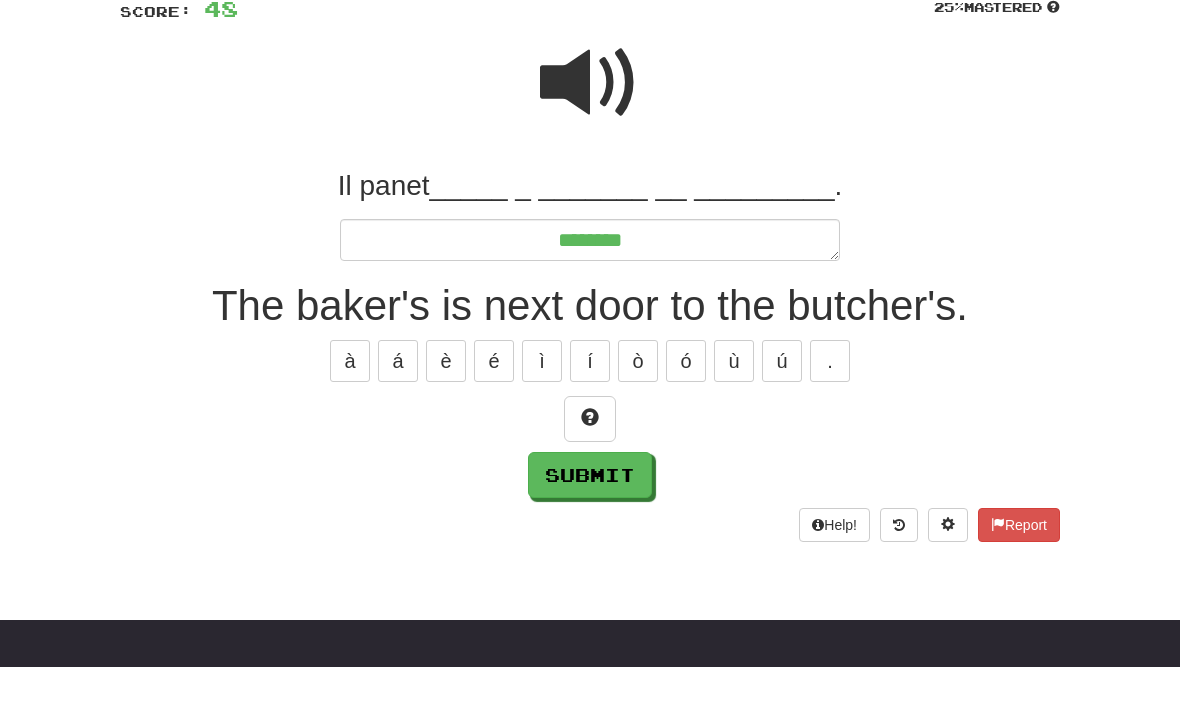click at bounding box center [590, 453] 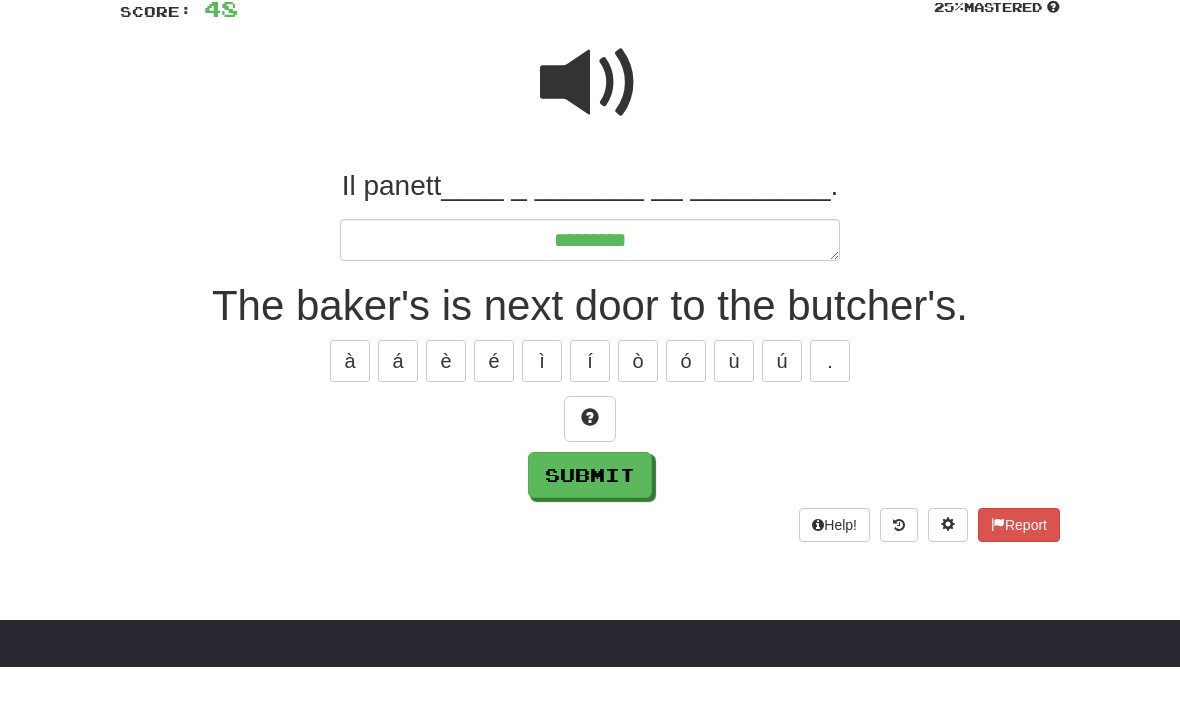 click at bounding box center (590, 453) 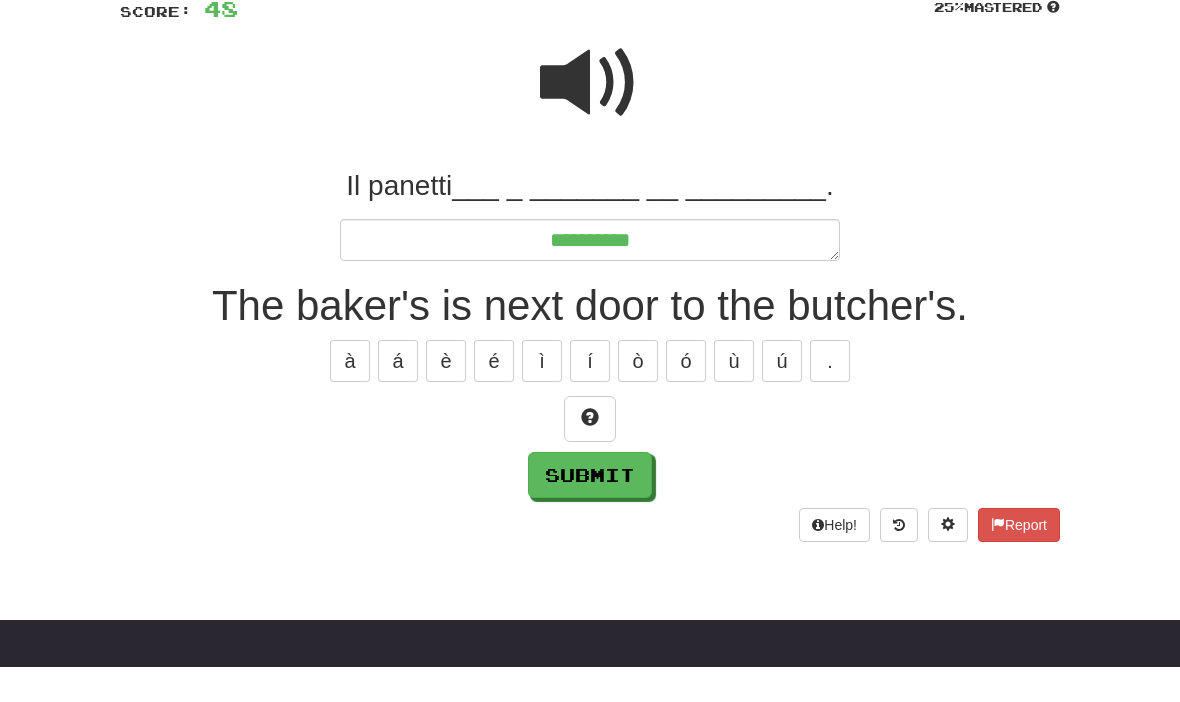 click at bounding box center (590, 453) 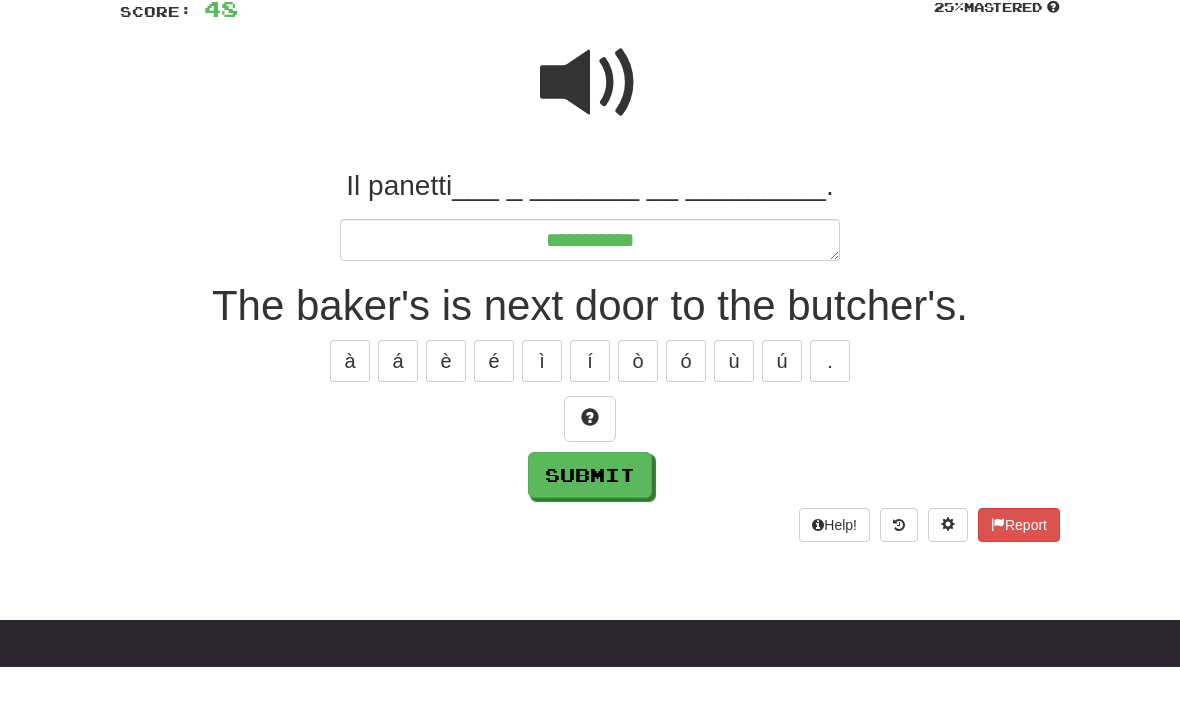 click at bounding box center [590, 453] 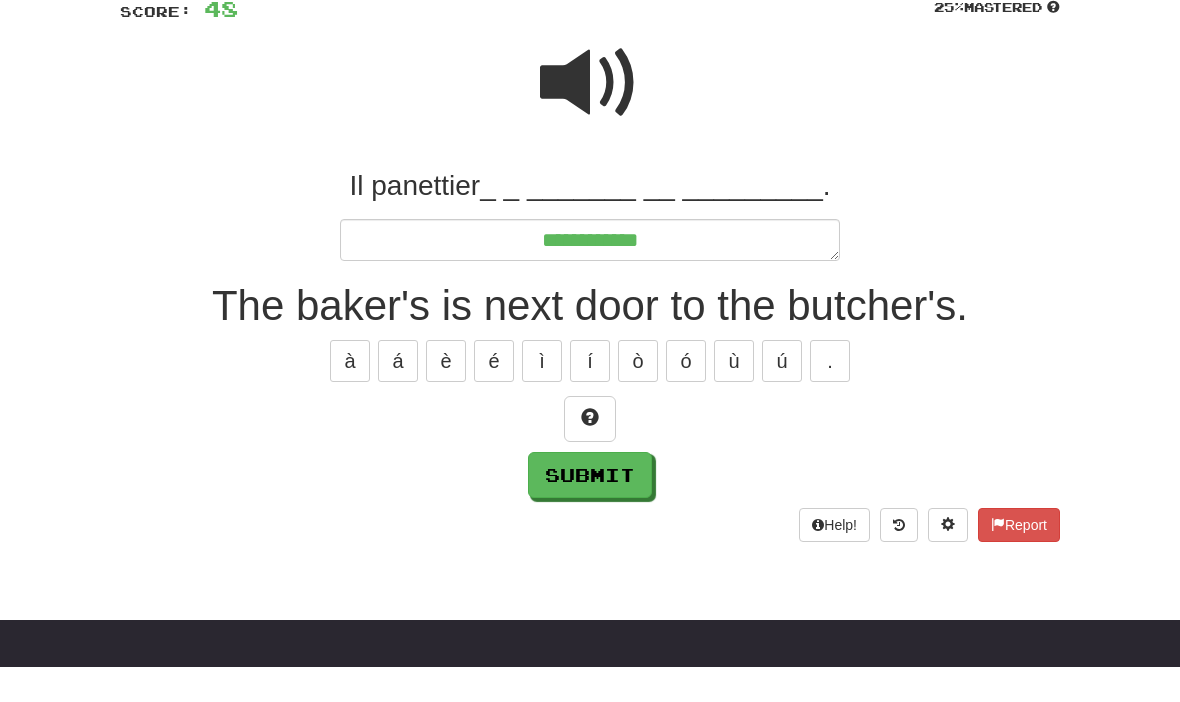 click at bounding box center (590, 453) 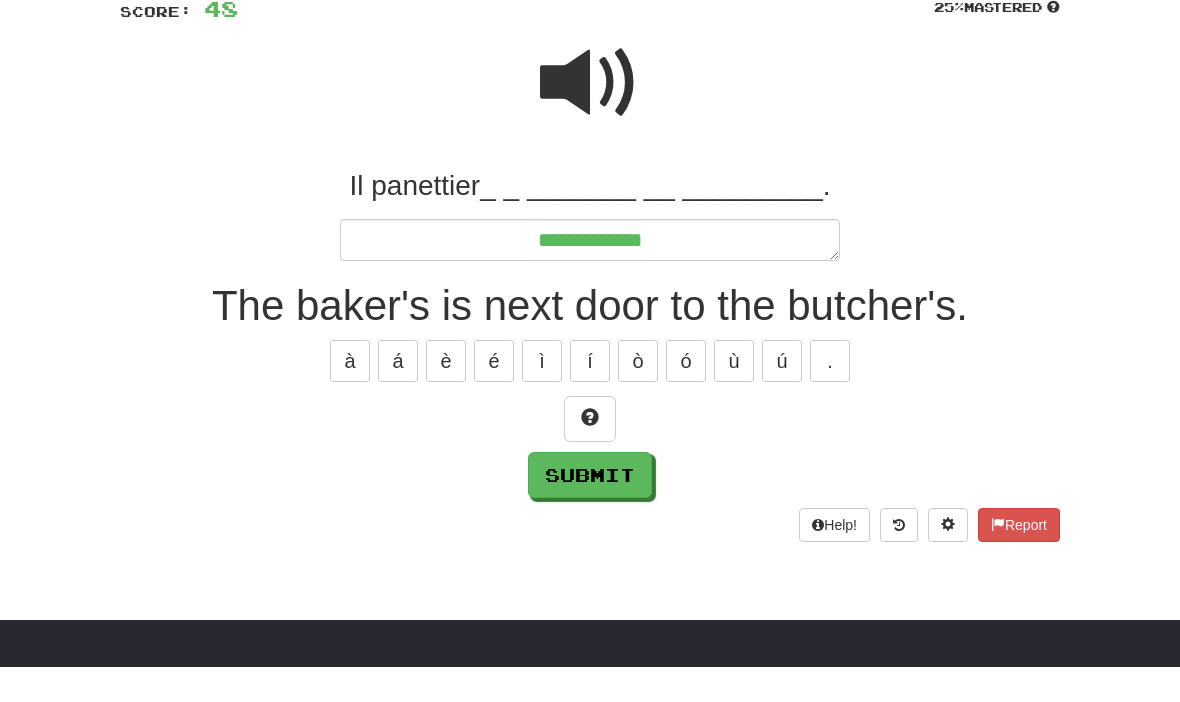 click at bounding box center (590, 453) 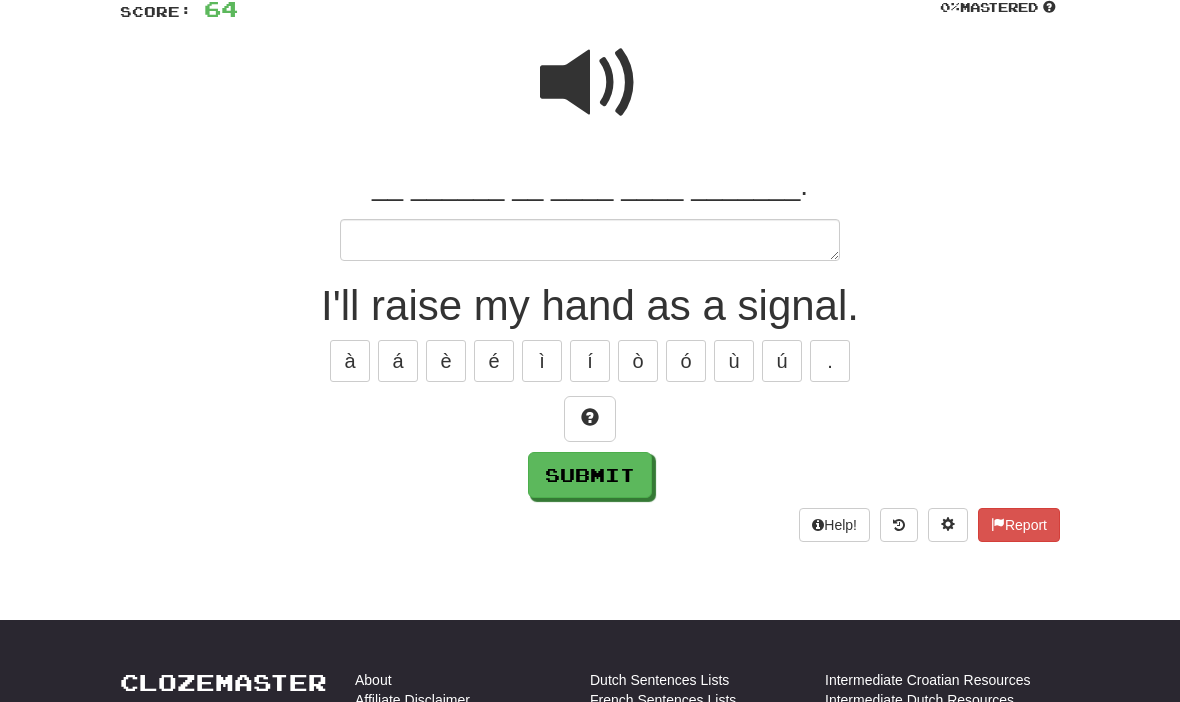 scroll, scrollTop: 152, scrollLeft: 0, axis: vertical 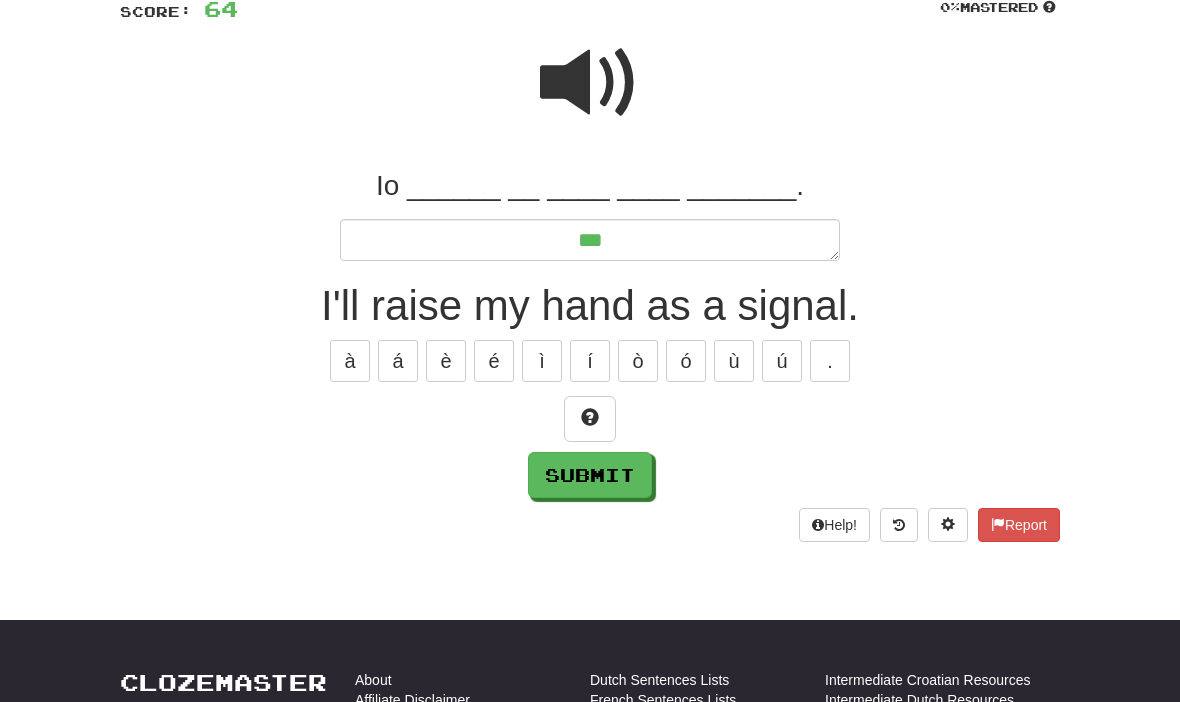 click at bounding box center [590, 418] 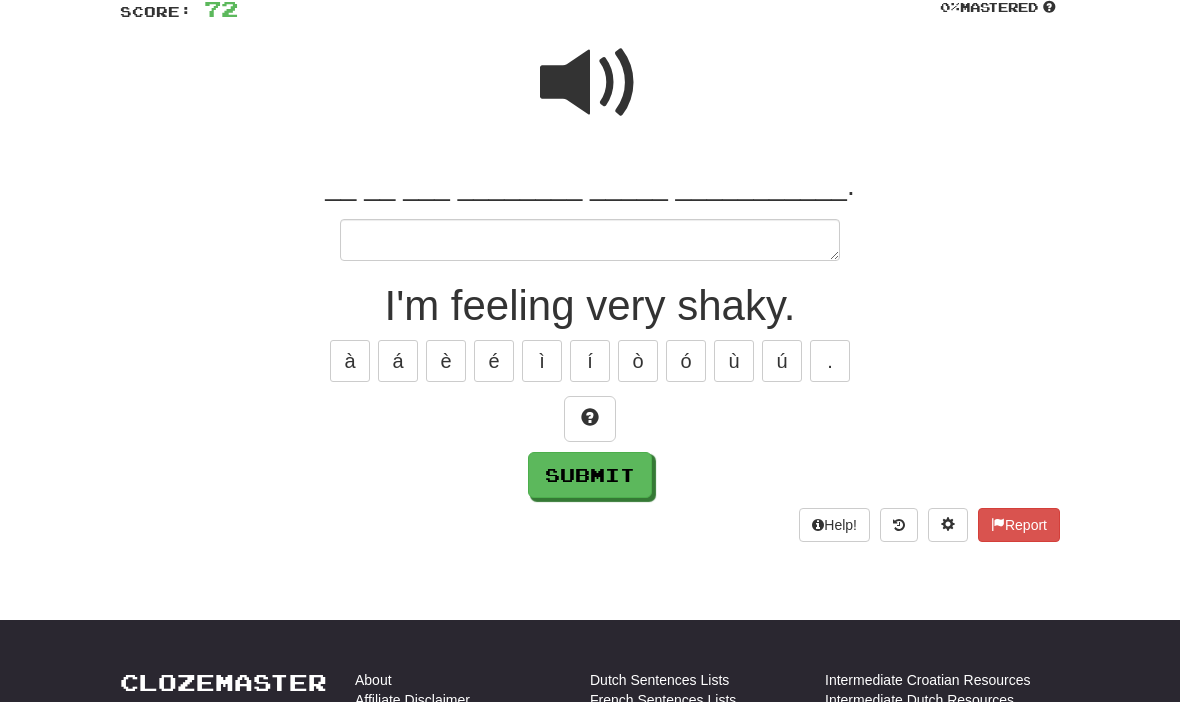 scroll, scrollTop: 152, scrollLeft: 0, axis: vertical 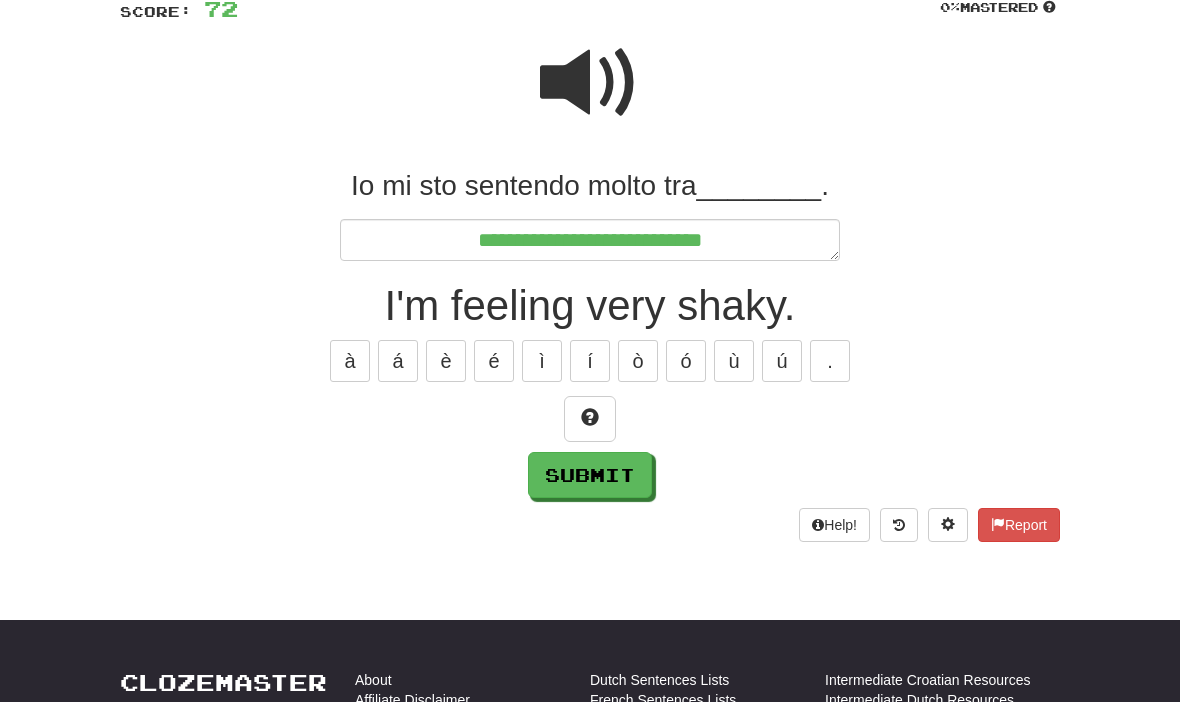click at bounding box center [590, 420] 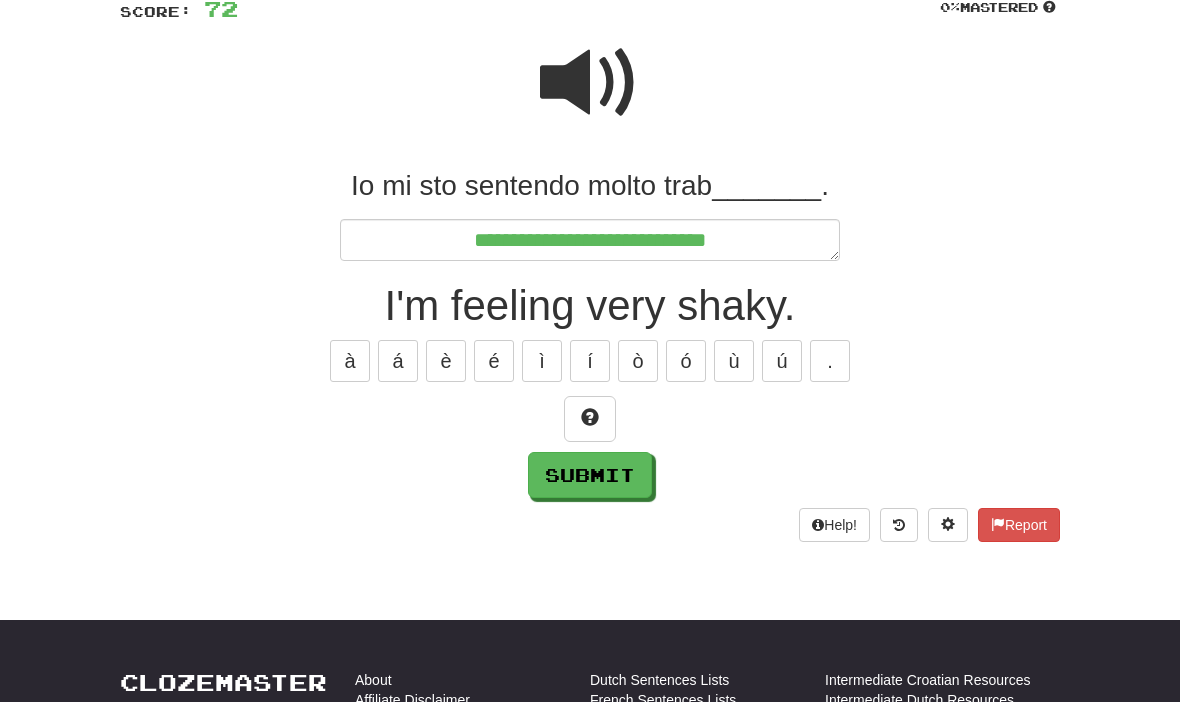 click at bounding box center [590, 420] 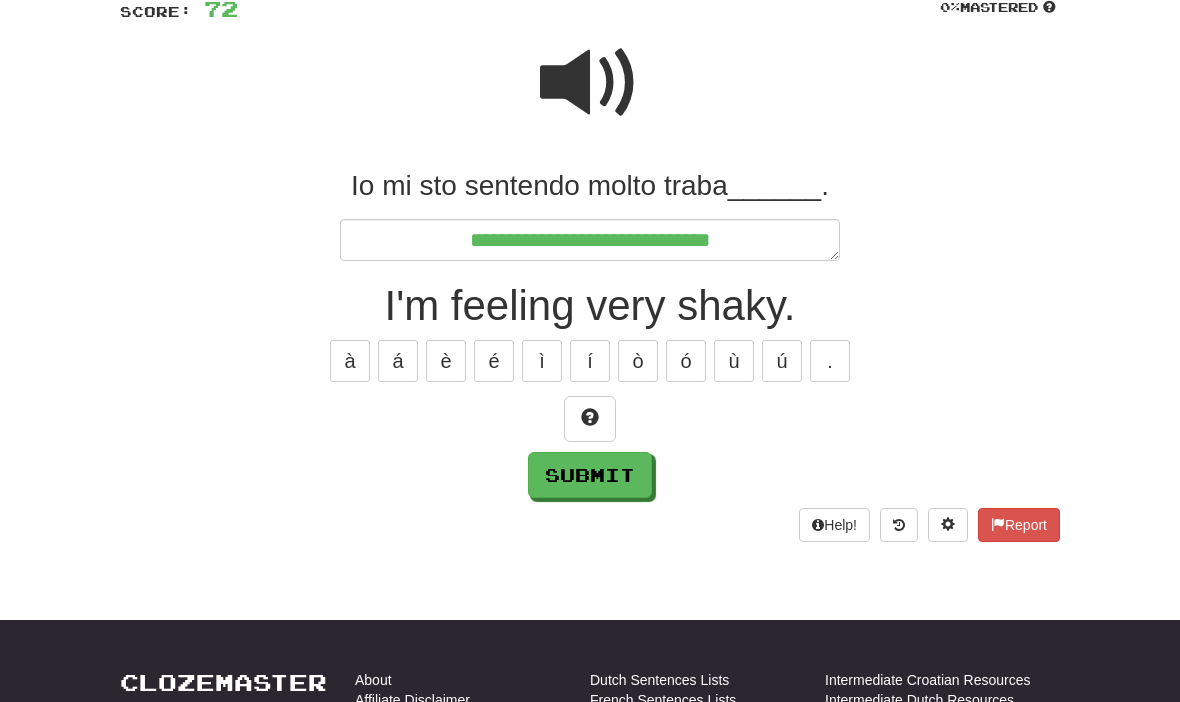 click on "Submit" at bounding box center (590, 476) 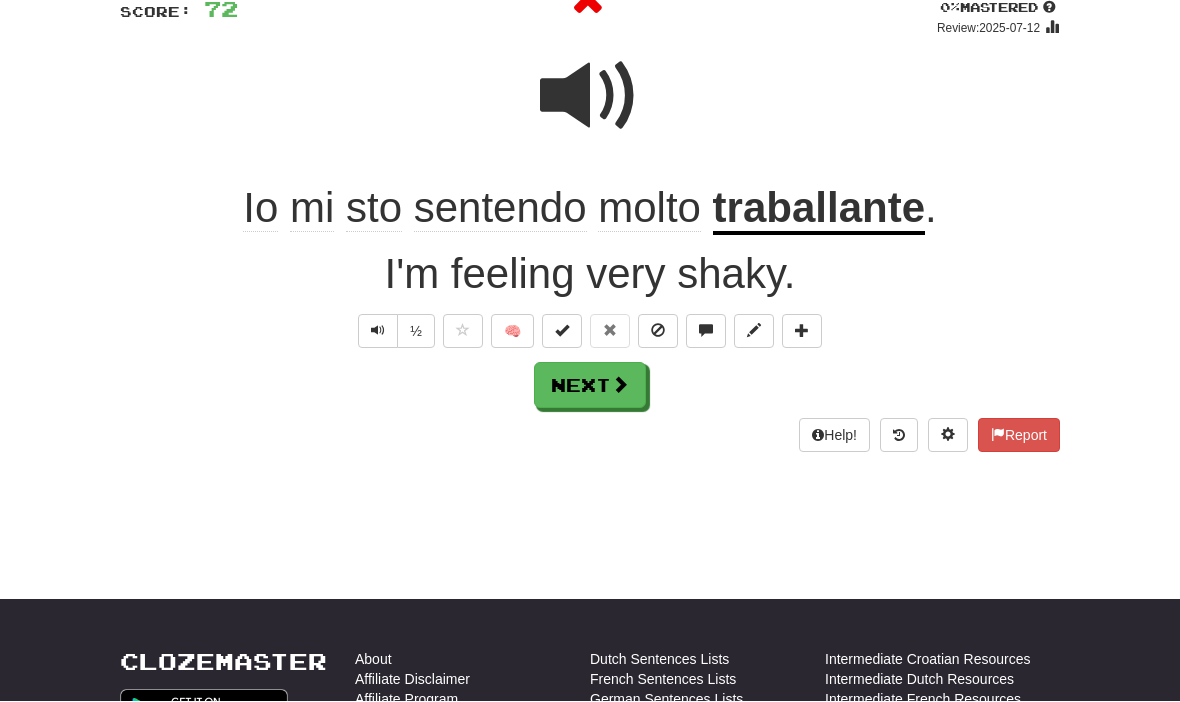 scroll, scrollTop: 153, scrollLeft: 0, axis: vertical 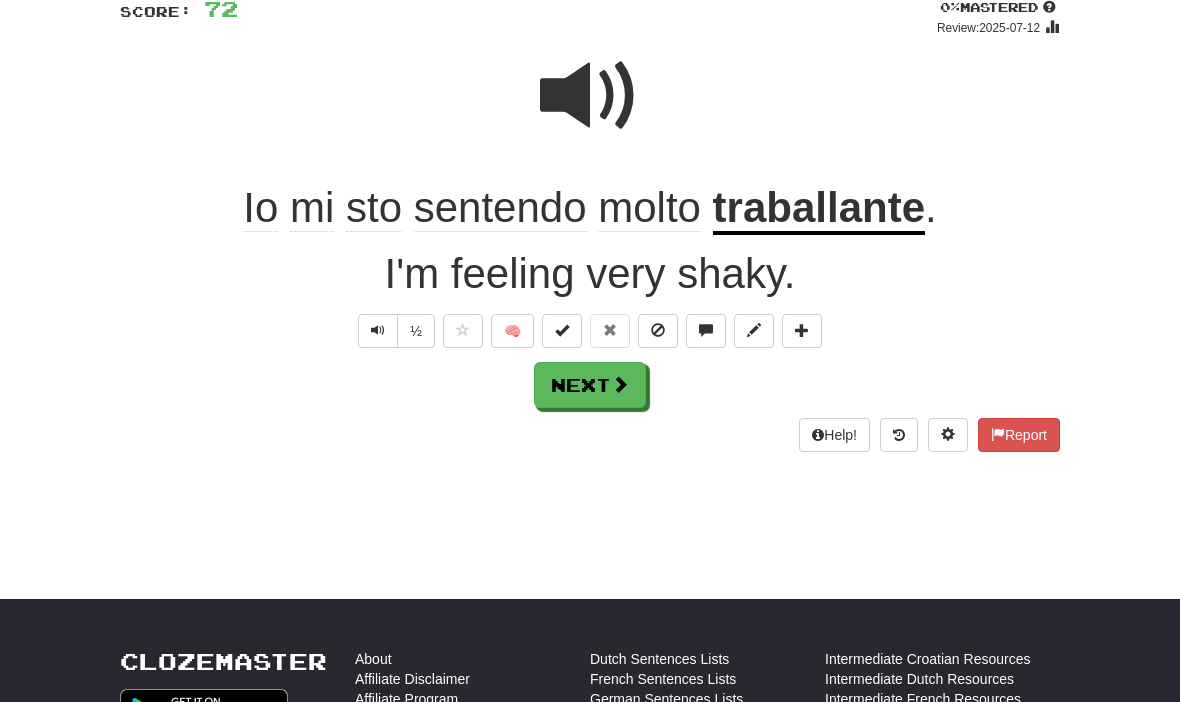 click on "traballante" at bounding box center (819, 209) 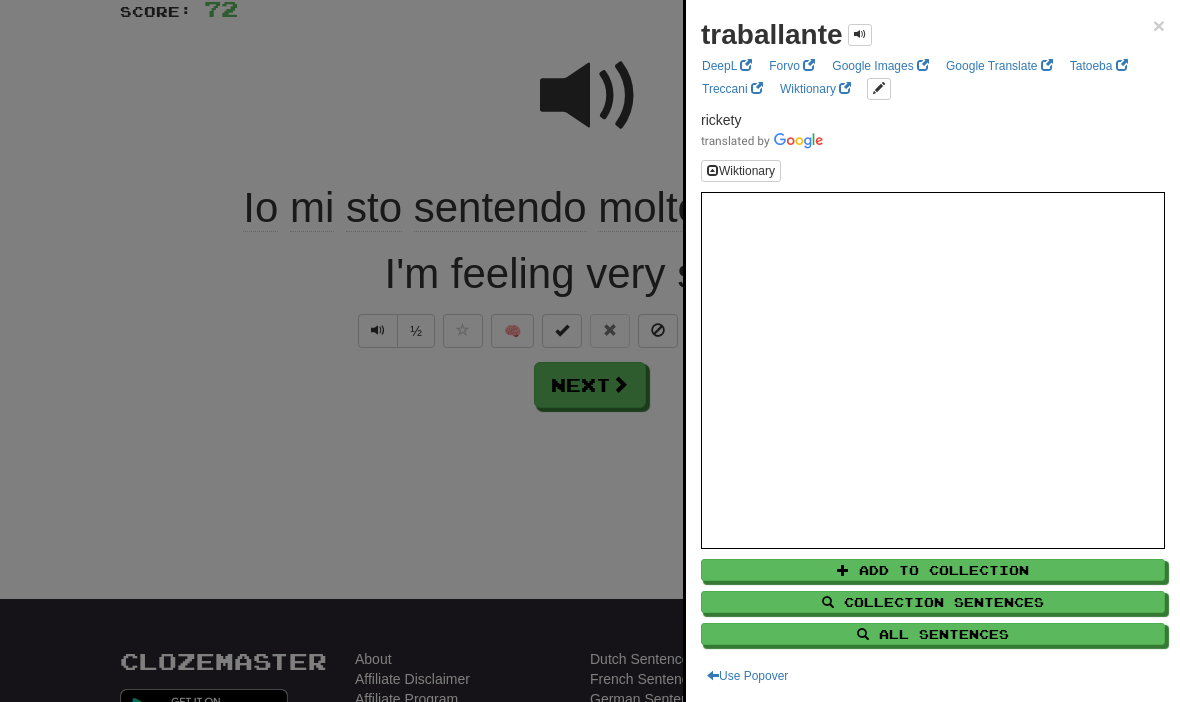 click on "All Sentences" at bounding box center (933, 634) 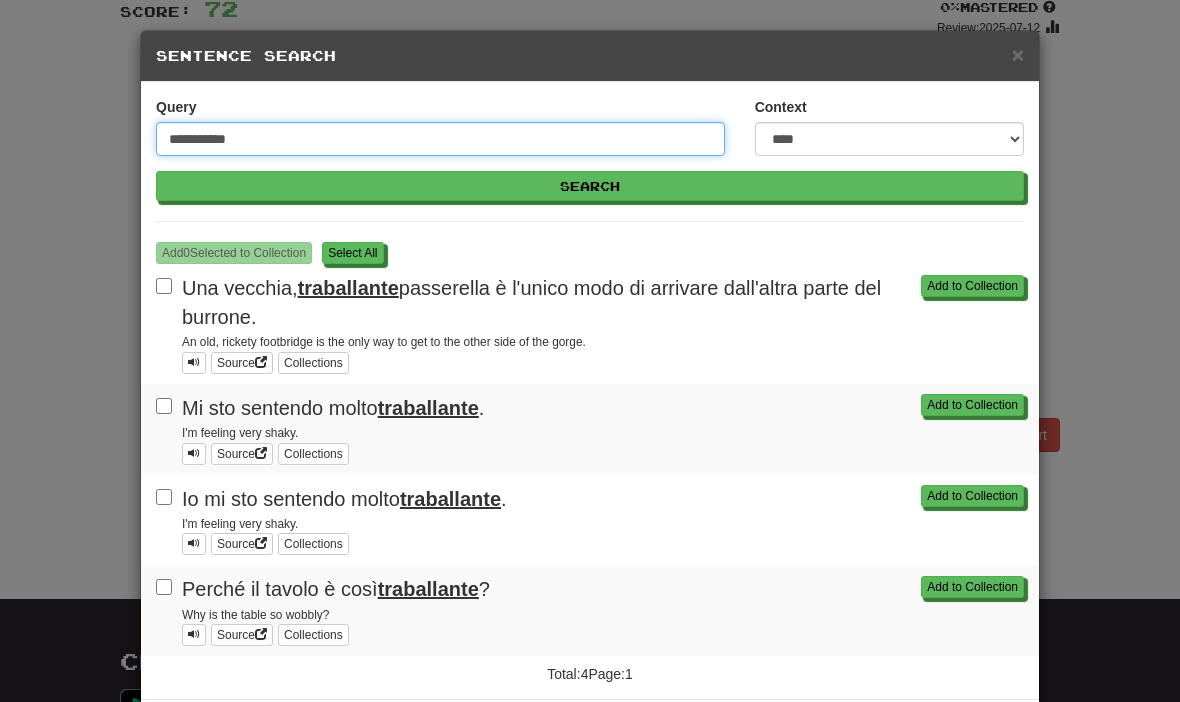 scroll, scrollTop: 152, scrollLeft: 0, axis: vertical 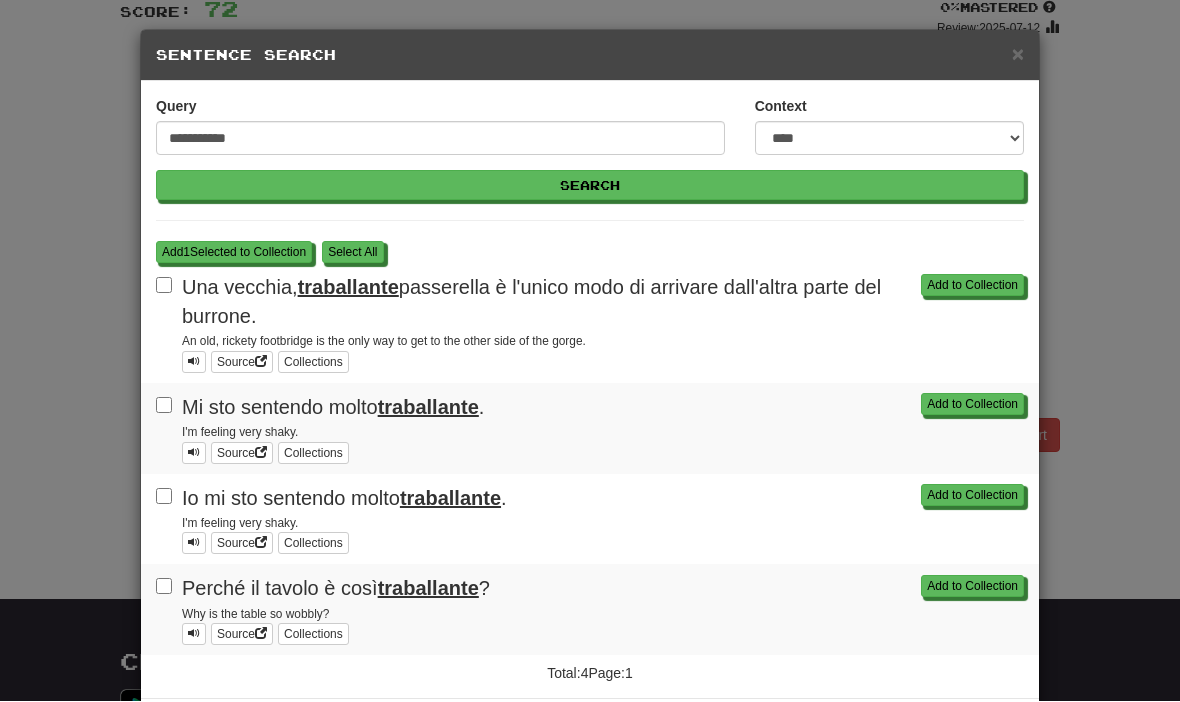 click on "Add to Collection Io mi sto sentendo molto  traballante . I'm feeling very shaky. Source  Collections" at bounding box center (590, 520) 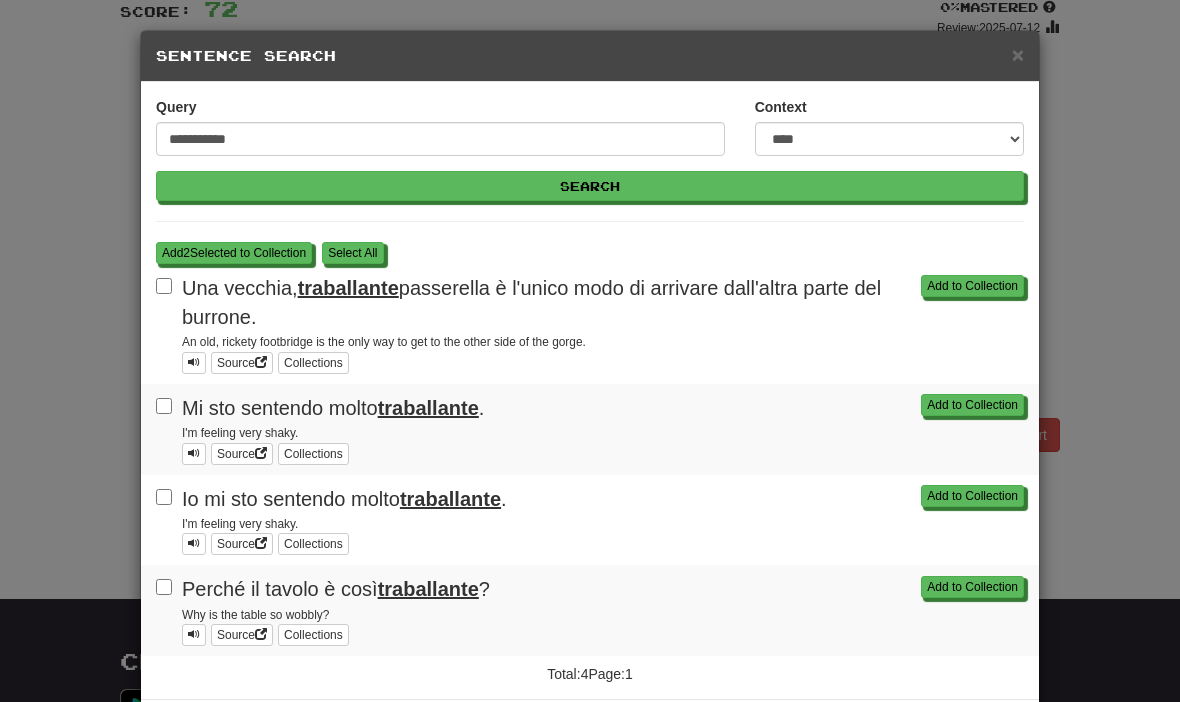 click on "Add to Collection Io mi sto sentendo molto  traballante . I'm feeling very shaky. Source  Collections" at bounding box center (590, 520) 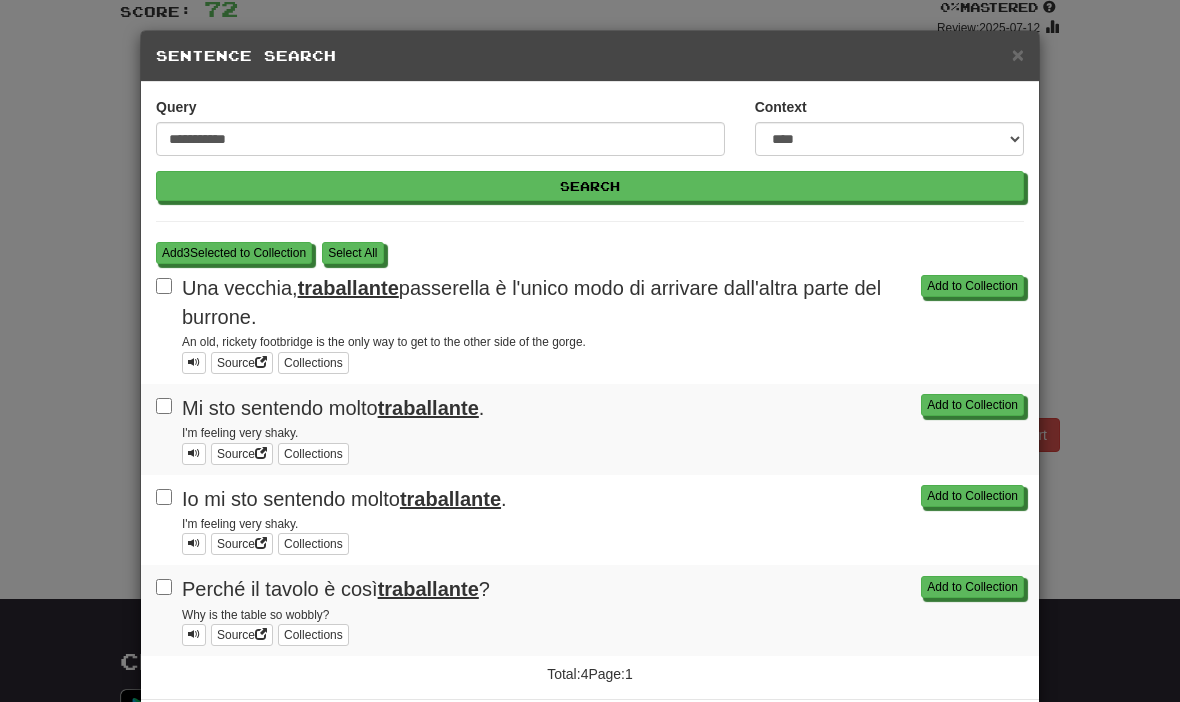 click on "Add  3  Selected to Collection" at bounding box center (234, 253) 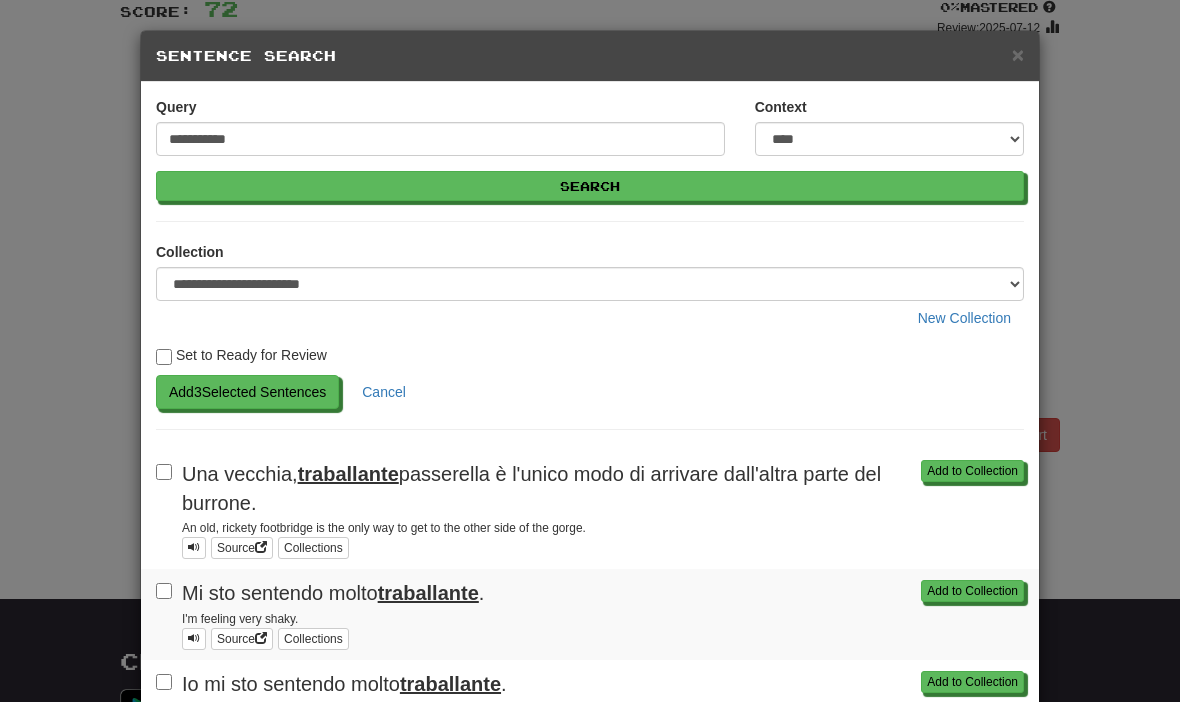 click on "Add  3  Selected Sentences" at bounding box center [247, 392] 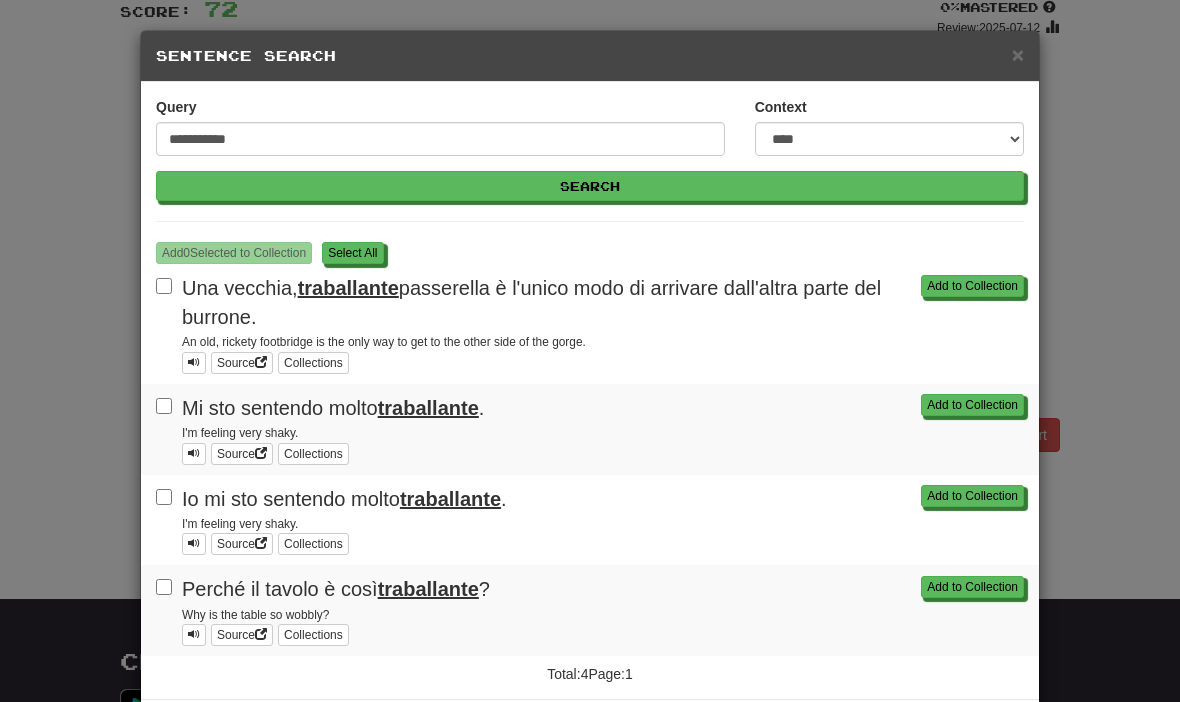 click on "**********" at bounding box center (590, 351) 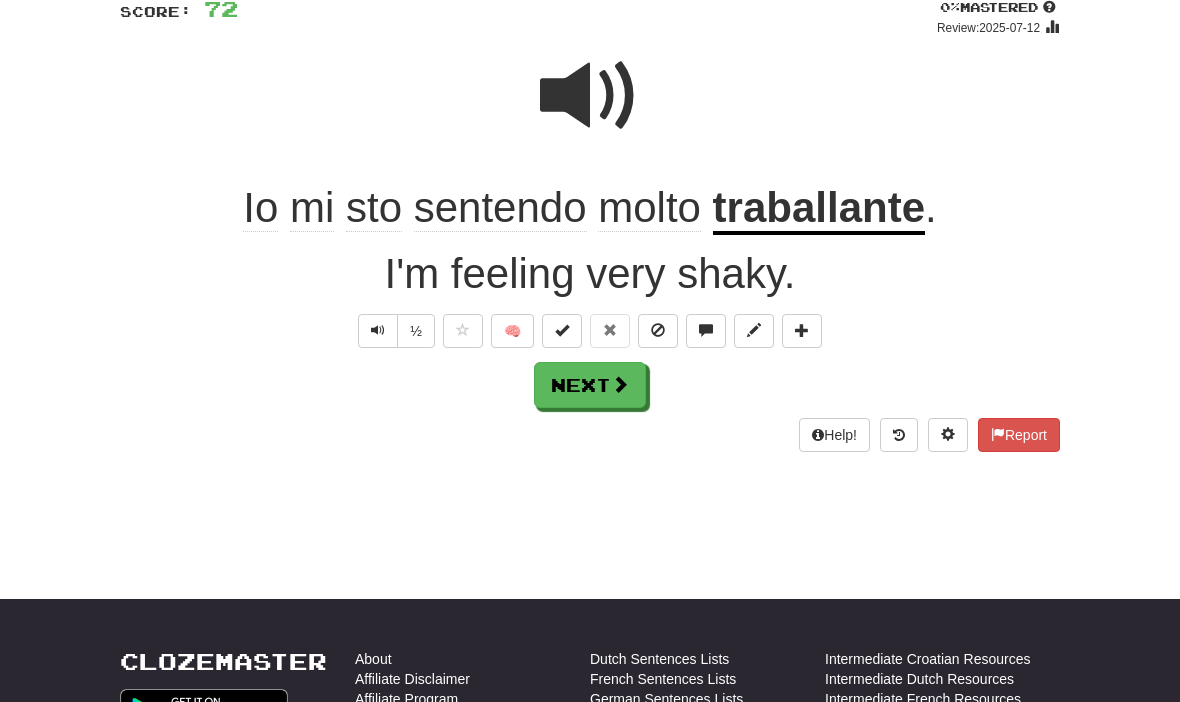 click on "Next" at bounding box center (590, 385) 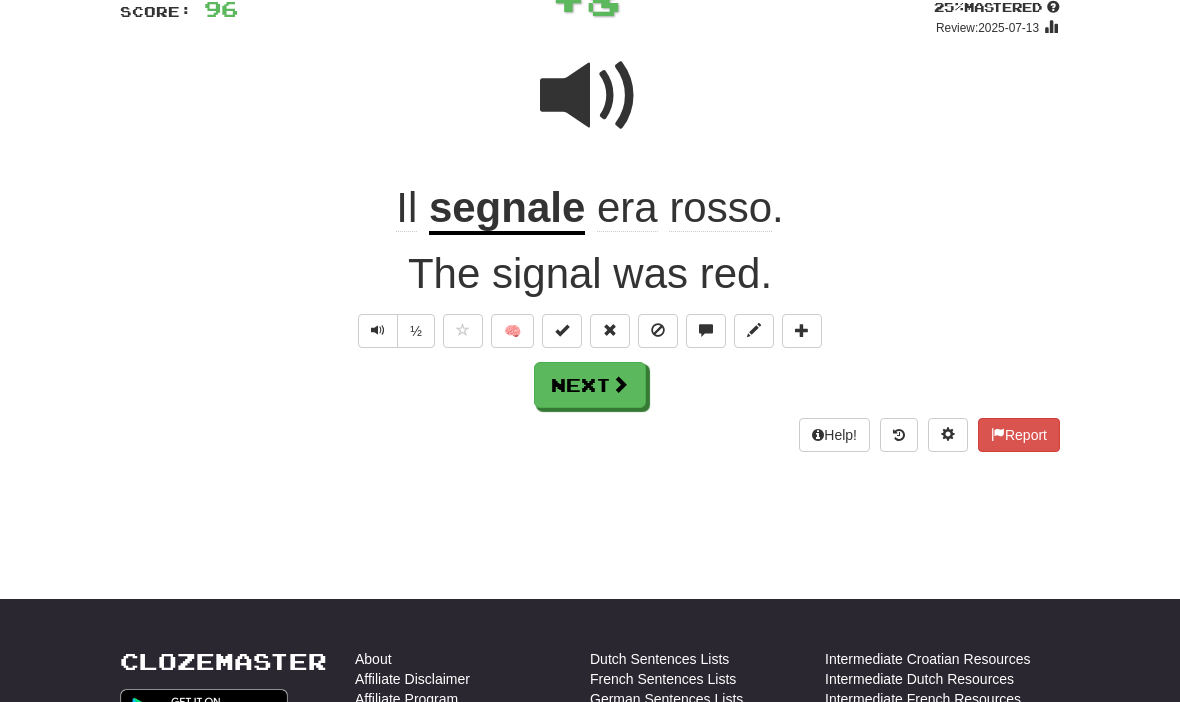 scroll, scrollTop: 153, scrollLeft: 0, axis: vertical 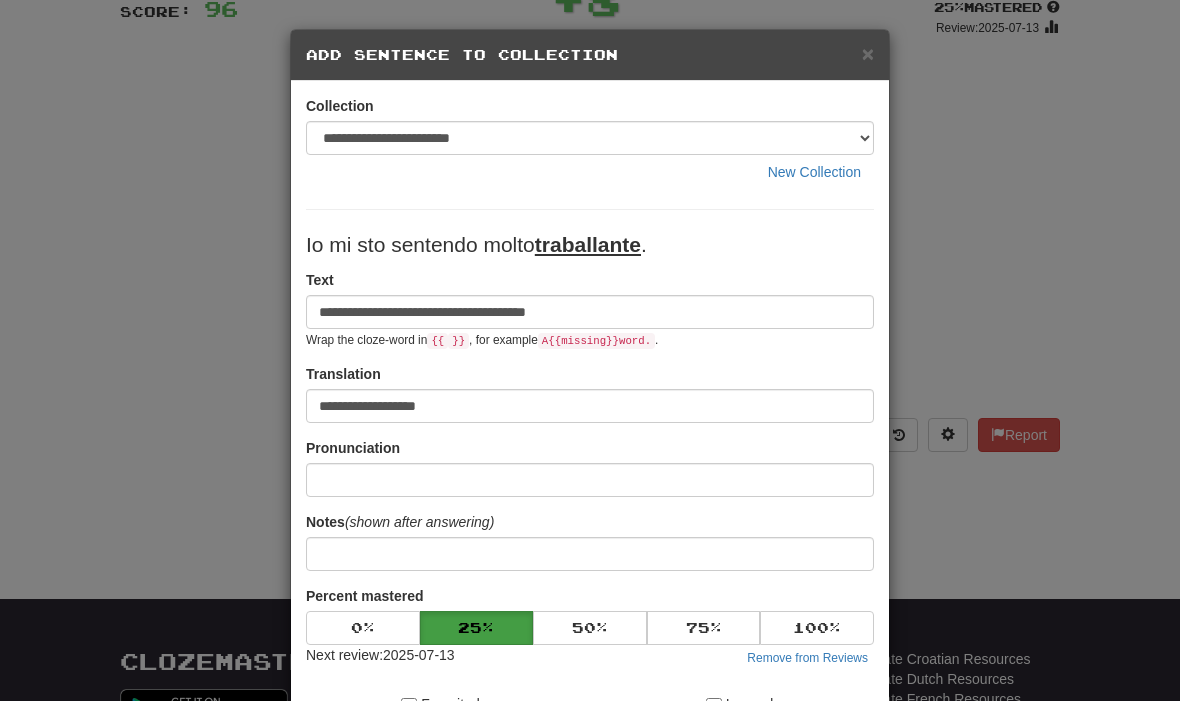 click on "×" at bounding box center (868, 54) 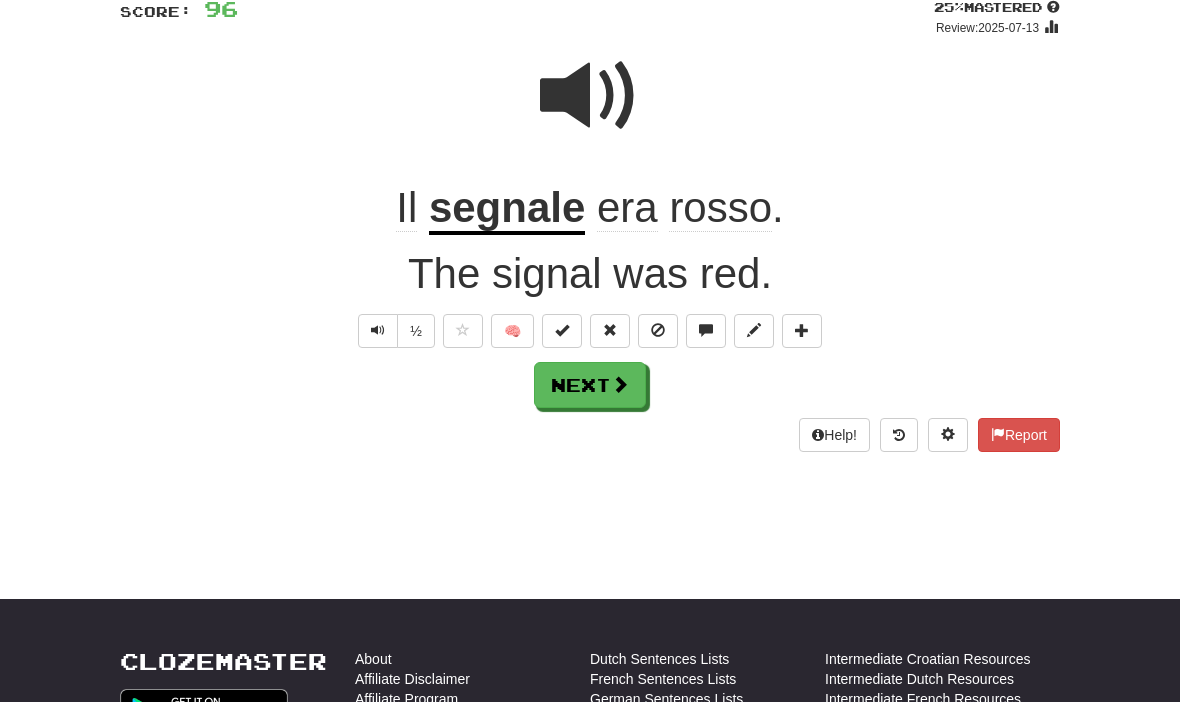 click at bounding box center (802, 331) 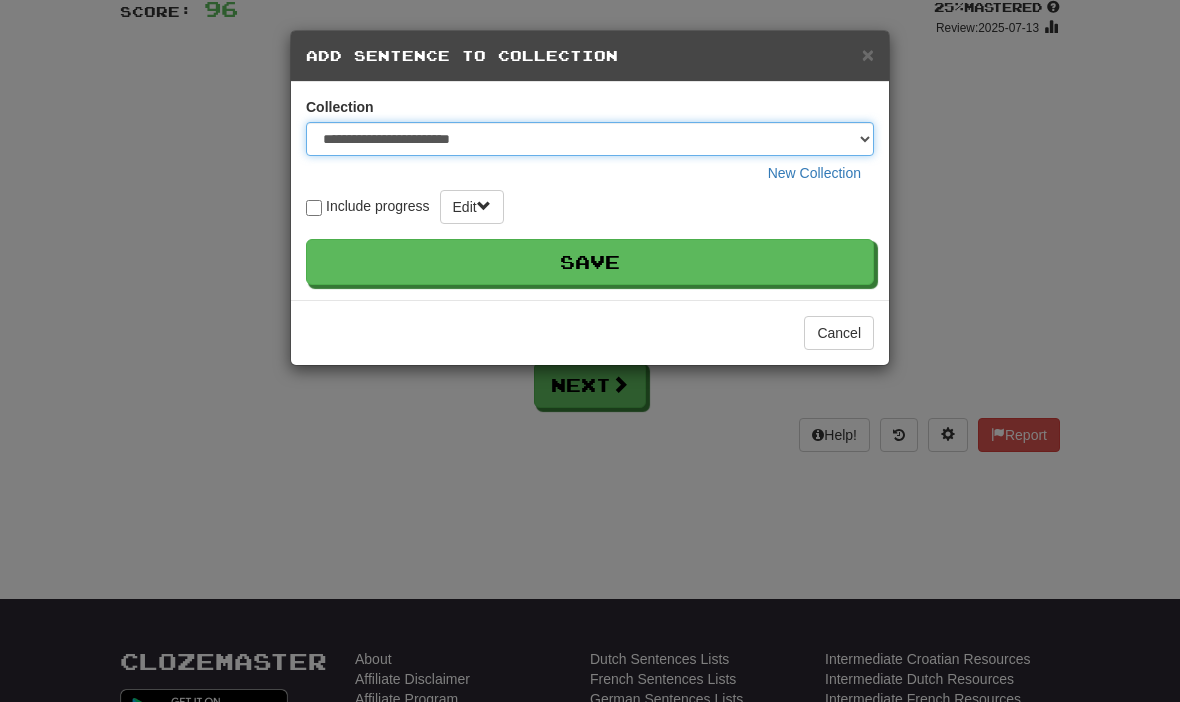 click on "**********" at bounding box center [590, 139] 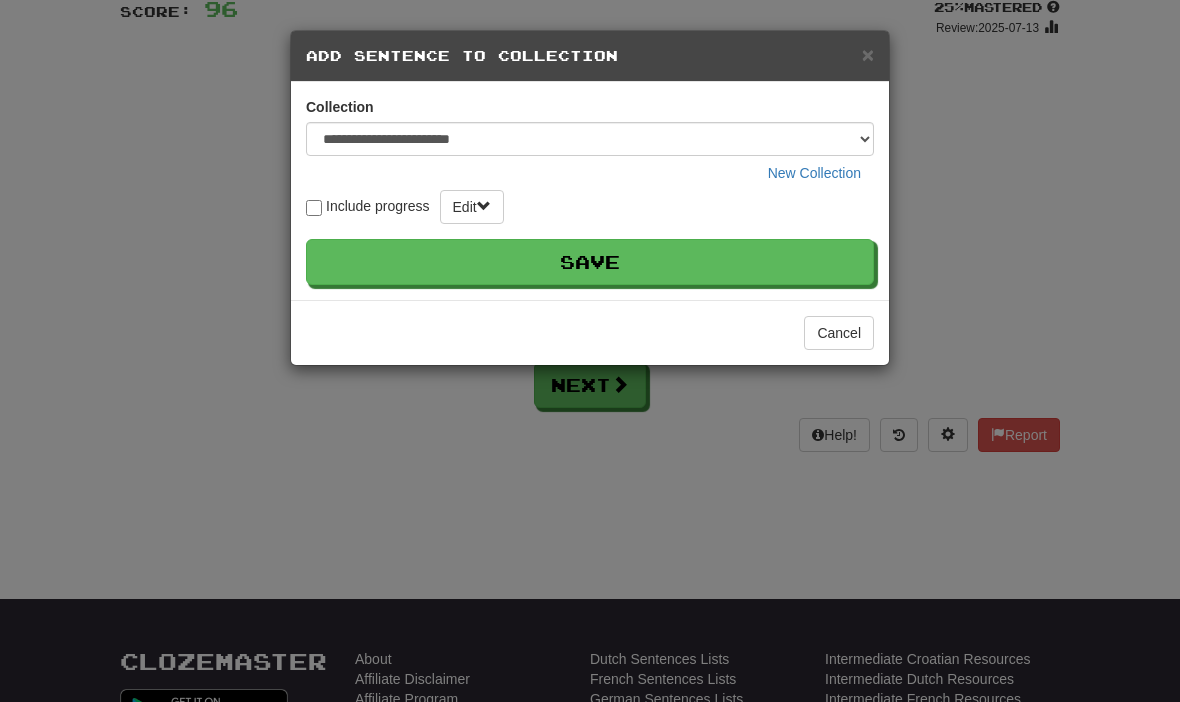 click on "Save" at bounding box center (590, 262) 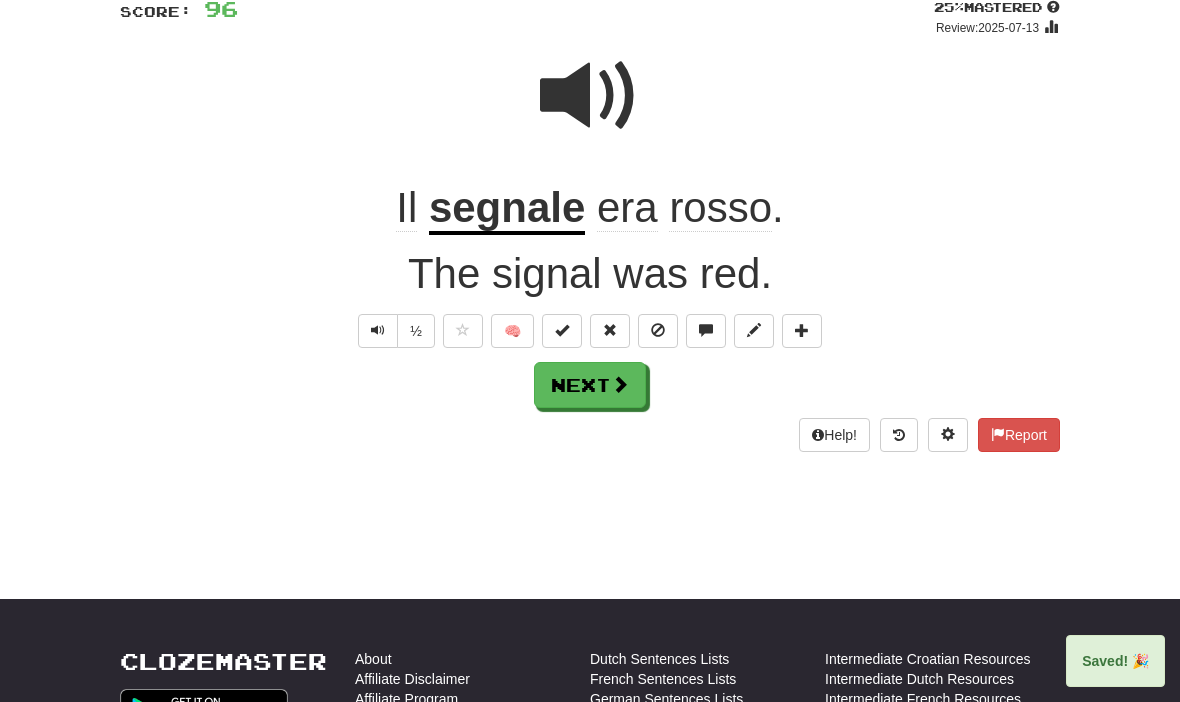 click at bounding box center (620, 384) 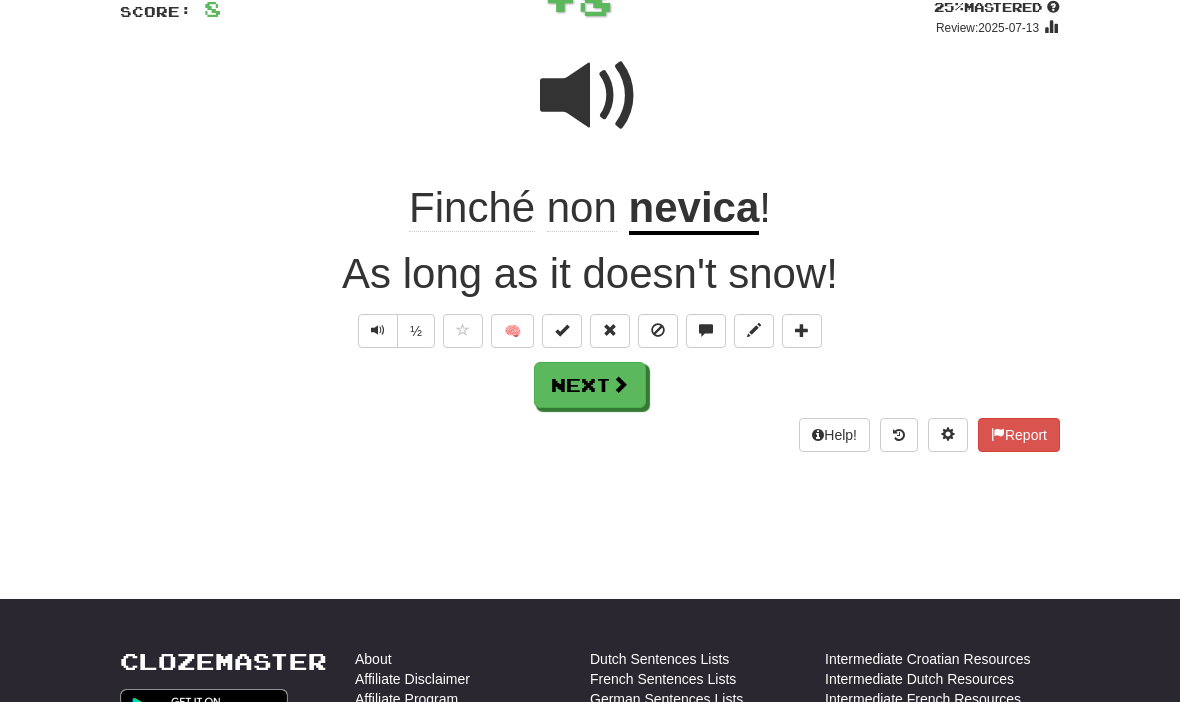 scroll, scrollTop: 153, scrollLeft: 0, axis: vertical 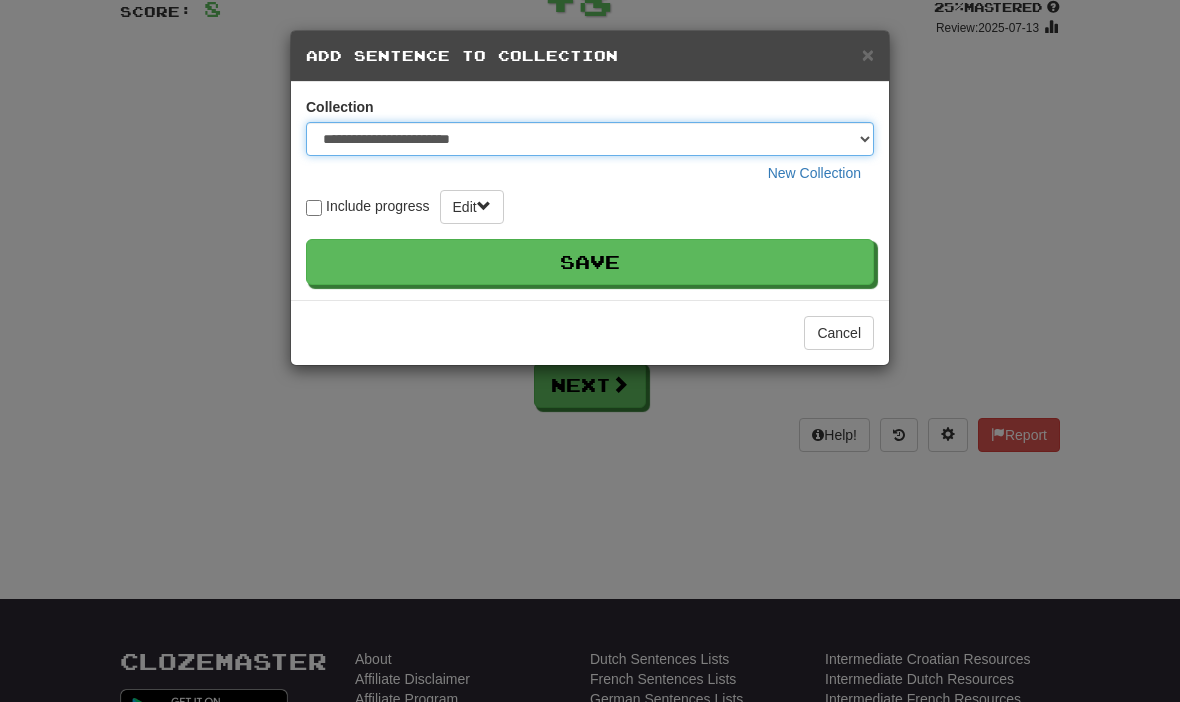 click on "**********" at bounding box center (590, 139) 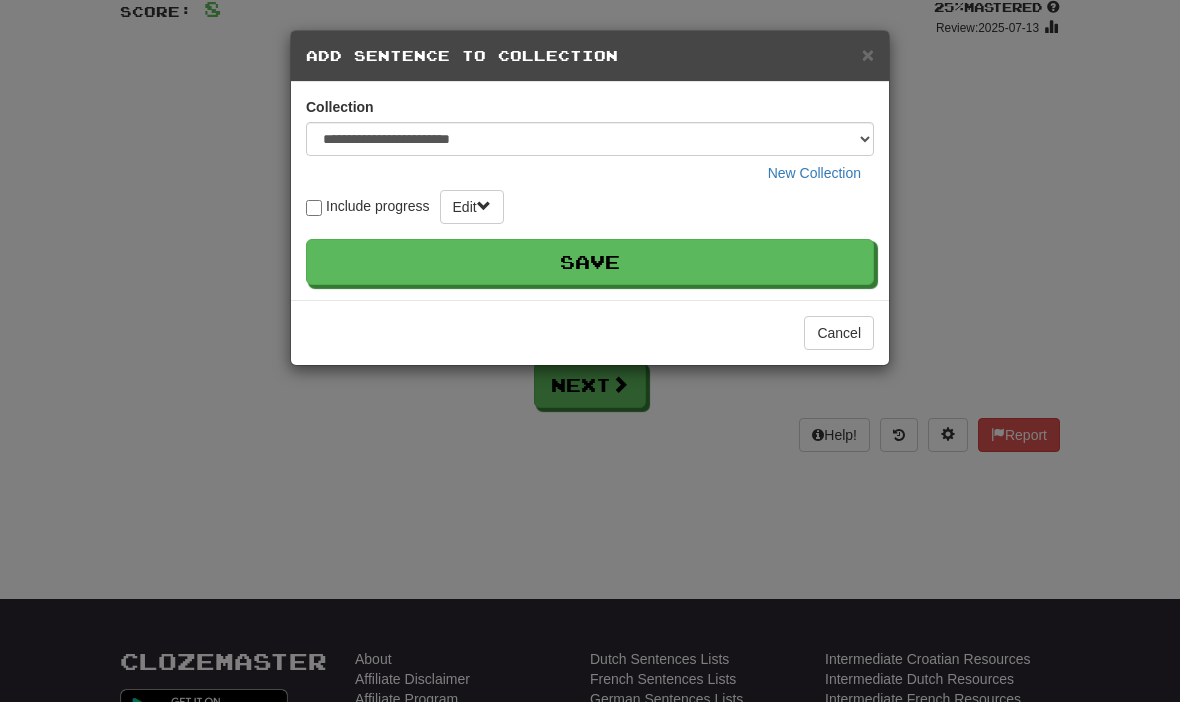 click on "Save" at bounding box center [590, 262] 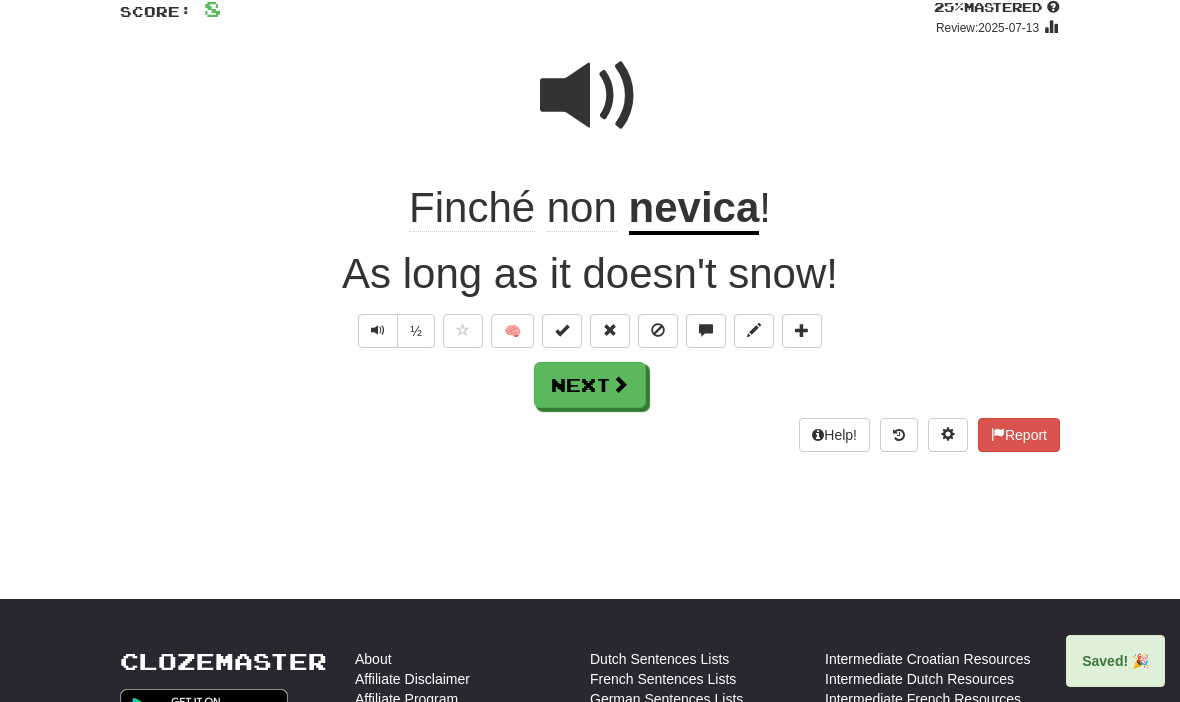 click on "Next" at bounding box center (590, 385) 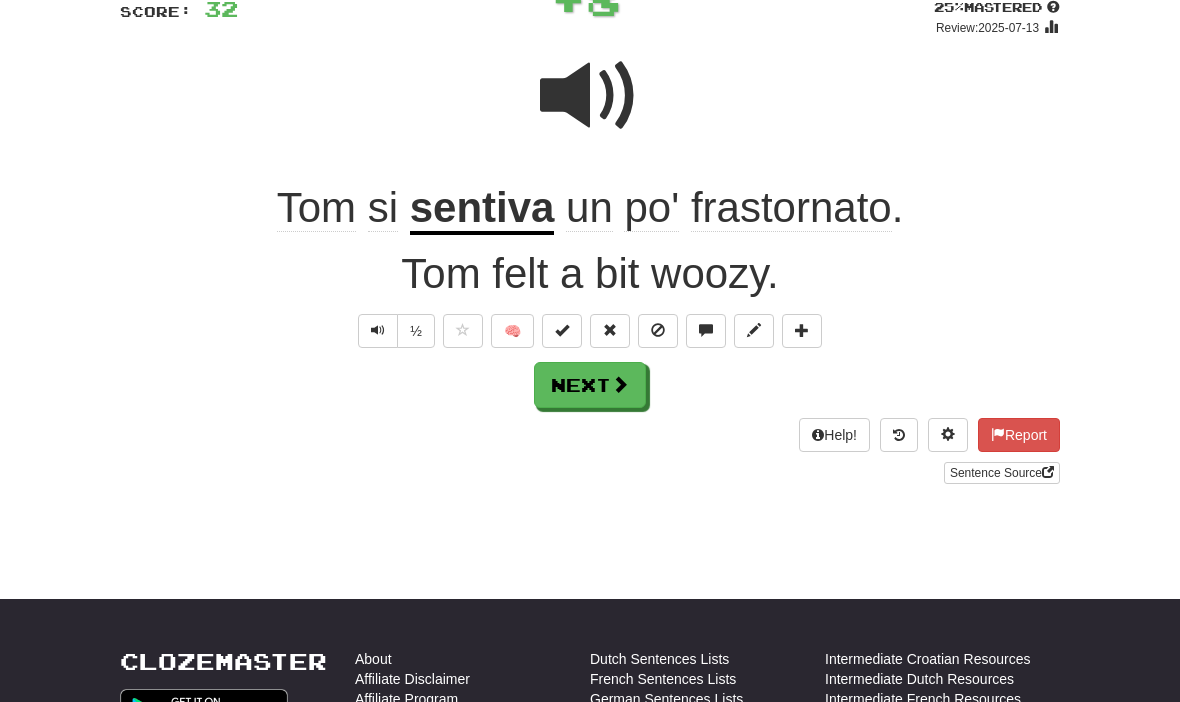 scroll, scrollTop: 153, scrollLeft: 0, axis: vertical 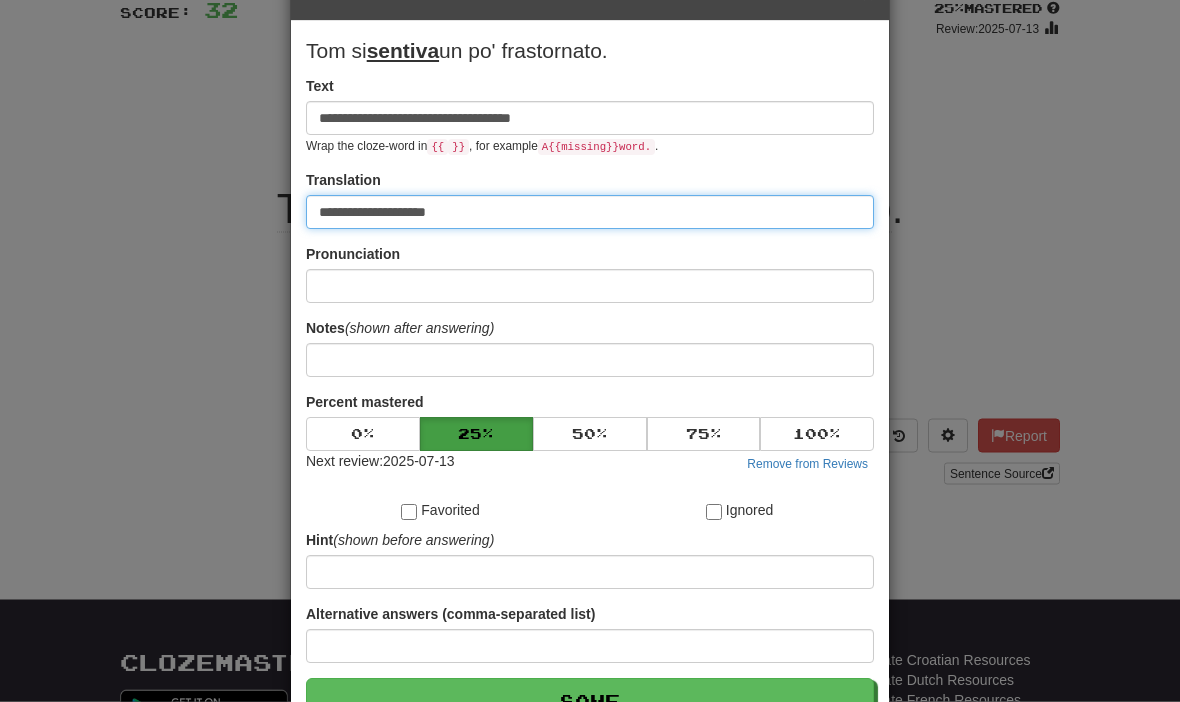 click on "**********" at bounding box center (590, 213) 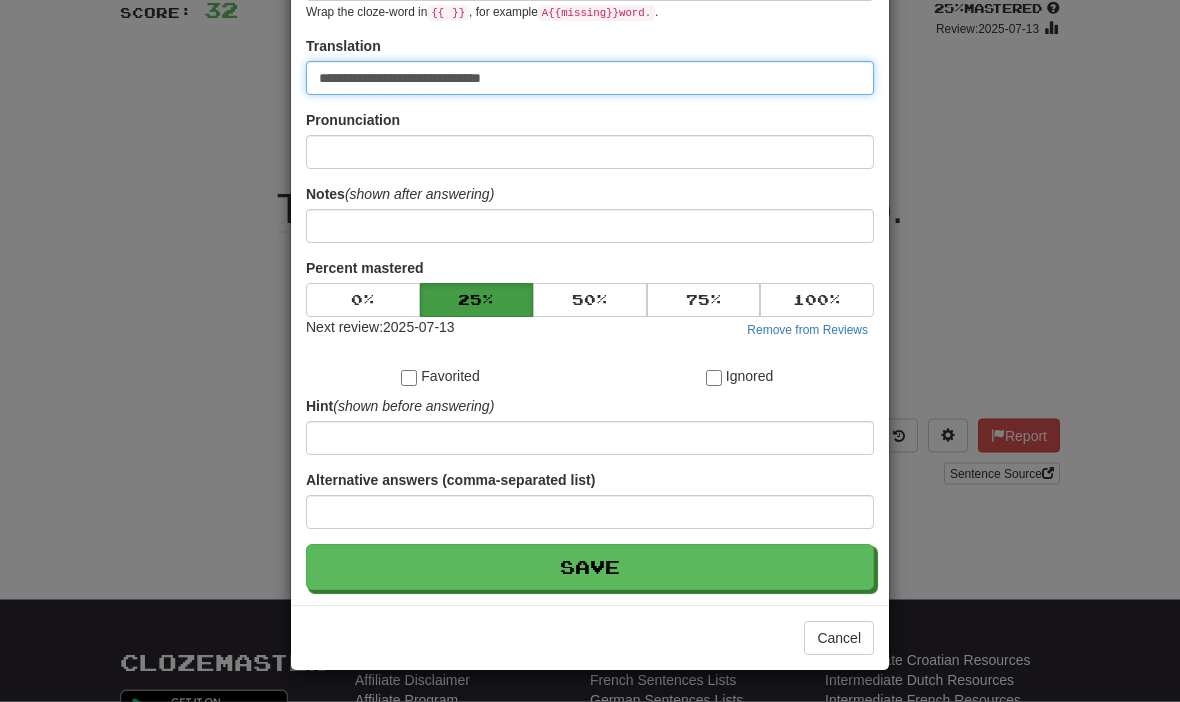 scroll, scrollTop: 195, scrollLeft: 0, axis: vertical 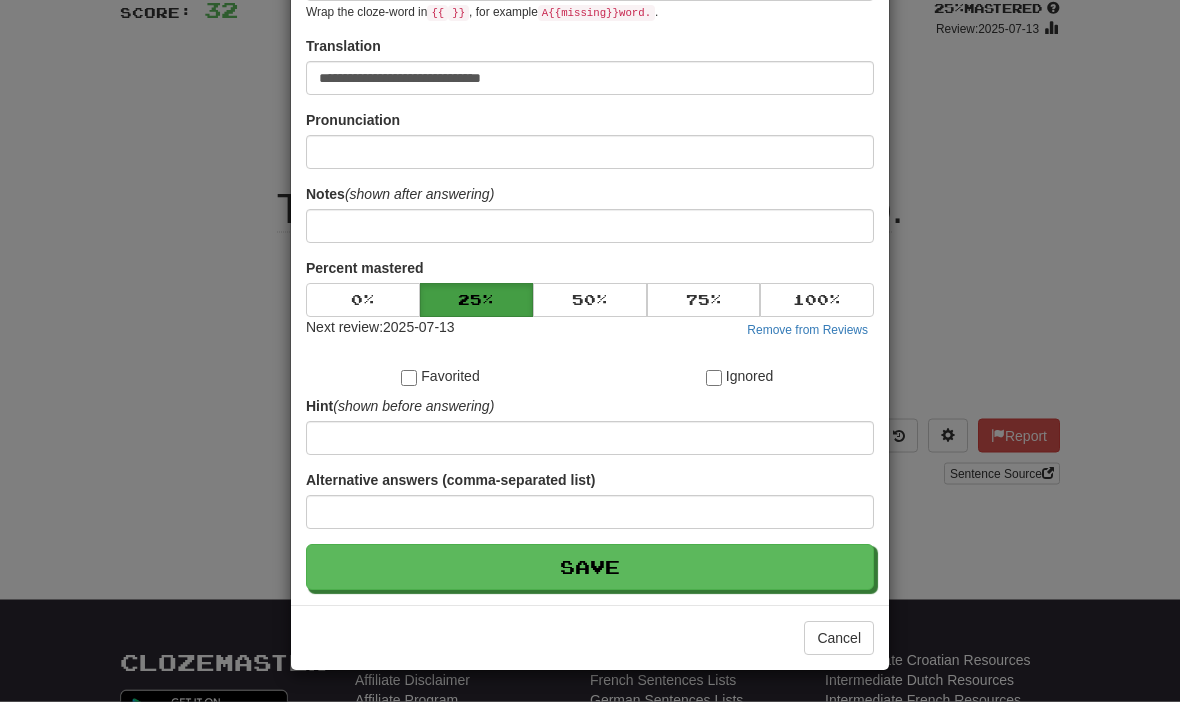 click on "Save" at bounding box center [590, 568] 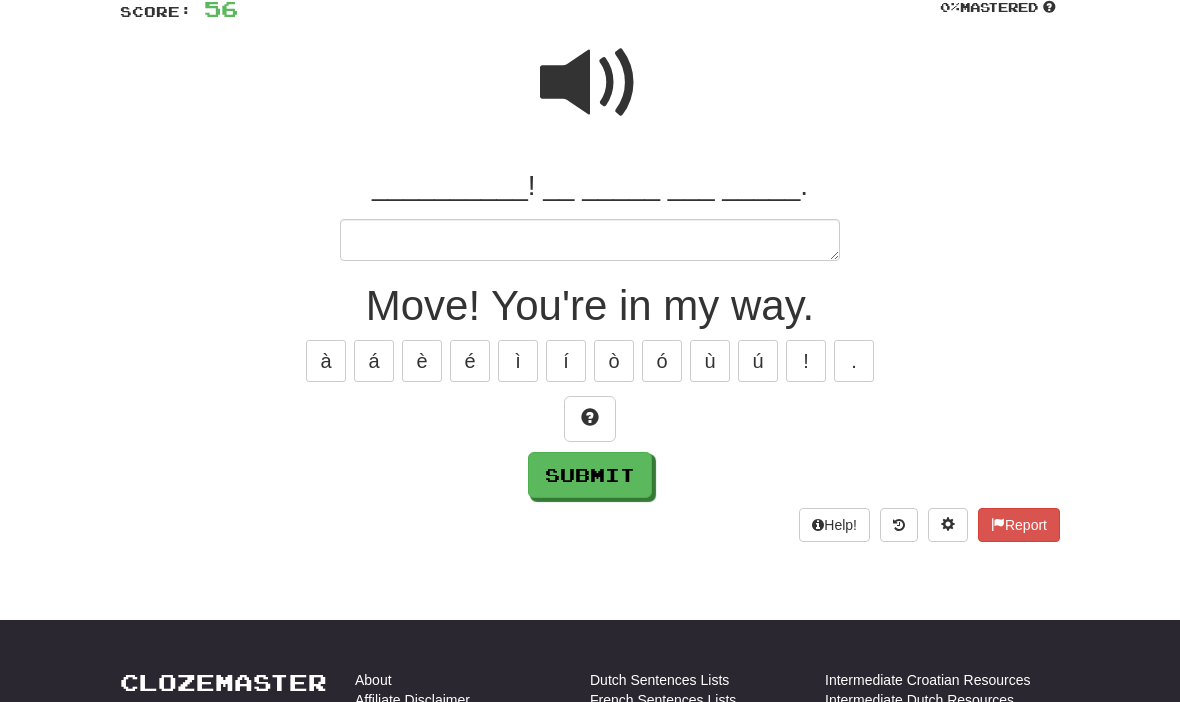 scroll, scrollTop: 152, scrollLeft: 0, axis: vertical 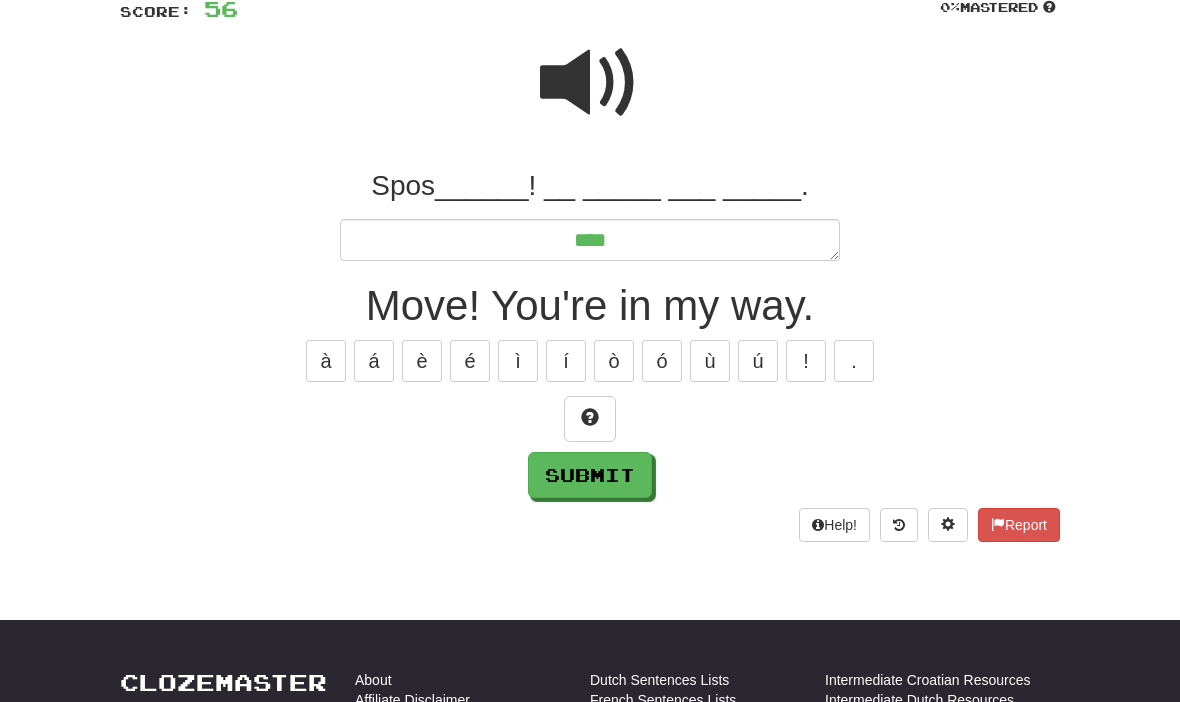 click at bounding box center (590, 420) 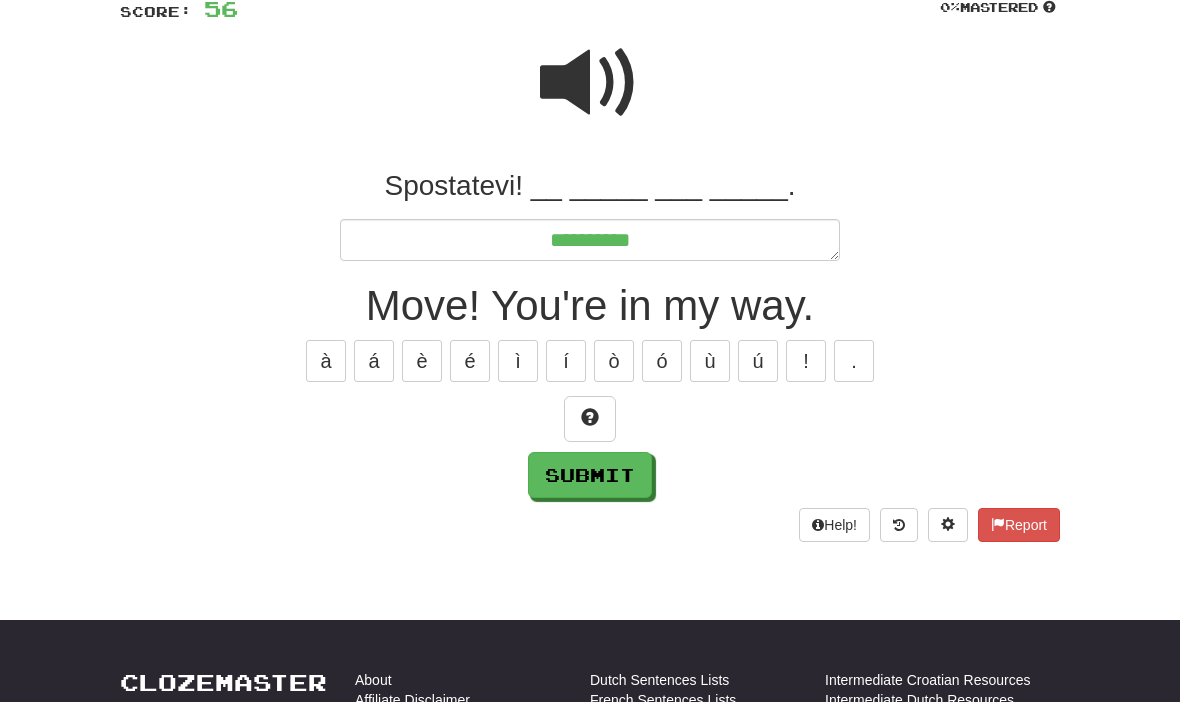 click on "!" at bounding box center (806, 362) 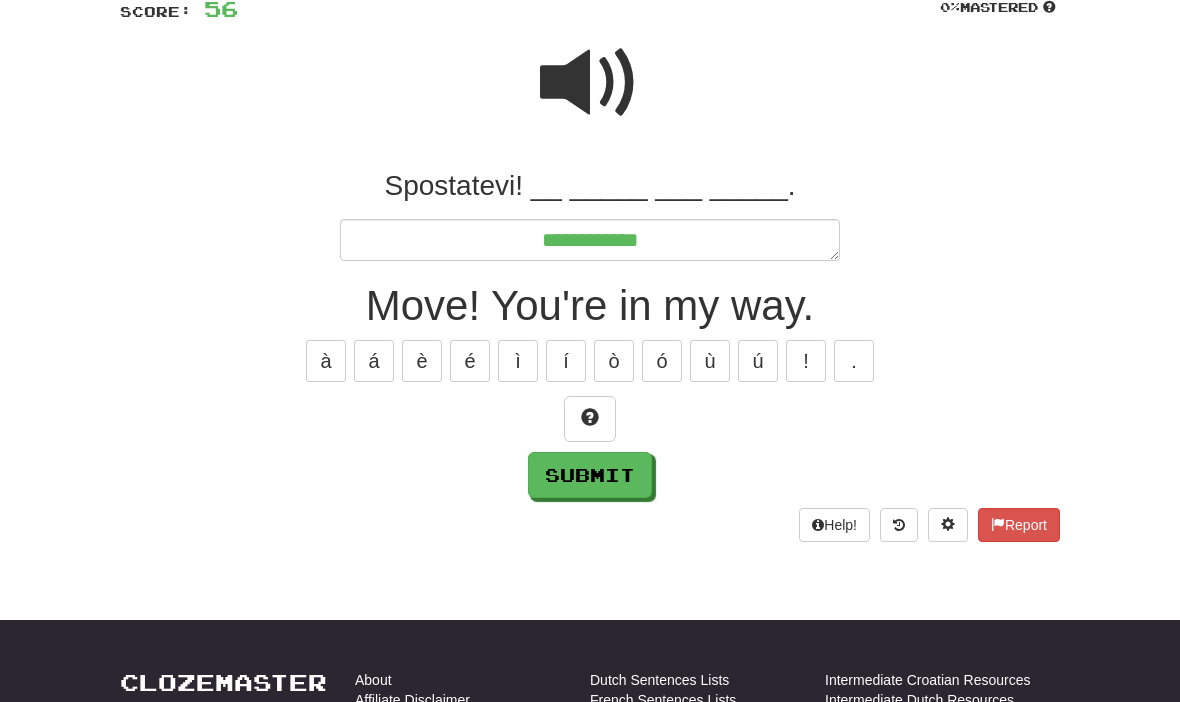 click at bounding box center (590, 420) 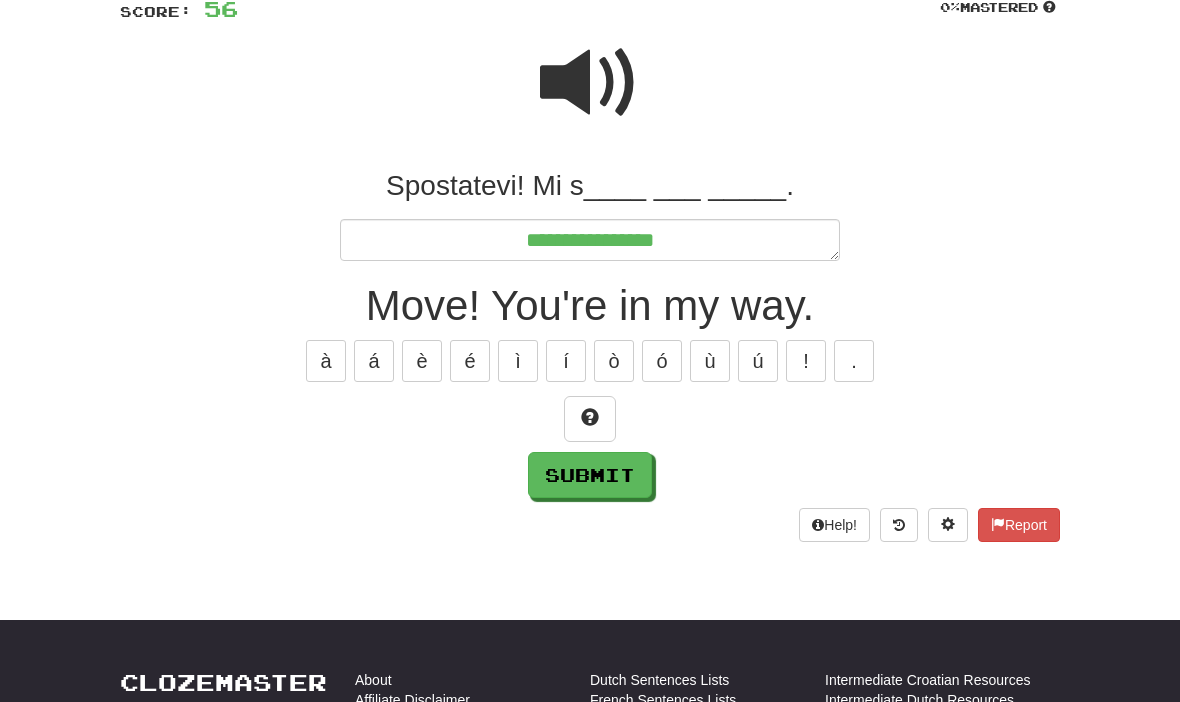 click at bounding box center [590, 418] 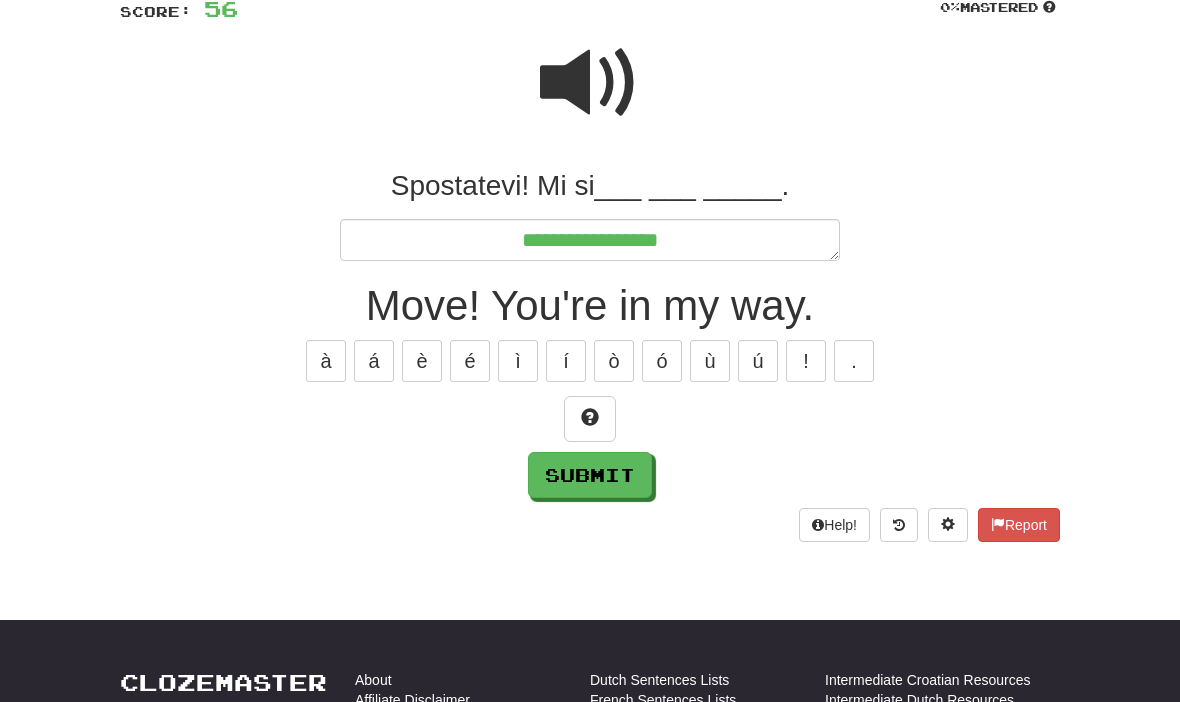 click at bounding box center [590, 418] 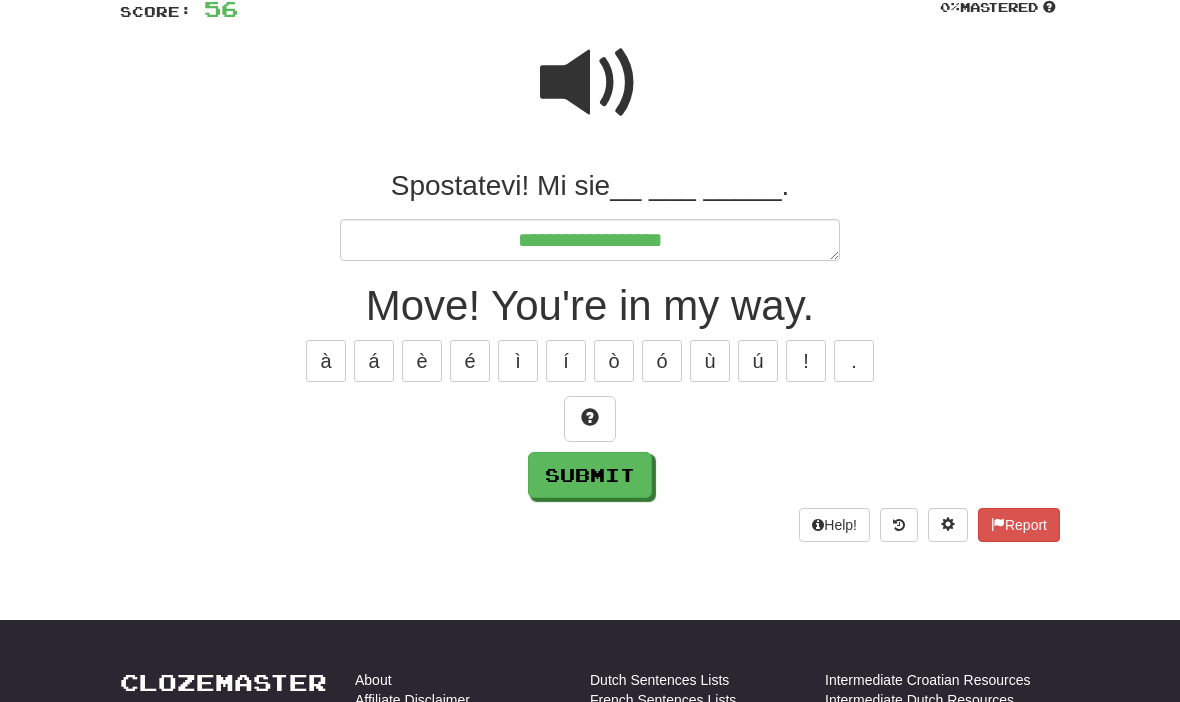 click at bounding box center [590, 420] 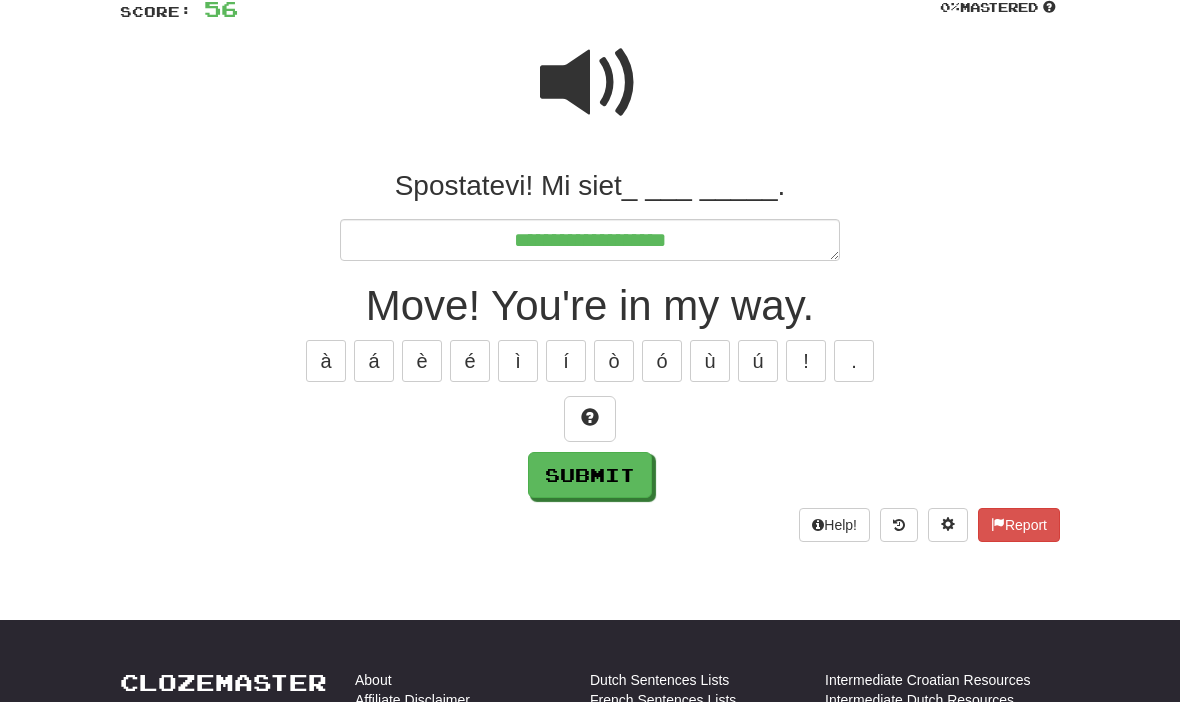 click at bounding box center [590, 420] 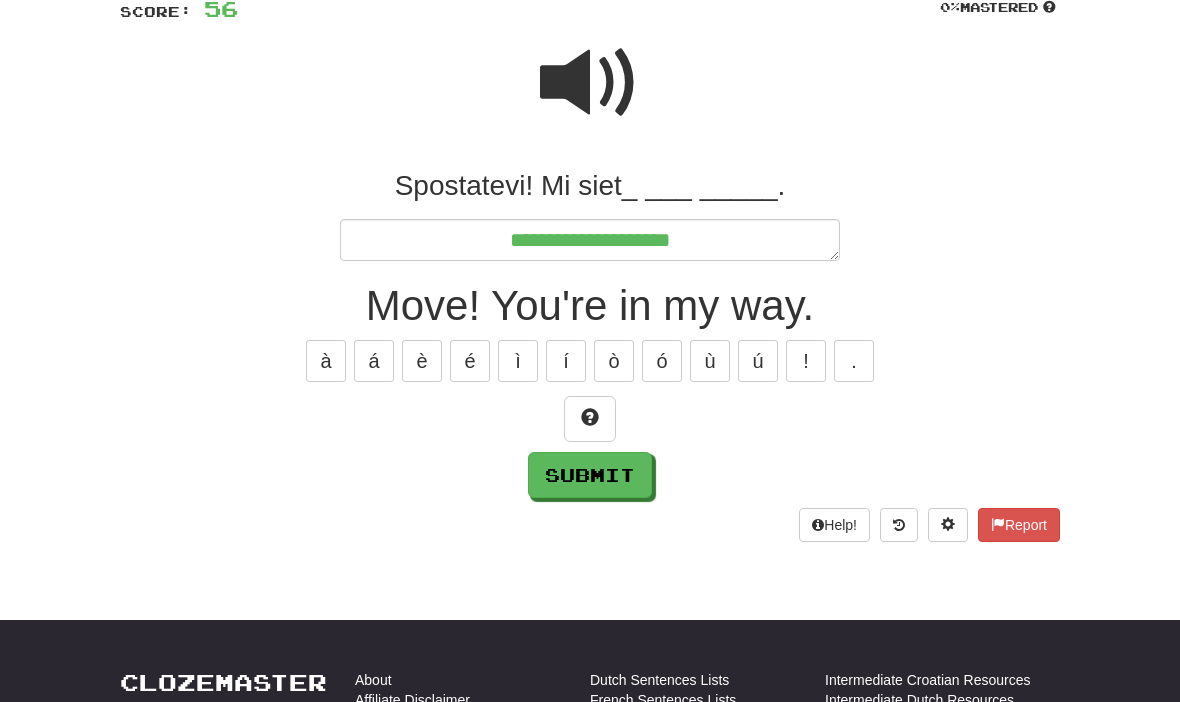 click at bounding box center [590, 420] 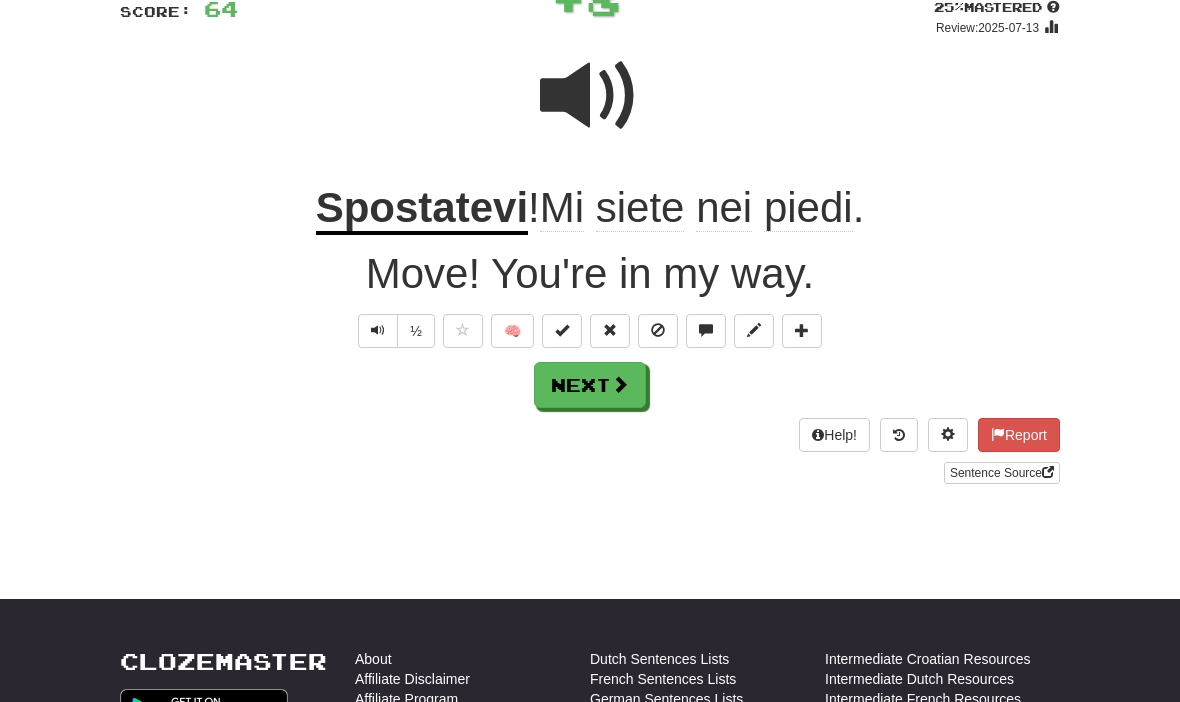 scroll, scrollTop: 153, scrollLeft: 0, axis: vertical 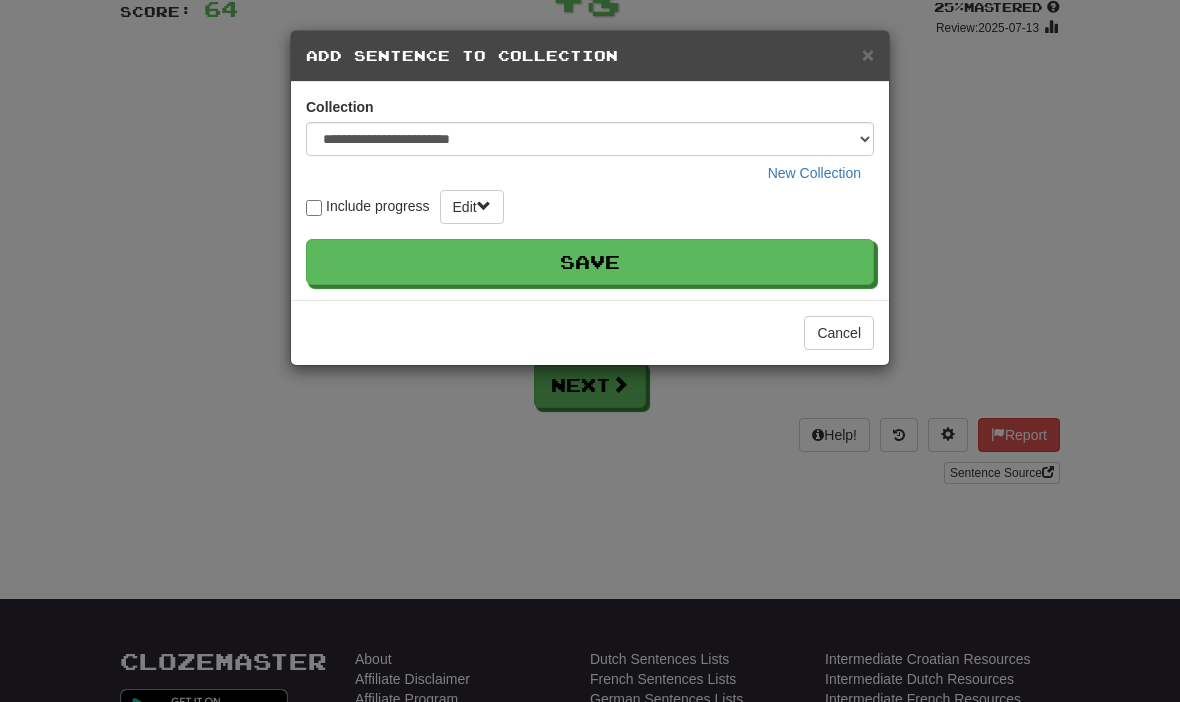 click on "**********" at bounding box center (590, 351) 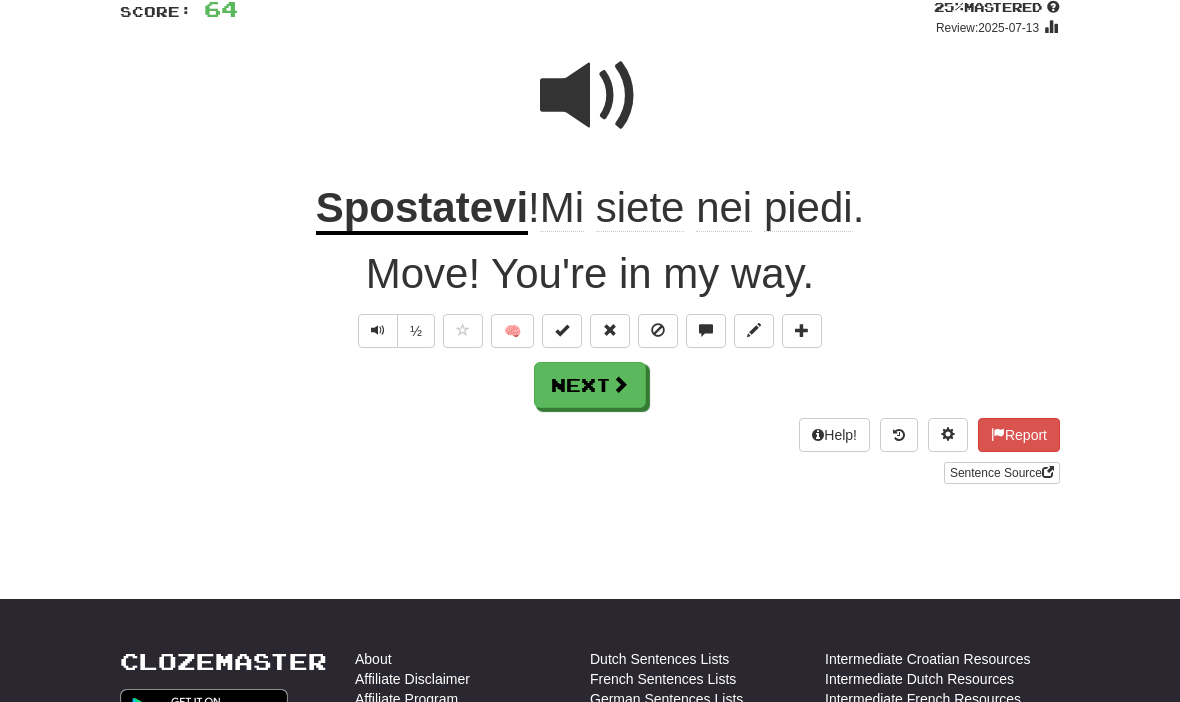 click at bounding box center [754, 330] 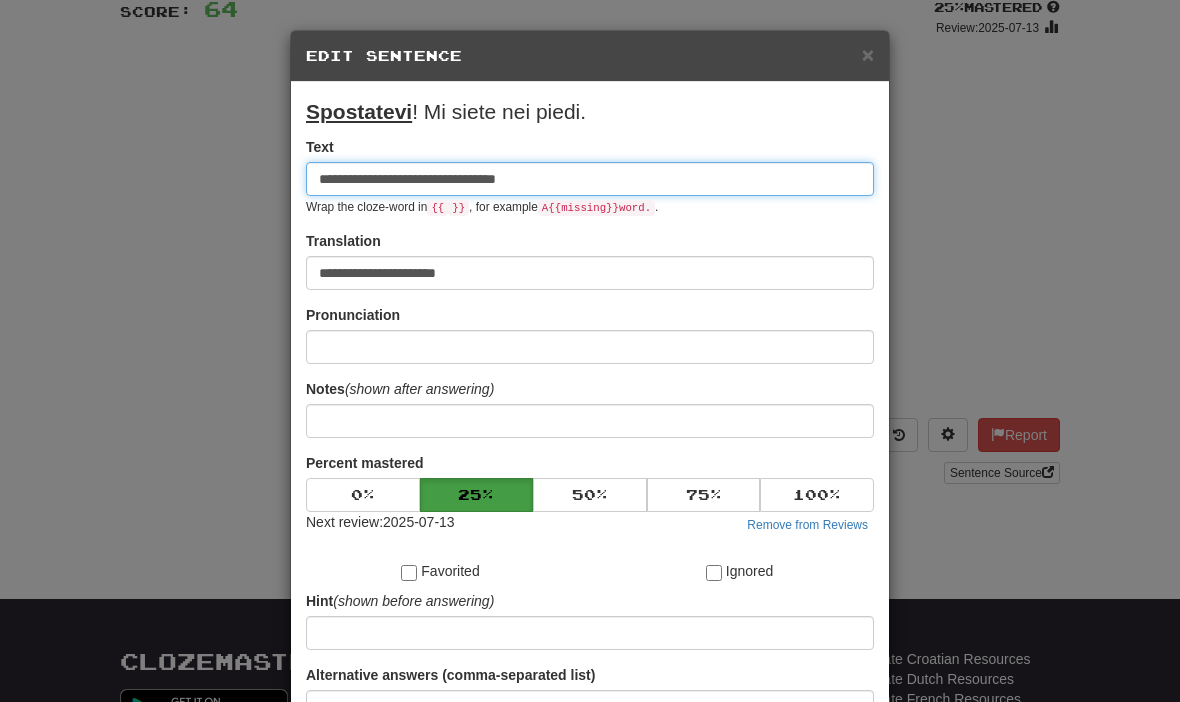 scroll, scrollTop: 152, scrollLeft: 0, axis: vertical 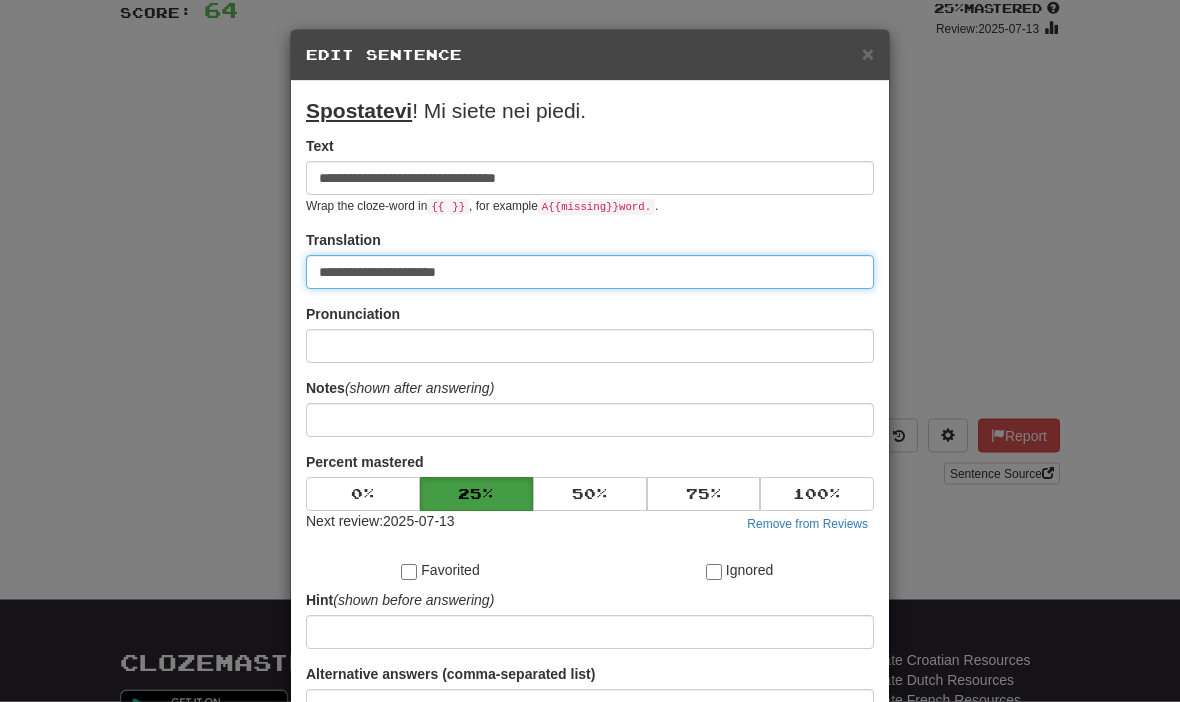 click on "**********" at bounding box center [590, 273] 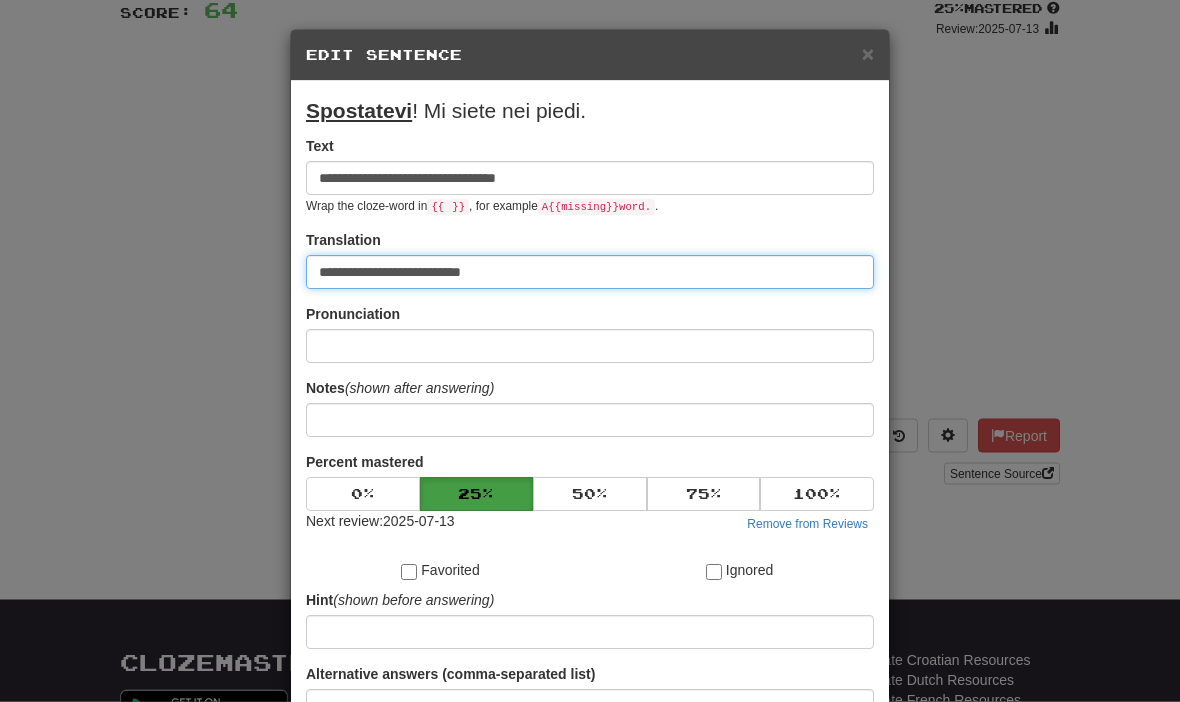 click on "**********" at bounding box center [590, 273] 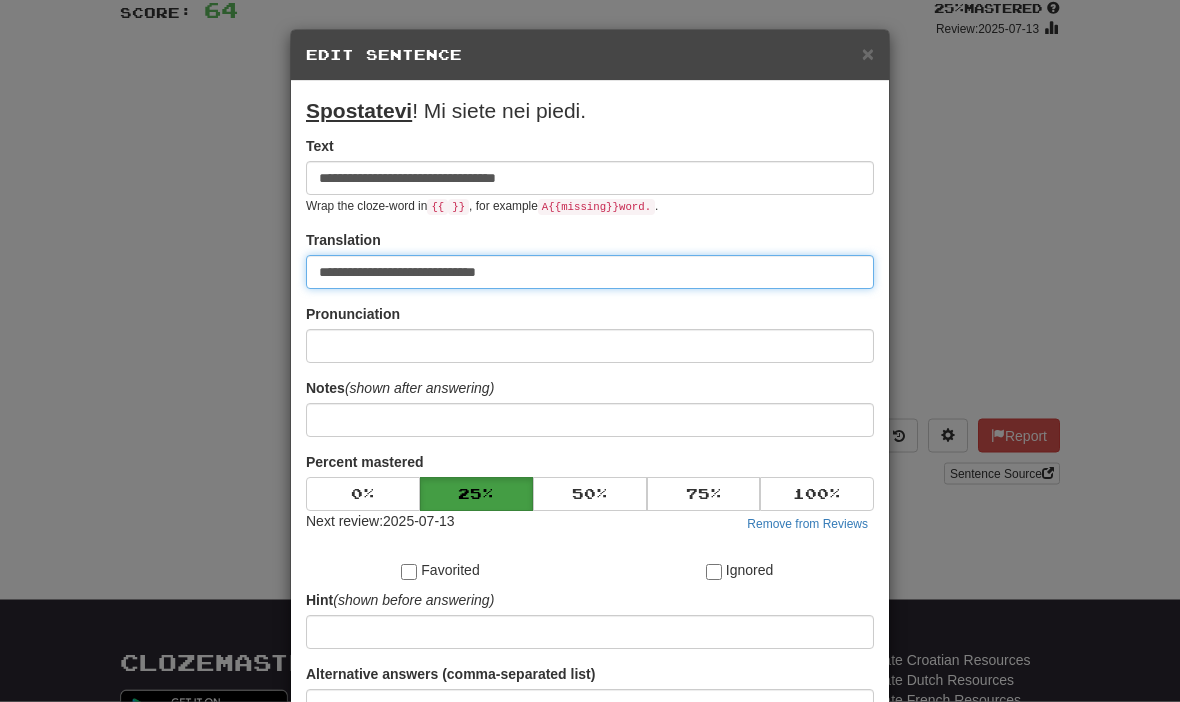 click on "**********" at bounding box center [590, 273] 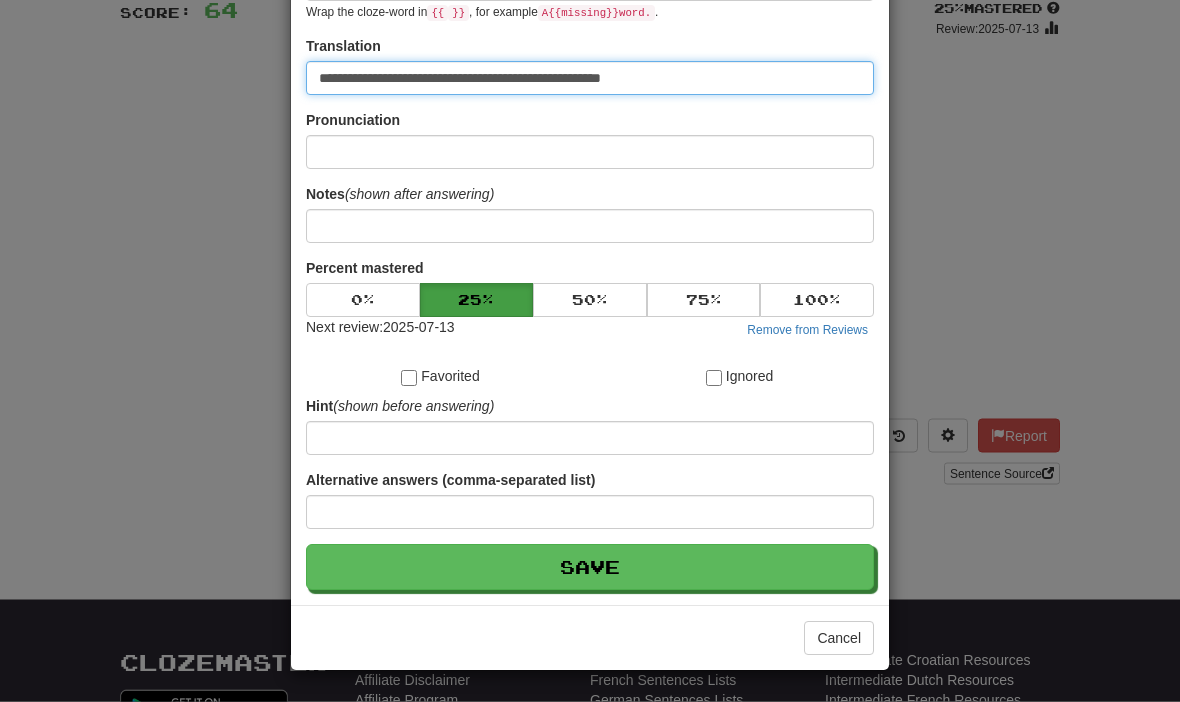 scroll, scrollTop: 195, scrollLeft: 0, axis: vertical 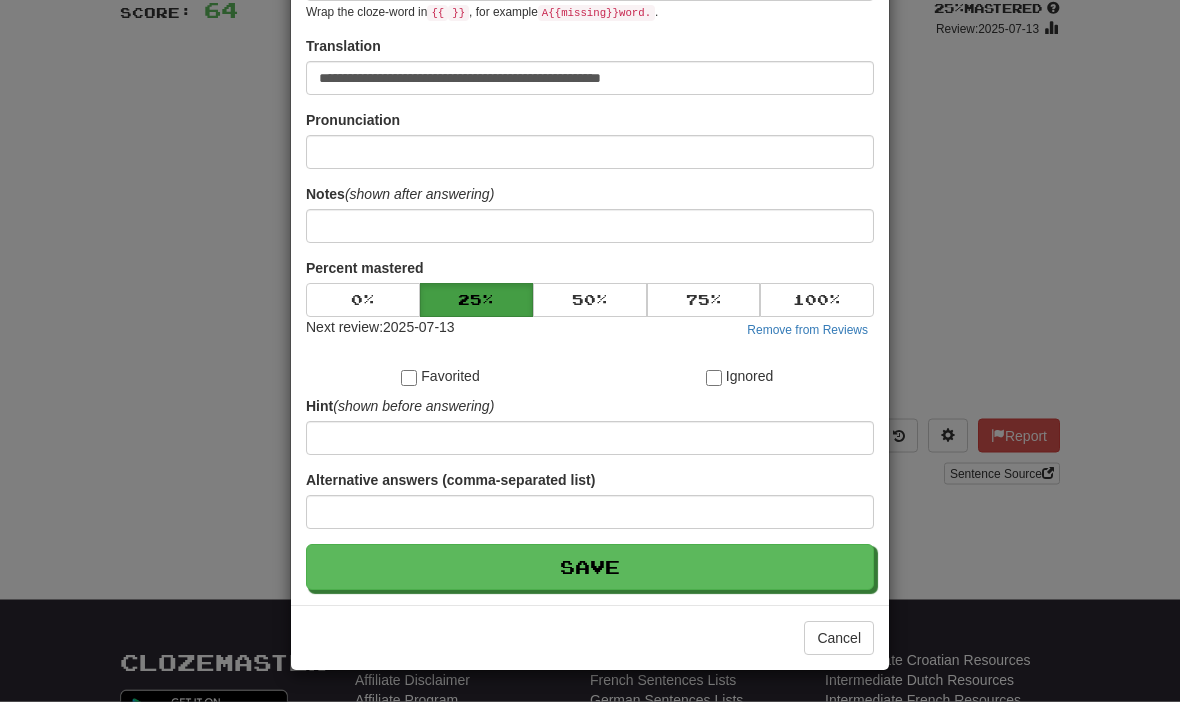 click on "Save" at bounding box center (590, 568) 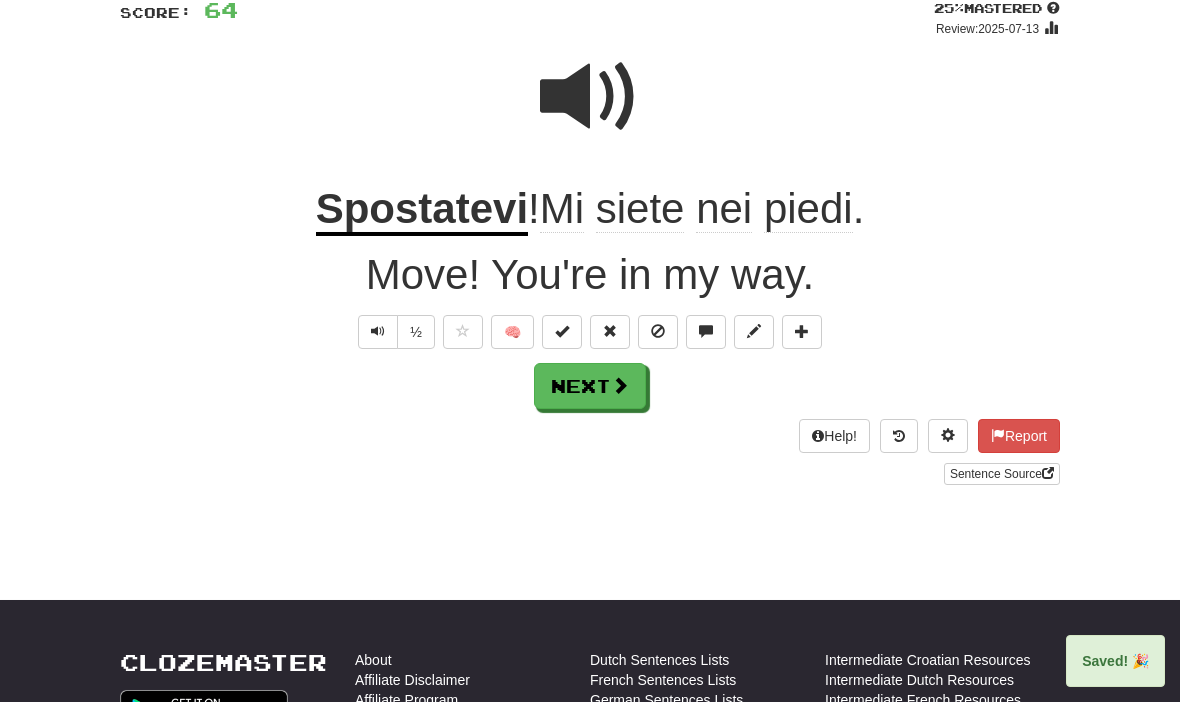 scroll, scrollTop: 153, scrollLeft: 0, axis: vertical 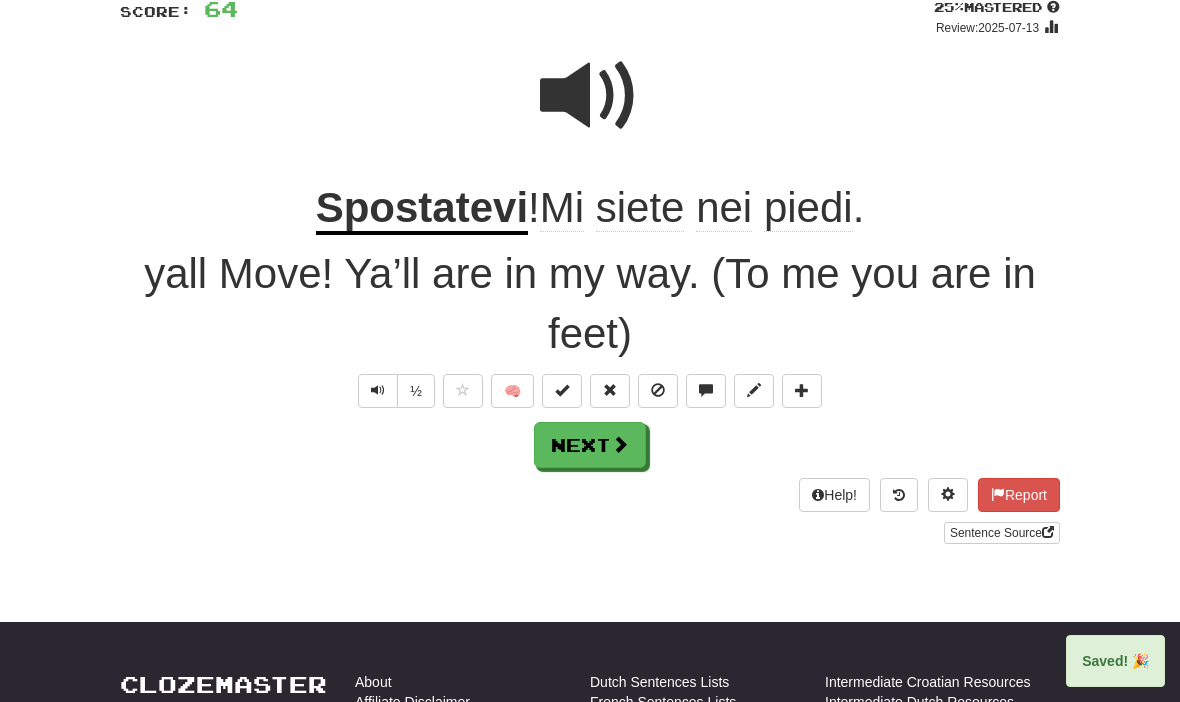 click on "Next" at bounding box center [590, 445] 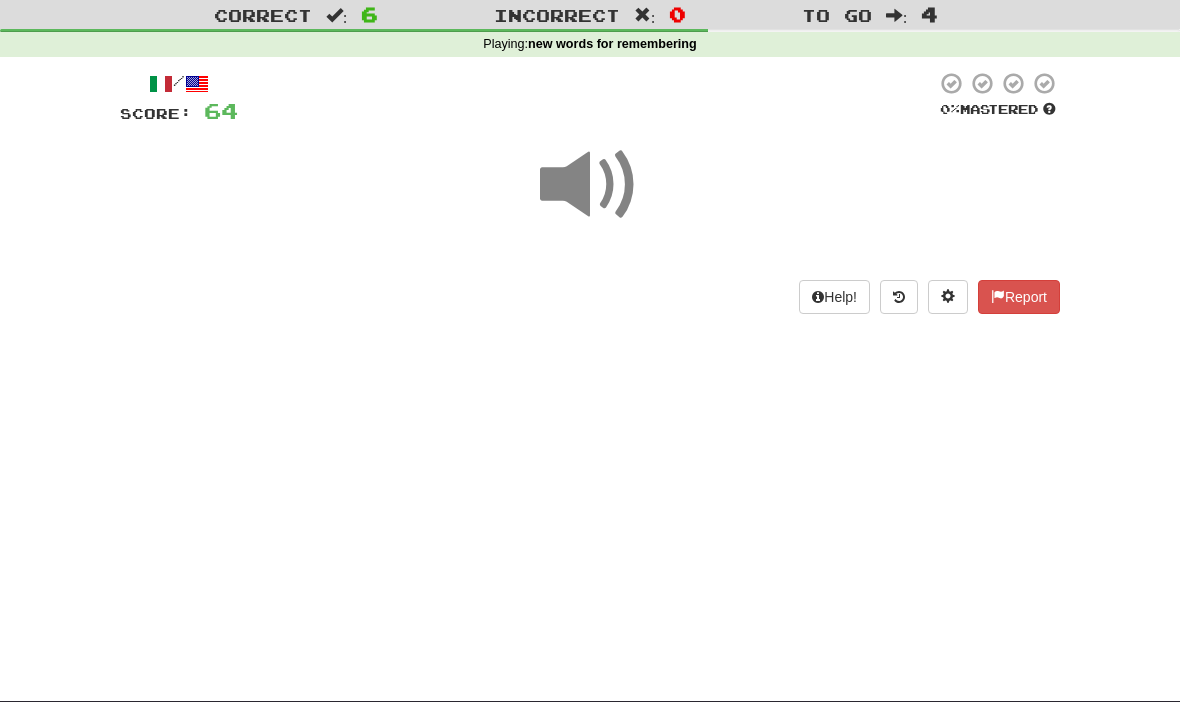 scroll, scrollTop: 0, scrollLeft: 0, axis: both 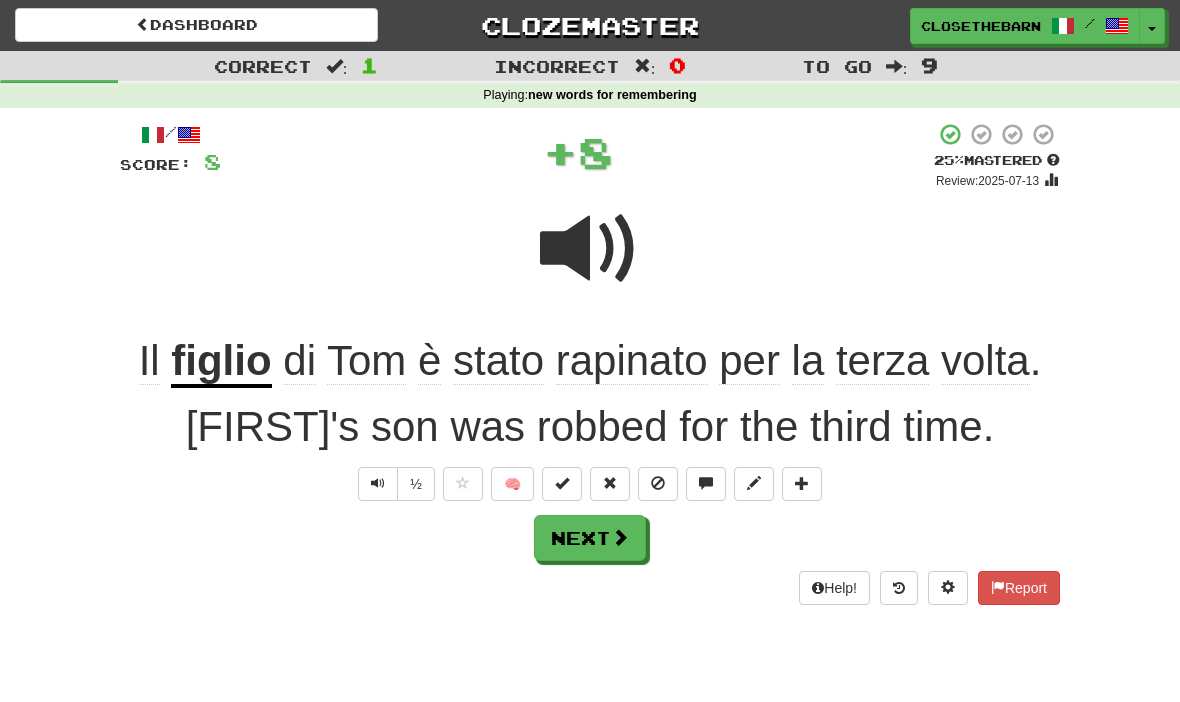 click at bounding box center (754, 483) 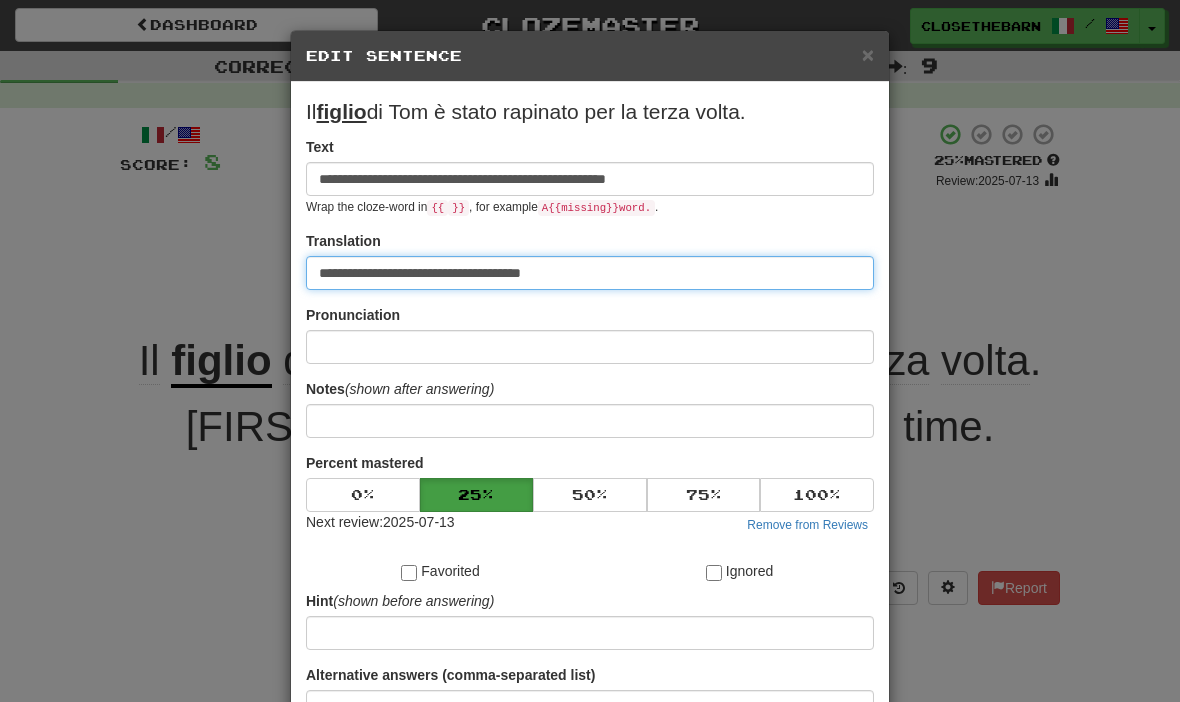 click on "**********" at bounding box center (590, 273) 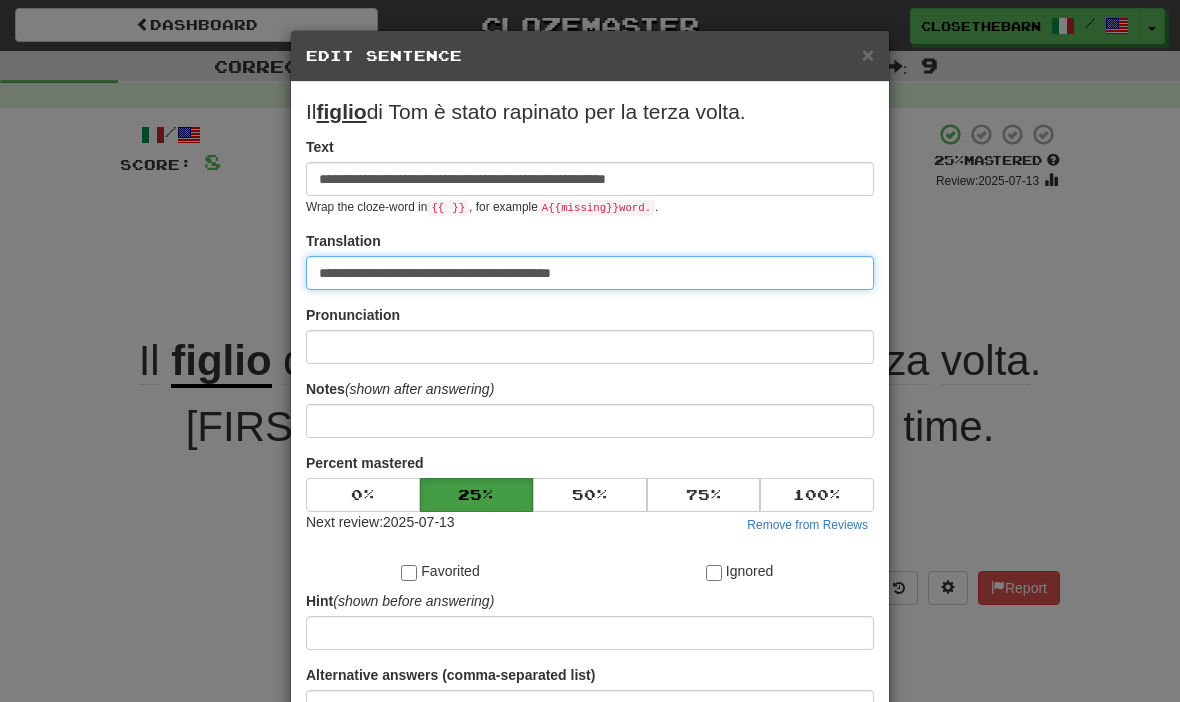 click on "**********" at bounding box center (590, 273) 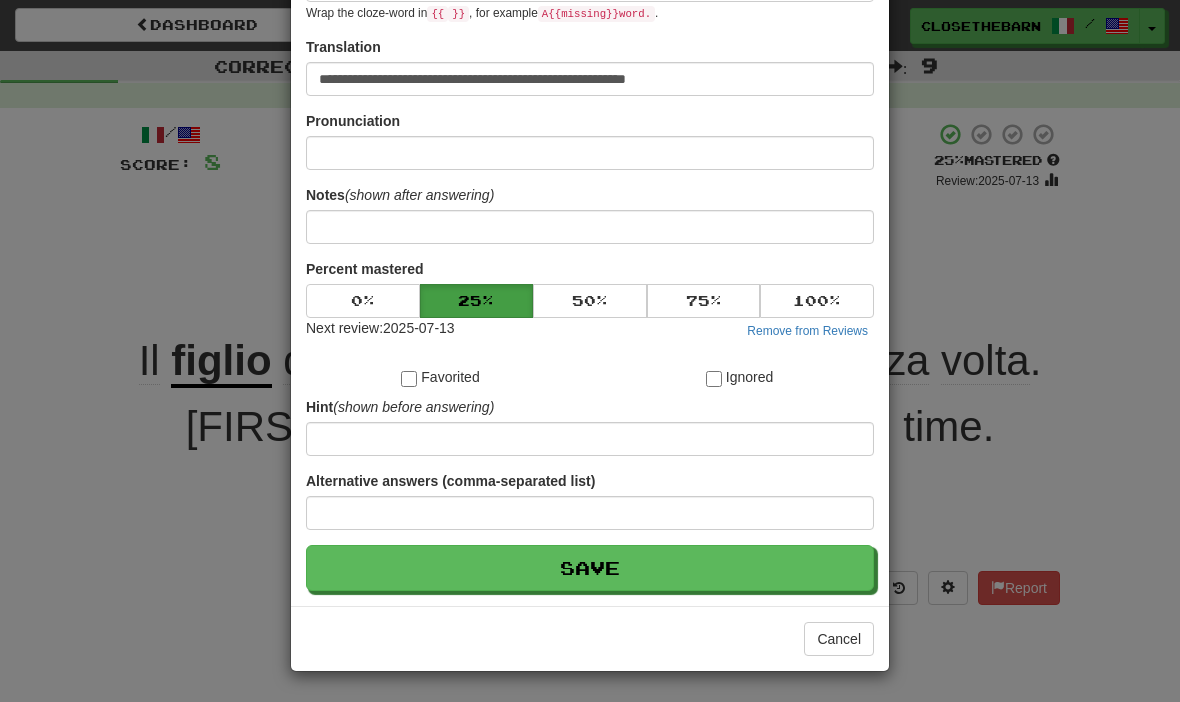 click on "Save" at bounding box center (590, 568) 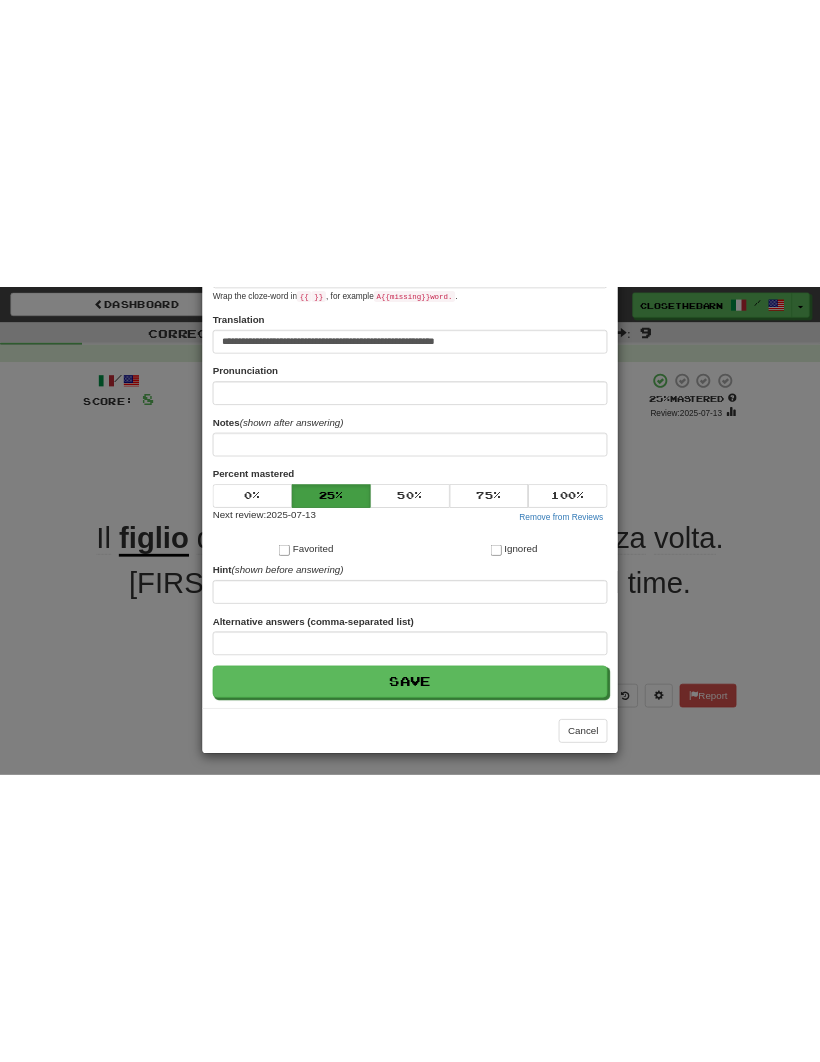scroll, scrollTop: 195, scrollLeft: 0, axis: vertical 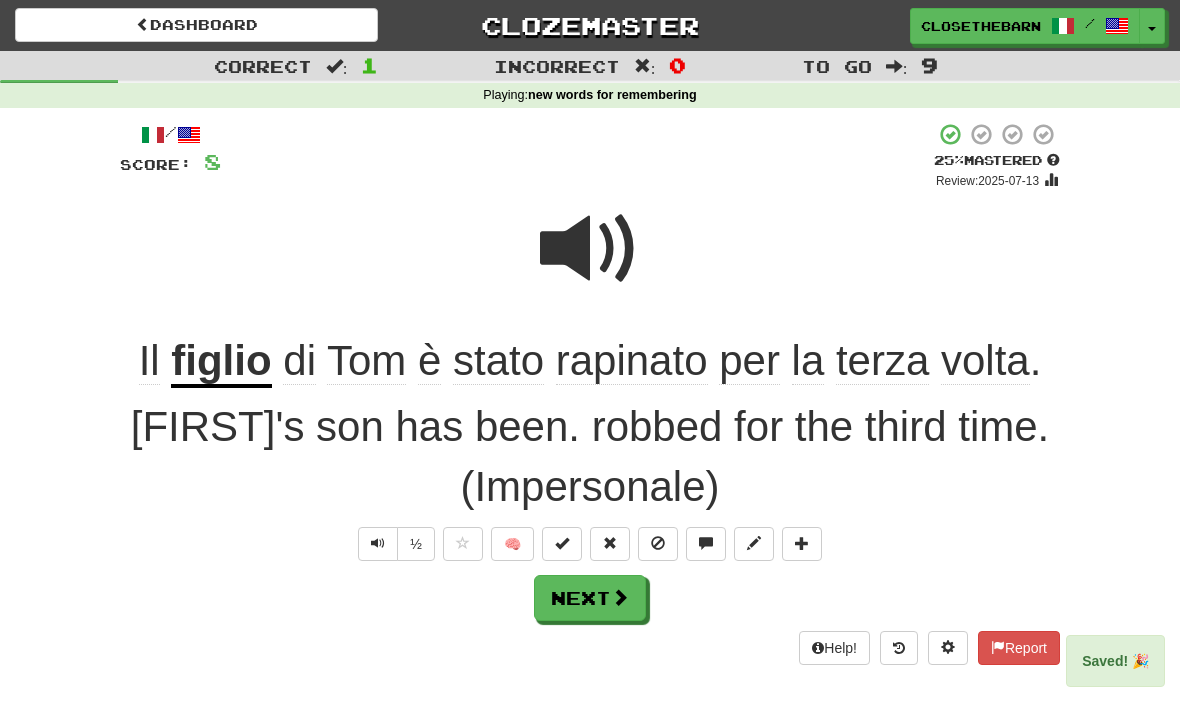 click on "Next" at bounding box center (590, 598) 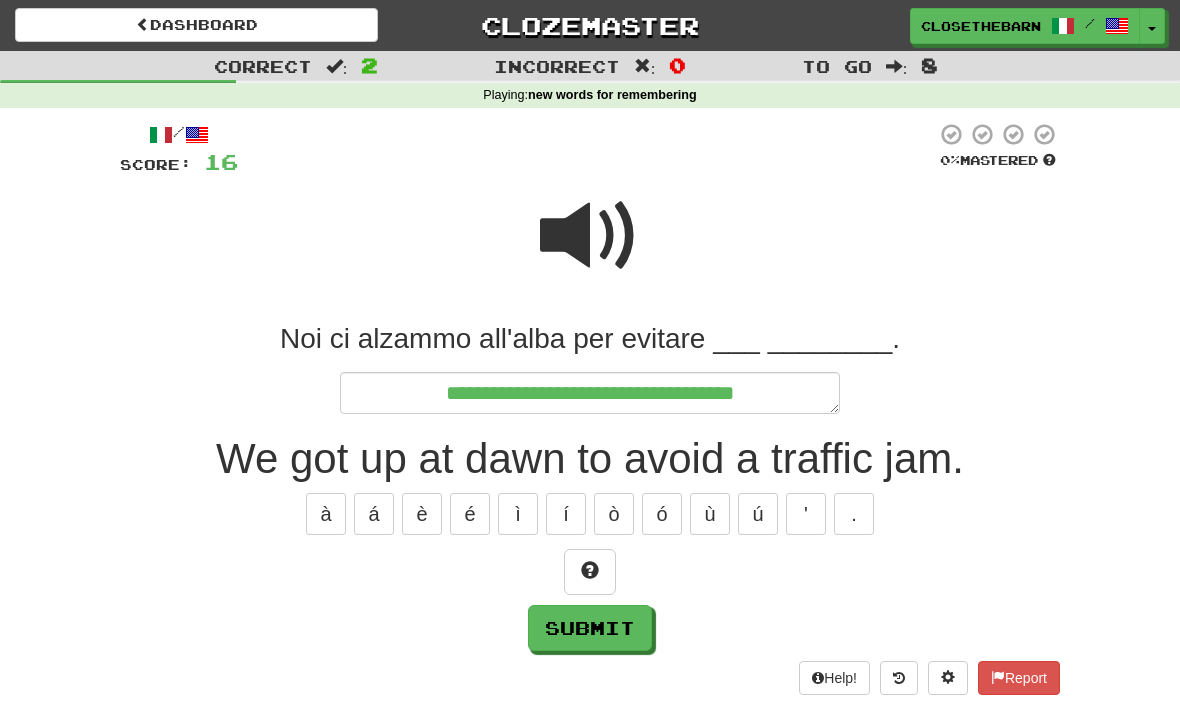 click at bounding box center [590, 572] 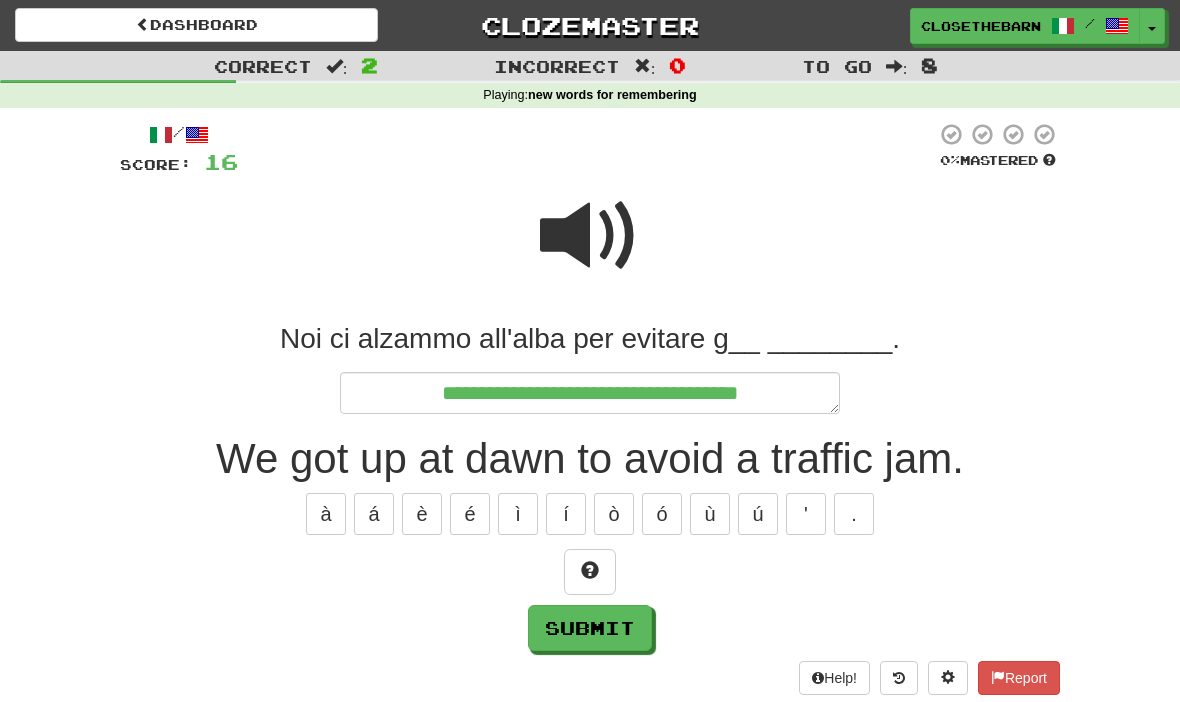 click at bounding box center (590, 570) 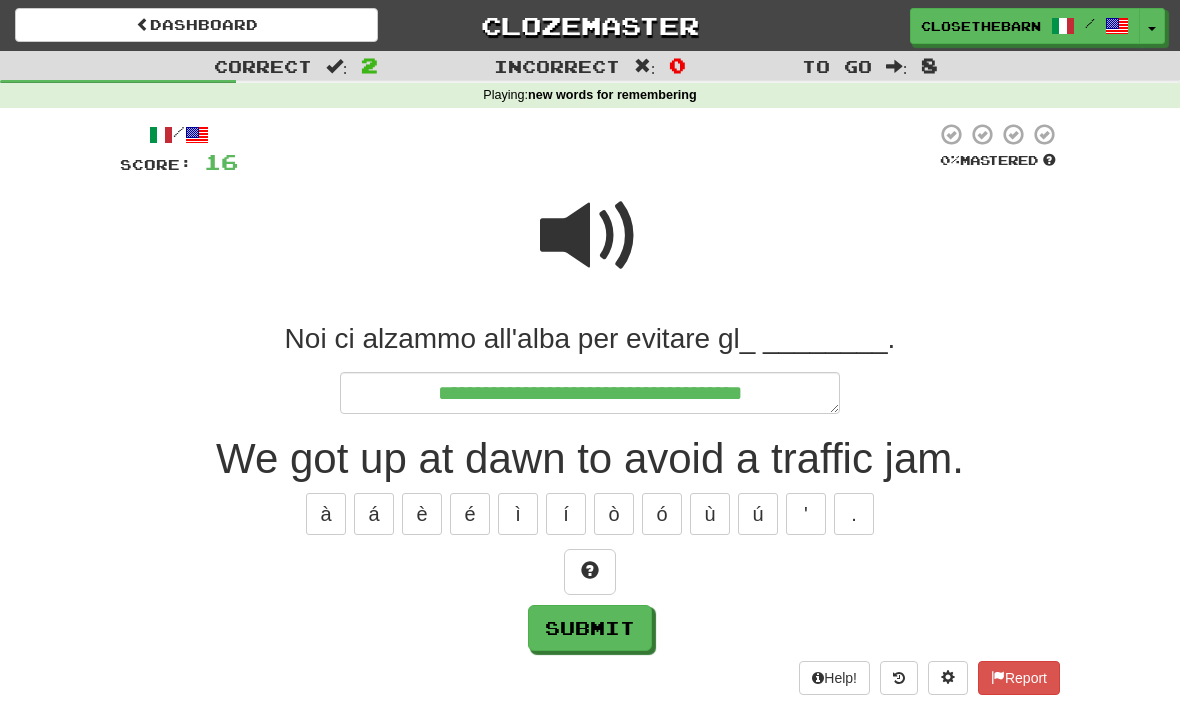 click at bounding box center (590, 570) 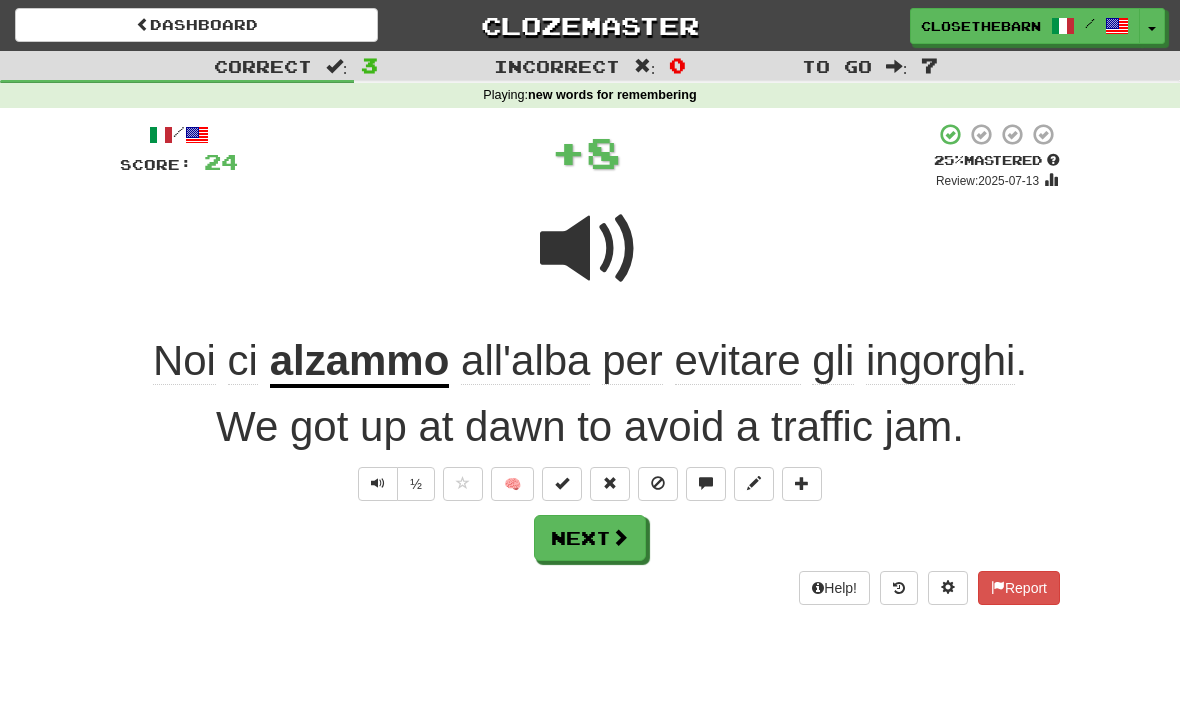 click on "ingorghi" at bounding box center [940, 361] 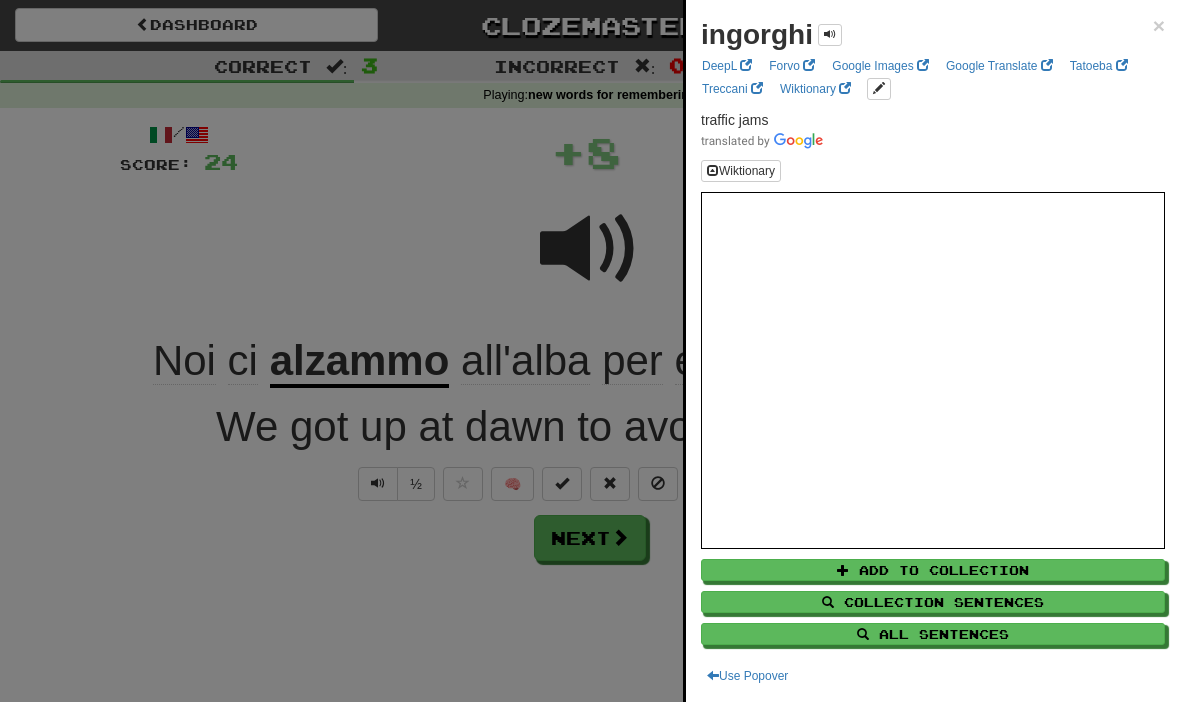 click on "All Sentences" at bounding box center (933, 634) 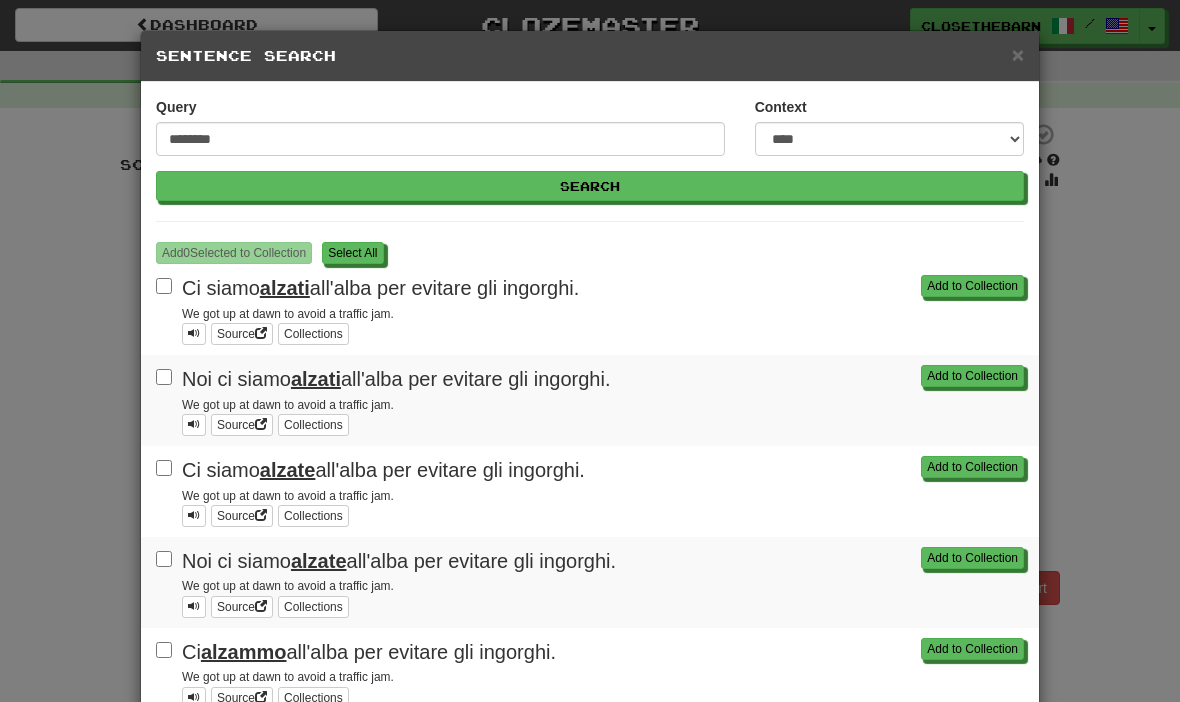 click on "Ci siamo  alzati  all'alba per evitare gli ingorghi." at bounding box center (380, 288) 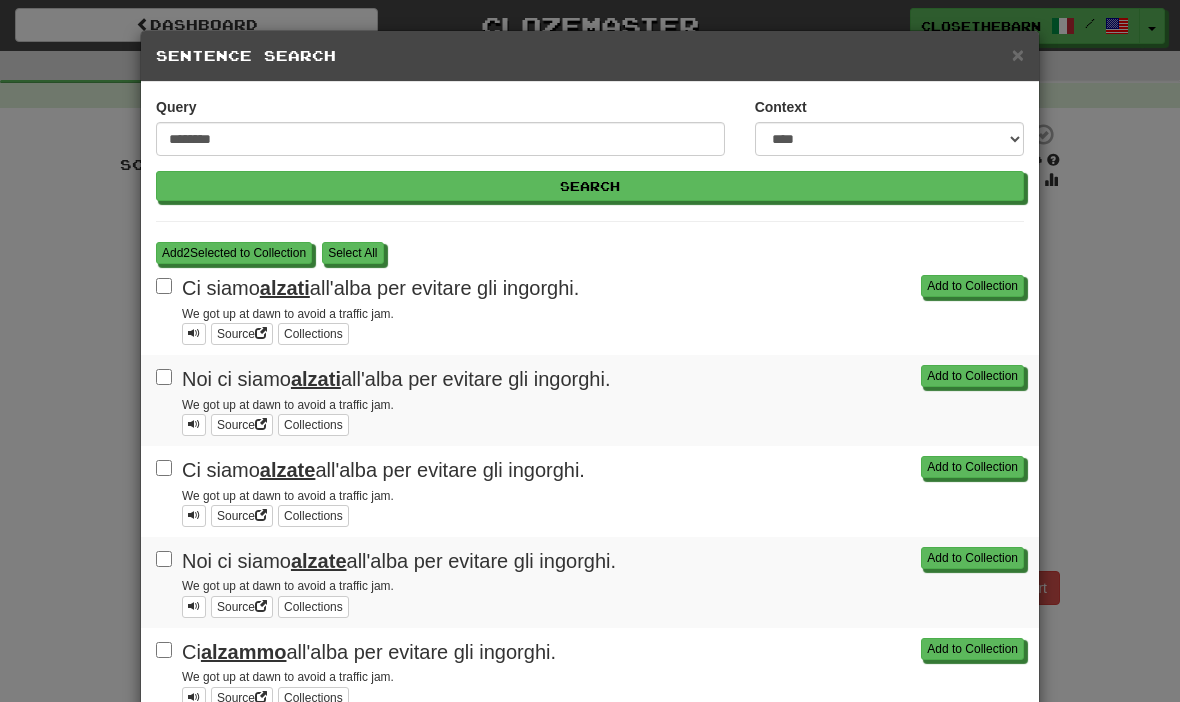 click on "Add  2  Selected to Collection S elect All Add to Collection Ci siamo  alzati  all'alba per evitare gli ingorghi. We got up at dawn to avoid a traffic jam. Source  Collections Add to Collection Noi ci siamo  alzati  all'alba per evitare gli ingorghi. We got up at dawn to avoid a traffic jam. Source  Collections Add to Collection Ci siamo  alzate  all'alba per evitare gli ingorghi. We got up at dawn to avoid a traffic jam. Source  Collections Add to Collection Noi ci siamo  alzate  all'alba per evitare gli ingorghi. We got up at dawn to avoid a traffic jam. Source  Collections Add to Collection Ci  alzammo  all'alba per evitare gli ingorghi. We got up at dawn to avoid a traffic jam. Source  Collections Add to Collection Noi ci  alzammo  all'alba per evitare gli ingorghi. We got up at dawn to avoid a traffic jam. Source  Collections" at bounding box center (590, 515) 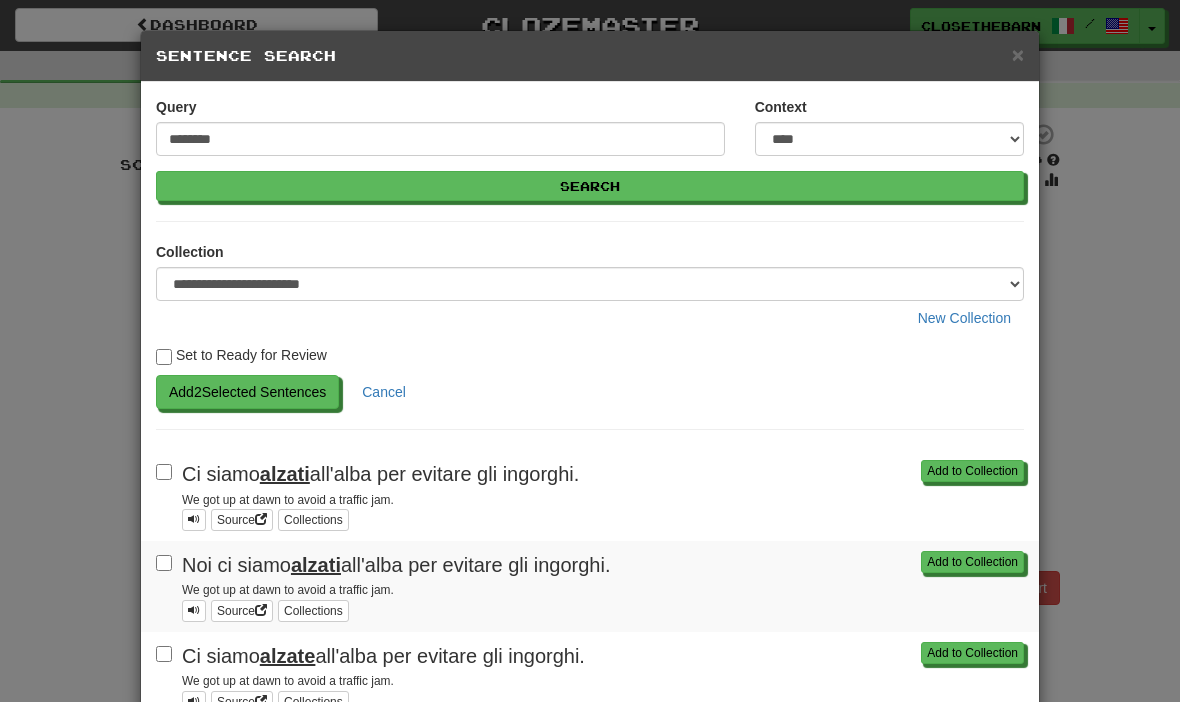 click on "Add  2  Selected Sentences" at bounding box center [247, 392] 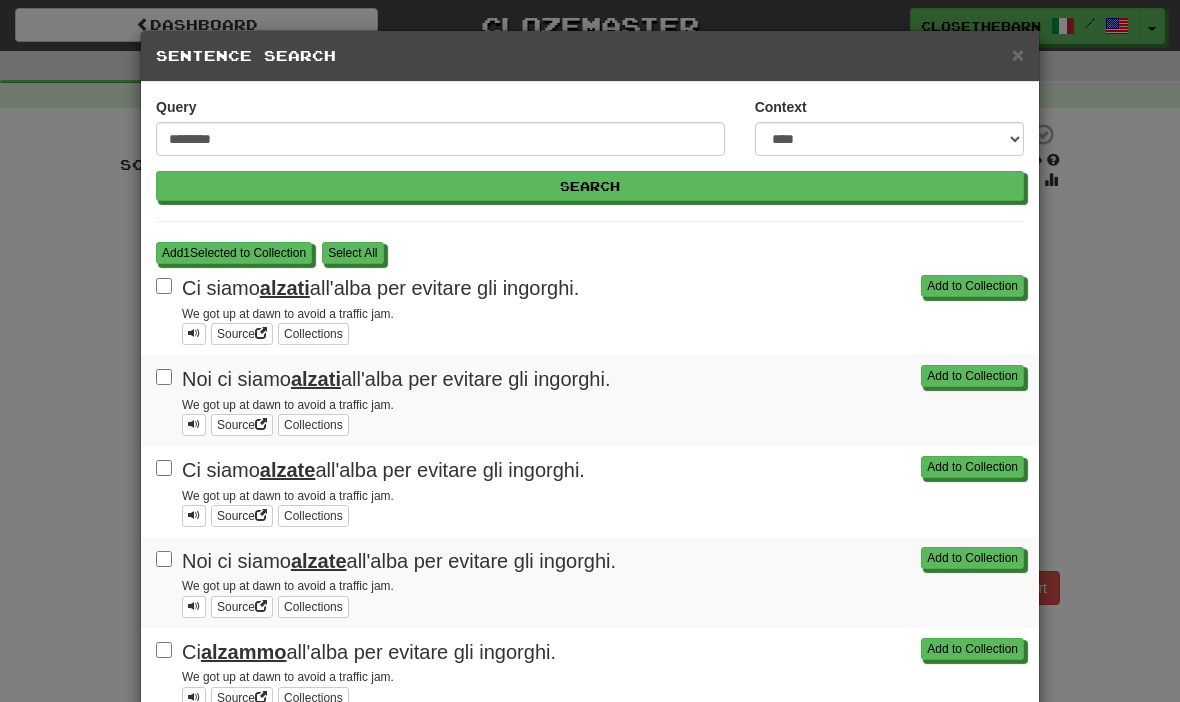 click on "Add  1  Selected to Collection" at bounding box center [234, 253] 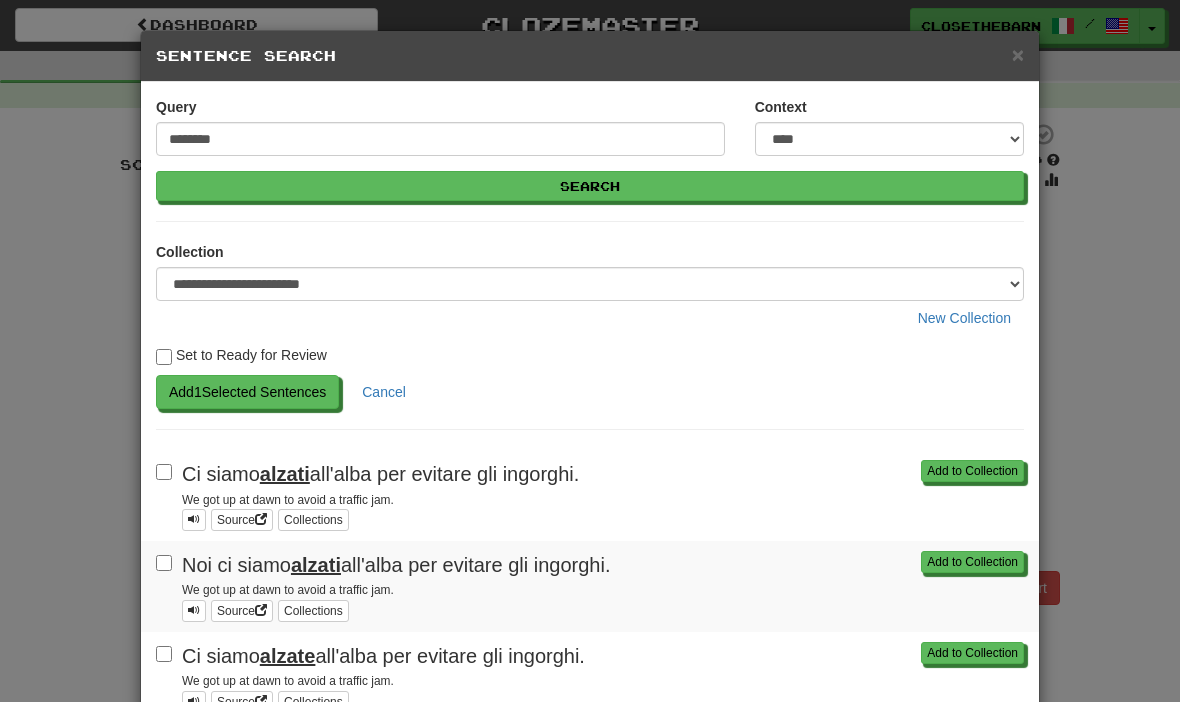 click on "Add  1  Selected Sentences" at bounding box center (247, 392) 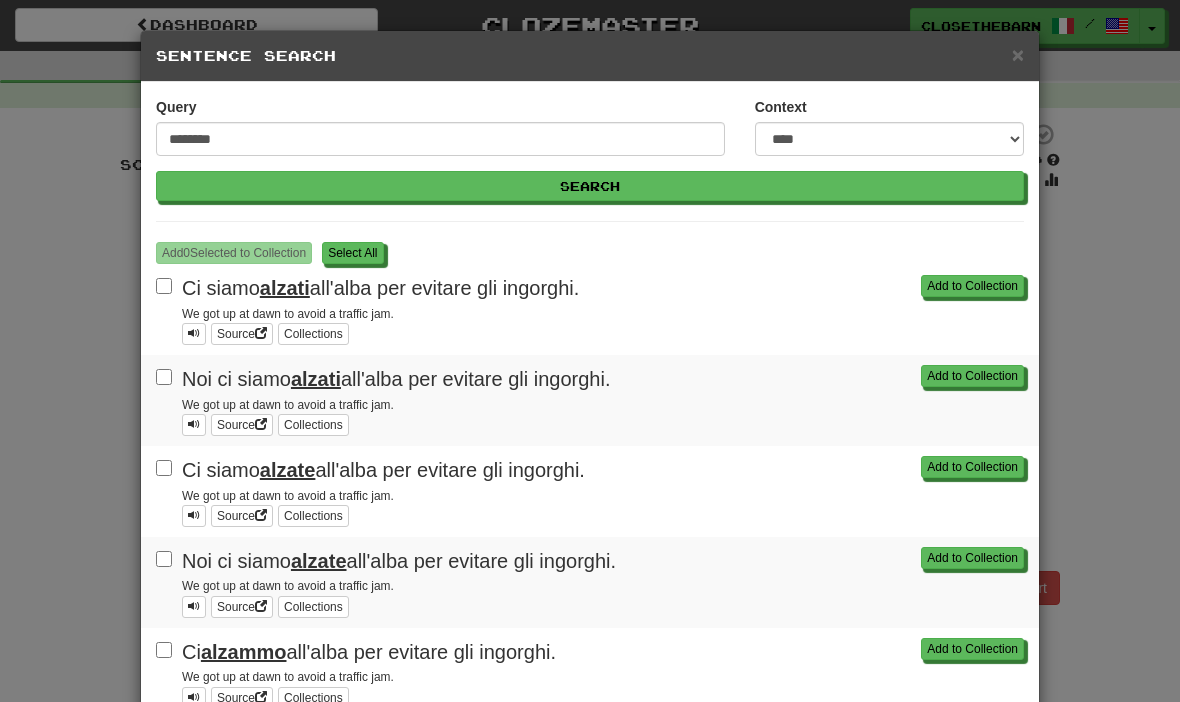 click on "**********" at bounding box center (590, 351) 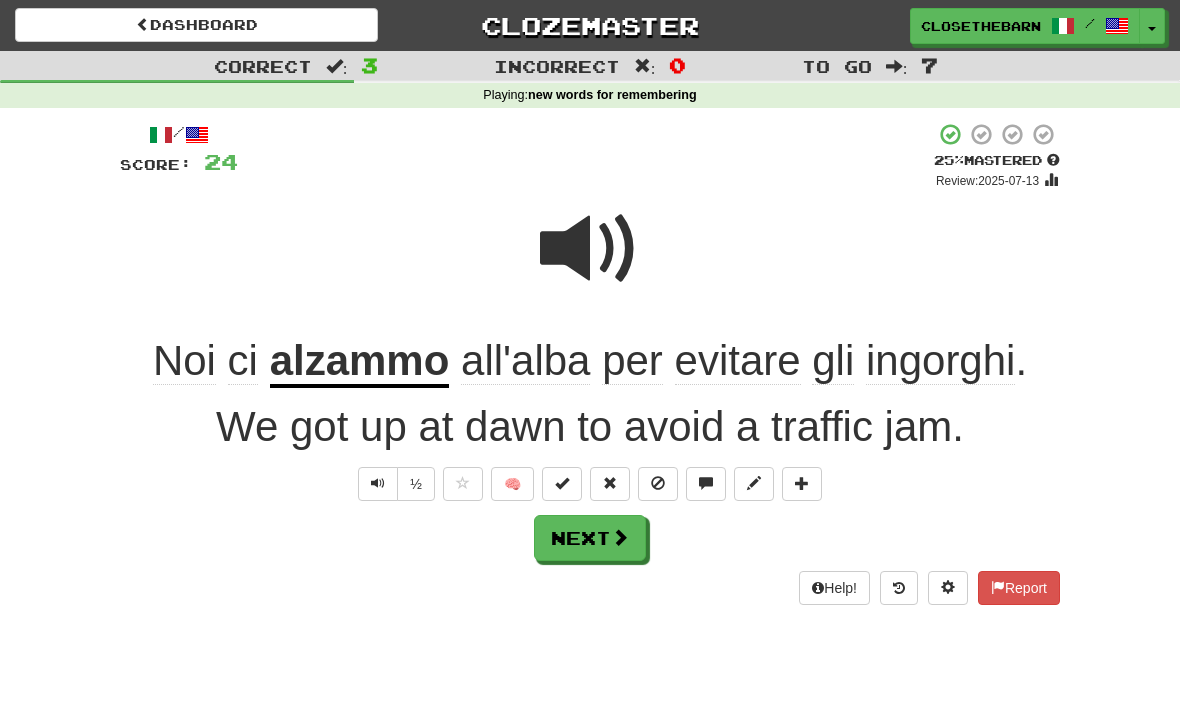 click at bounding box center [620, 537] 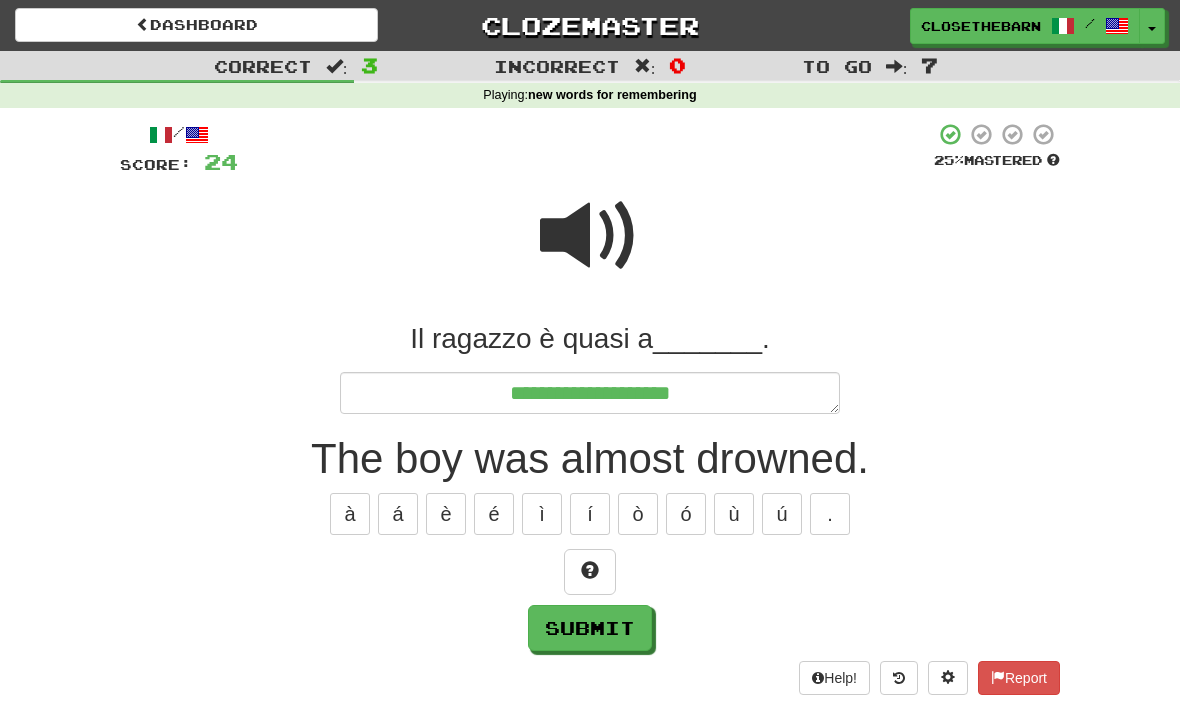 click at bounding box center [590, 572] 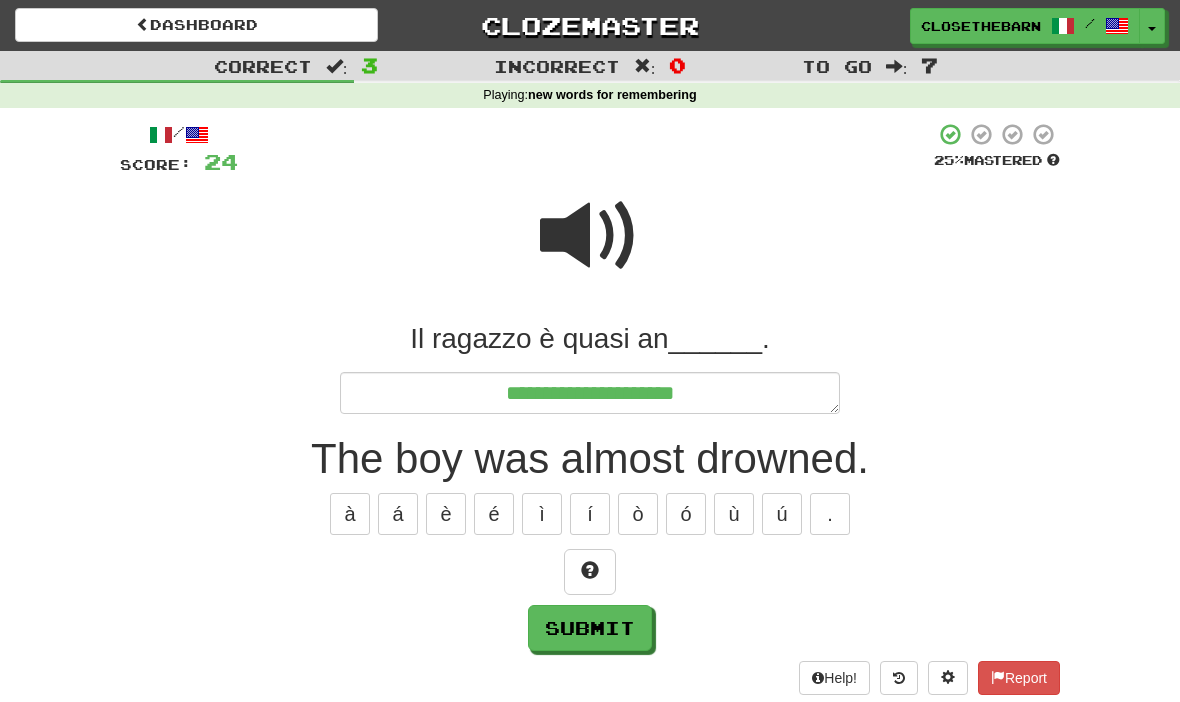 click at bounding box center (590, 572) 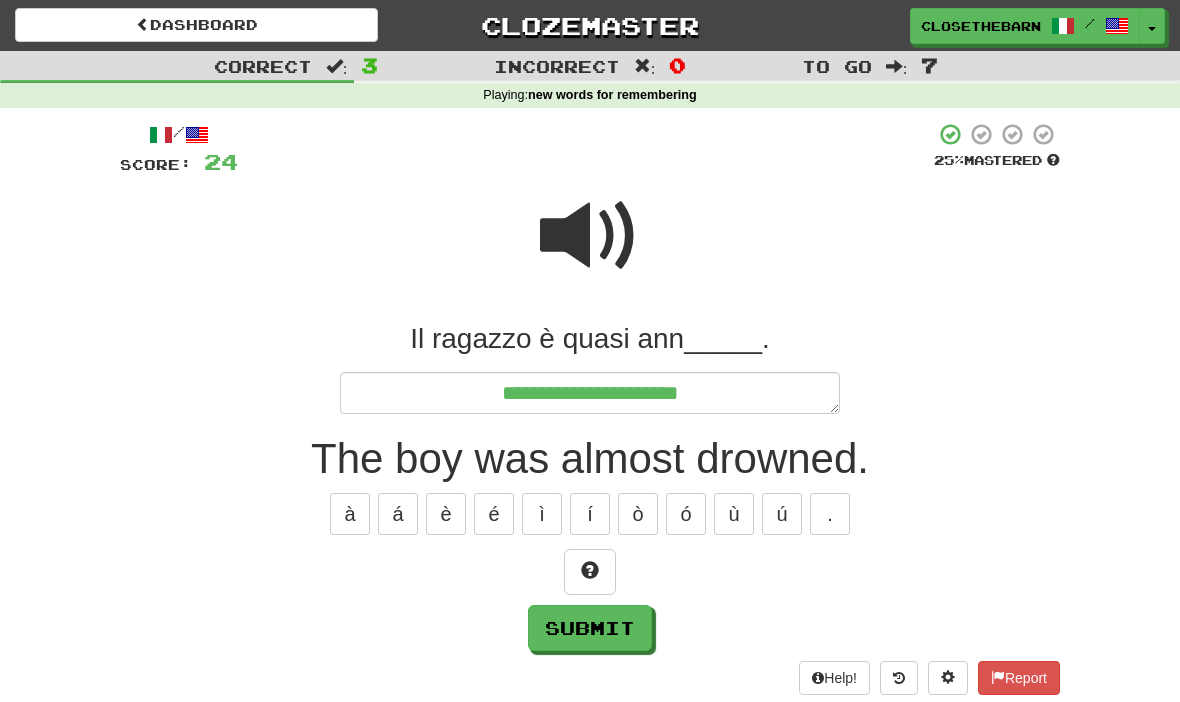 click at bounding box center (590, 570) 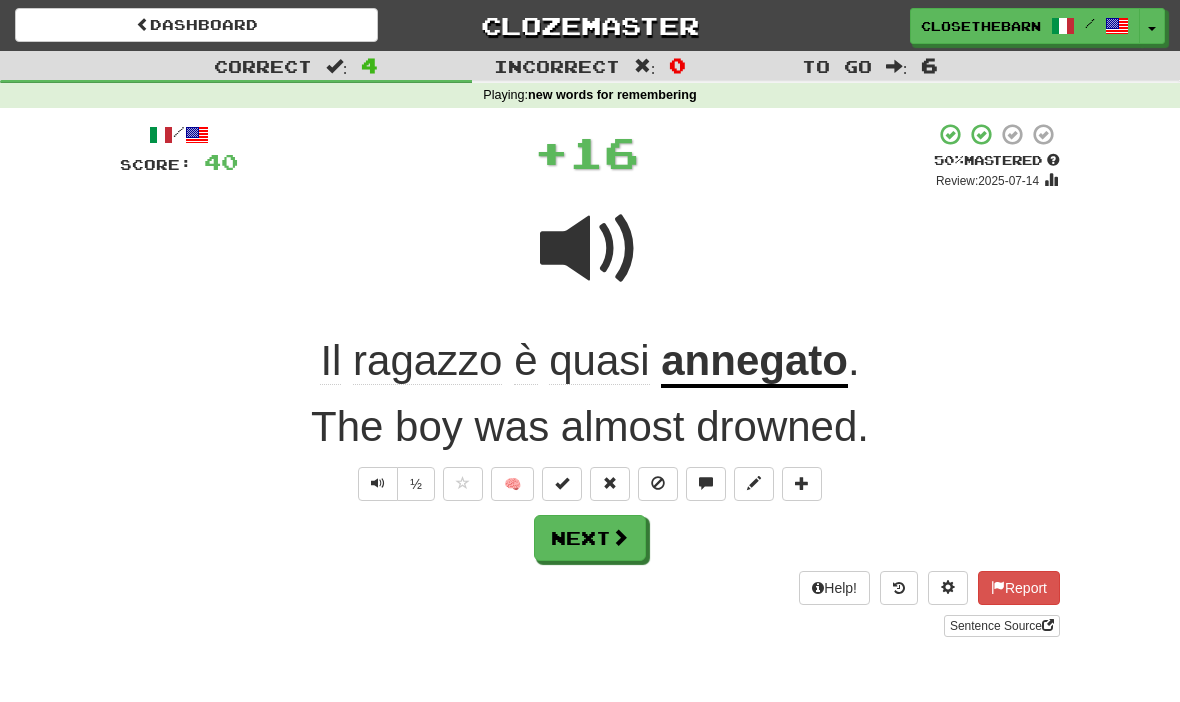 click on "annegato" at bounding box center [754, 362] 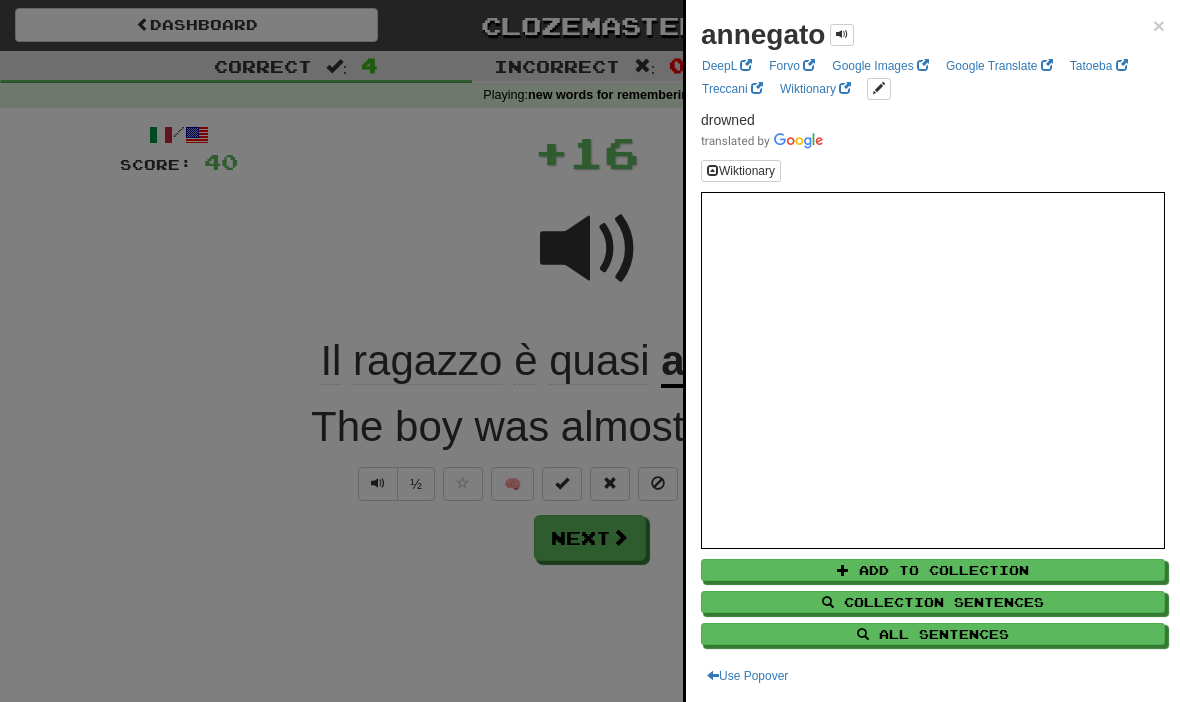 click on "Collection Sentences" at bounding box center (933, 602) 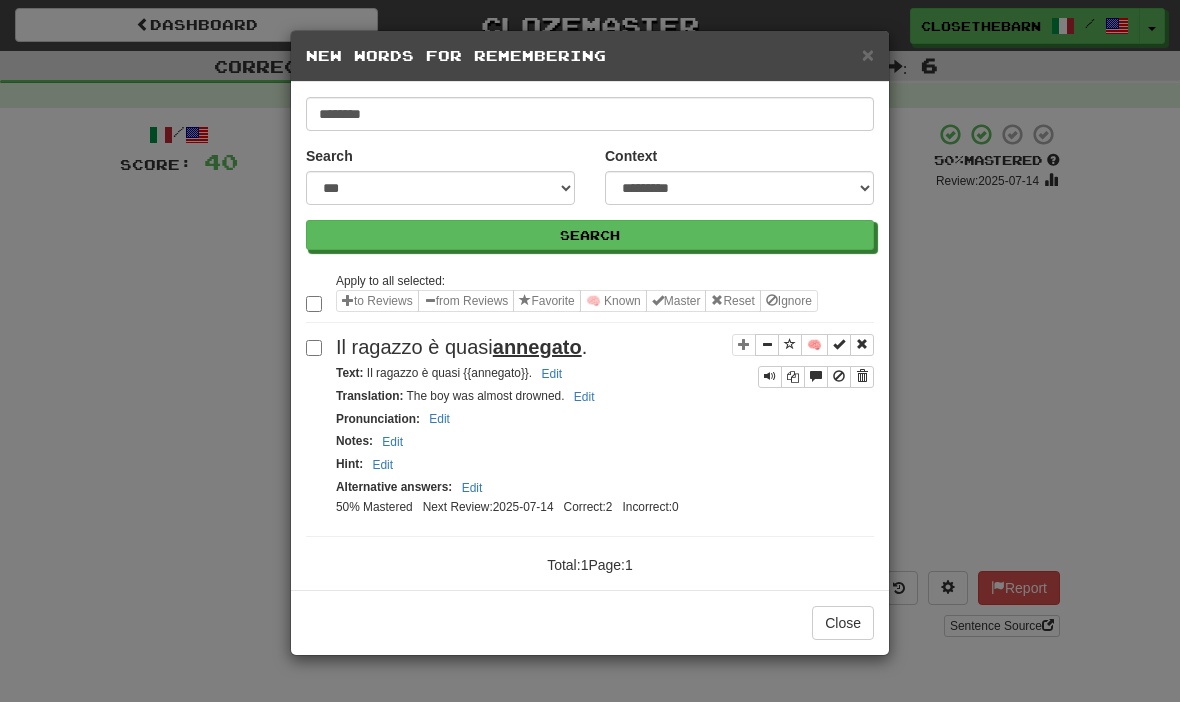 click on "**********" at bounding box center (590, 351) 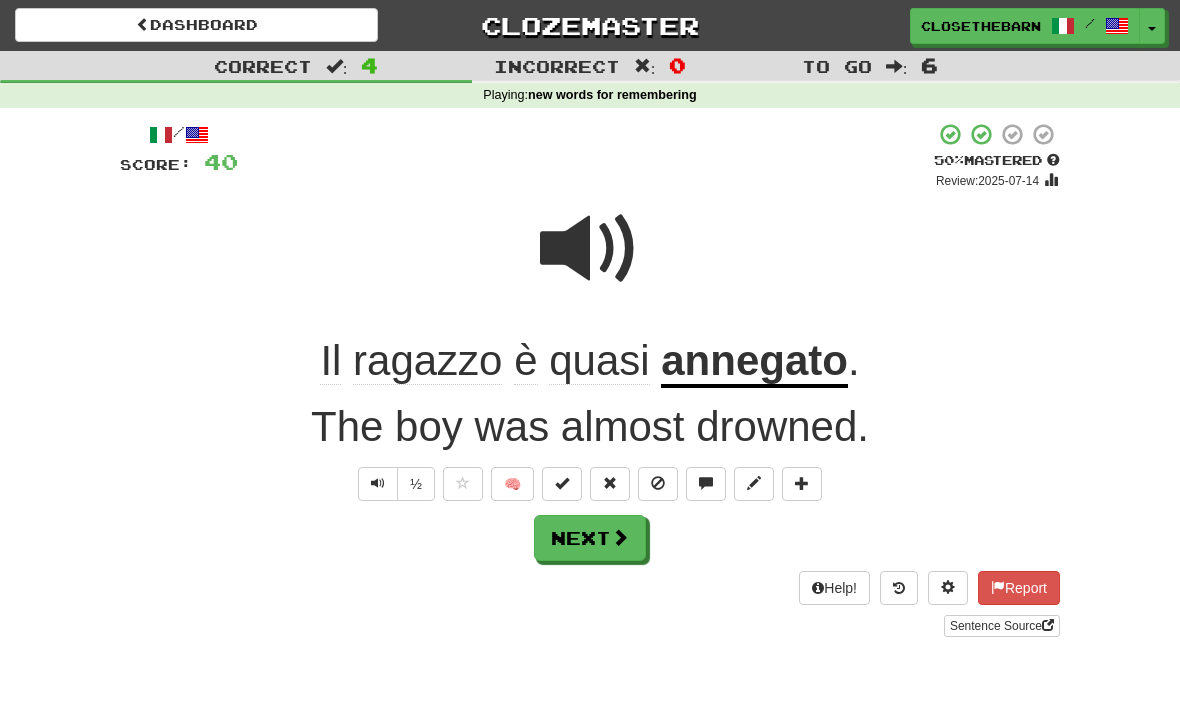 click at bounding box center [802, 484] 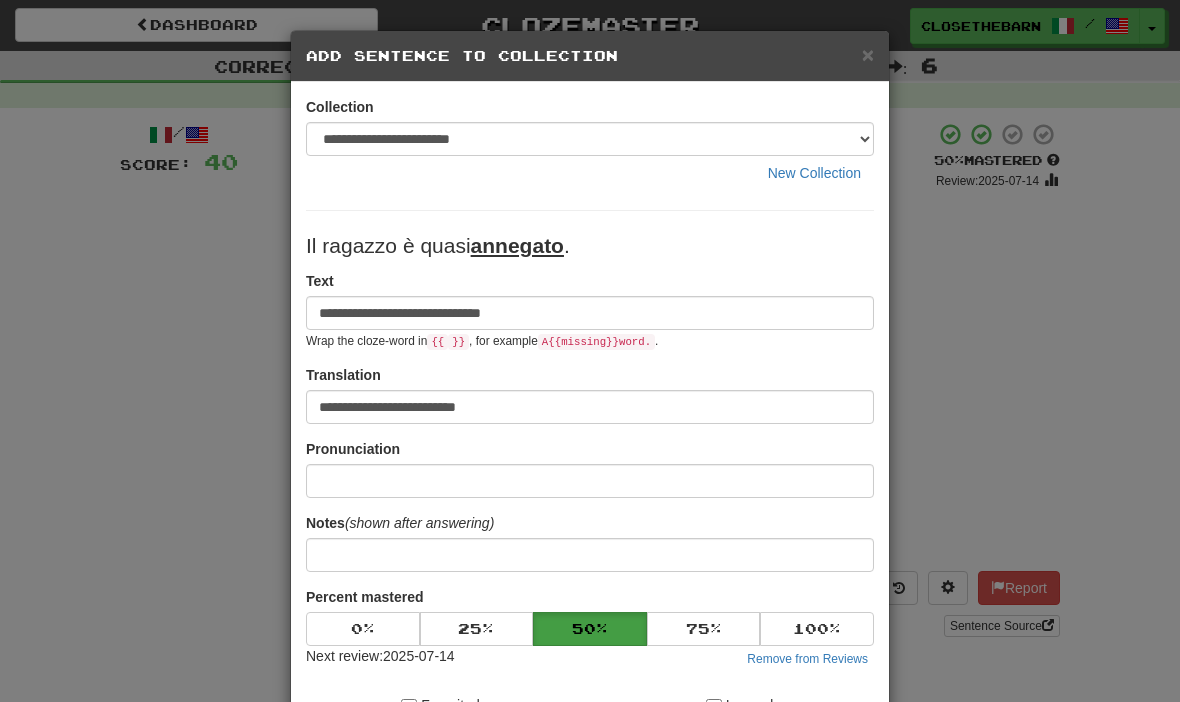 click on "**********" at bounding box center [590, 351] 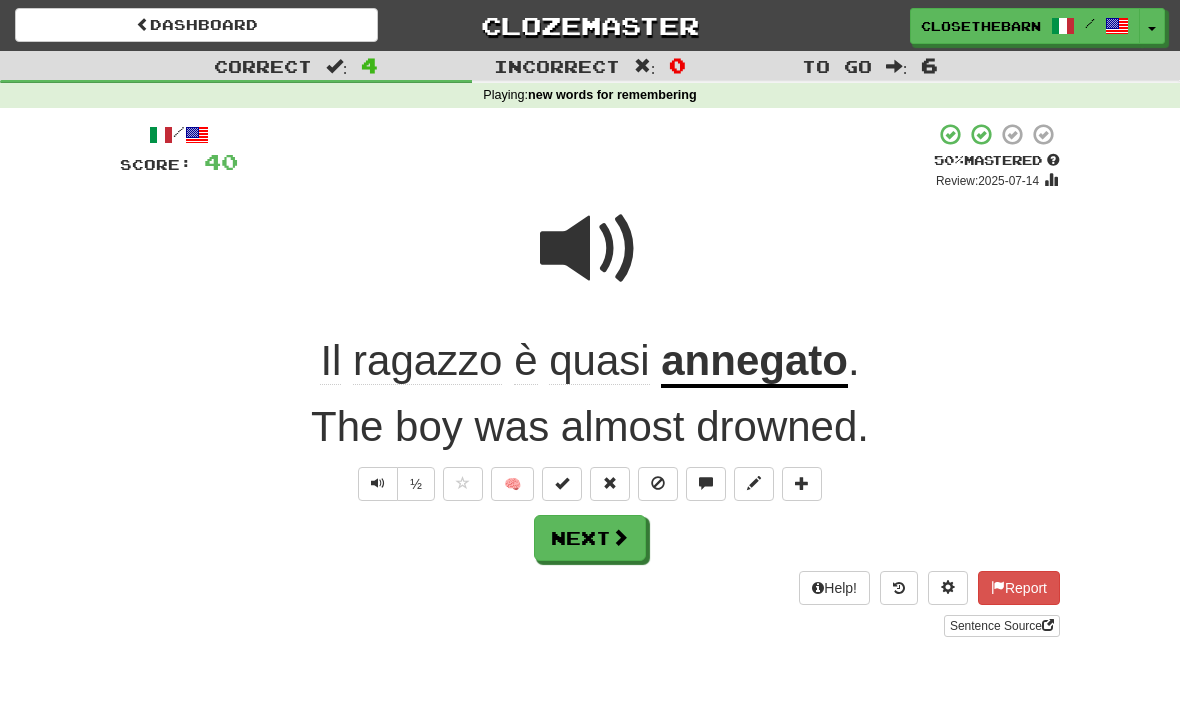 click on "annegato" at bounding box center [754, 362] 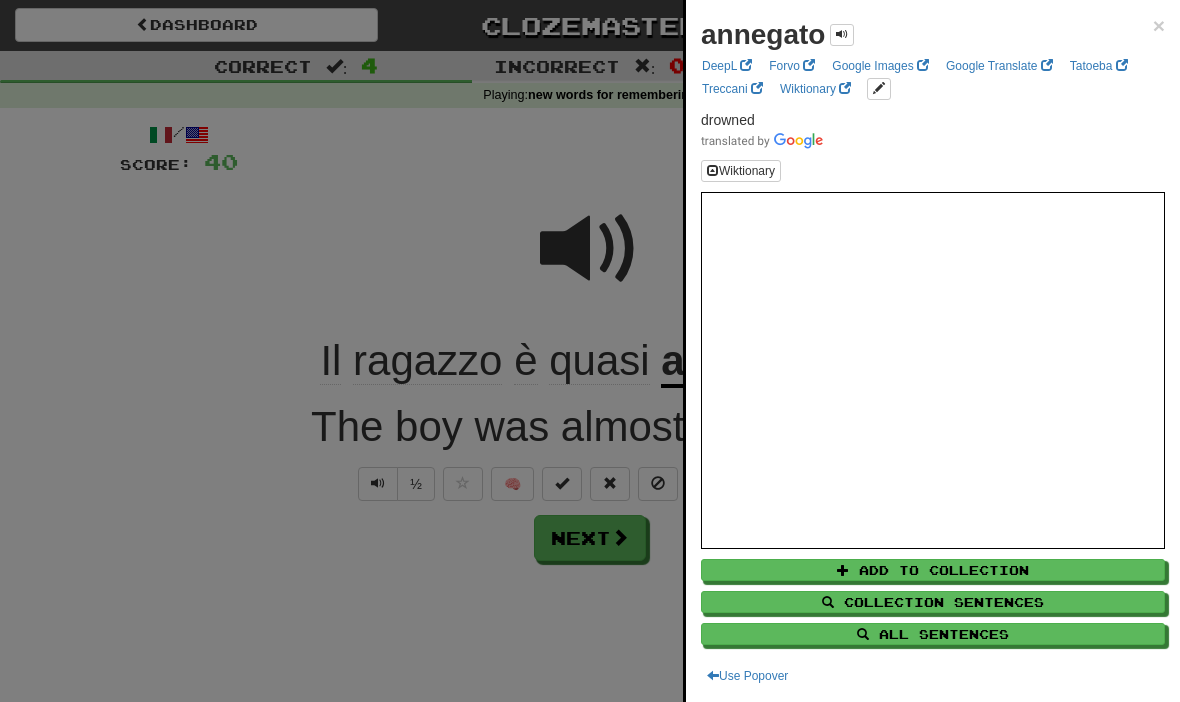 click on "All Sentences" at bounding box center (933, 634) 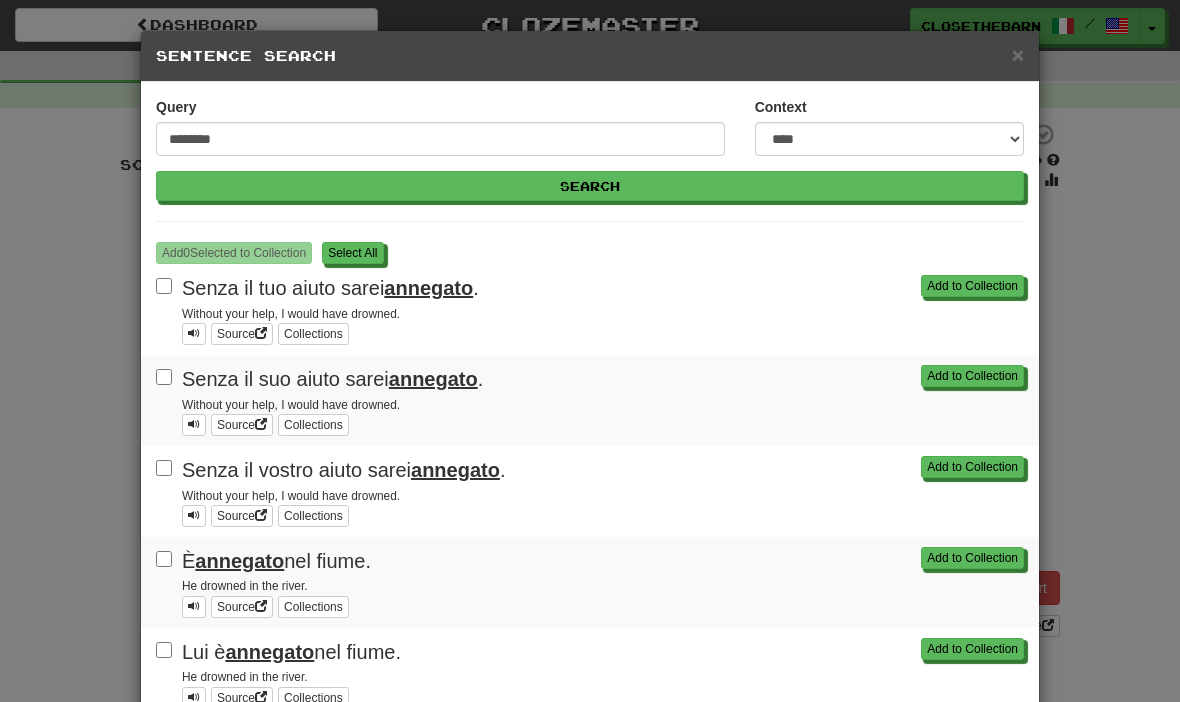 click on "Add to Collection Senza il tuo aiuto sarei  annegato . Without your help, I would have drowned. Source  Collections" at bounding box center (590, 309) 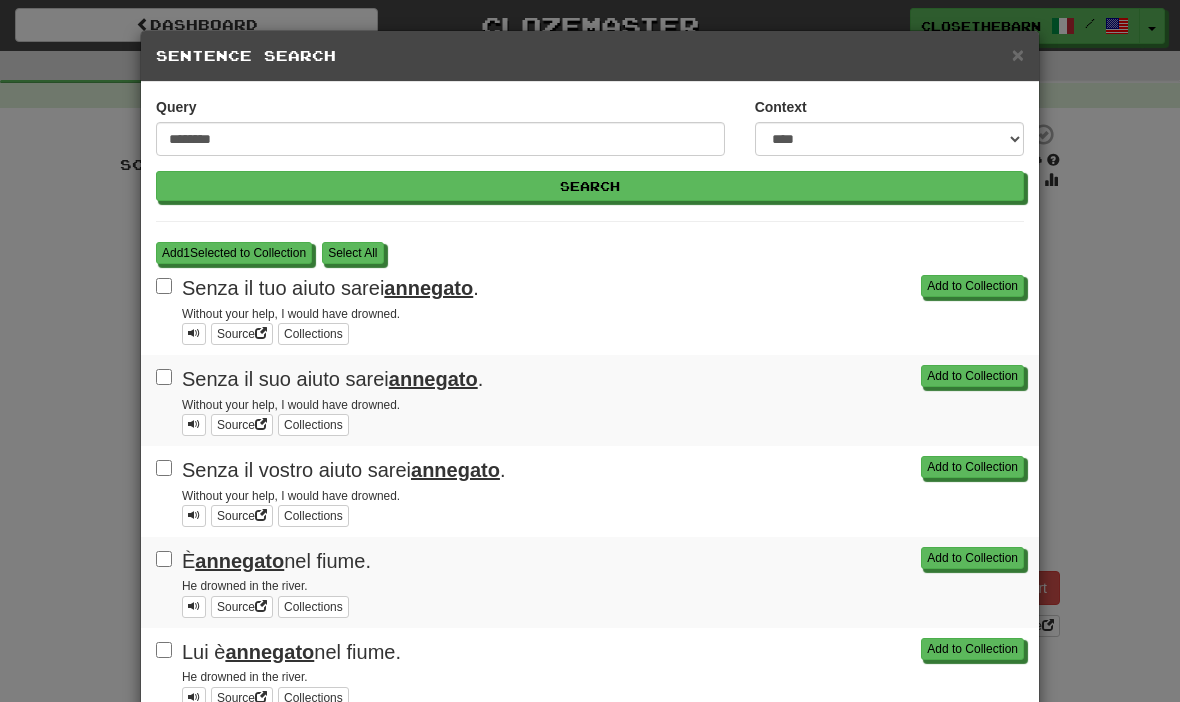 click on "Add to Collection Senza il suo aiuto sarei  annegato . Without your help, I would have drowned. Source  Collections" at bounding box center [590, 400] 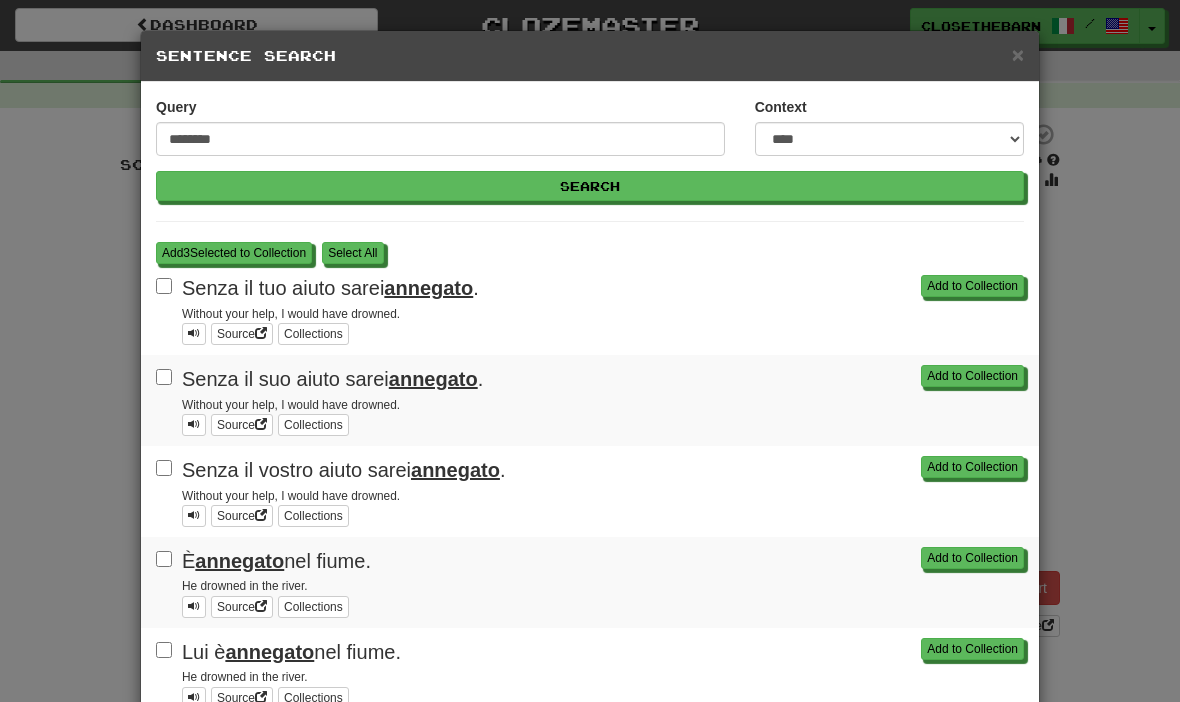 click on "Add  3  Selected to Collection" at bounding box center [234, 253] 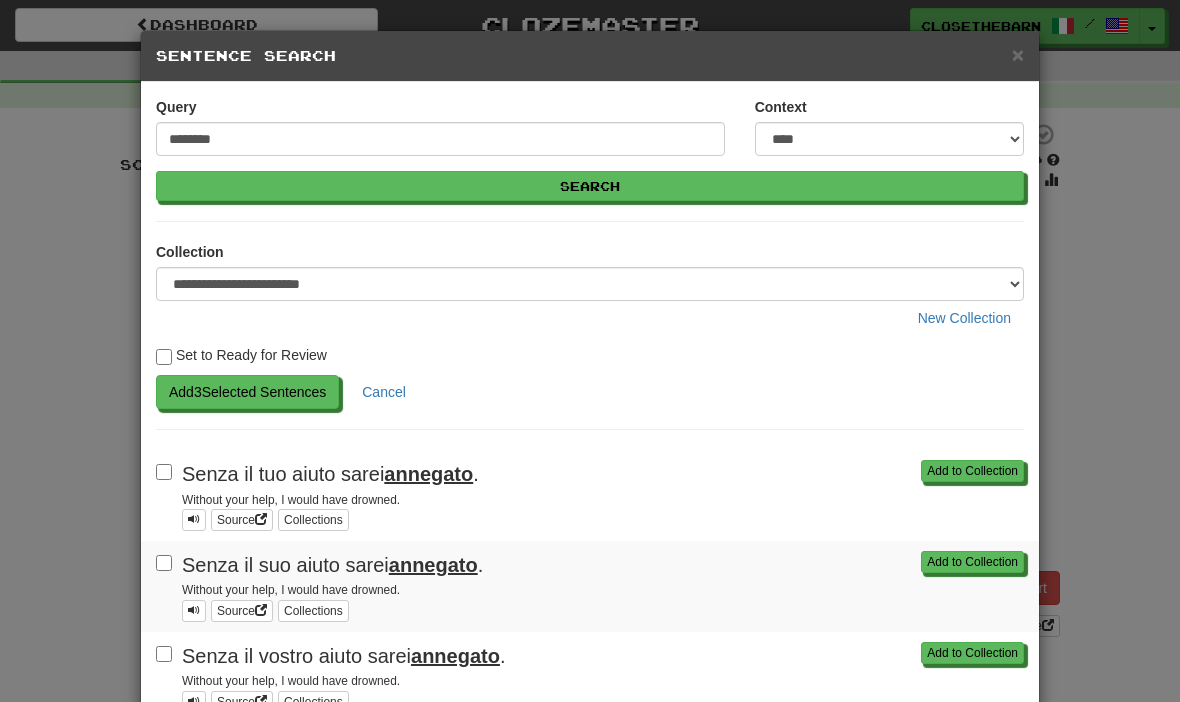 click on "Add  3  Selected Sentences" at bounding box center (247, 392) 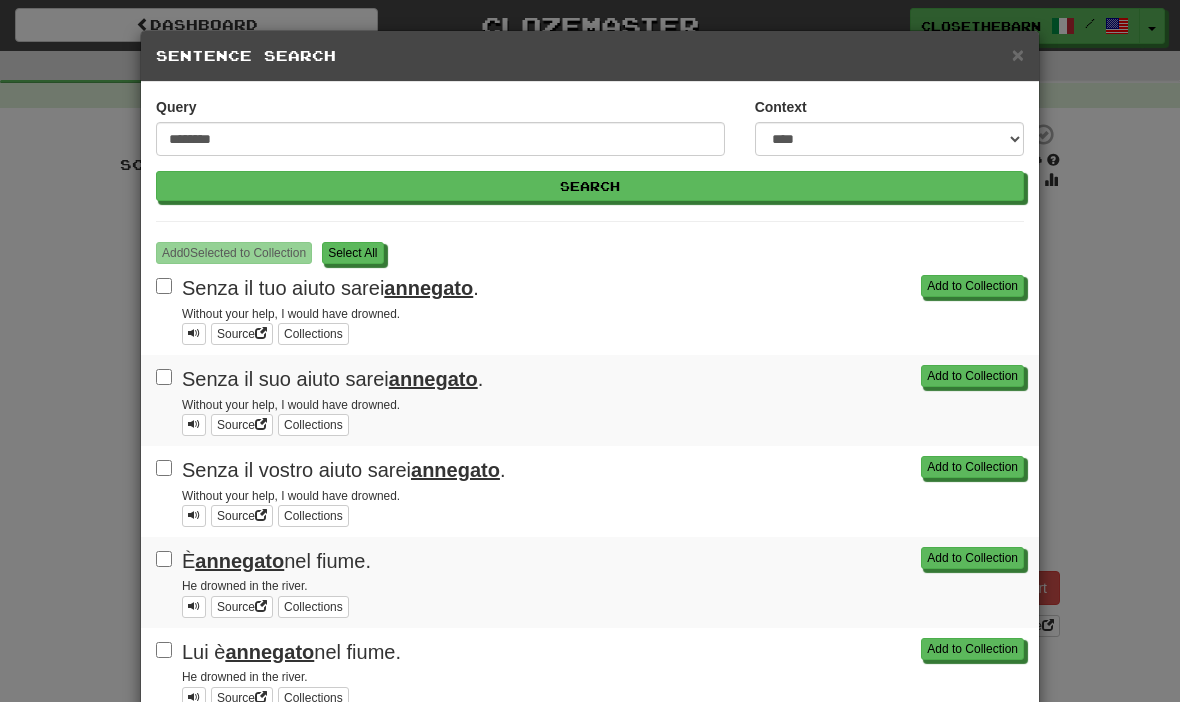 click on "**********" at bounding box center [590, 351] 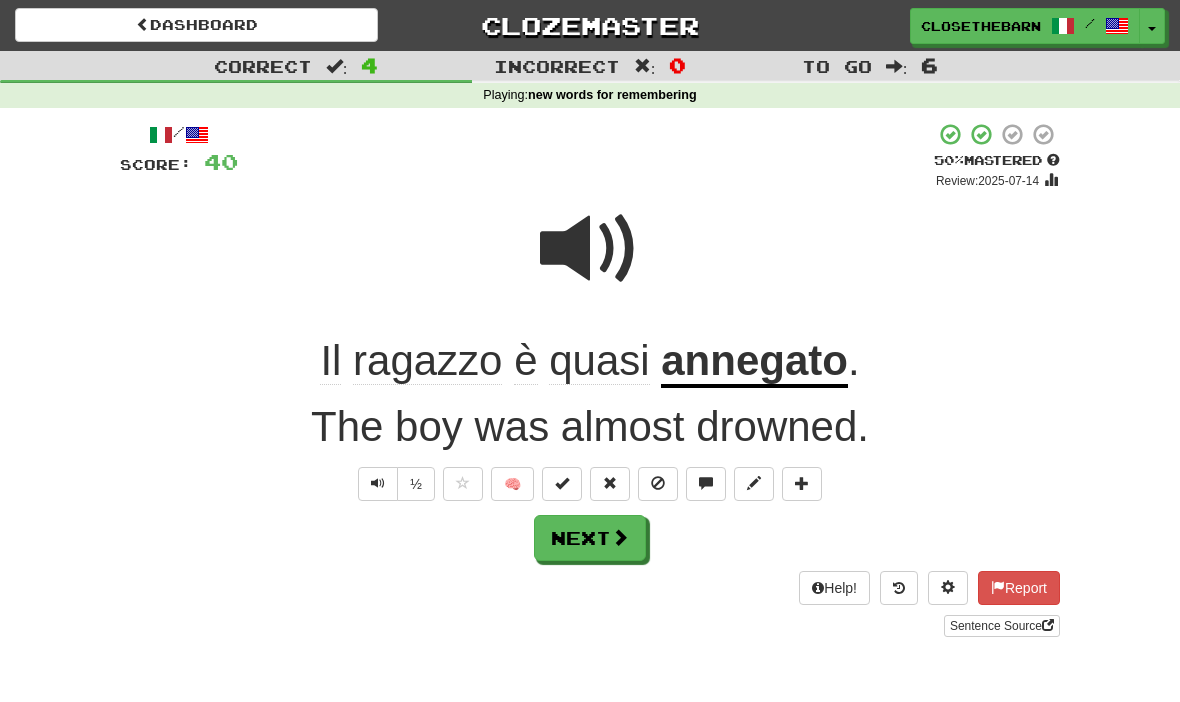 click on "Next" at bounding box center [590, 538] 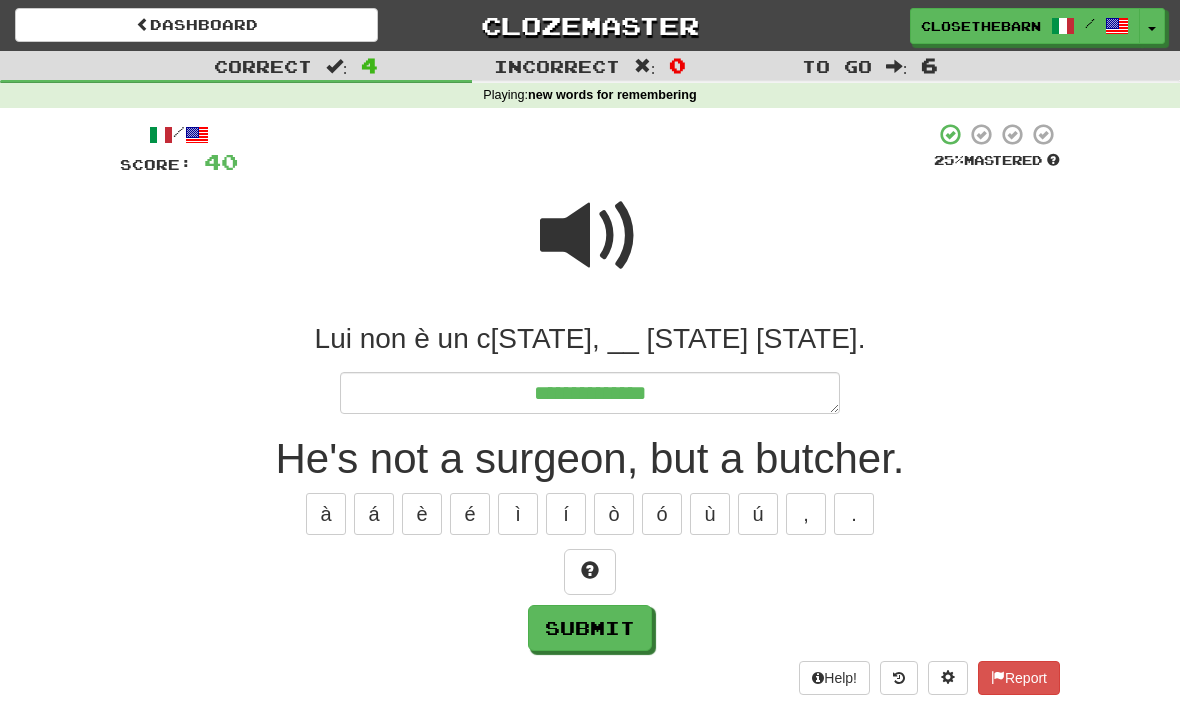 click at bounding box center (590, 572) 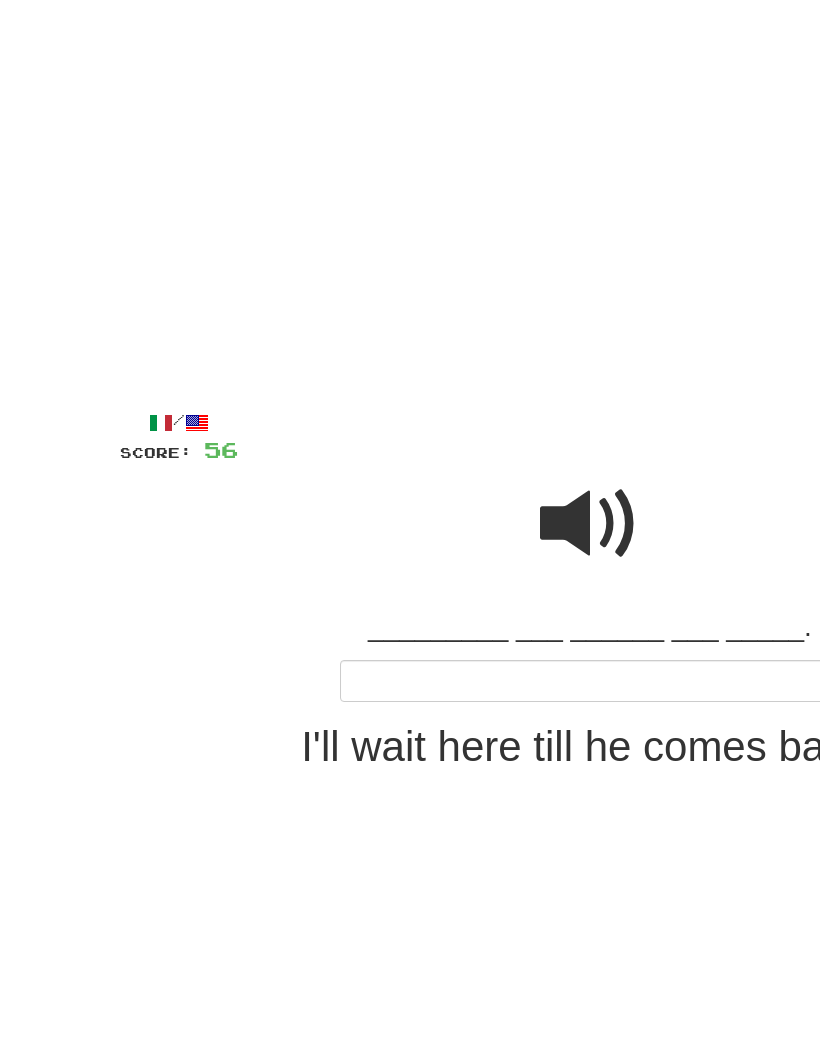 scroll, scrollTop: 0, scrollLeft: 0, axis: both 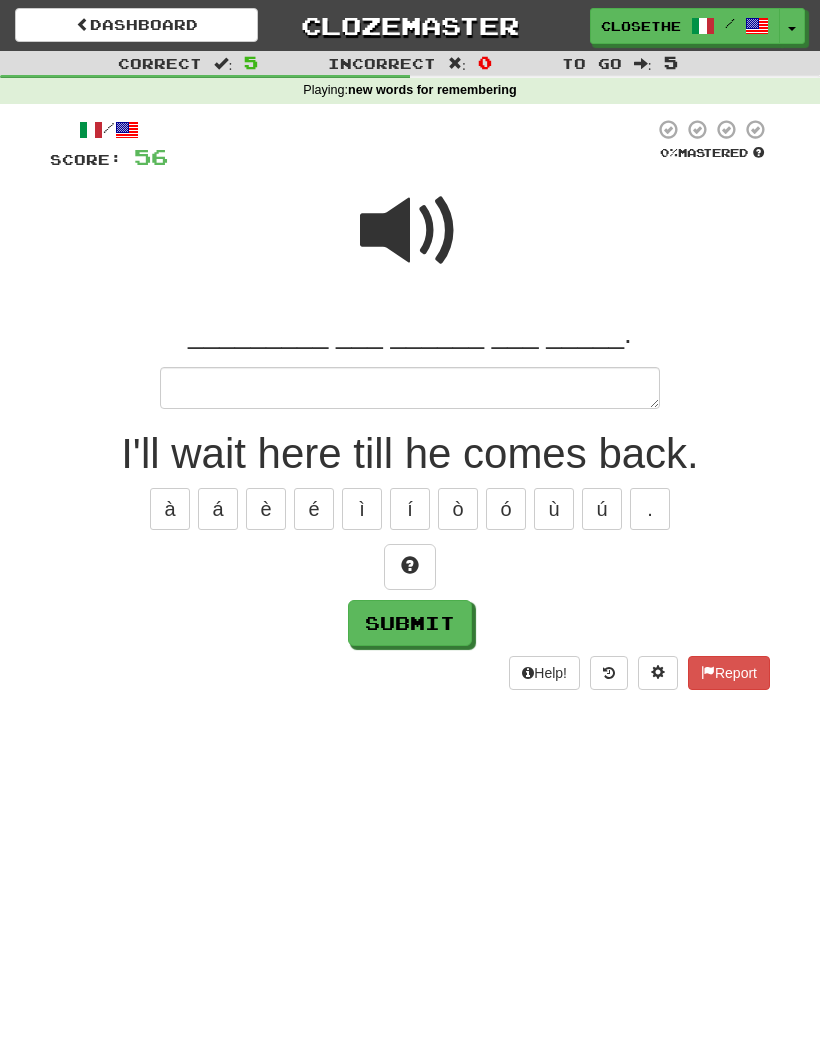 click on "Dashboard" at bounding box center [136, 25] 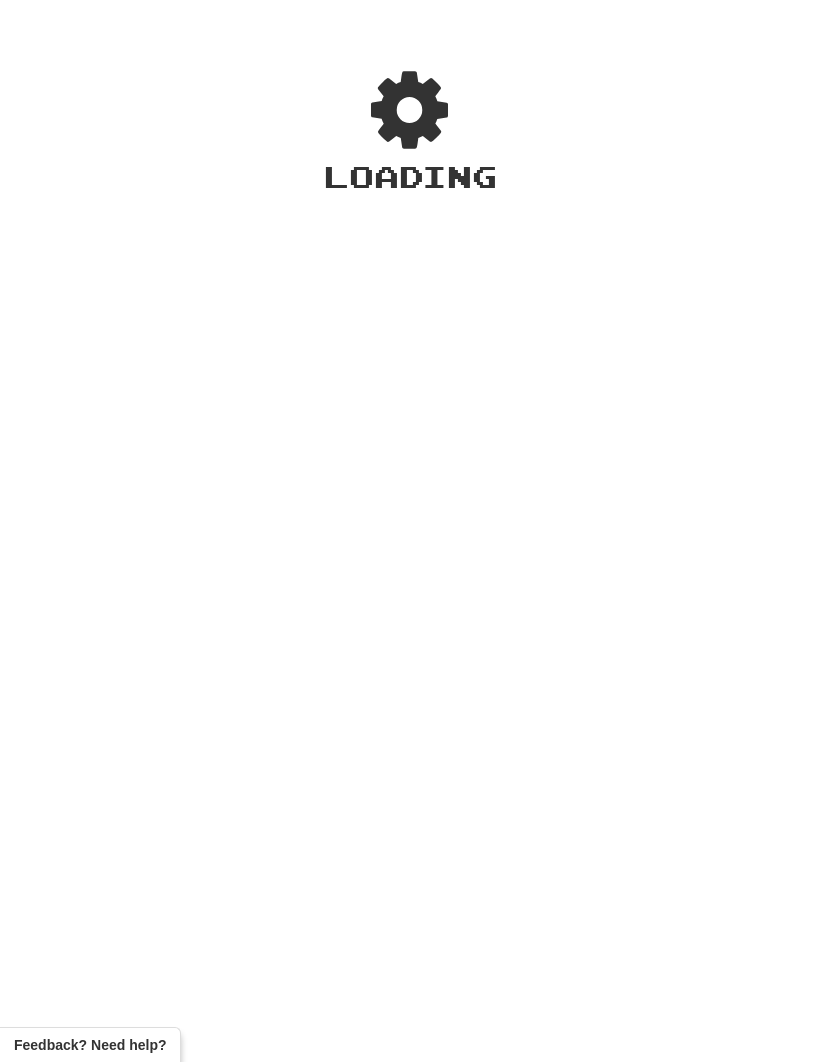scroll, scrollTop: 0, scrollLeft: 0, axis: both 